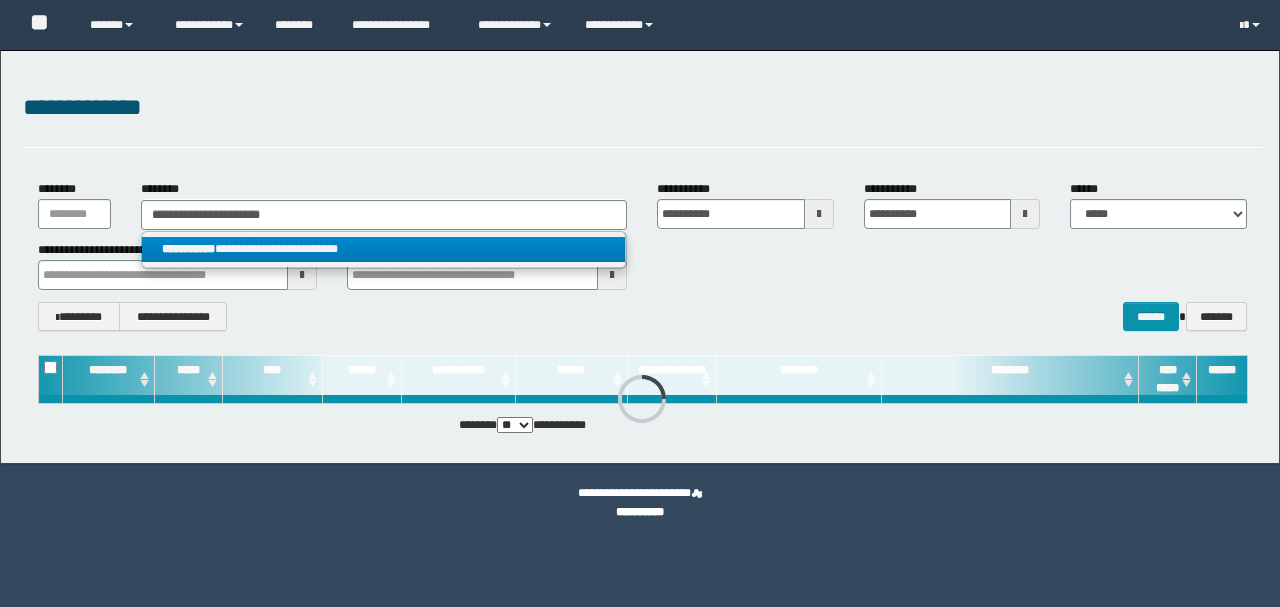 scroll, scrollTop: 0, scrollLeft: 0, axis: both 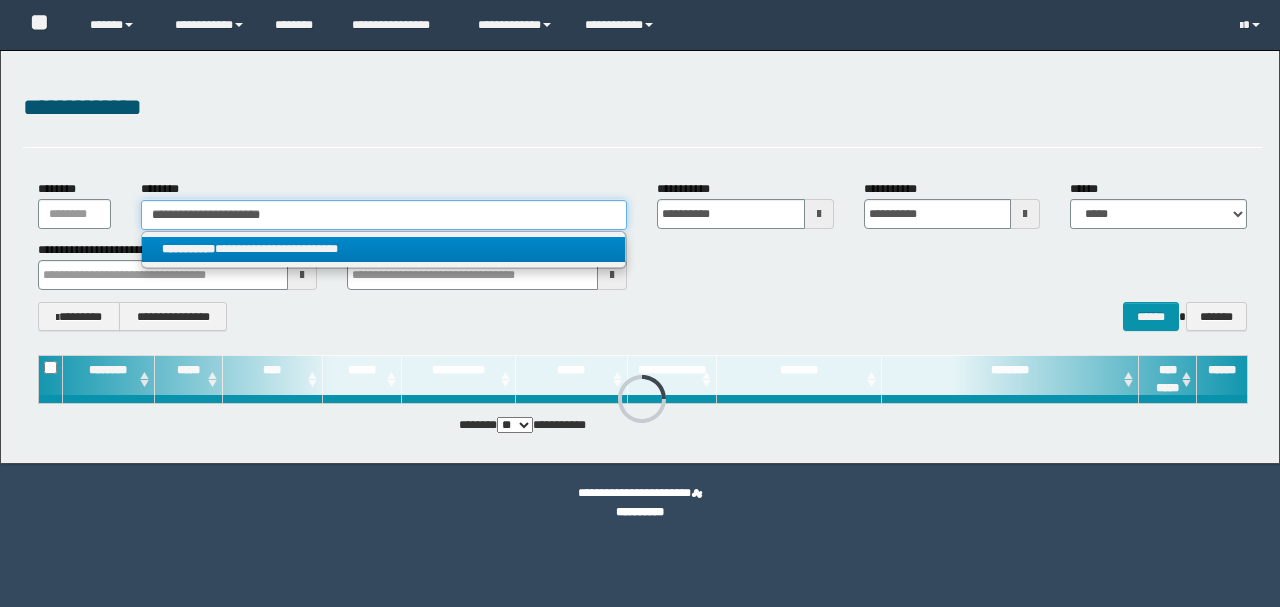 type 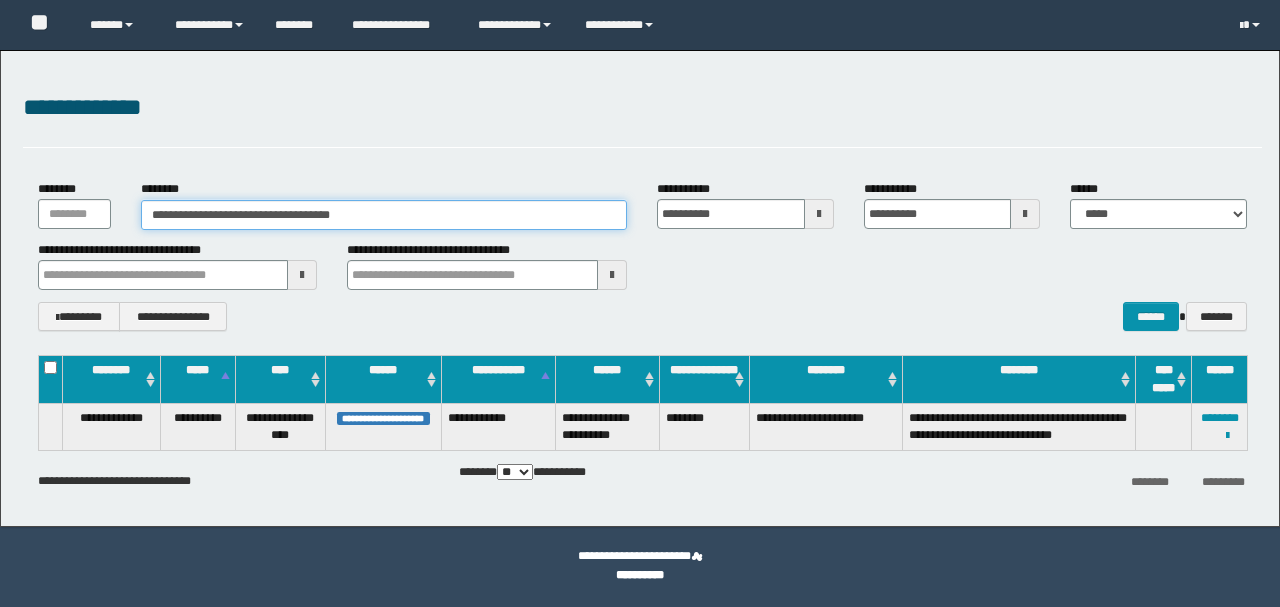 scroll, scrollTop: 0, scrollLeft: 0, axis: both 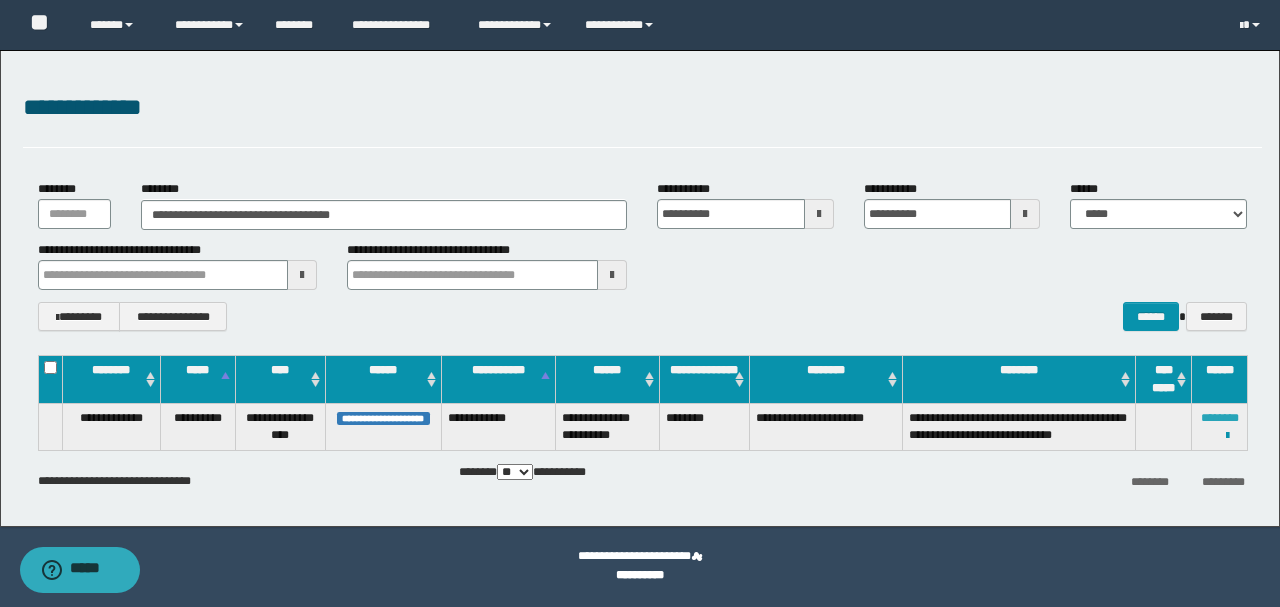 click on "********" at bounding box center [1220, 418] 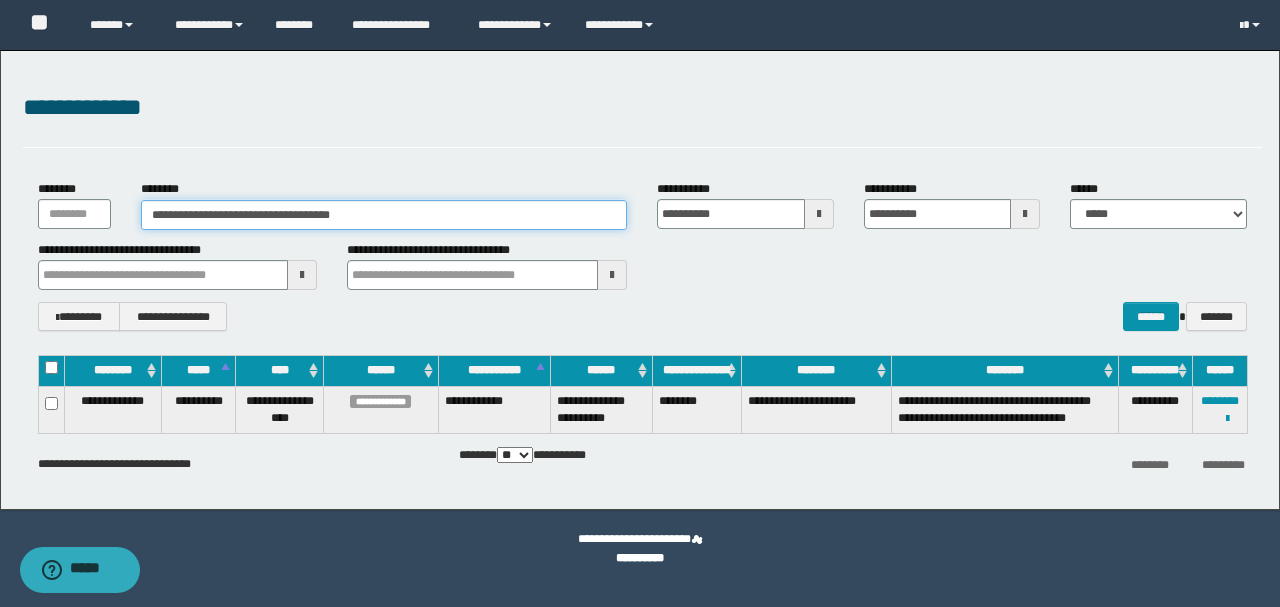 drag, startPoint x: 394, startPoint y: 210, endPoint x: 63, endPoint y: 217, distance: 331.074 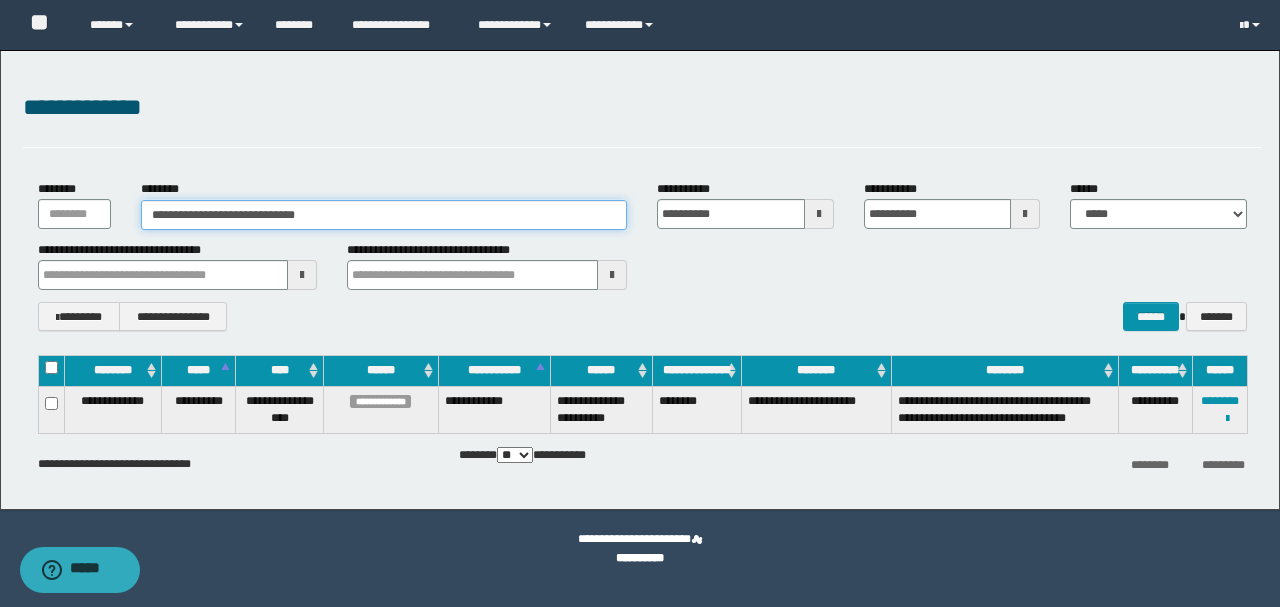 type on "**********" 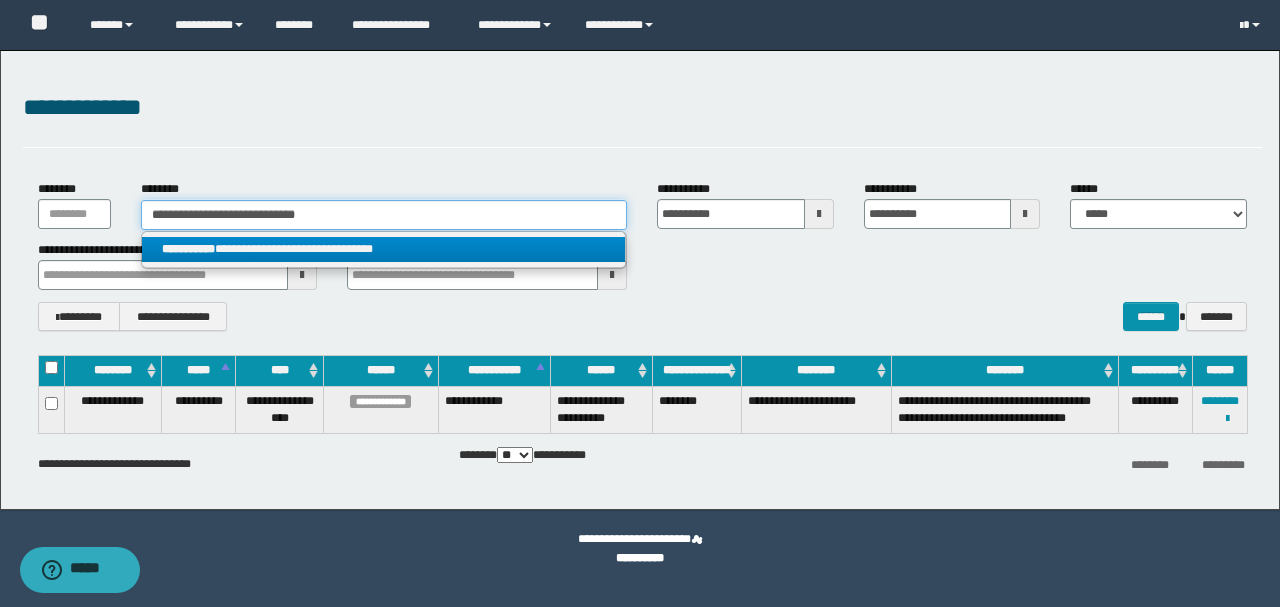 type on "**********" 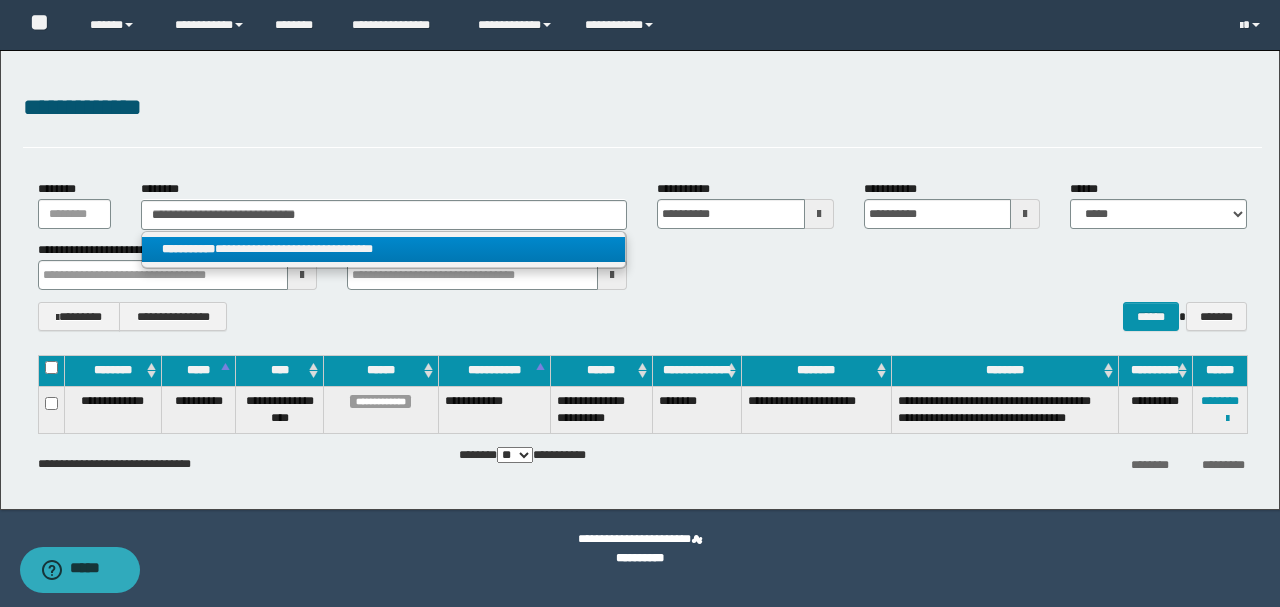 click on "**********" at bounding box center [384, 249] 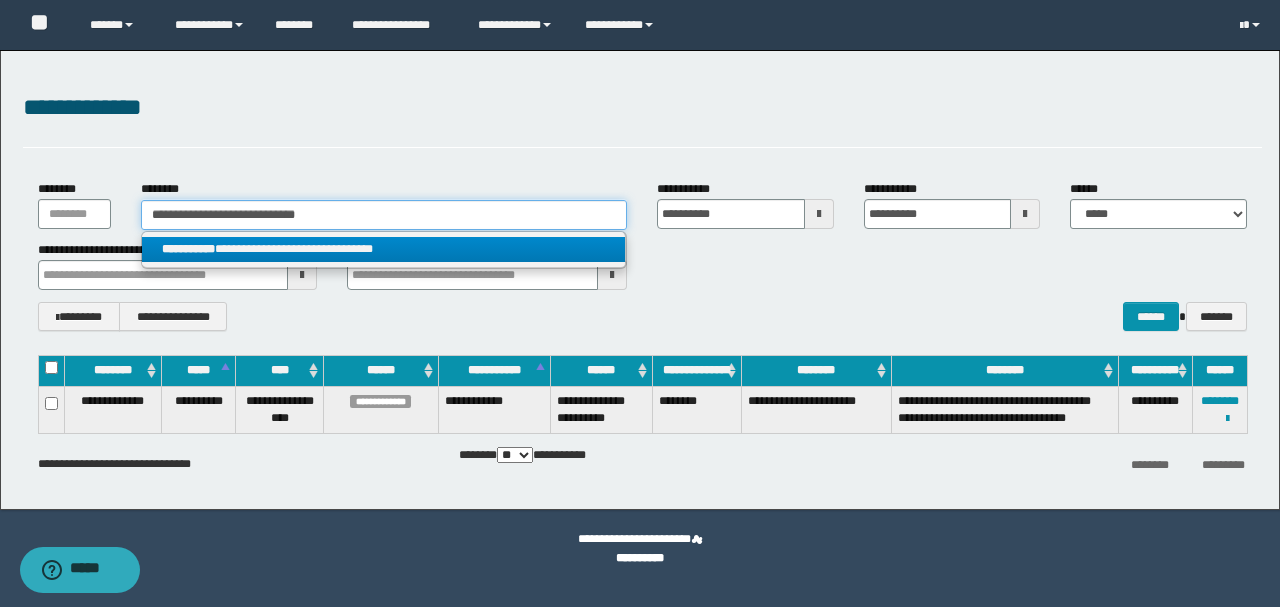 type 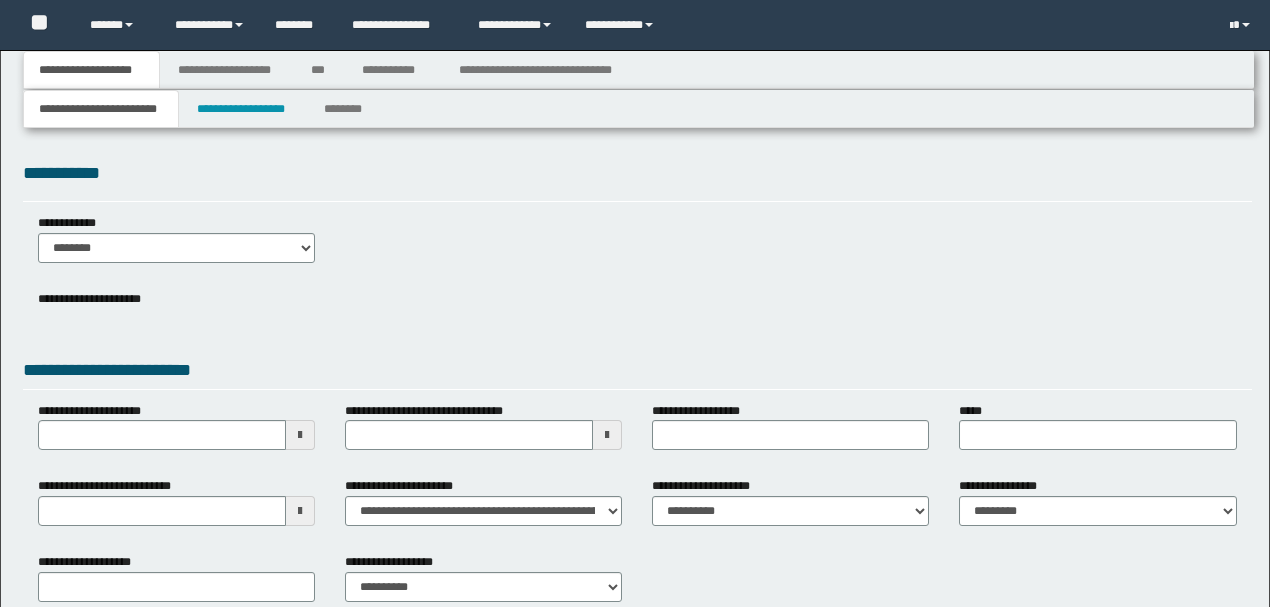 type 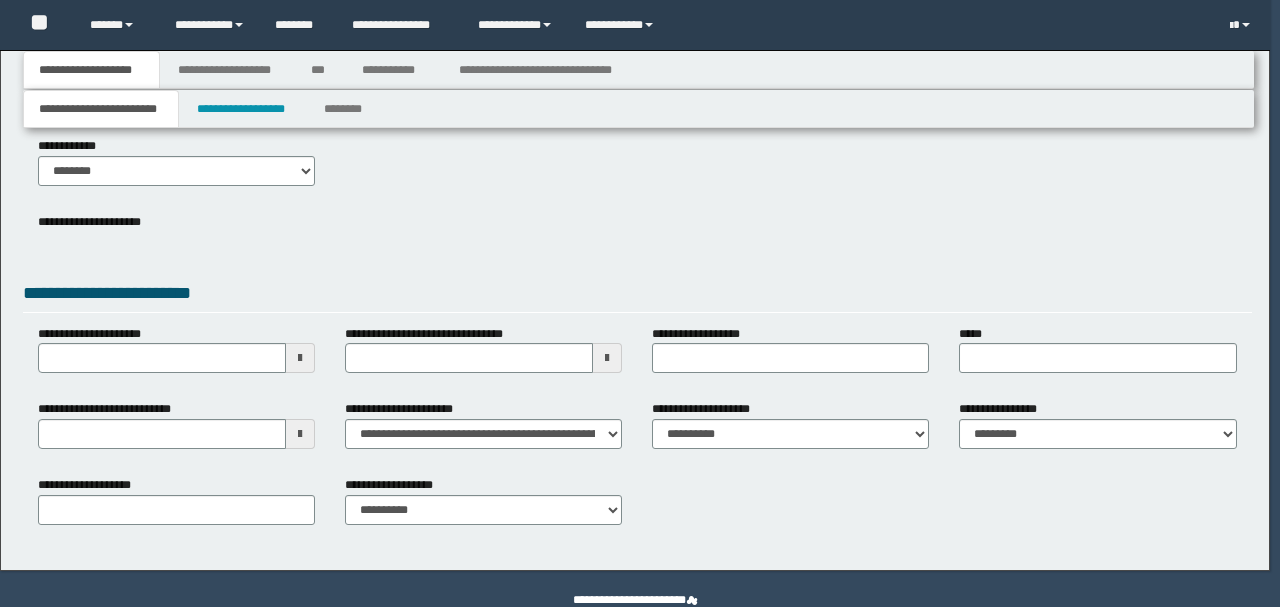 scroll, scrollTop: 118, scrollLeft: 0, axis: vertical 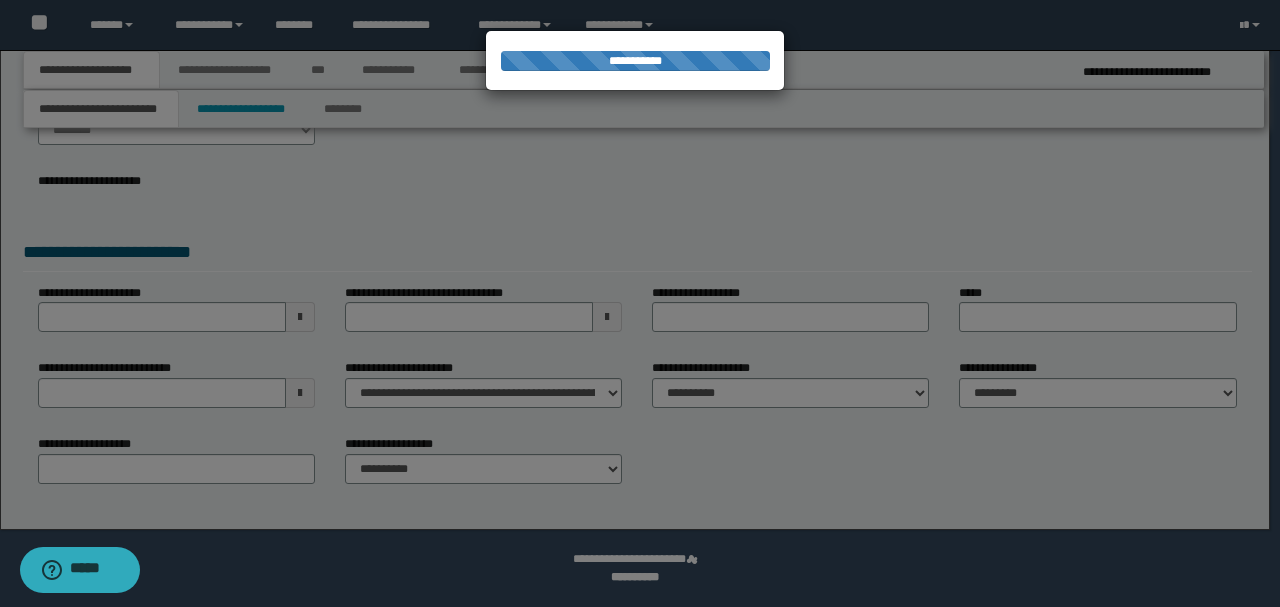type on "**********" 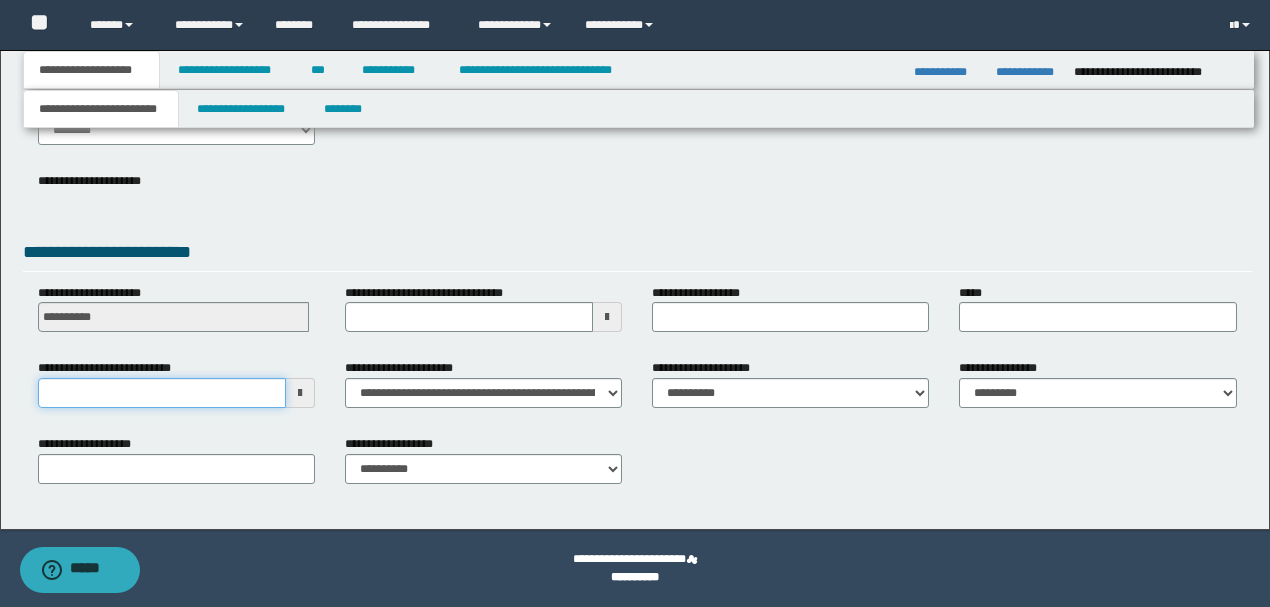 click on "**********" at bounding box center (162, 393) 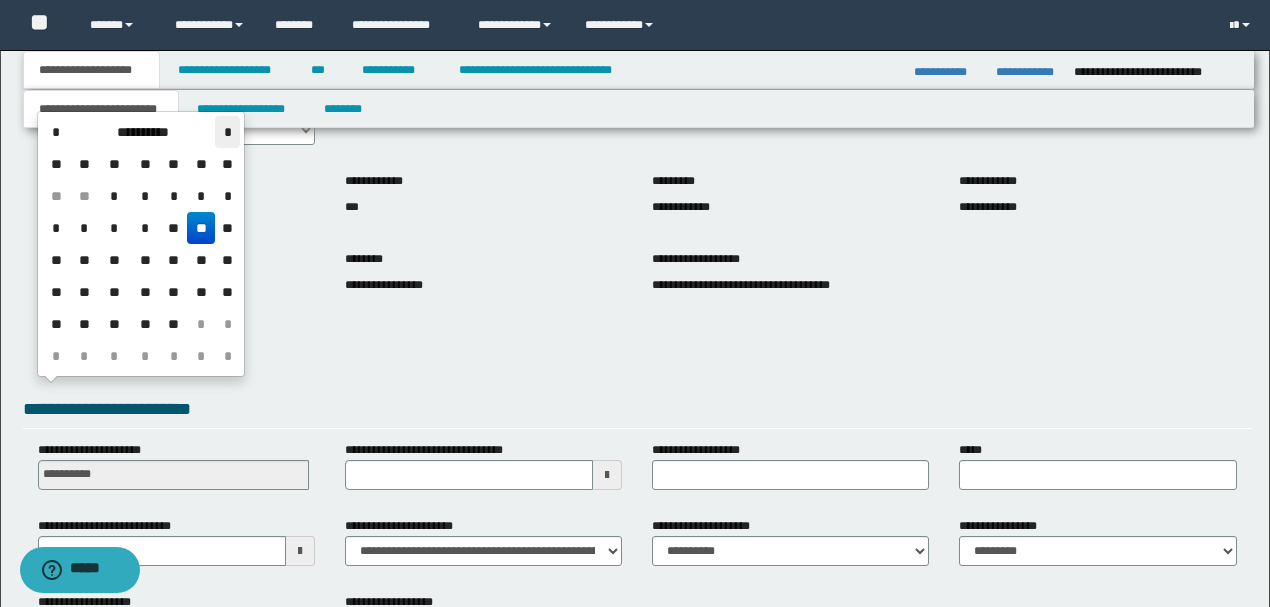 click on "*" at bounding box center [227, 132] 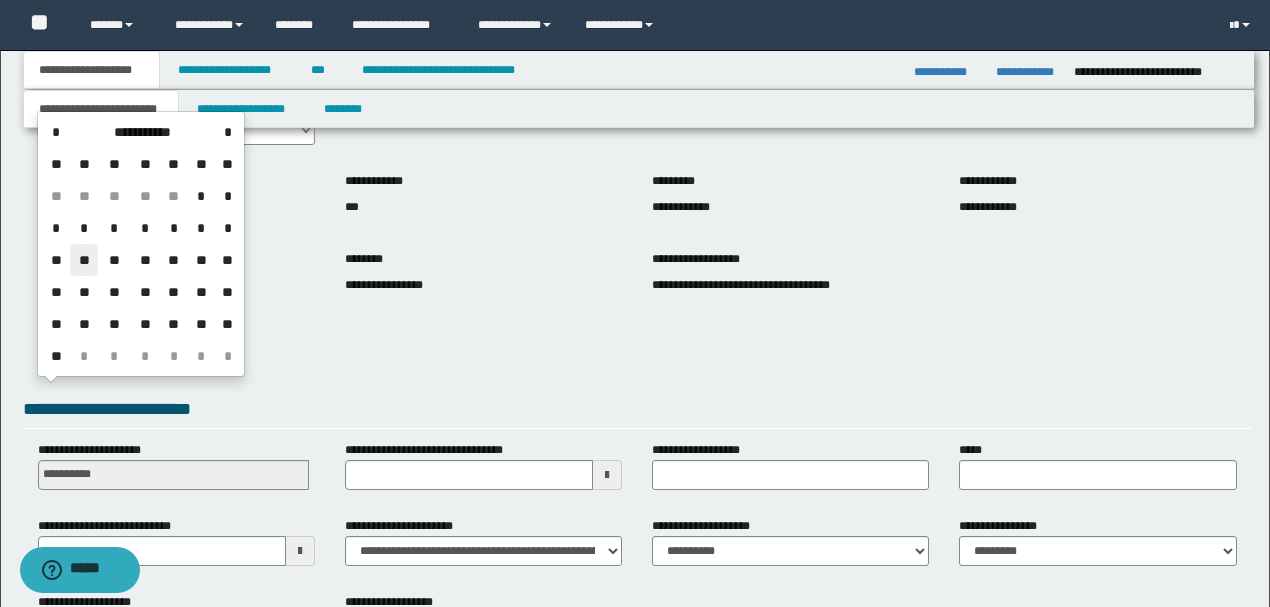 click on "**" at bounding box center (84, 260) 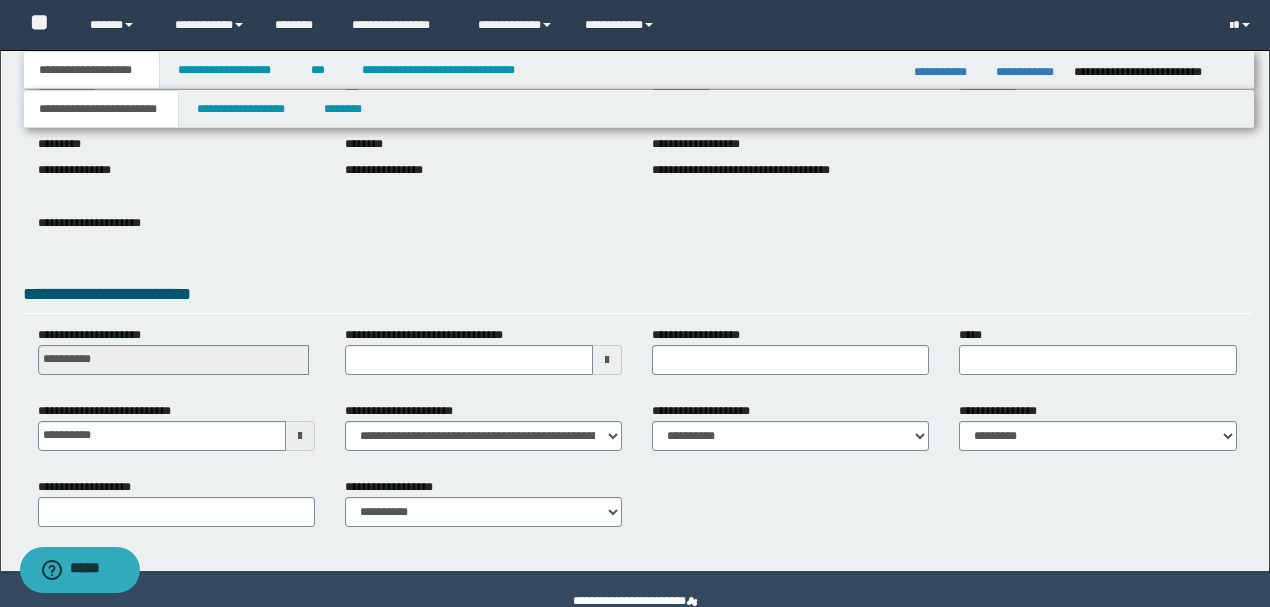 type 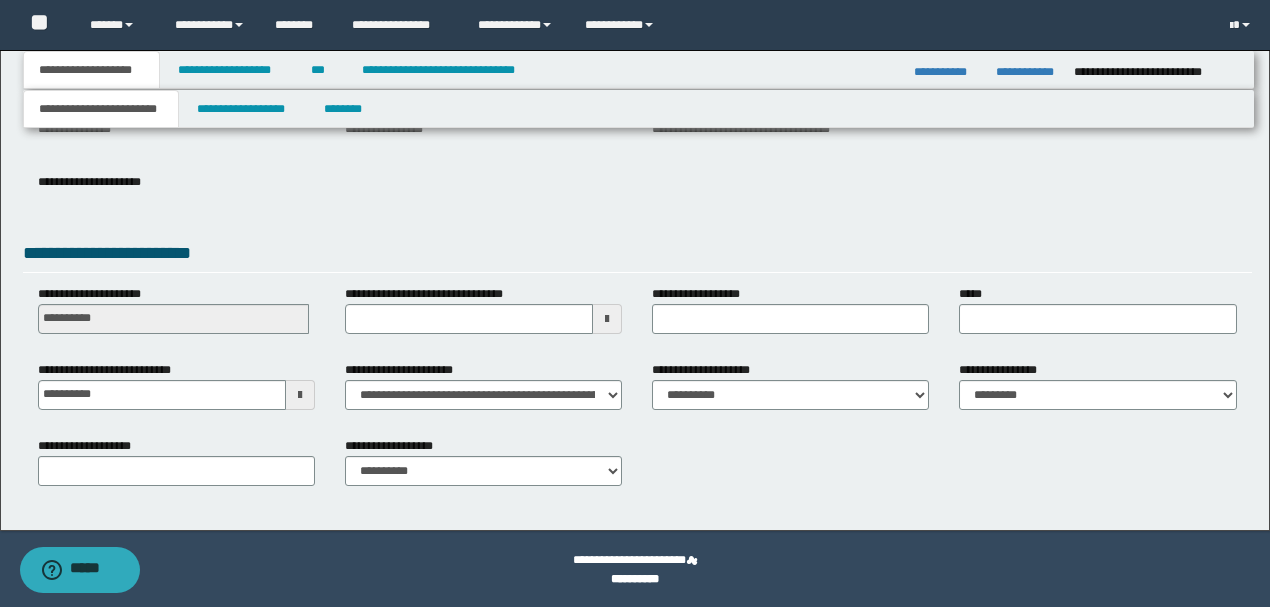 scroll, scrollTop: 275, scrollLeft: 0, axis: vertical 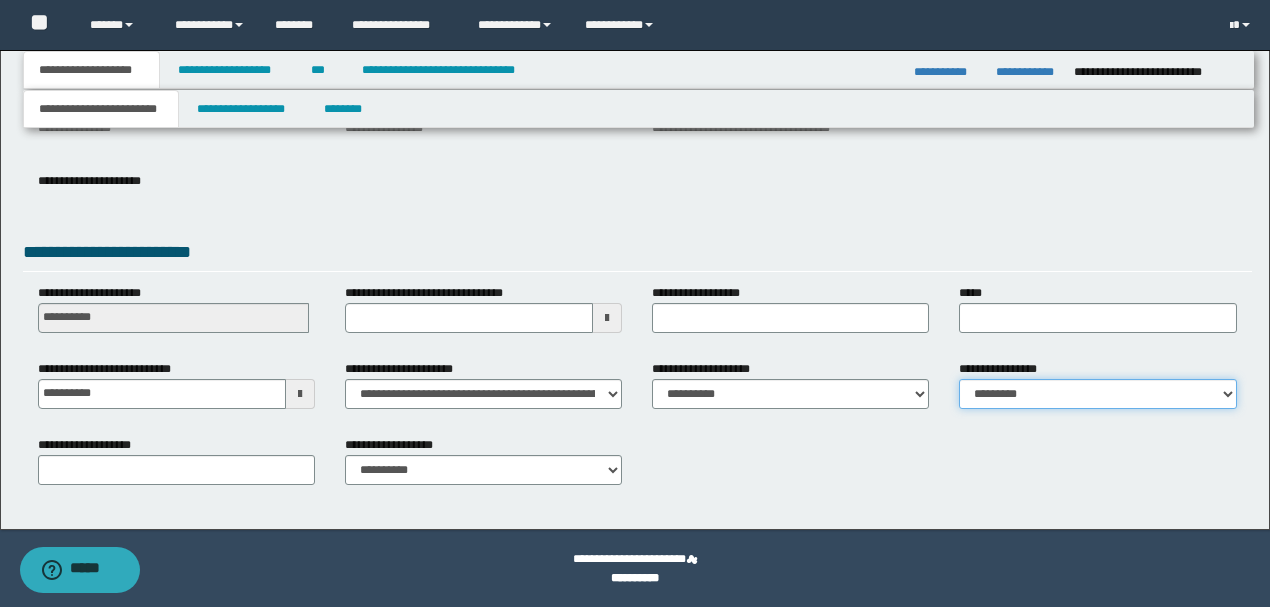 click on "**********" at bounding box center (1097, 394) 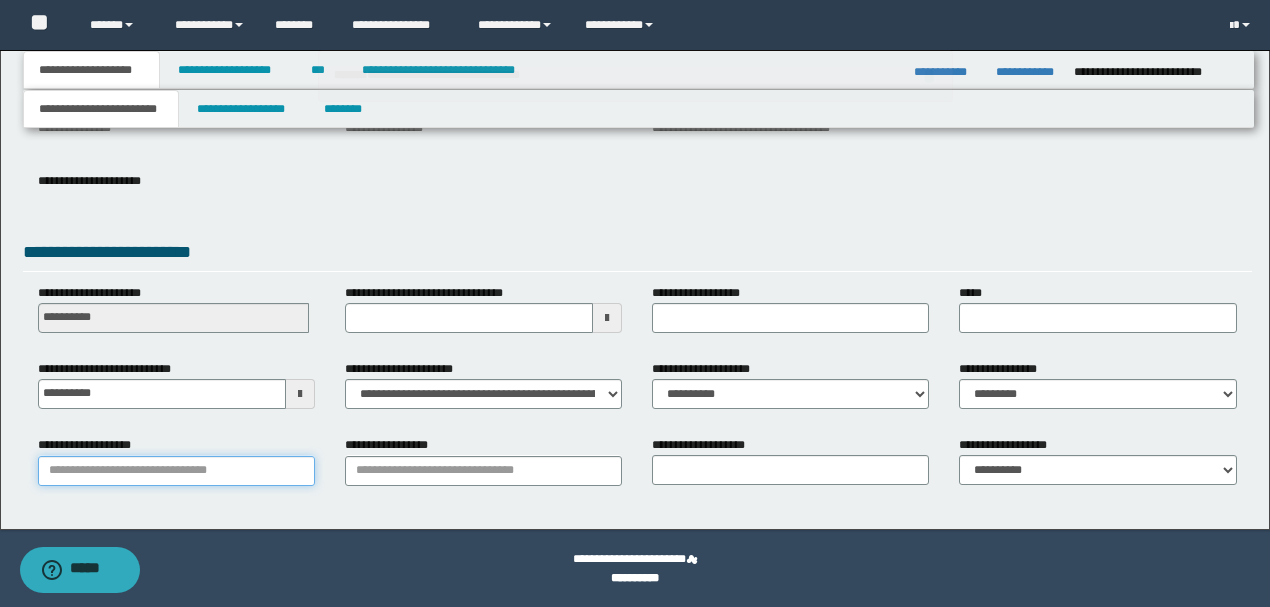 click on "**********" at bounding box center (176, 471) 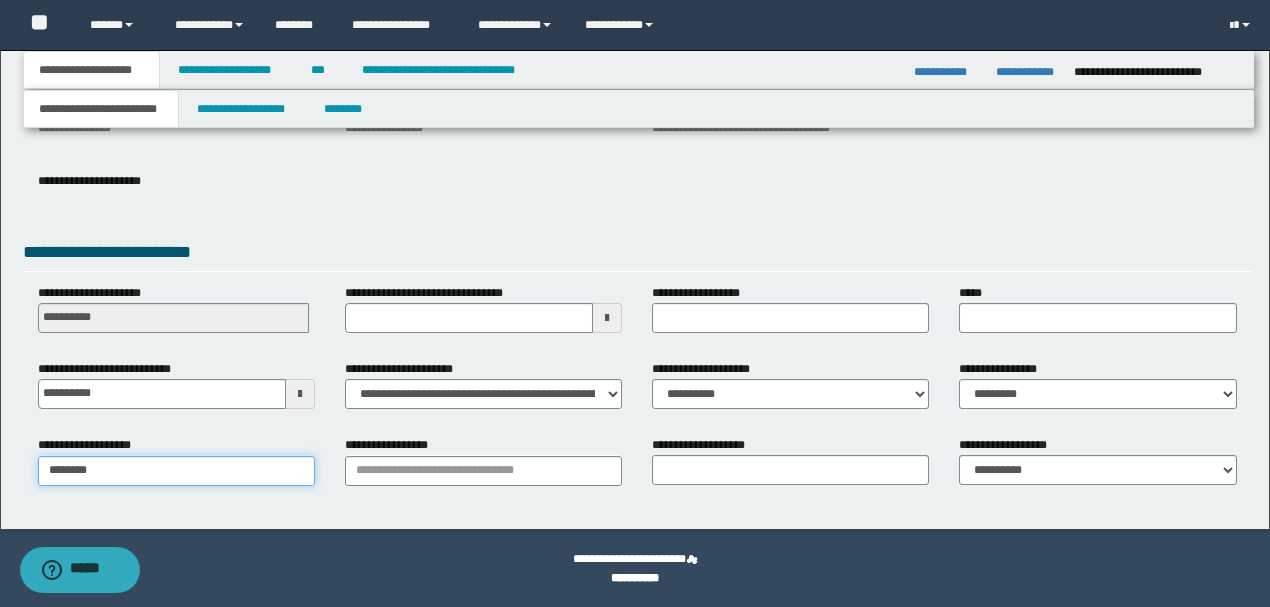 type on "*********" 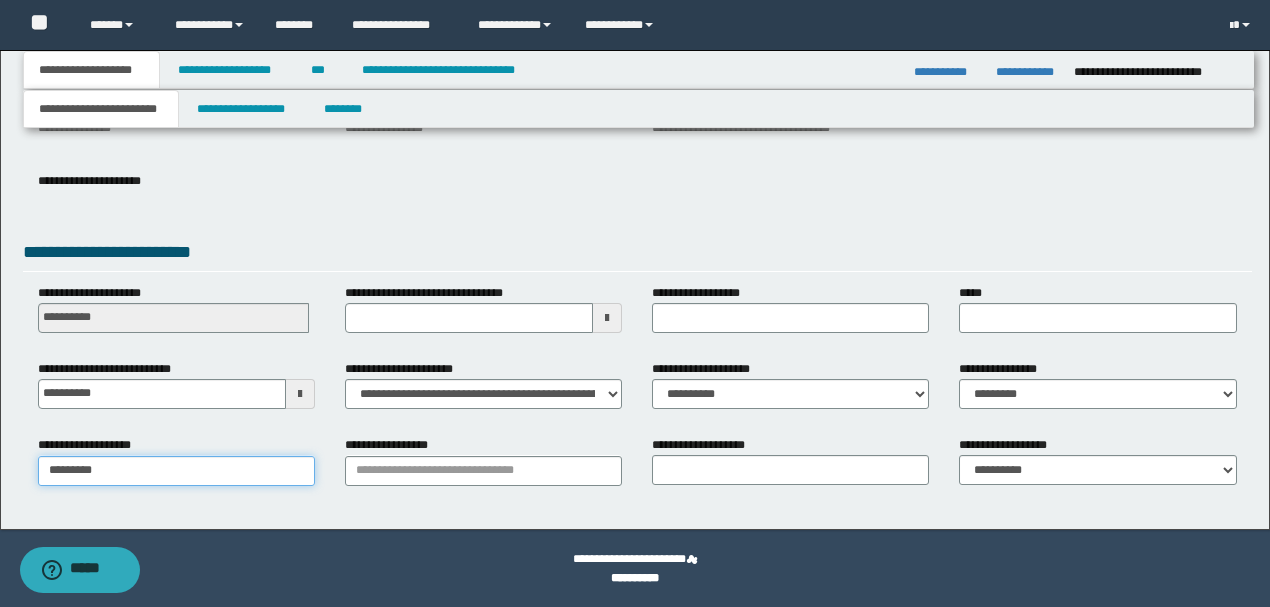 type on "*********" 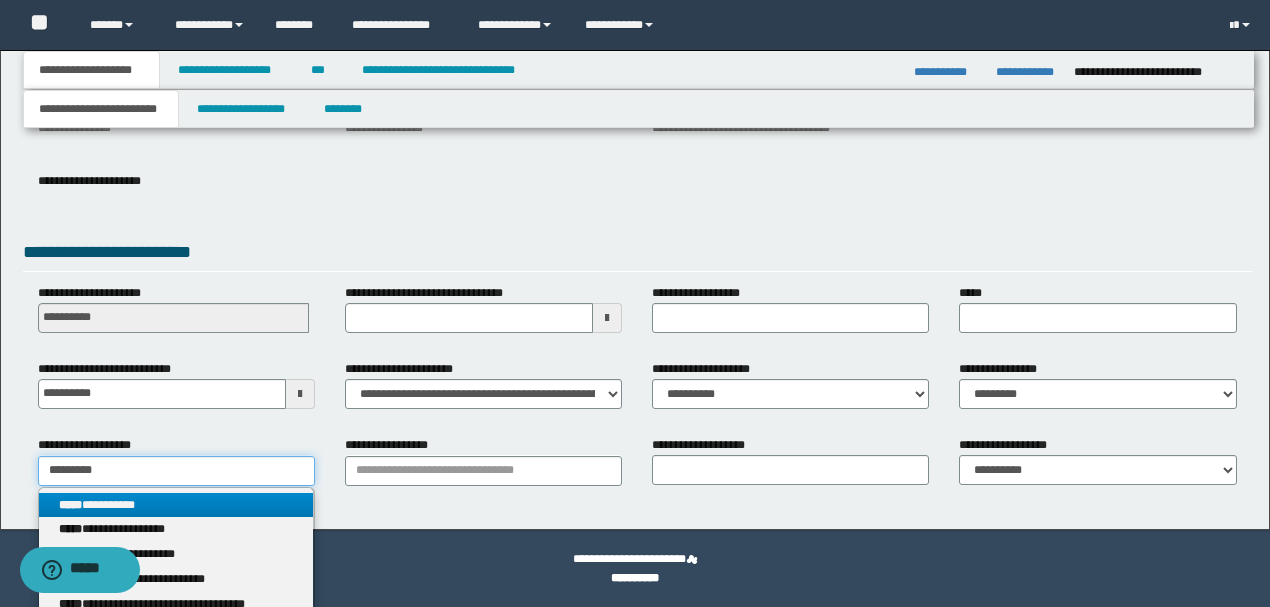 type on "*********" 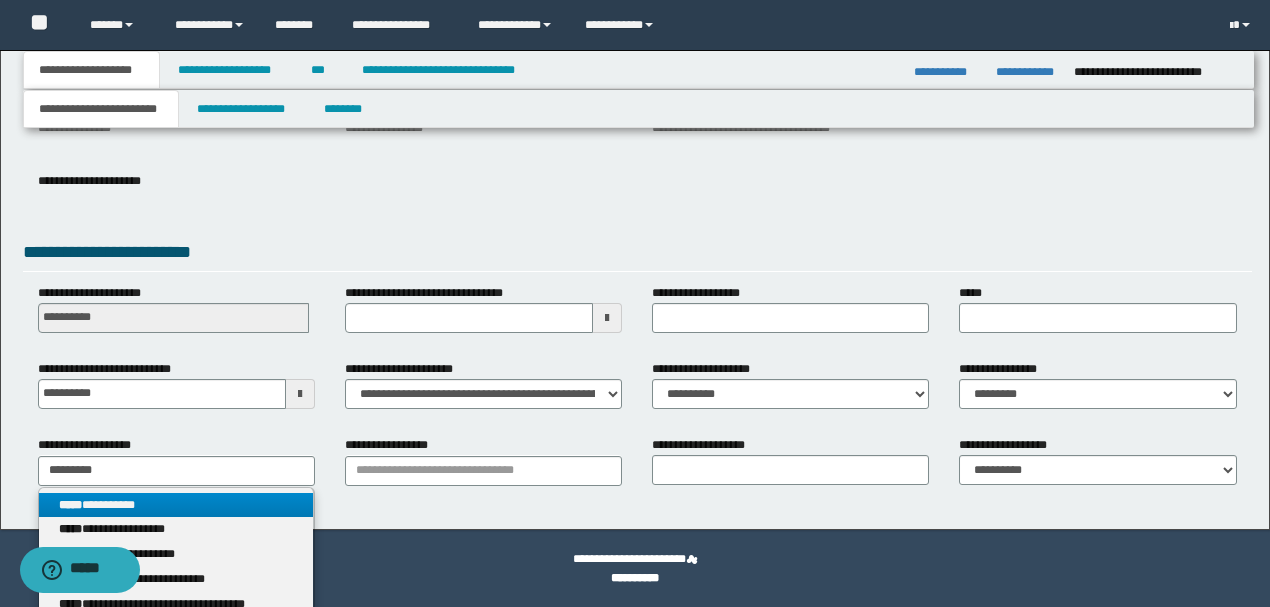 click on "**********" at bounding box center (176, 505) 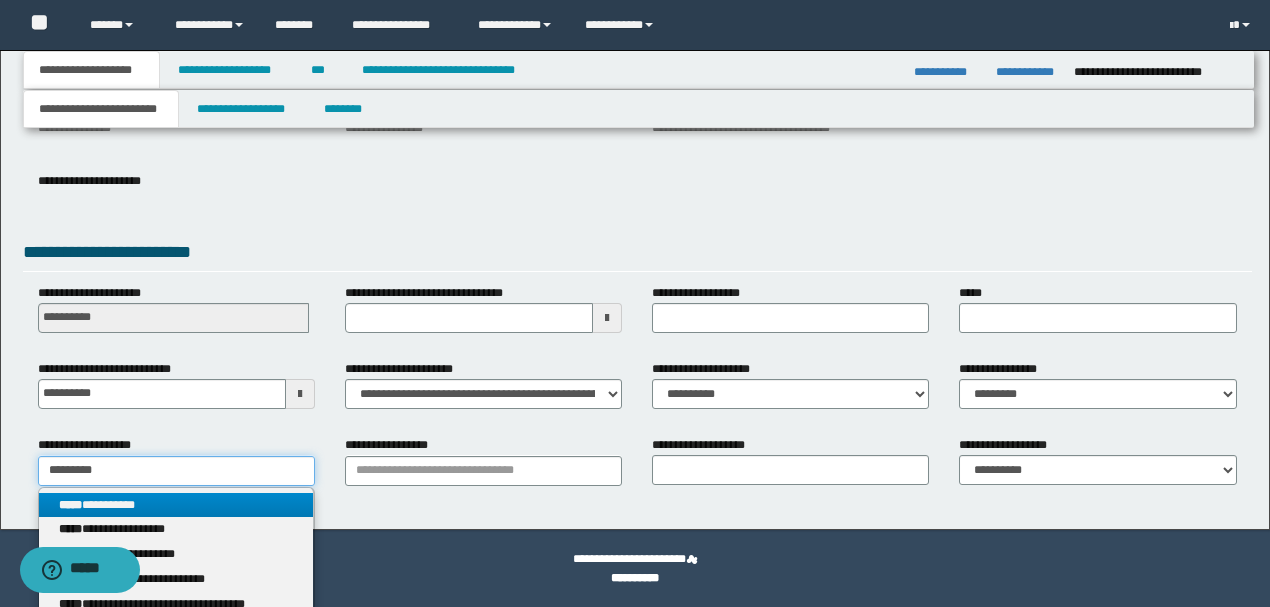 type 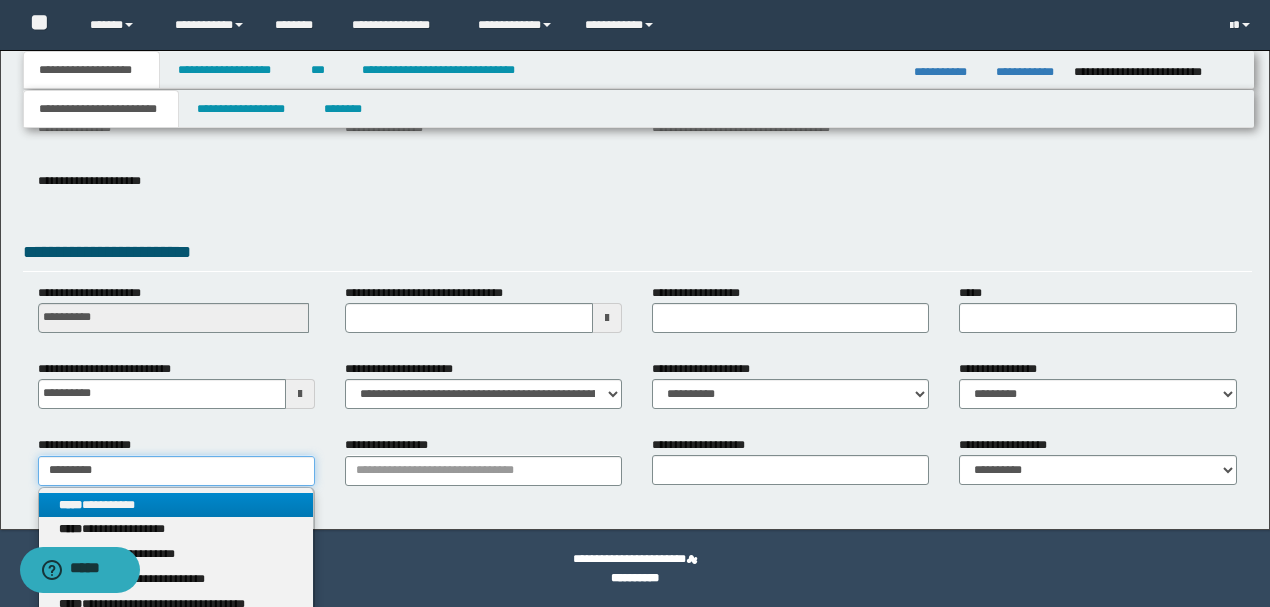 type on "*********" 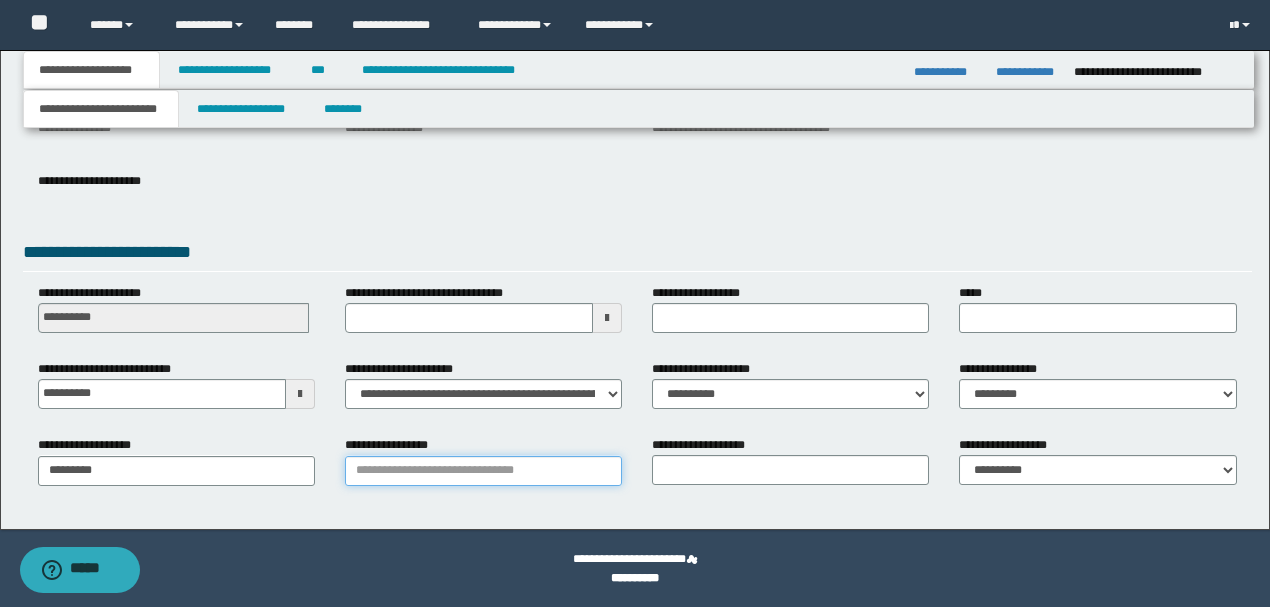 click on "**********" at bounding box center [483, 471] 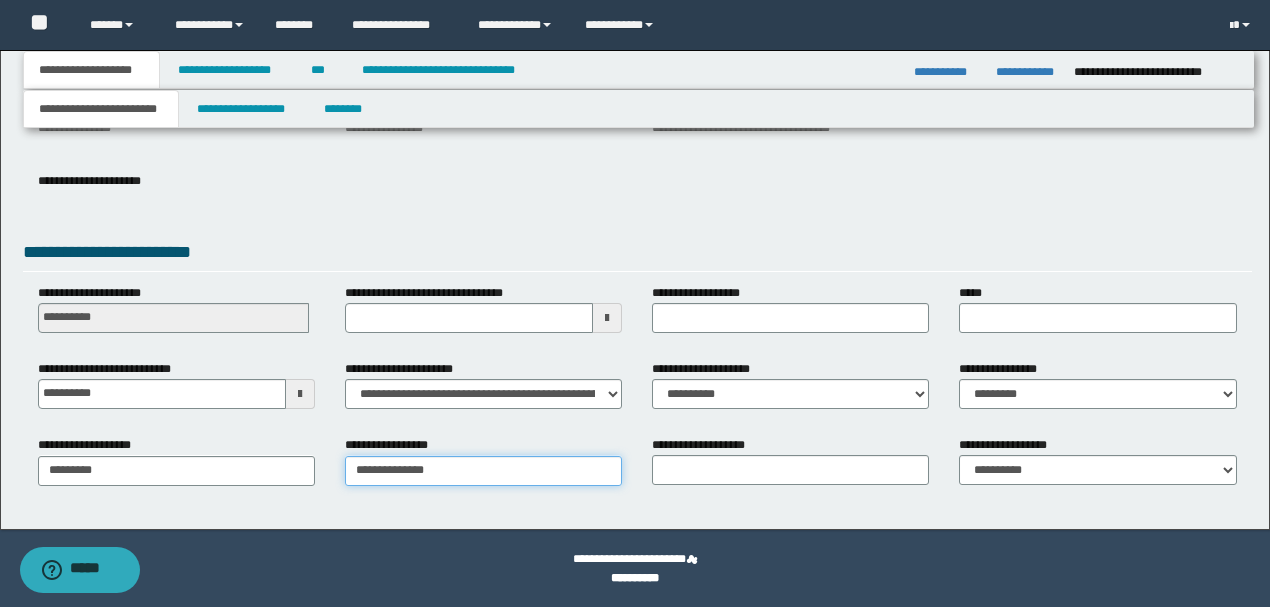 type on "**********" 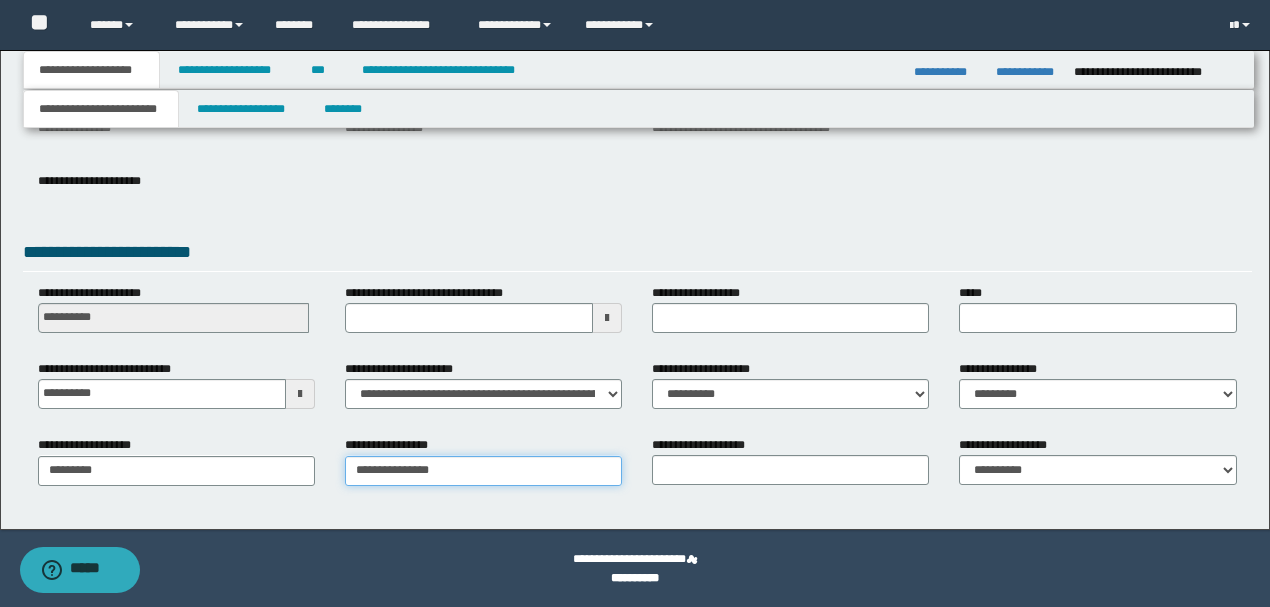 type on "**********" 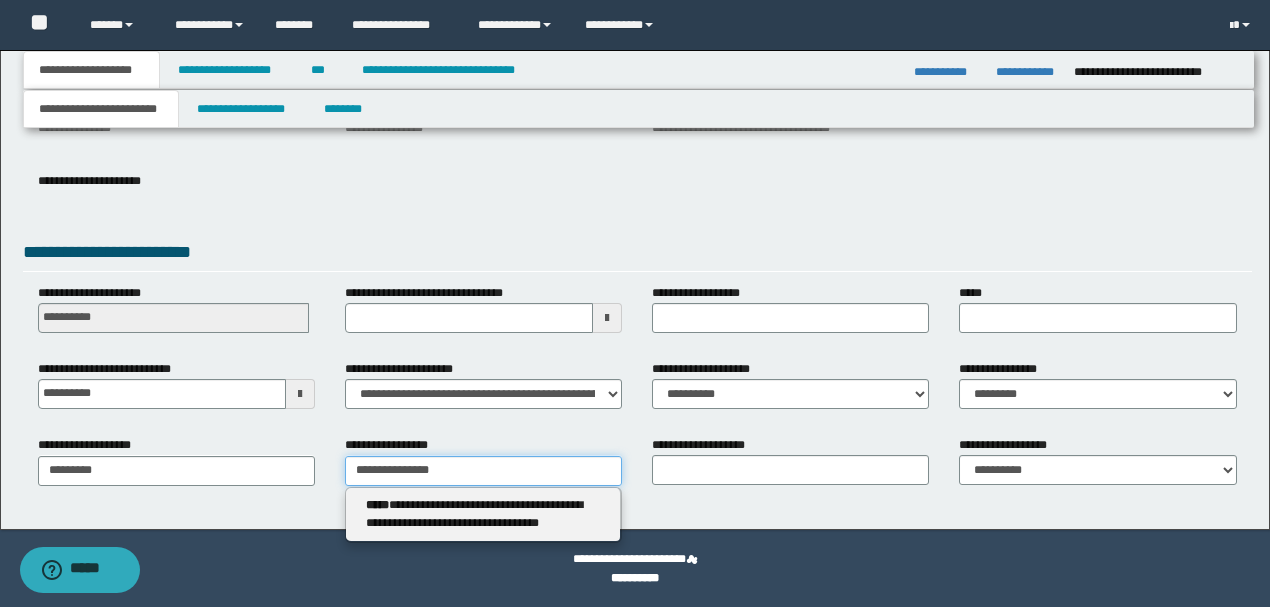 type on "**********" 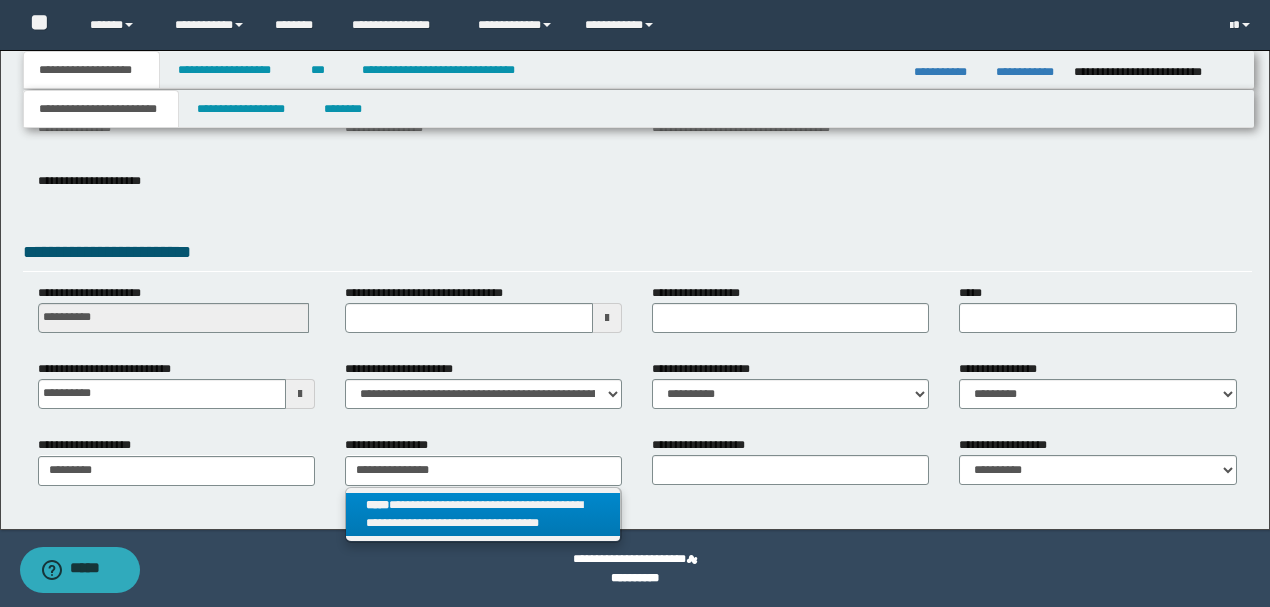 click on "**********" at bounding box center [483, 515] 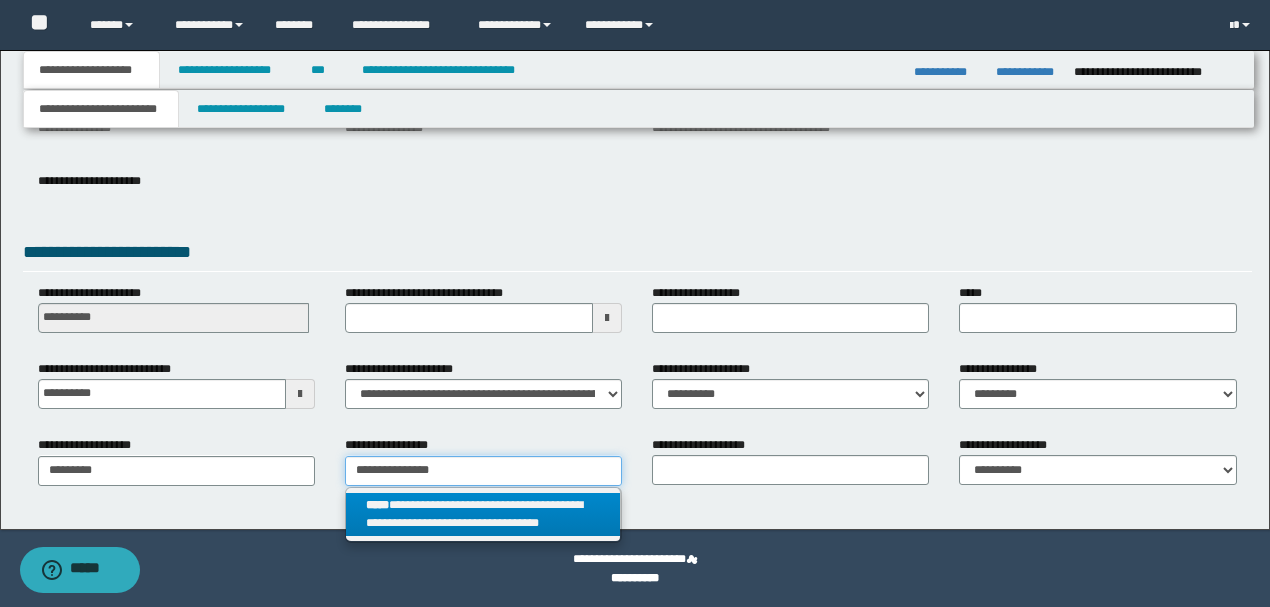 type 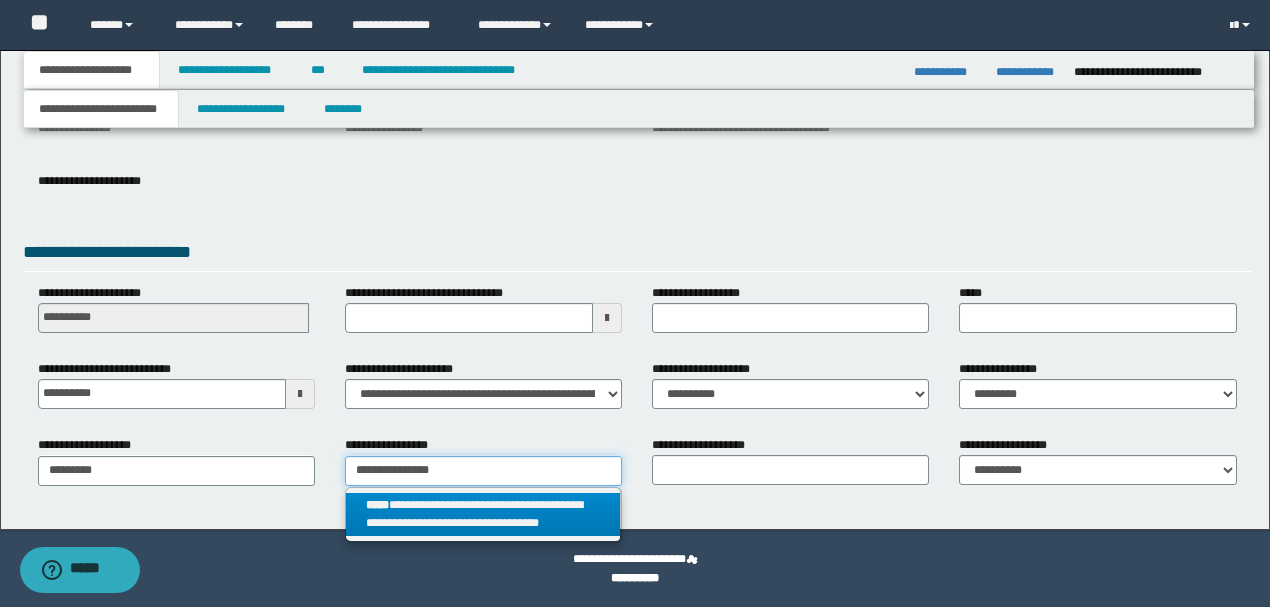 type on "**********" 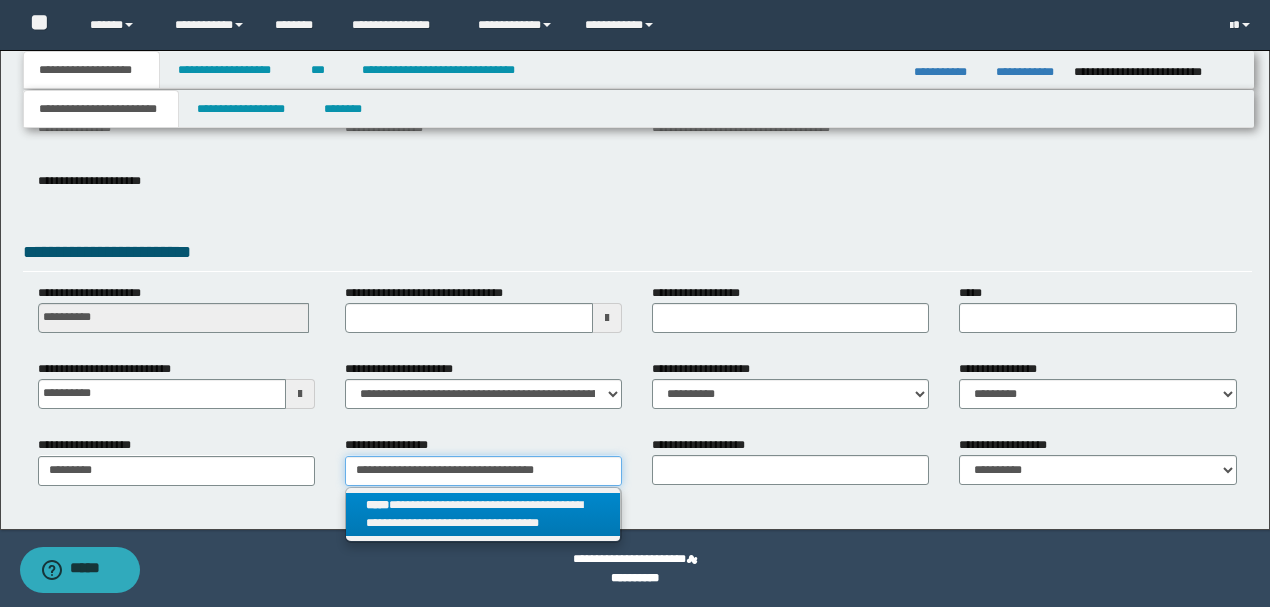 type 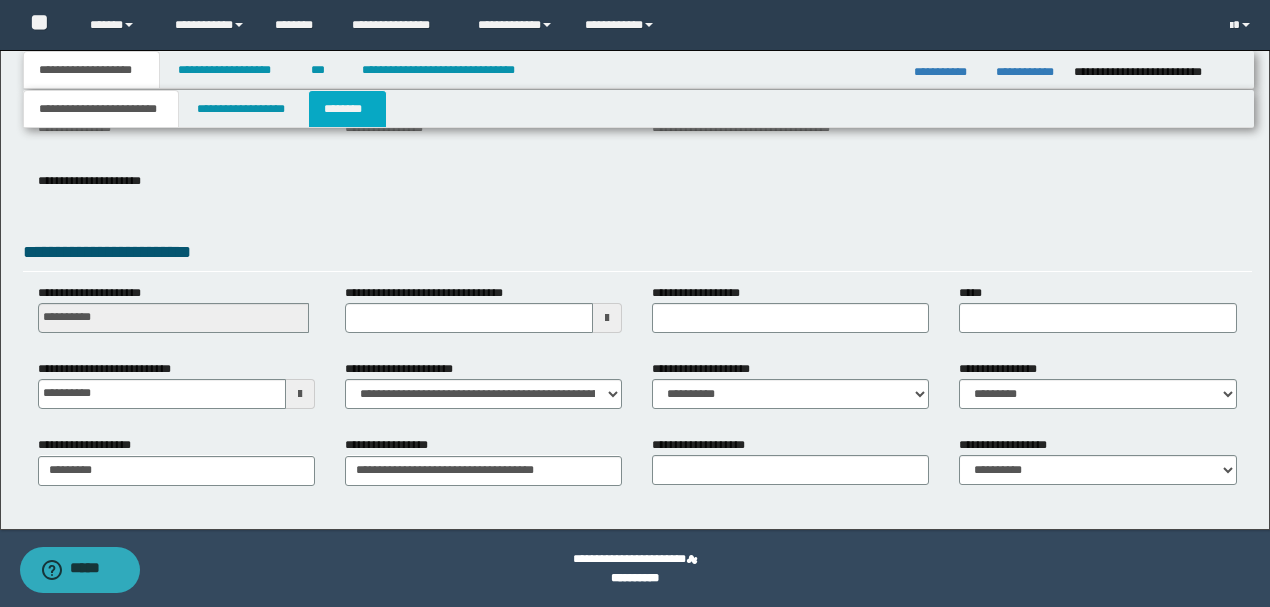 click on "********" at bounding box center (347, 109) 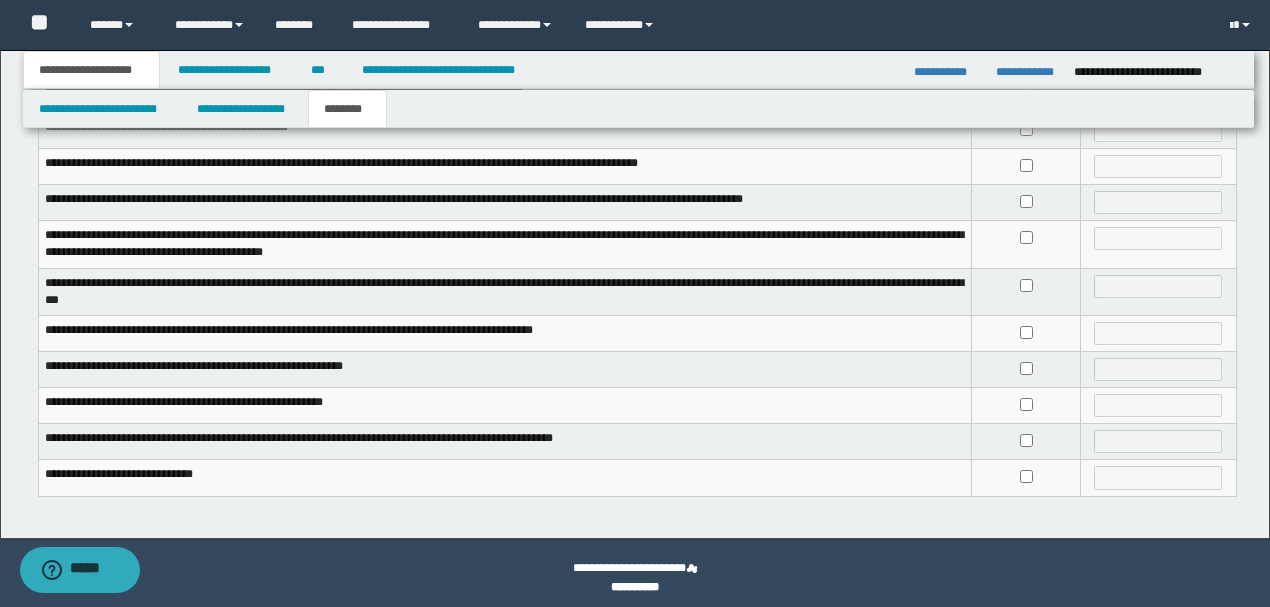 scroll, scrollTop: 533, scrollLeft: 0, axis: vertical 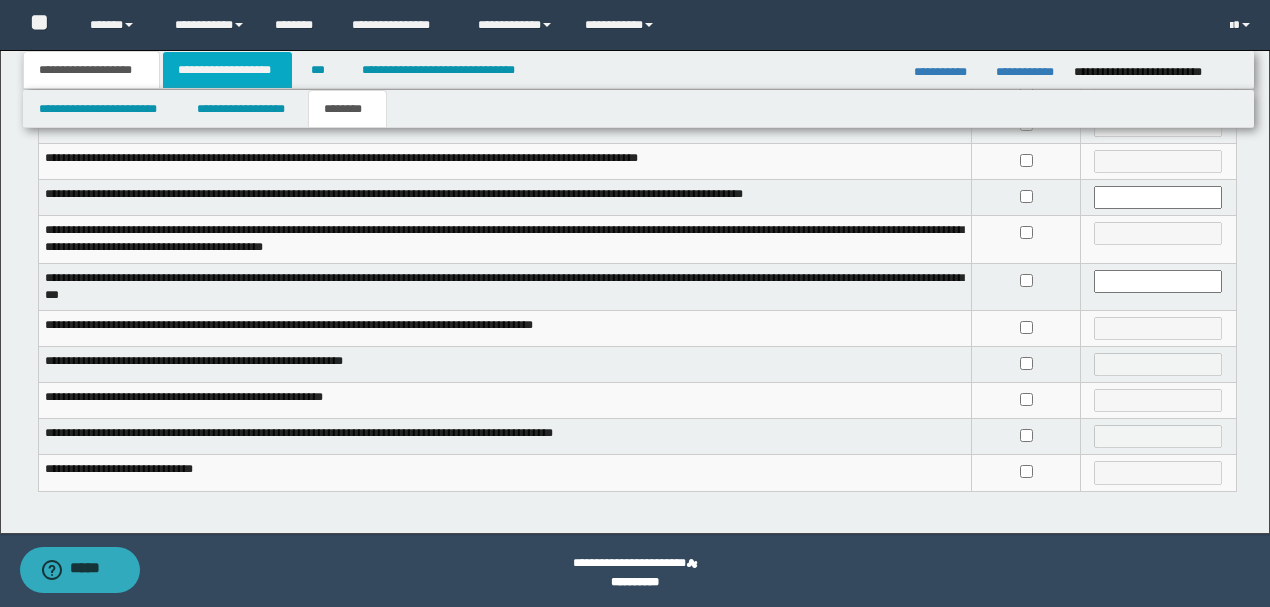 click on "**********" at bounding box center [227, 70] 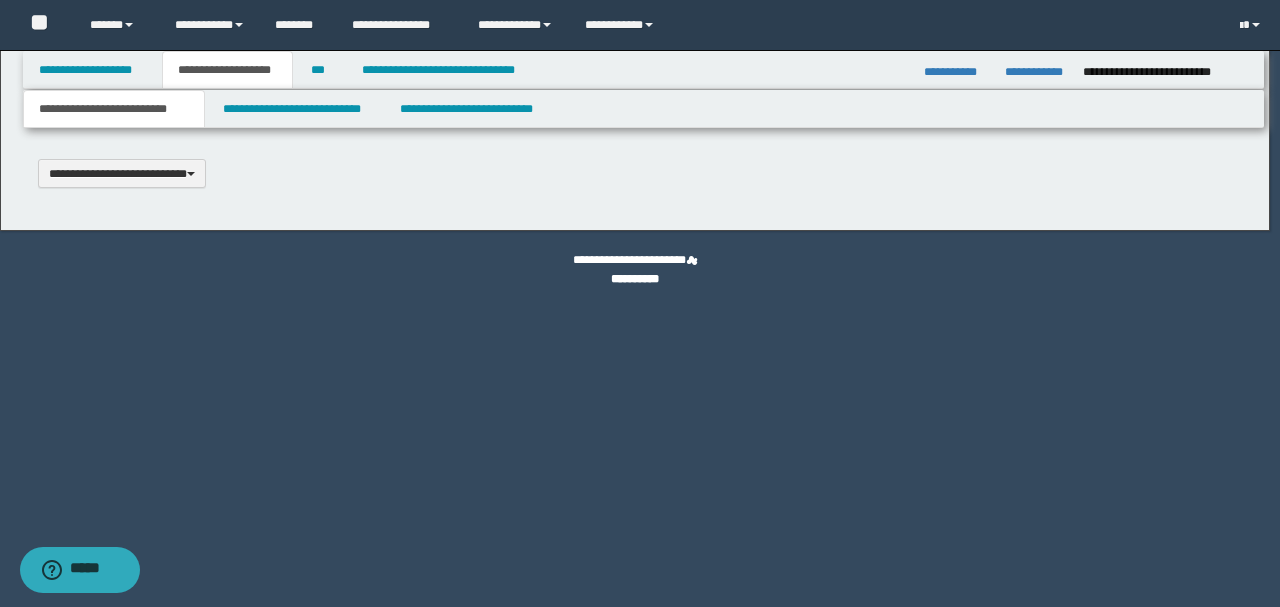 scroll, scrollTop: 0, scrollLeft: 0, axis: both 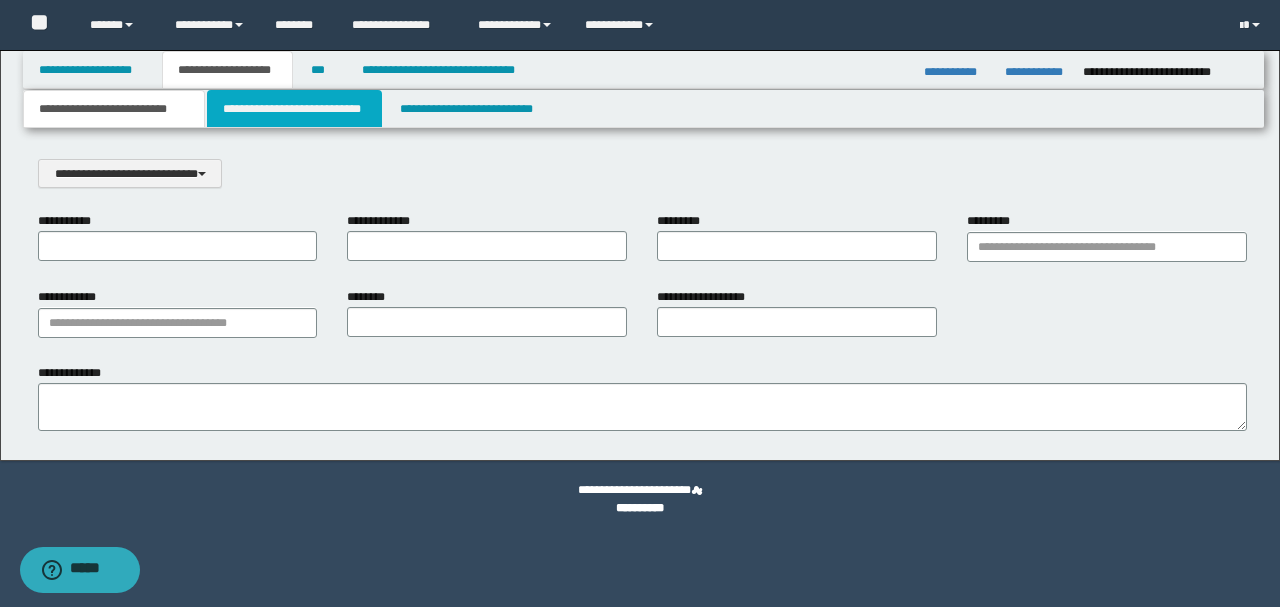 click on "**********" at bounding box center (294, 109) 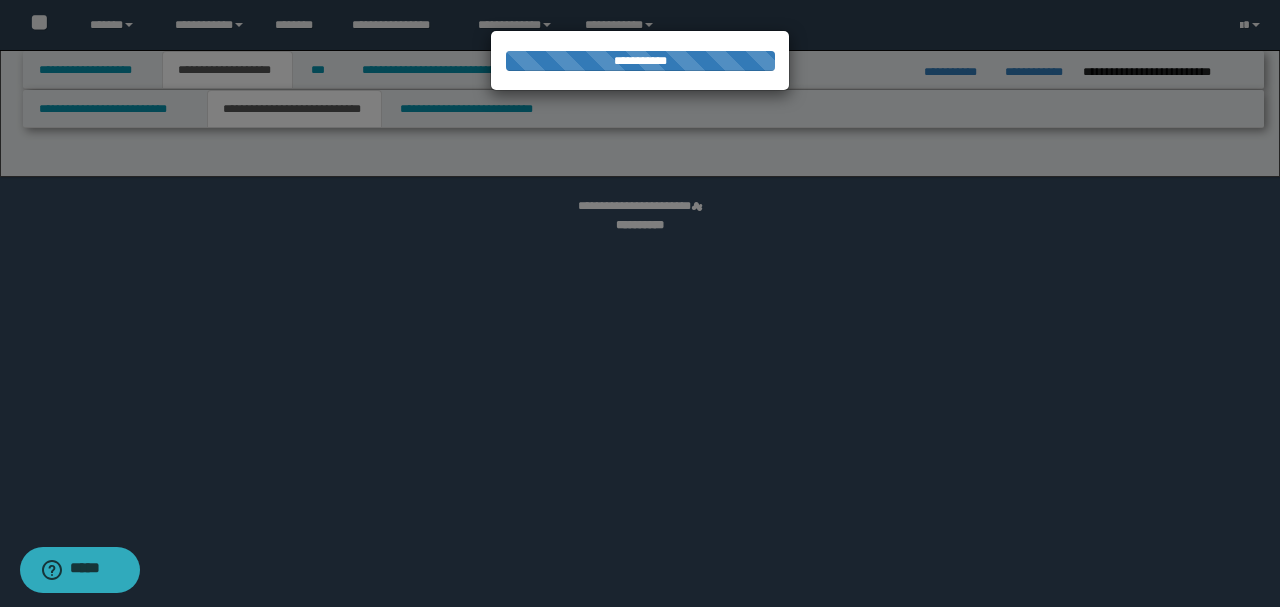 click at bounding box center [640, 303] 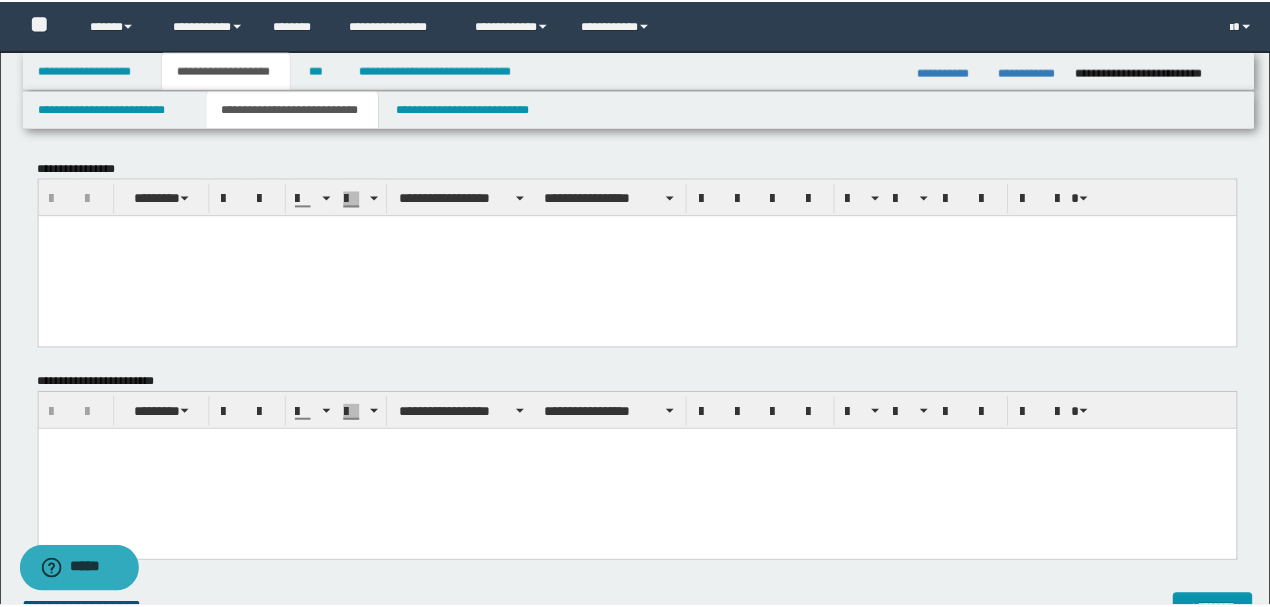 scroll, scrollTop: 0, scrollLeft: 0, axis: both 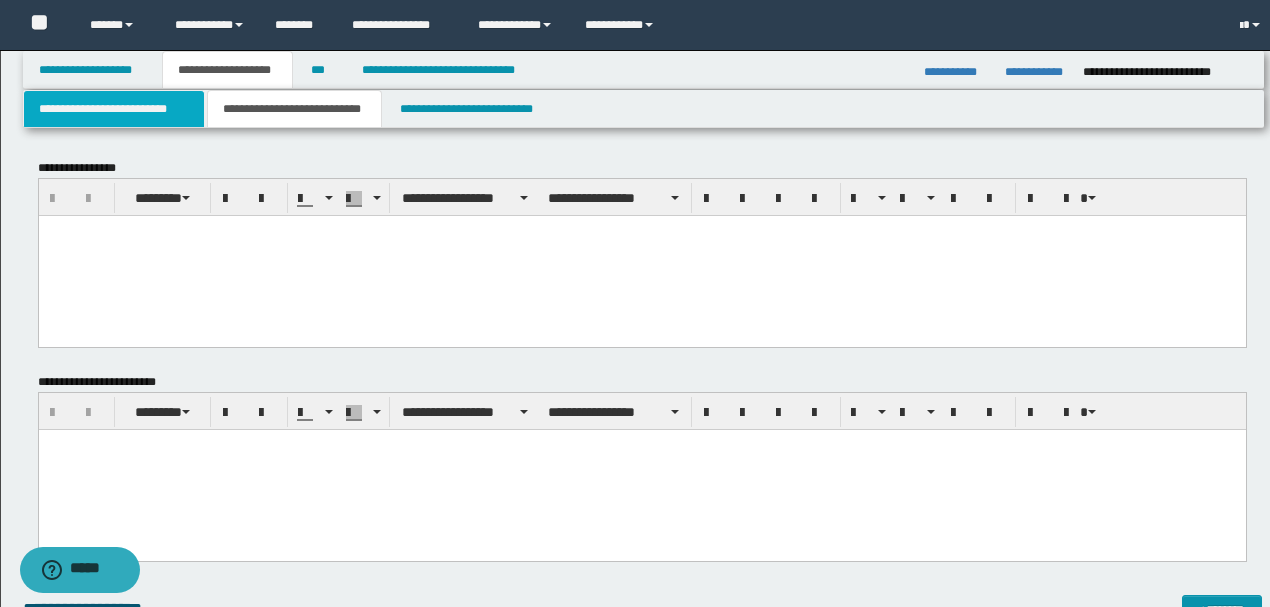 click on "**********" at bounding box center (114, 109) 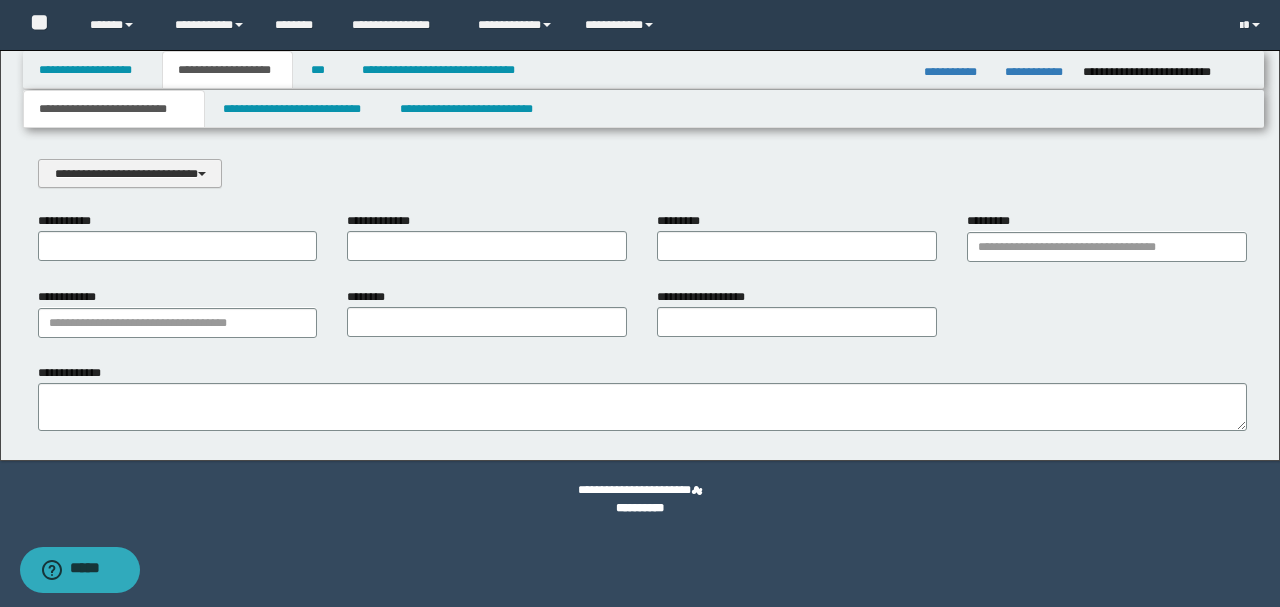 click on "**********" at bounding box center (130, 173) 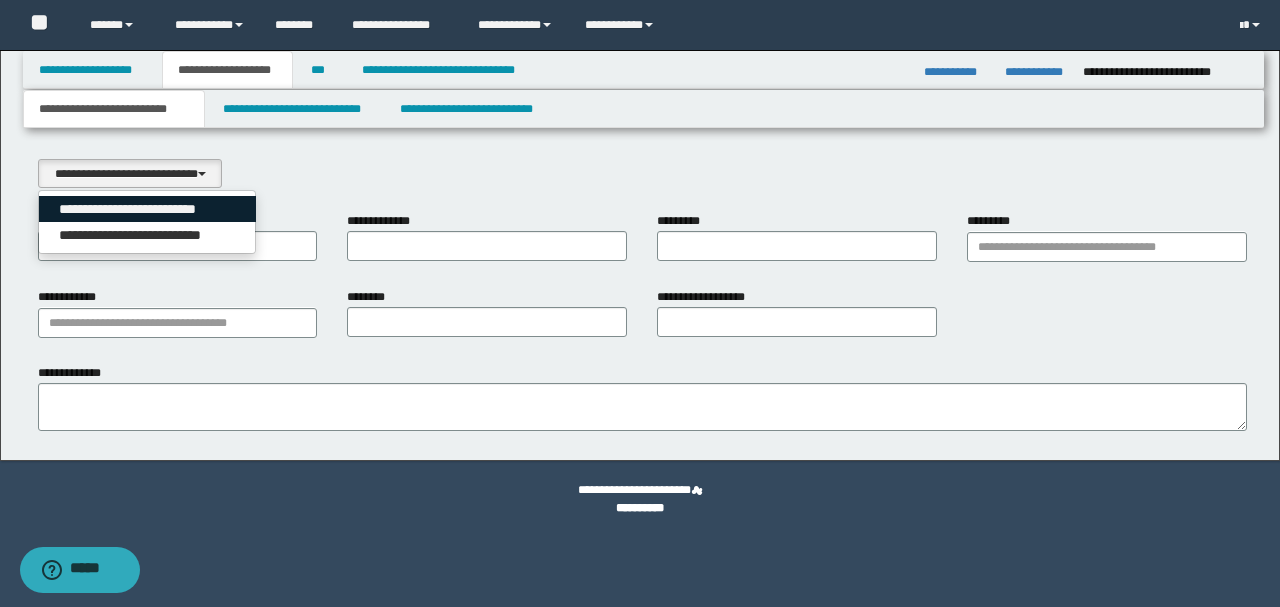 click on "**********" at bounding box center [148, 209] 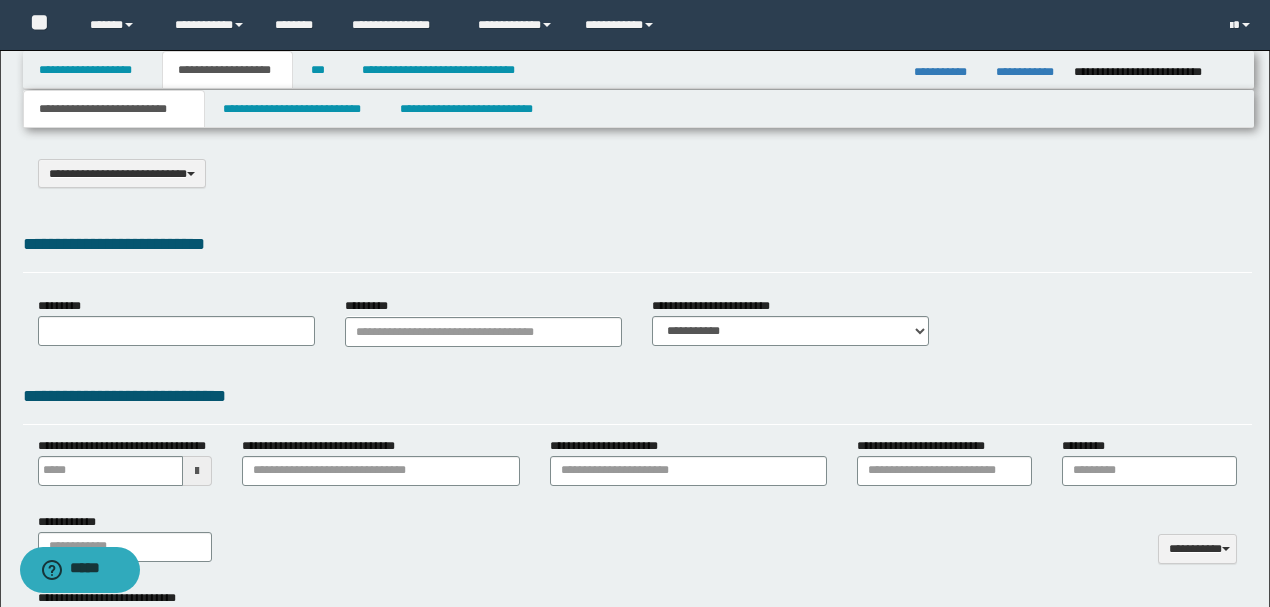 select on "*" 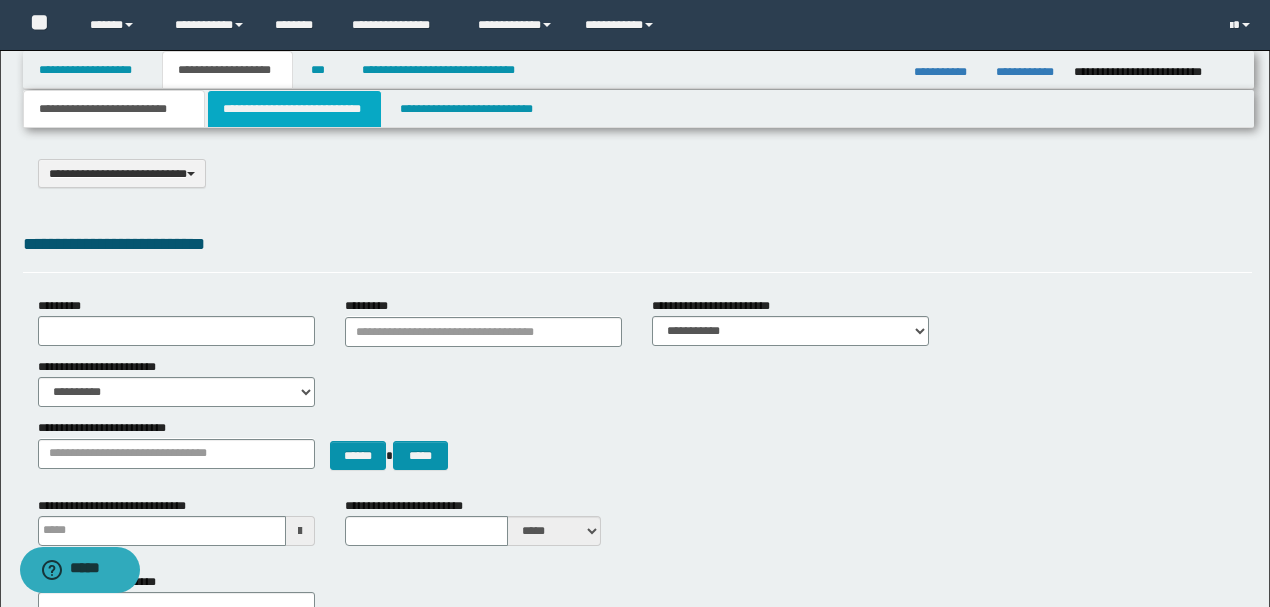 click on "**********" at bounding box center [294, 109] 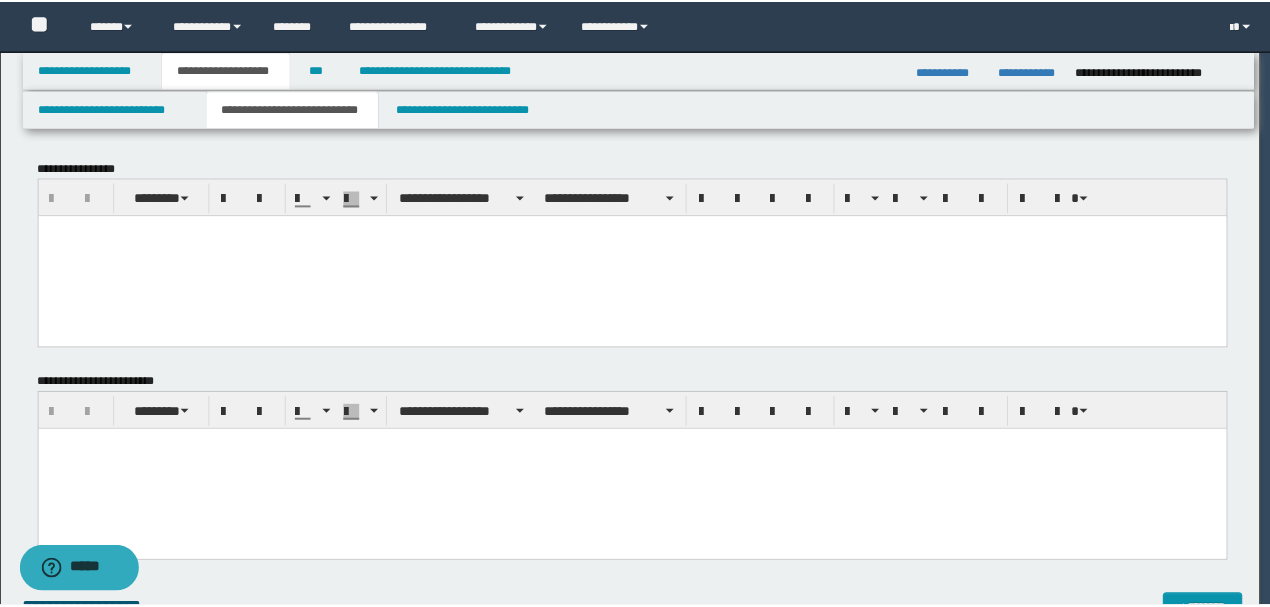 drag, startPoint x: 290, startPoint y: 277, endPoint x: 366, endPoint y: 325, distance: 89.88882 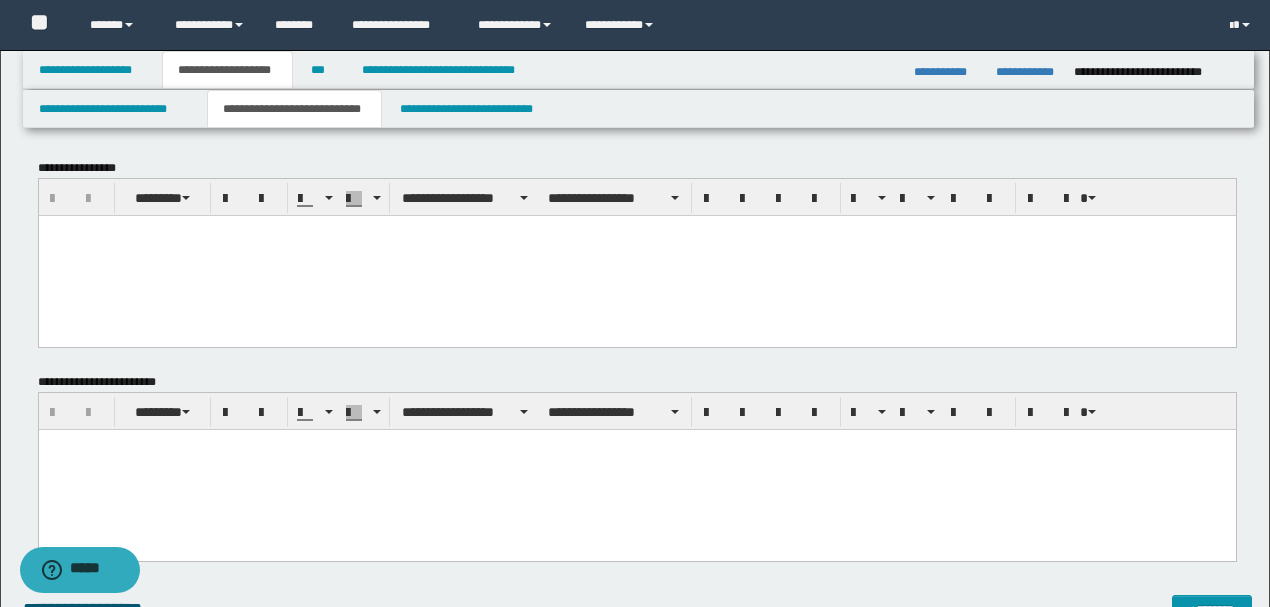 click at bounding box center [636, 255] 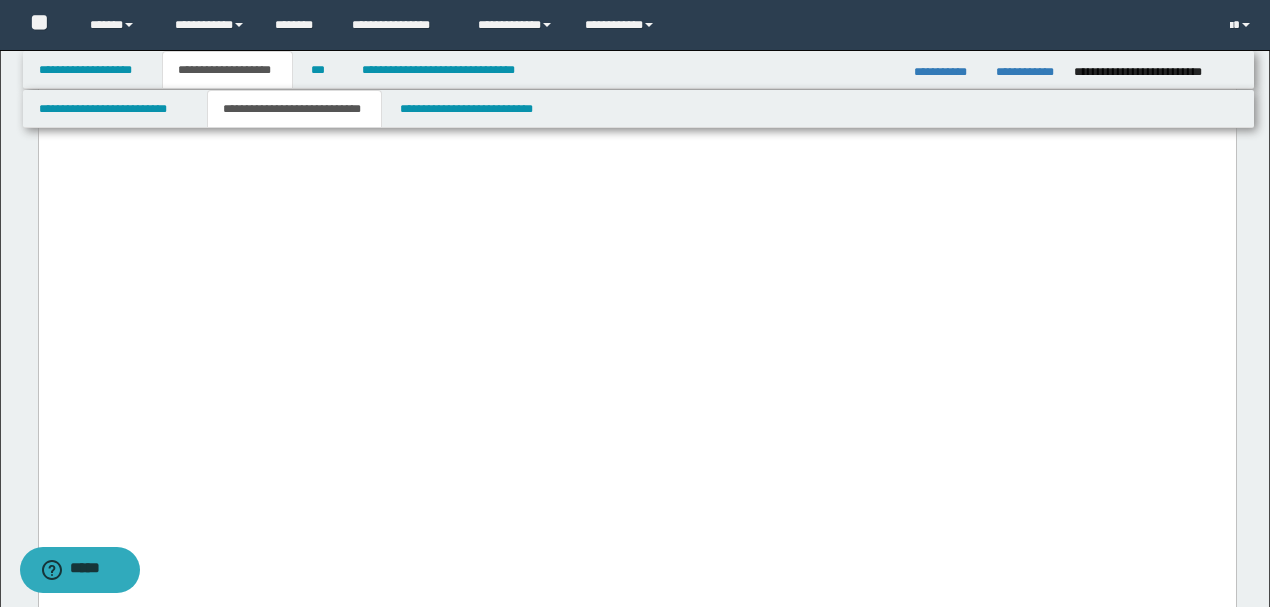 scroll, scrollTop: 3333, scrollLeft: 0, axis: vertical 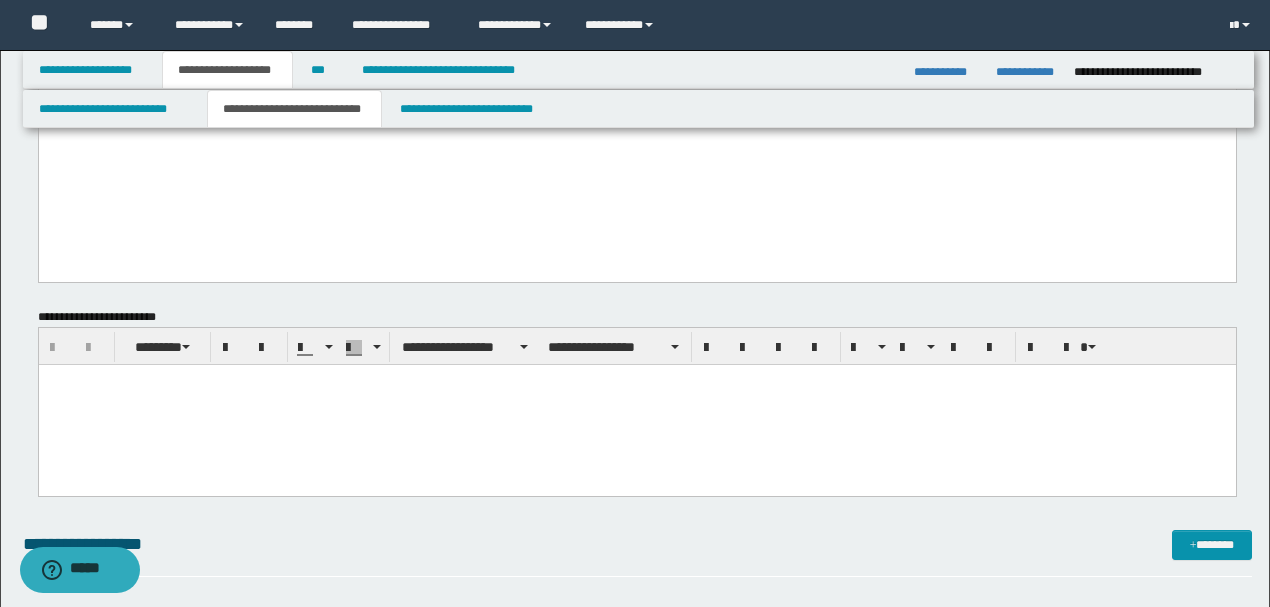 click at bounding box center (636, 380) 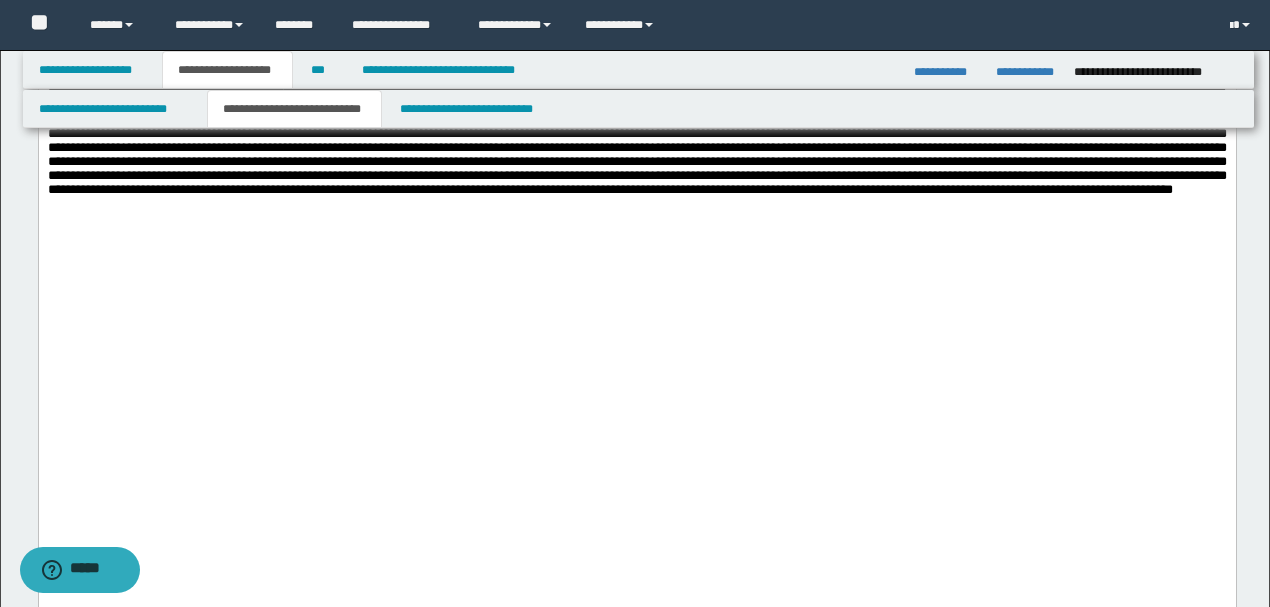 scroll, scrollTop: 5333, scrollLeft: 0, axis: vertical 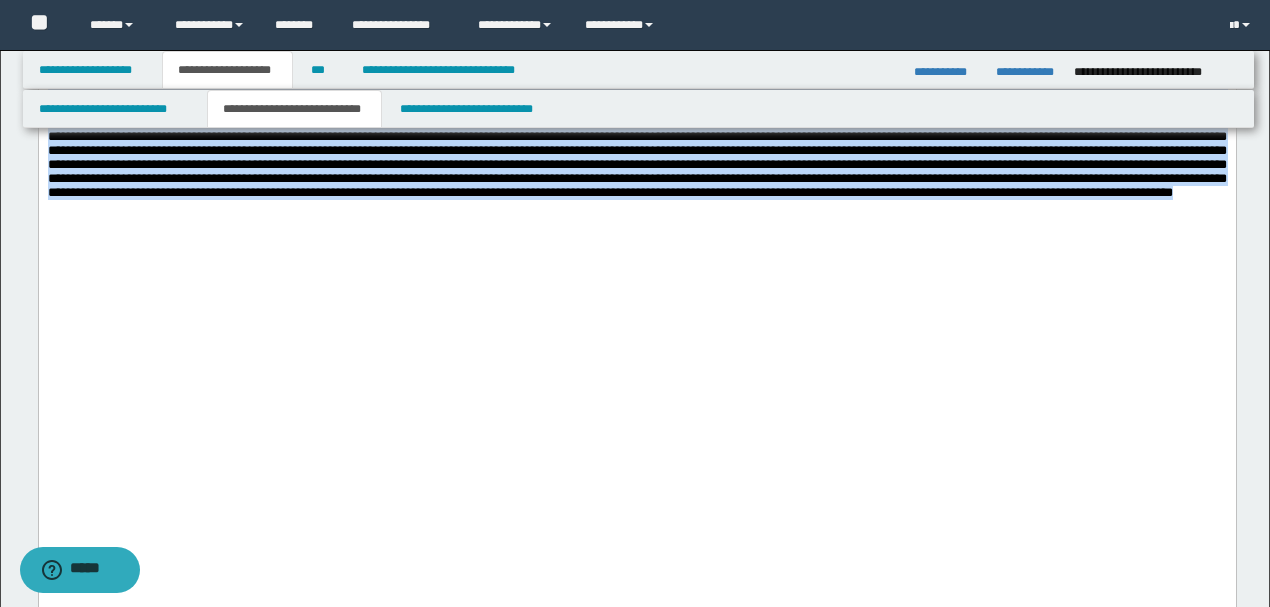 drag, startPoint x: 781, startPoint y: 546, endPoint x: 44, endPoint y: -1388, distance: 2069.668 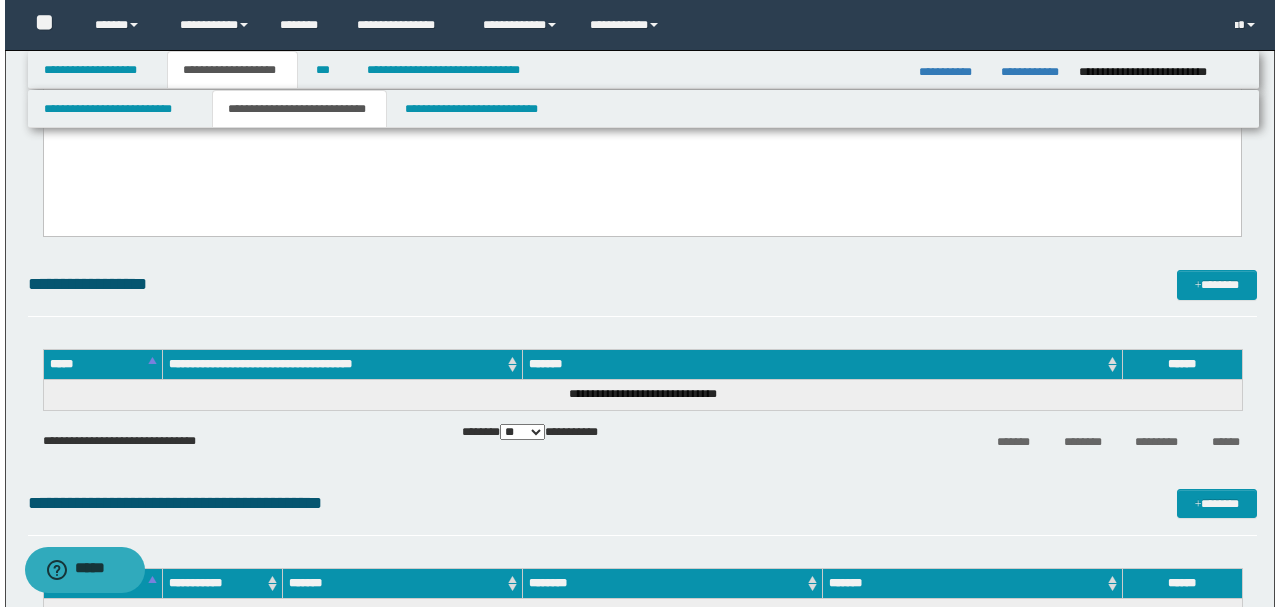 scroll, scrollTop: 5666, scrollLeft: 0, axis: vertical 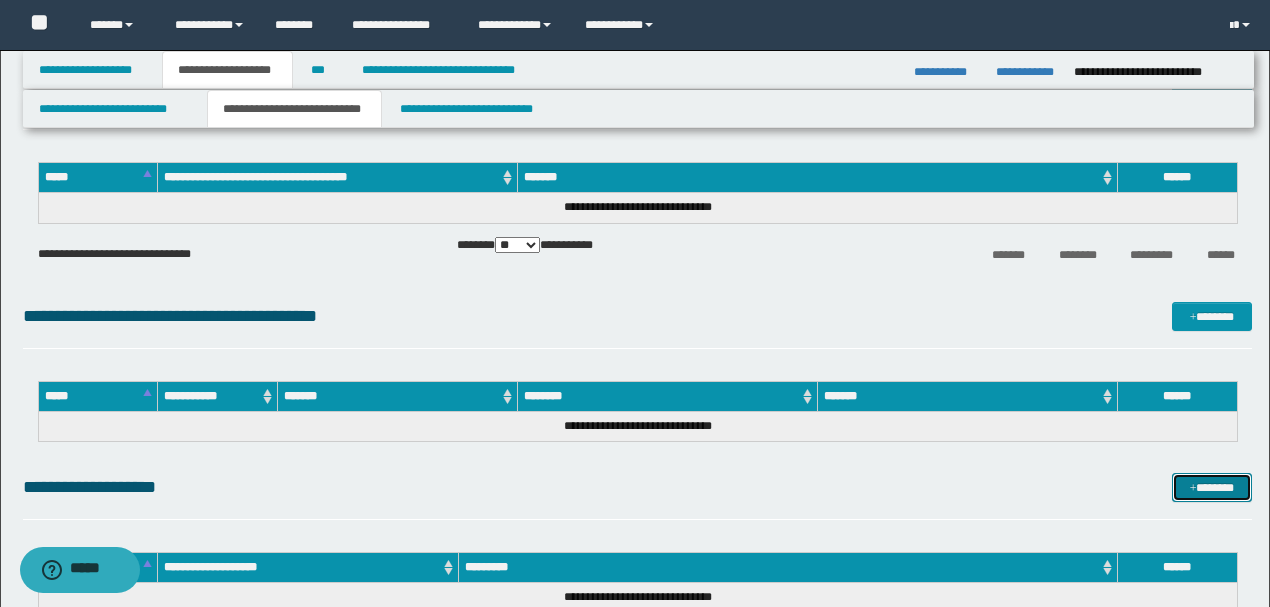 click on "*******" at bounding box center (1211, 487) 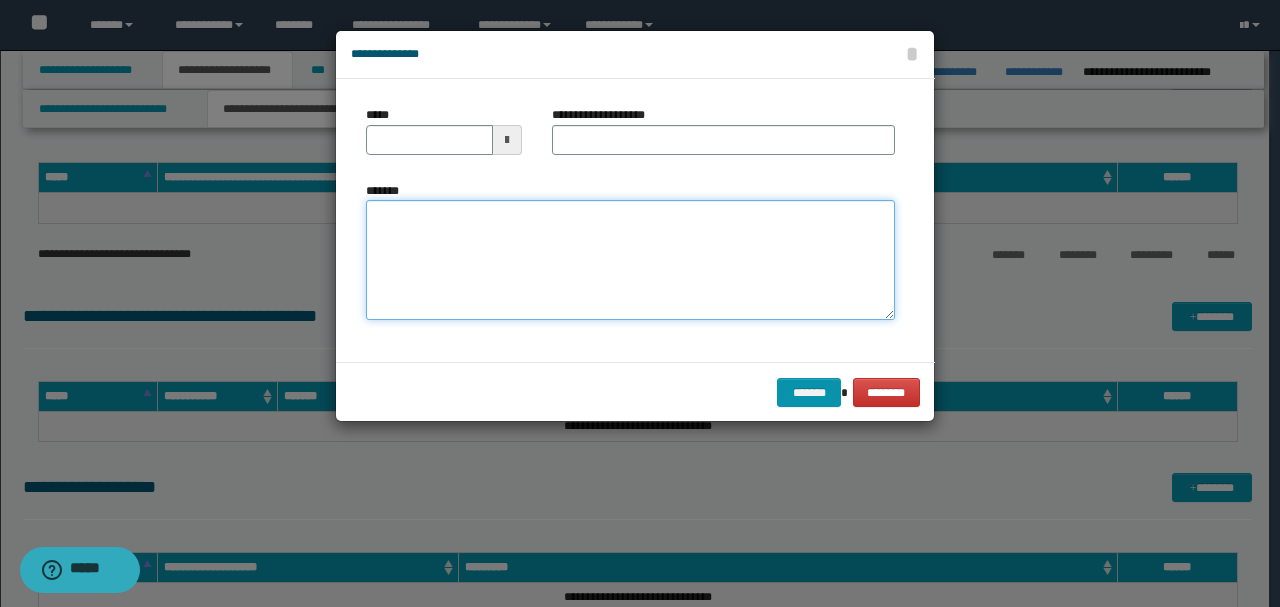click on "*******" at bounding box center (630, 260) 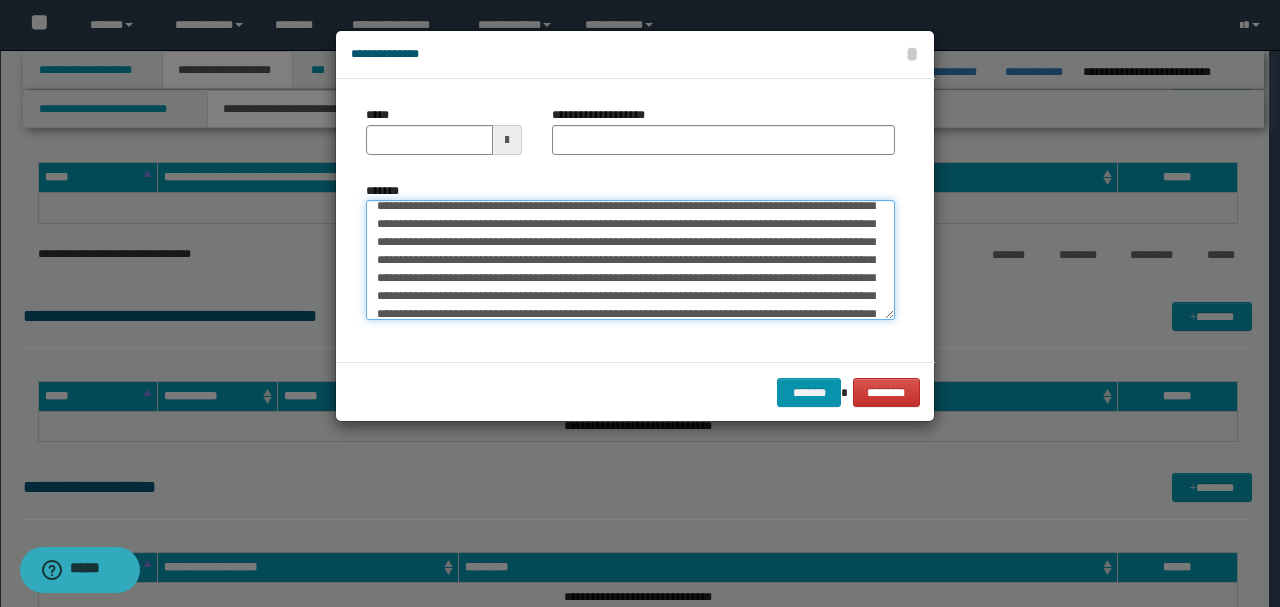 scroll, scrollTop: 0, scrollLeft: 0, axis: both 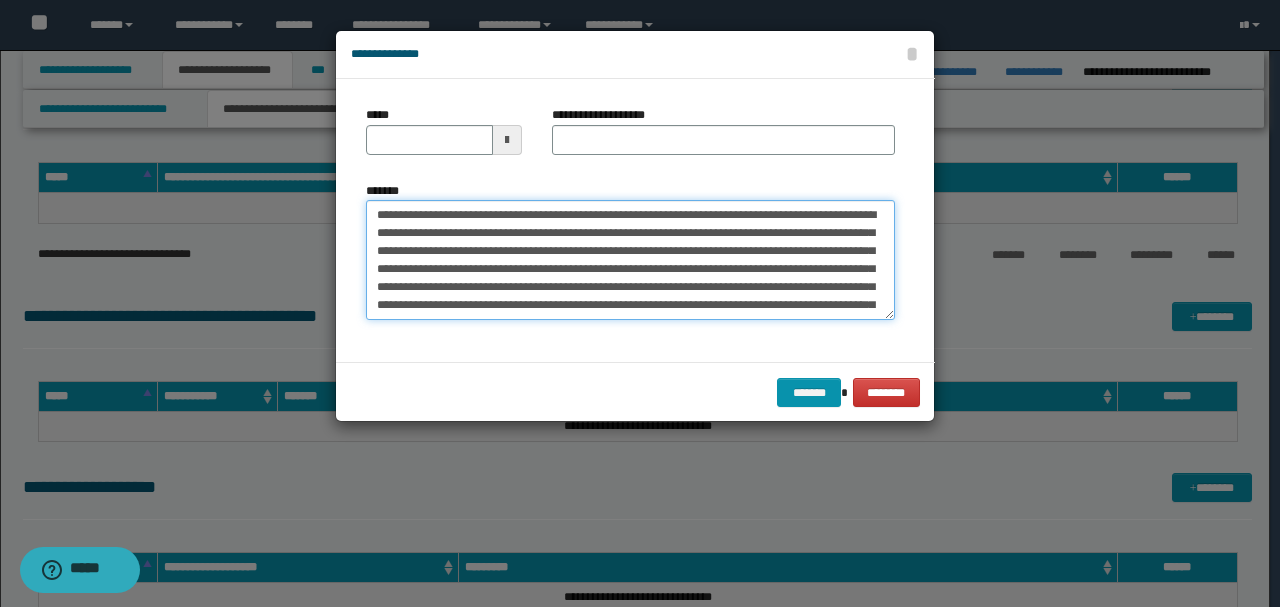 type on "**********" 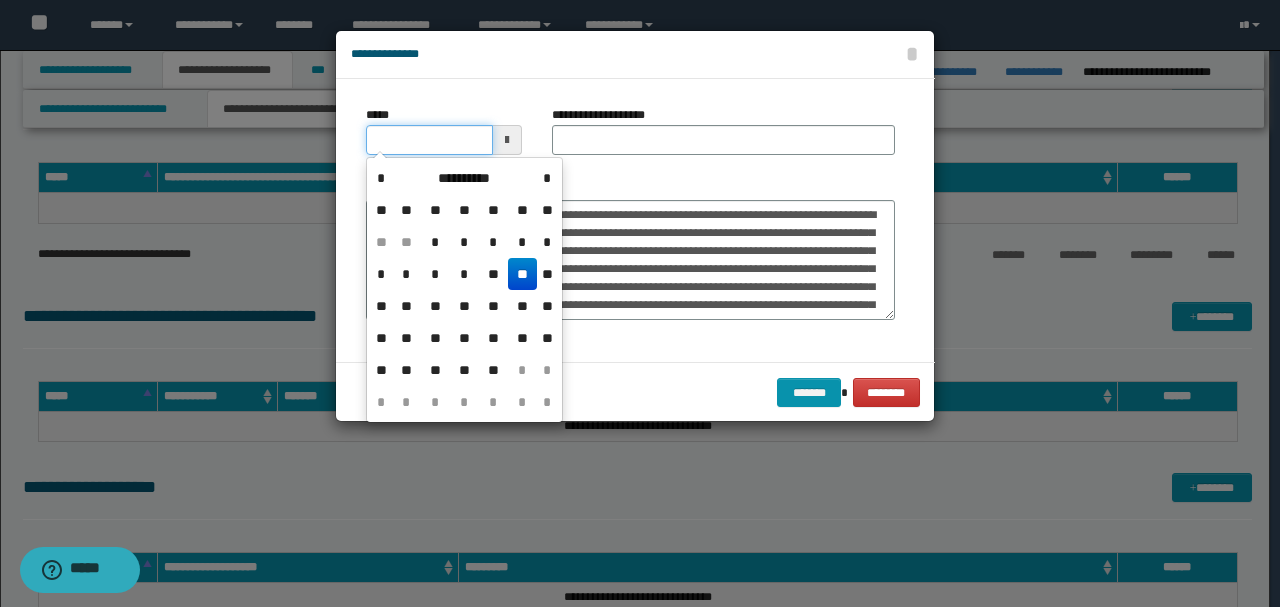 click on "*****" at bounding box center [429, 140] 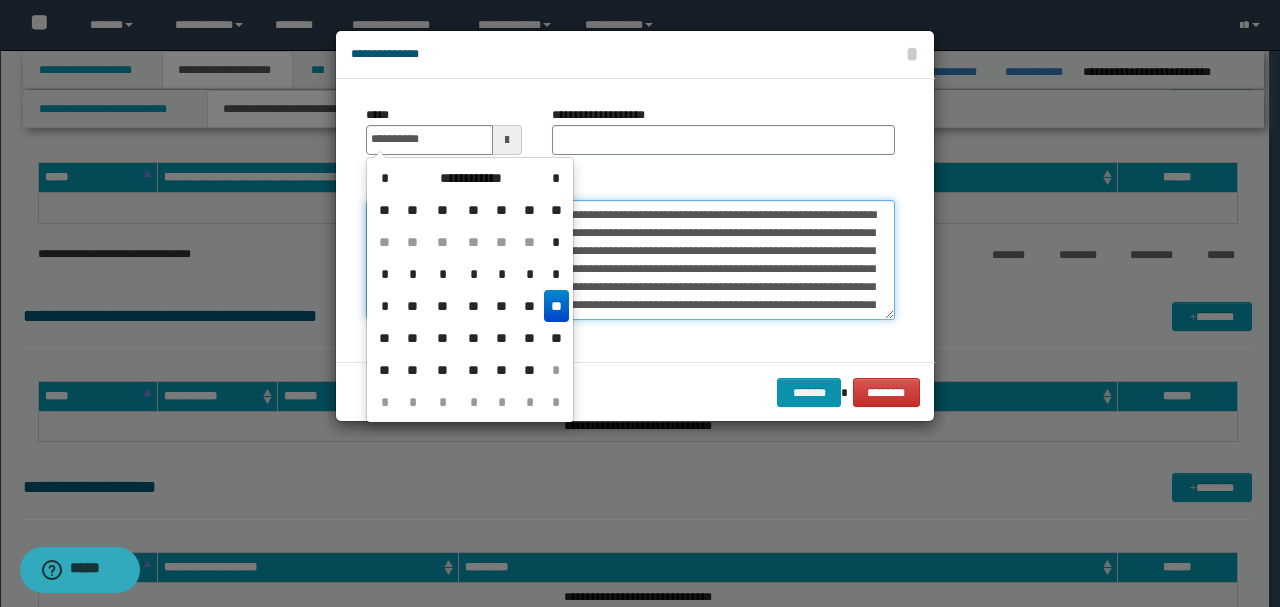 type on "**********" 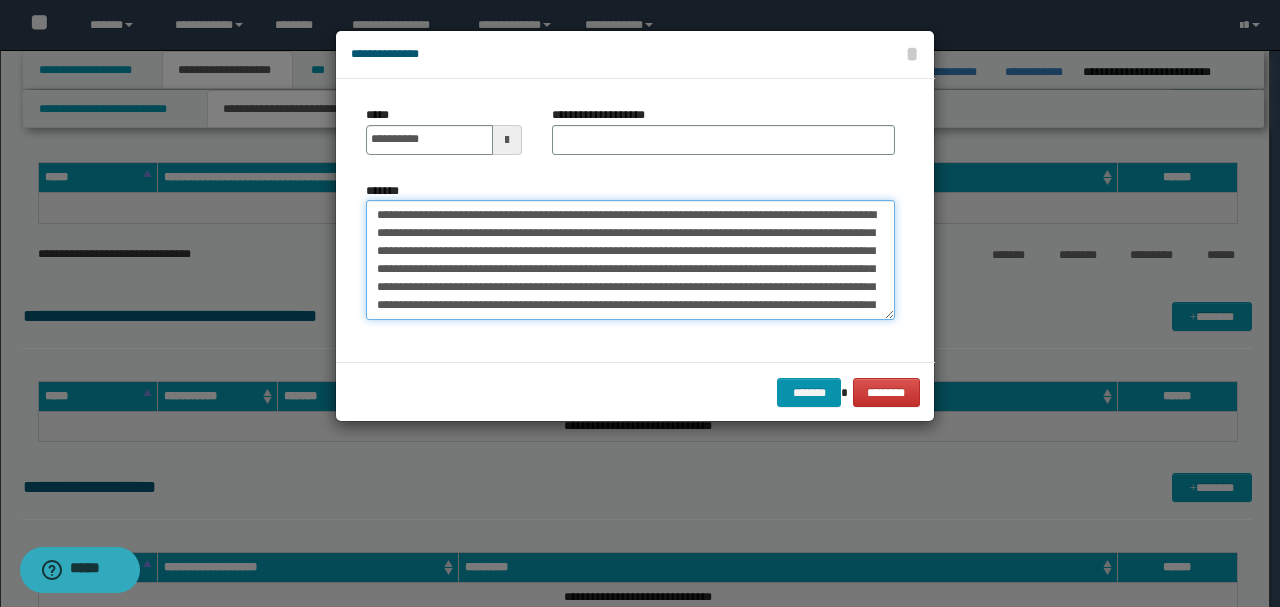 click on "*******" at bounding box center (630, 259) 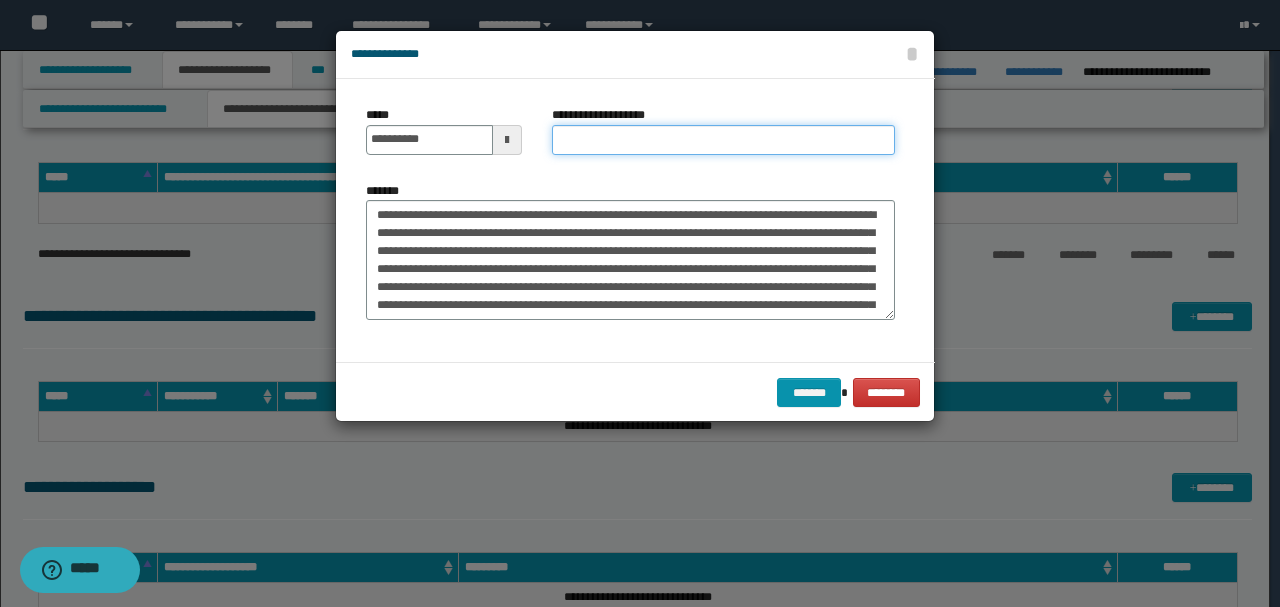 paste on "**********" 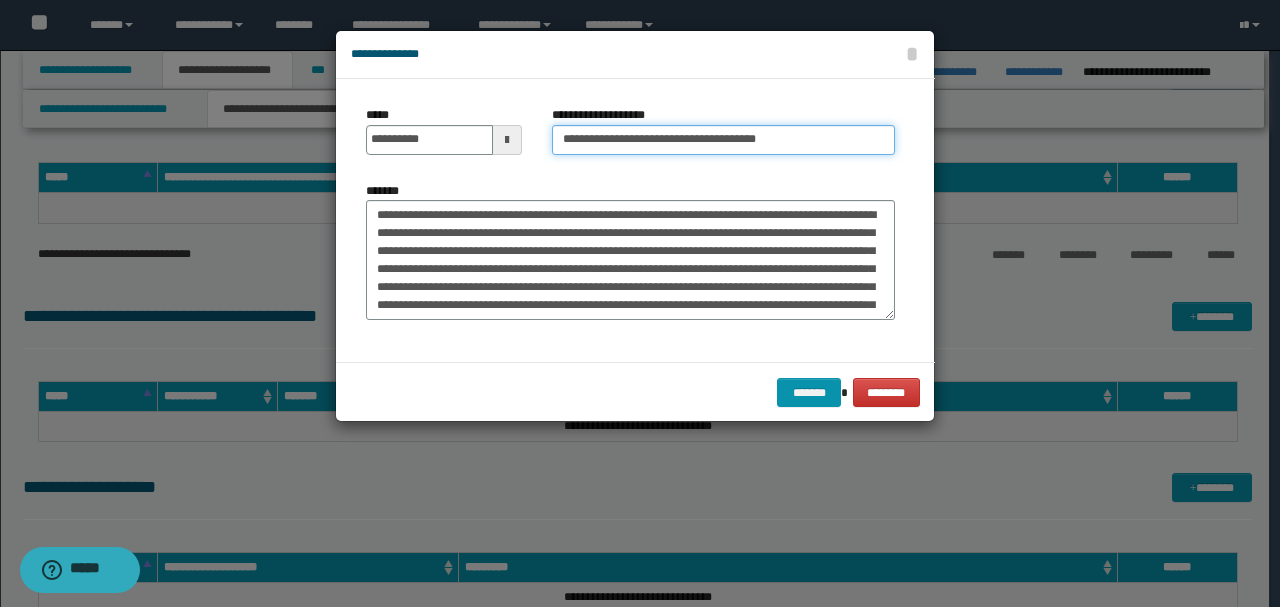 drag, startPoint x: 596, startPoint y: 144, endPoint x: 567, endPoint y: 192, distance: 56.0803 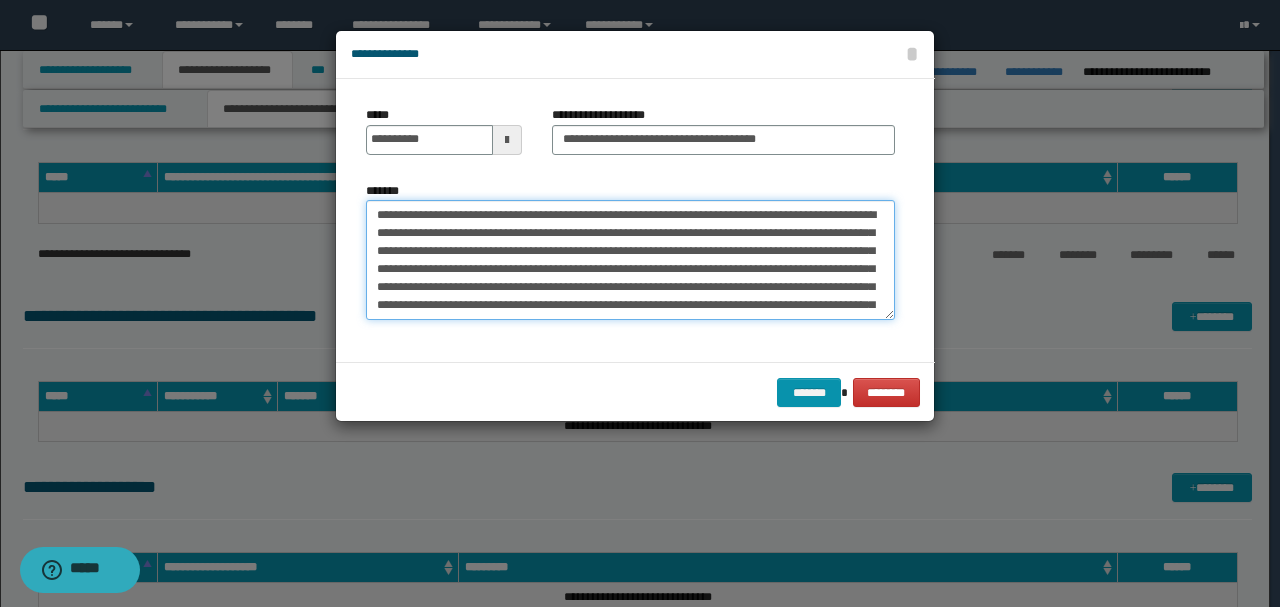 click on "*******" at bounding box center (630, 259) 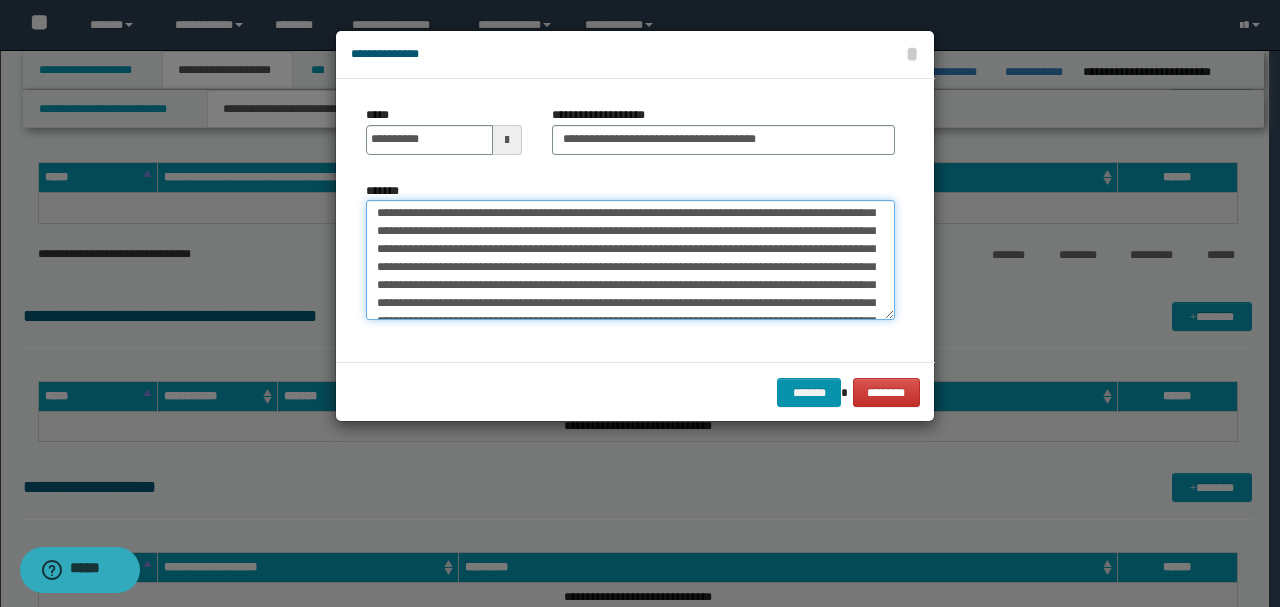 scroll, scrollTop: 533, scrollLeft: 0, axis: vertical 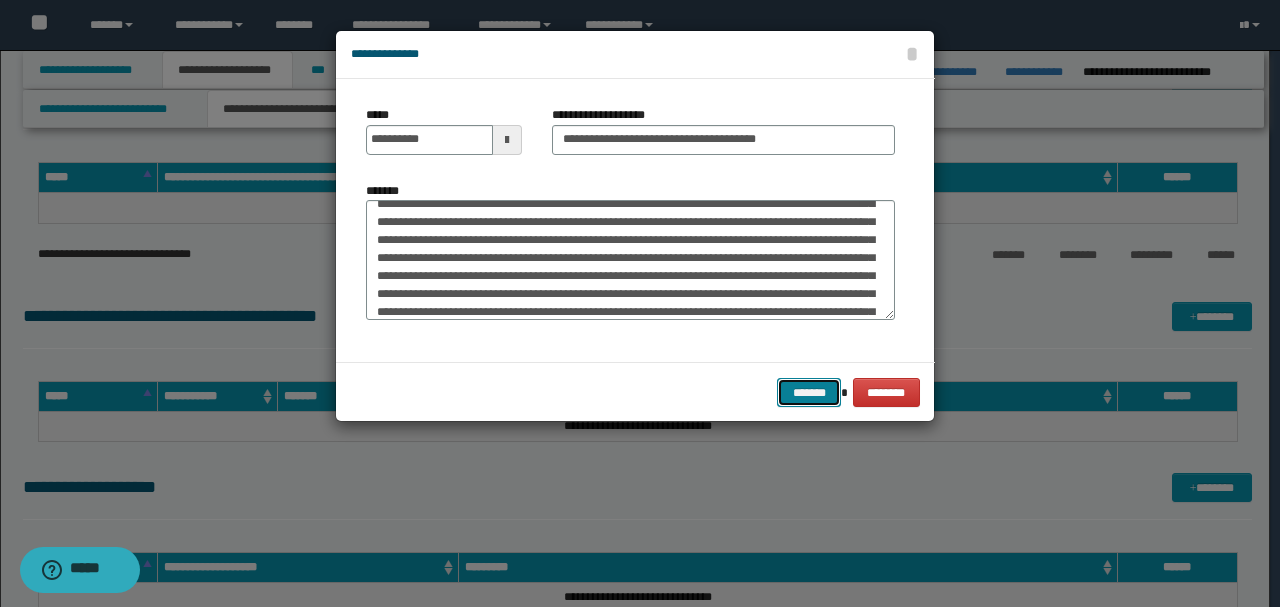click on "*******" at bounding box center [809, 392] 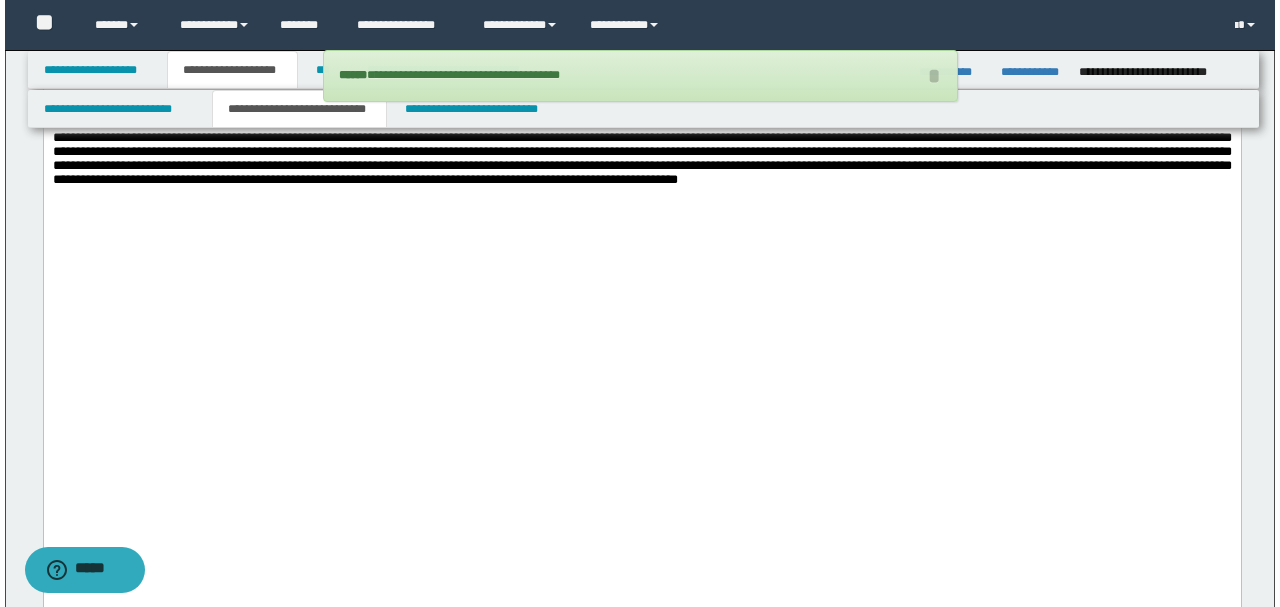 scroll, scrollTop: 5066, scrollLeft: 0, axis: vertical 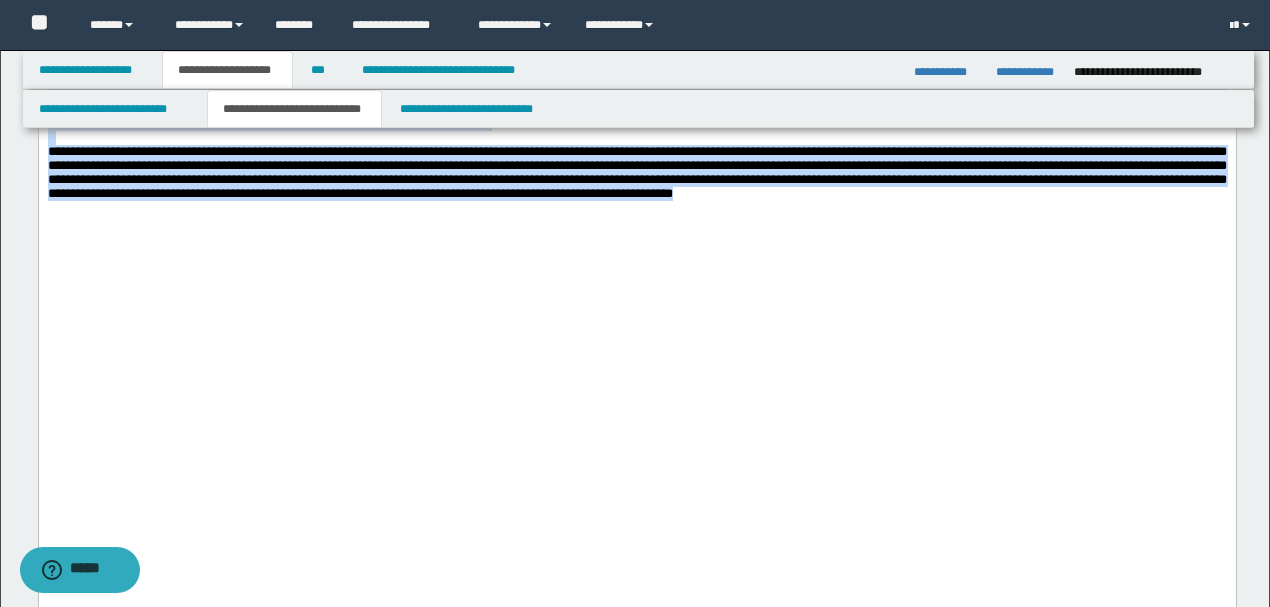 drag, startPoint x: 1034, startPoint y: 489, endPoint x: 38, endPoint y: -1023, distance: 1810.569 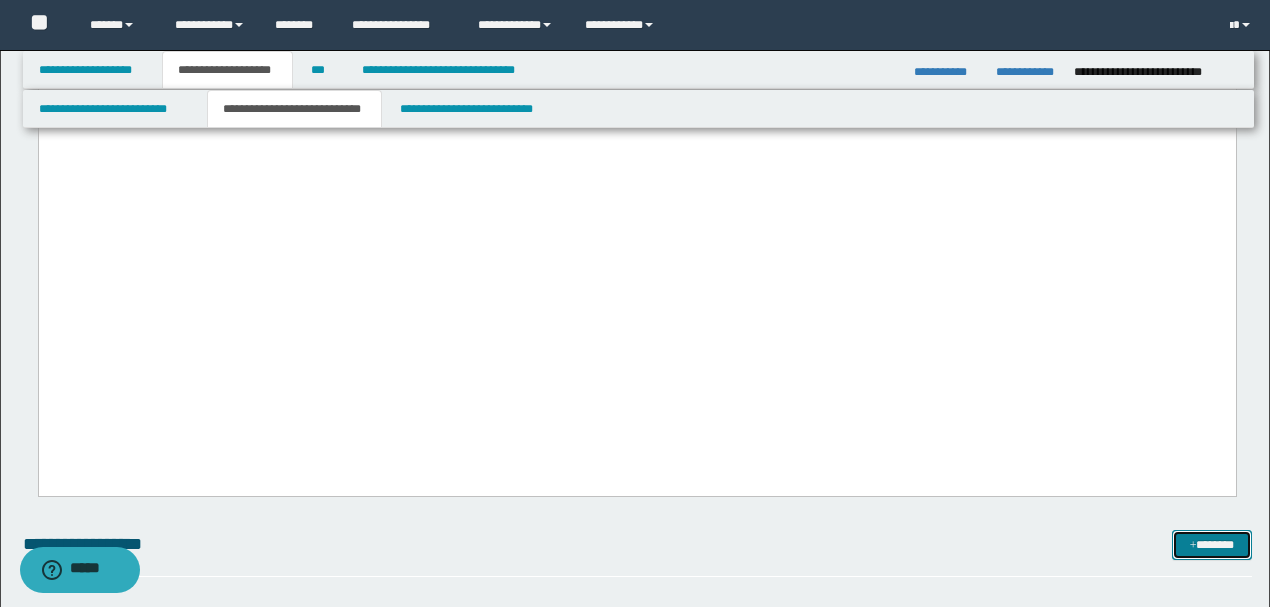 click on "*******" at bounding box center [1211, 544] 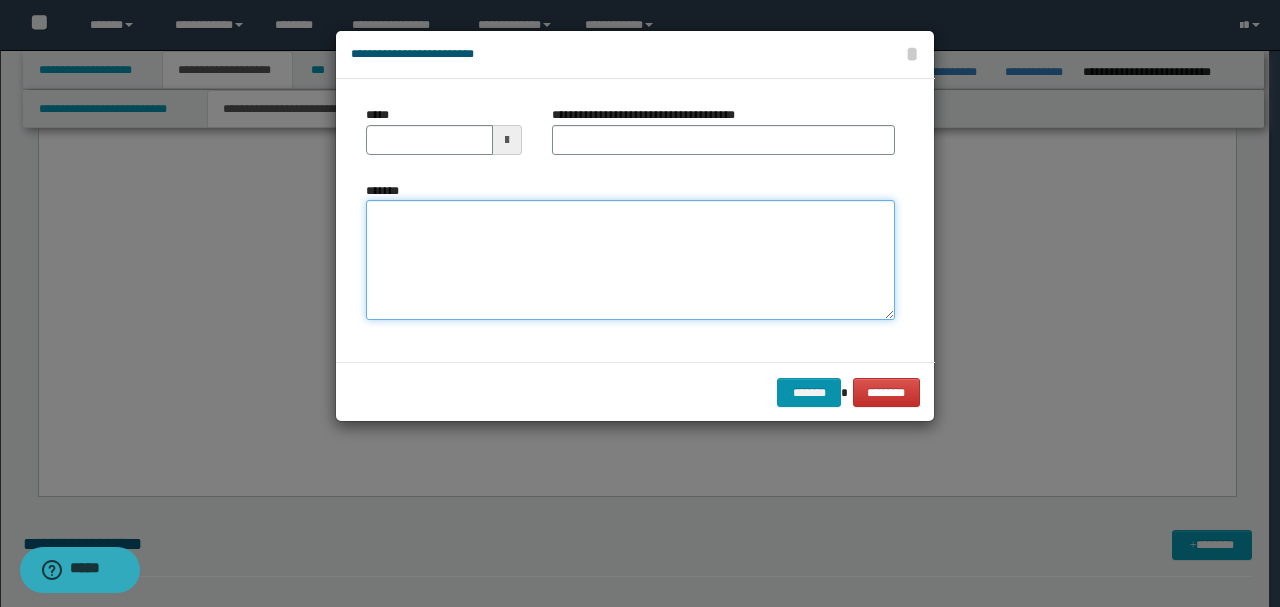 click on "*******" at bounding box center (630, 260) 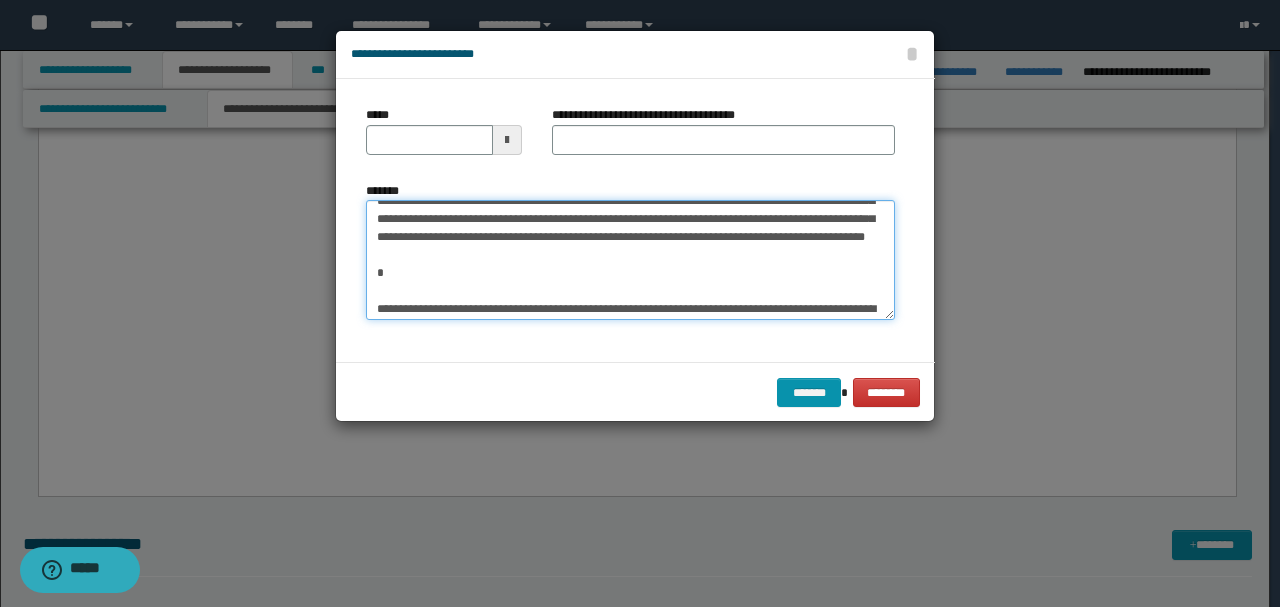 scroll, scrollTop: 0, scrollLeft: 0, axis: both 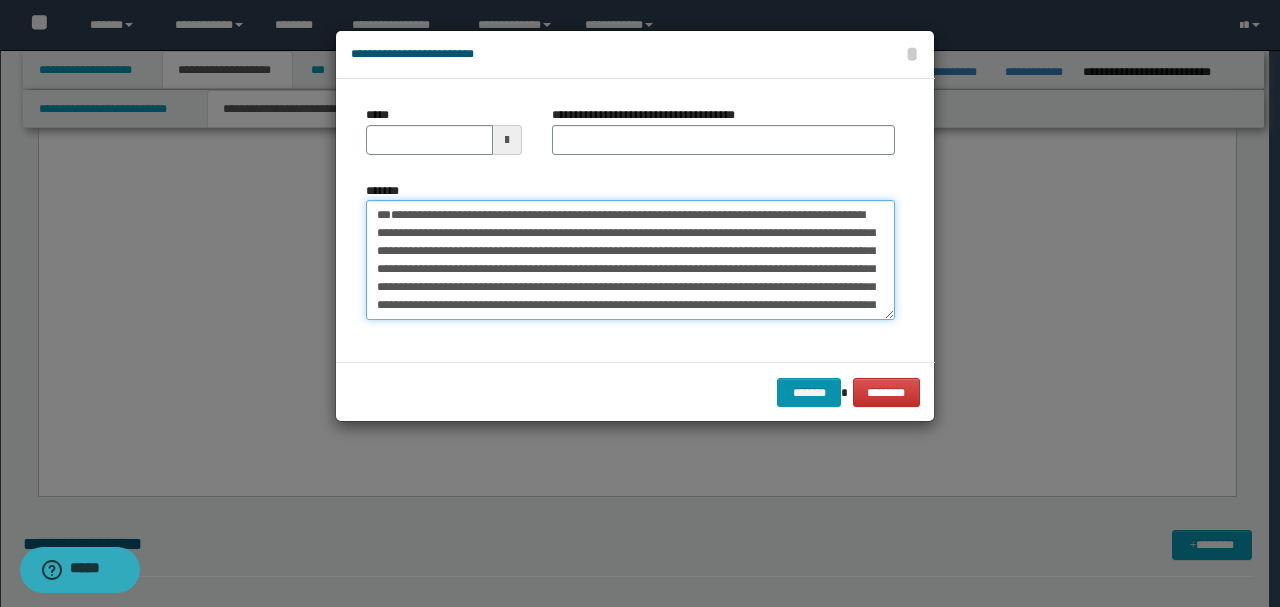 type on "**********" 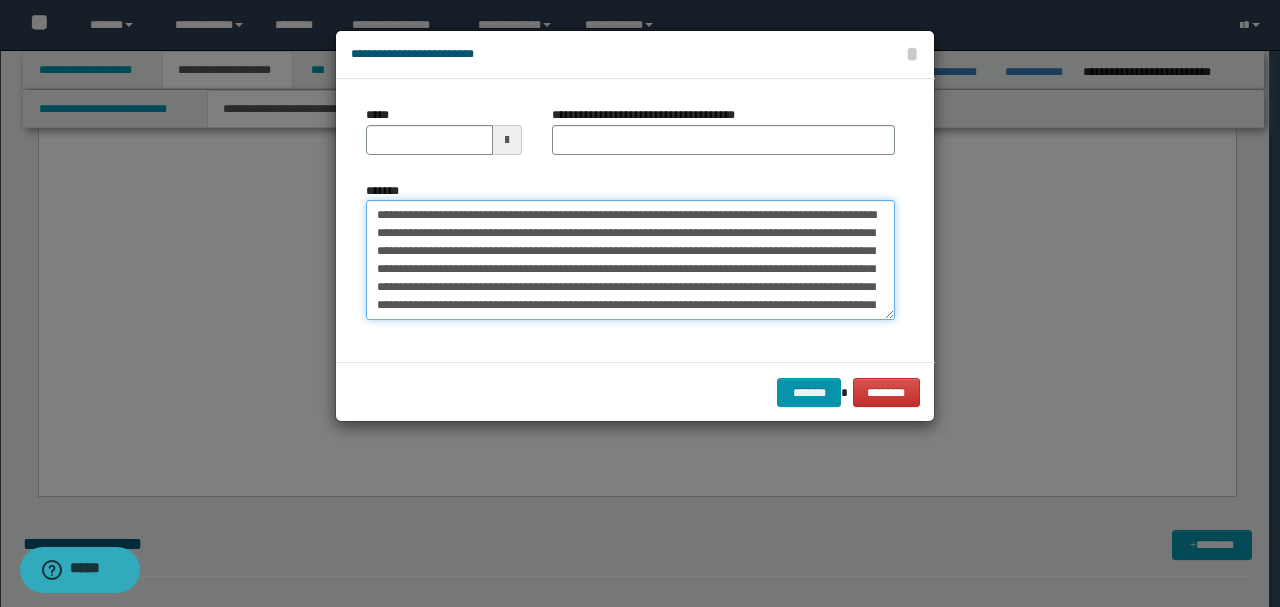 drag, startPoint x: 440, startPoint y: 248, endPoint x: 272, endPoint y: 158, distance: 190.58856 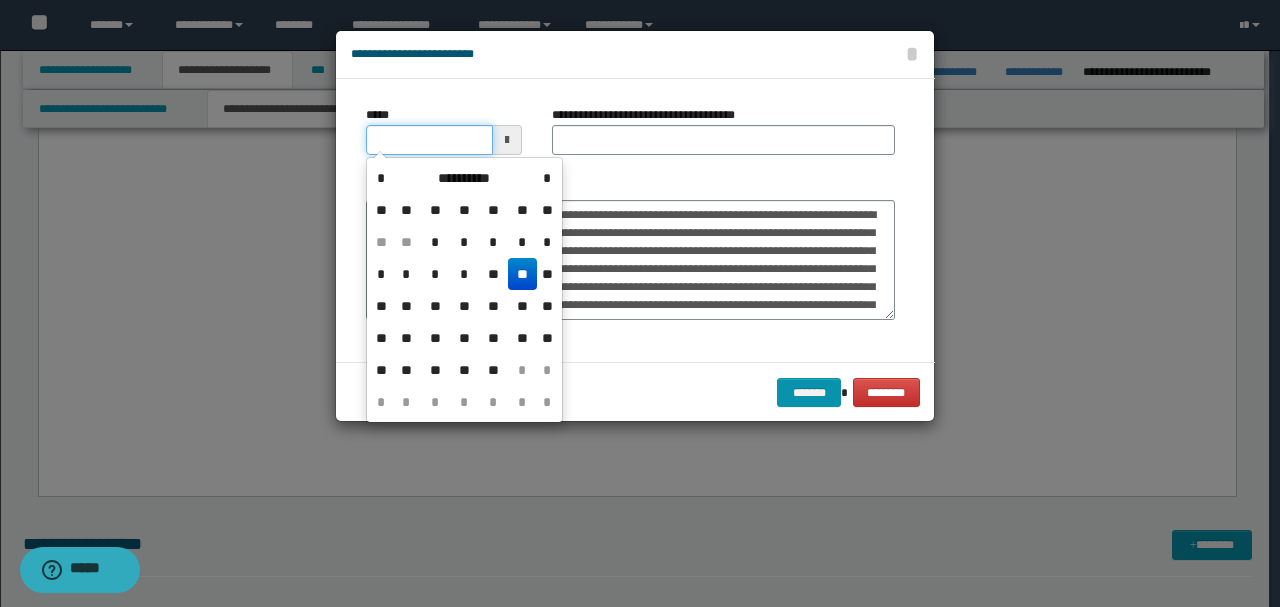 click on "*****" at bounding box center (429, 140) 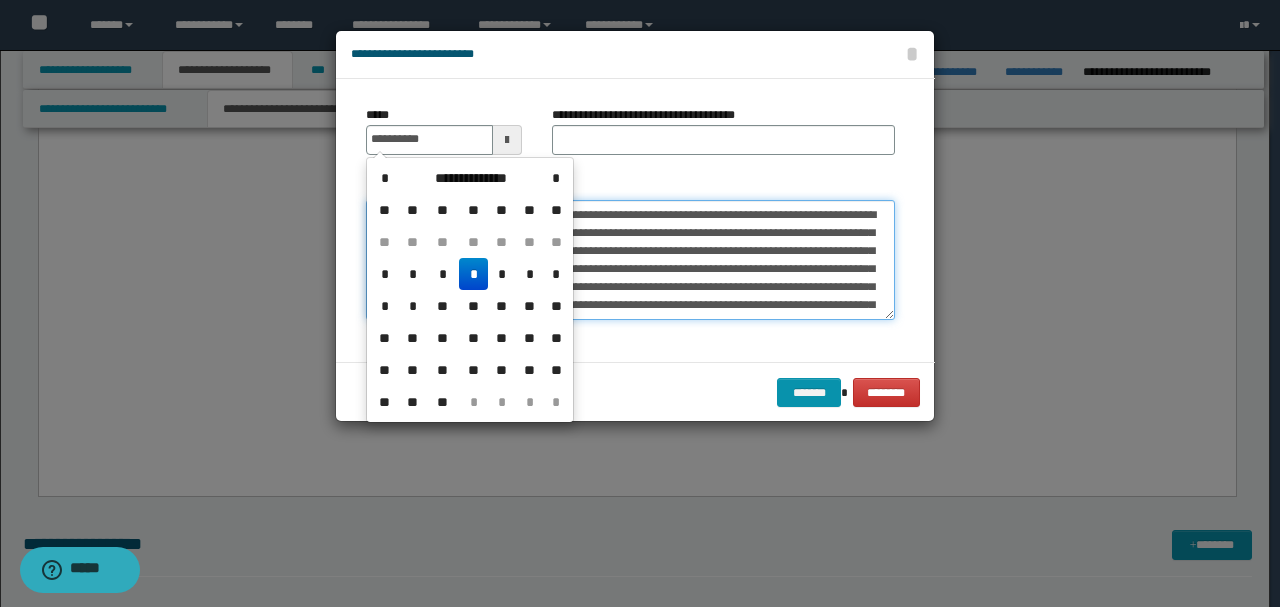 type on "**********" 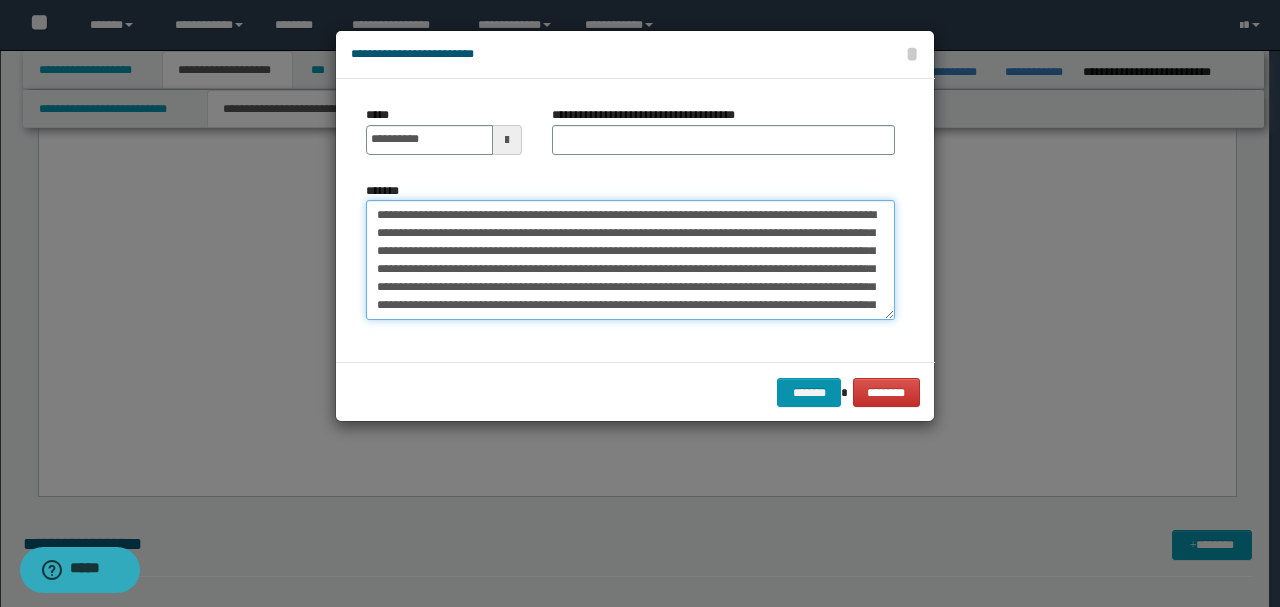 drag, startPoint x: 433, startPoint y: 210, endPoint x: 142, endPoint y: 204, distance: 291.06186 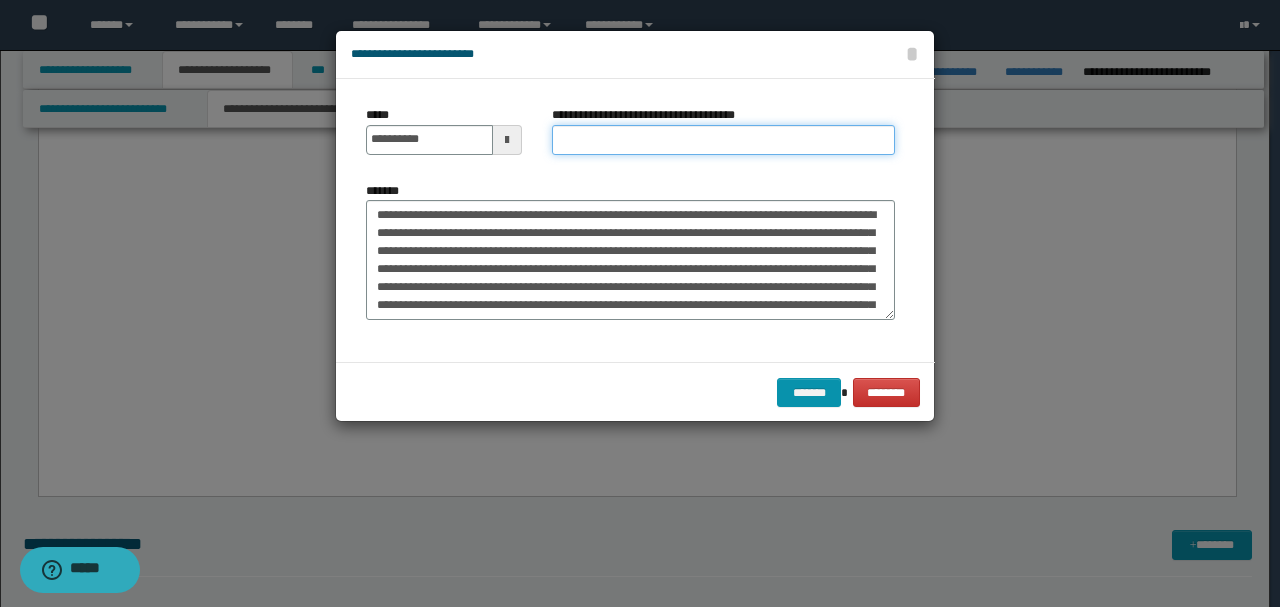 paste on "**********" 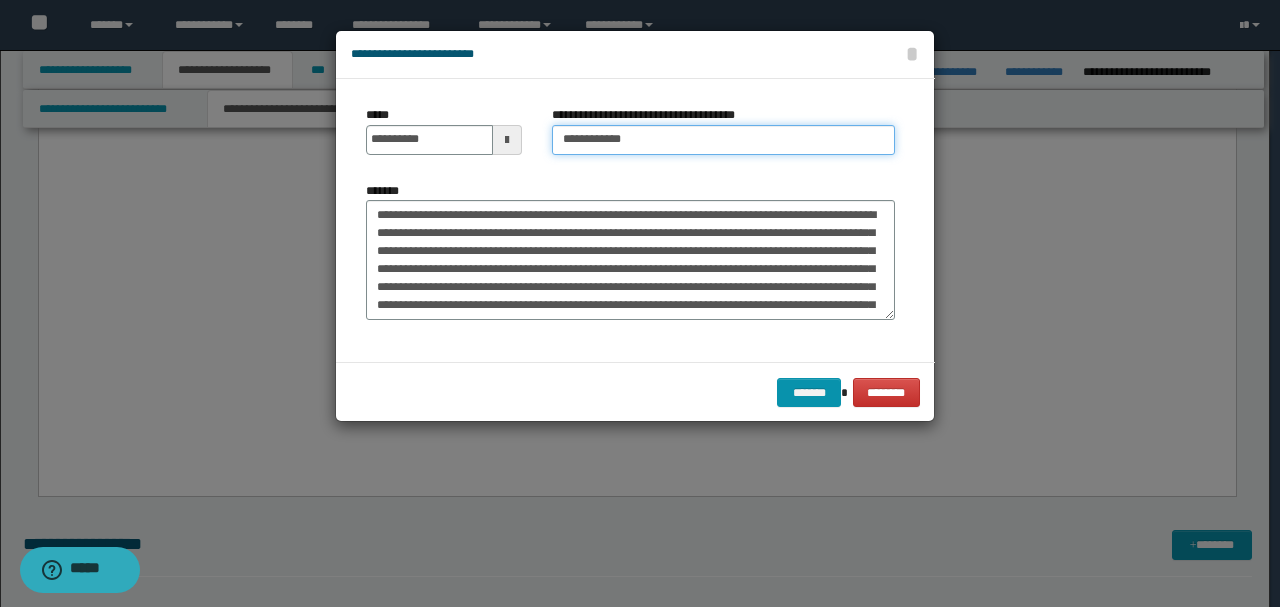 type on "**********" 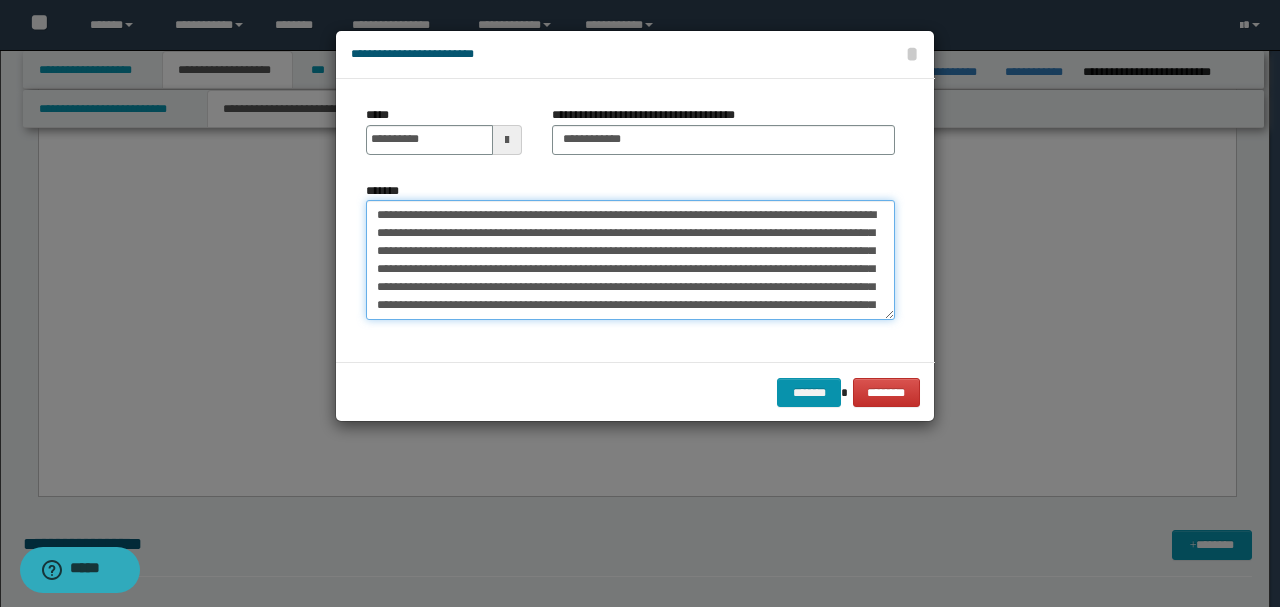 click on "*******" at bounding box center (630, 259) 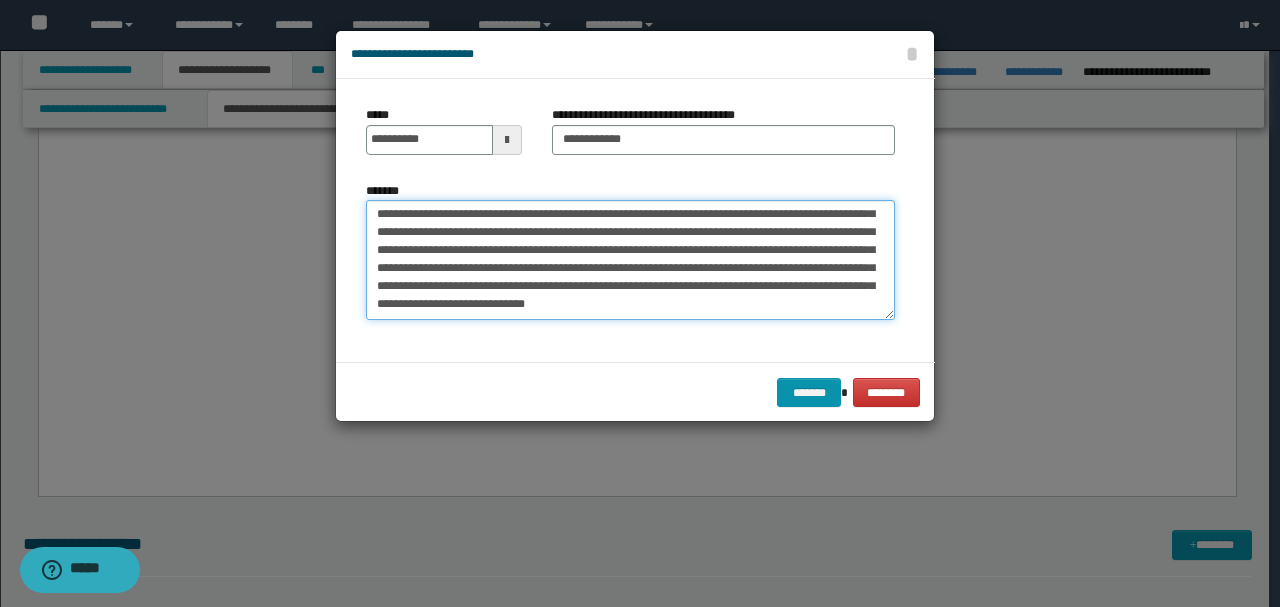 drag, startPoint x: 376, startPoint y: 246, endPoint x: 811, endPoint y: 442, distance: 477.1174 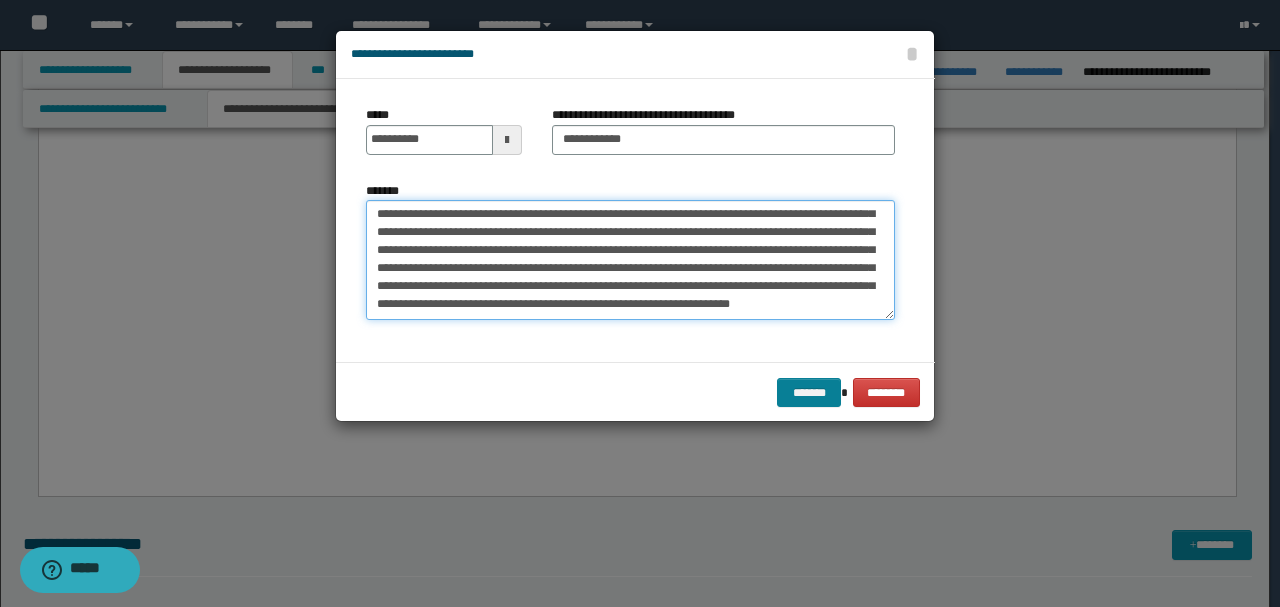 scroll, scrollTop: 72, scrollLeft: 0, axis: vertical 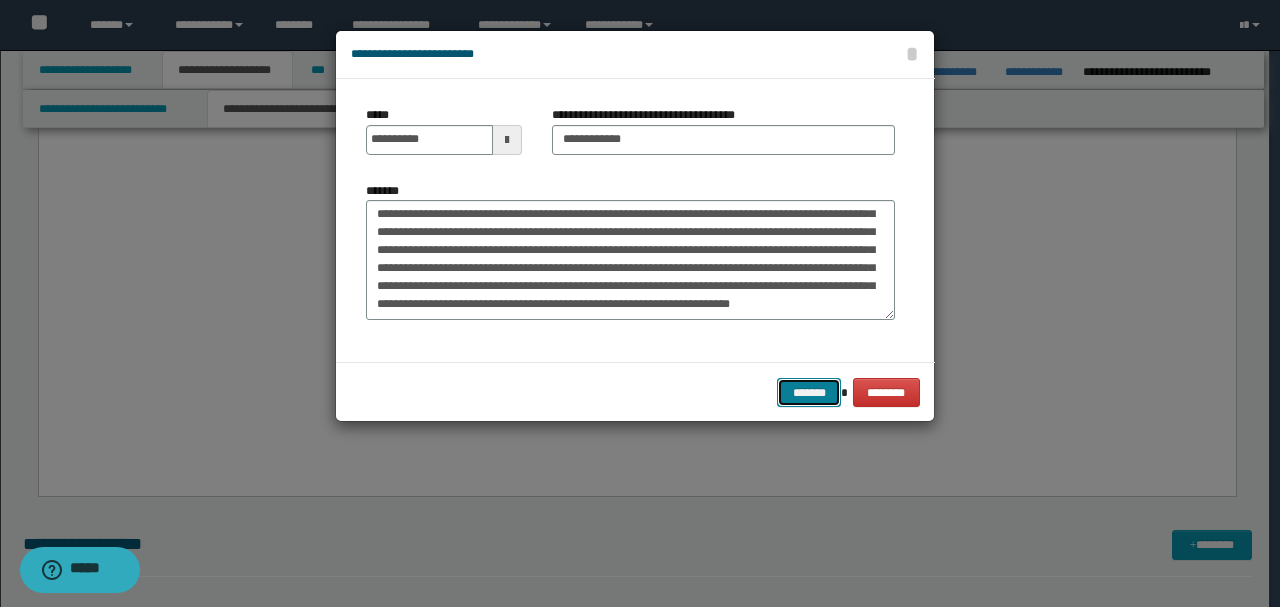 click on "*******" at bounding box center [809, 392] 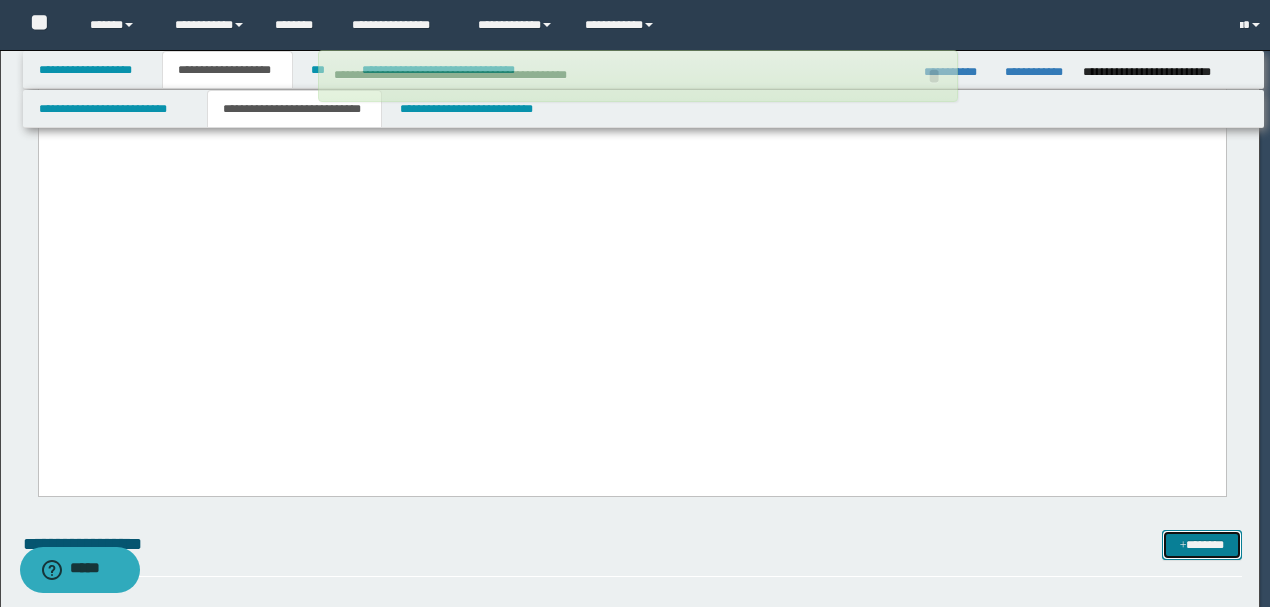 type 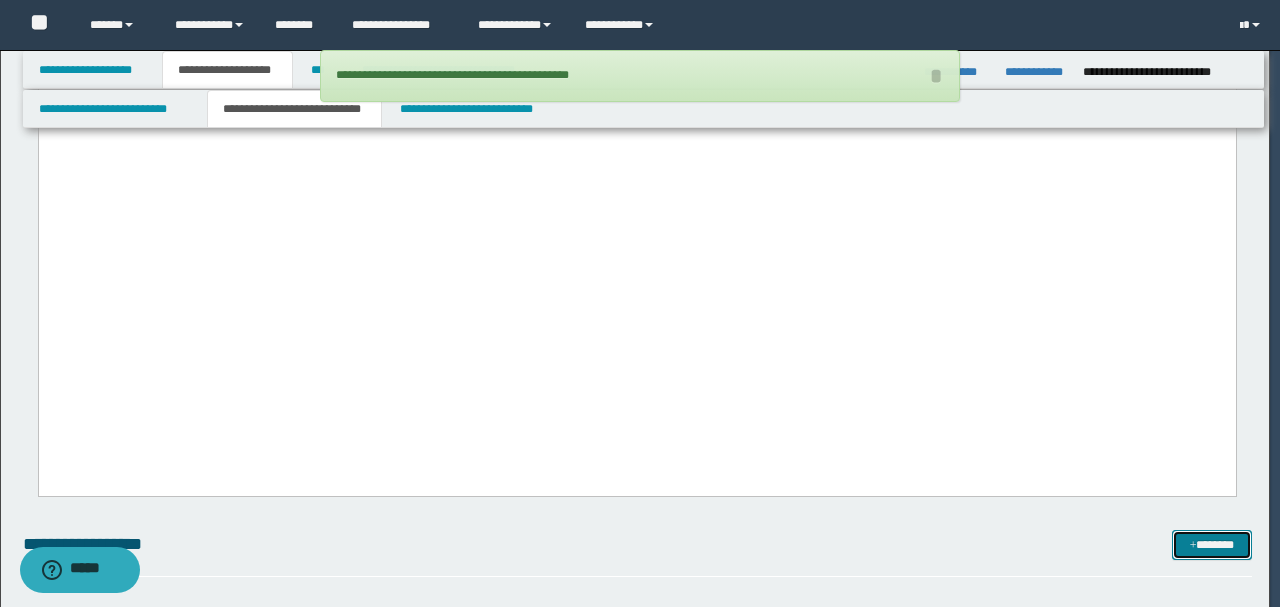 scroll, scrollTop: 0, scrollLeft: 0, axis: both 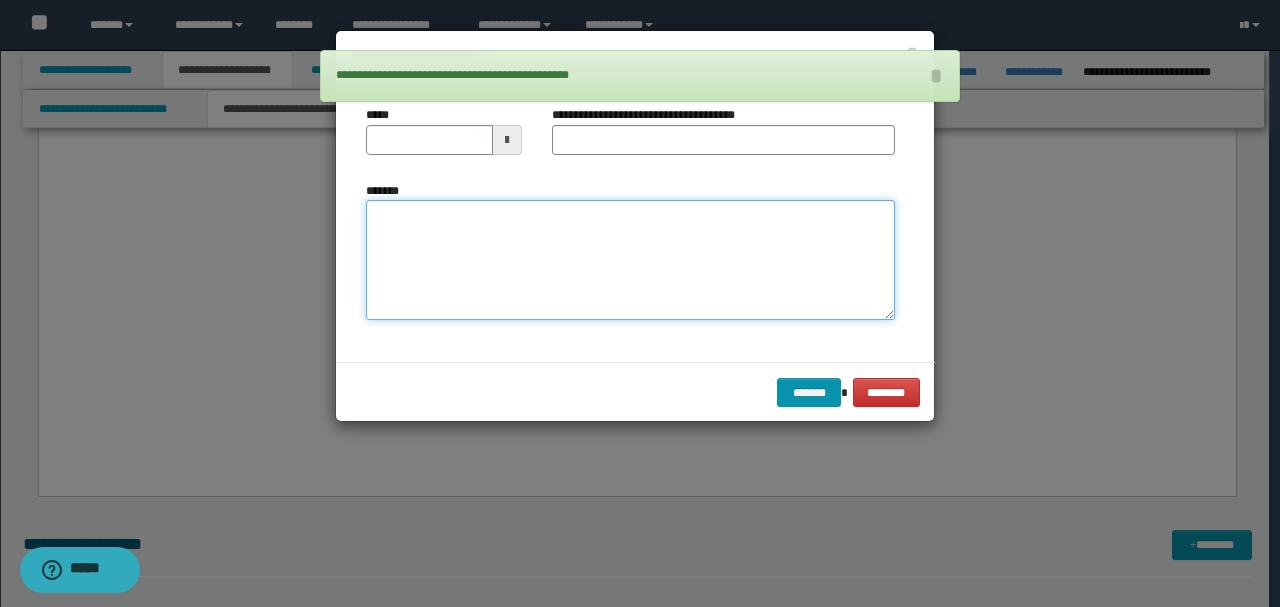 click on "*******" at bounding box center [630, 259] 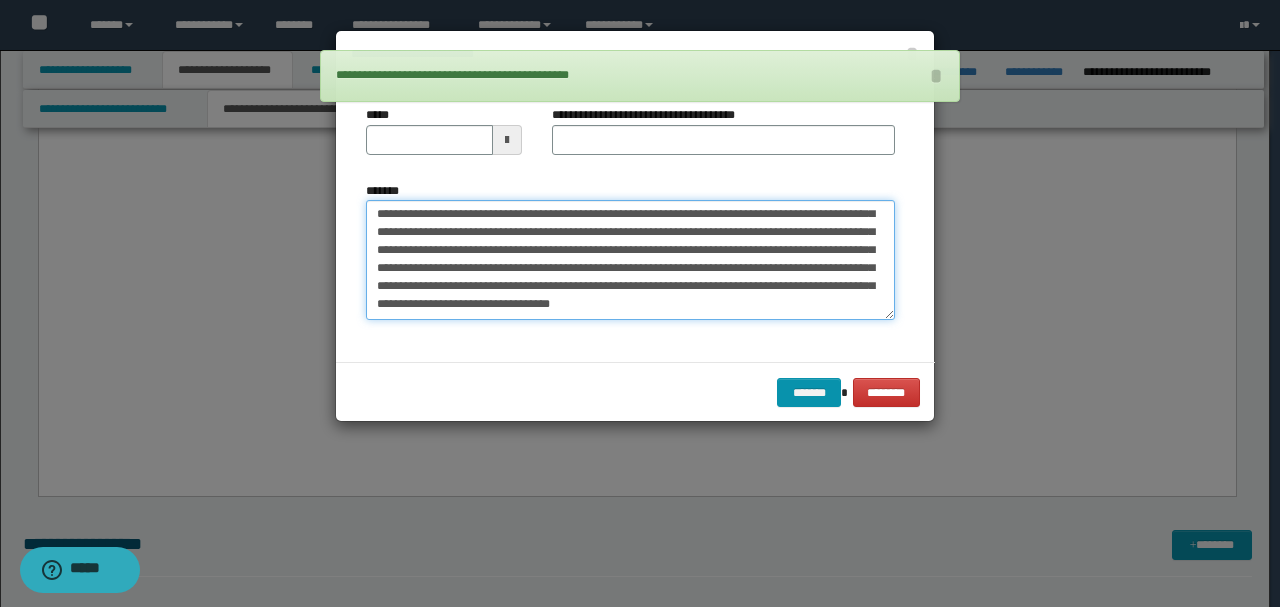 scroll, scrollTop: 0, scrollLeft: 0, axis: both 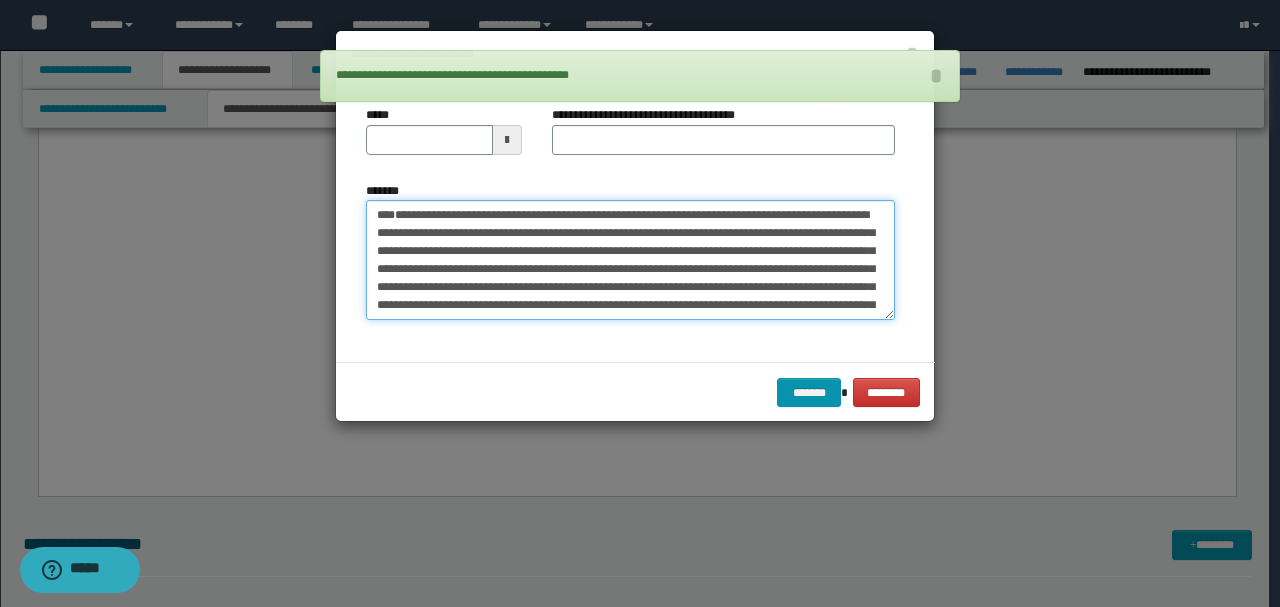 type on "**********" 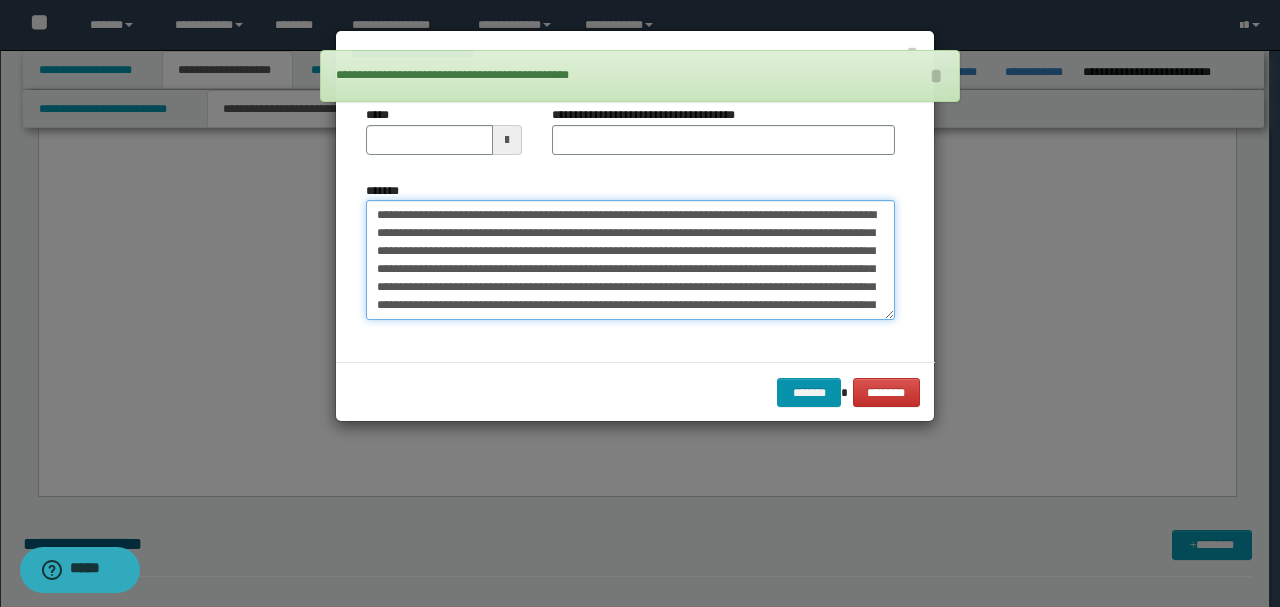 drag, startPoint x: 440, startPoint y: 267, endPoint x: 327, endPoint y: 163, distance: 153.57408 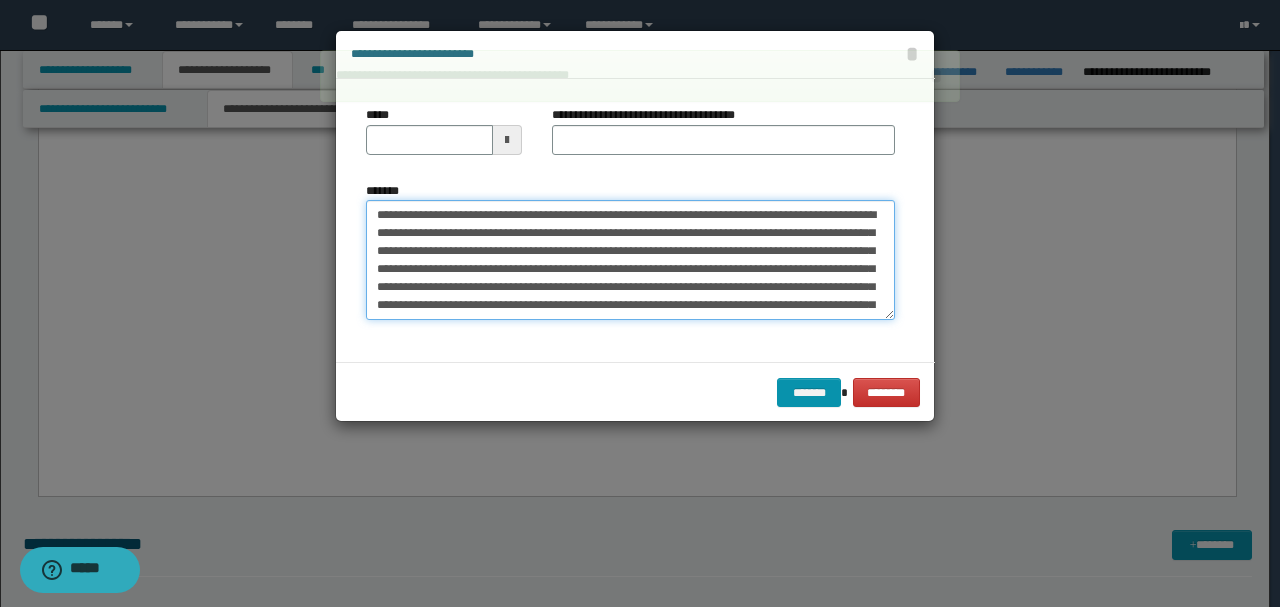 type on "**********" 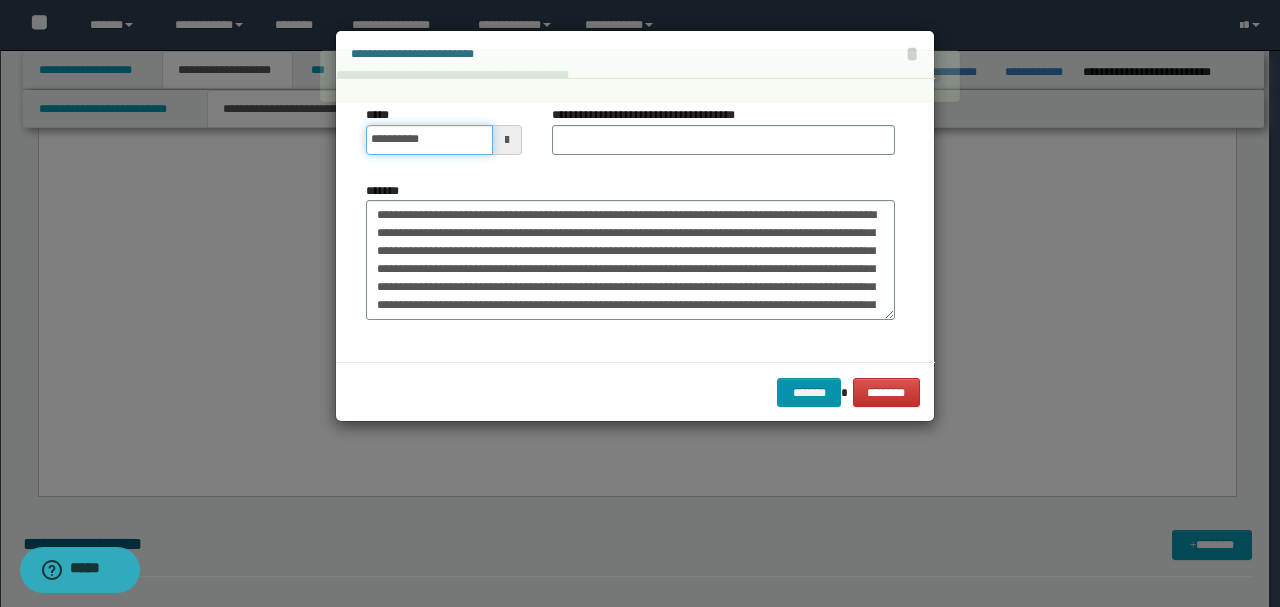 click on "**********" at bounding box center [429, 140] 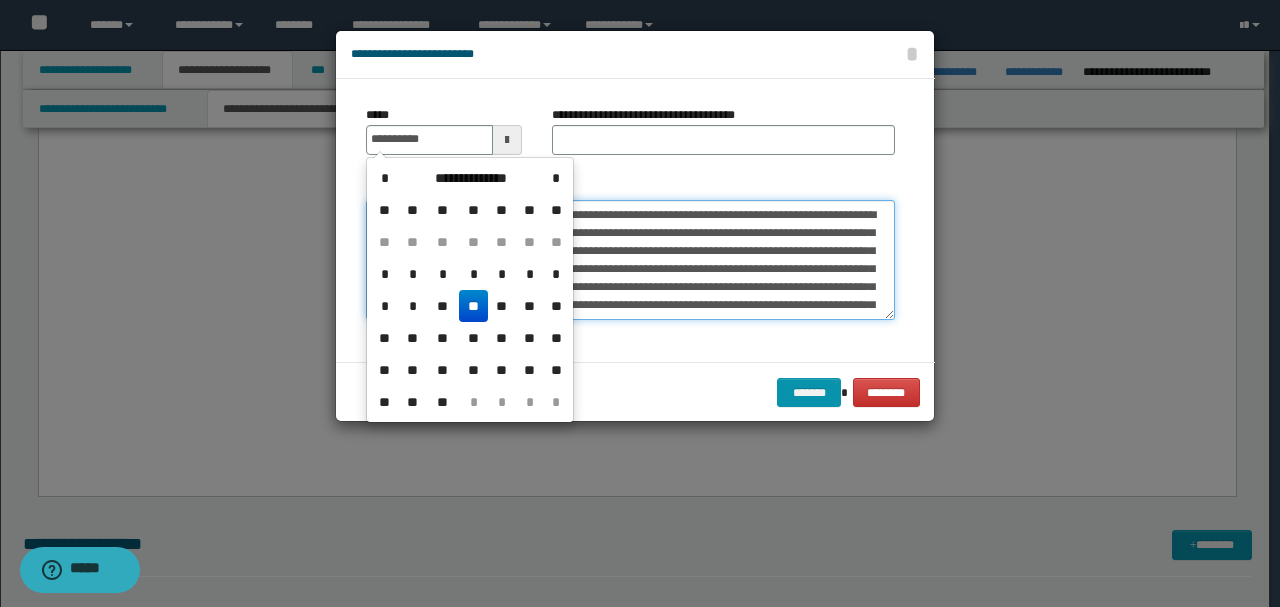 type on "**********" 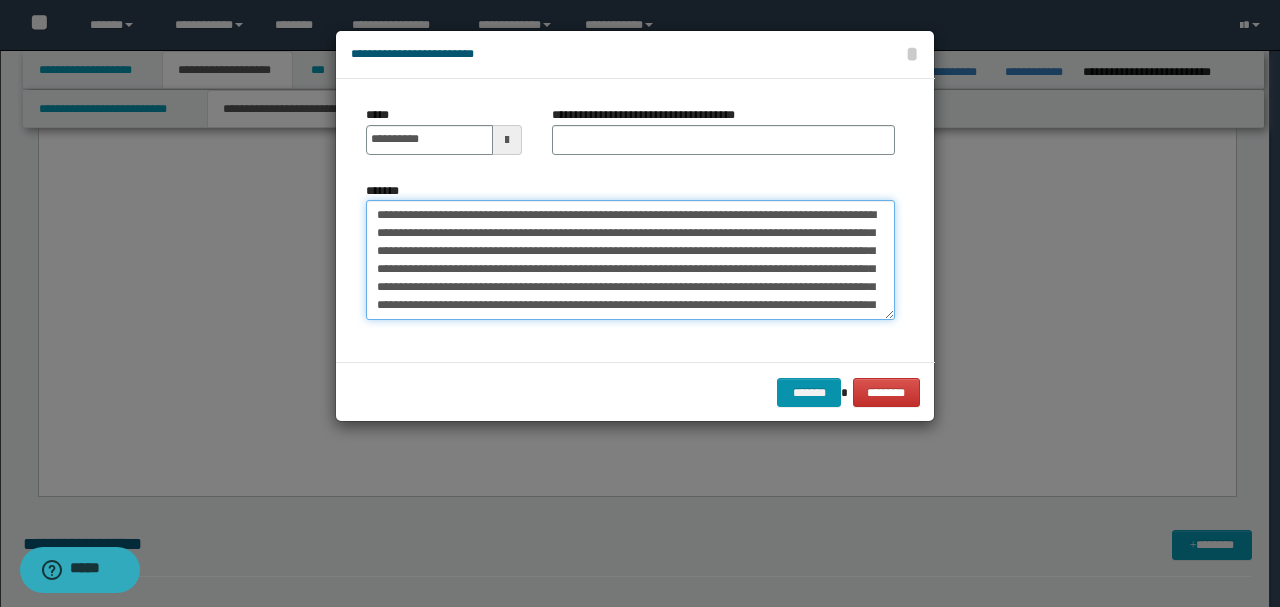 drag, startPoint x: 432, startPoint y: 210, endPoint x: 506, endPoint y: 146, distance: 97.8366 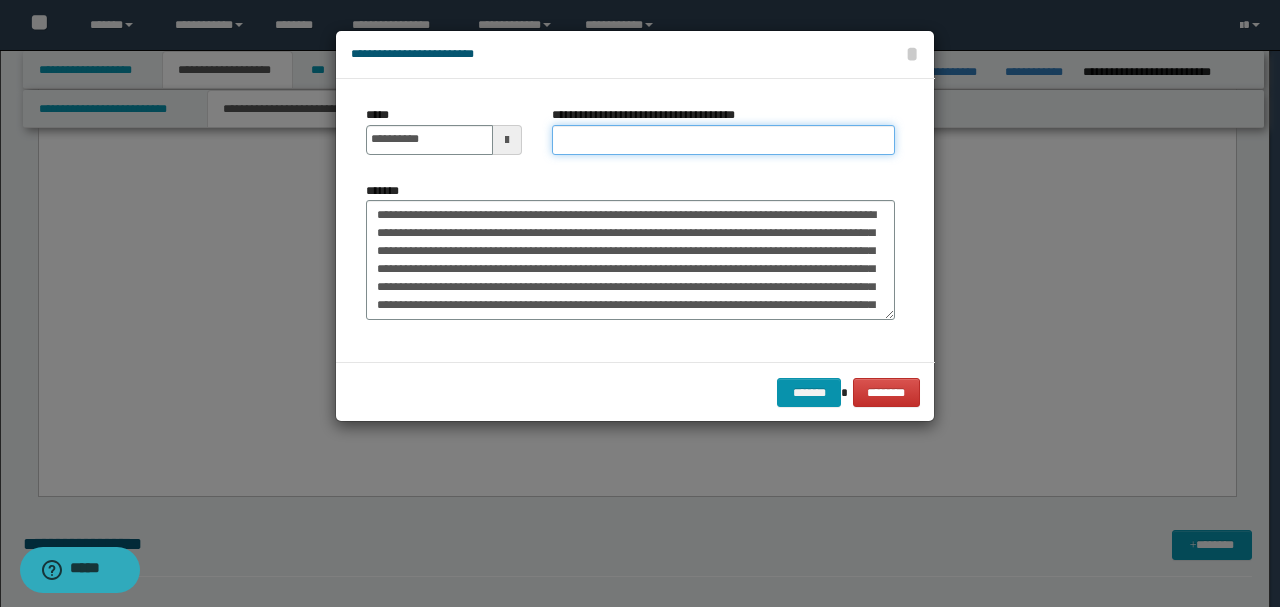 paste on "*********" 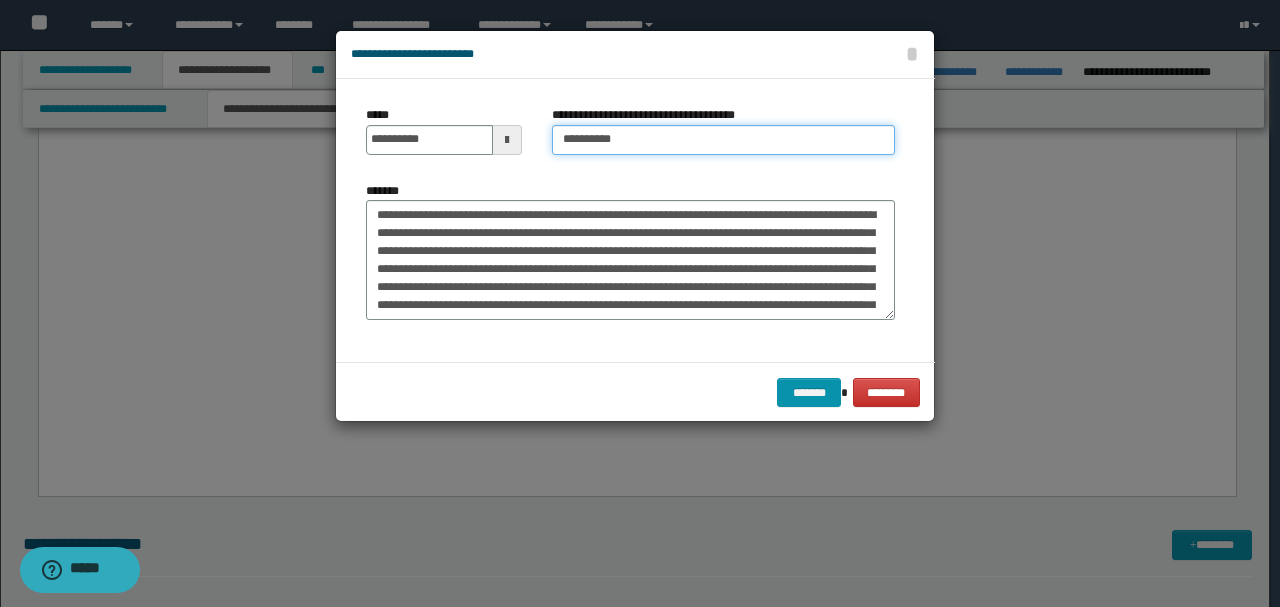 click on "*********" at bounding box center (723, 140) 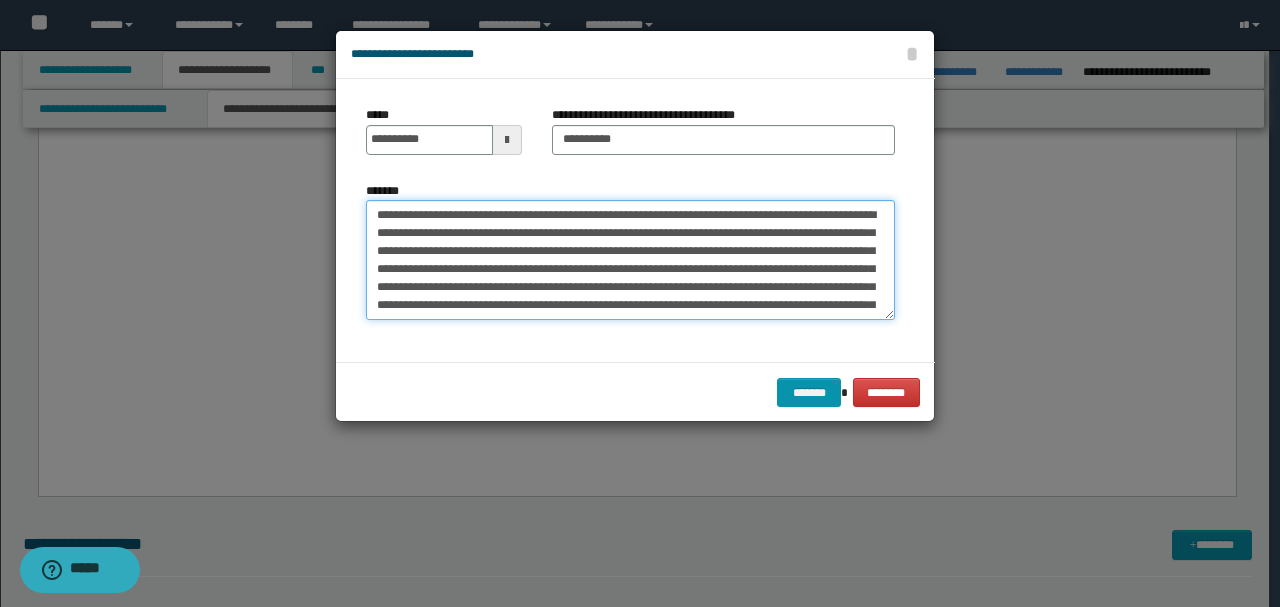 drag, startPoint x: 542, startPoint y: 238, endPoint x: 544, endPoint y: 250, distance: 12.165525 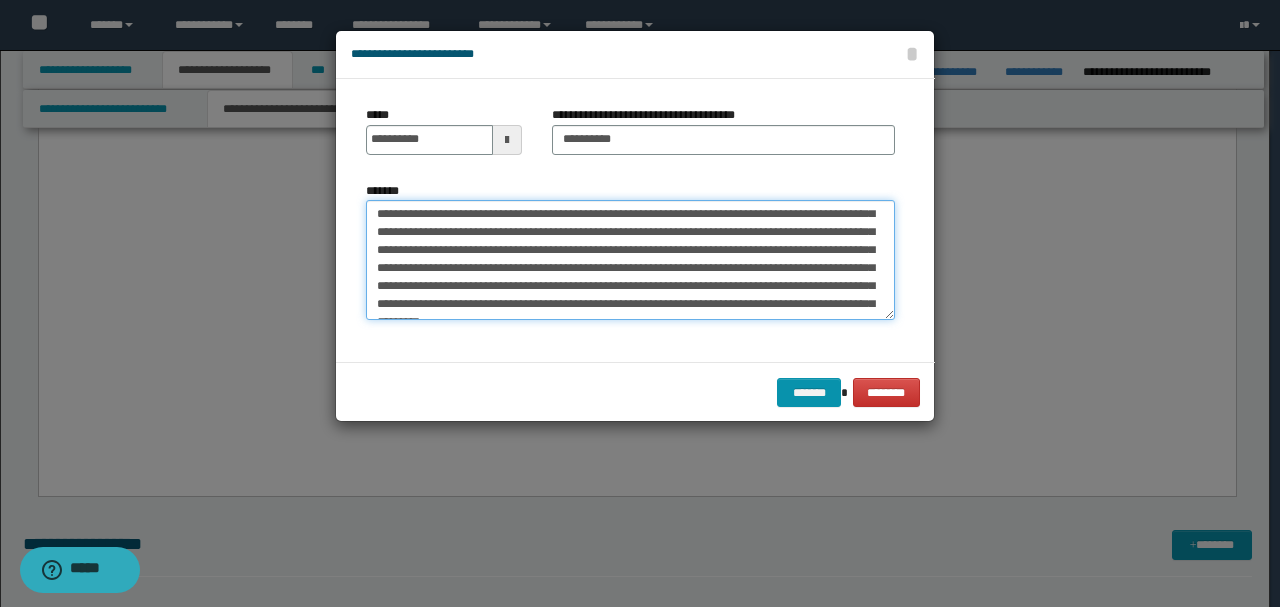 scroll, scrollTop: 54, scrollLeft: 0, axis: vertical 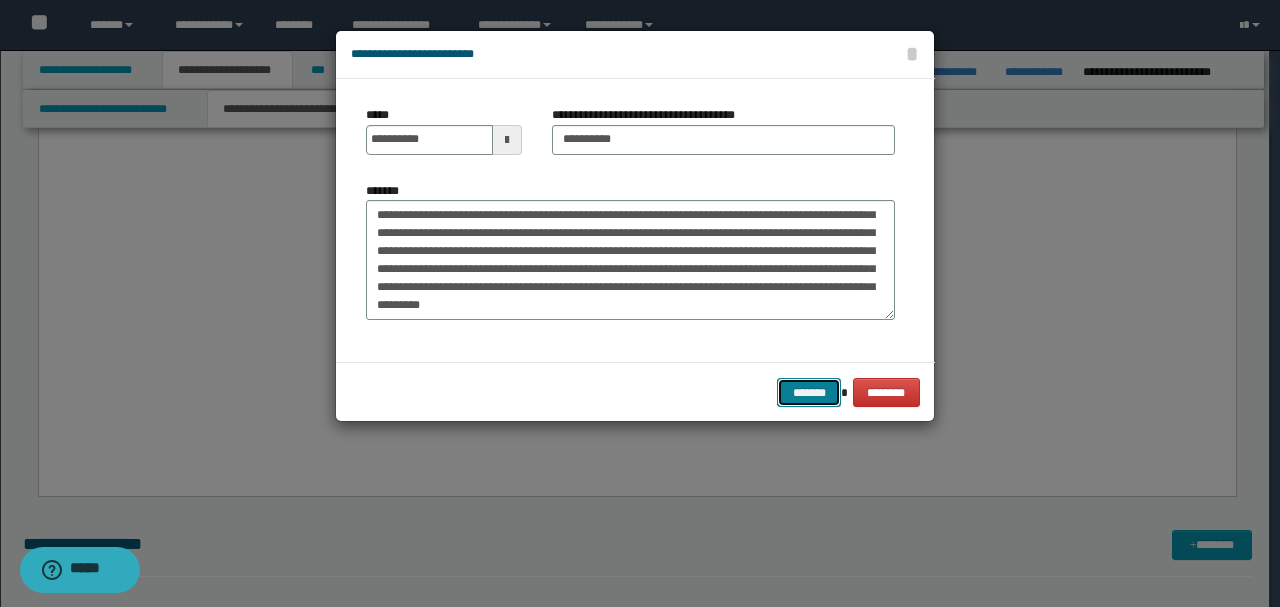 click on "*******" at bounding box center (809, 392) 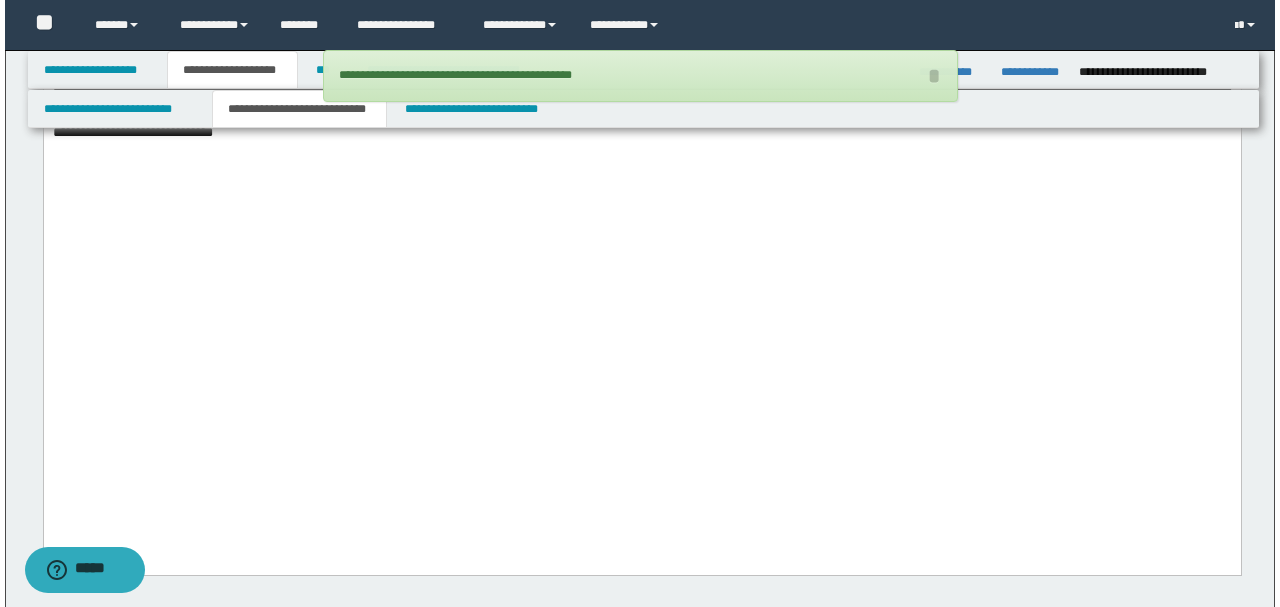 scroll, scrollTop: 4866, scrollLeft: 0, axis: vertical 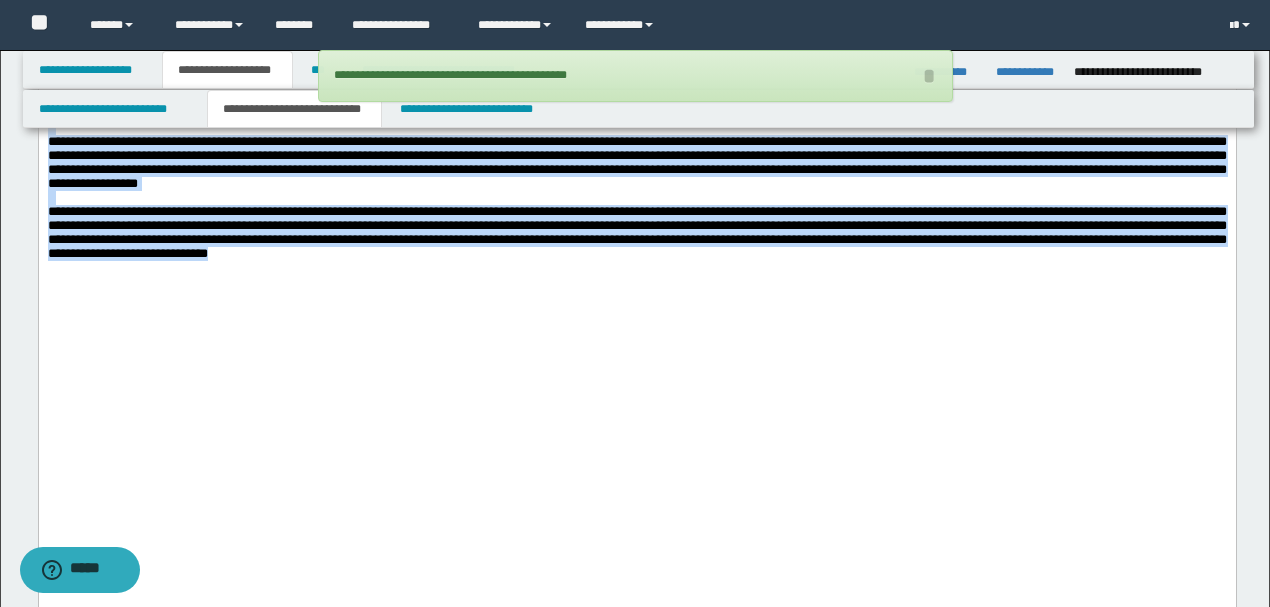 drag, startPoint x: 683, startPoint y: 537, endPoint x: 38, endPoint y: -774, distance: 1461.077 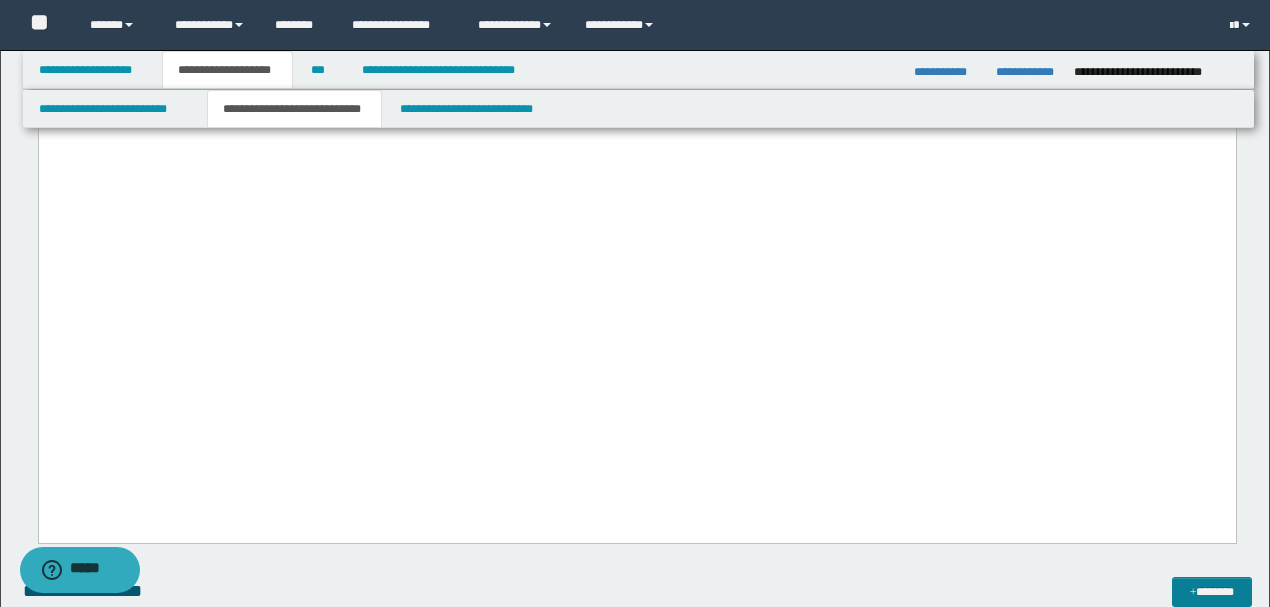 click on "*******" at bounding box center [1211, 591] 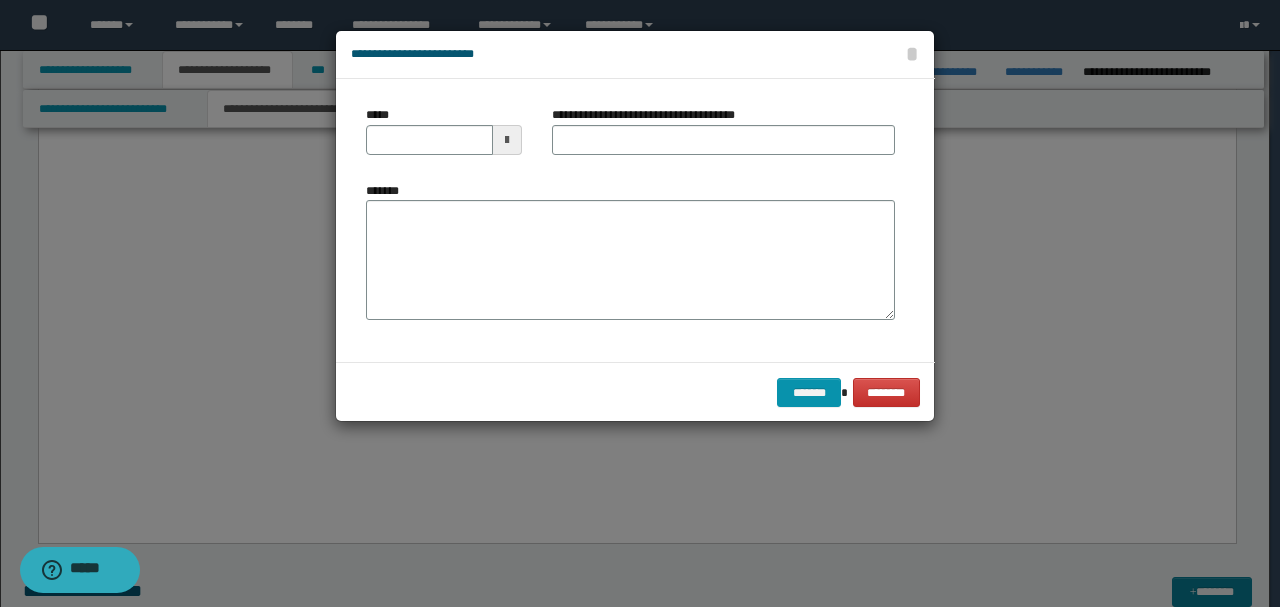 scroll, scrollTop: 0, scrollLeft: 0, axis: both 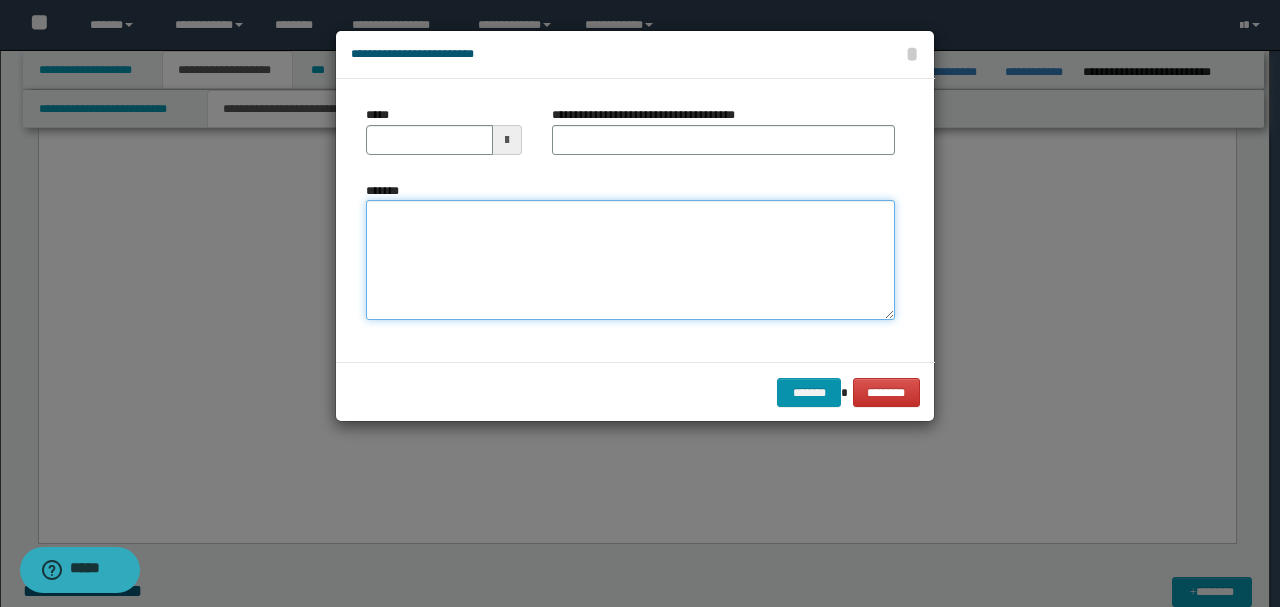 click on "*******" at bounding box center [630, 259] 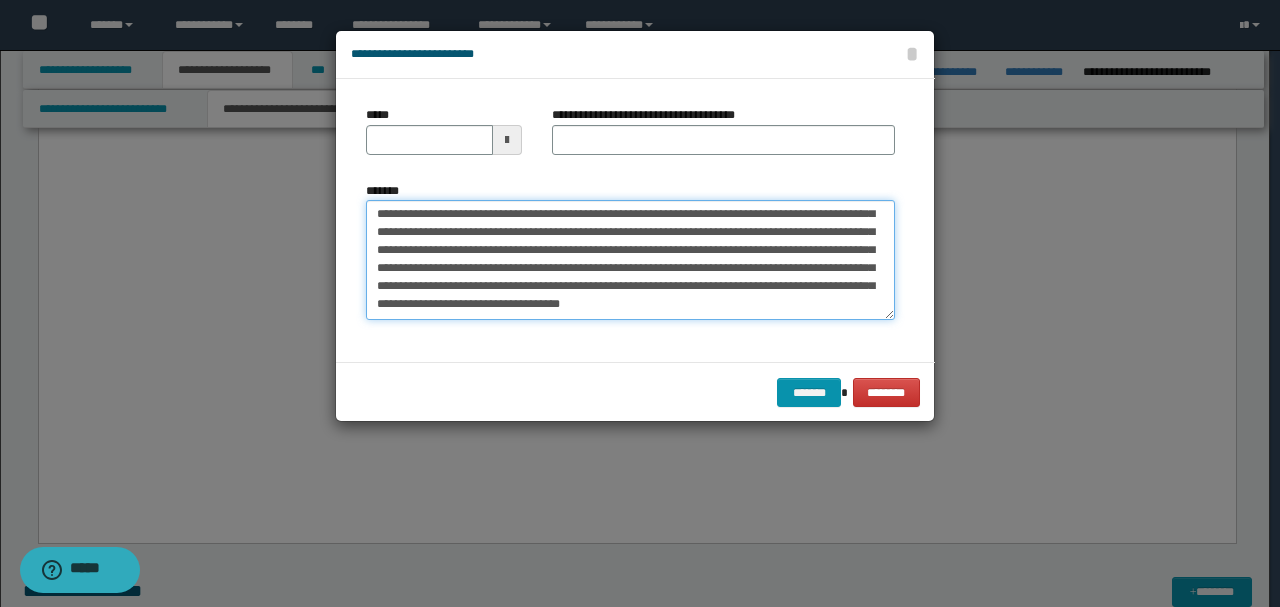 scroll, scrollTop: 0, scrollLeft: 0, axis: both 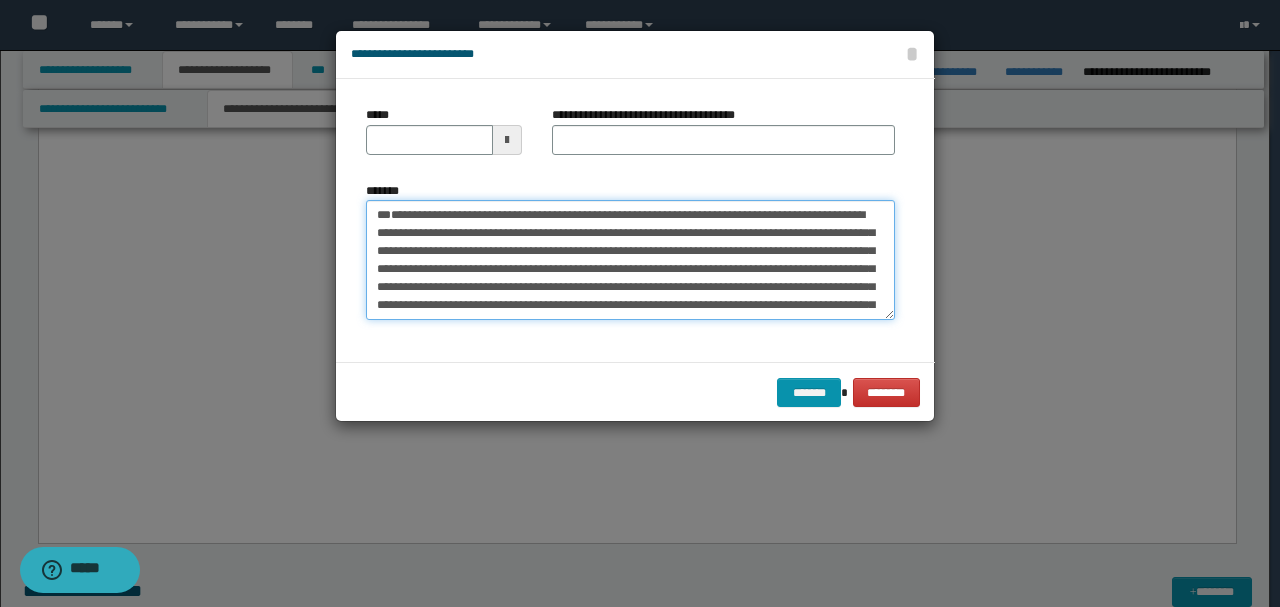 type on "**********" 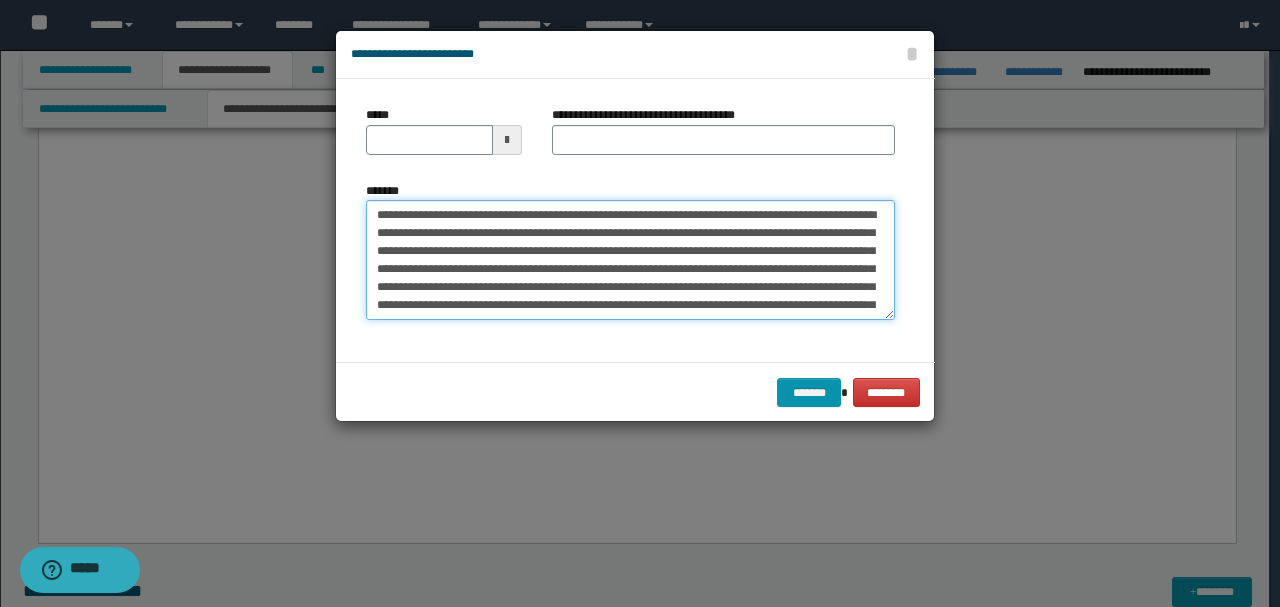 drag, startPoint x: 440, startPoint y: 250, endPoint x: 328, endPoint y: 125, distance: 167.83623 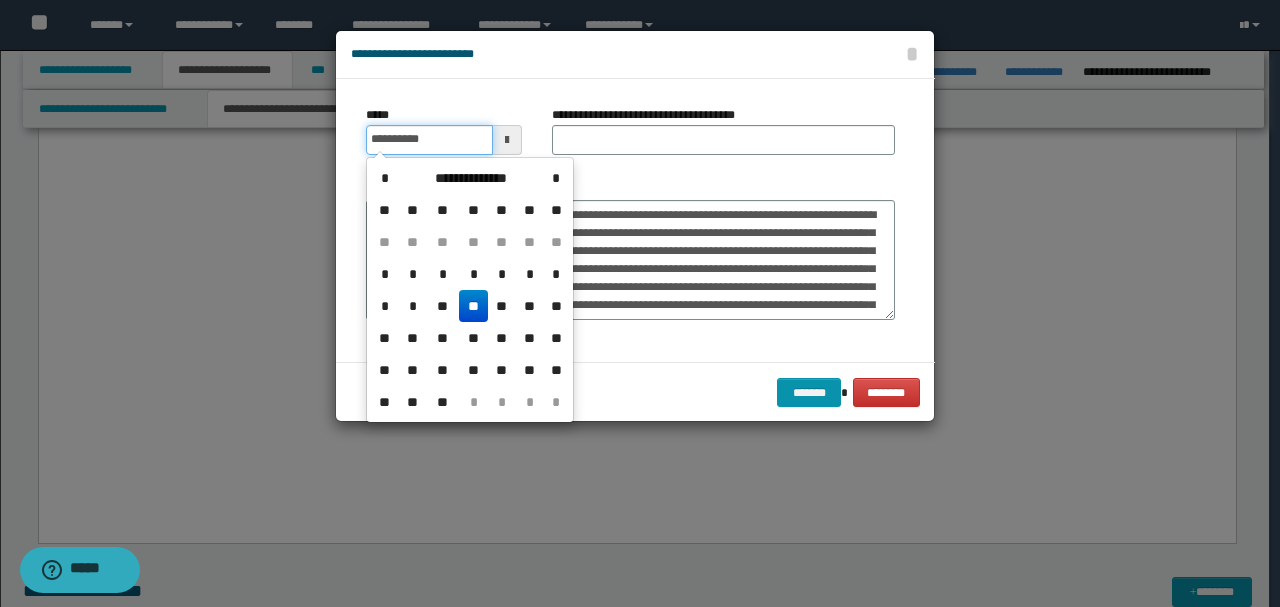 click on "**********" at bounding box center (429, 140) 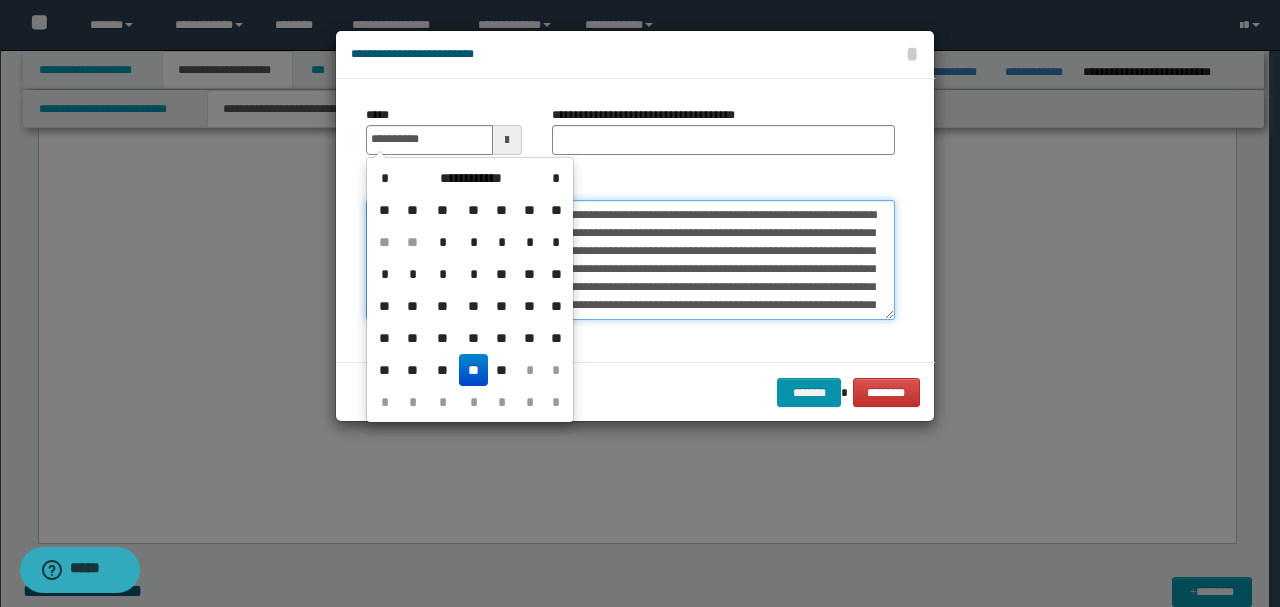 type on "**********" 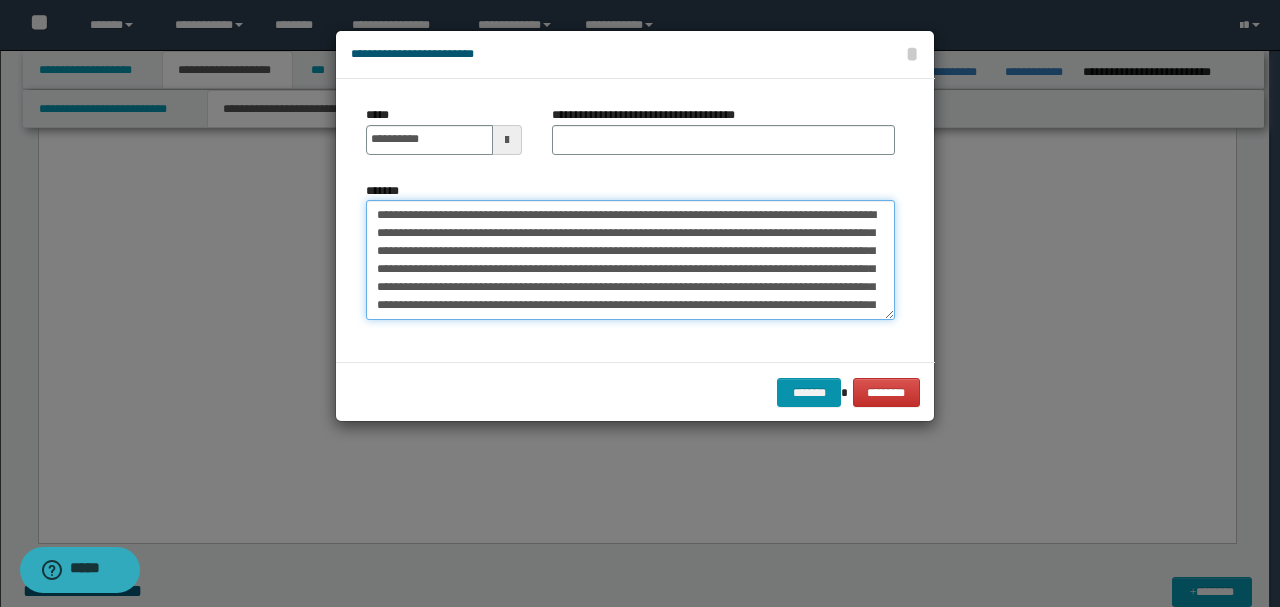 drag, startPoint x: 380, startPoint y: 214, endPoint x: 518, endPoint y: 149, distance: 152.5418 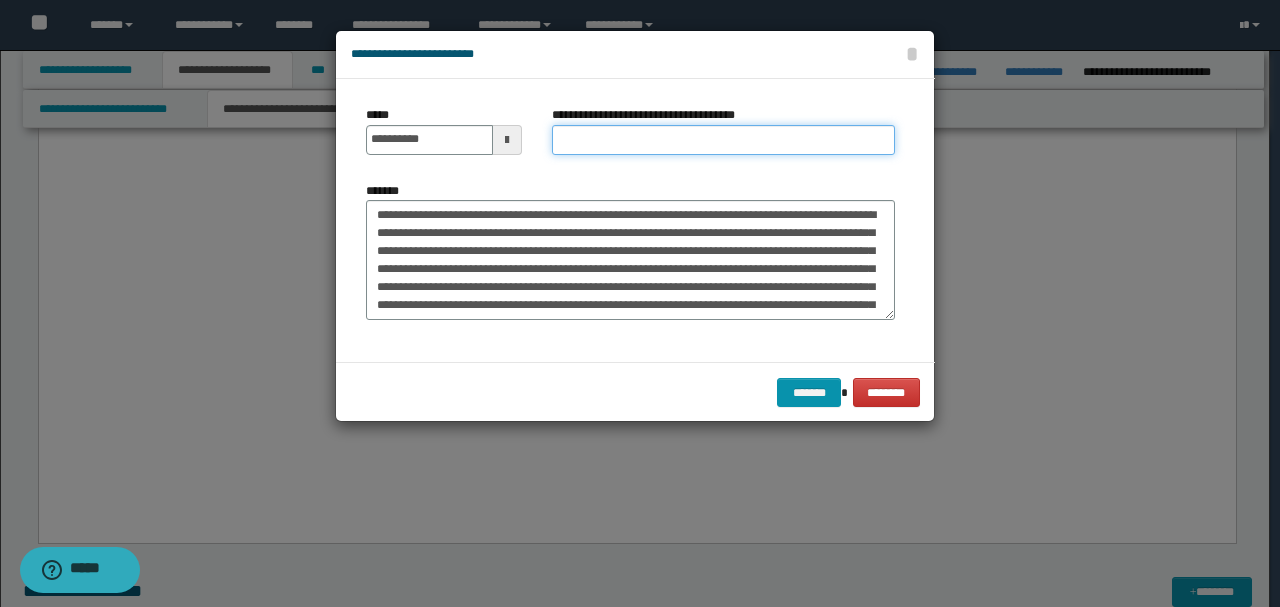 paste on "**********" 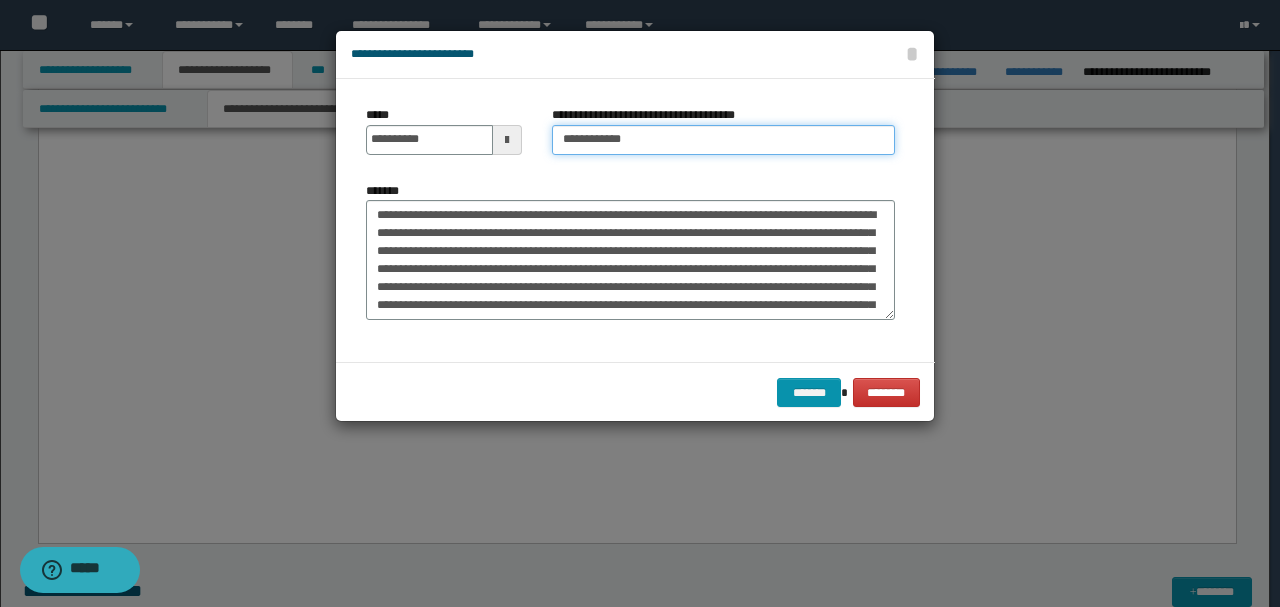type on "**********" 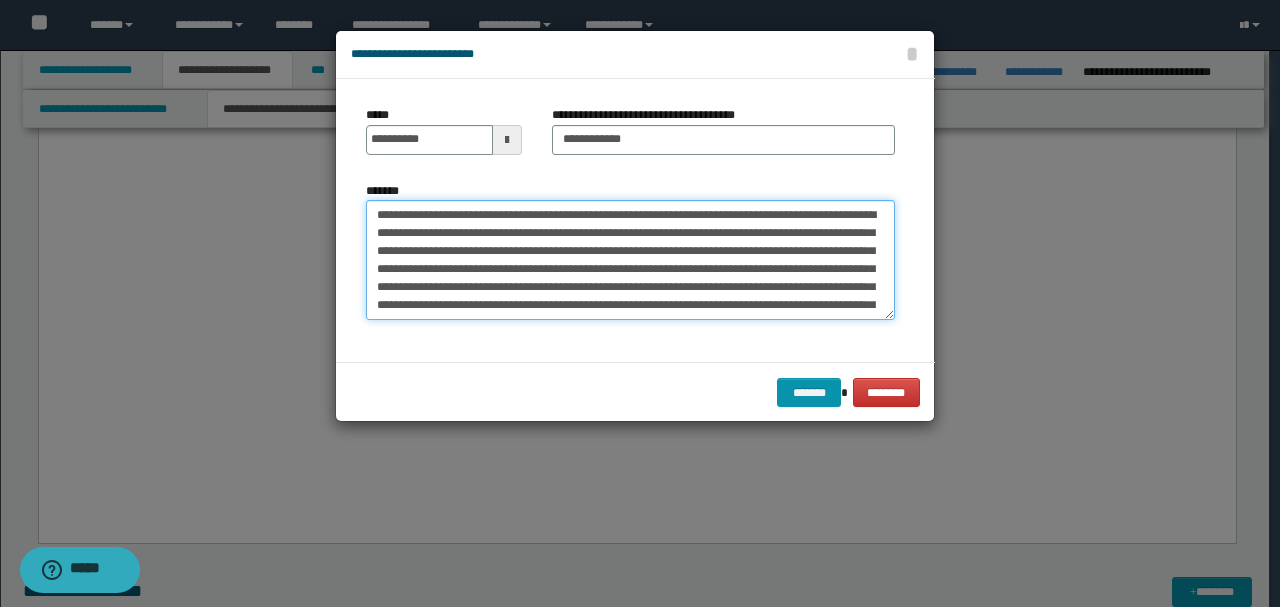 click on "*******" at bounding box center [630, 259] 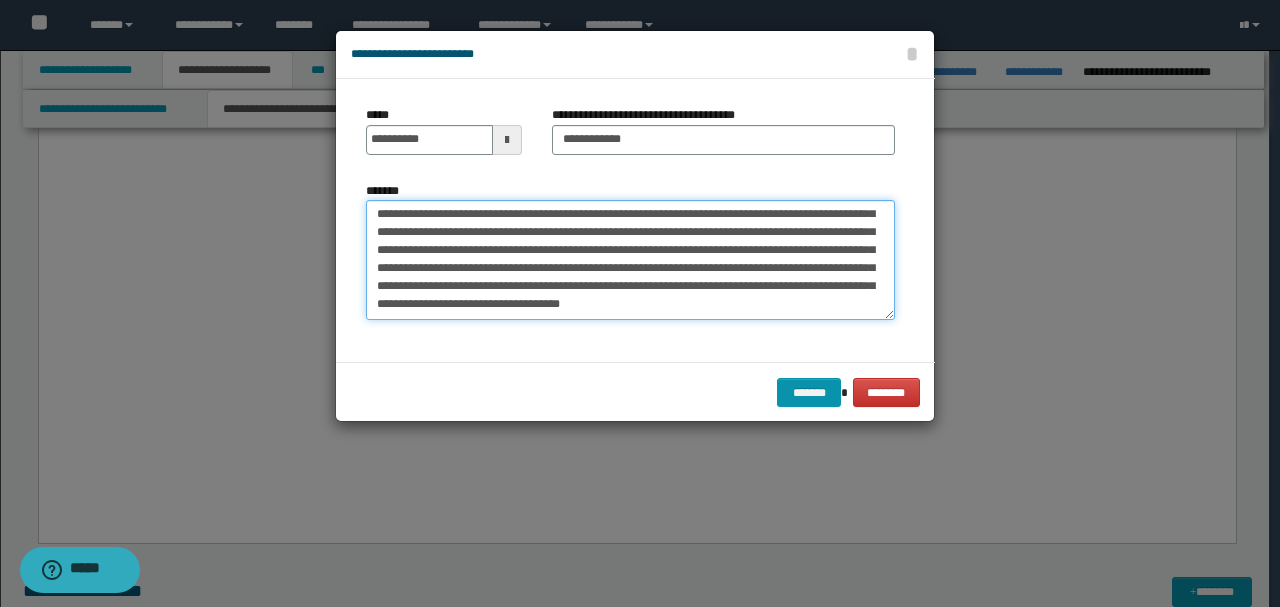 drag, startPoint x: 378, startPoint y: 295, endPoint x: 834, endPoint y: 421, distance: 473.08774 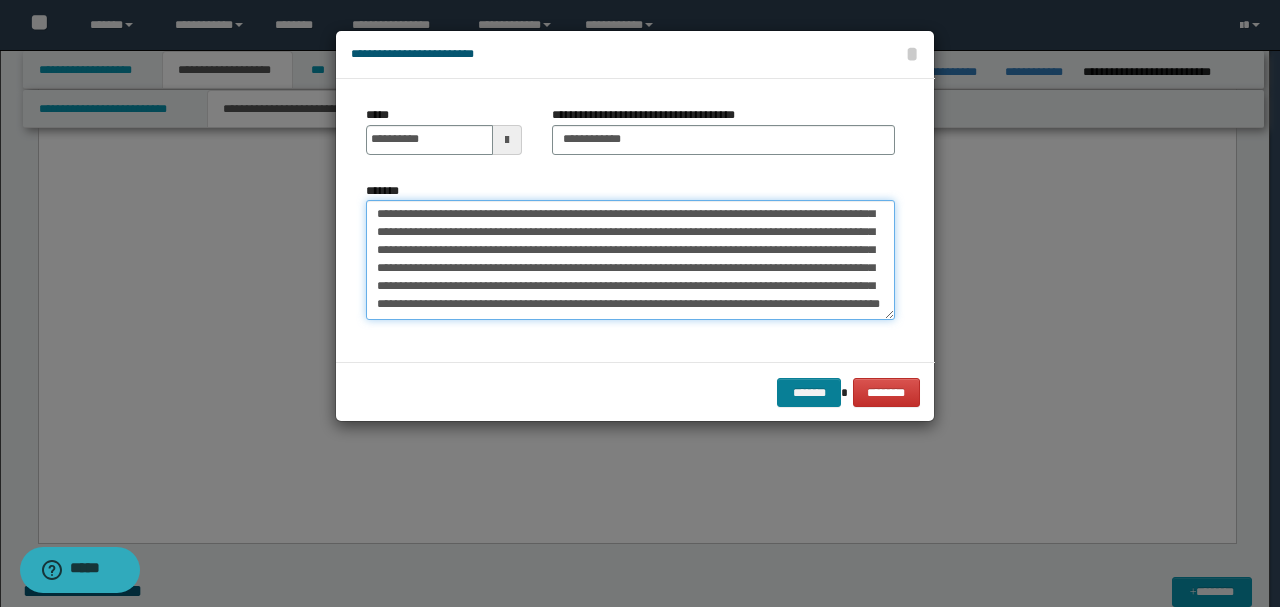 scroll, scrollTop: 54, scrollLeft: 0, axis: vertical 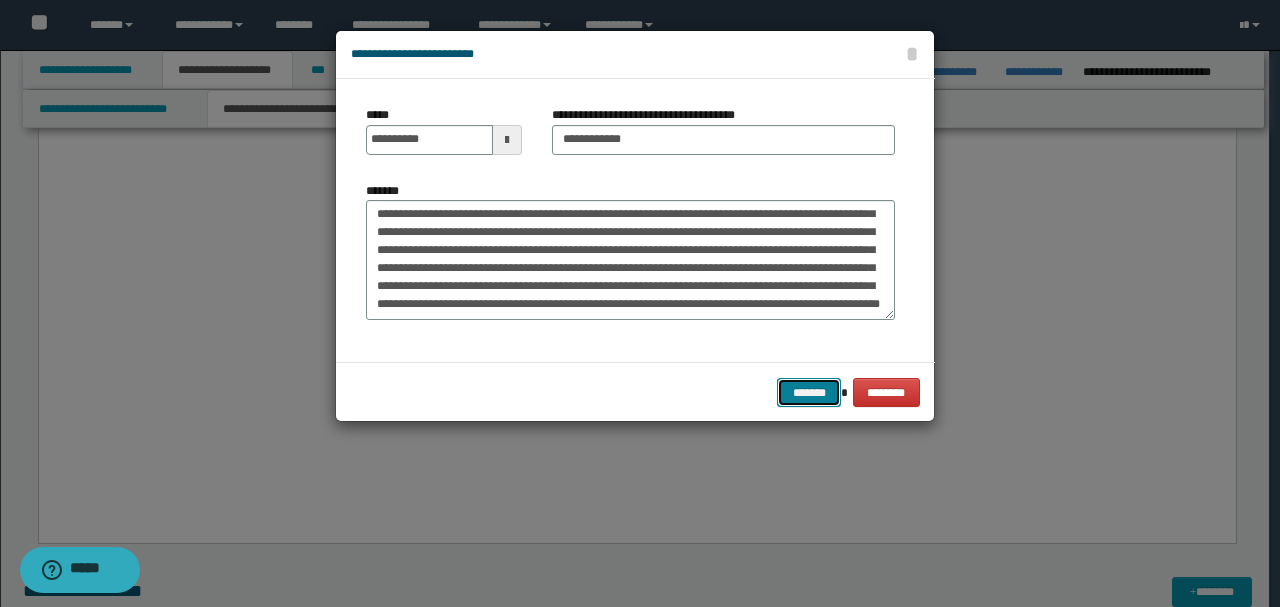 click on "*******" at bounding box center [809, 392] 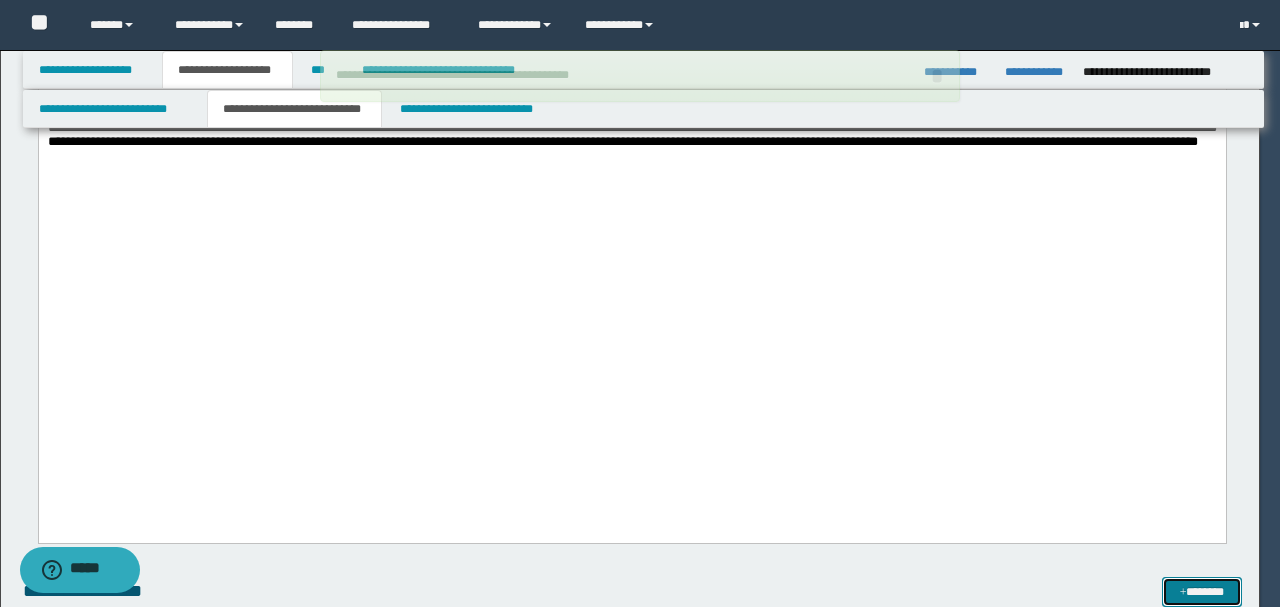 type 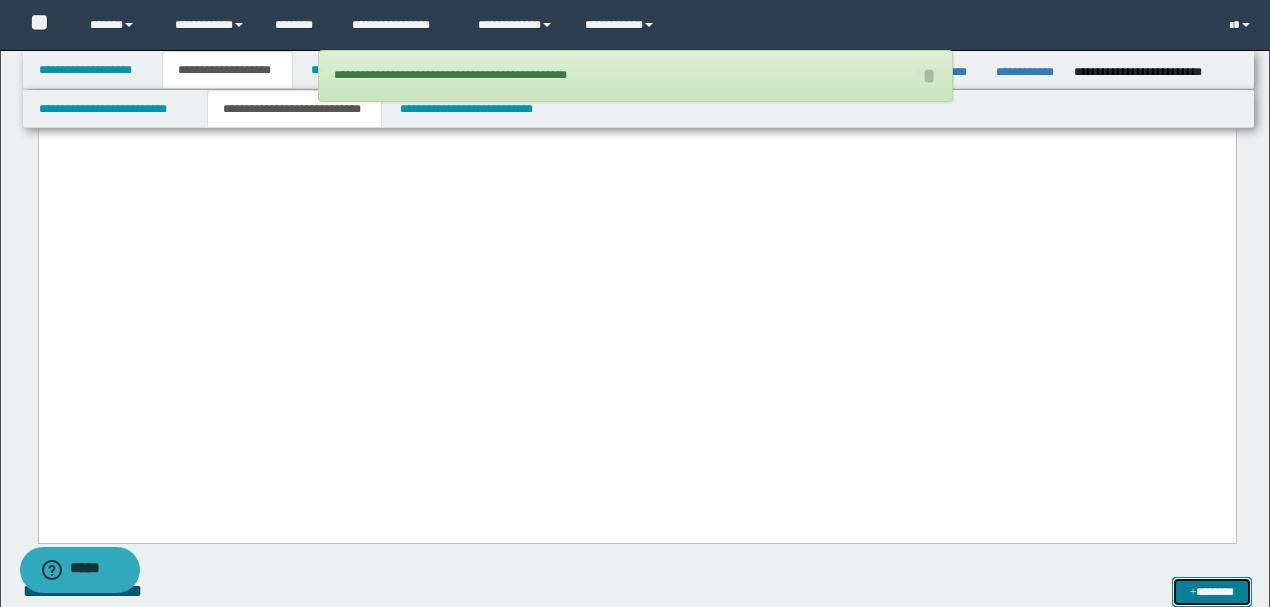 click on "*******" at bounding box center (1211, 591) 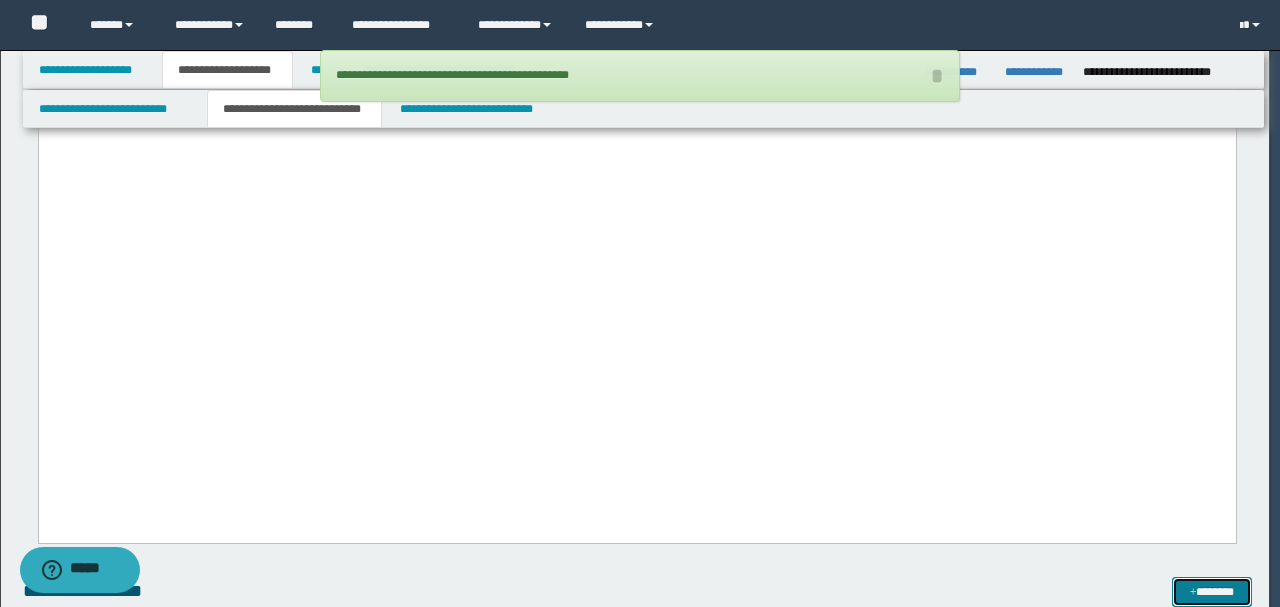 scroll, scrollTop: 0, scrollLeft: 0, axis: both 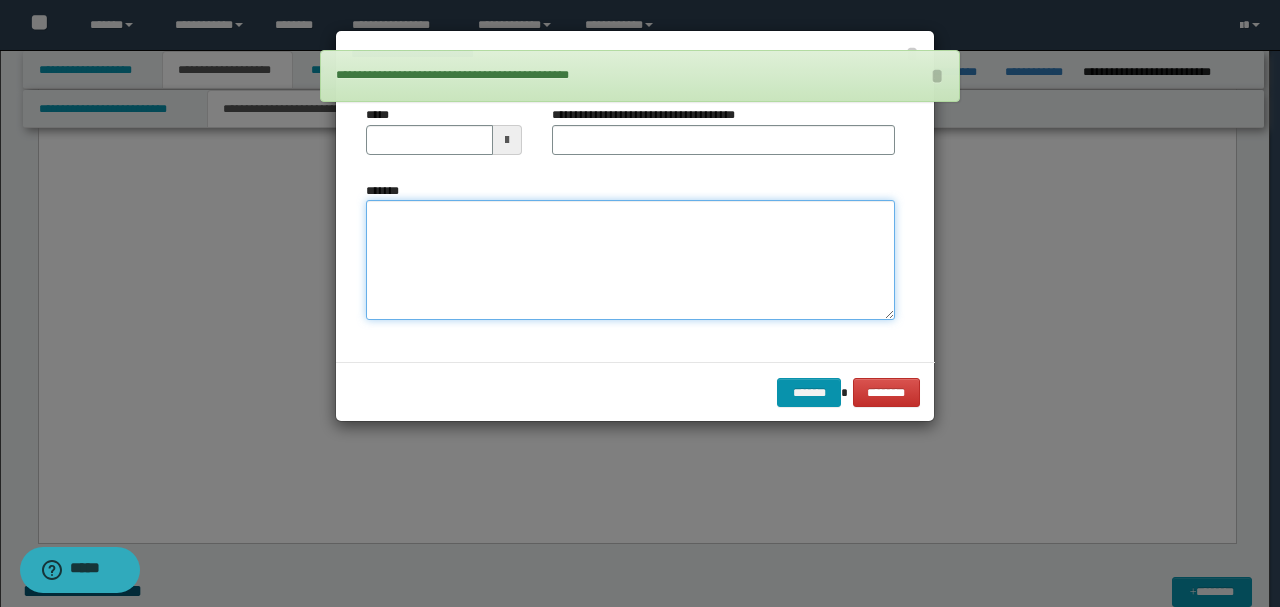 click on "*******" at bounding box center [630, 259] 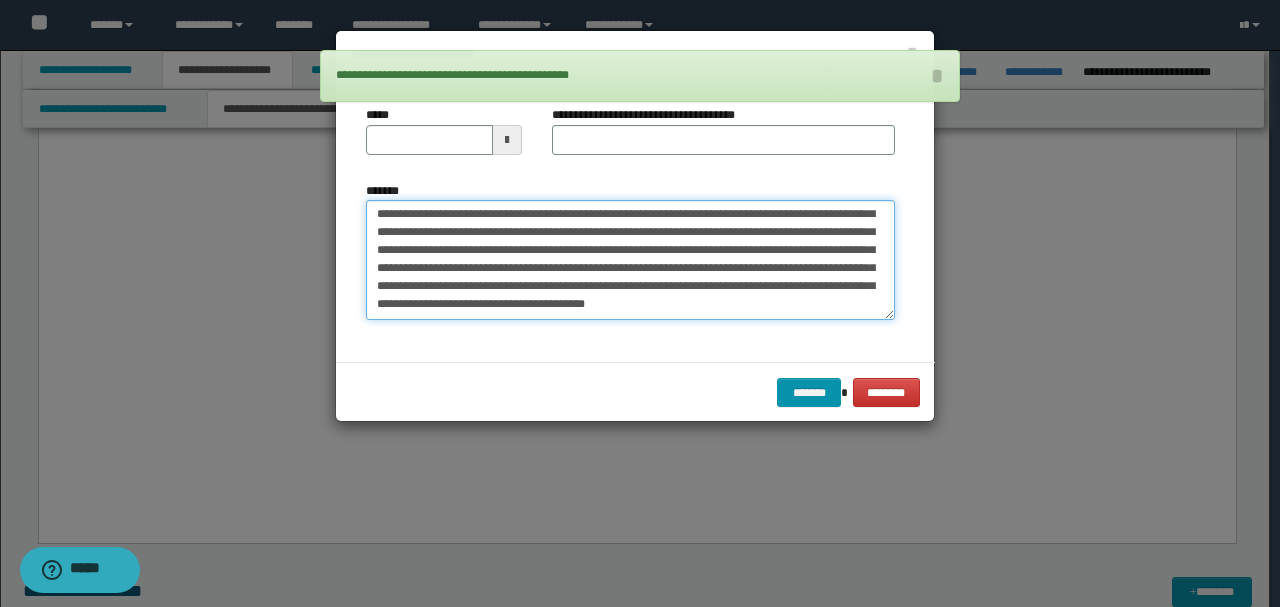 scroll, scrollTop: 0, scrollLeft: 0, axis: both 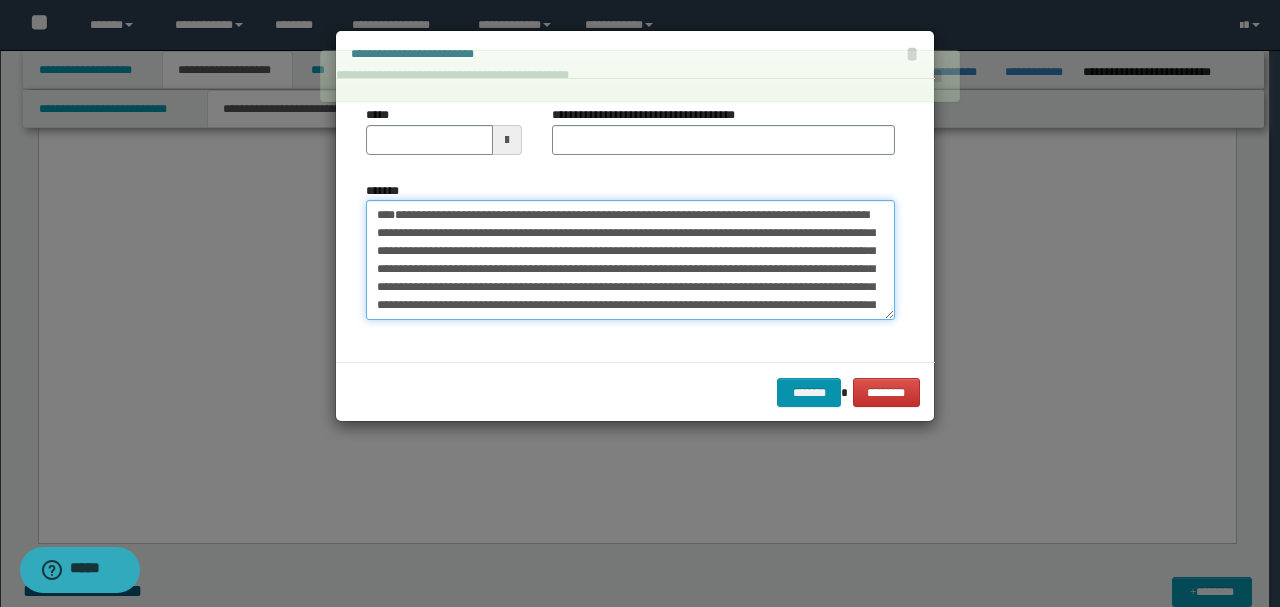 drag, startPoint x: 439, startPoint y: 263, endPoint x: 172, endPoint y: 139, distance: 294.3892 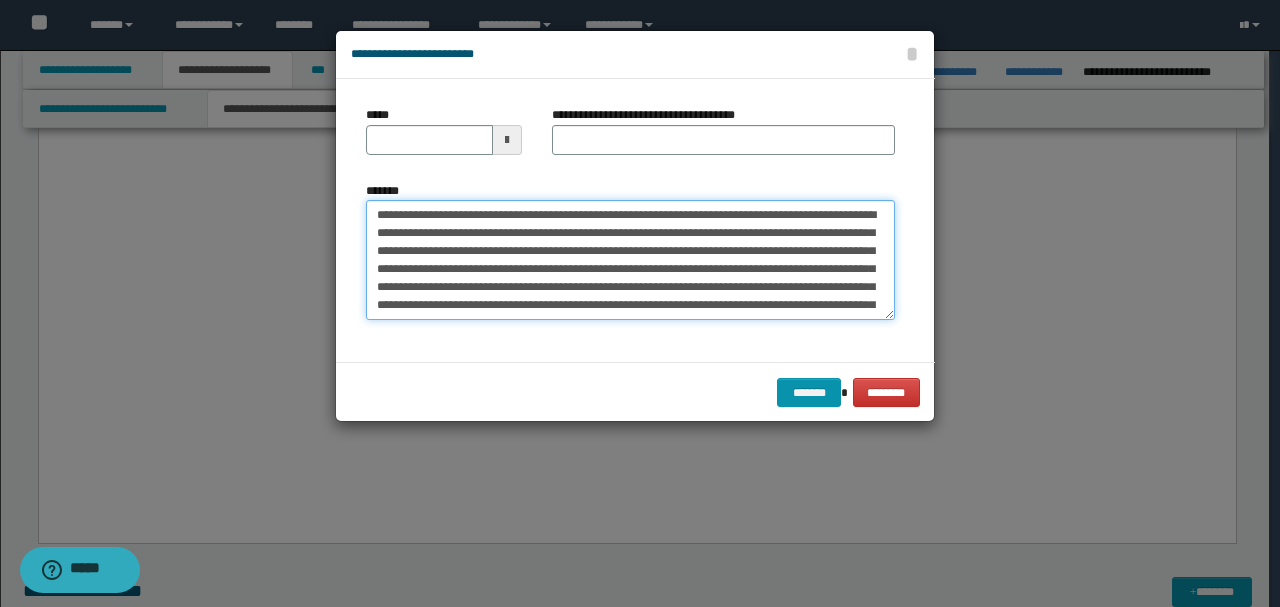 type 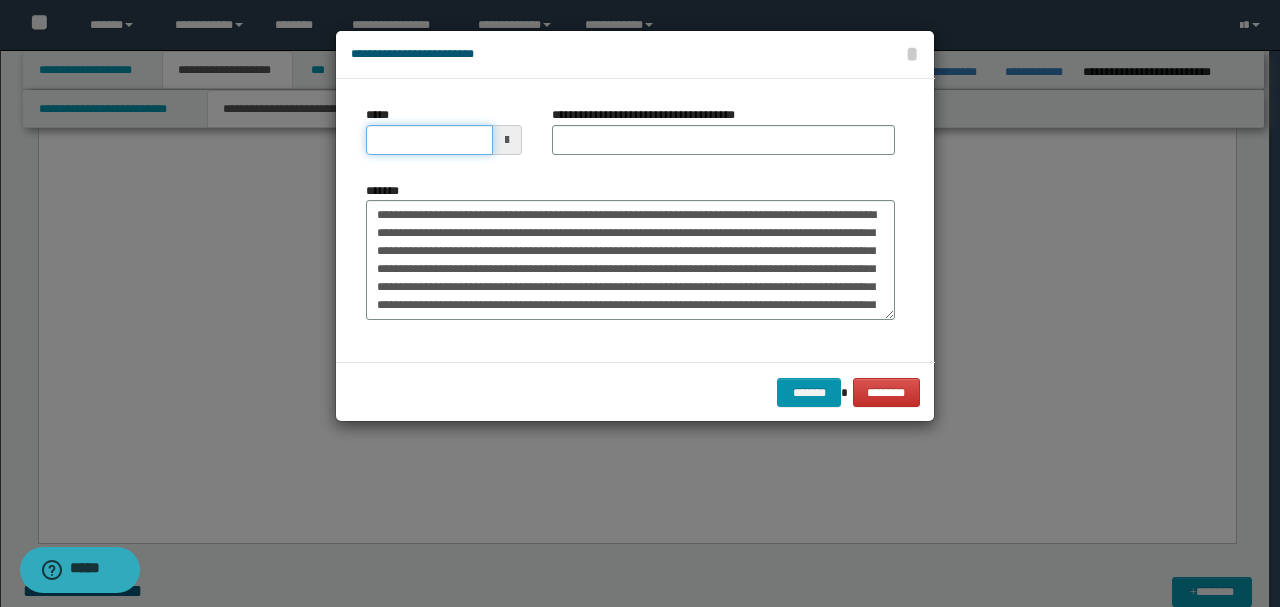 click on "*****" at bounding box center [429, 140] 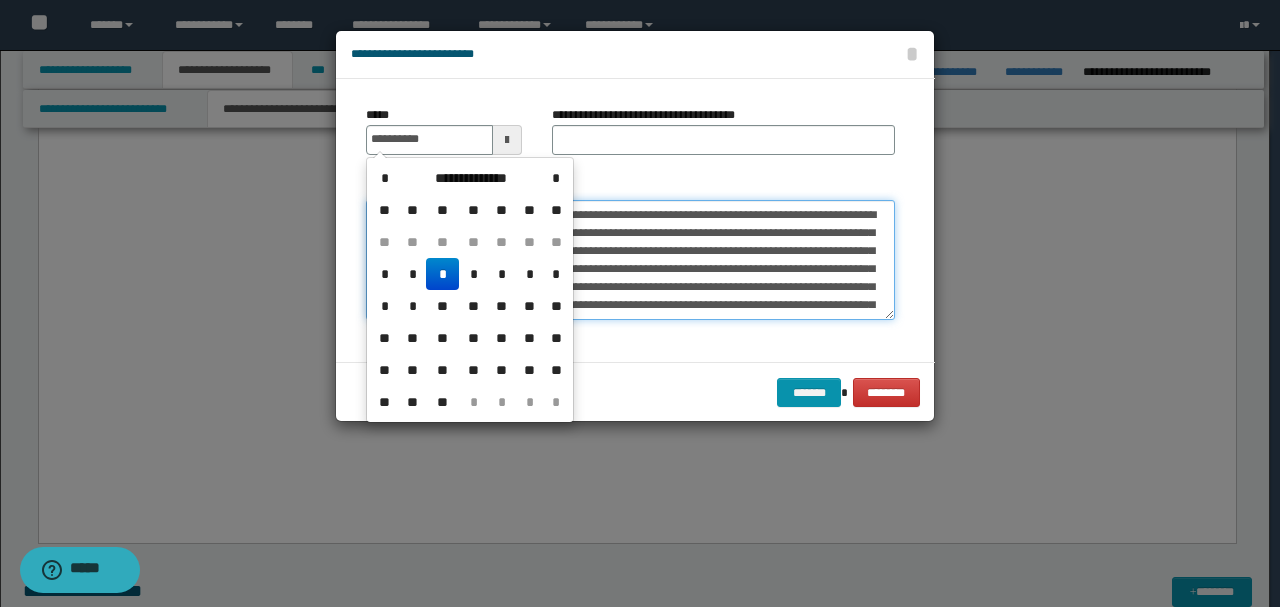 type on "**********" 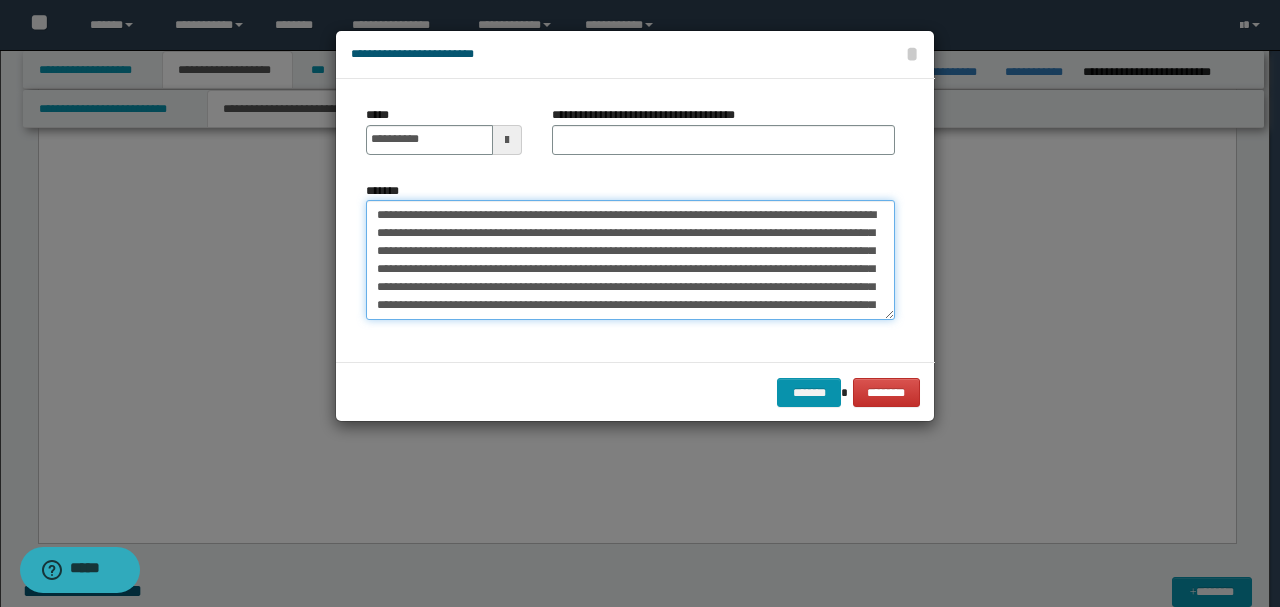 drag, startPoint x: 467, startPoint y: 212, endPoint x: 213, endPoint y: 208, distance: 254.0315 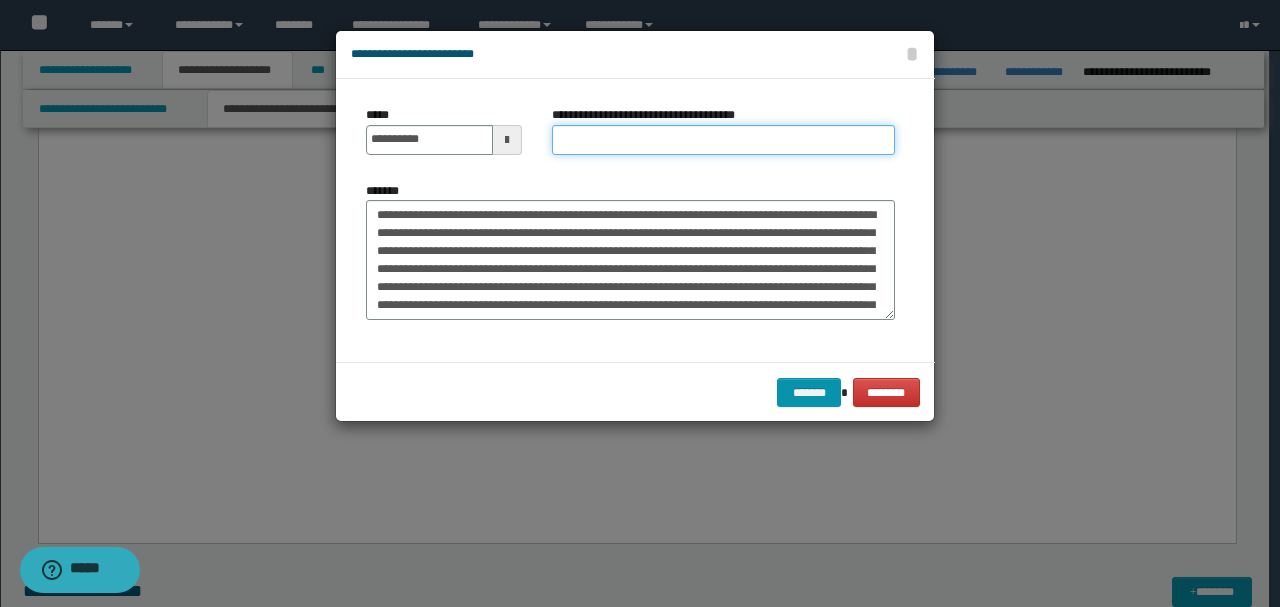 paste on "**********" 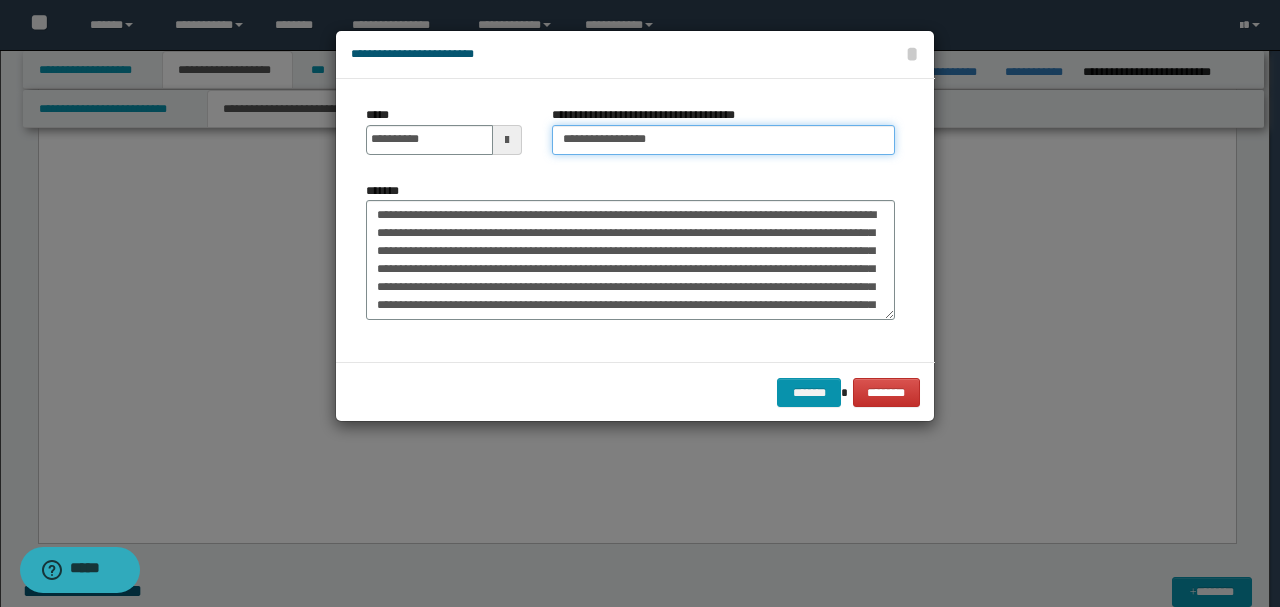 click on "**********" at bounding box center (723, 140) 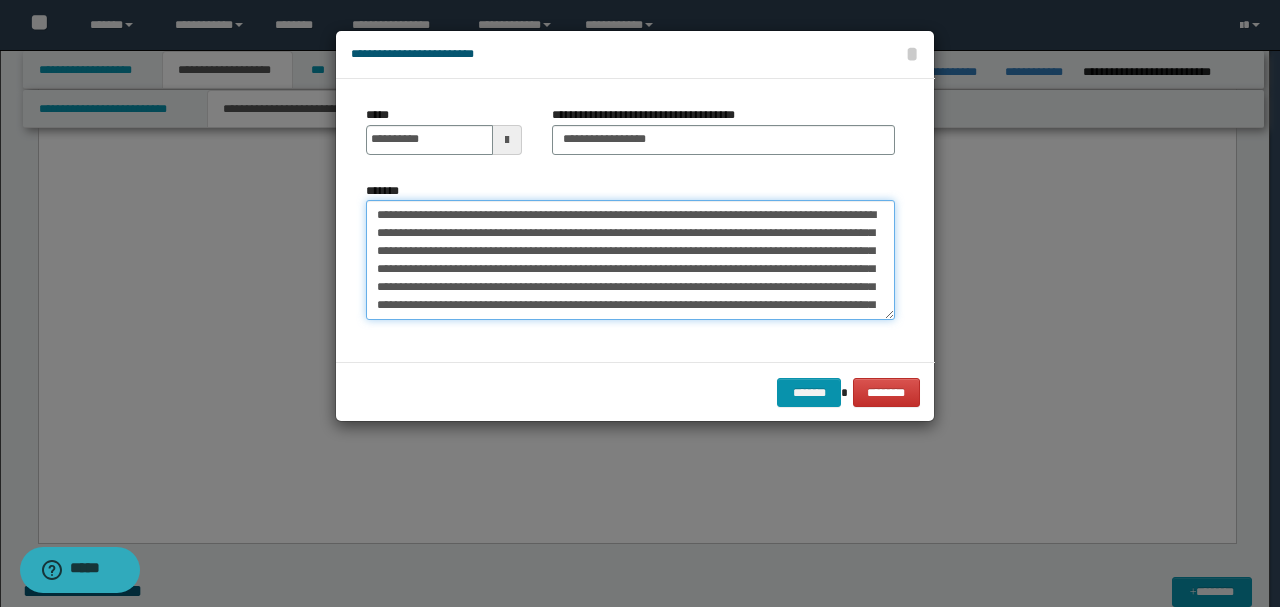 click on "**********" at bounding box center (630, 259) 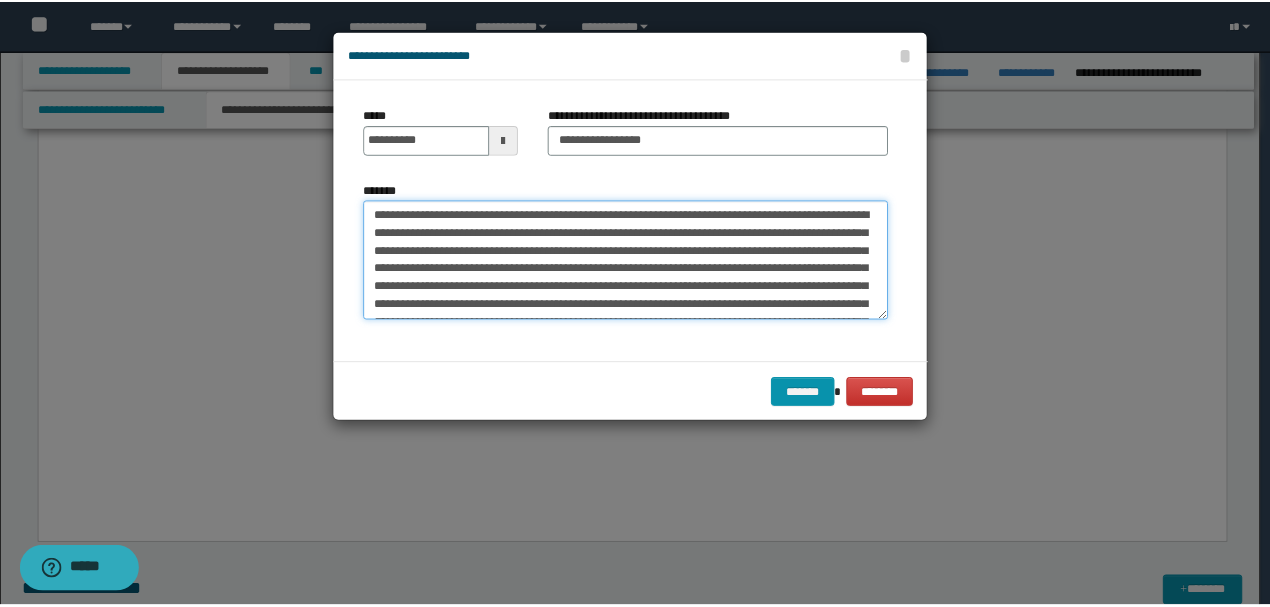 scroll, scrollTop: 36, scrollLeft: 0, axis: vertical 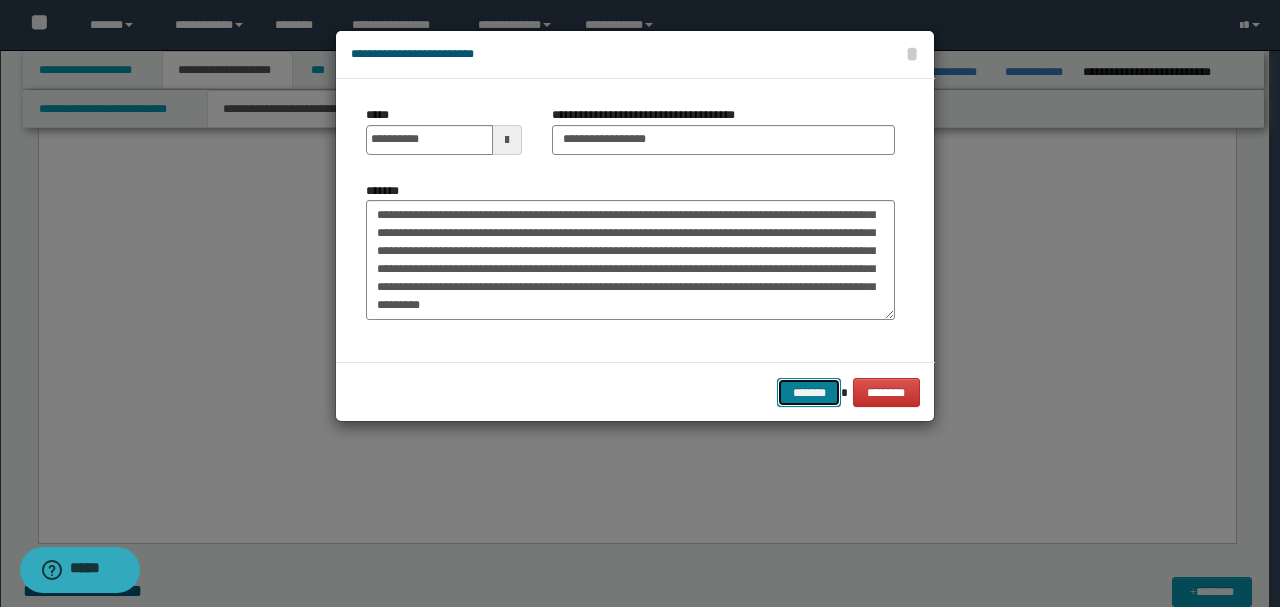 click on "*******" at bounding box center (809, 392) 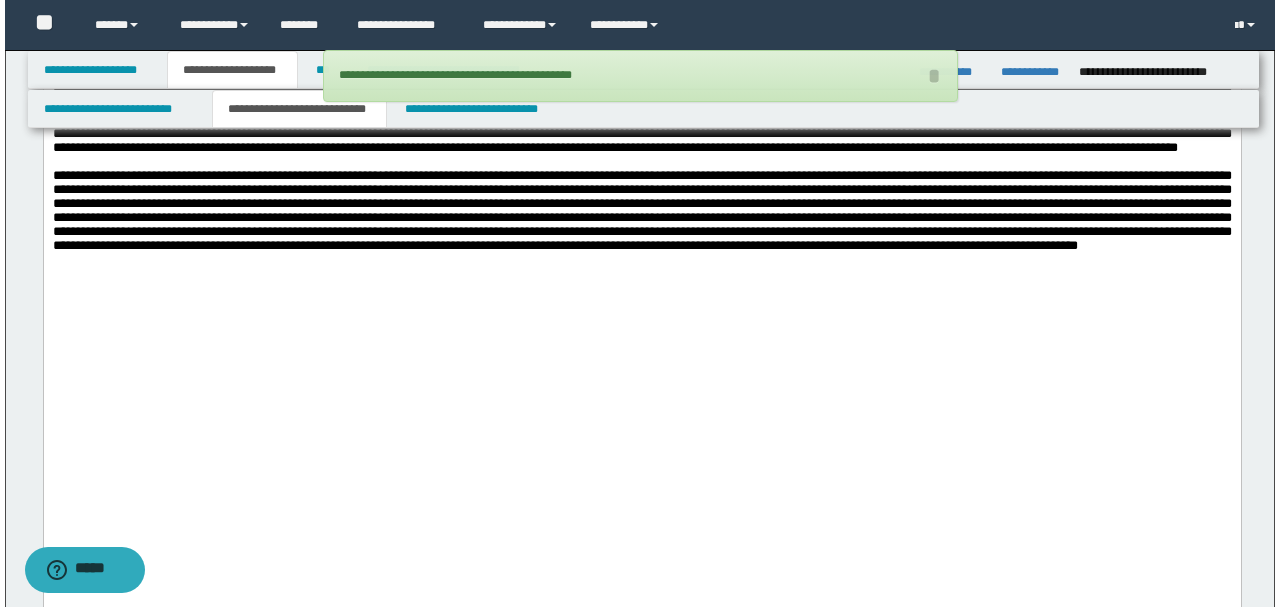 scroll, scrollTop: 4733, scrollLeft: 0, axis: vertical 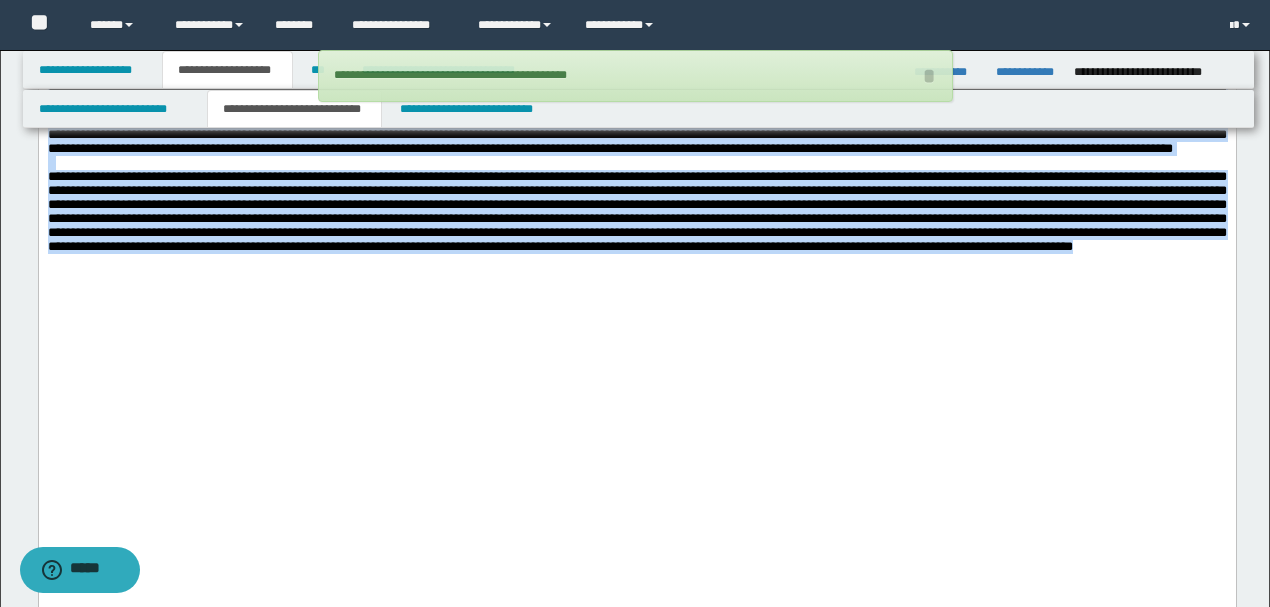 drag, startPoint x: 489, startPoint y: 518, endPoint x: 38, endPoint y: -732, distance: 1328.8721 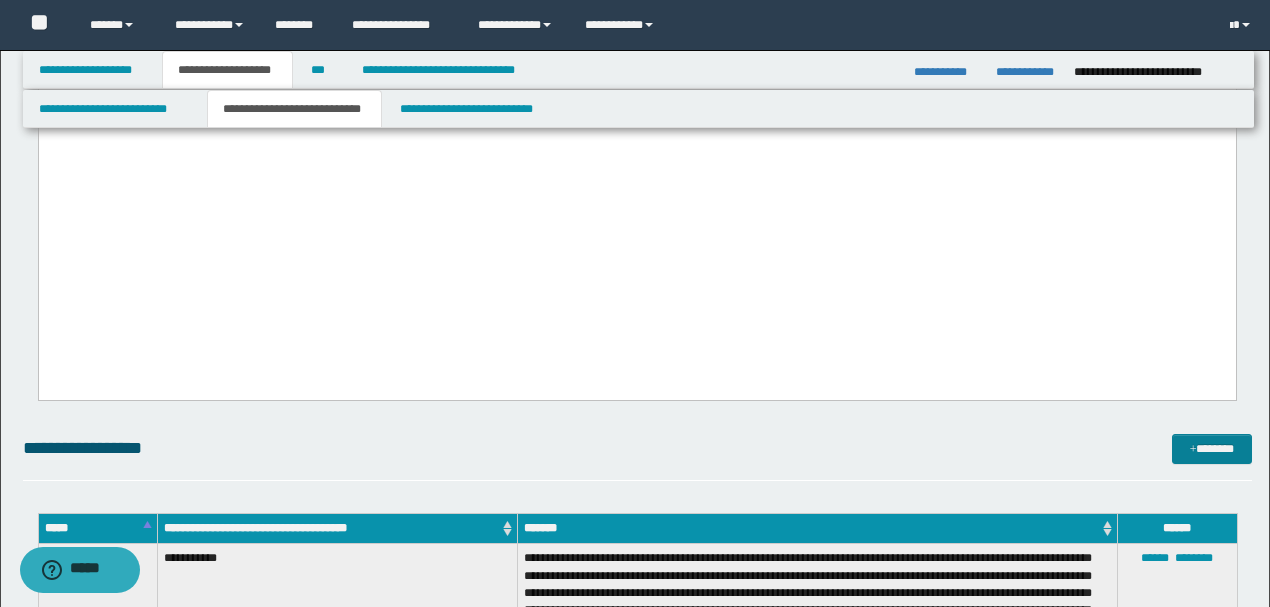 click on "*******" at bounding box center [1211, 448] 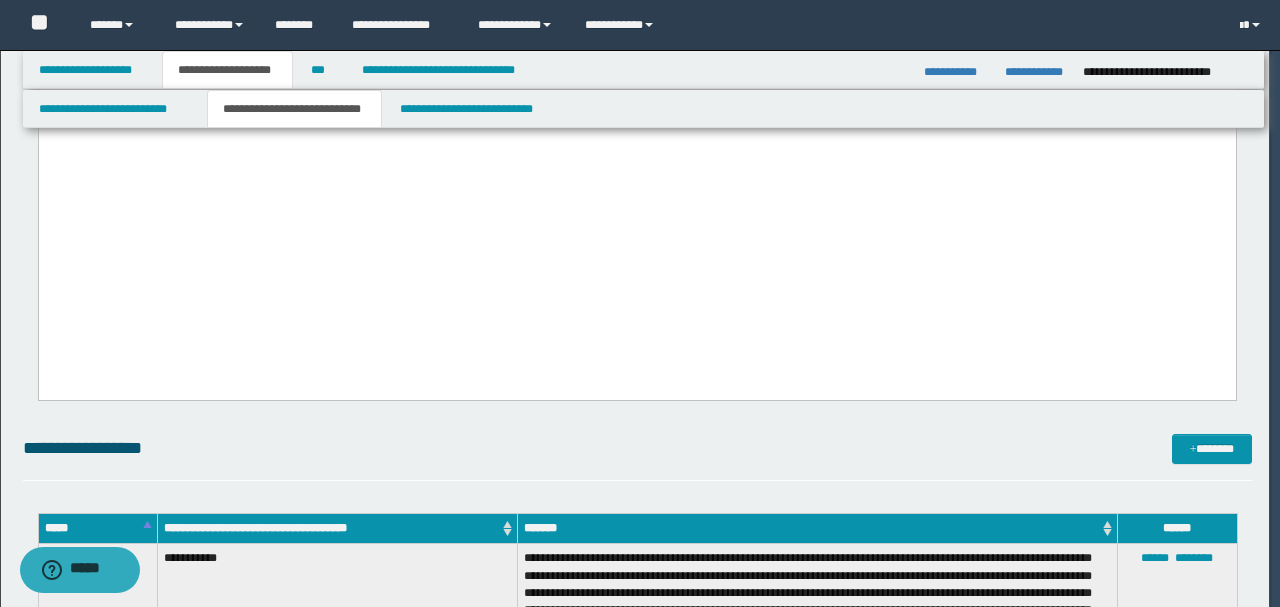 scroll, scrollTop: 0, scrollLeft: 0, axis: both 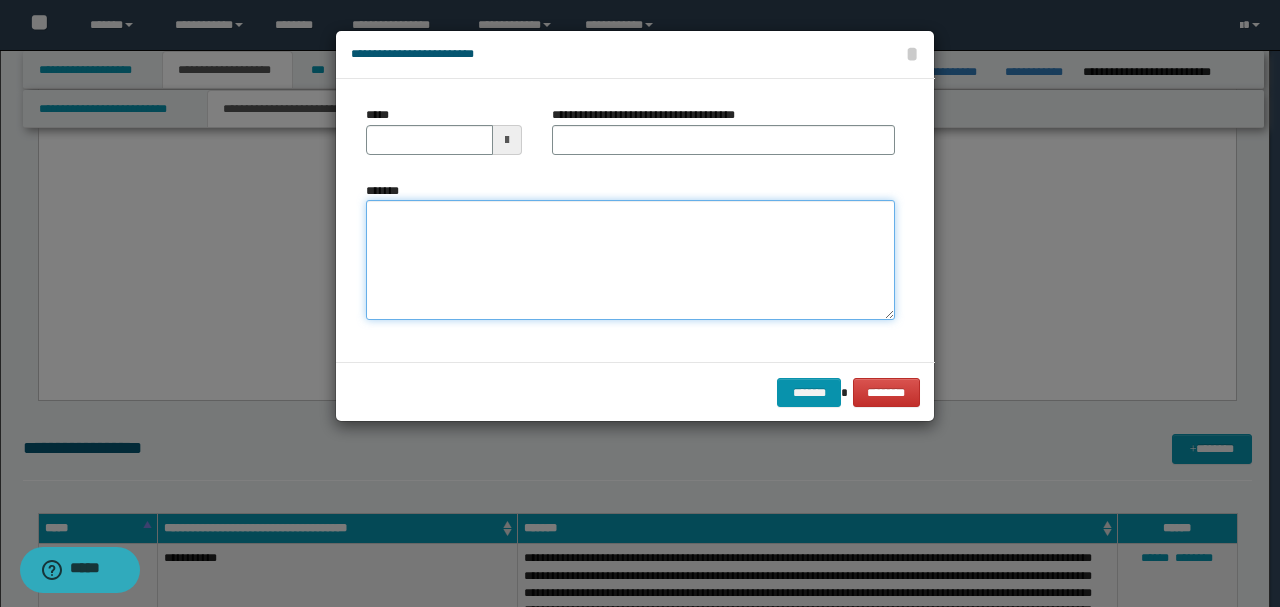 click on "*******" at bounding box center [630, 259] 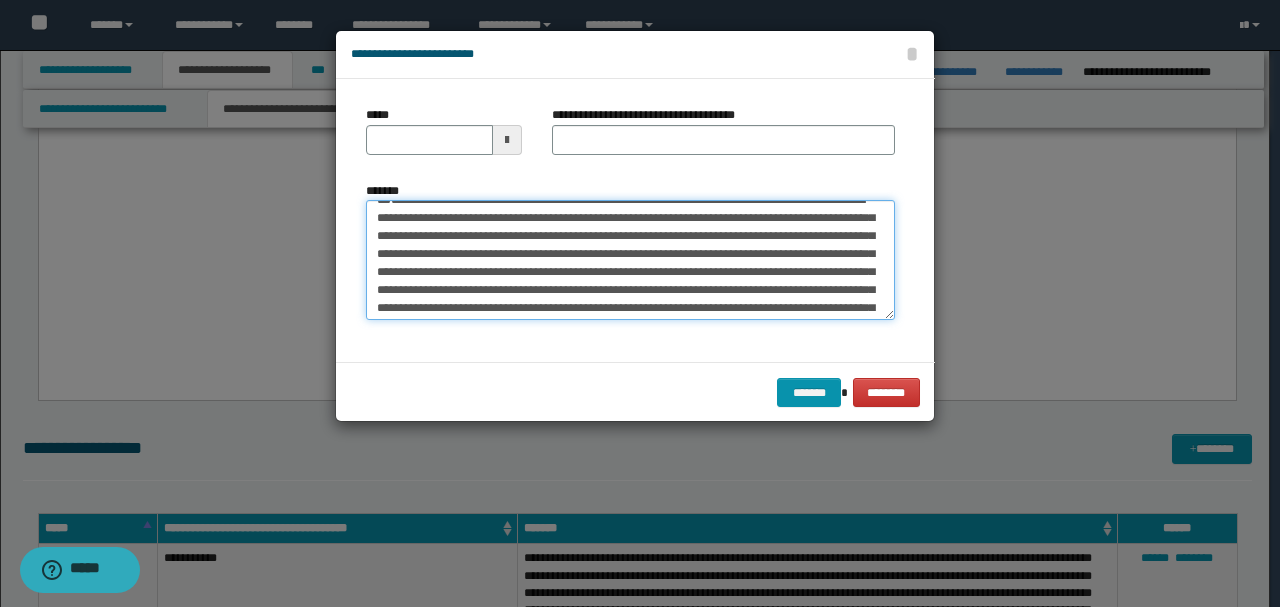 scroll, scrollTop: 0, scrollLeft: 0, axis: both 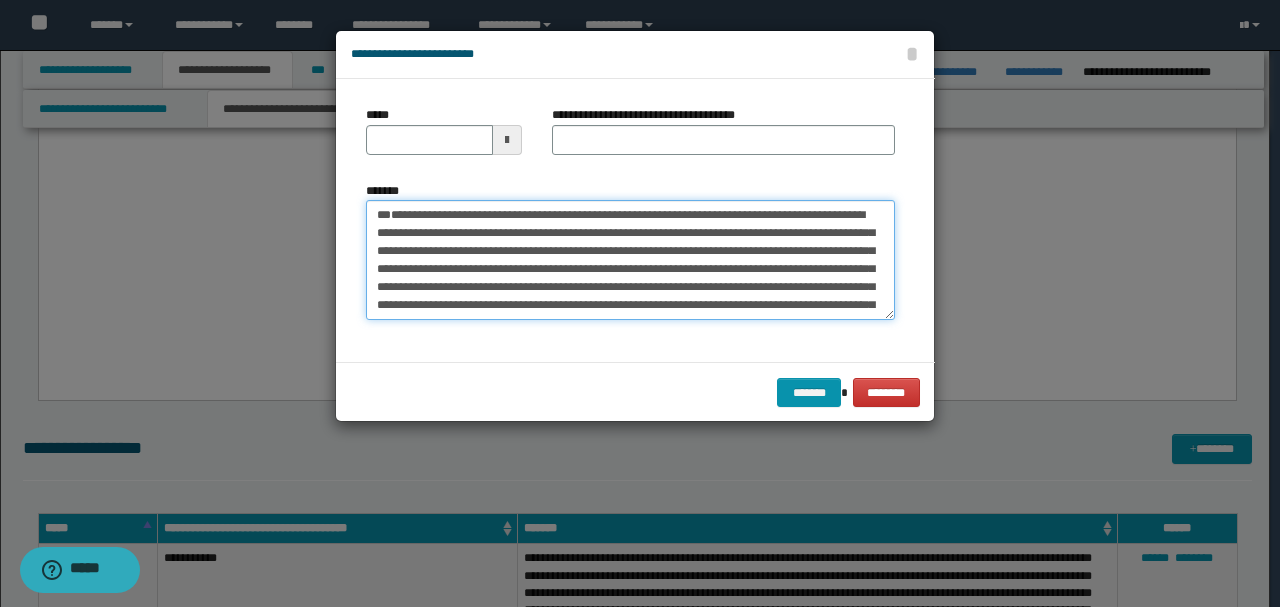 type on "**********" 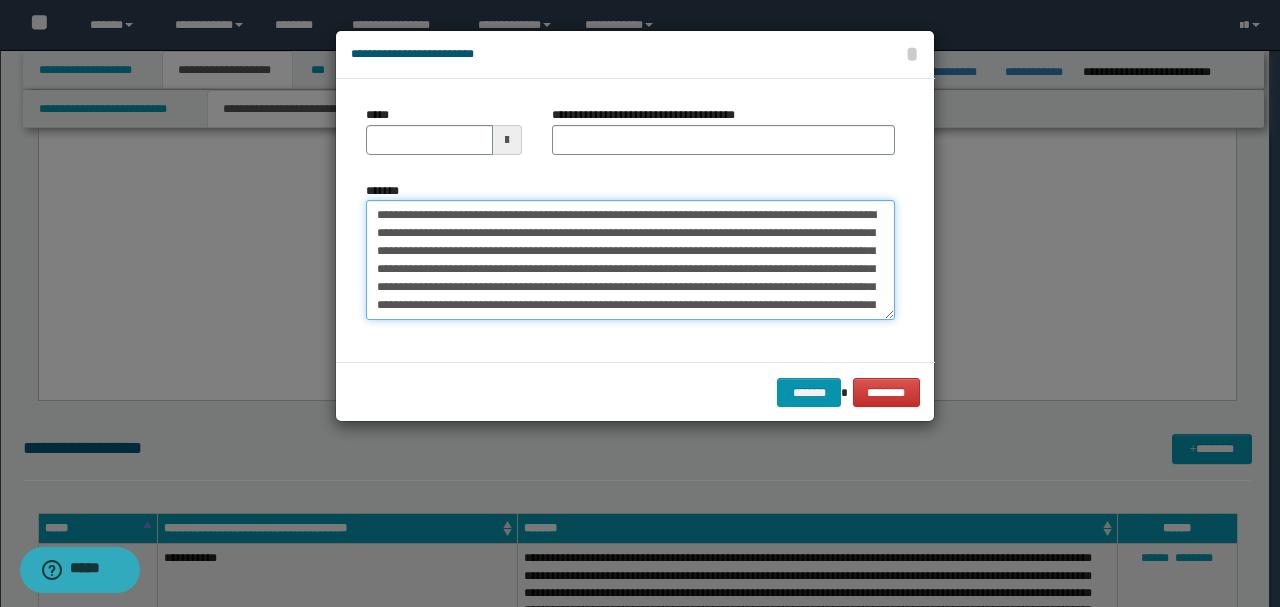 drag, startPoint x: 442, startPoint y: 248, endPoint x: 165, endPoint y: 164, distance: 289.4564 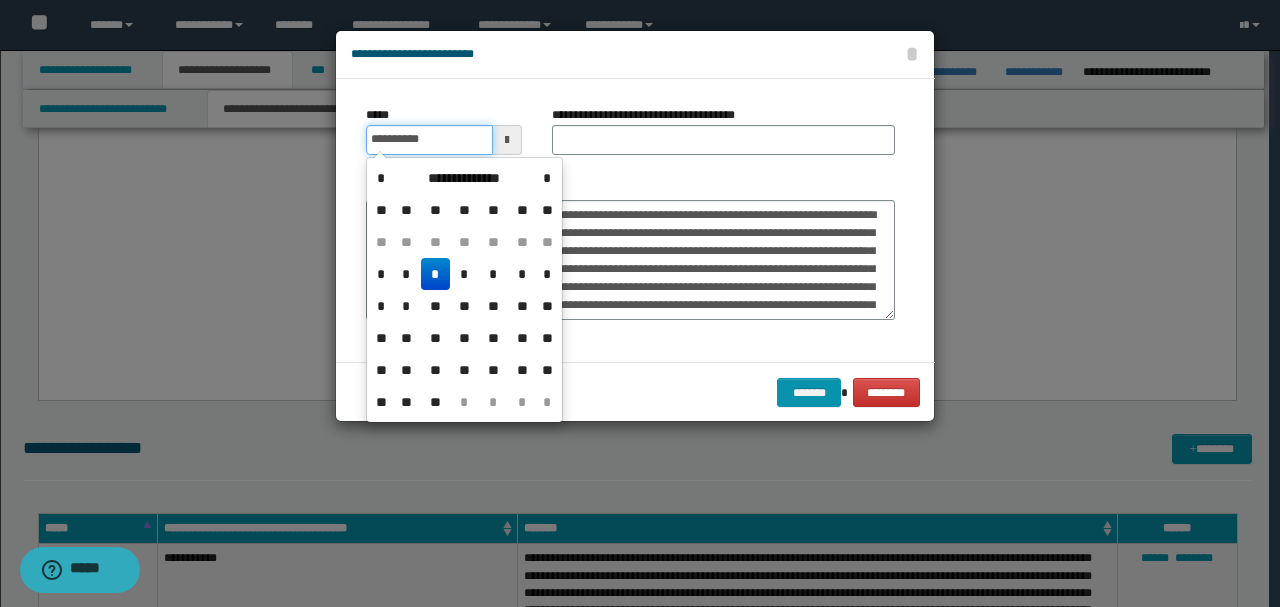 click on "**********" at bounding box center (429, 140) 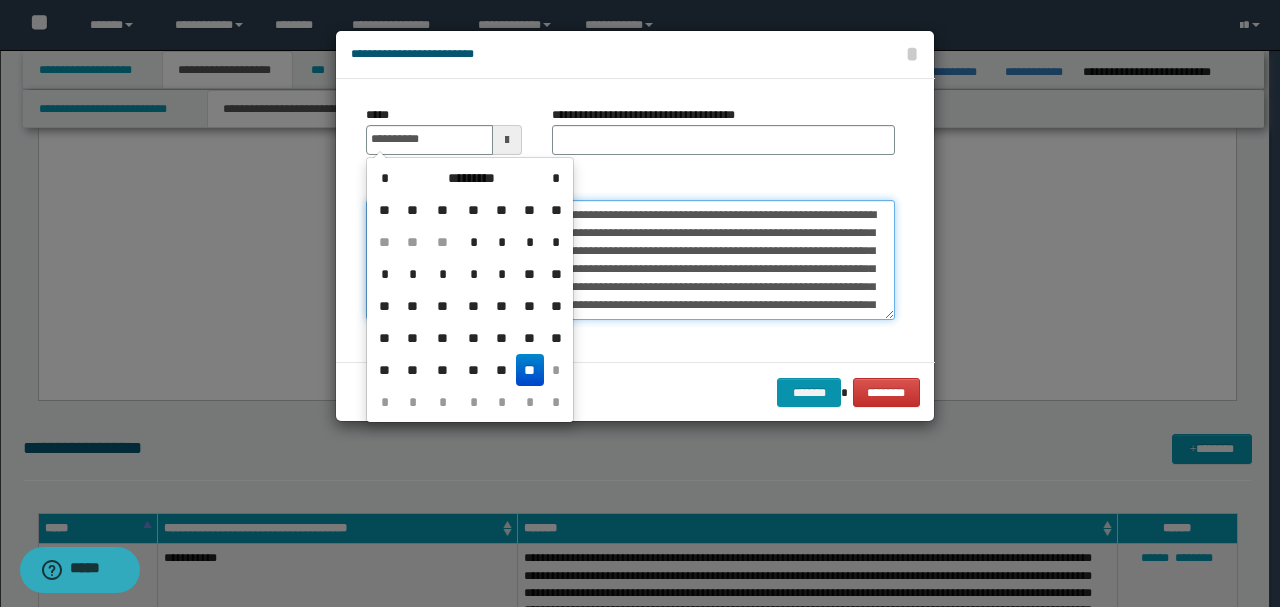 type on "**********" 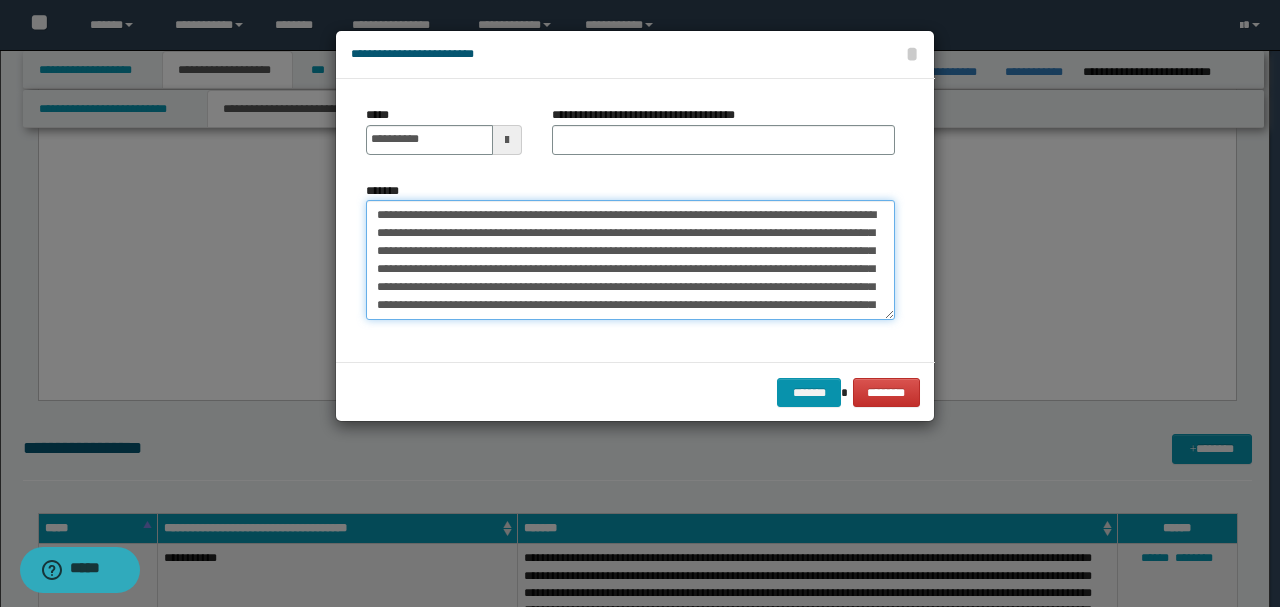 drag, startPoint x: 438, startPoint y: 214, endPoint x: 130, endPoint y: 210, distance: 308.02597 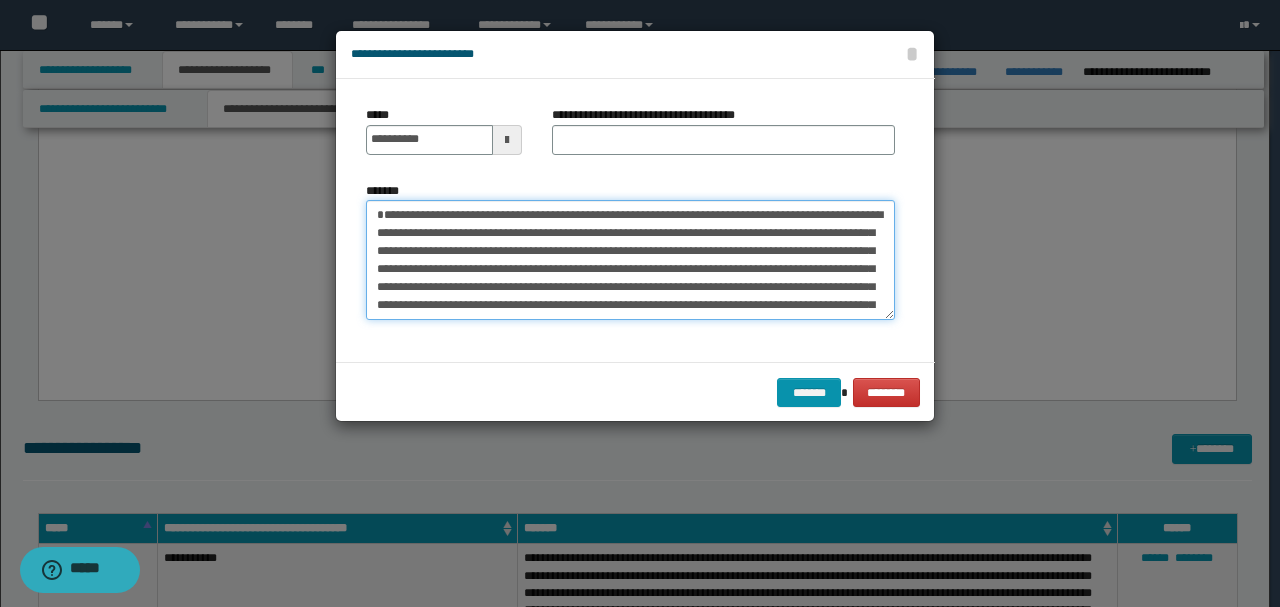 type on "**********" 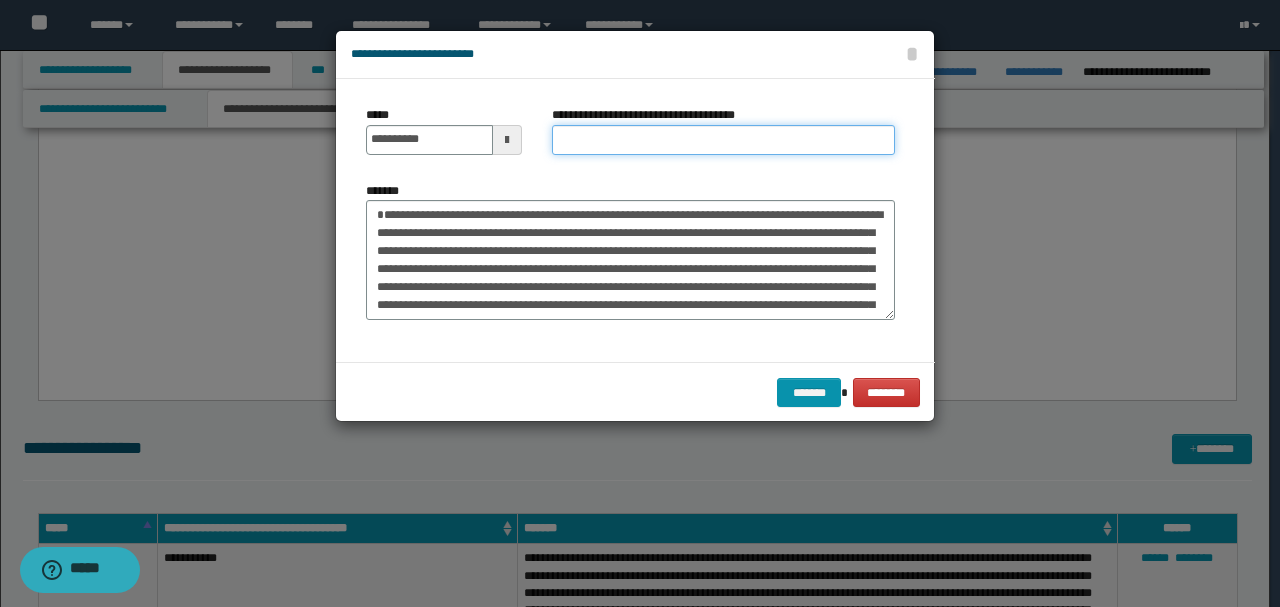 paste on "**********" 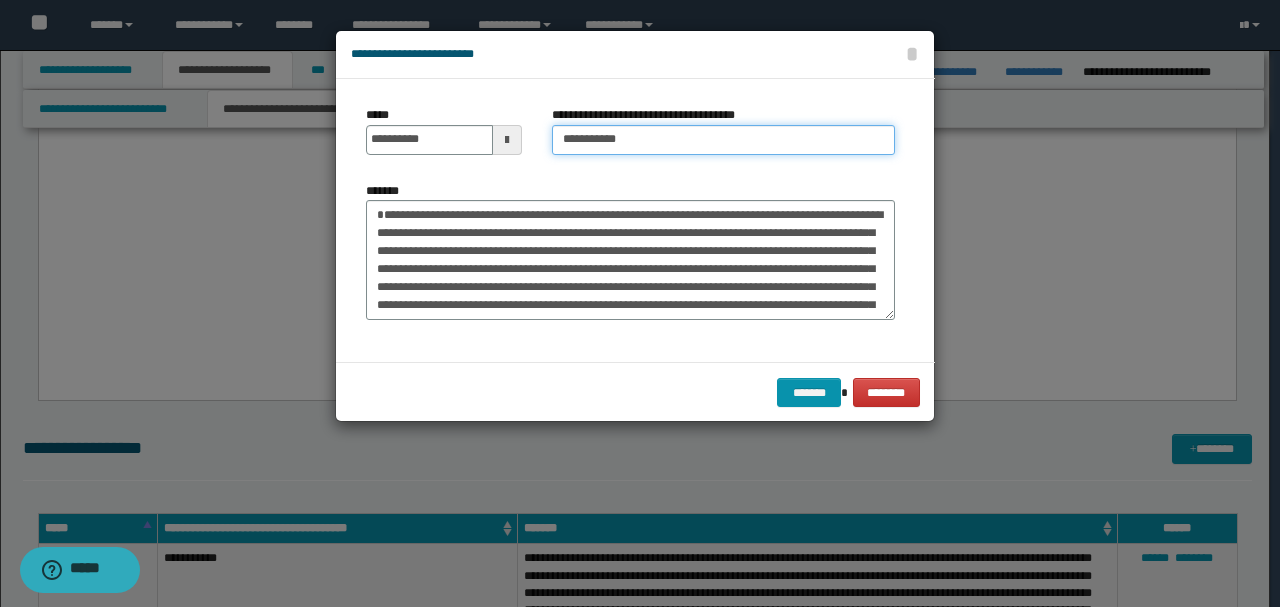 drag, startPoint x: 572, startPoint y: 130, endPoint x: 515, endPoint y: 213, distance: 100.68764 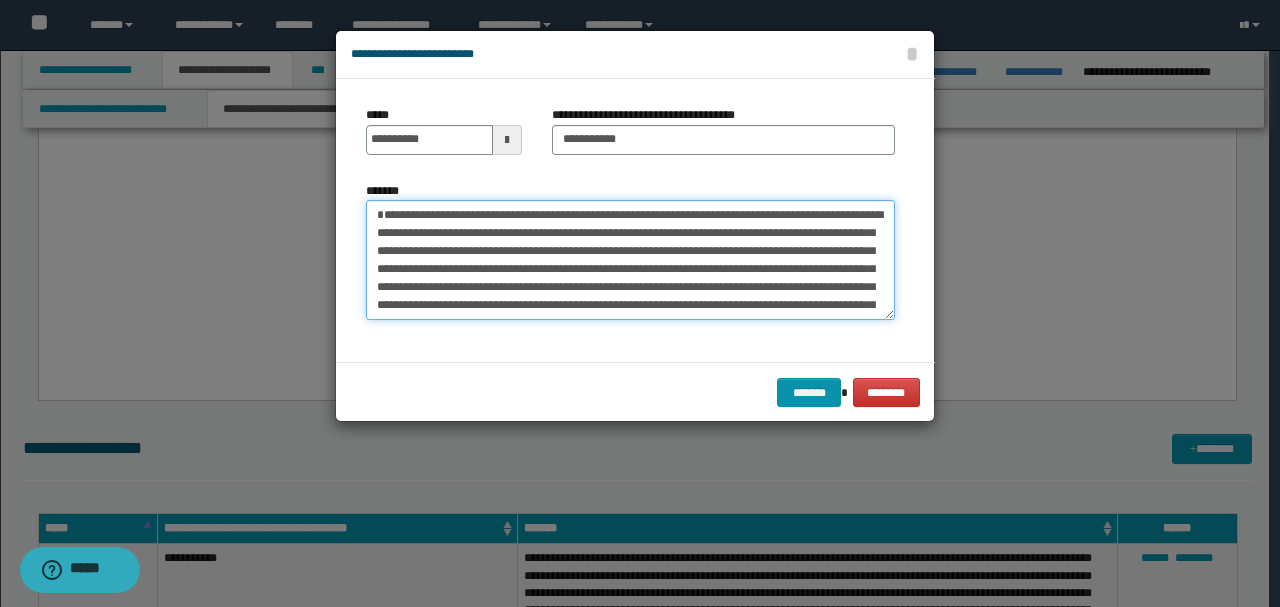 click on "*******" at bounding box center (630, 259) 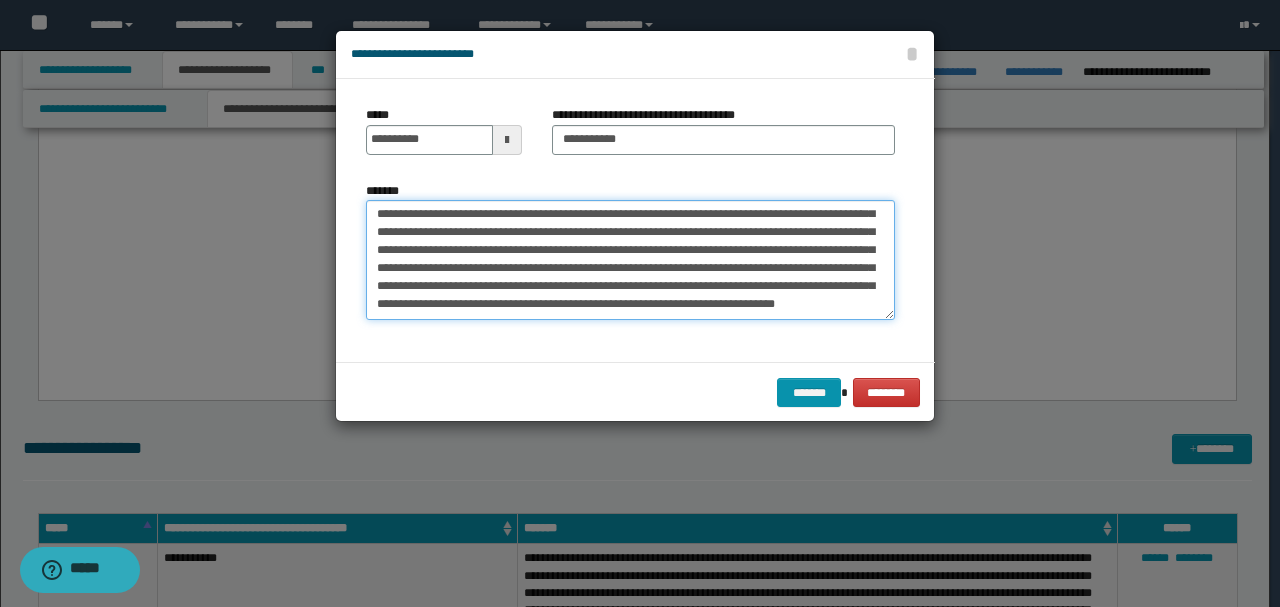 drag, startPoint x: 382, startPoint y: 250, endPoint x: 754, endPoint y: 374, distance: 392.12244 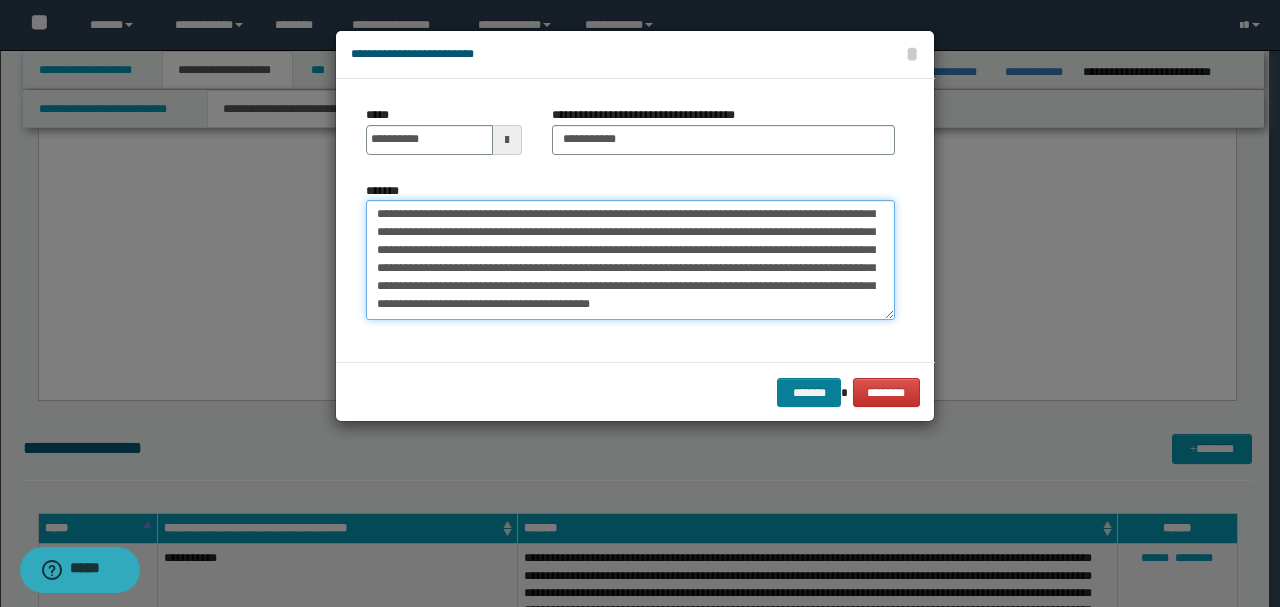 scroll, scrollTop: 144, scrollLeft: 0, axis: vertical 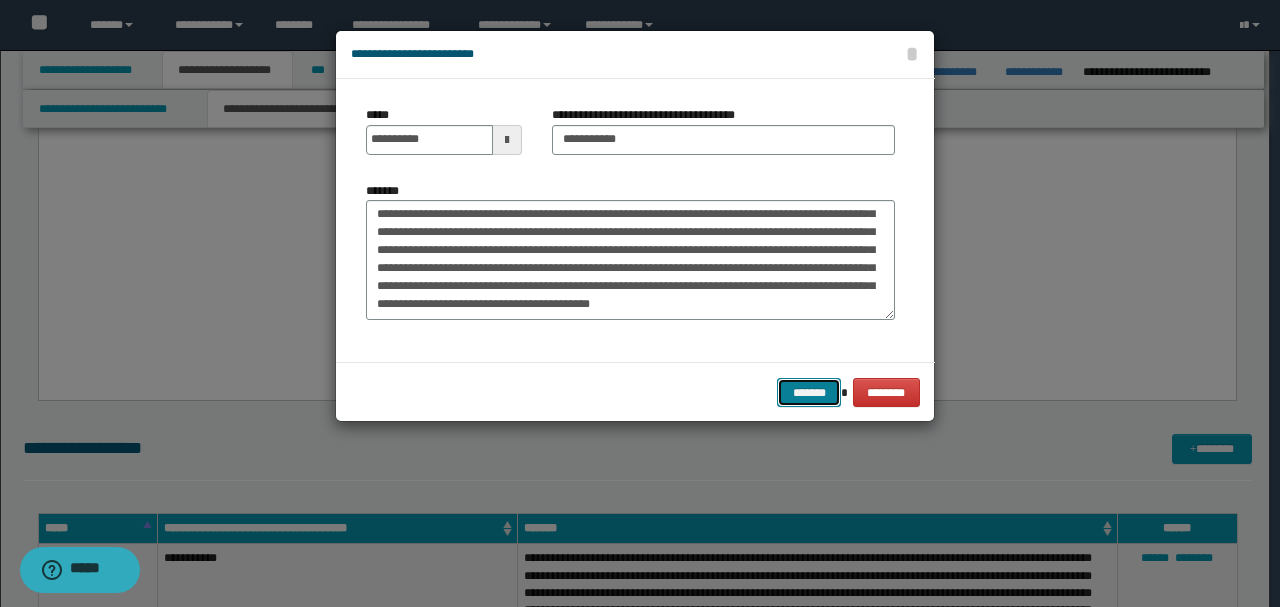 click on "*******" at bounding box center (809, 392) 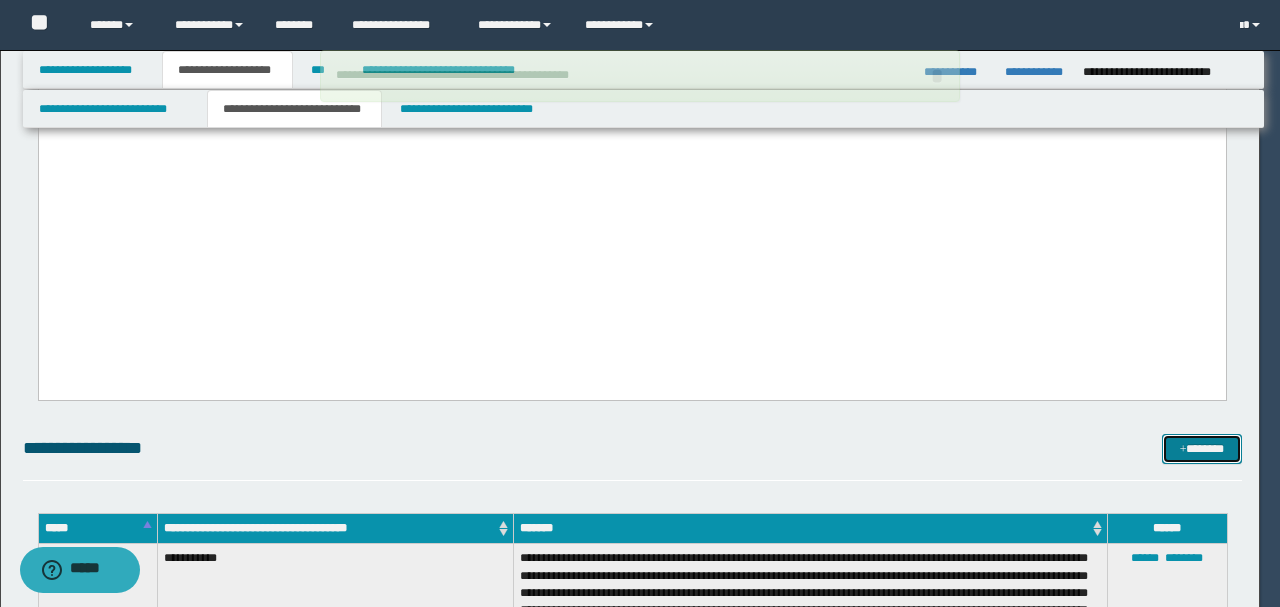 type 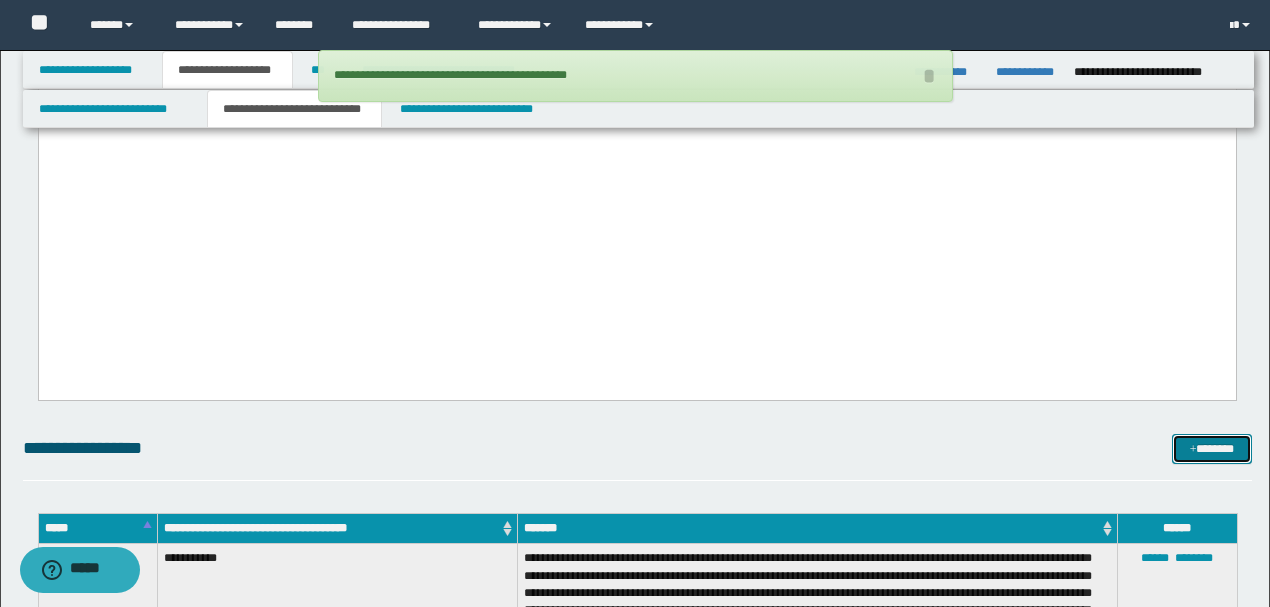 click on "*******" at bounding box center [1211, 448] 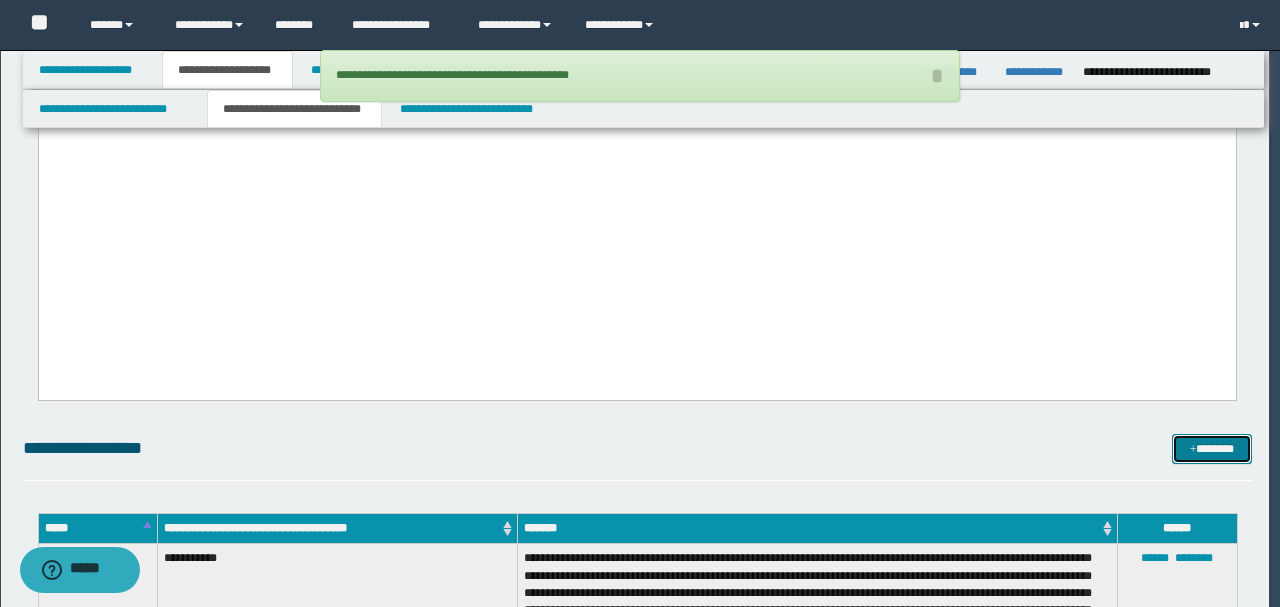 scroll, scrollTop: 0, scrollLeft: 0, axis: both 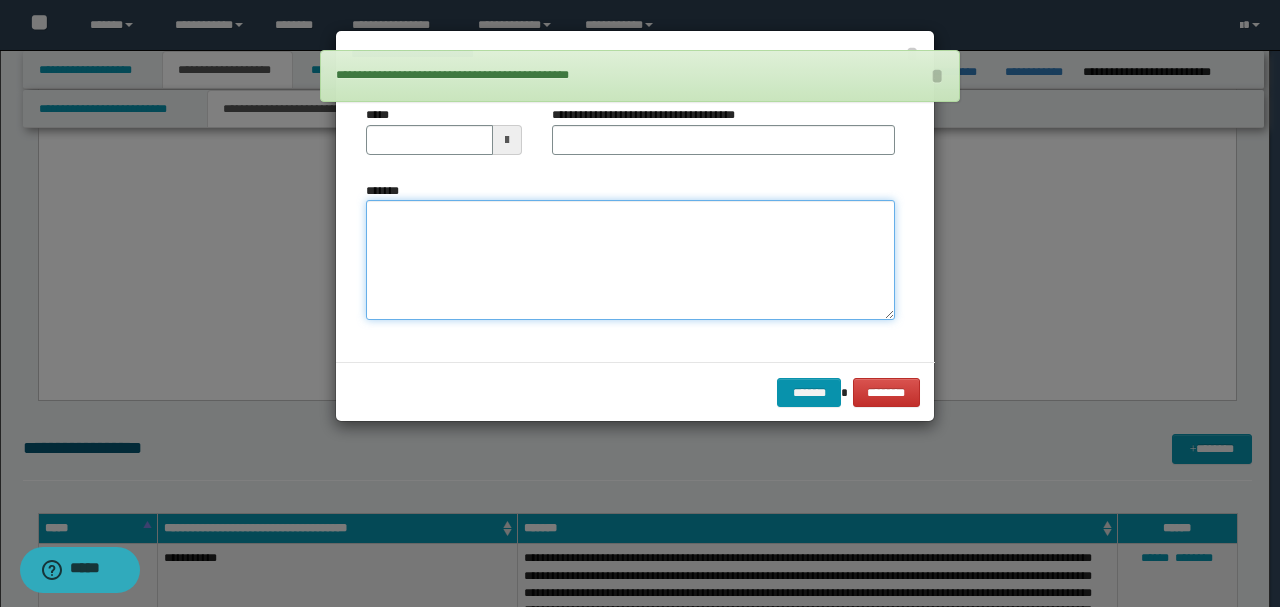 click on "*******" at bounding box center [630, 259] 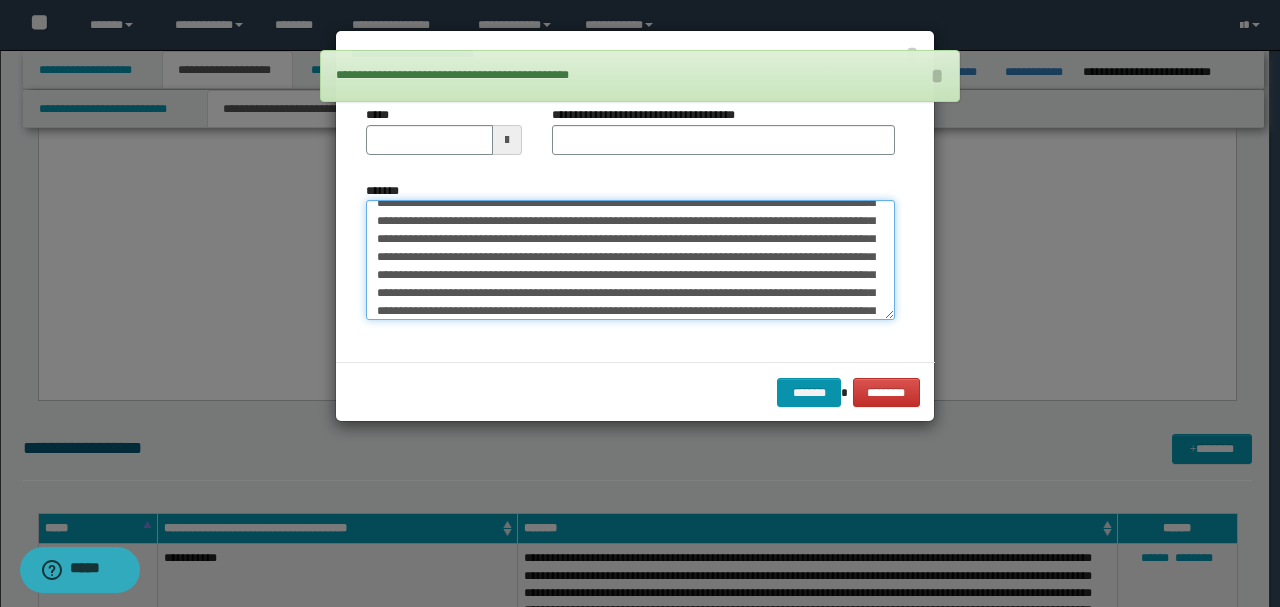 scroll, scrollTop: 0, scrollLeft: 0, axis: both 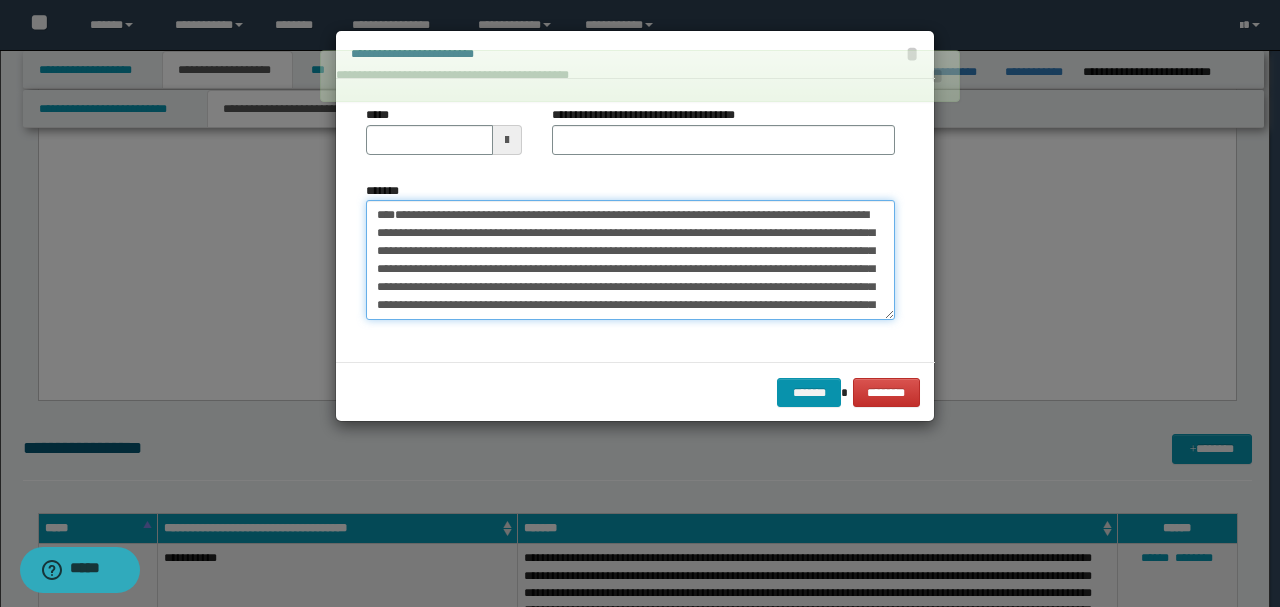 type on "**********" 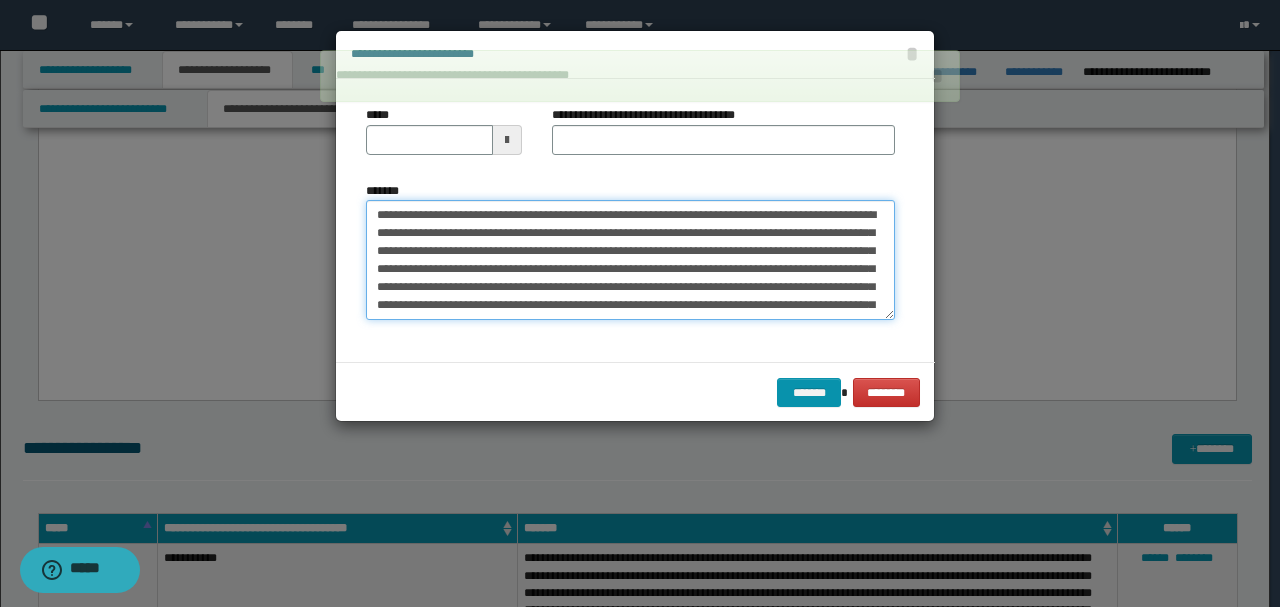 drag, startPoint x: 443, startPoint y: 262, endPoint x: 282, endPoint y: 141, distance: 201.4001 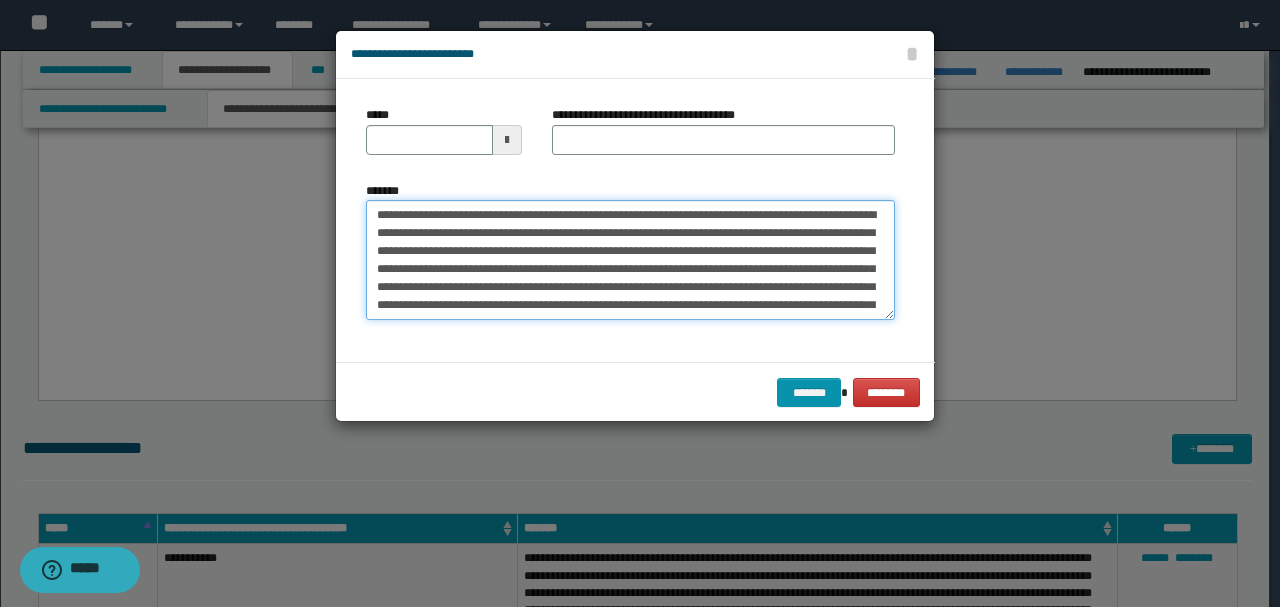 type 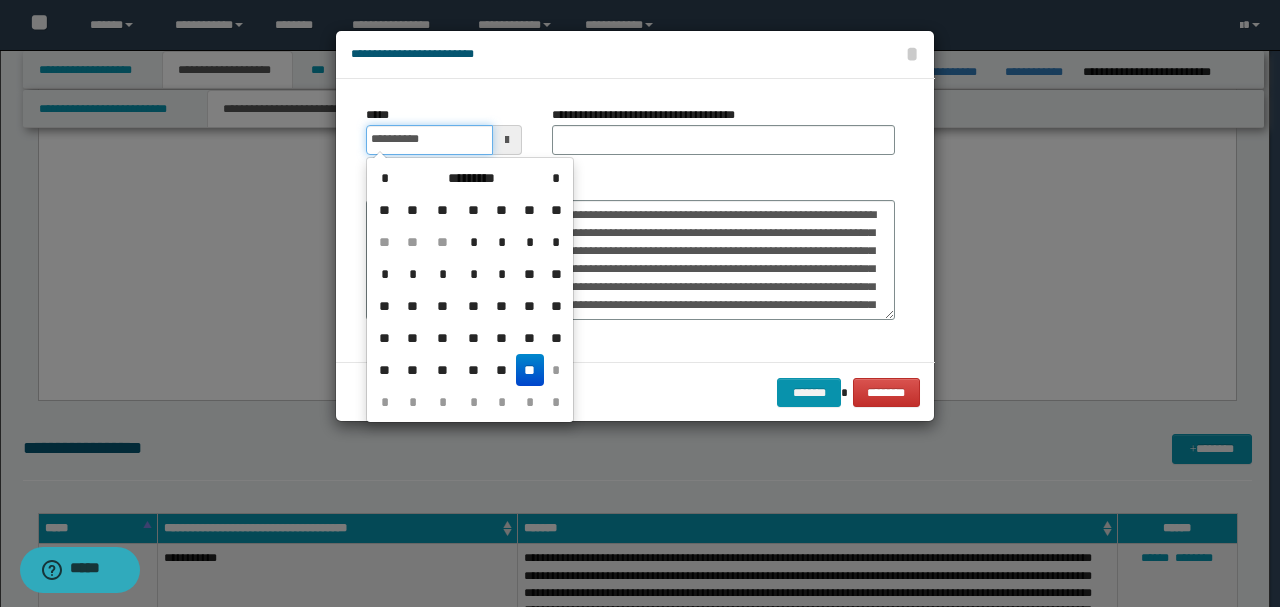 click on "**********" at bounding box center (429, 140) 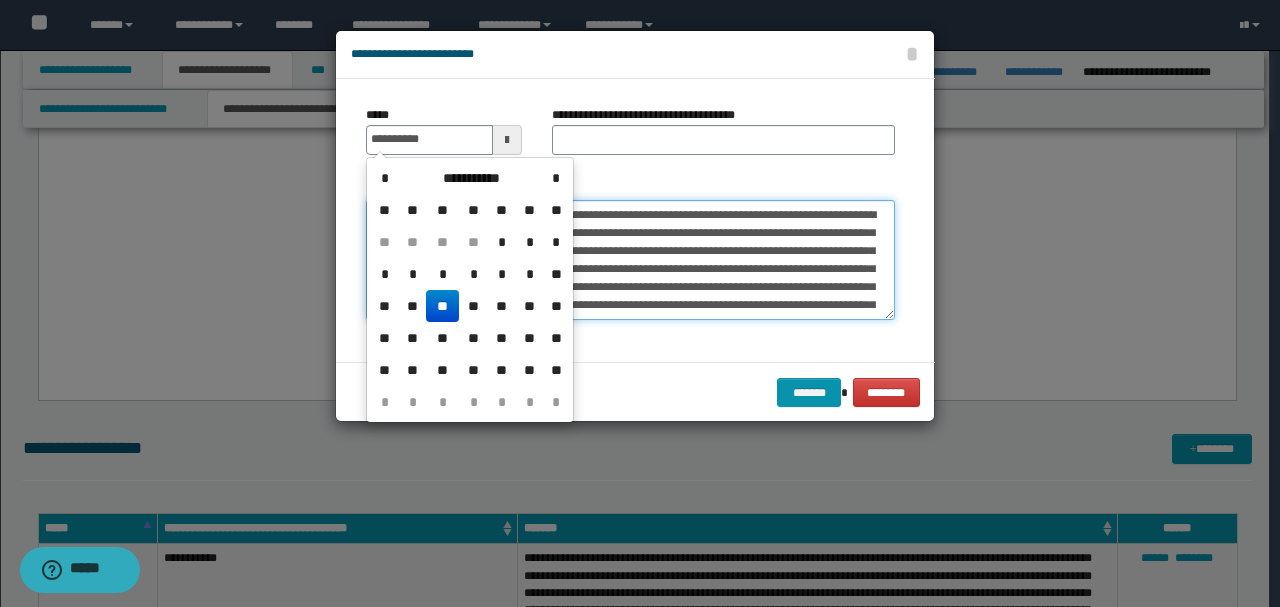 type on "**********" 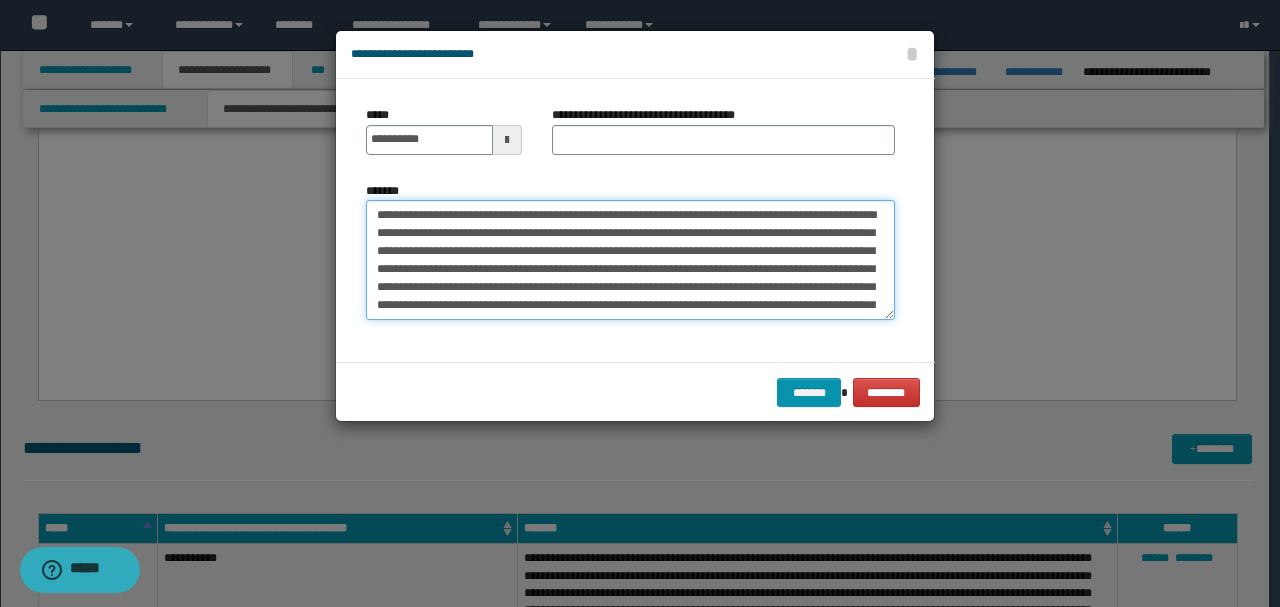drag, startPoint x: 439, startPoint y: 208, endPoint x: 207, endPoint y: 200, distance: 232.1379 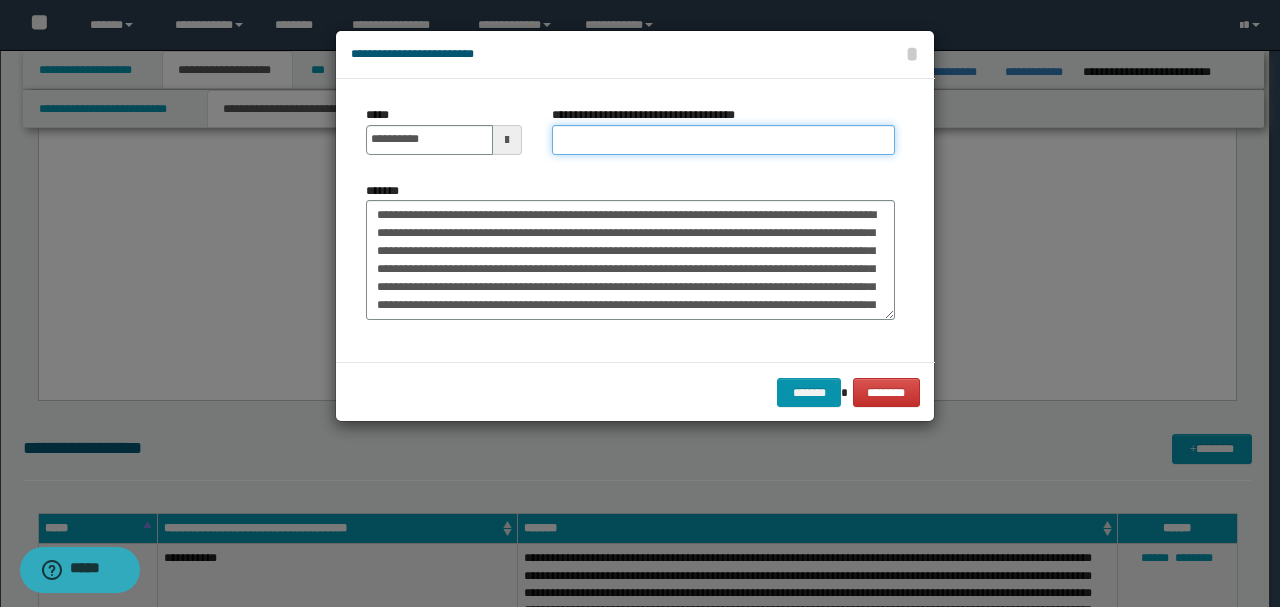 click on "**********" at bounding box center (723, 140) 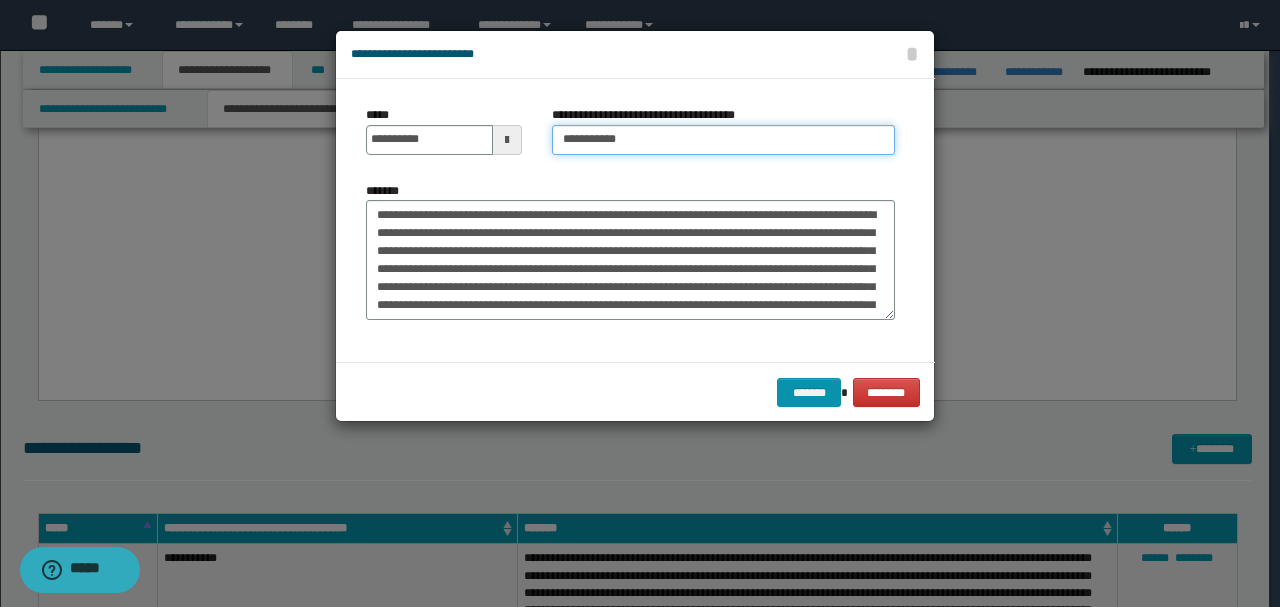 type on "**********" 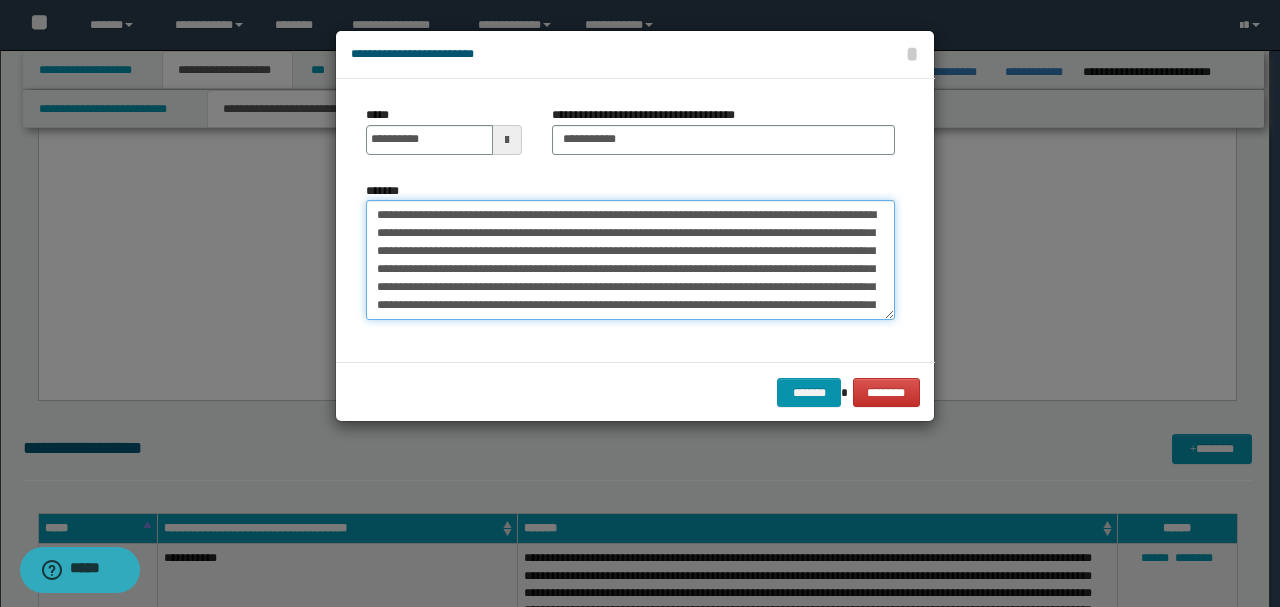 click on "*******" at bounding box center [630, 259] 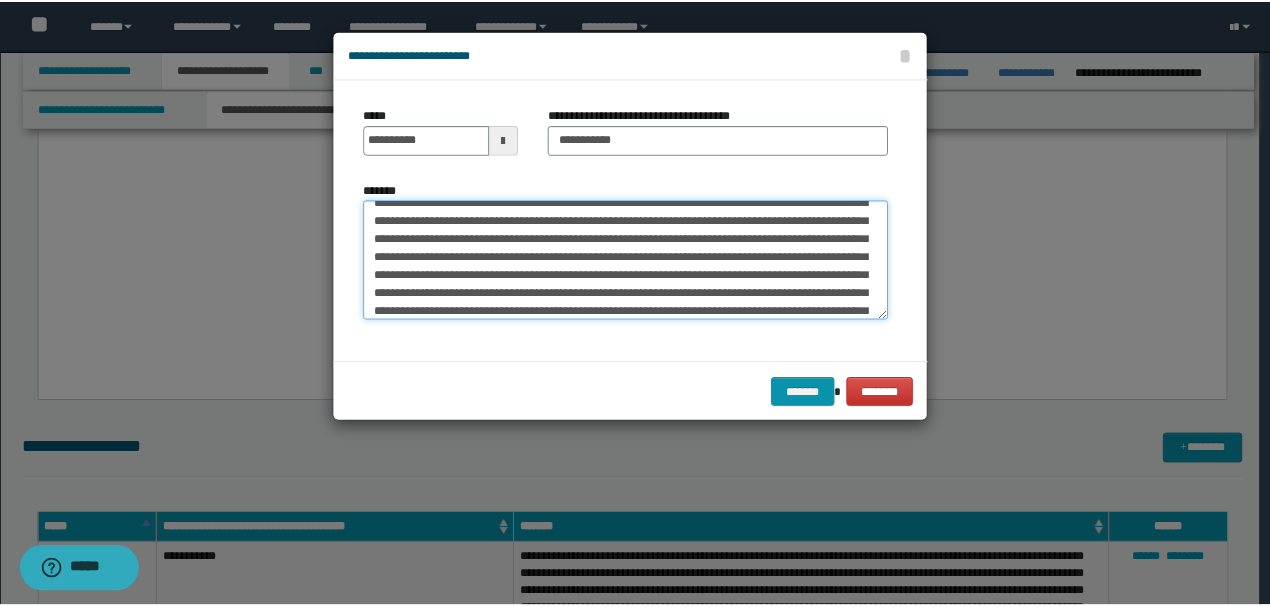 scroll, scrollTop: 180, scrollLeft: 0, axis: vertical 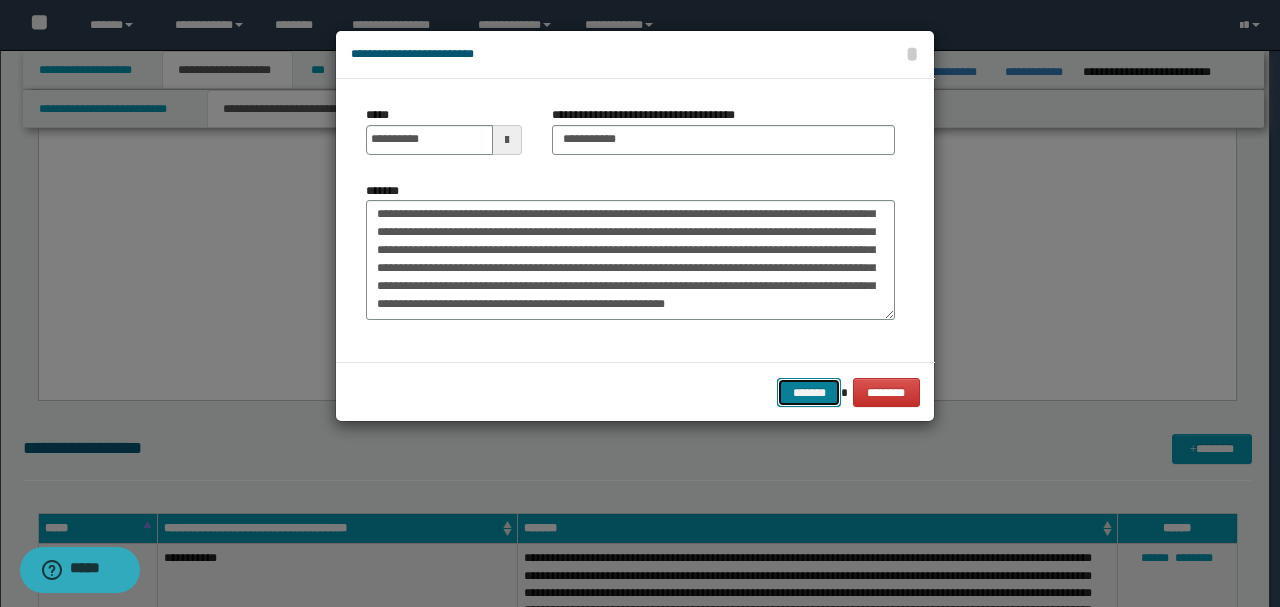 click on "*******" at bounding box center [809, 392] 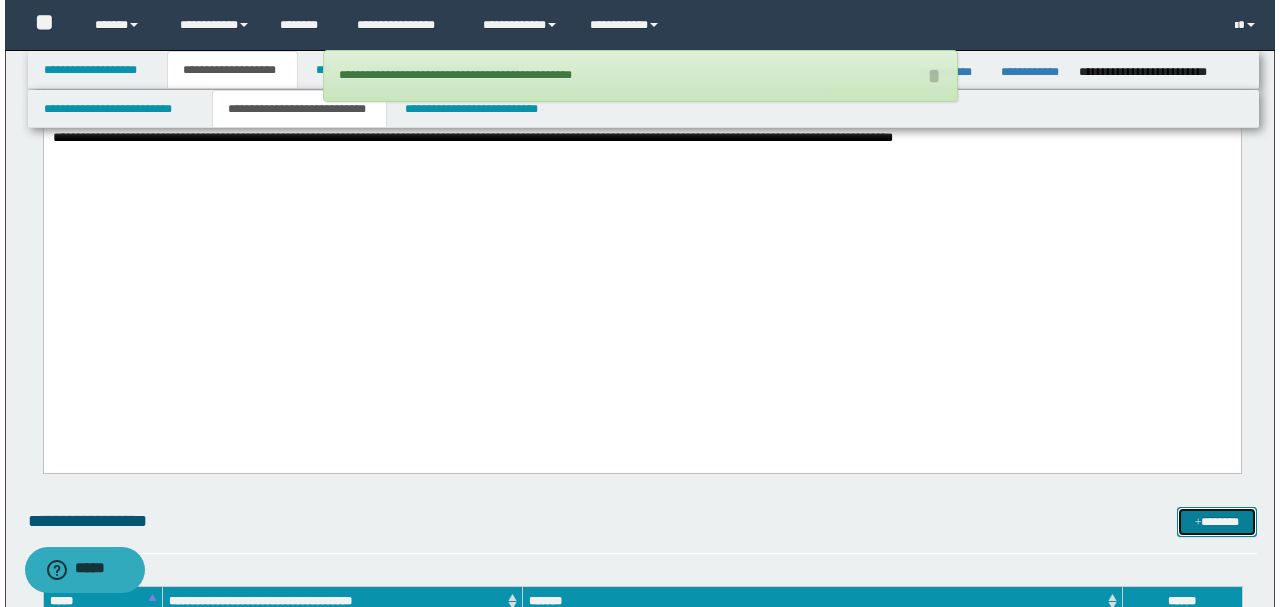 scroll, scrollTop: 4533, scrollLeft: 0, axis: vertical 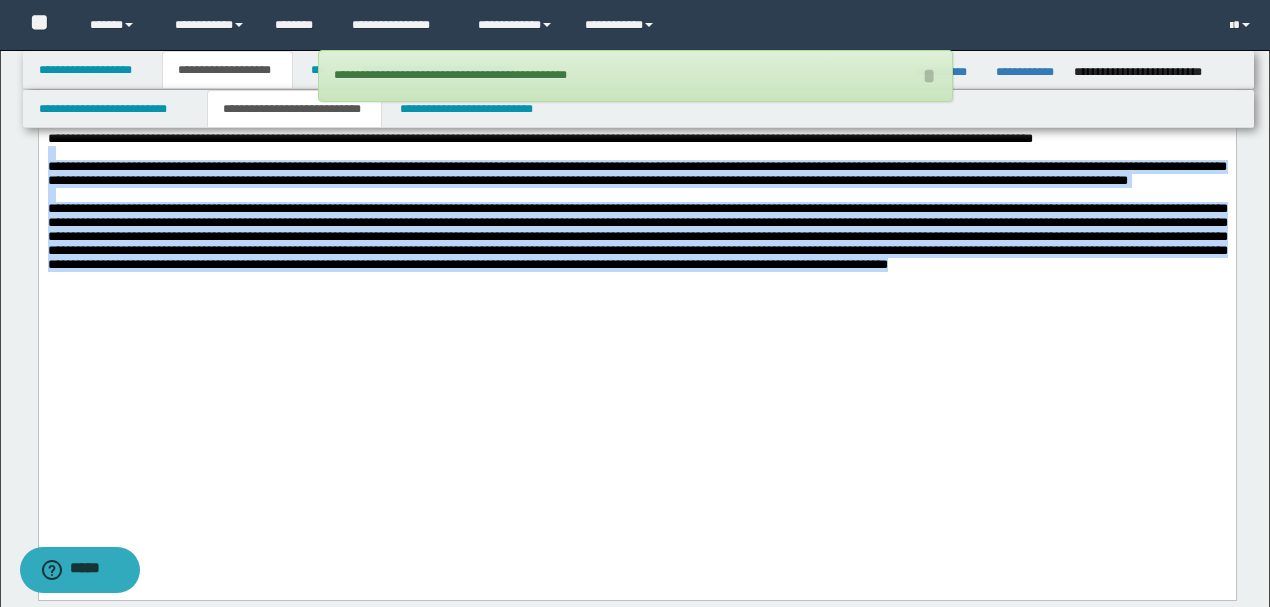 drag, startPoint x: 176, startPoint y: 482, endPoint x: 0, endPoint y: 334, distance: 229.95651 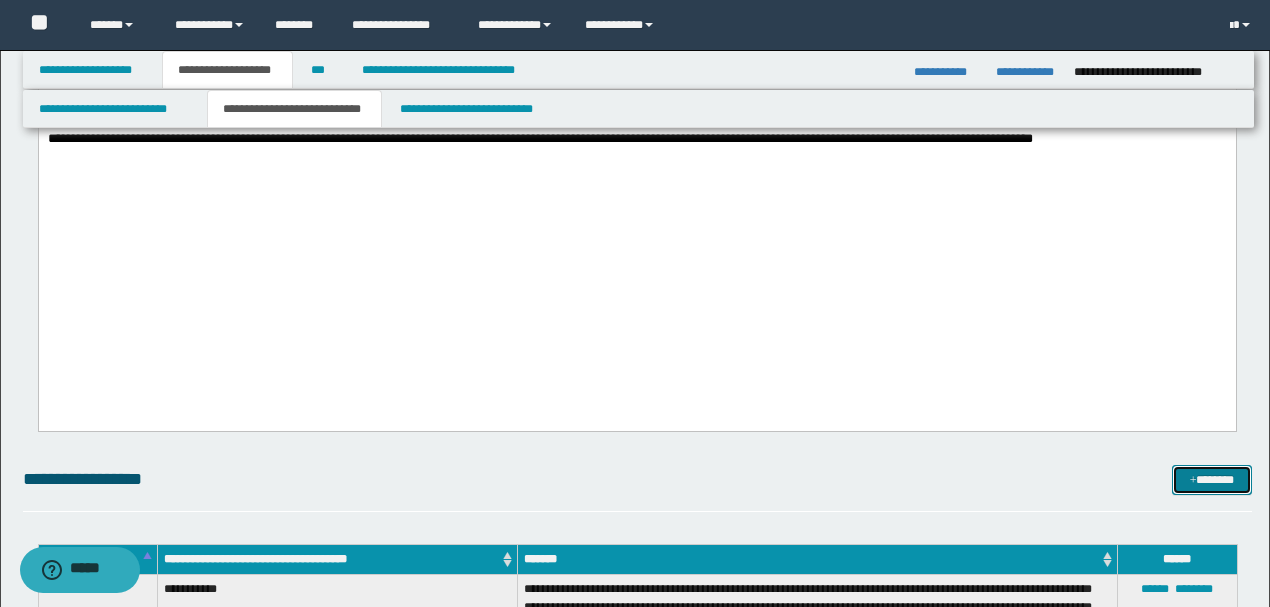 click at bounding box center (1193, 481) 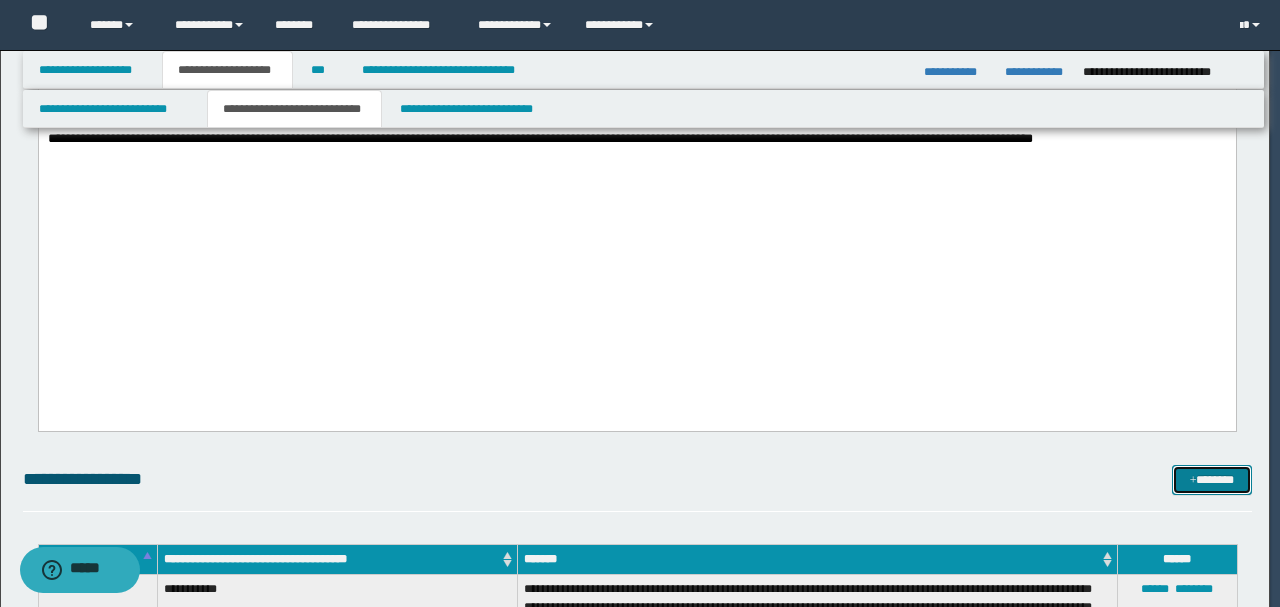 scroll, scrollTop: 0, scrollLeft: 0, axis: both 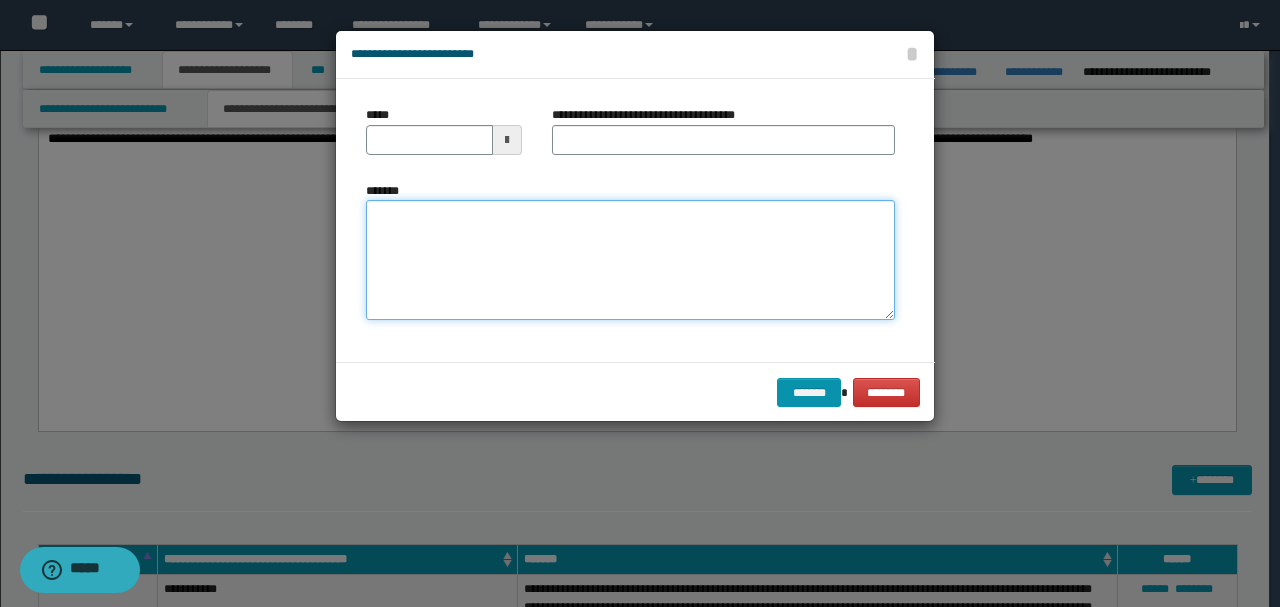 click on "*******" at bounding box center [630, 259] 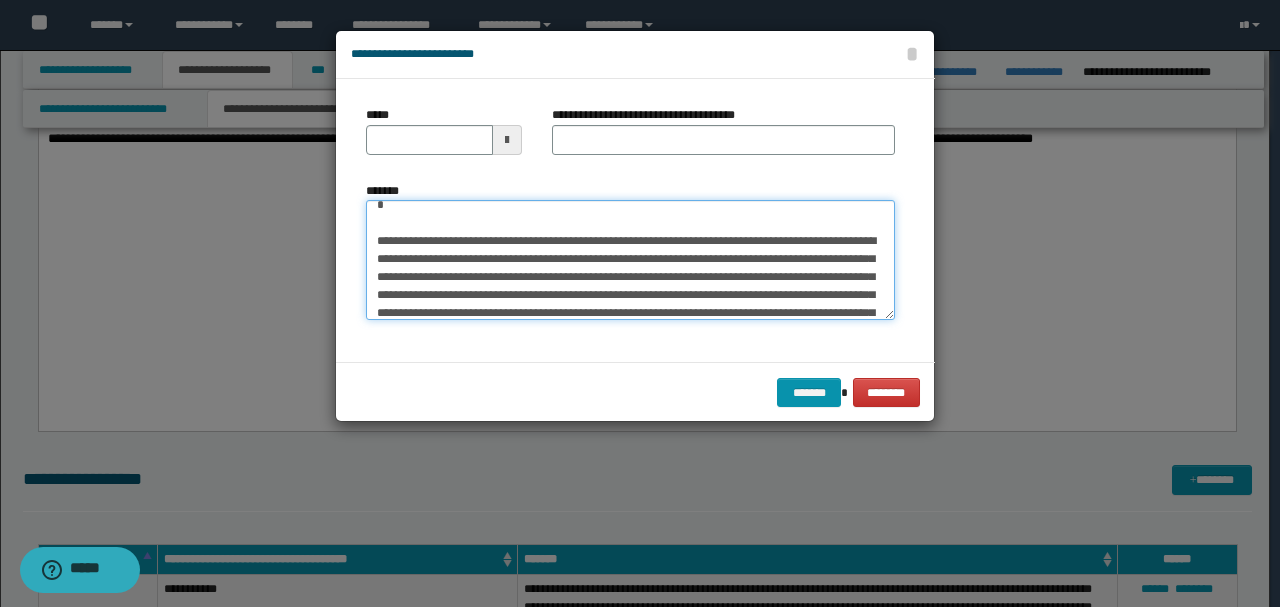 scroll, scrollTop: 0, scrollLeft: 0, axis: both 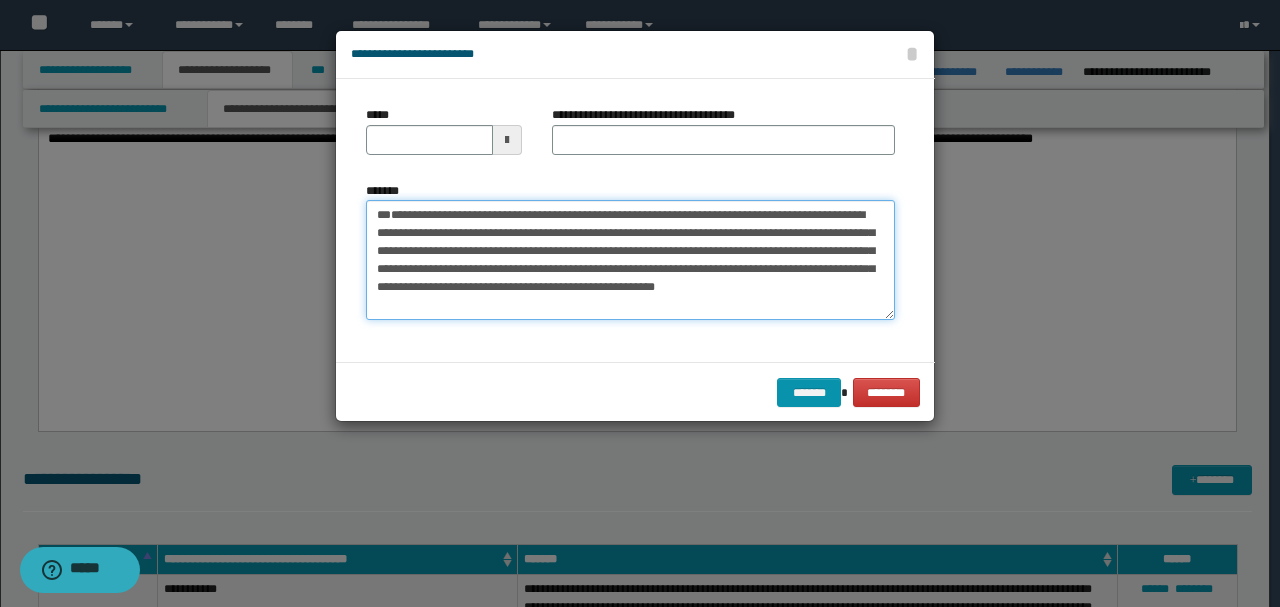 type on "[FIRST] [LAST] [MIDDLE INITIAL]
[ADDRESS]
[CITY], [STATE] [ZIP]
[COUNTRY]..." 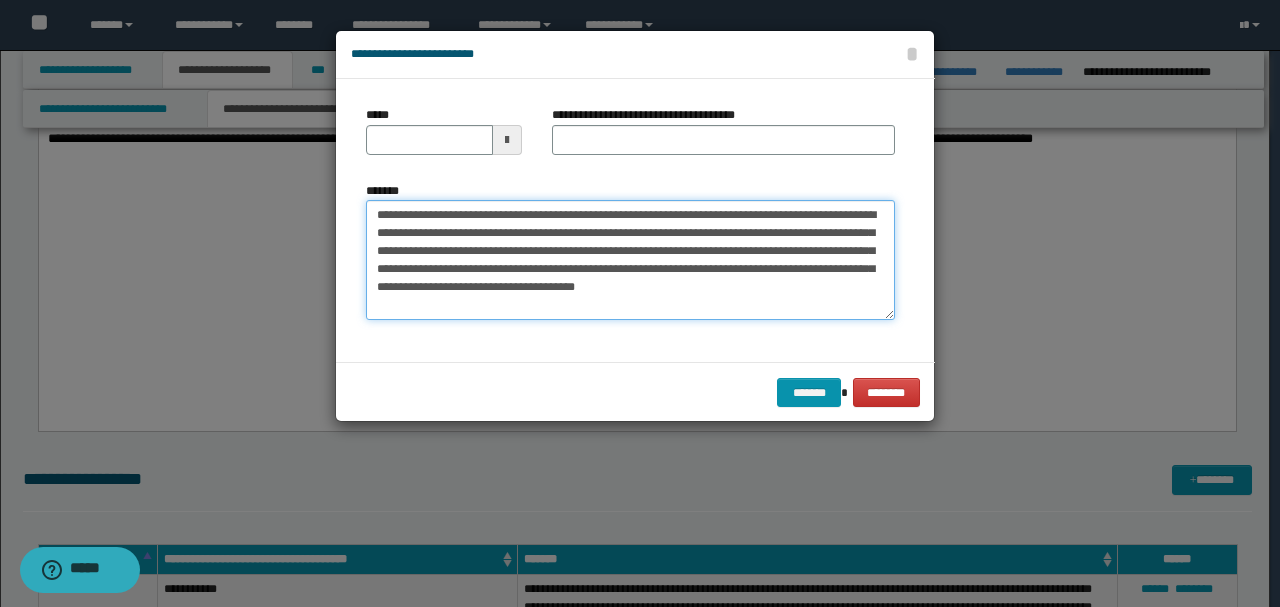 drag, startPoint x: 440, startPoint y: 248, endPoint x: 290, endPoint y: 142, distance: 183.67363 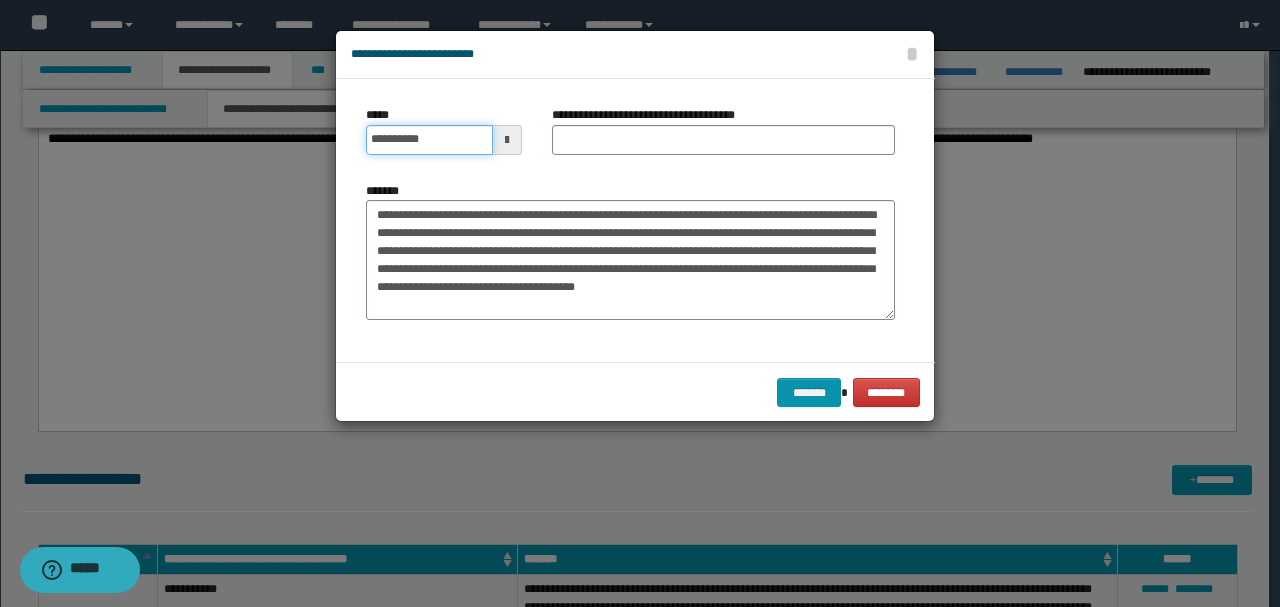 click on "**********" at bounding box center [429, 140] 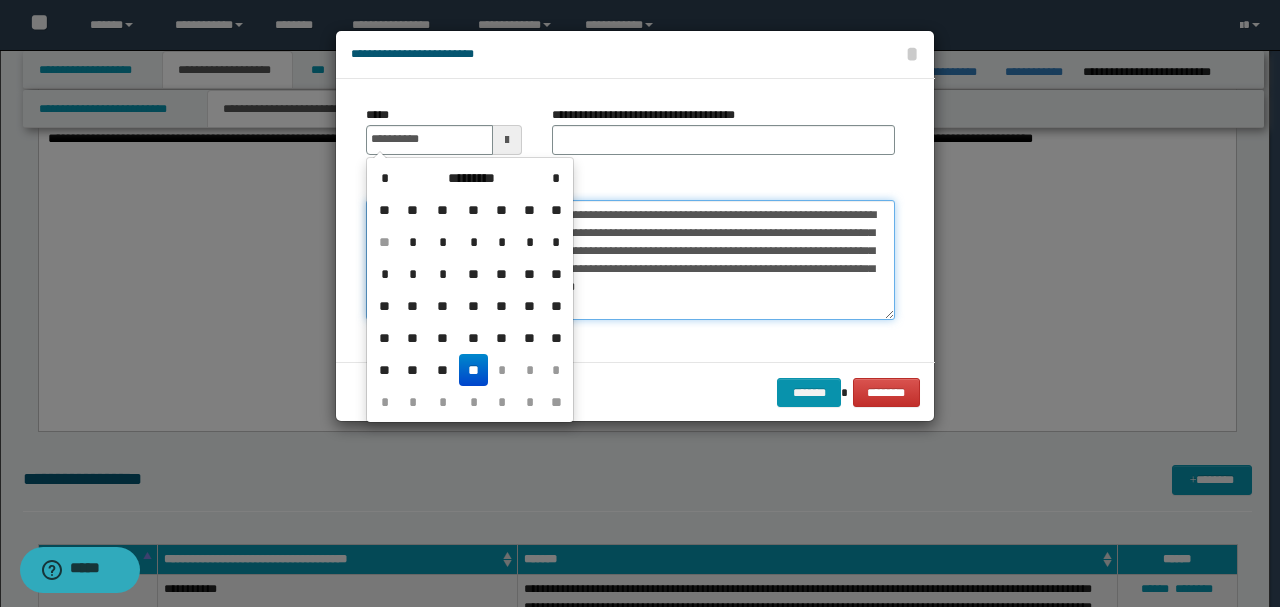 type on "**********" 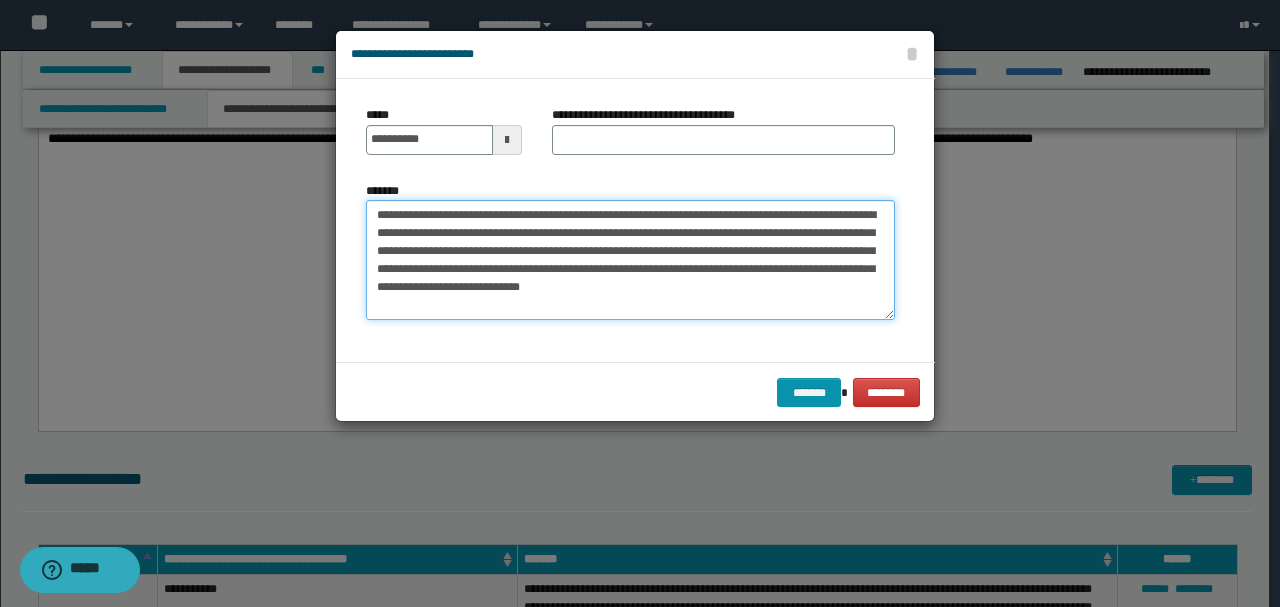 drag, startPoint x: 438, startPoint y: 213, endPoint x: 248, endPoint y: 204, distance: 190.21304 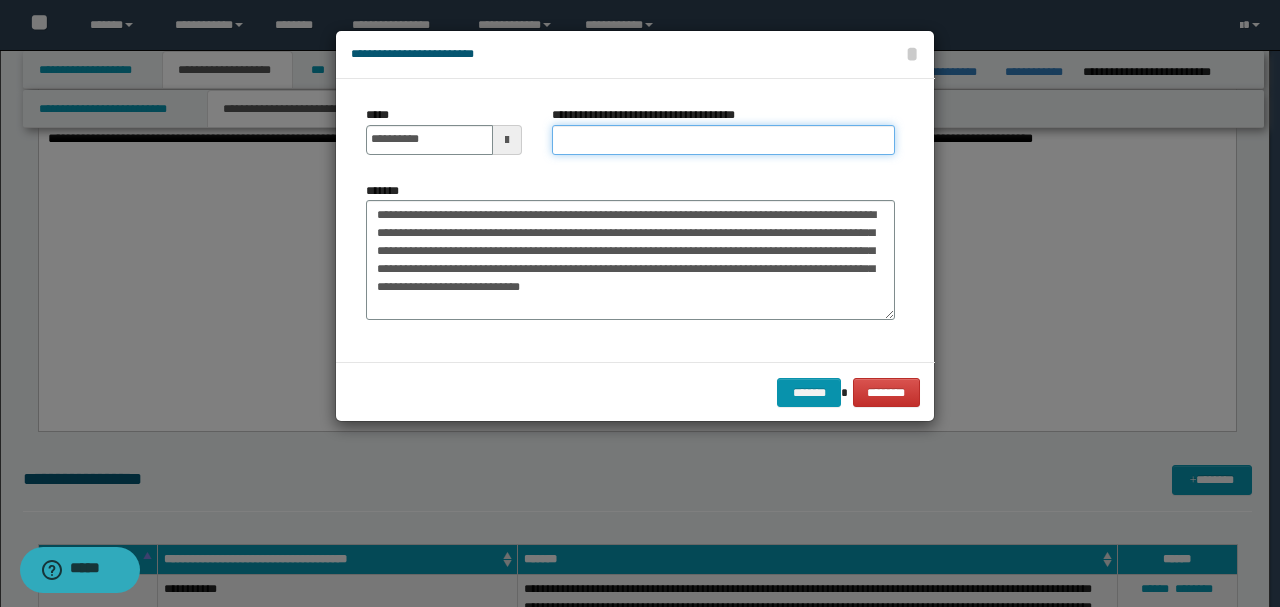 click on "**********" at bounding box center (723, 140) 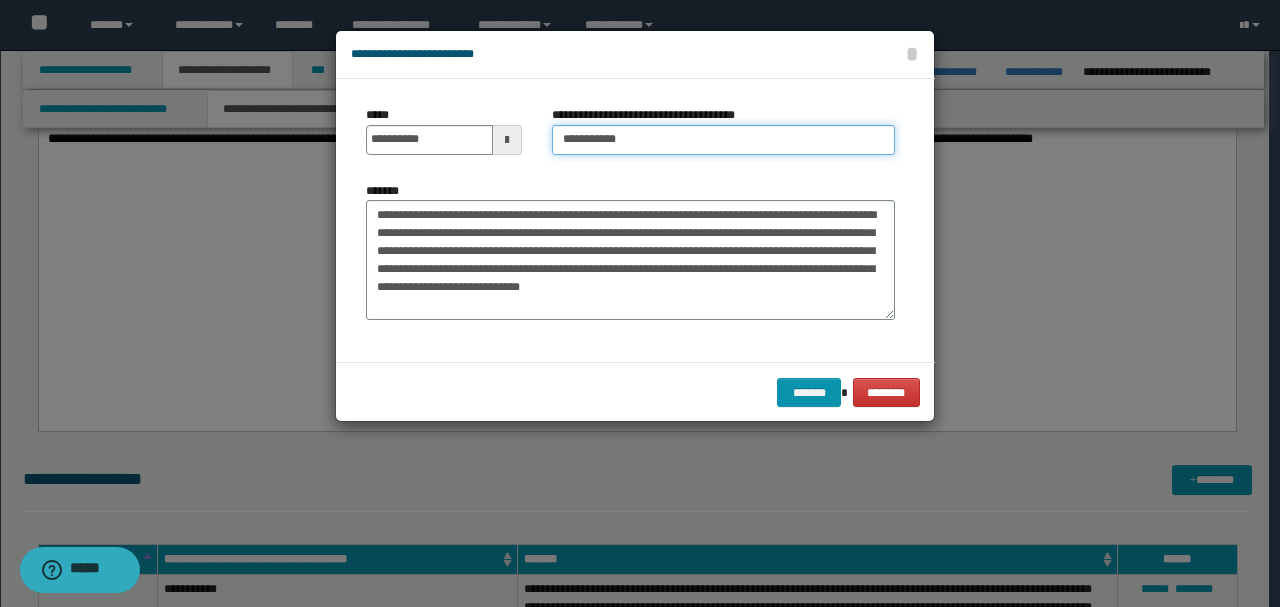 type on "**********" 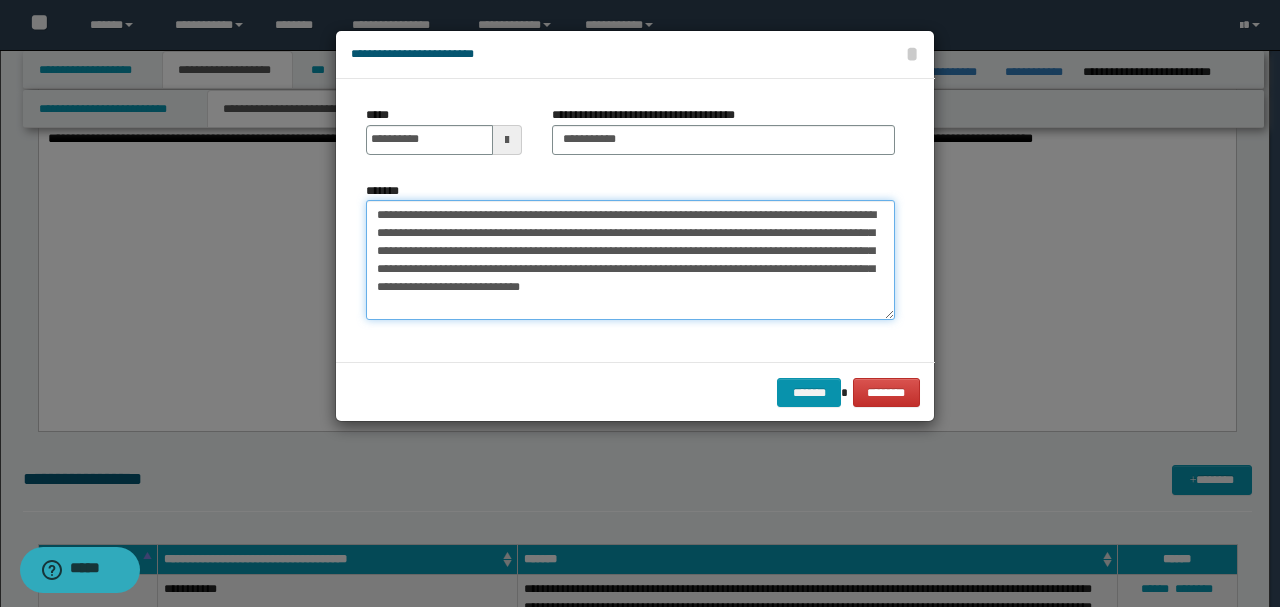 click on "*******" at bounding box center (630, 259) 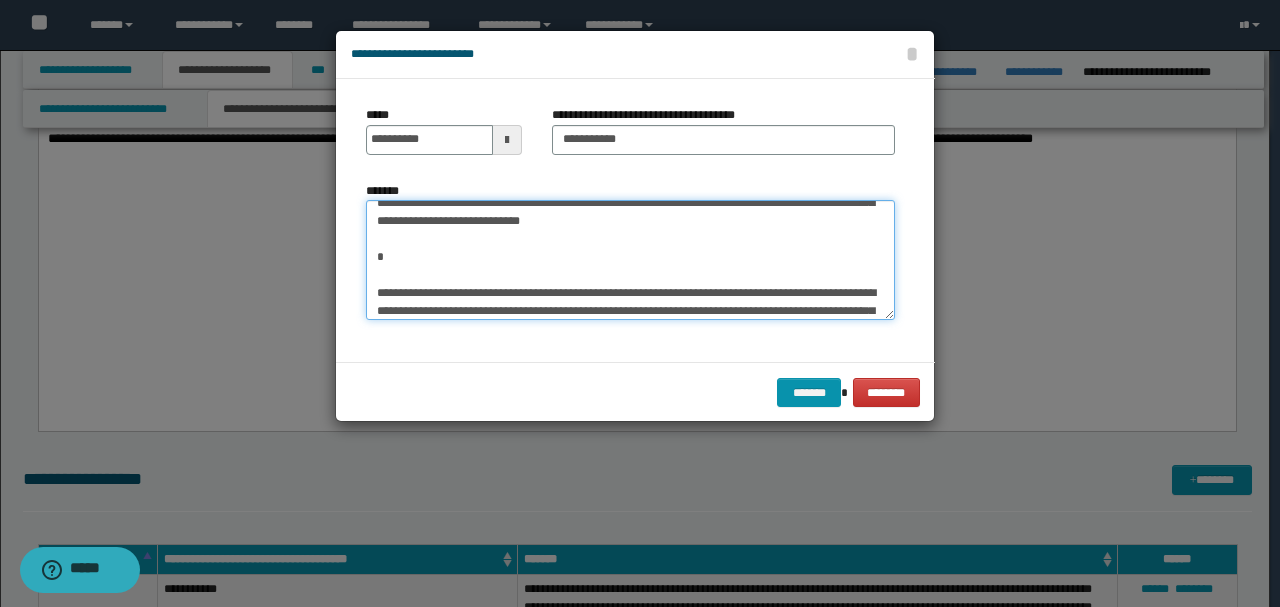 scroll, scrollTop: 270, scrollLeft: 0, axis: vertical 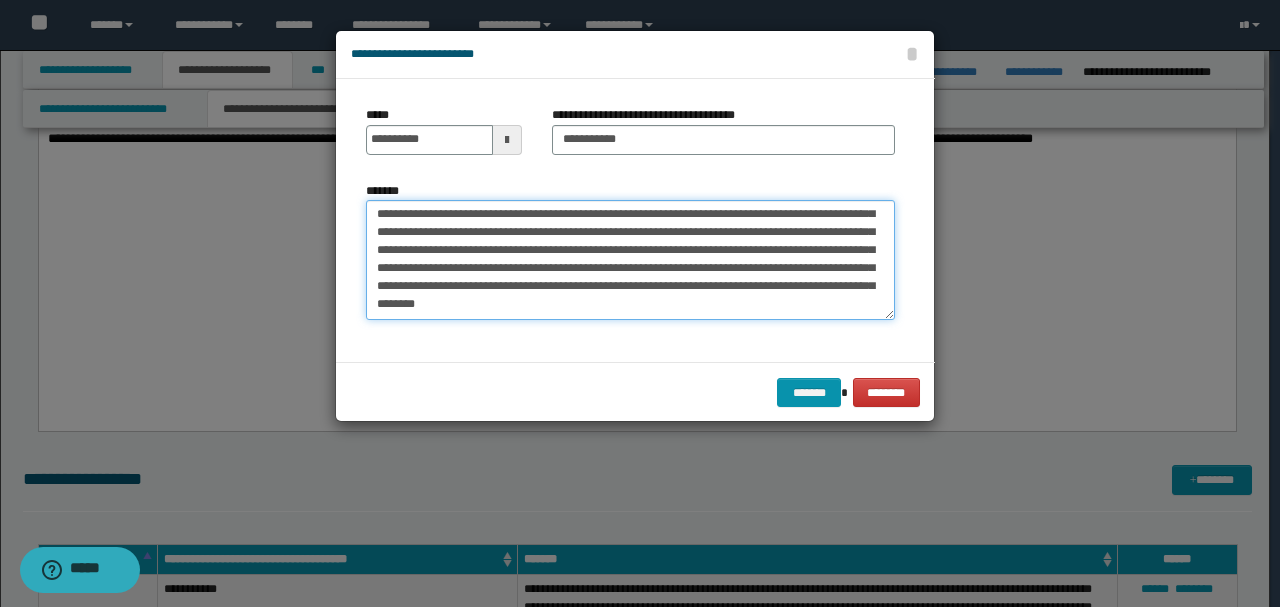 drag, startPoint x: 377, startPoint y: 239, endPoint x: 800, endPoint y: 446, distance: 470.9331 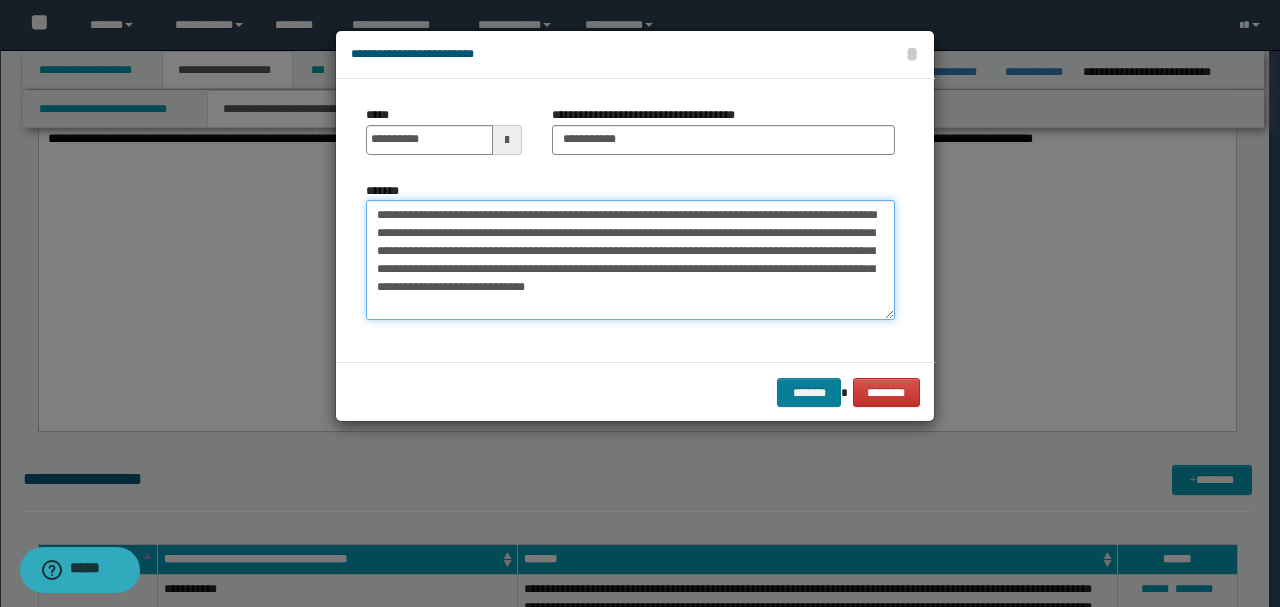 scroll, scrollTop: 0, scrollLeft: 0, axis: both 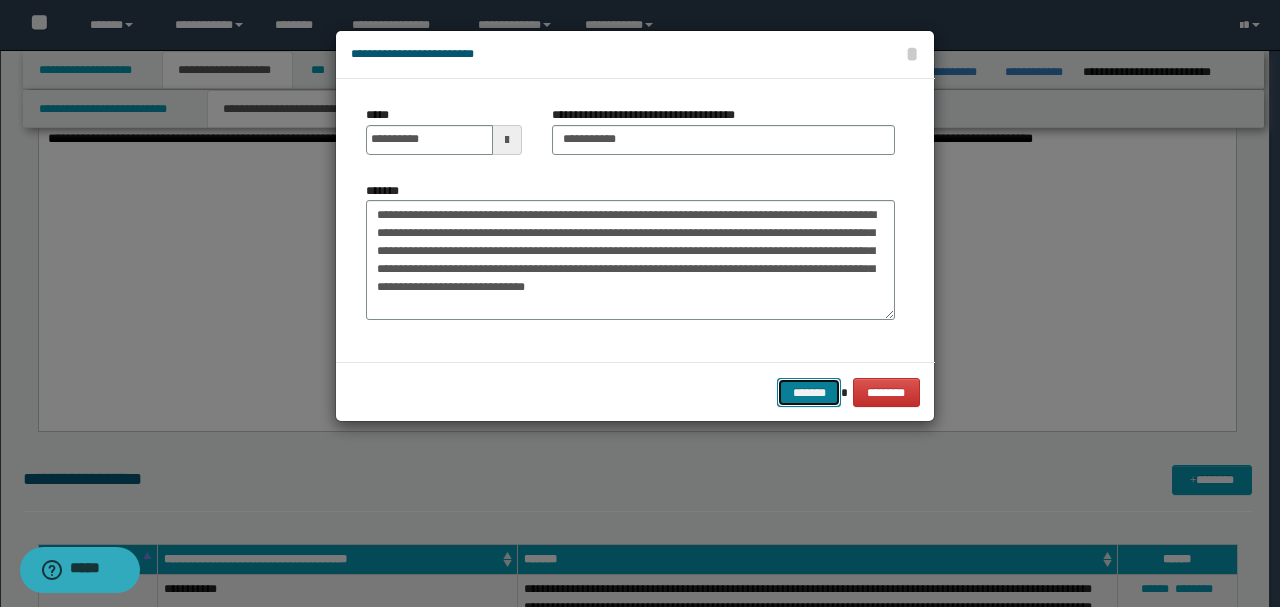 click on "*******" at bounding box center (809, 392) 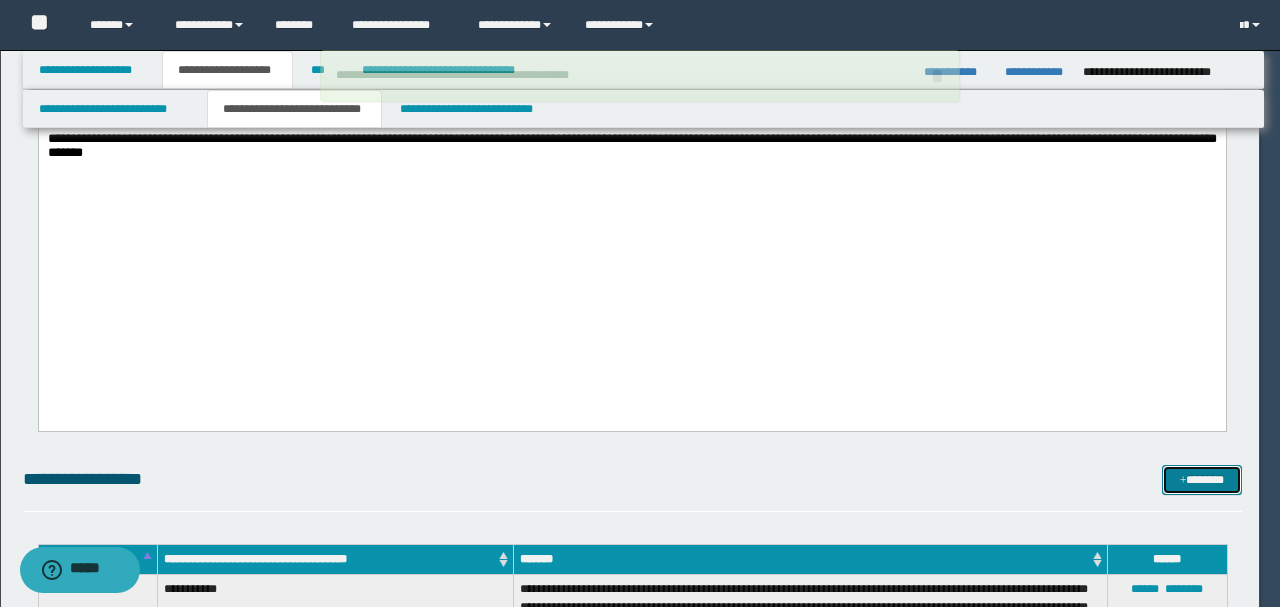 type 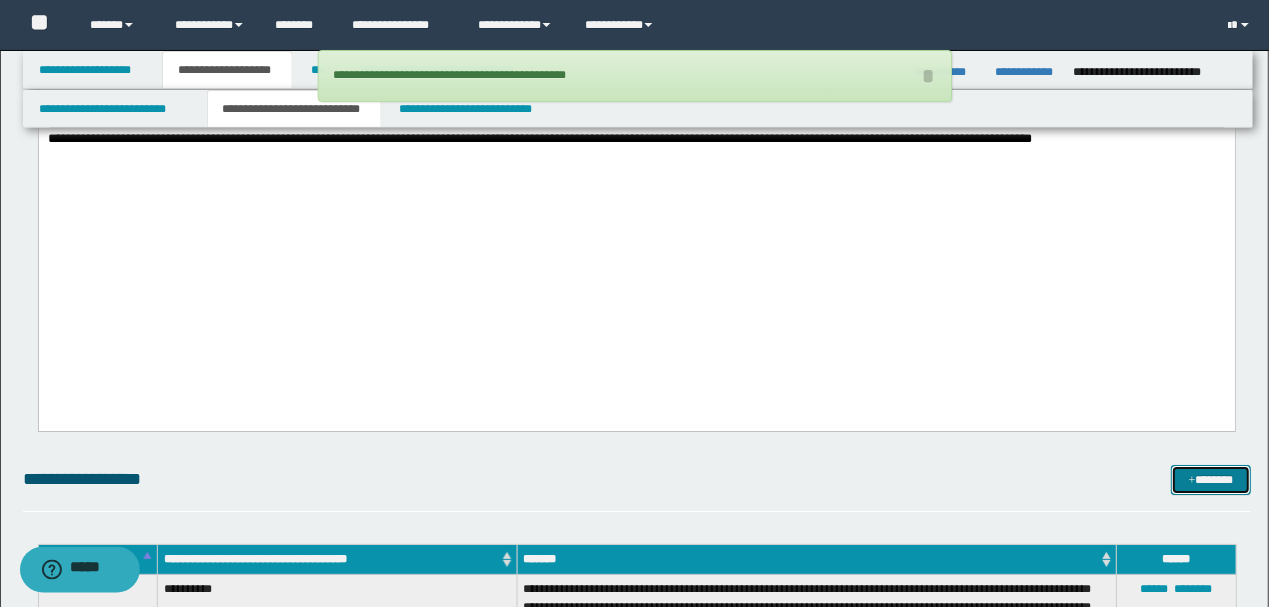 click on "*******" at bounding box center [1211, 479] 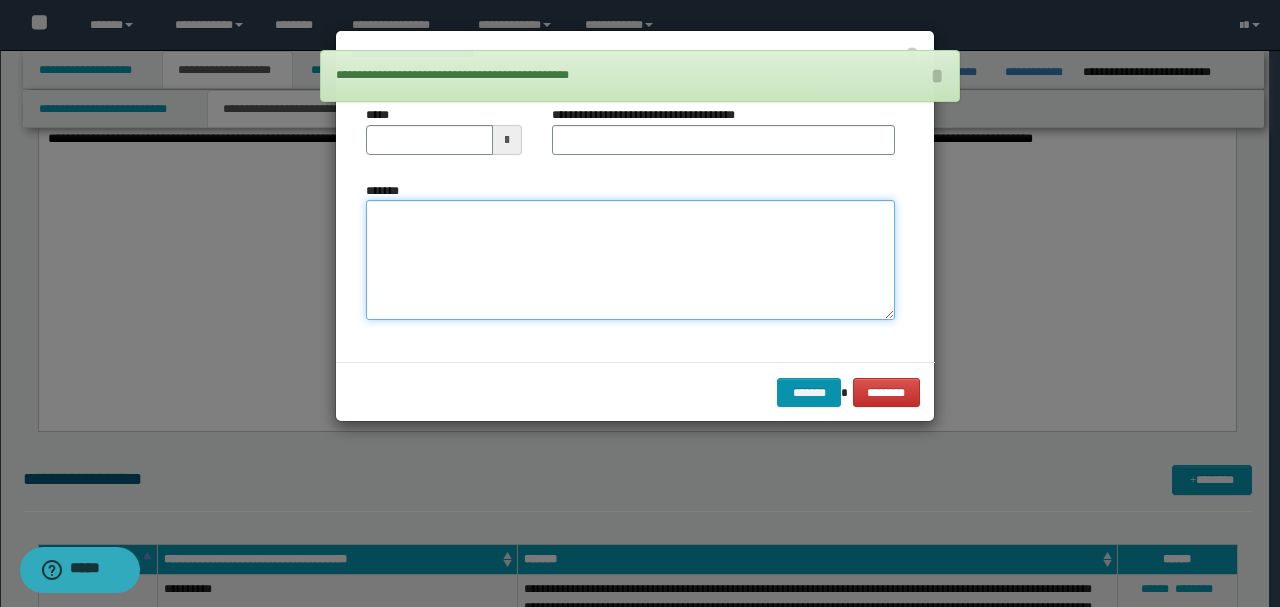 click on "*******" at bounding box center (630, 259) 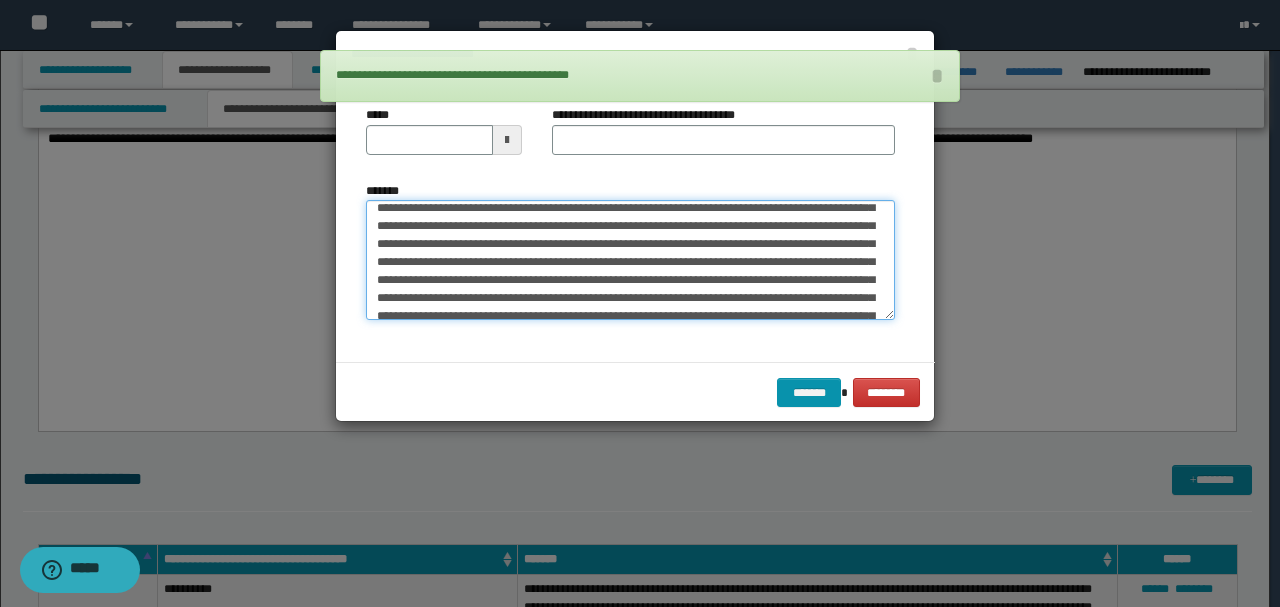 scroll, scrollTop: 0, scrollLeft: 0, axis: both 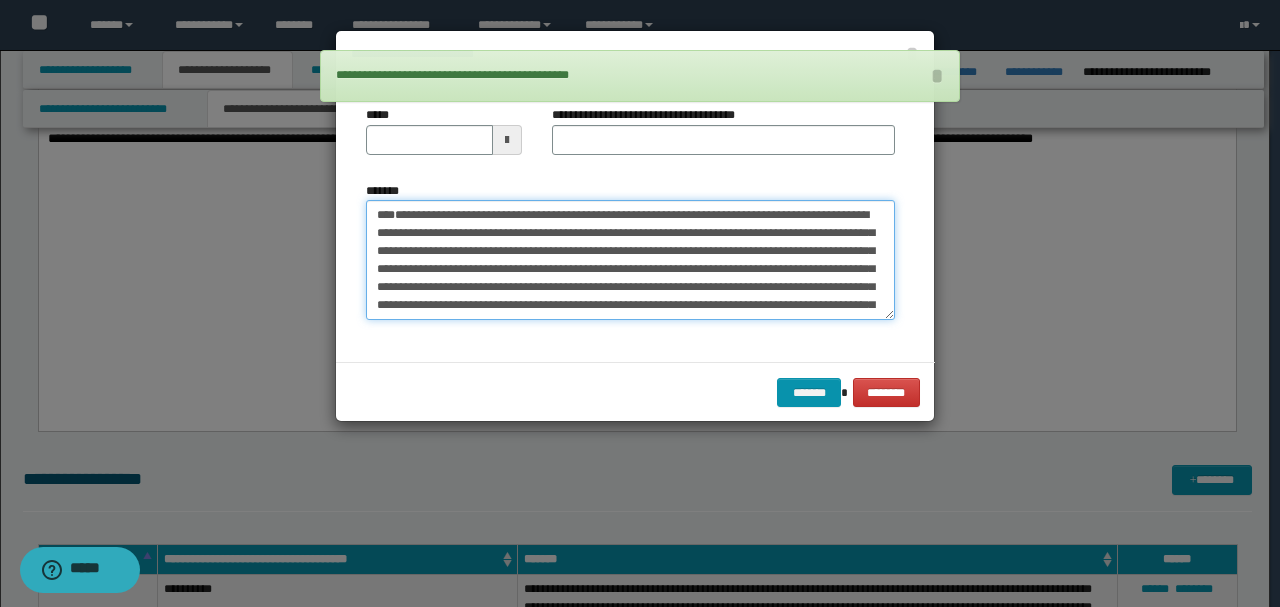 type on "**********" 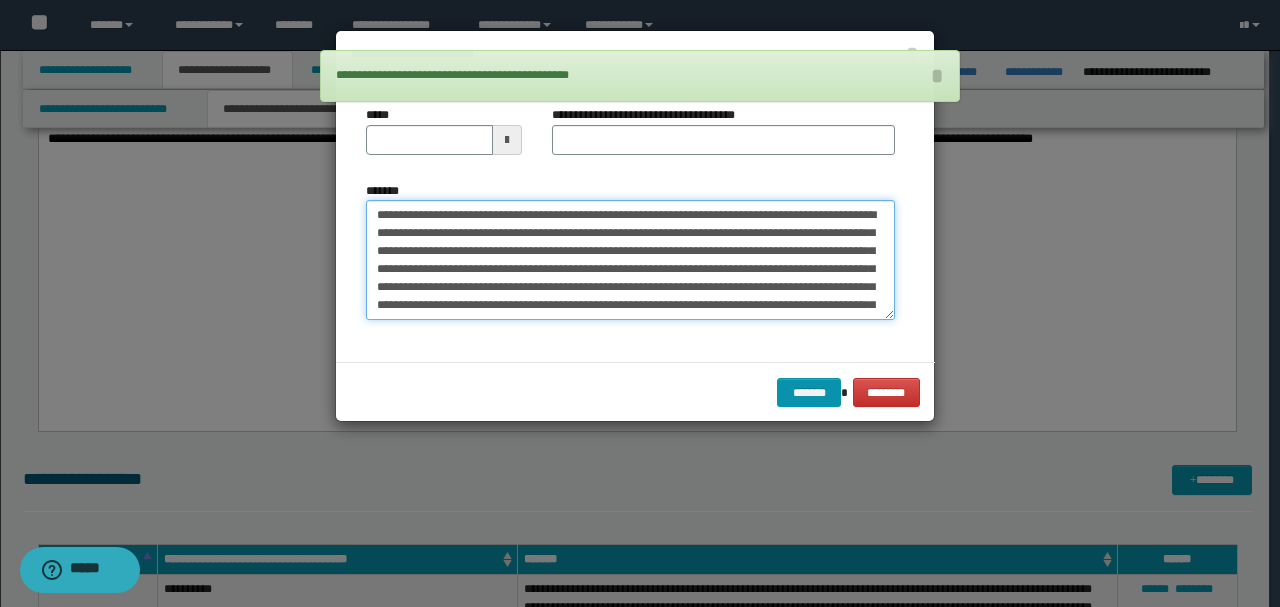 drag, startPoint x: 440, startPoint y: 268, endPoint x: 234, endPoint y: 147, distance: 238.90793 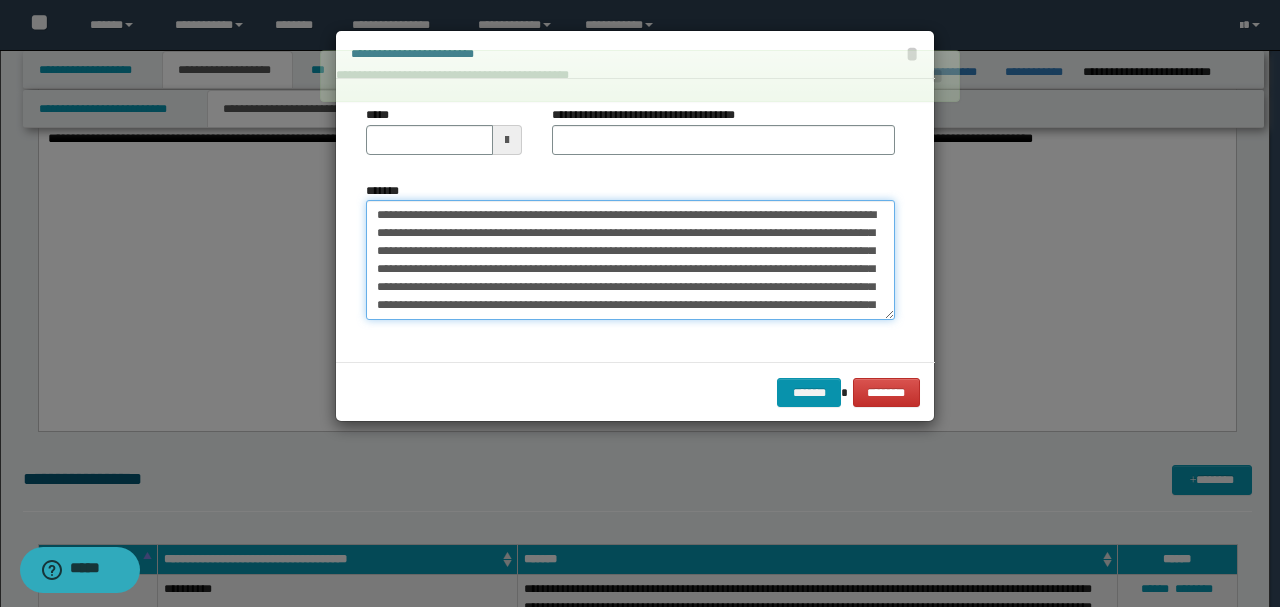 type on "**********" 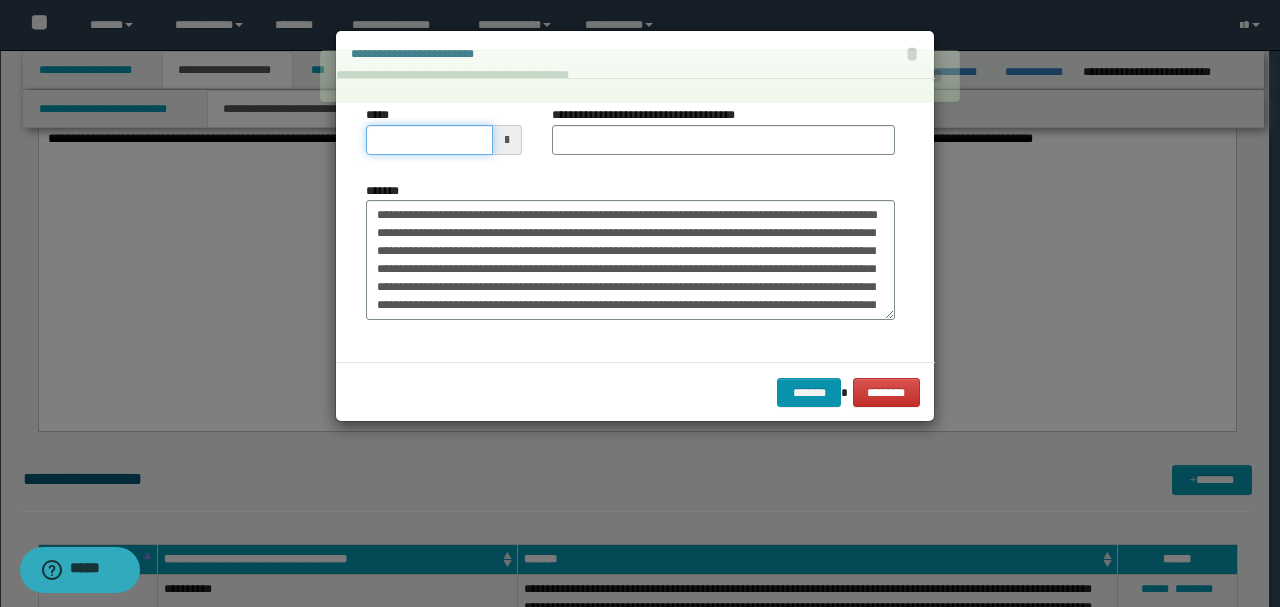 click on "*****" at bounding box center [429, 140] 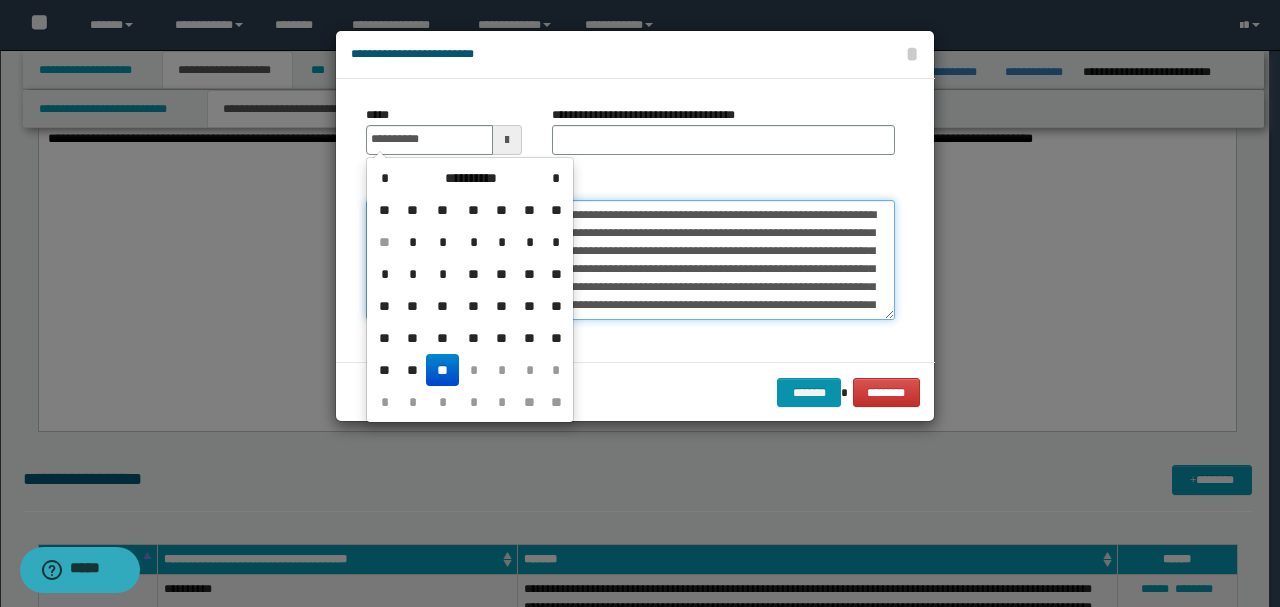 type on "**********" 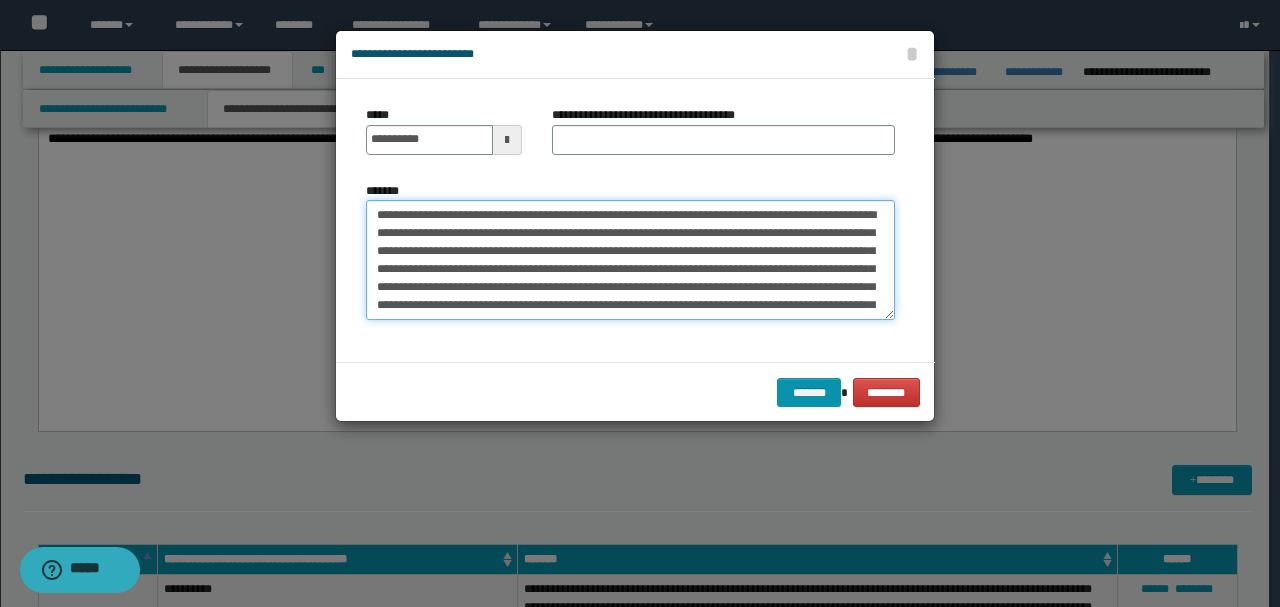drag, startPoint x: 437, startPoint y: 212, endPoint x: 104, endPoint y: 186, distance: 334.01346 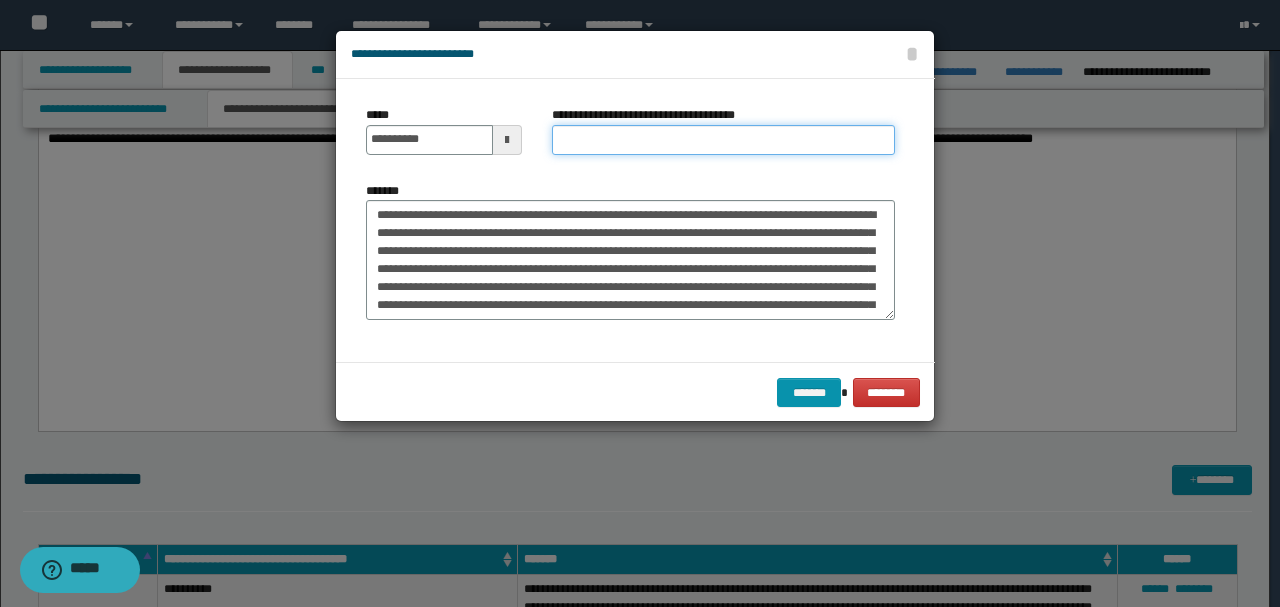 paste on "**********" 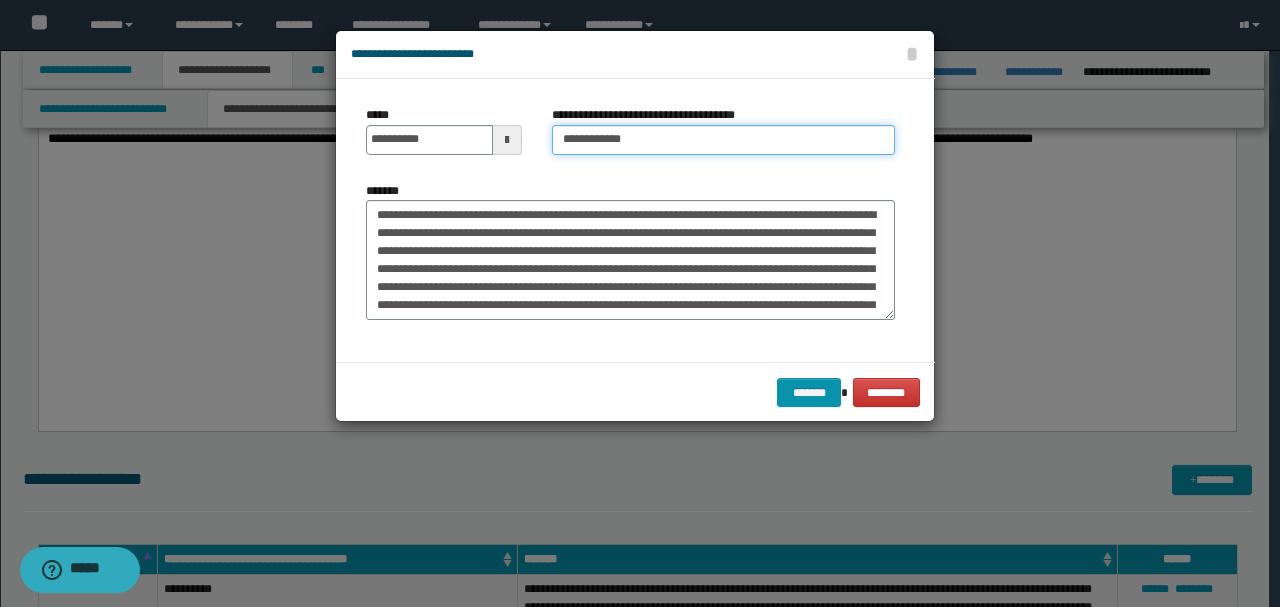 type on "**********" 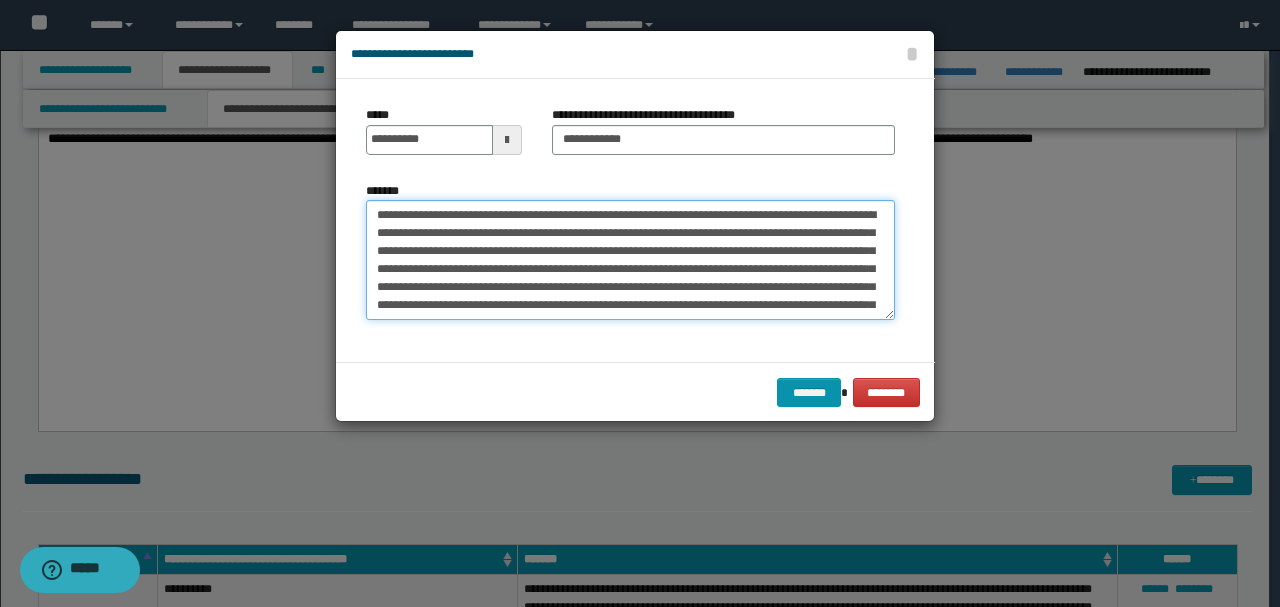 click on "*******" at bounding box center (630, 259) 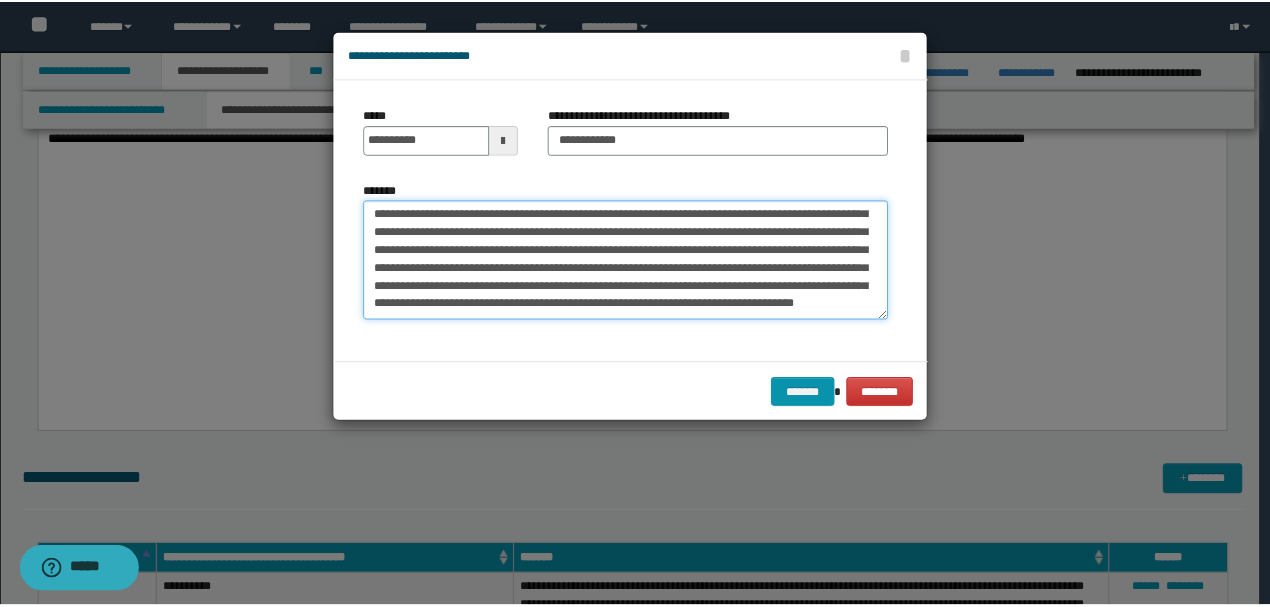 scroll, scrollTop: 126, scrollLeft: 0, axis: vertical 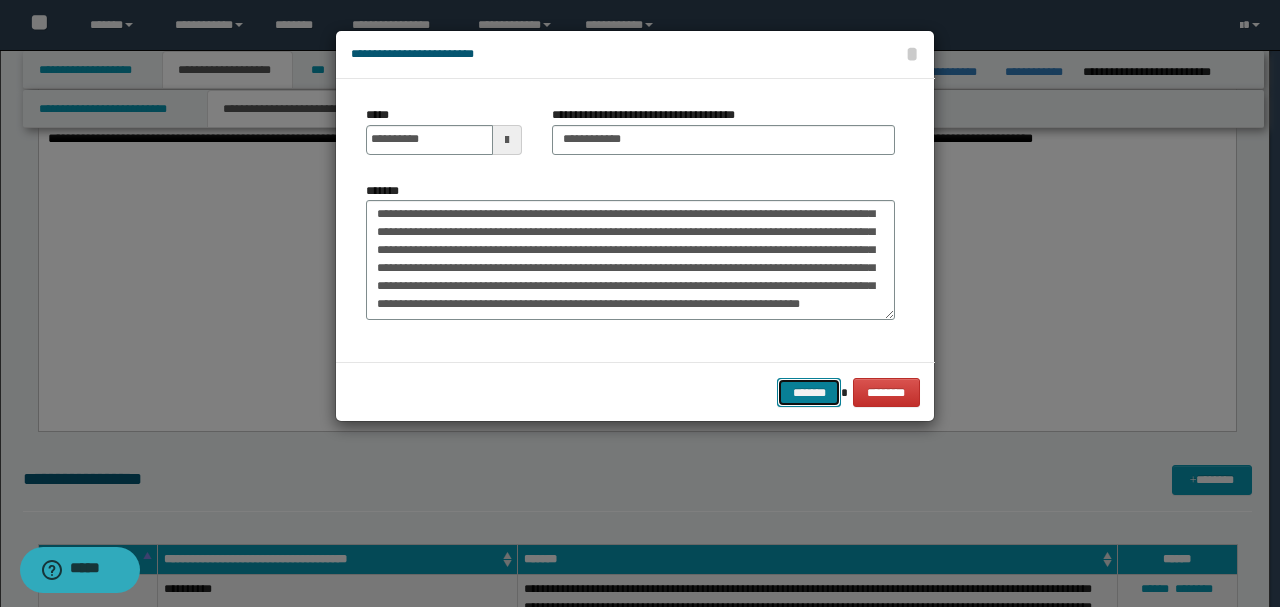 click on "*******" at bounding box center (809, 392) 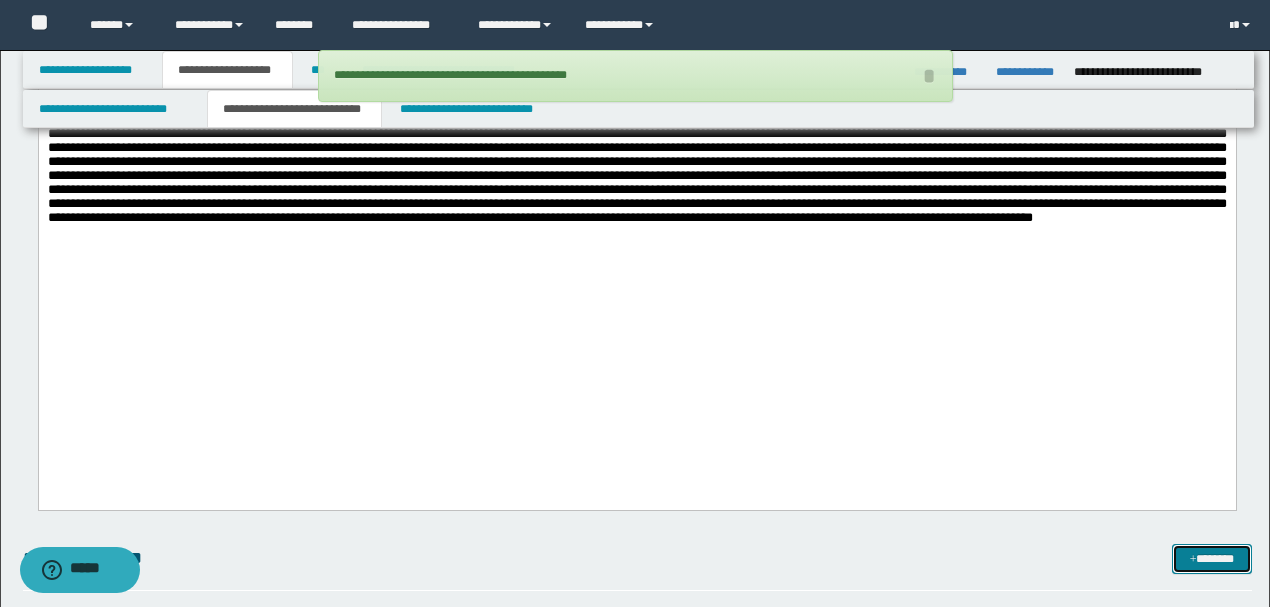 scroll, scrollTop: 4333, scrollLeft: 0, axis: vertical 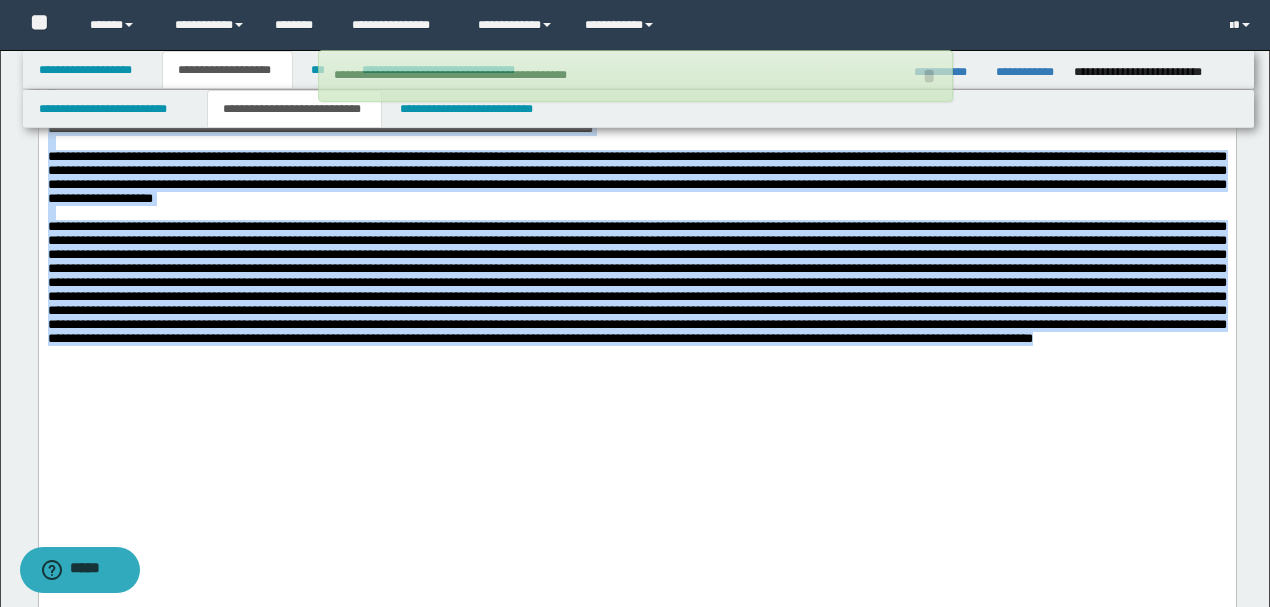 drag, startPoint x: 728, startPoint y: 519, endPoint x: 16, endPoint y: 225, distance: 770.31165 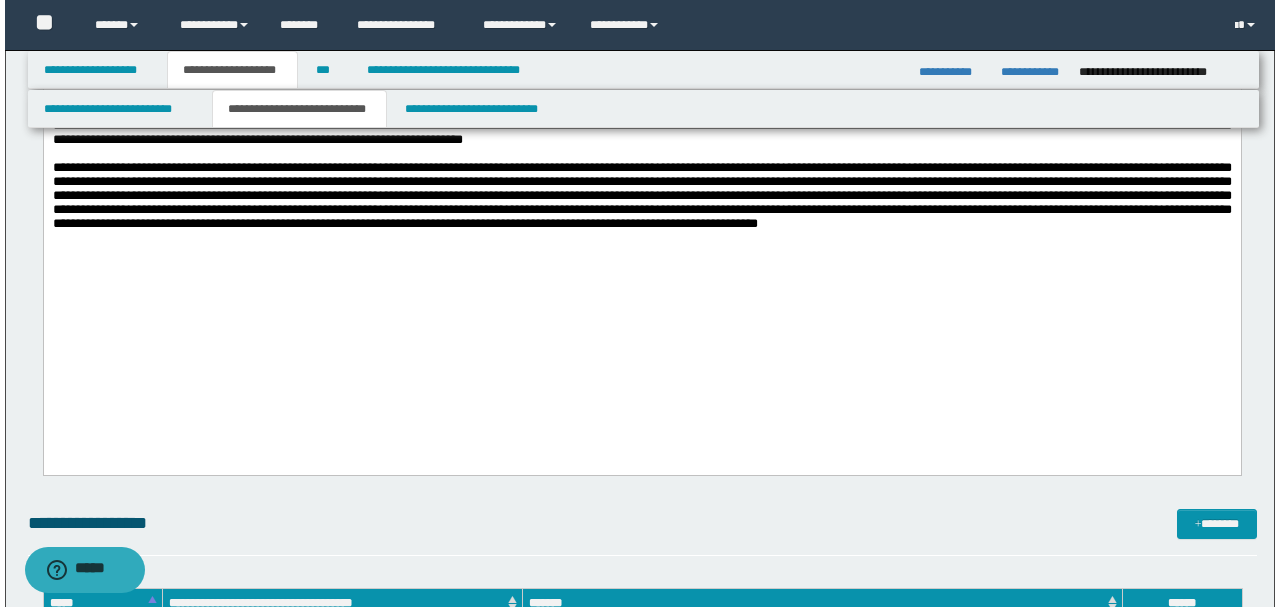 scroll, scrollTop: 4133, scrollLeft: 0, axis: vertical 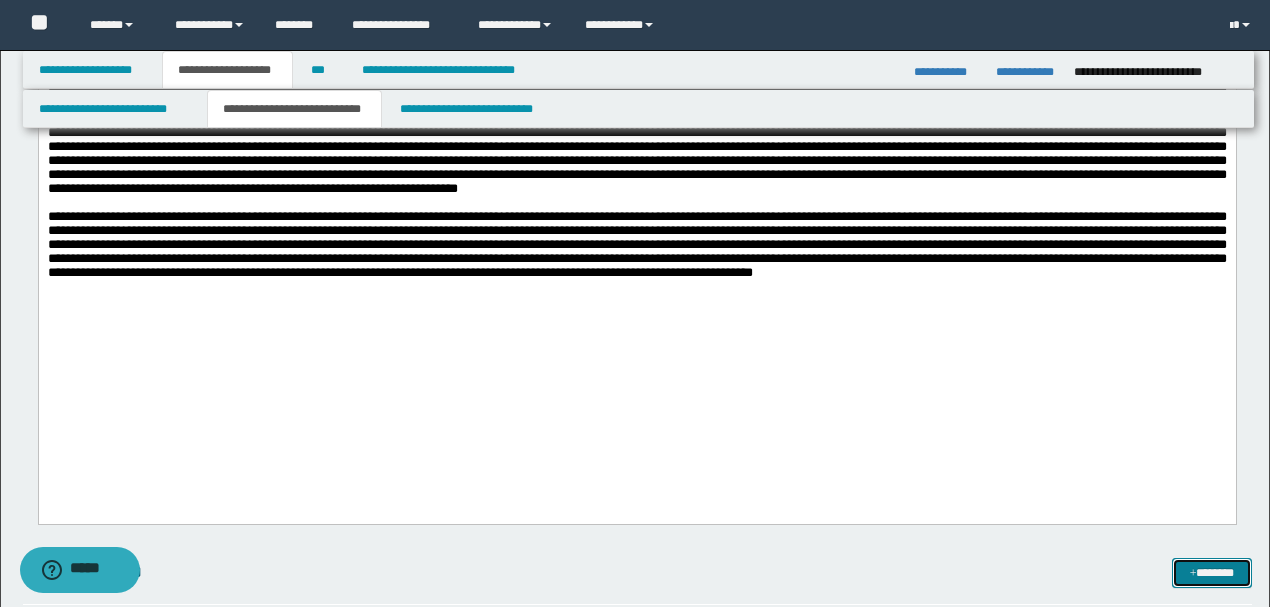 click on "*******" at bounding box center [1211, 572] 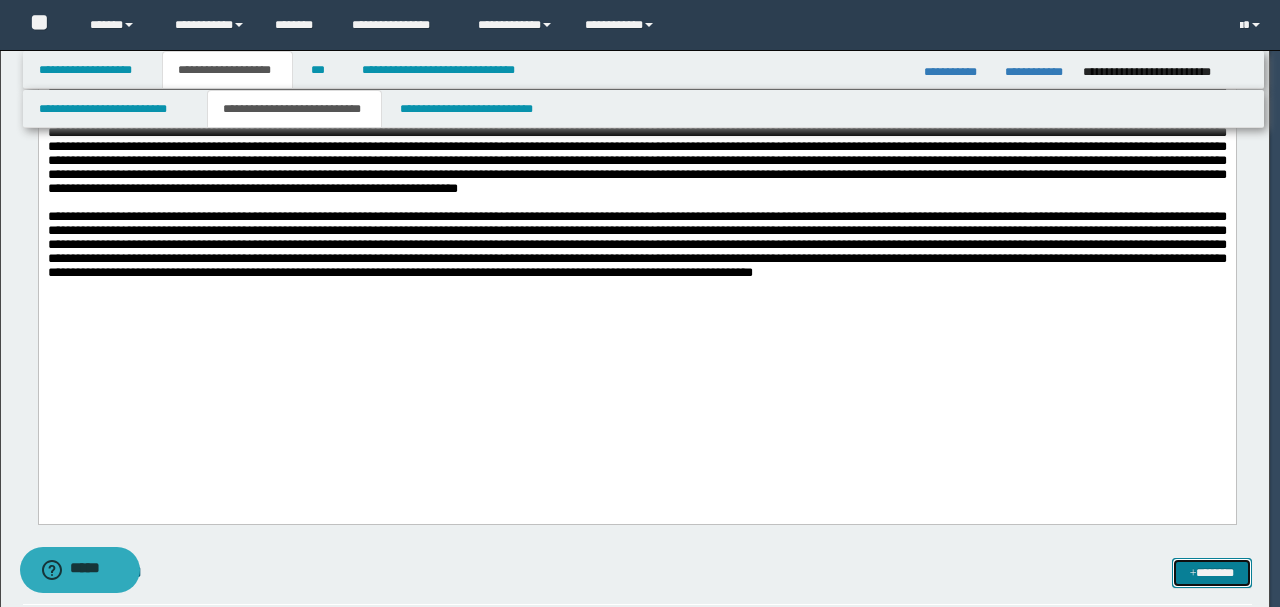 scroll, scrollTop: 0, scrollLeft: 0, axis: both 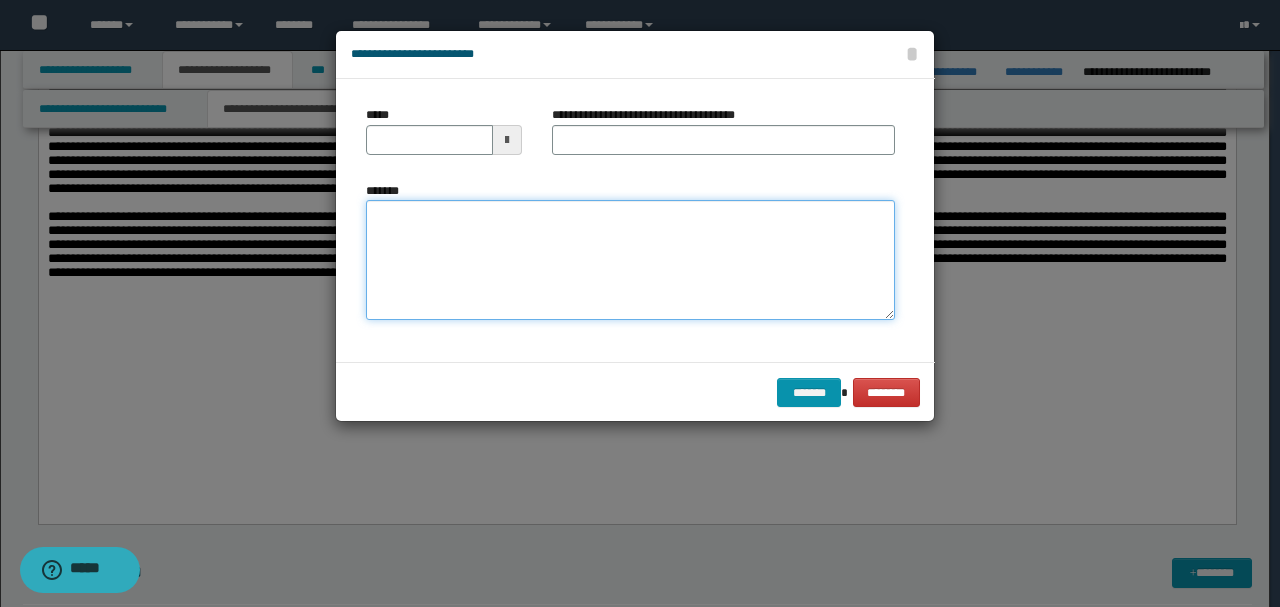 click on "*******" at bounding box center [630, 259] 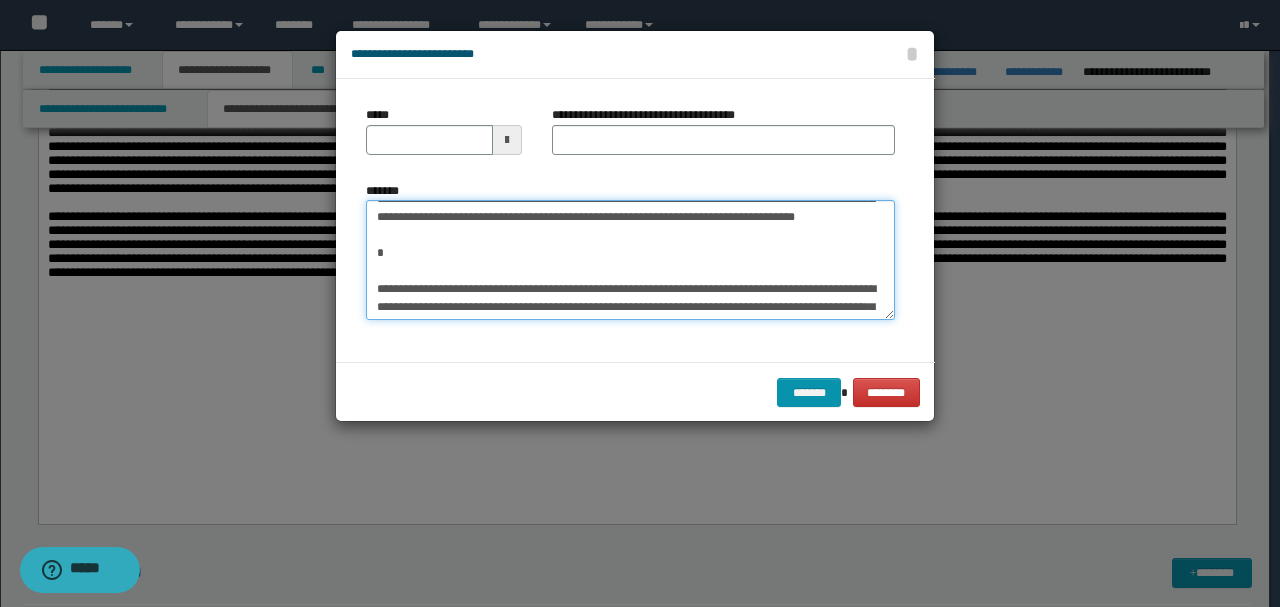 scroll, scrollTop: 0, scrollLeft: 0, axis: both 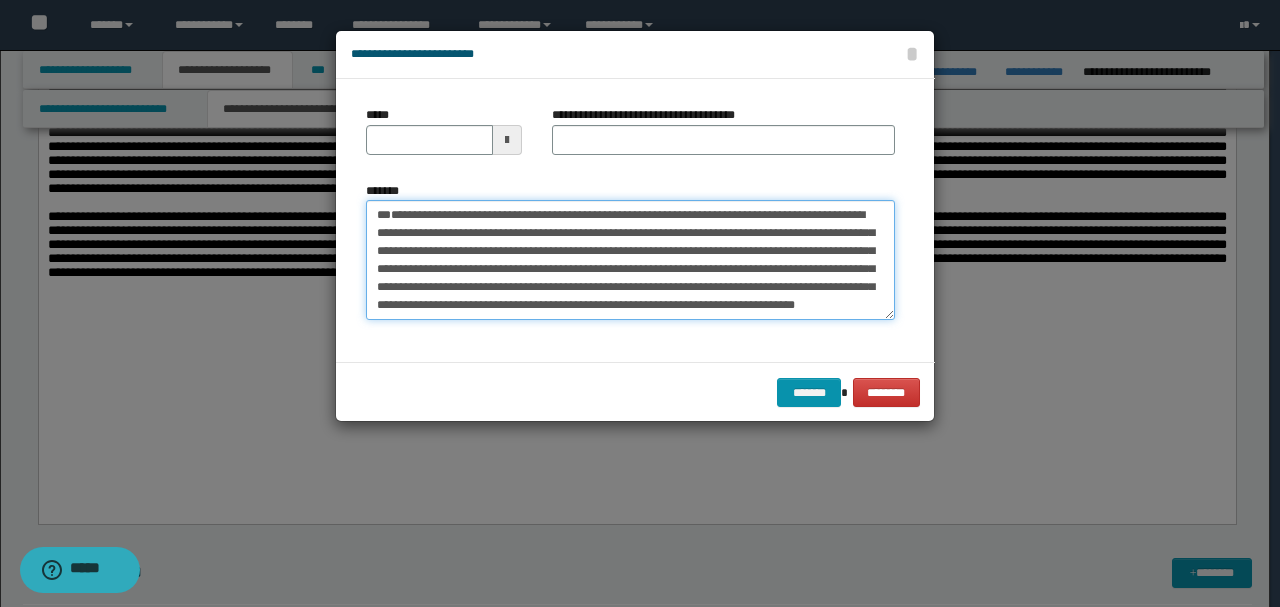 type on "**********" 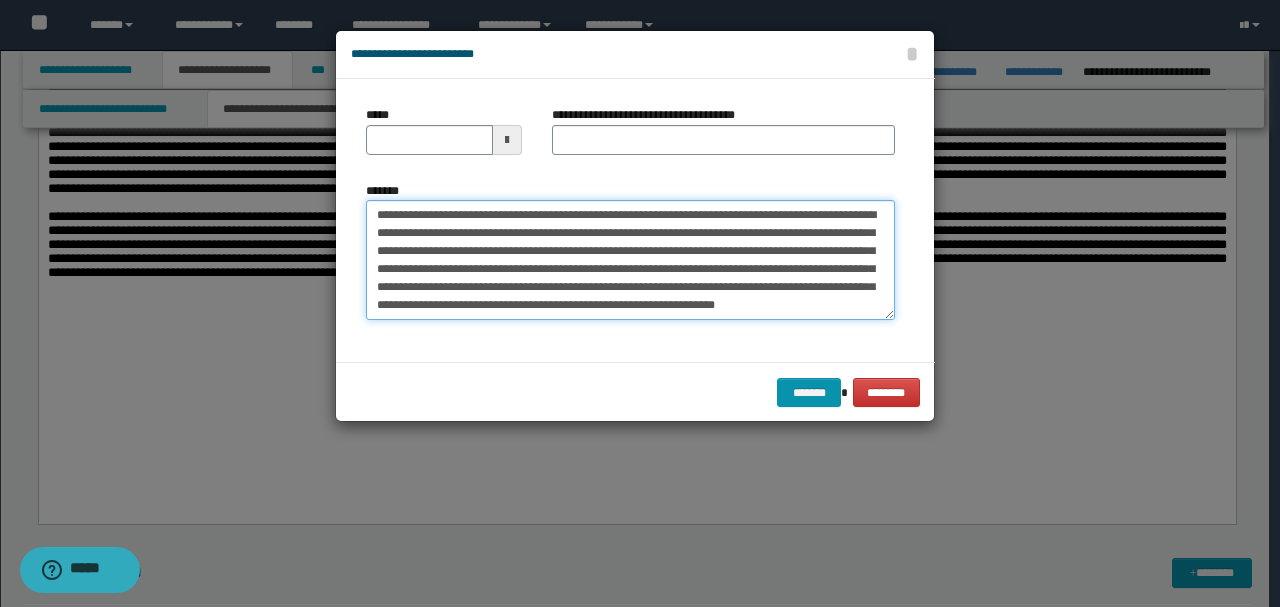 drag, startPoint x: 442, startPoint y: 252, endPoint x: 279, endPoint y: 176, distance: 179.84715 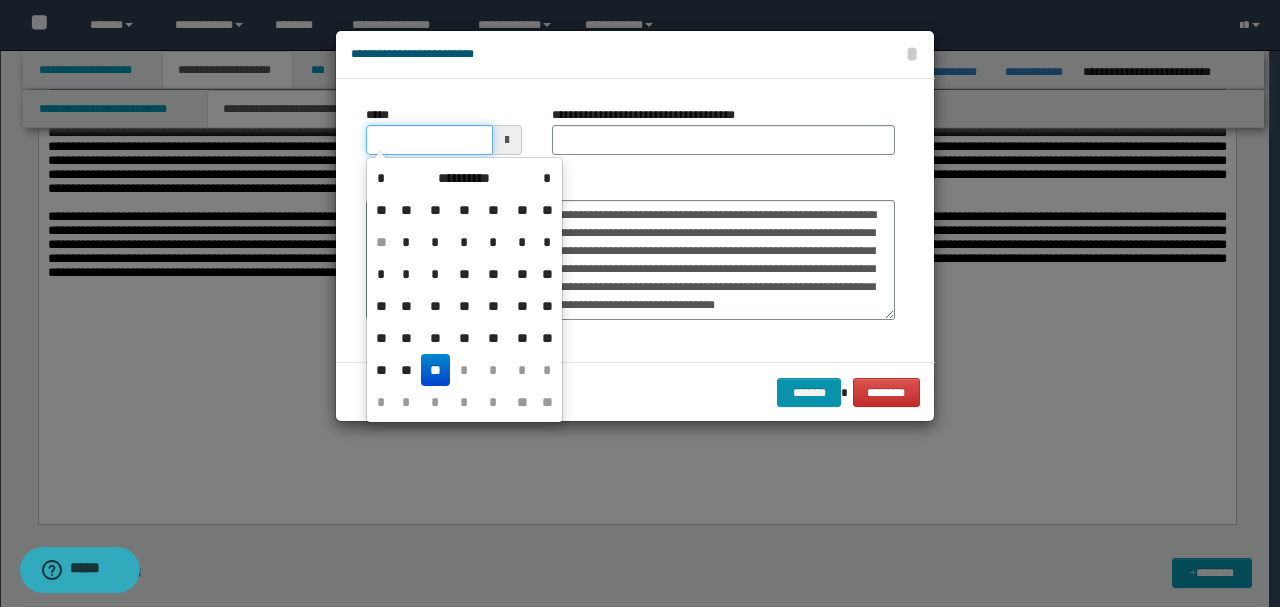 click on "*****" at bounding box center (429, 140) 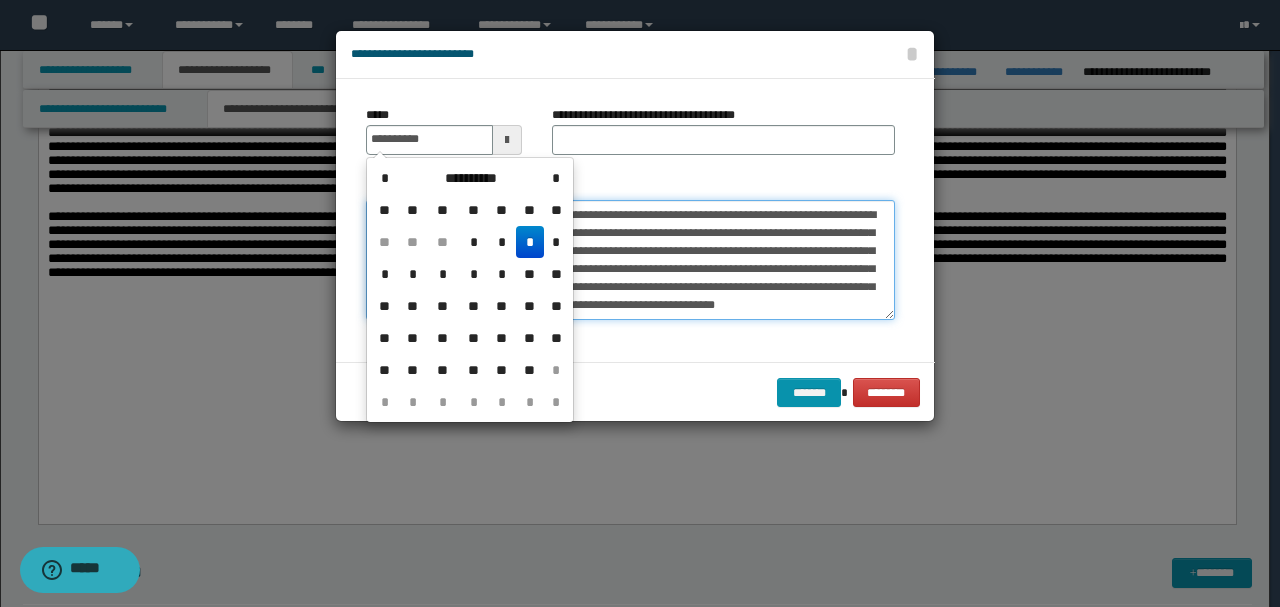 type on "**********" 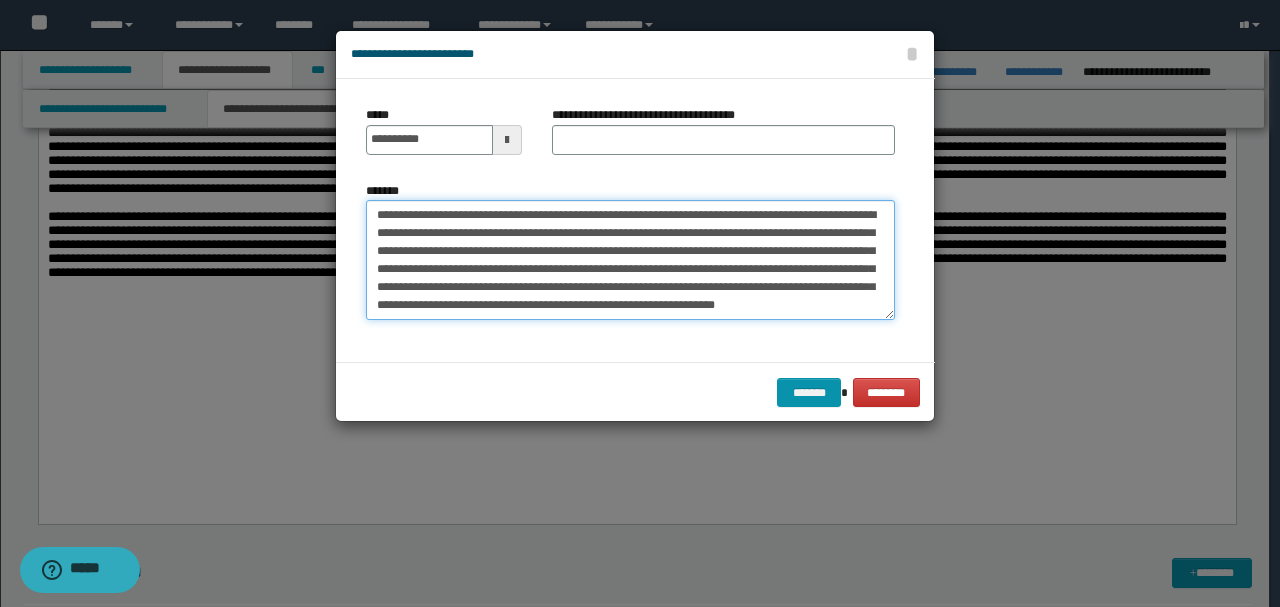 drag, startPoint x: 398, startPoint y: 206, endPoint x: 152, endPoint y: 202, distance: 246.03252 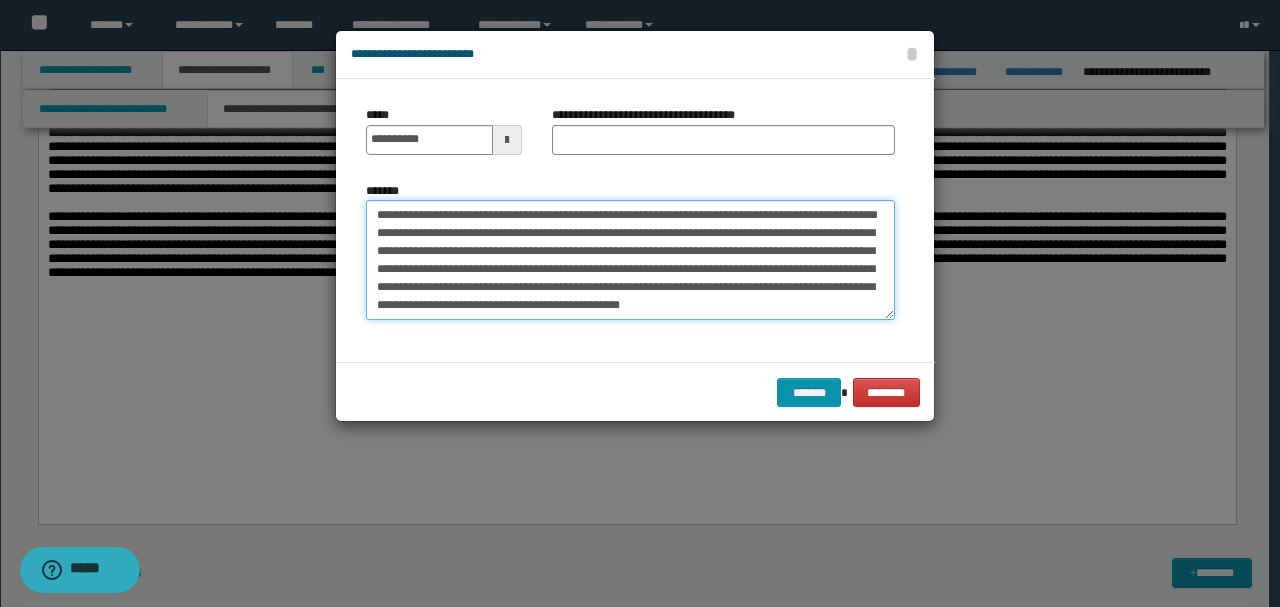 type on "**********" 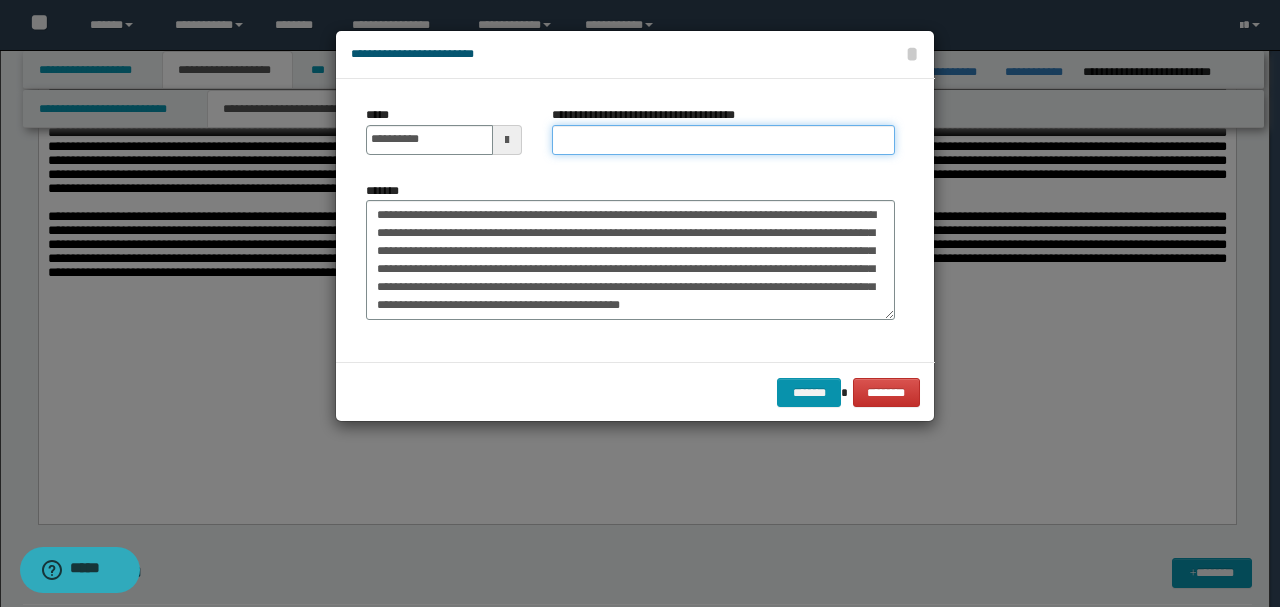paste on "**********" 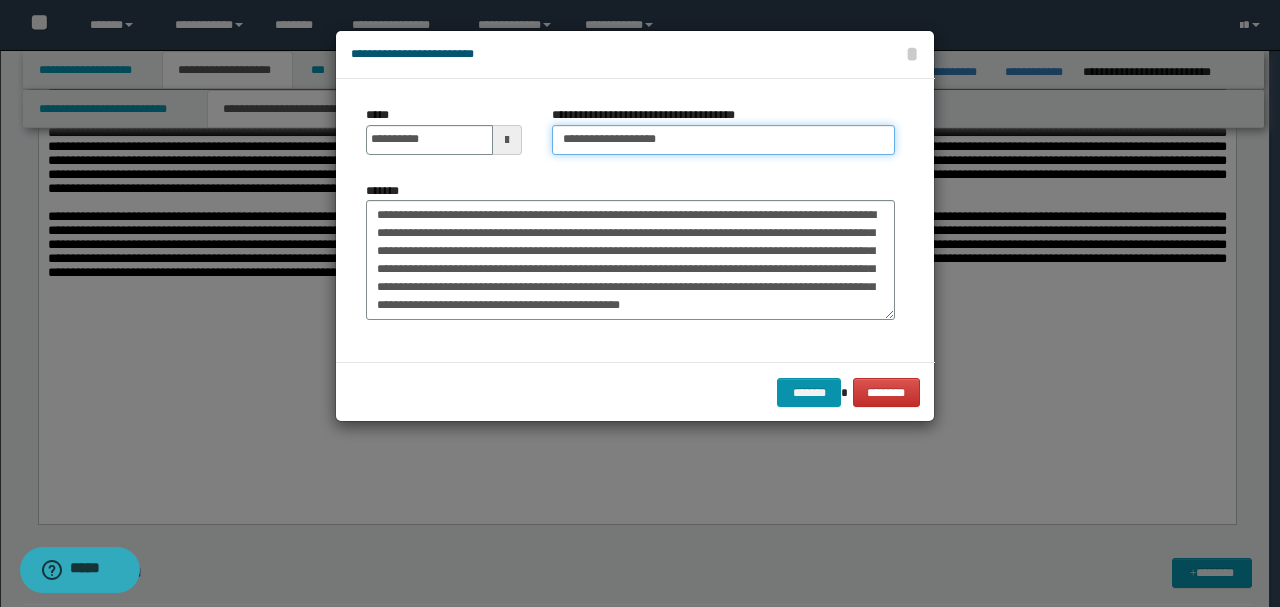 type on "**********" 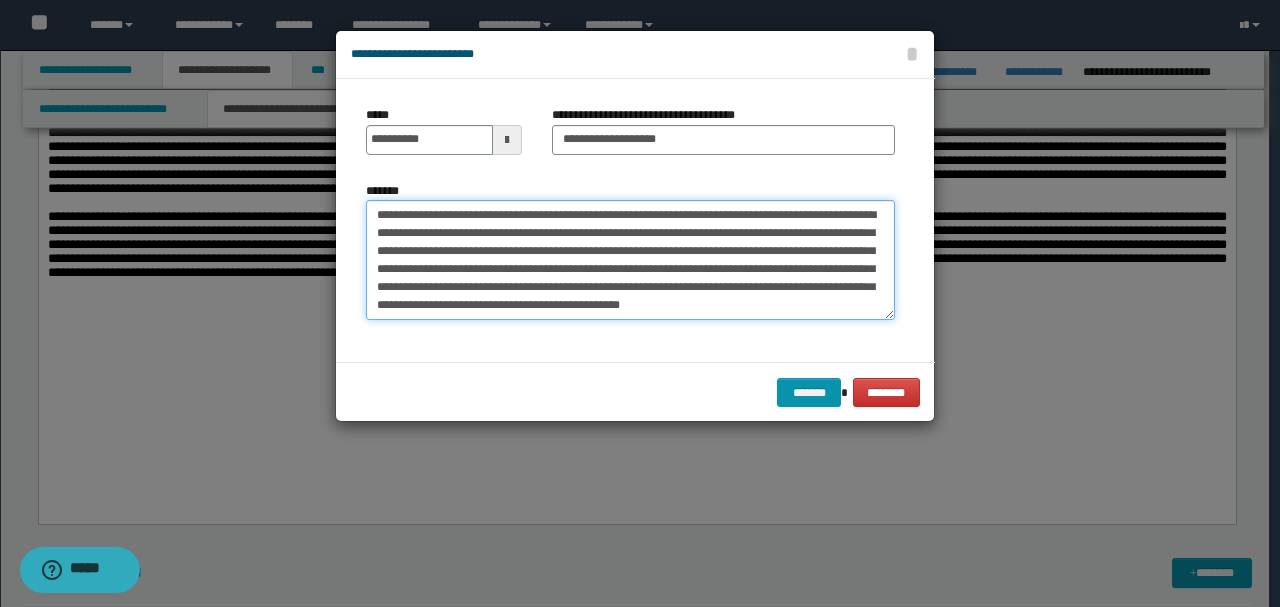 click on "*******" at bounding box center [630, 259] 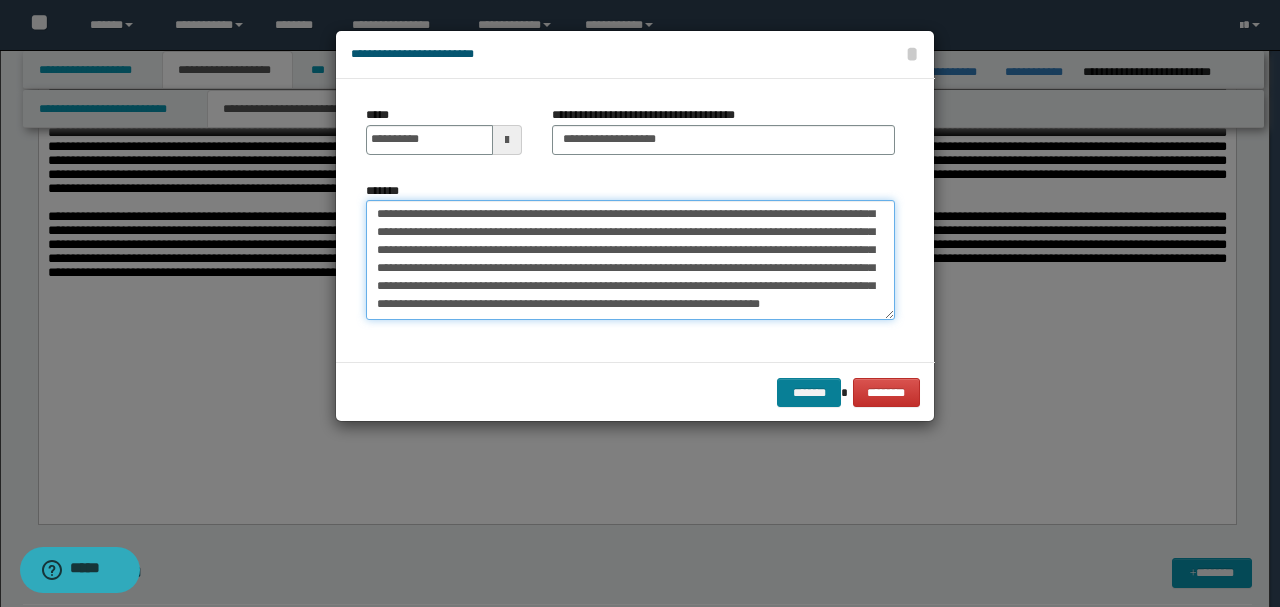 drag, startPoint x: 379, startPoint y: 273, endPoint x: 814, endPoint y: 406, distance: 454.878 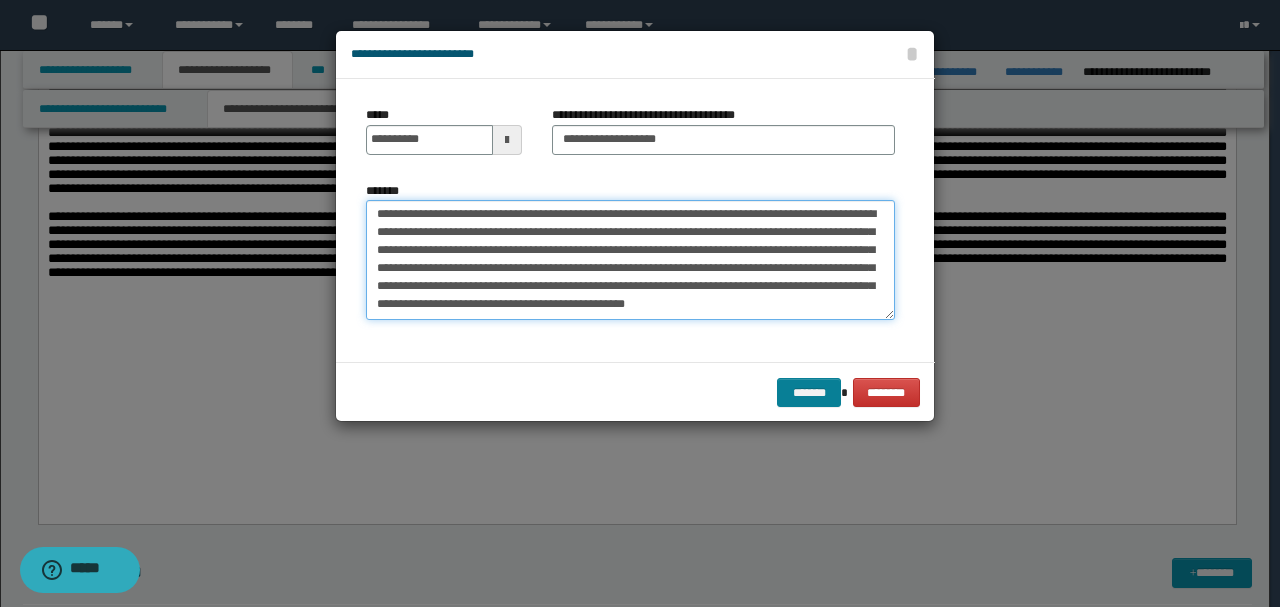 scroll, scrollTop: 36, scrollLeft: 0, axis: vertical 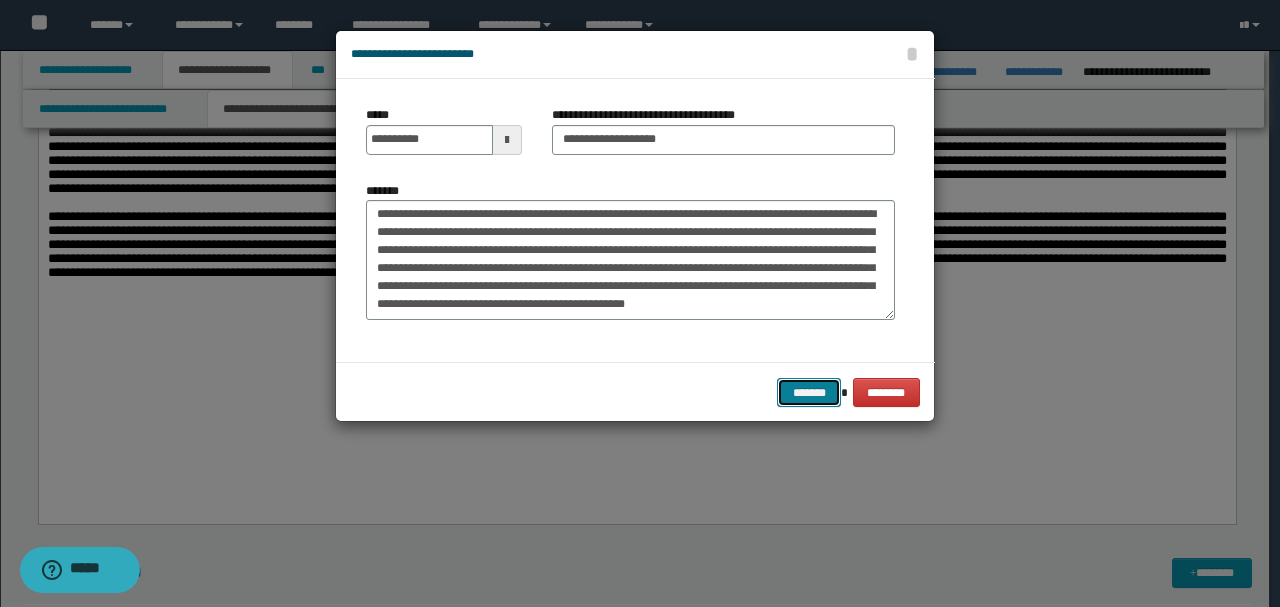 click on "*******" at bounding box center [809, 392] 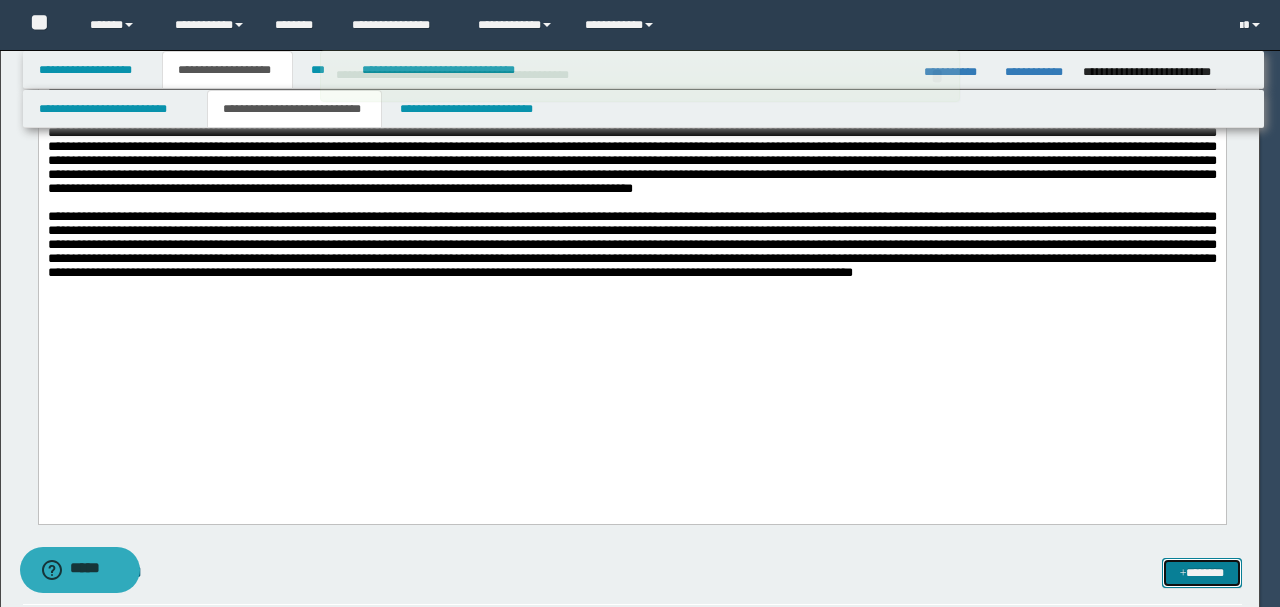 type 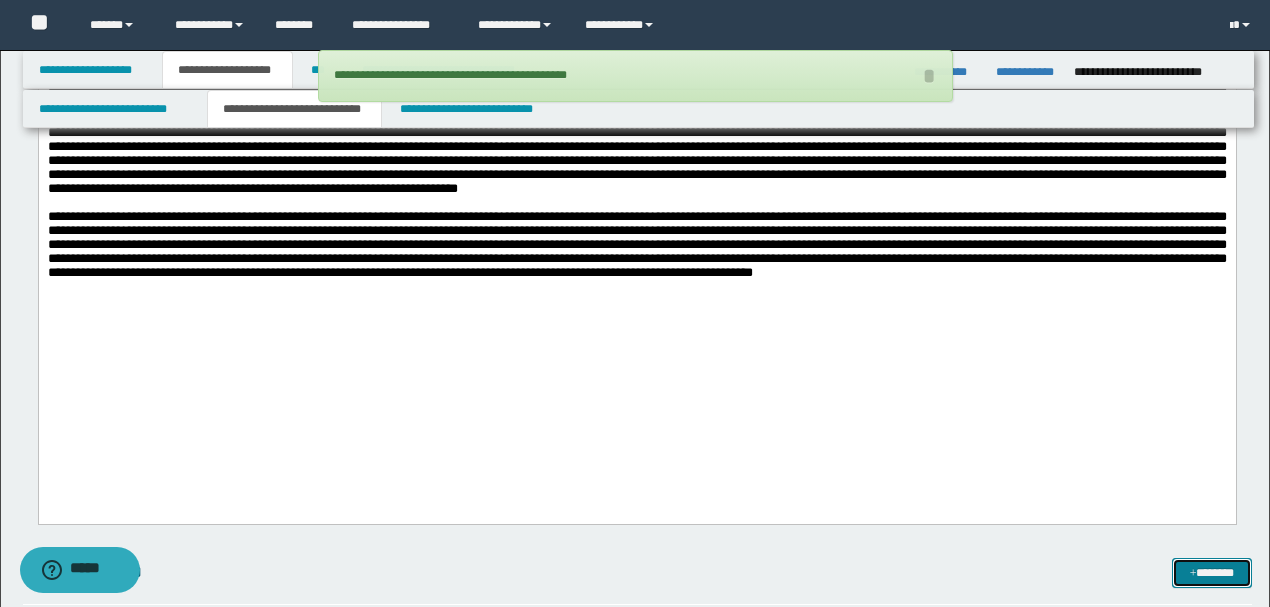 click on "*******" at bounding box center (1211, 572) 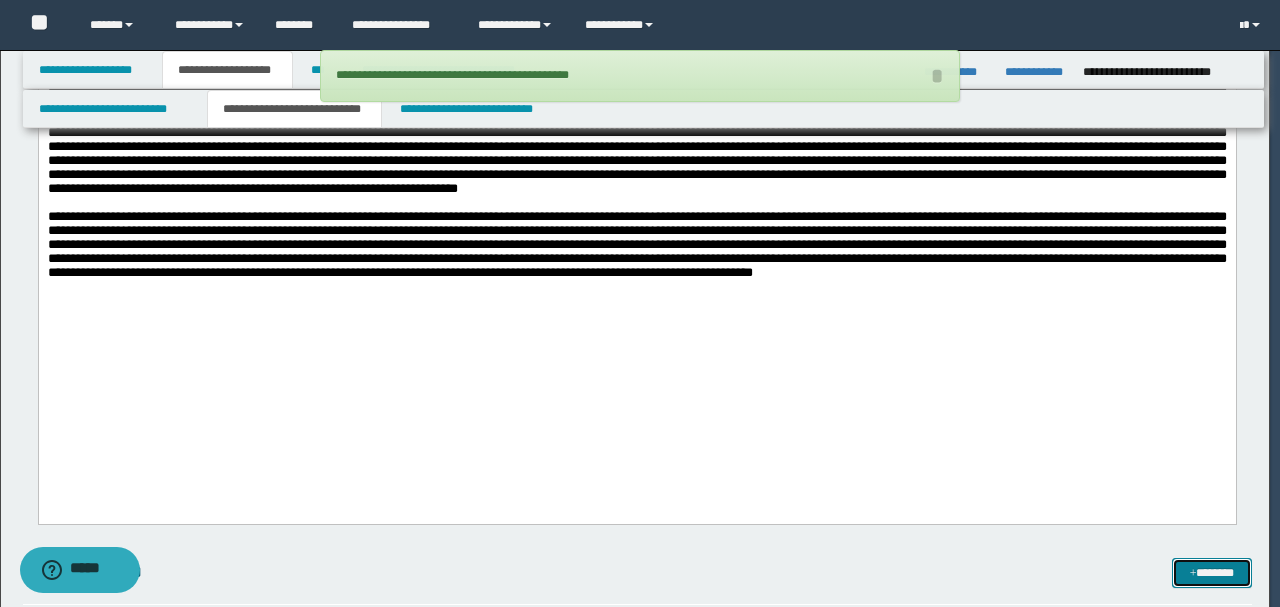 scroll, scrollTop: 0, scrollLeft: 0, axis: both 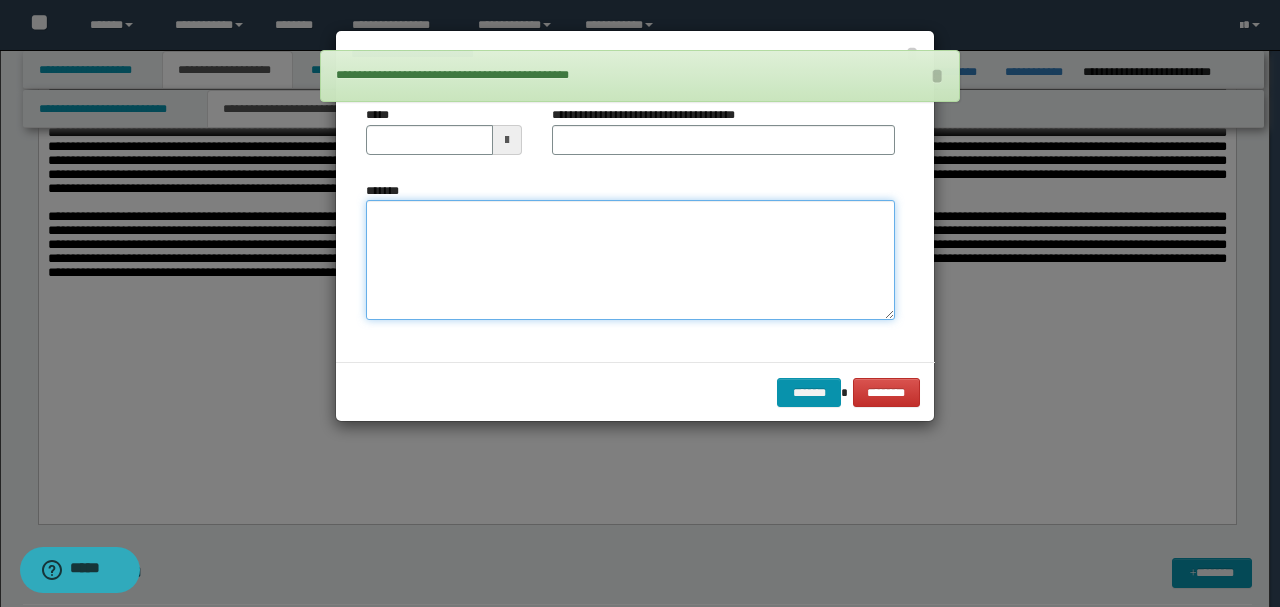 click on "*******" at bounding box center [630, 259] 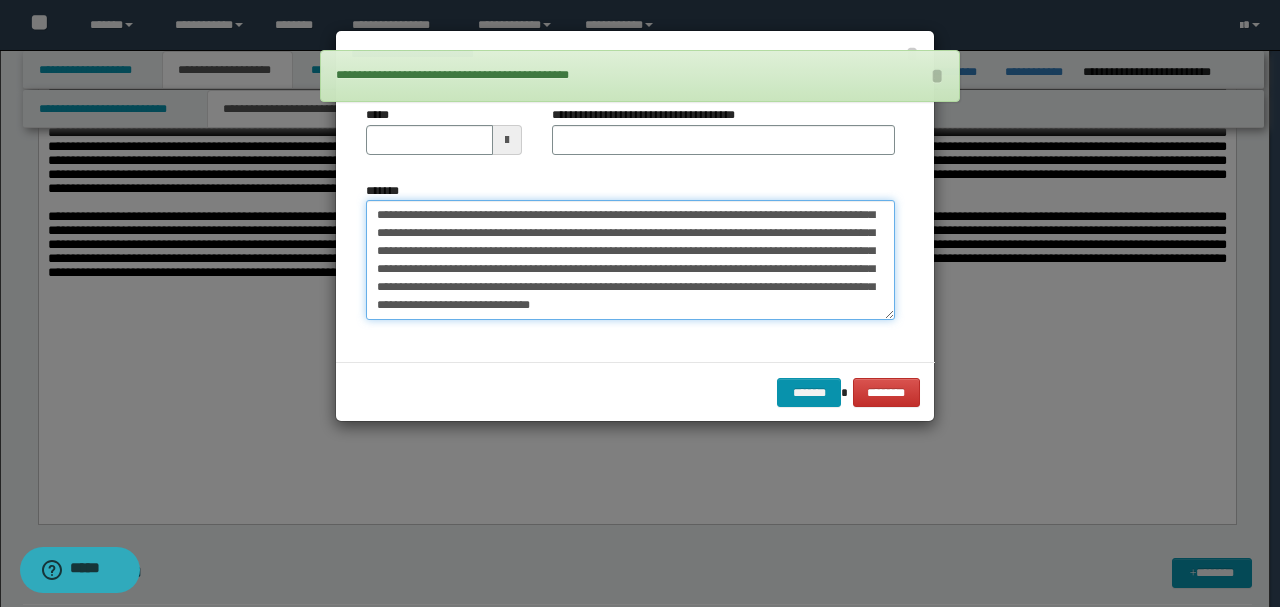 scroll, scrollTop: 0, scrollLeft: 0, axis: both 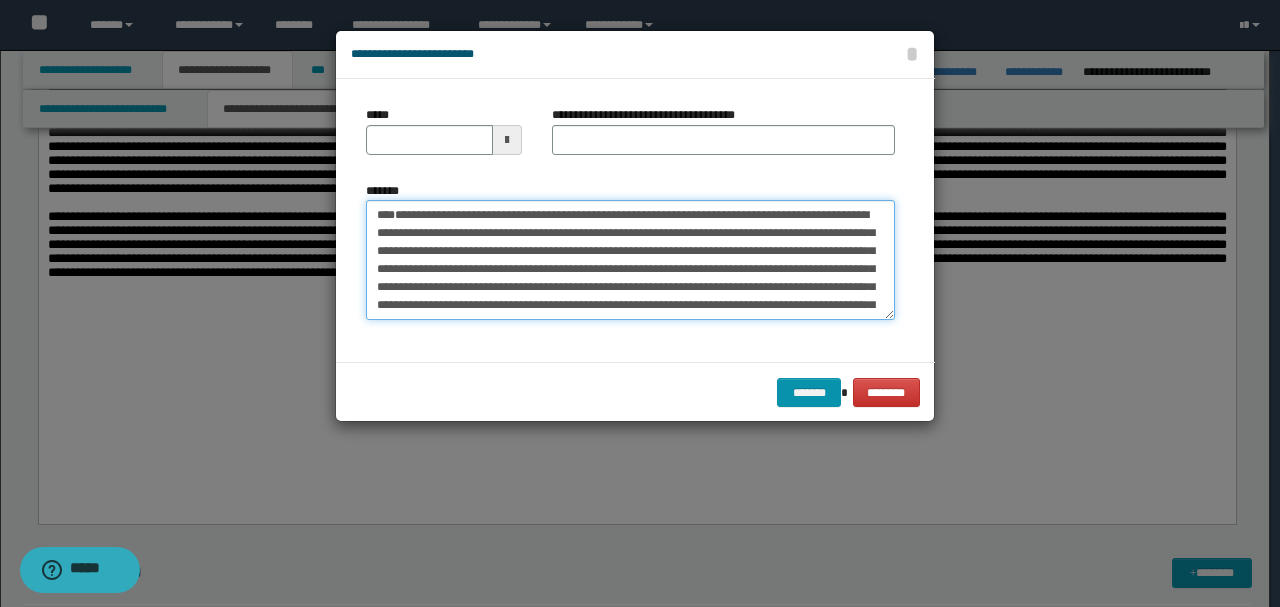 type on "**********" 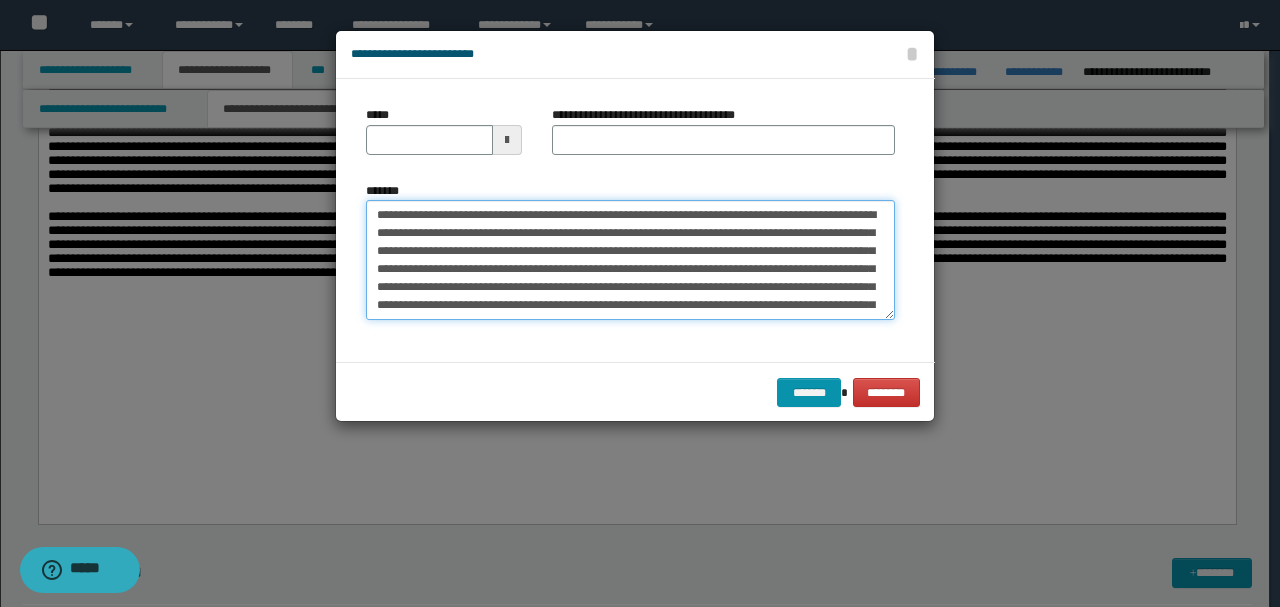 drag, startPoint x: 441, startPoint y: 264, endPoint x: 350, endPoint y: 203, distance: 109.55364 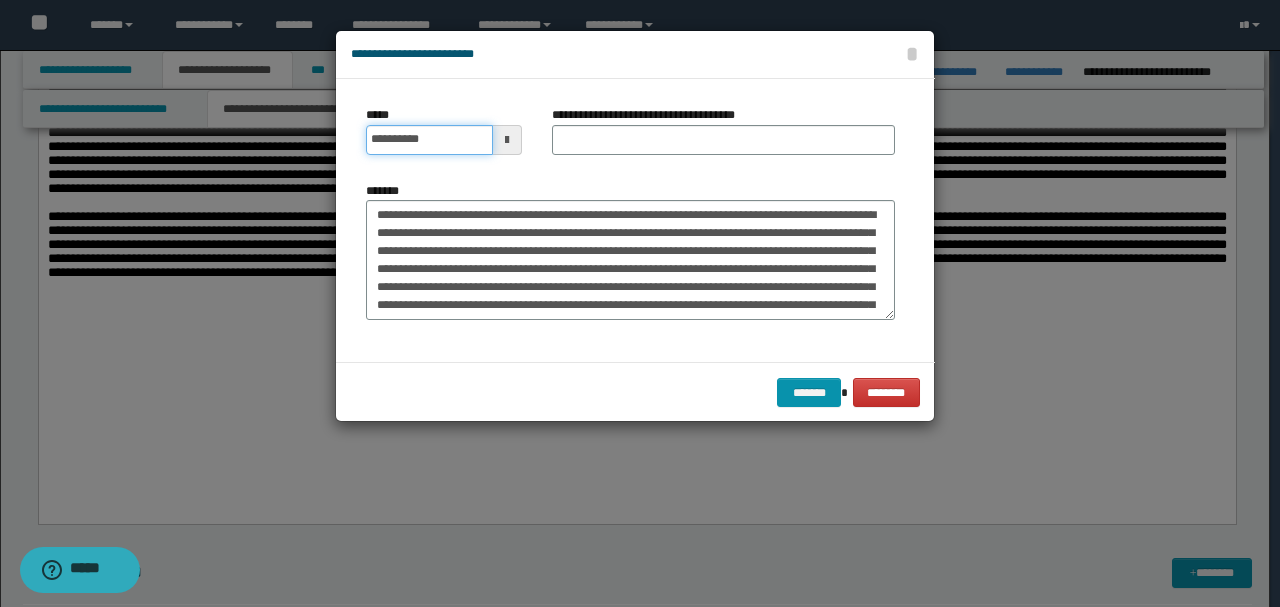 click on "**********" at bounding box center (429, 140) 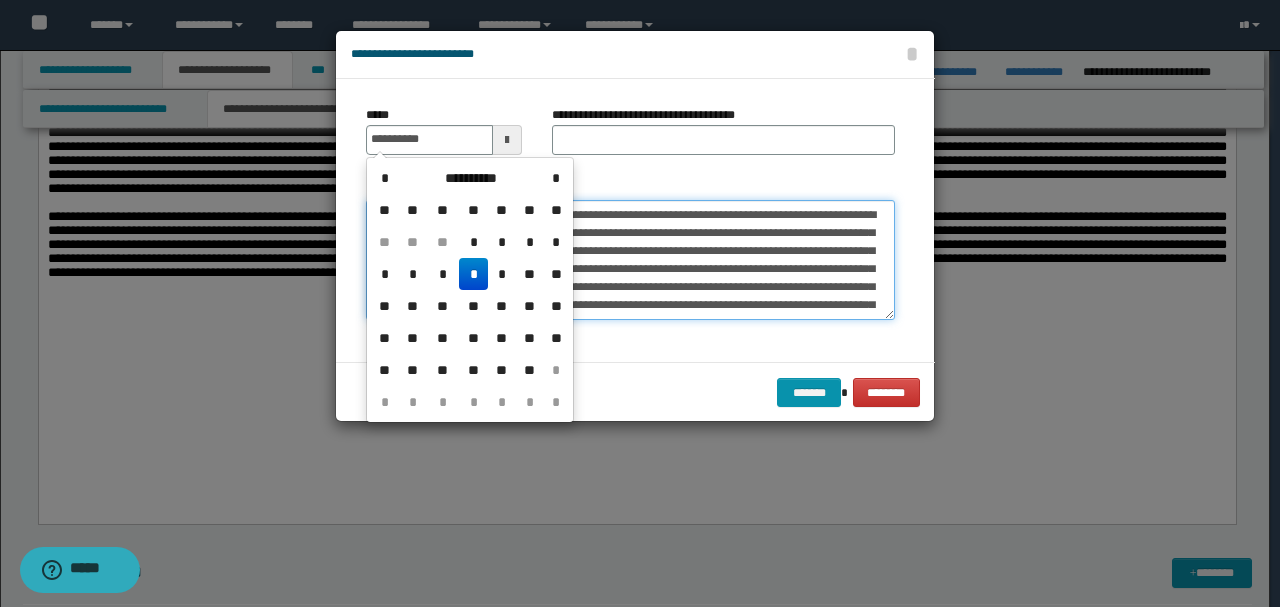 type on "**********" 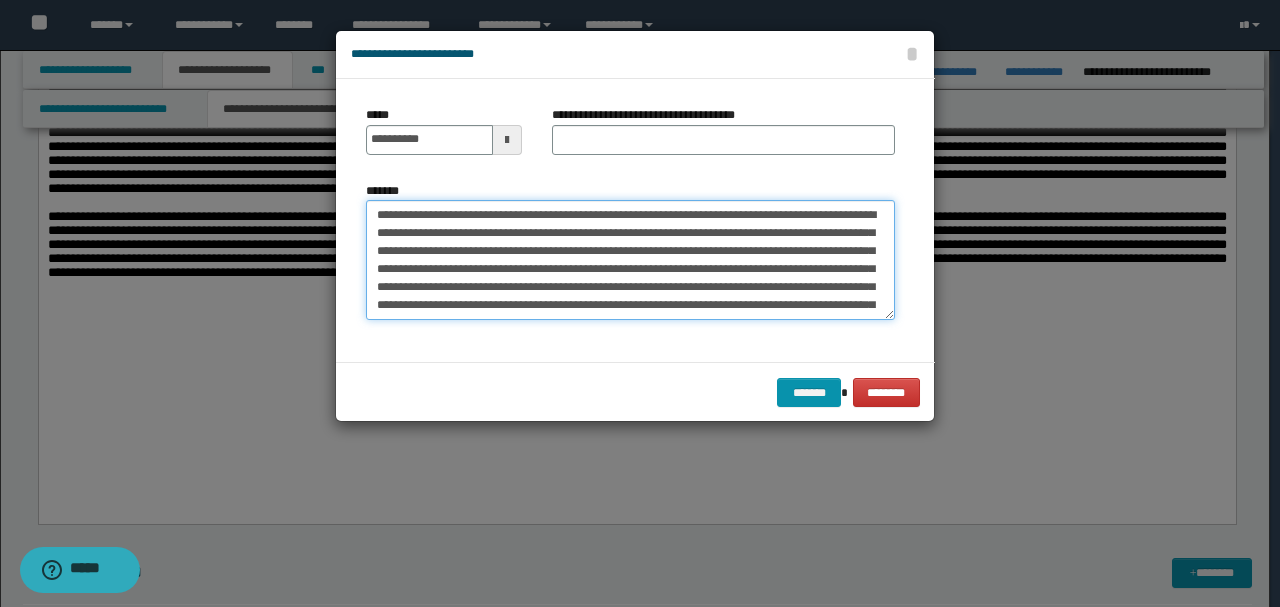 drag, startPoint x: 434, startPoint y: 216, endPoint x: 234, endPoint y: 158, distance: 208.24025 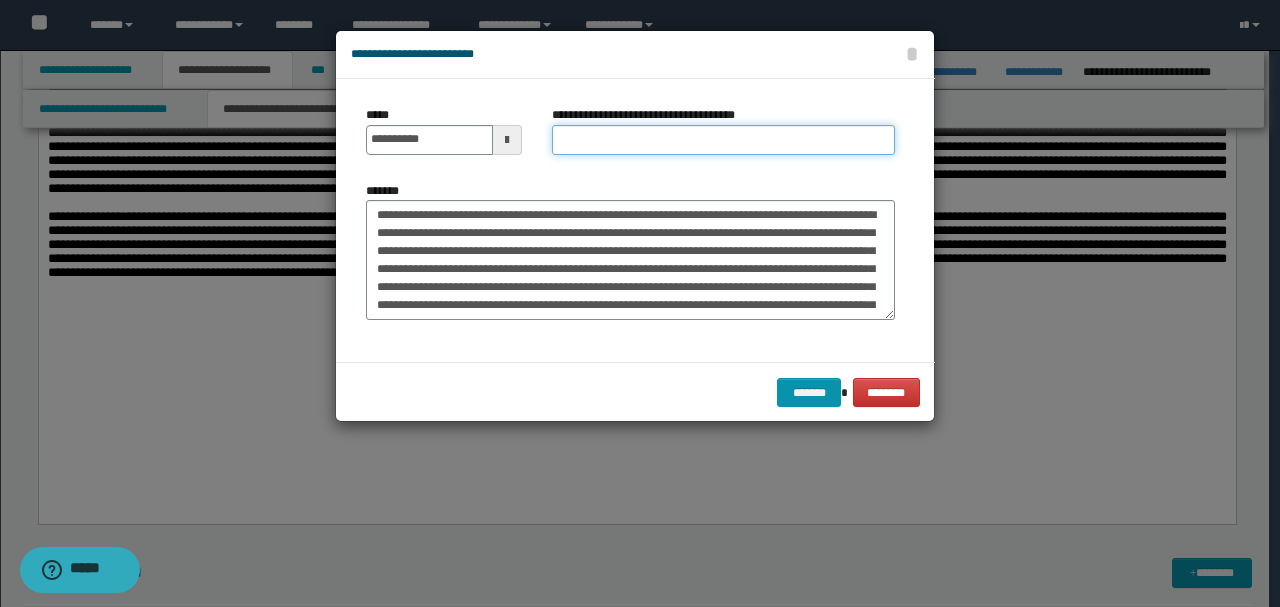 click on "**********" at bounding box center [723, 140] 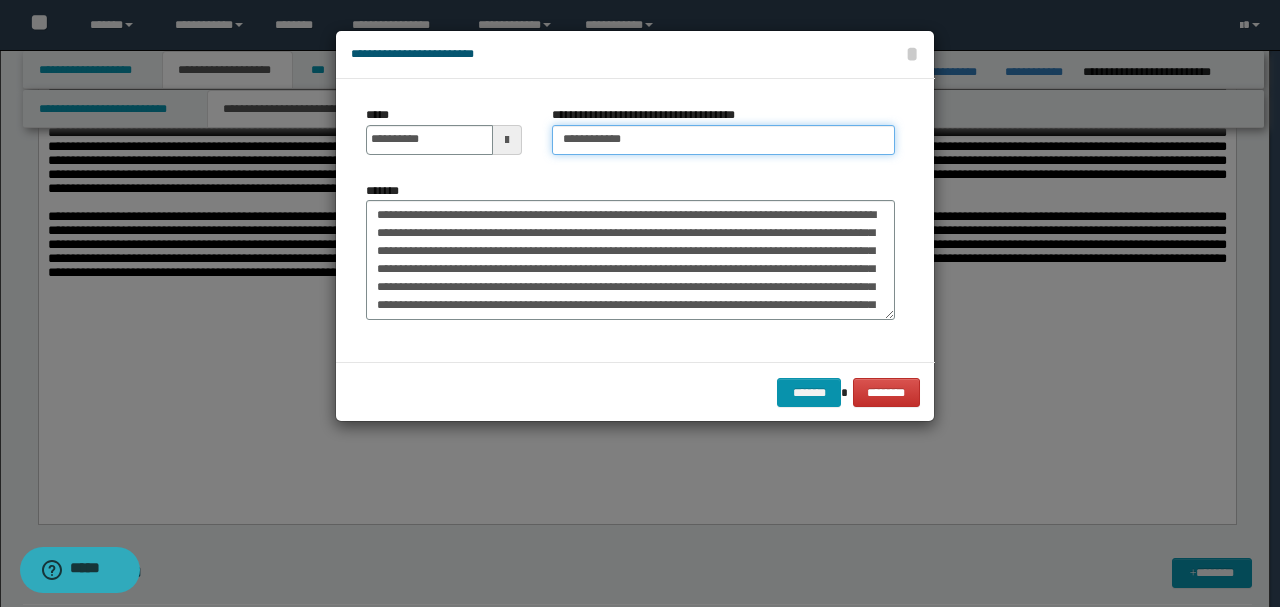type on "**********" 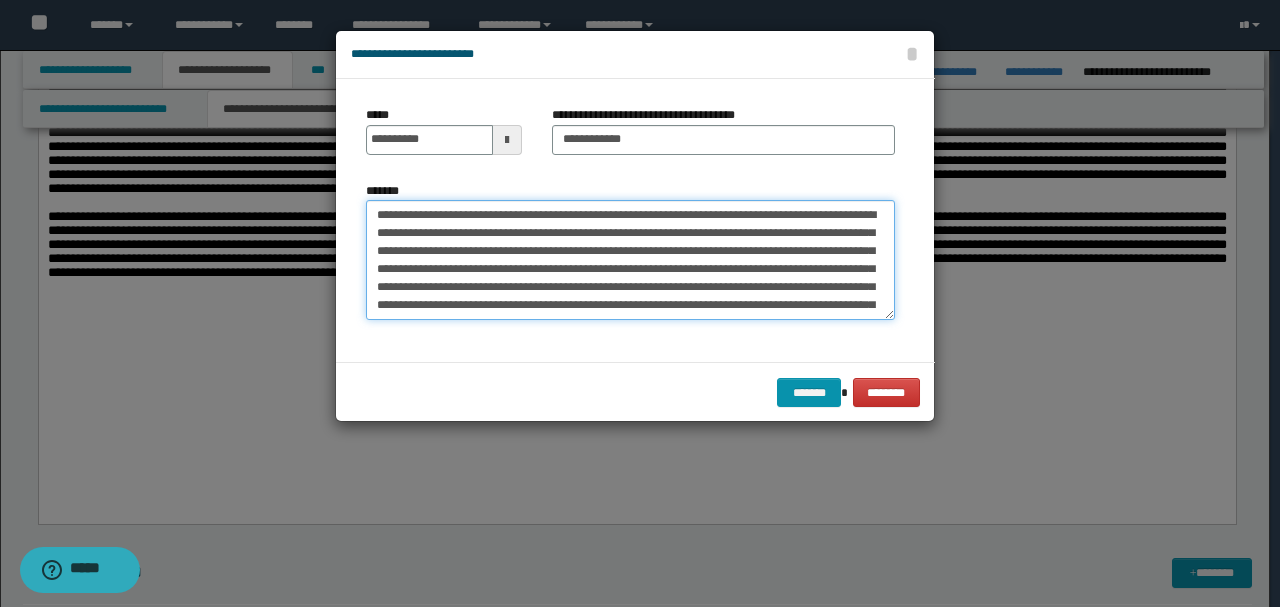 click on "*******" at bounding box center [630, 259] 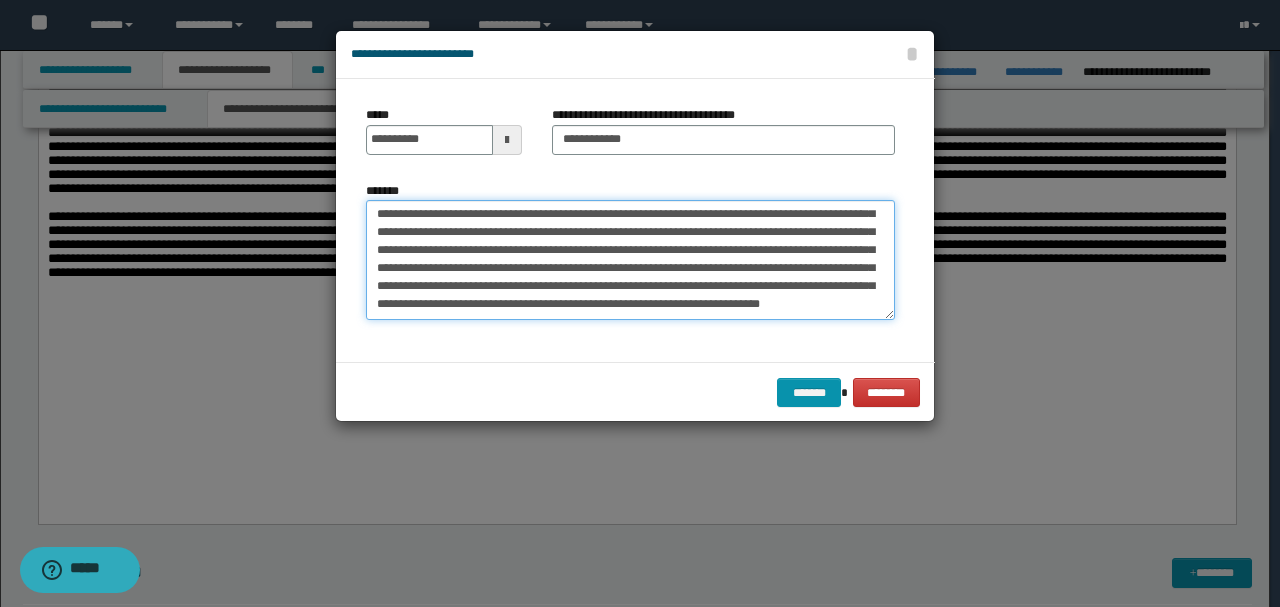 drag, startPoint x: 379, startPoint y: 291, endPoint x: 739, endPoint y: 410, distance: 379.15826 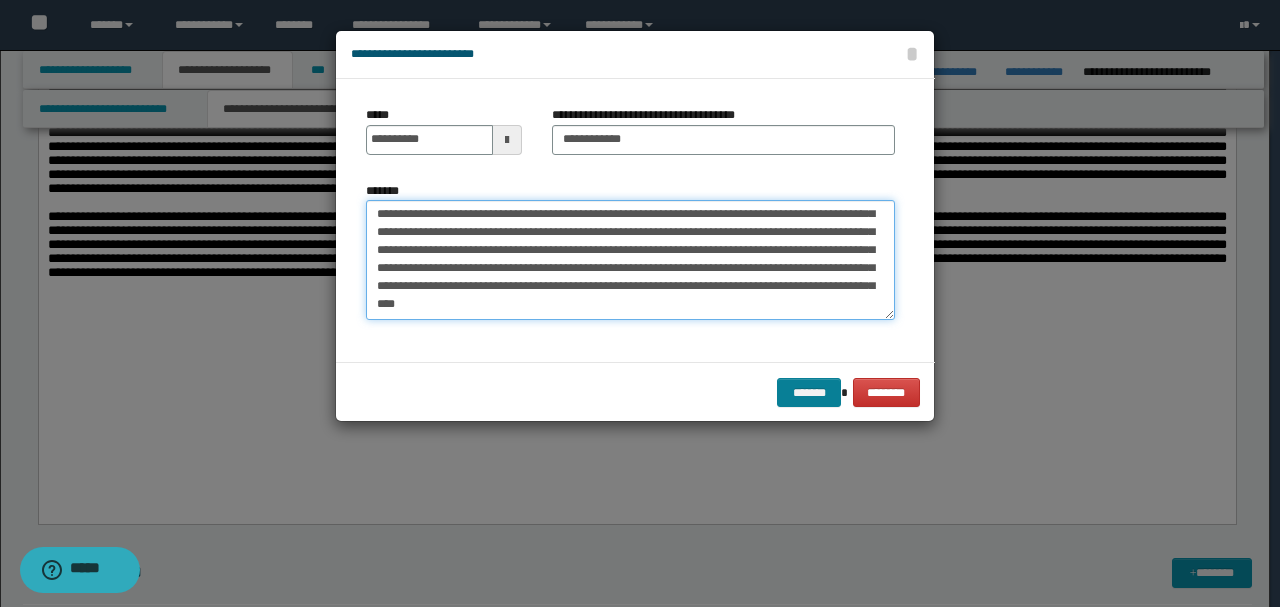 scroll, scrollTop: 54, scrollLeft: 0, axis: vertical 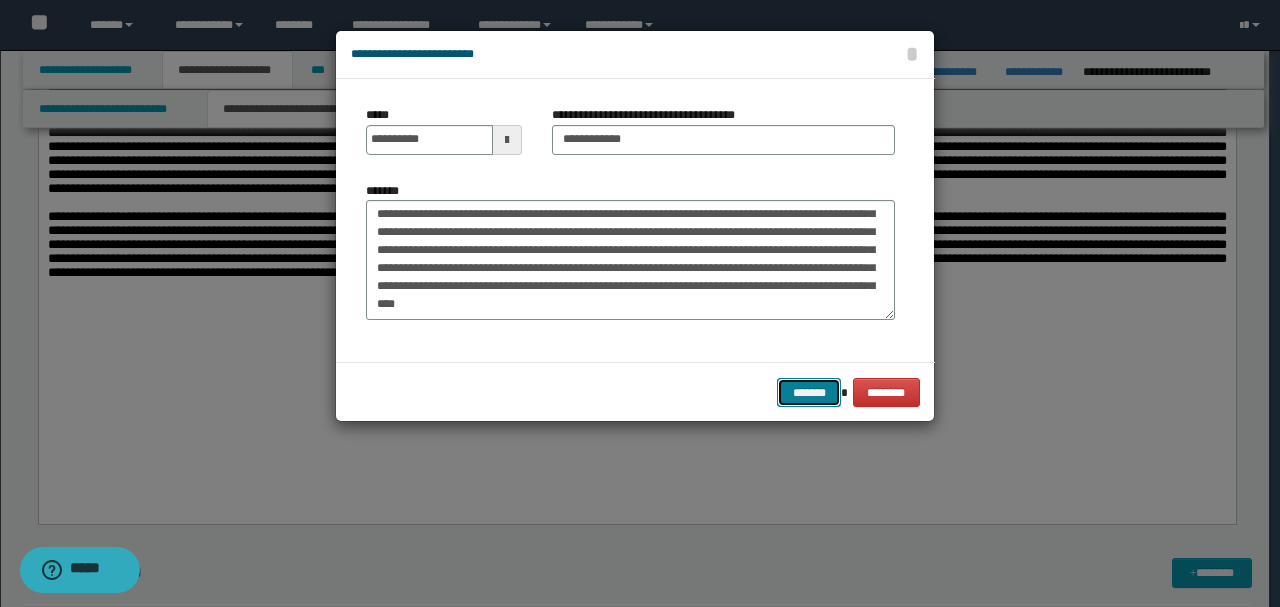 click on "*******" at bounding box center [809, 392] 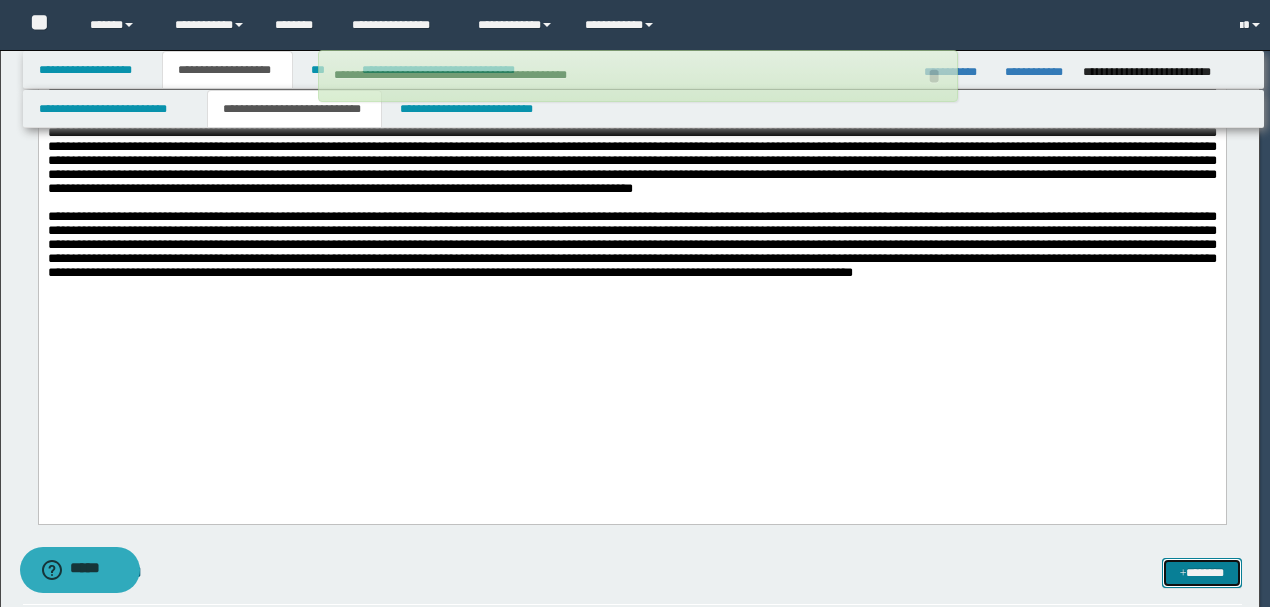 type 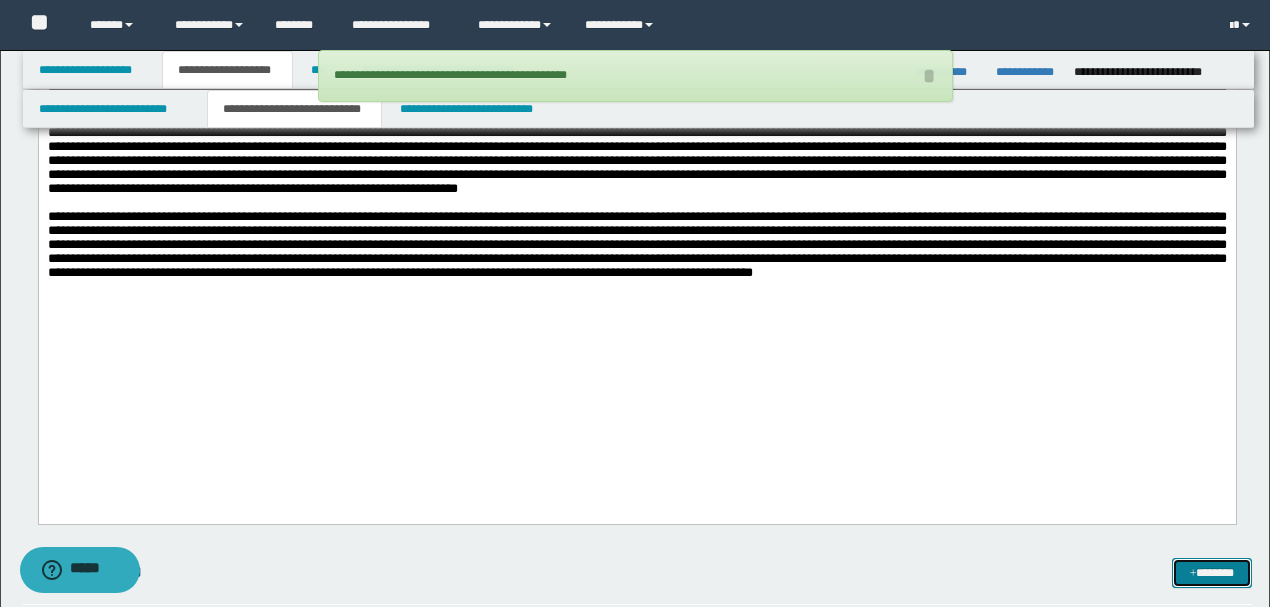 click on "*******" at bounding box center [1211, 572] 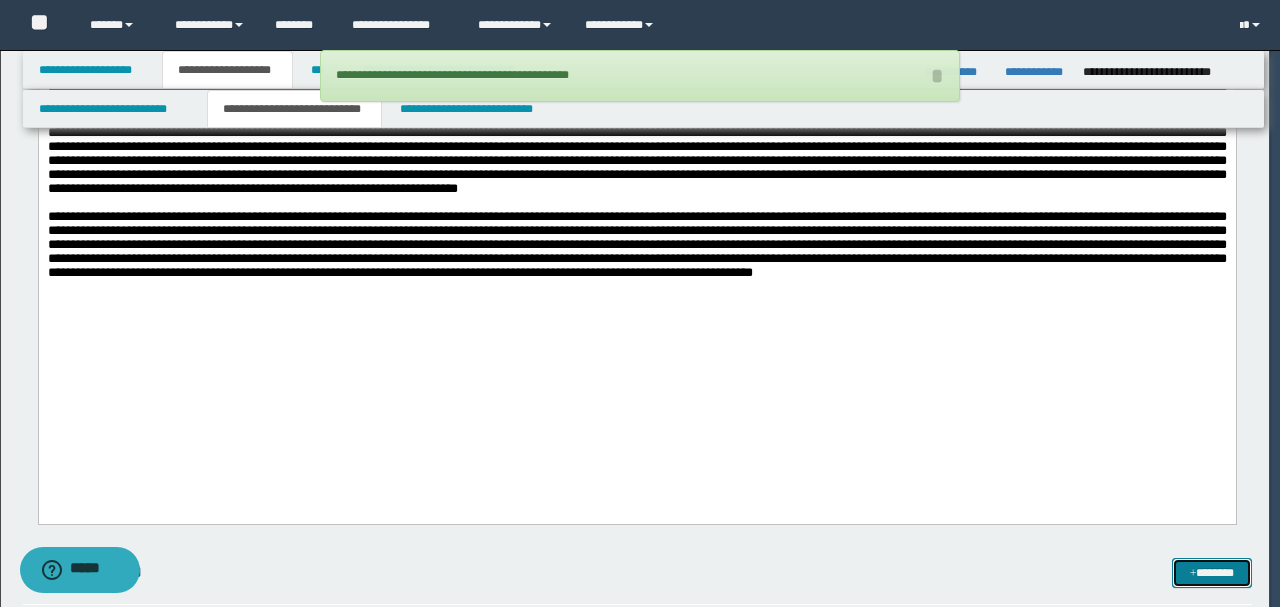 scroll, scrollTop: 0, scrollLeft: 0, axis: both 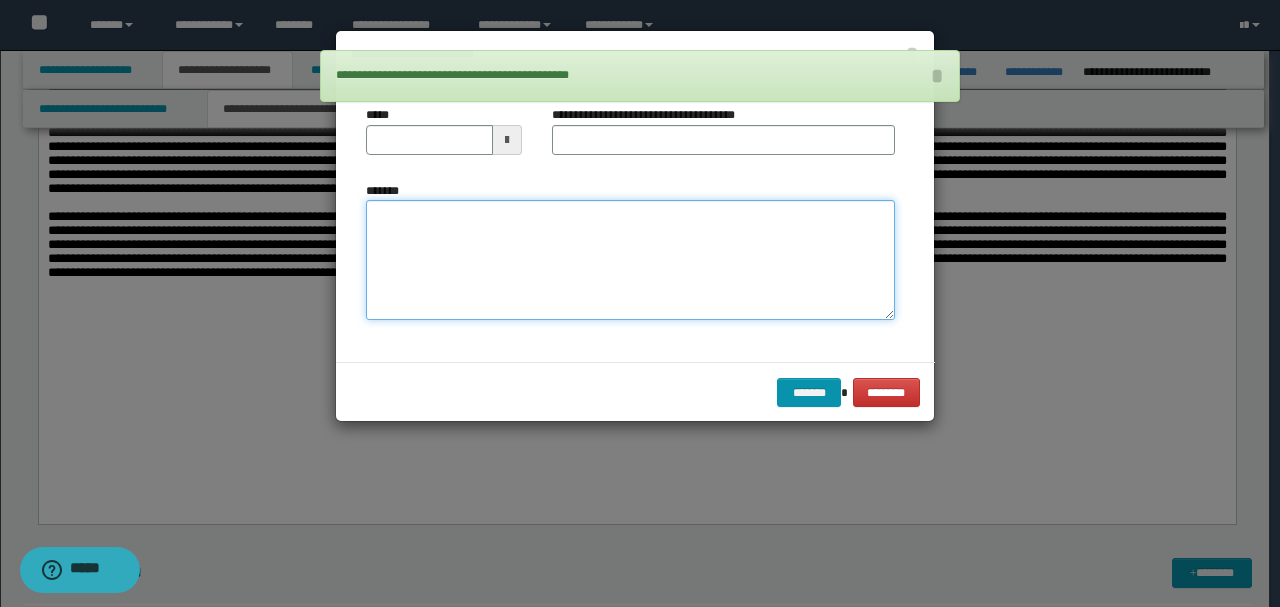 click on "*******" at bounding box center (630, 259) 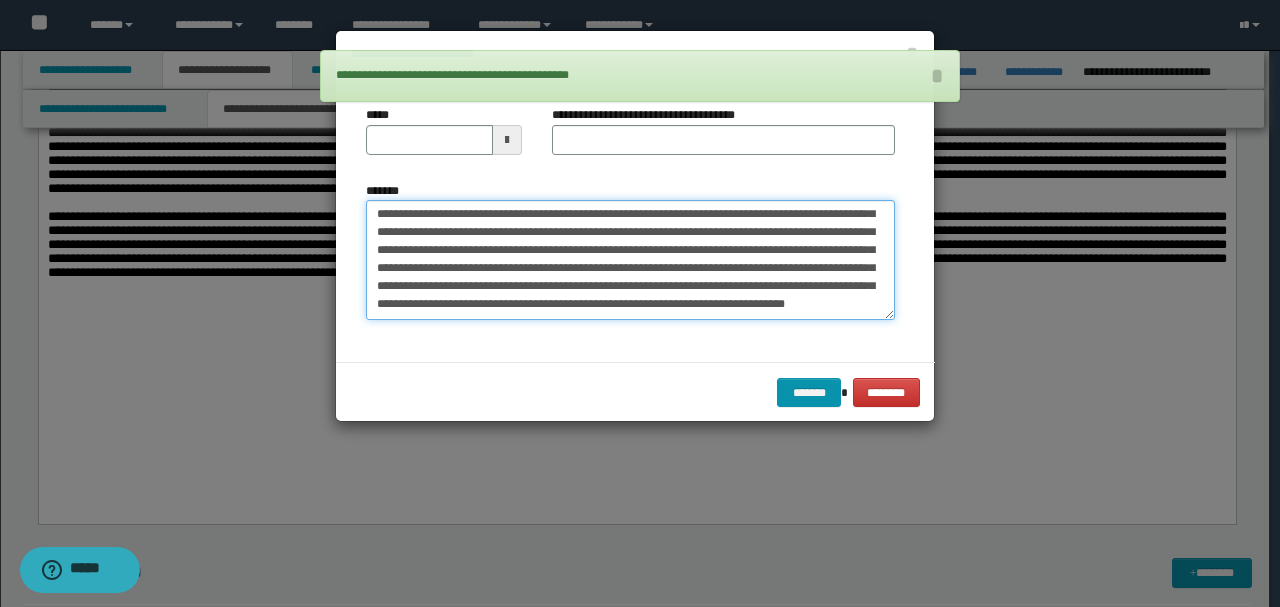 scroll, scrollTop: 55, scrollLeft: 0, axis: vertical 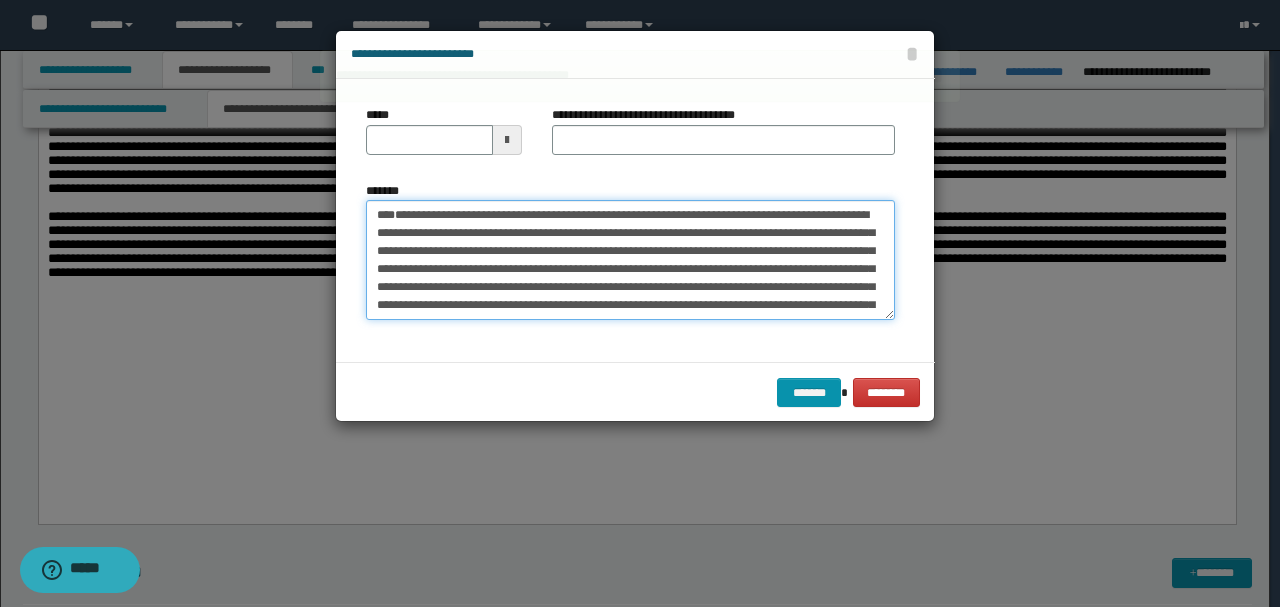 drag, startPoint x: 442, startPoint y: 263, endPoint x: 279, endPoint y: 136, distance: 206.63495 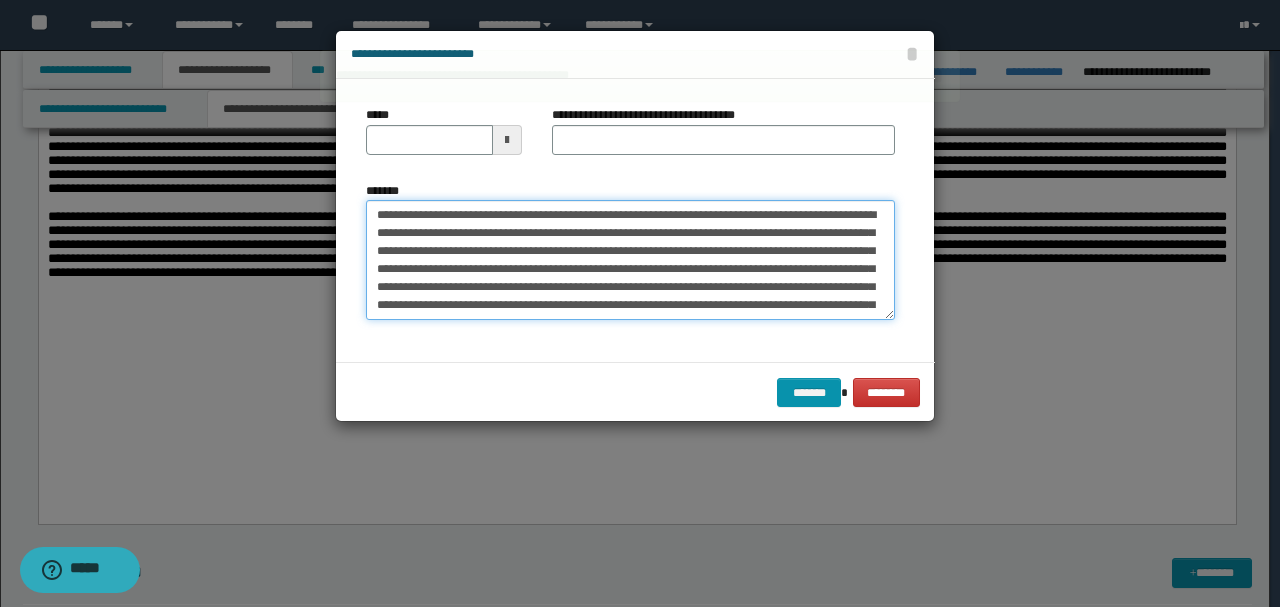 type 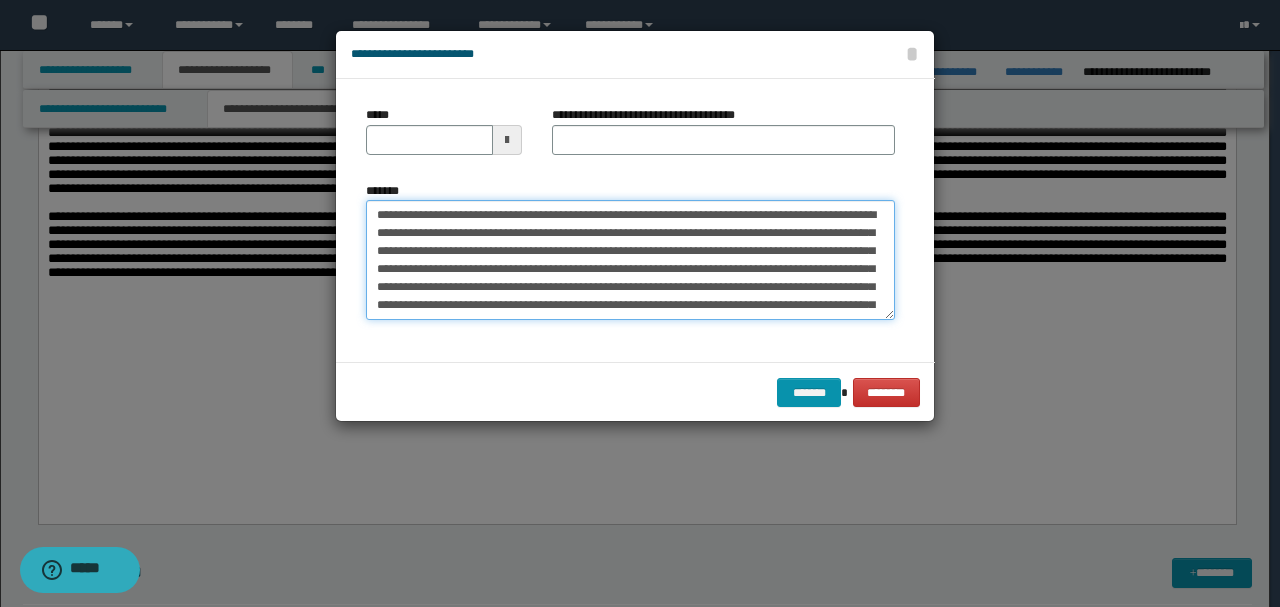 type on "**********" 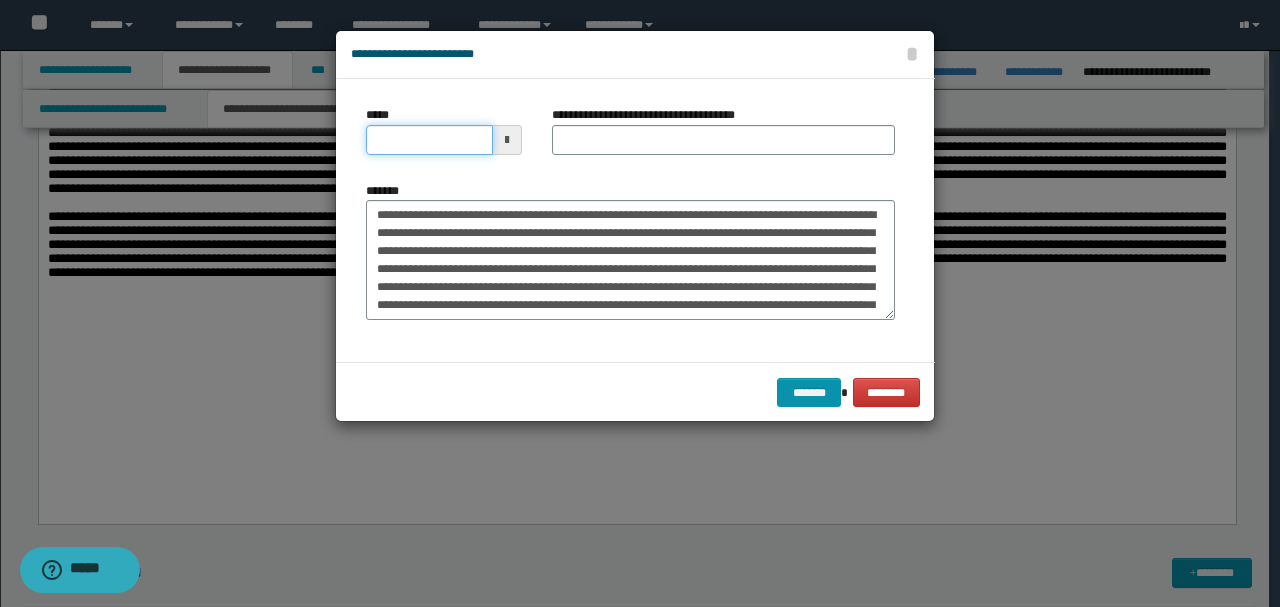 click on "*****" at bounding box center (429, 140) 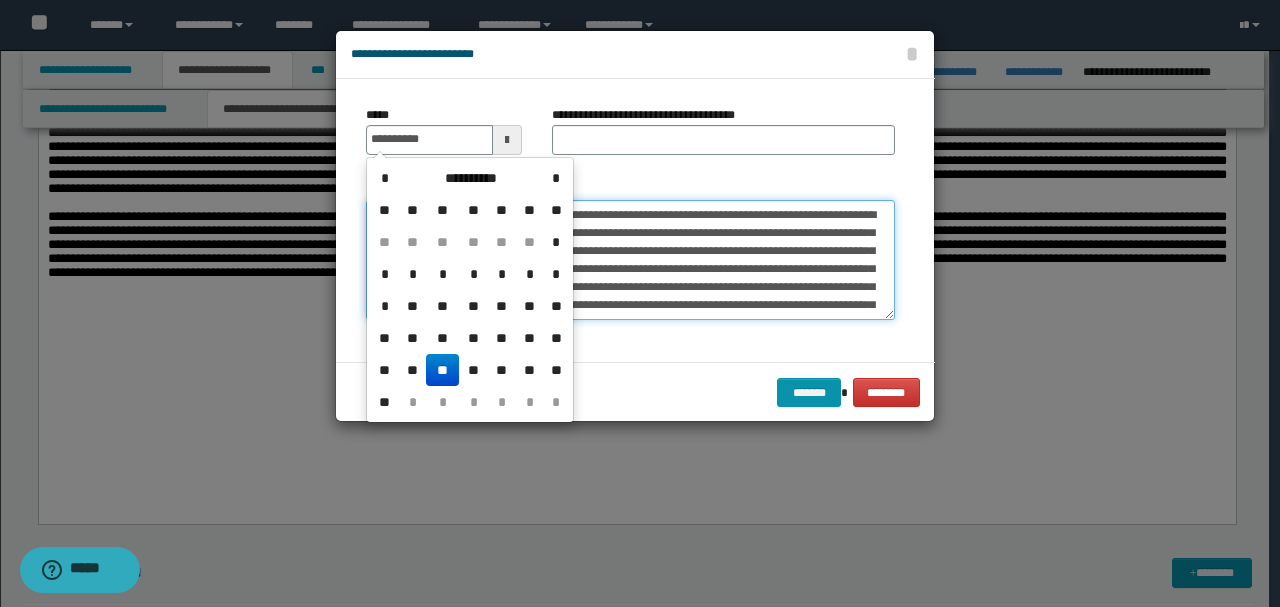 type on "**********" 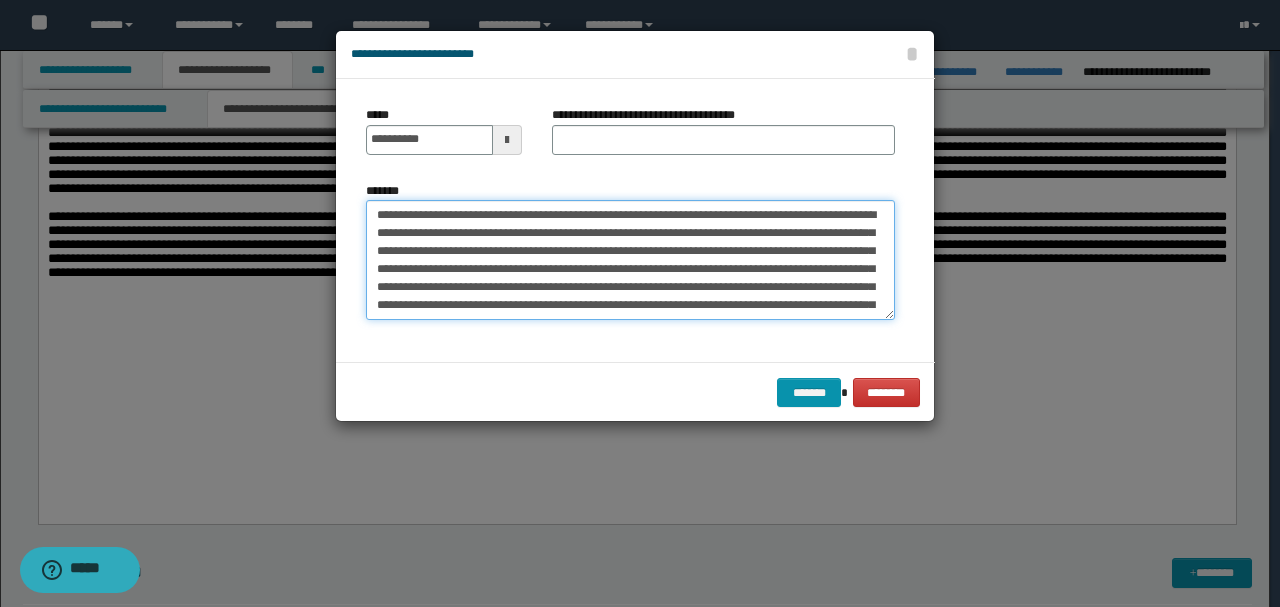 drag, startPoint x: 440, startPoint y: 214, endPoint x: 282, endPoint y: 170, distance: 164.01219 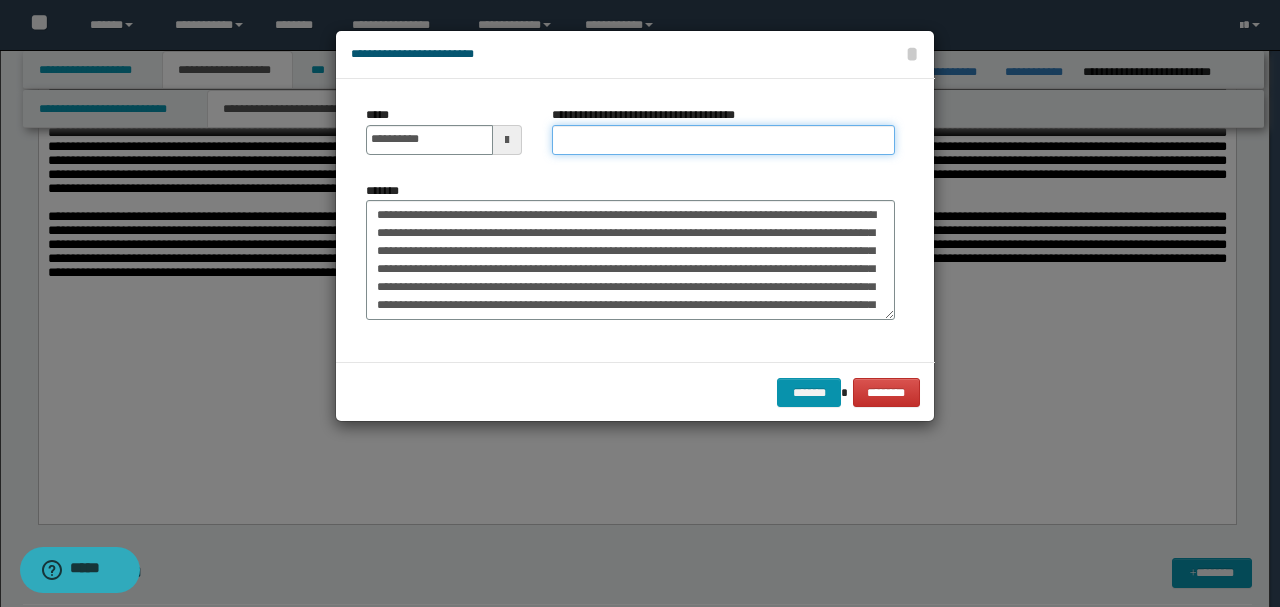 drag, startPoint x: 615, startPoint y: 149, endPoint x: 533, endPoint y: 195, distance: 94.02127 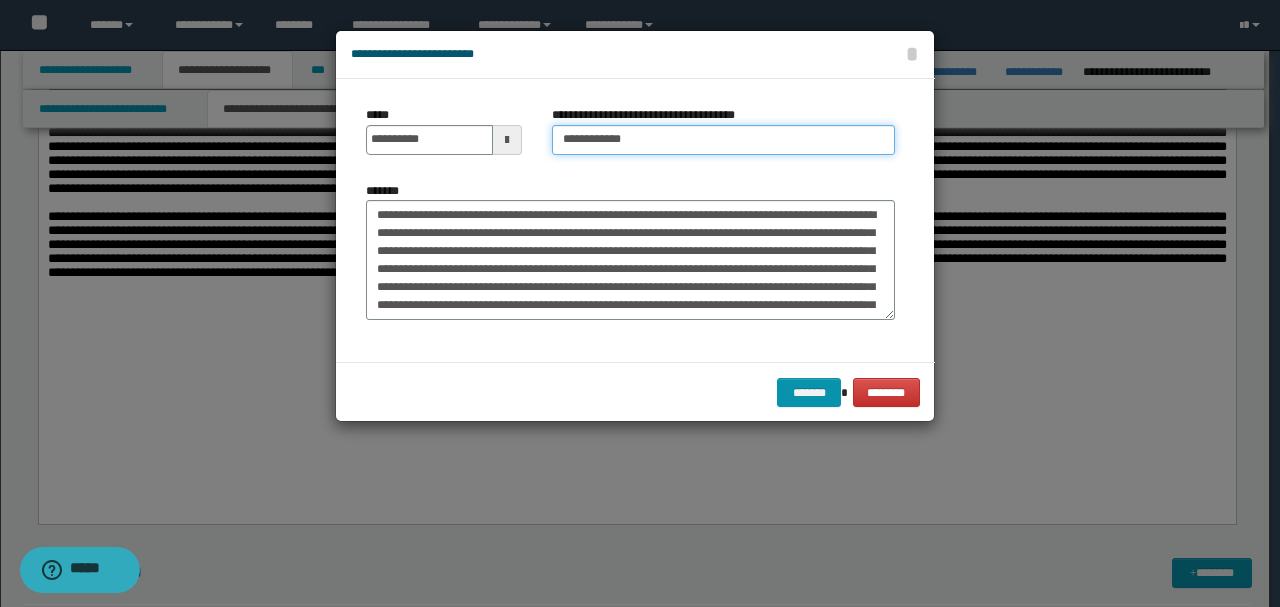type on "**********" 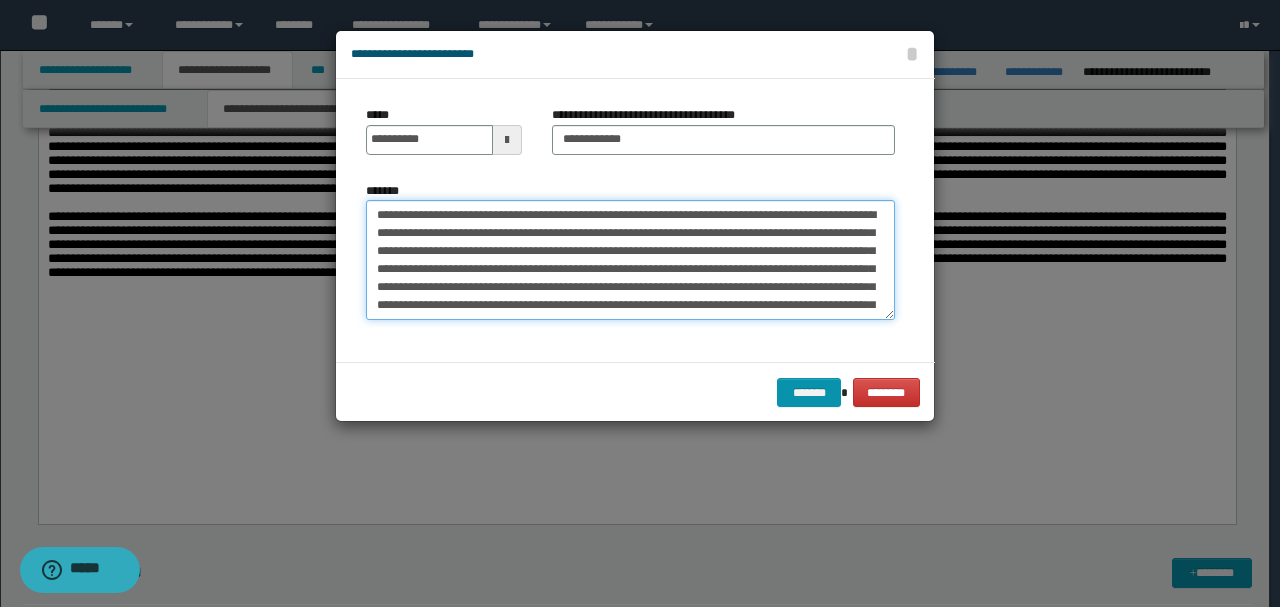 click on "*******" at bounding box center (630, 259) 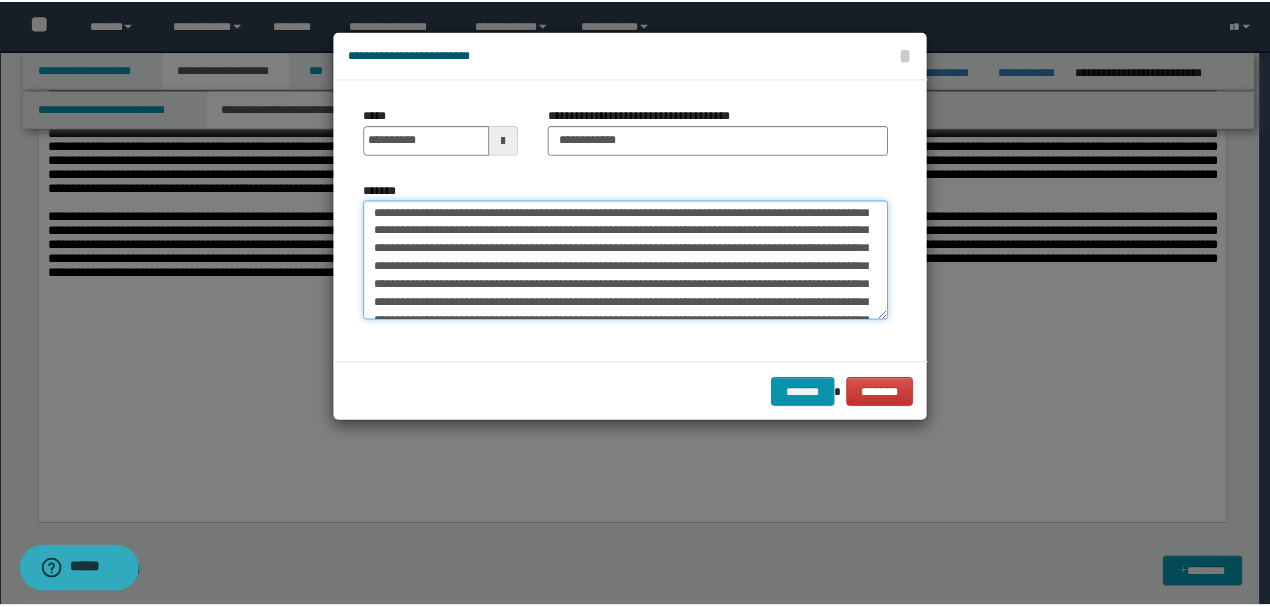 scroll, scrollTop: 0, scrollLeft: 0, axis: both 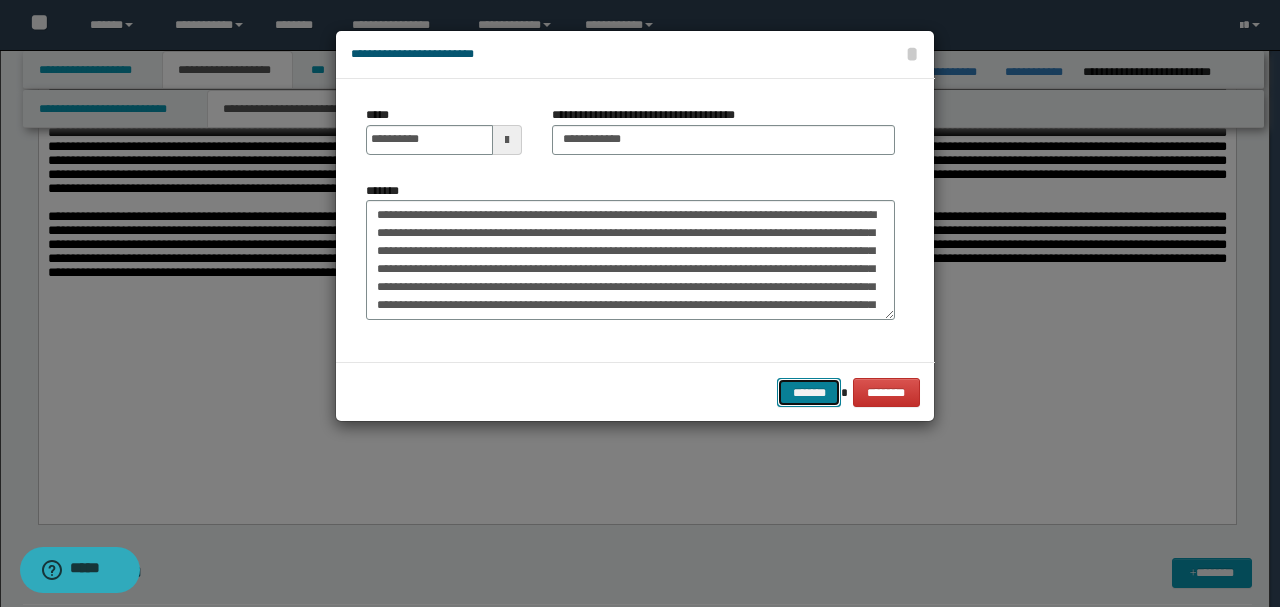 click on "*******" at bounding box center [809, 392] 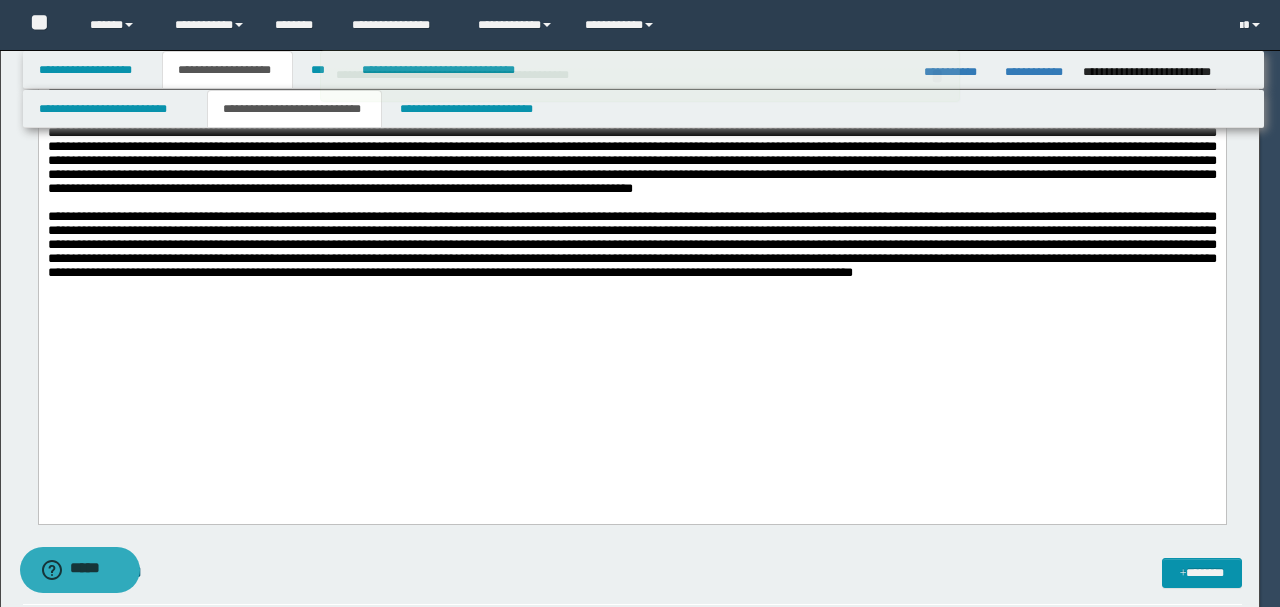 type 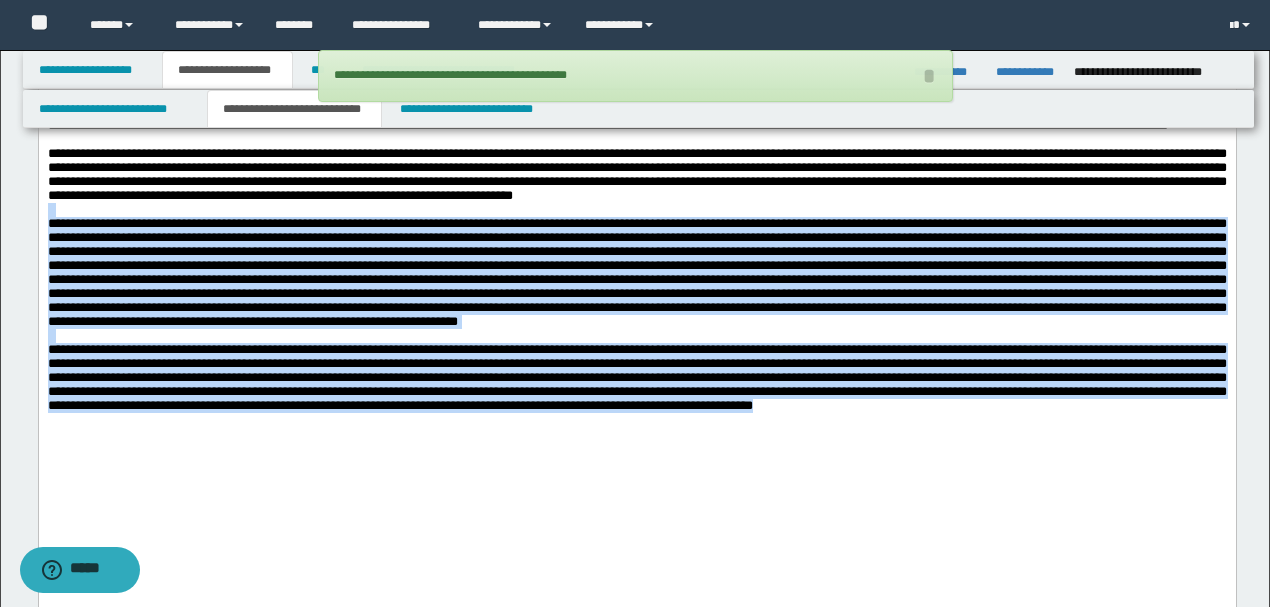 drag, startPoint x: 268, startPoint y: 547, endPoint x: 0, endPoint y: 295, distance: 367.86954 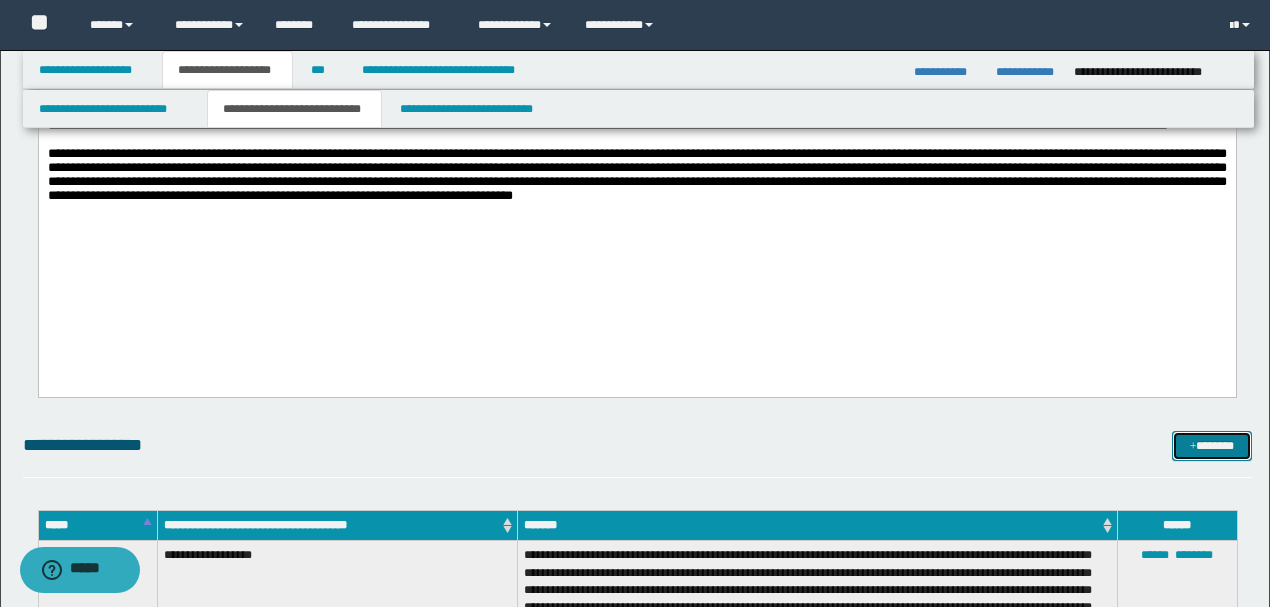 click on "*******" at bounding box center [1211, 445] 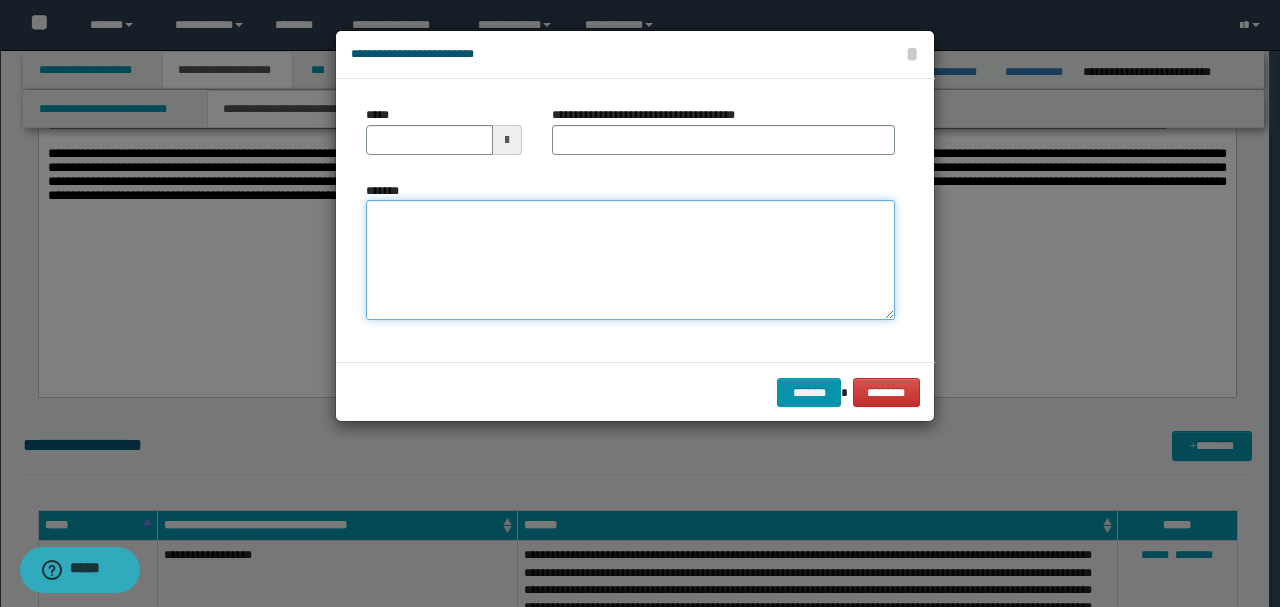 drag, startPoint x: 552, startPoint y: 277, endPoint x: 536, endPoint y: 281, distance: 16.492422 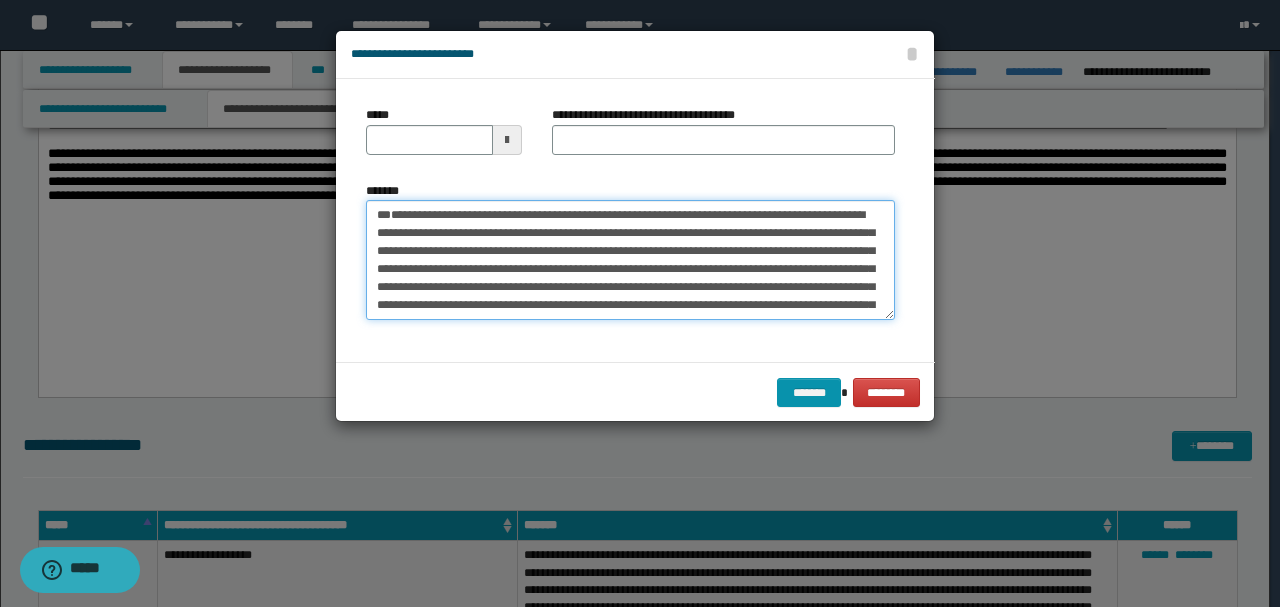 type on "**********" 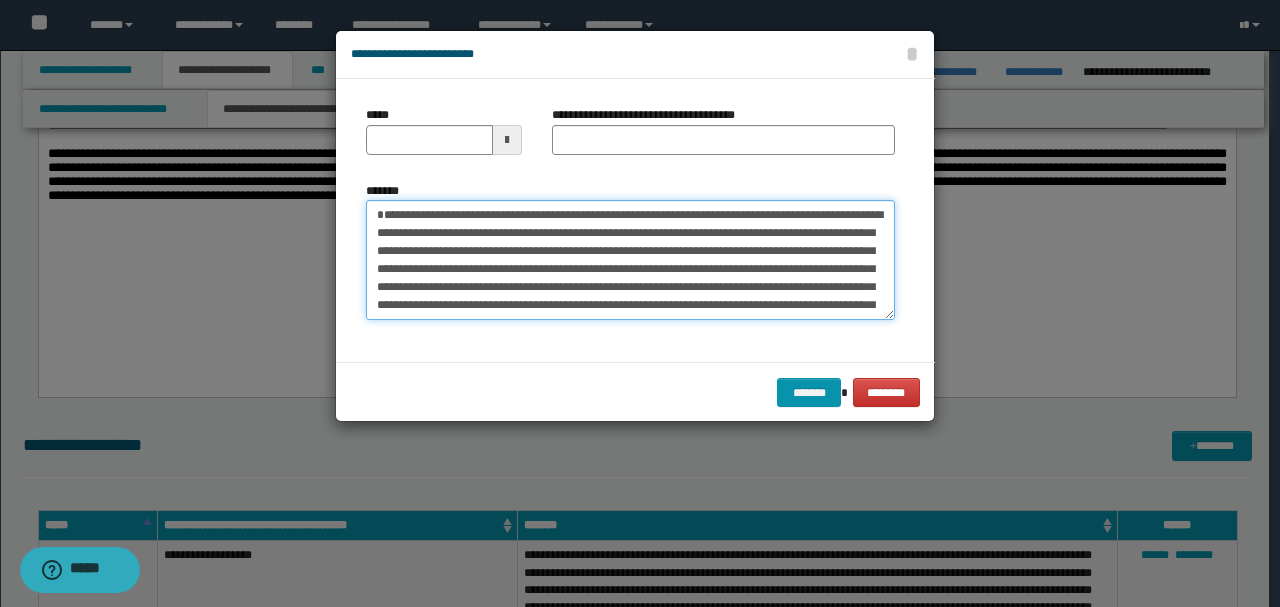 drag, startPoint x: 438, startPoint y: 248, endPoint x: 286, endPoint y: 155, distance: 178.19371 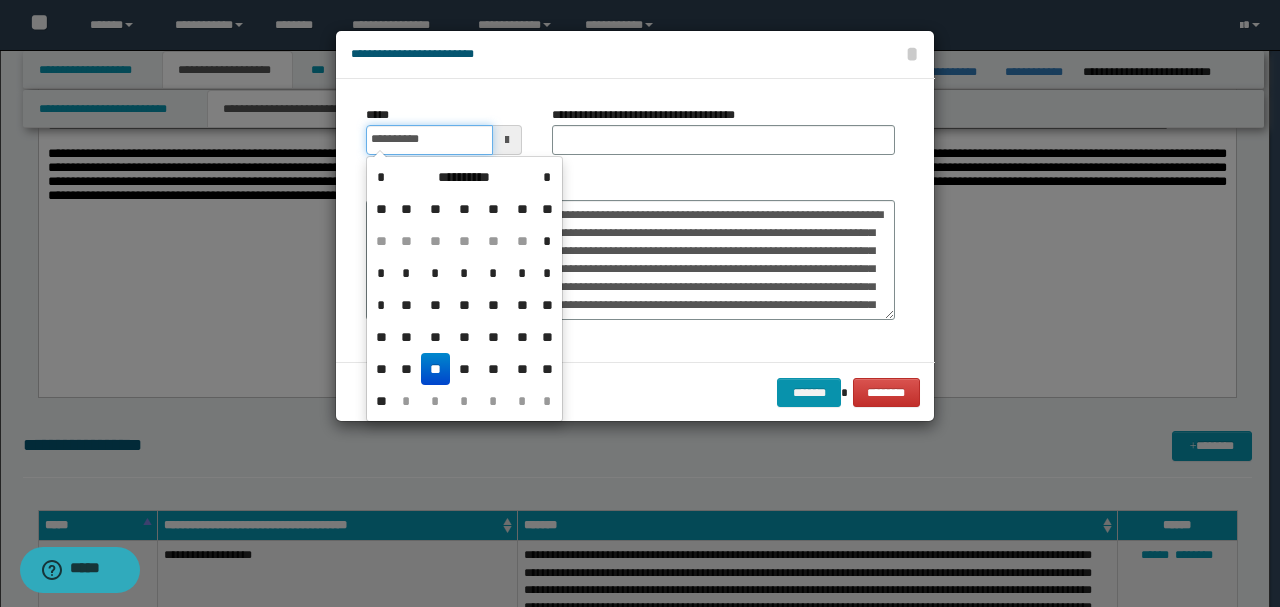 click on "**********" at bounding box center [429, 140] 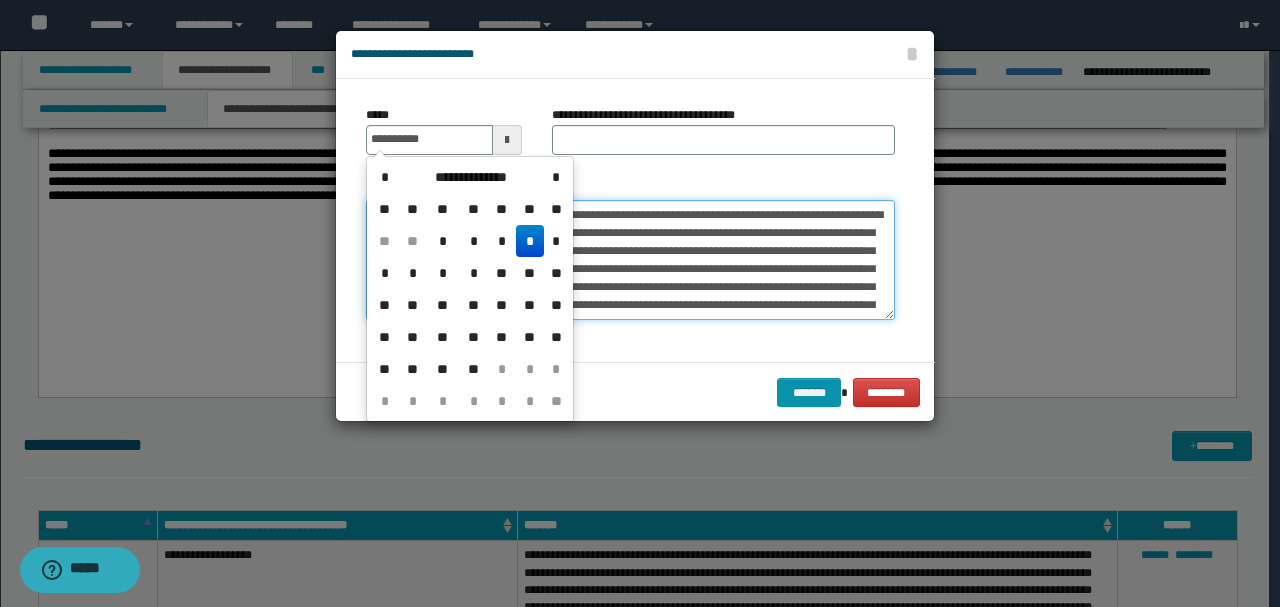 type on "**********" 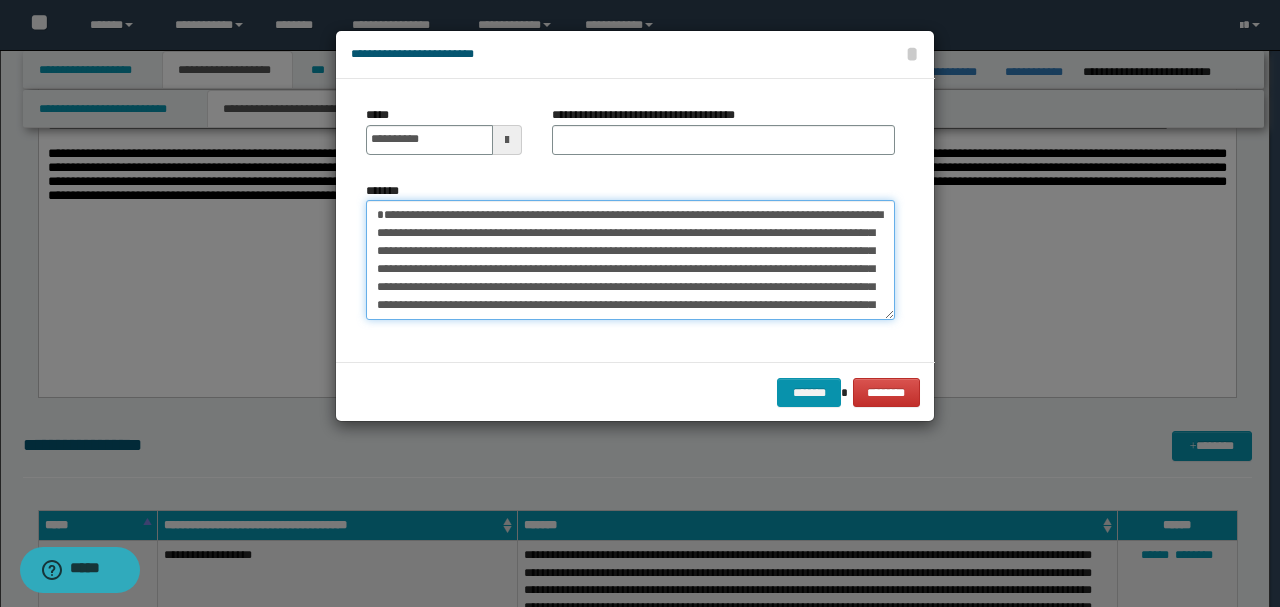 drag, startPoint x: 472, startPoint y: 212, endPoint x: 304, endPoint y: 202, distance: 168.29736 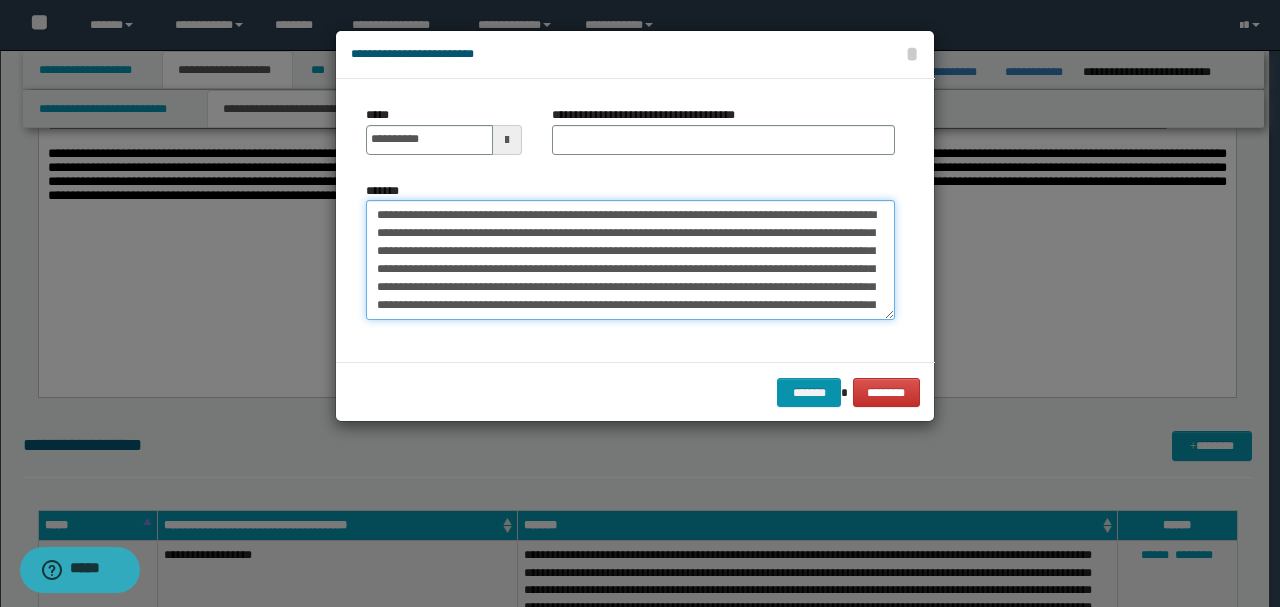 type on "**********" 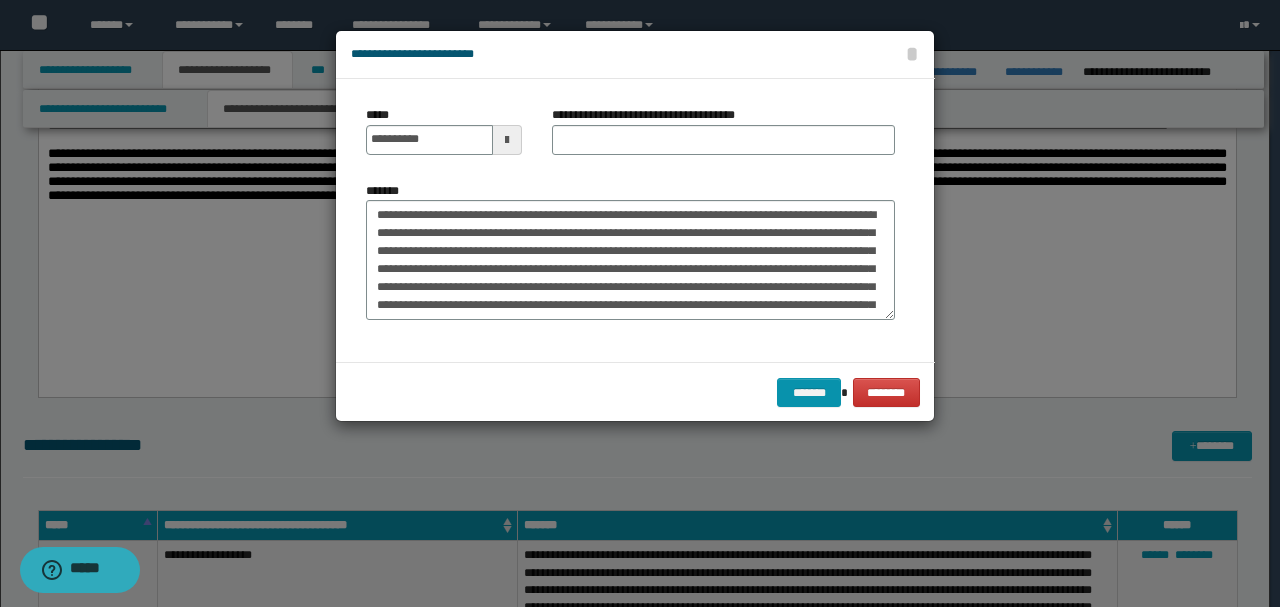 click on "**********" at bounding box center (723, 138) 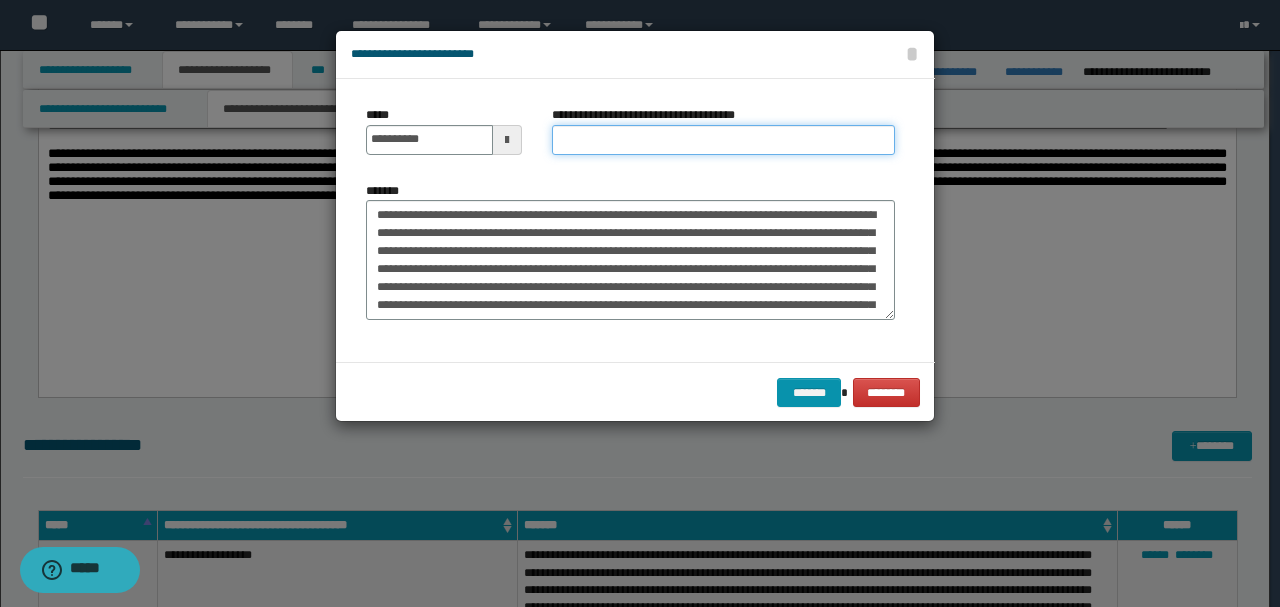 click on "**********" at bounding box center [723, 140] 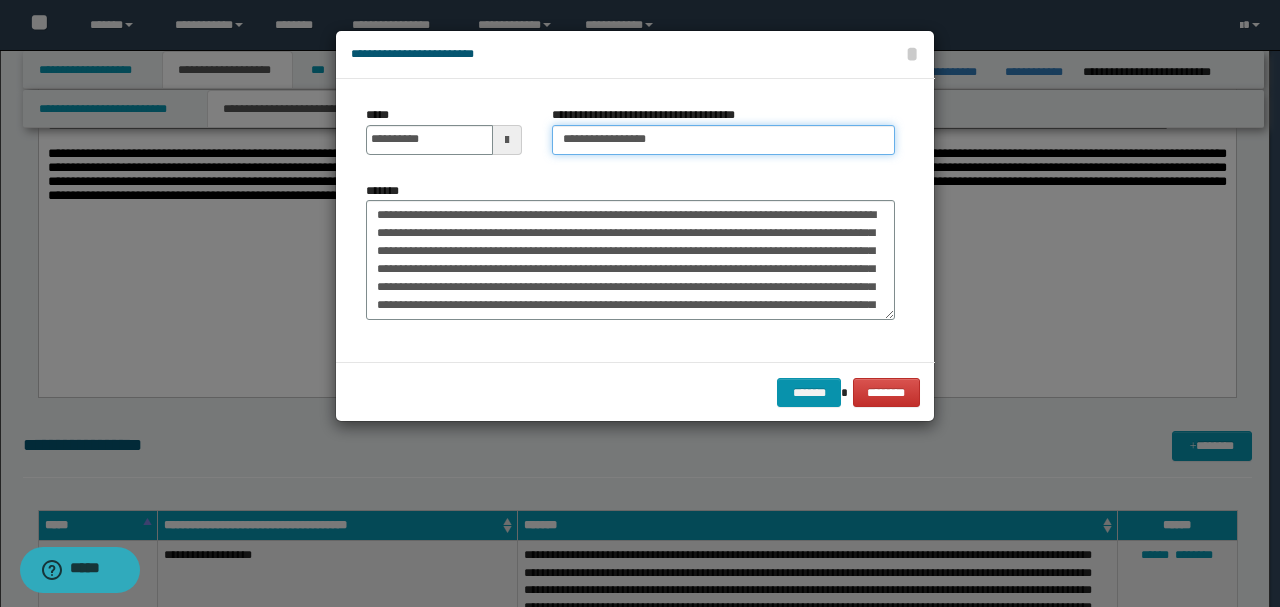 drag, startPoint x: 568, startPoint y: 134, endPoint x: 539, endPoint y: 134, distance: 29 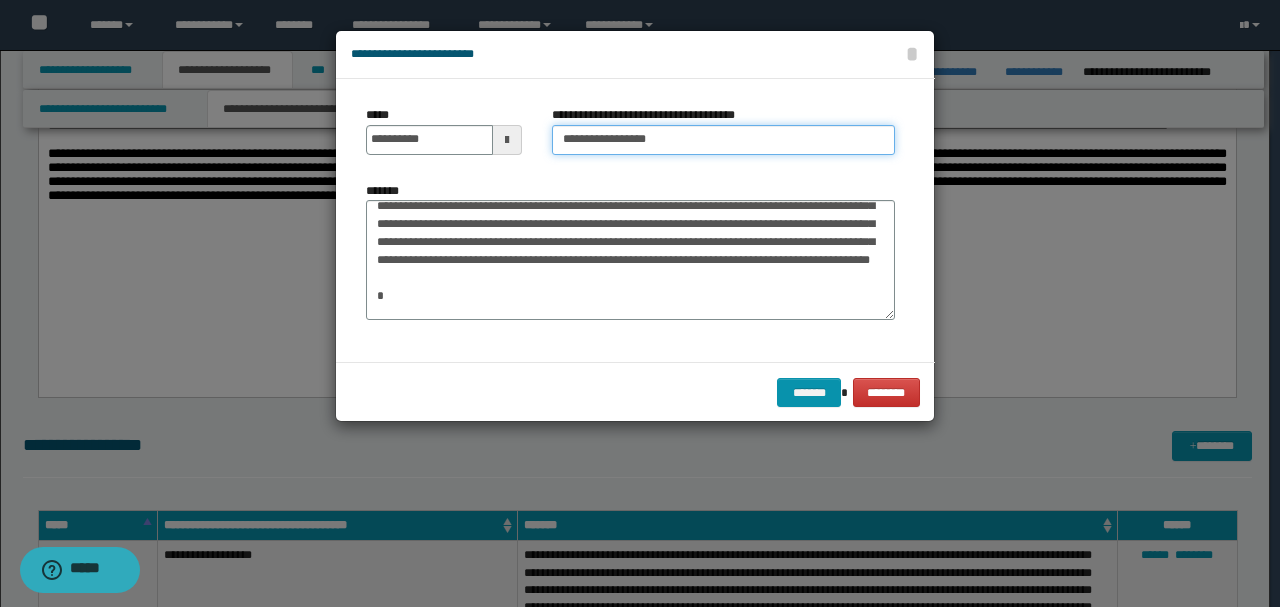 scroll, scrollTop: 266, scrollLeft: 0, axis: vertical 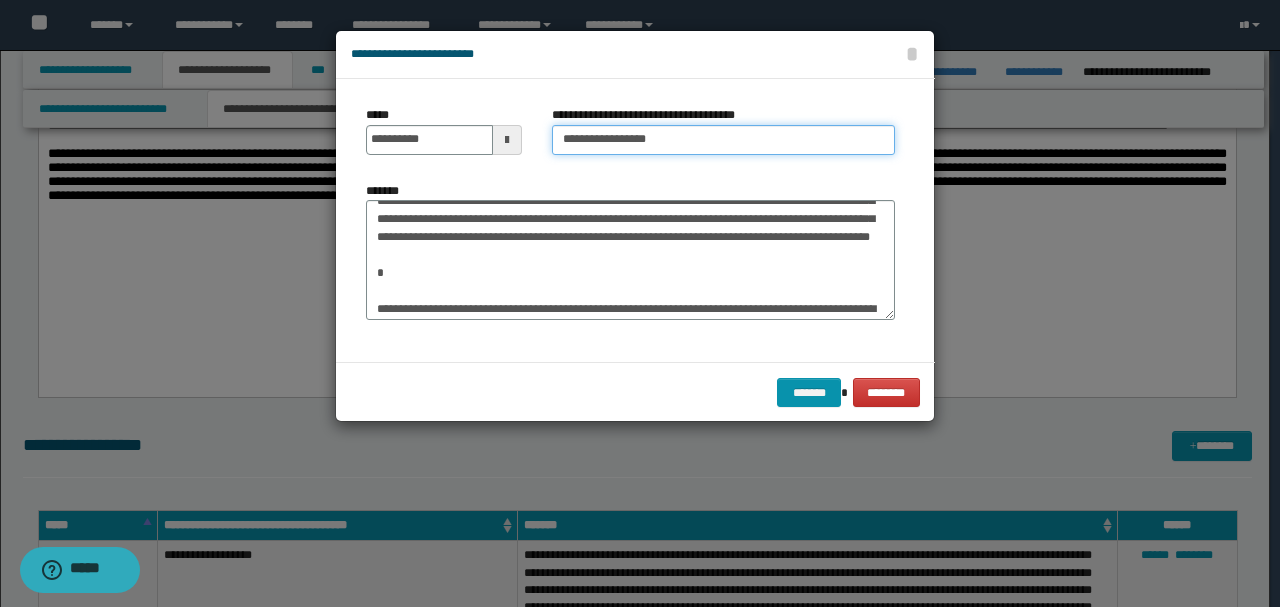 type on "**********" 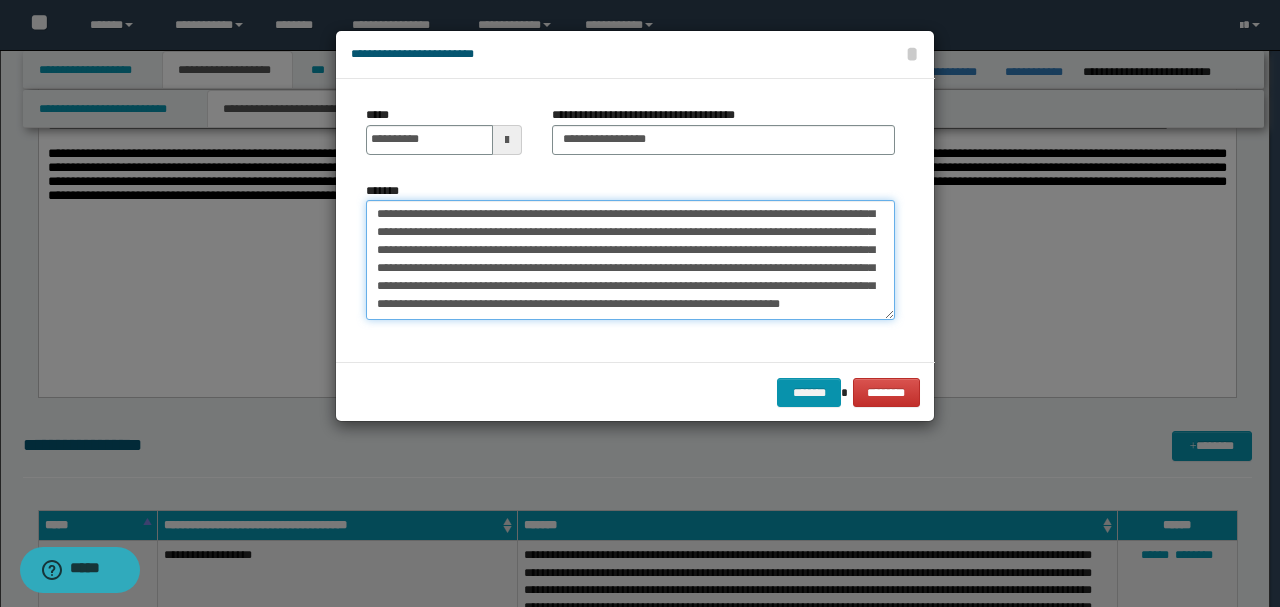 drag, startPoint x: 377, startPoint y: 285, endPoint x: 752, endPoint y: 410, distance: 395.2847 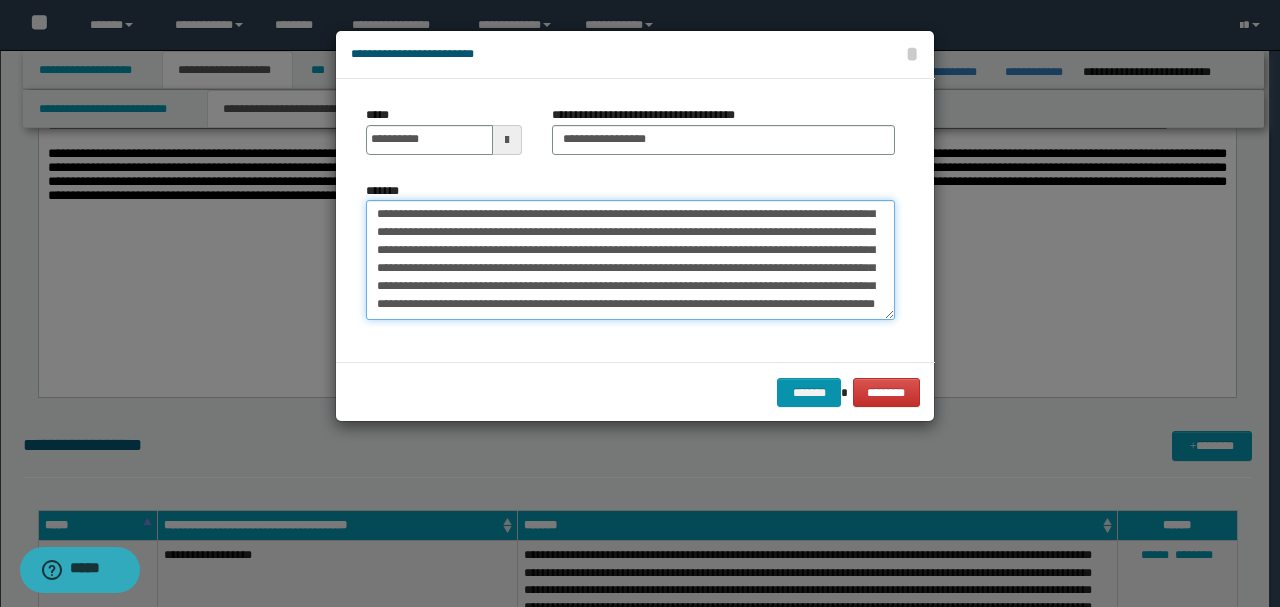 scroll, scrollTop: 252, scrollLeft: 0, axis: vertical 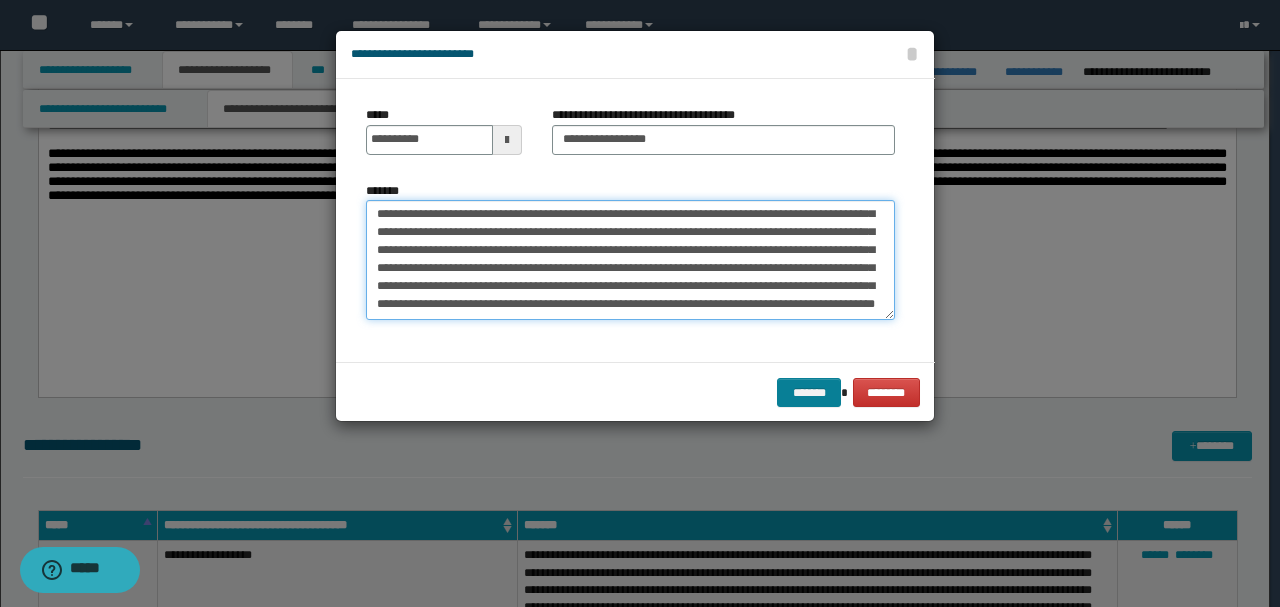 type on "**********" 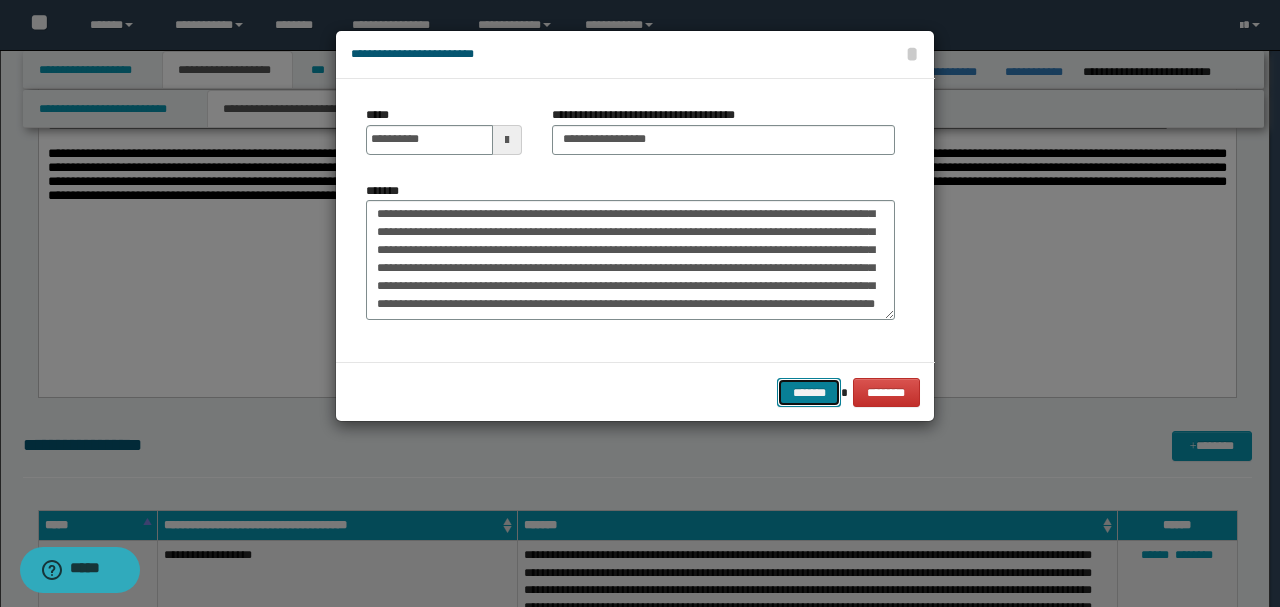 click on "*******" at bounding box center (809, 392) 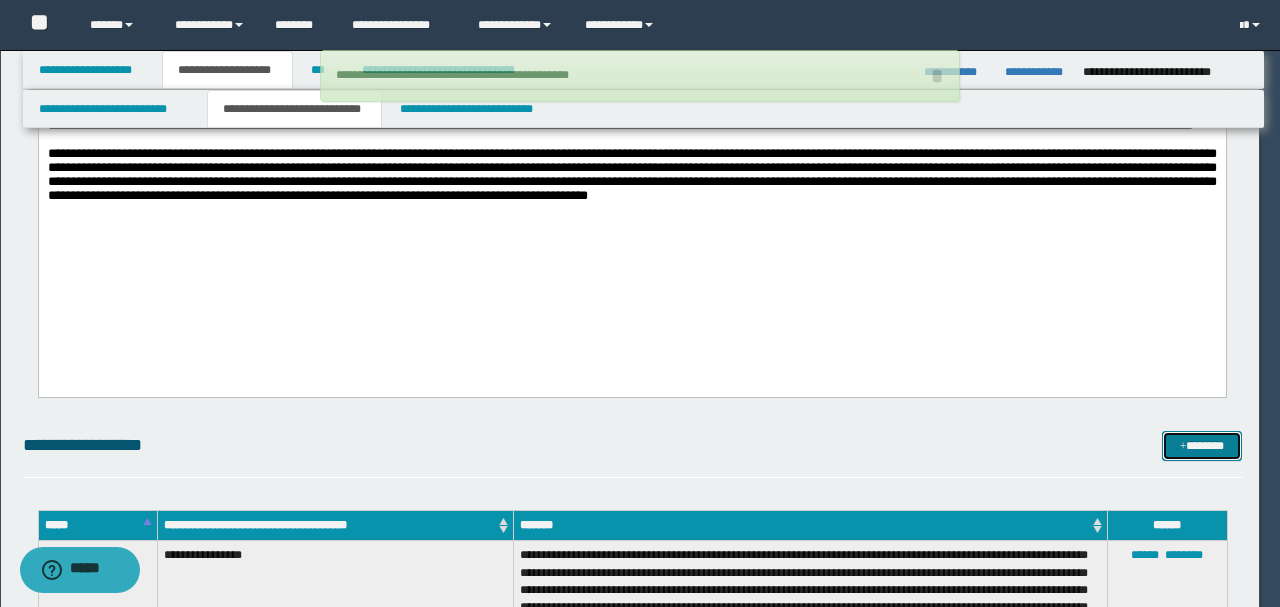 type 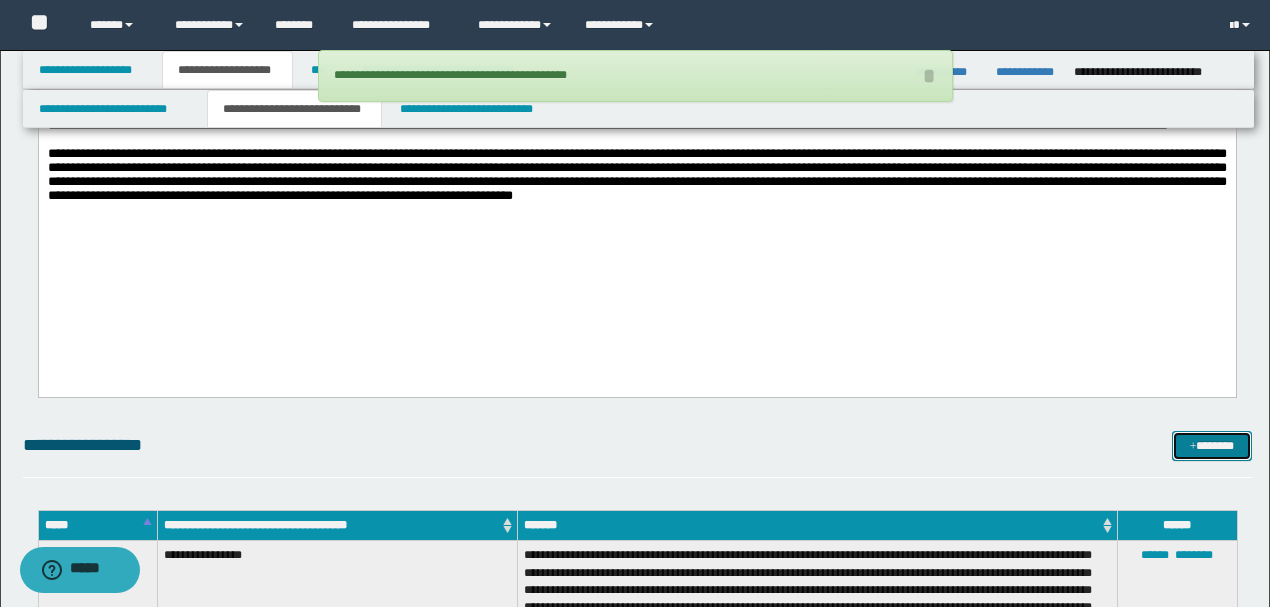 click on "*******" at bounding box center (1211, 445) 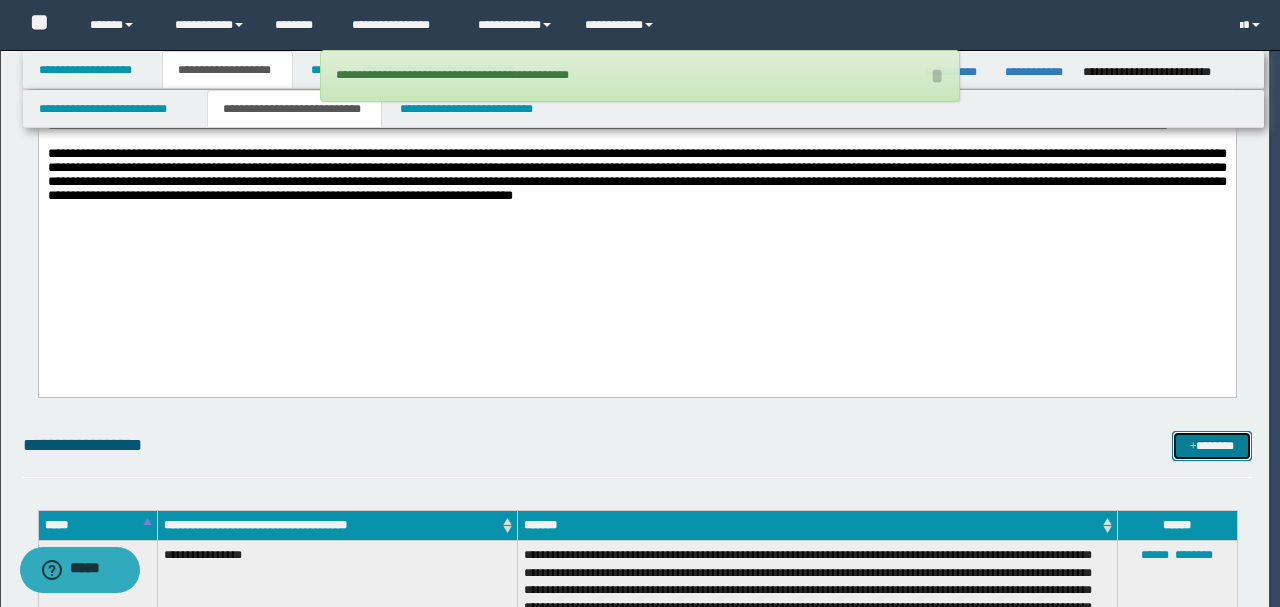 scroll, scrollTop: 0, scrollLeft: 0, axis: both 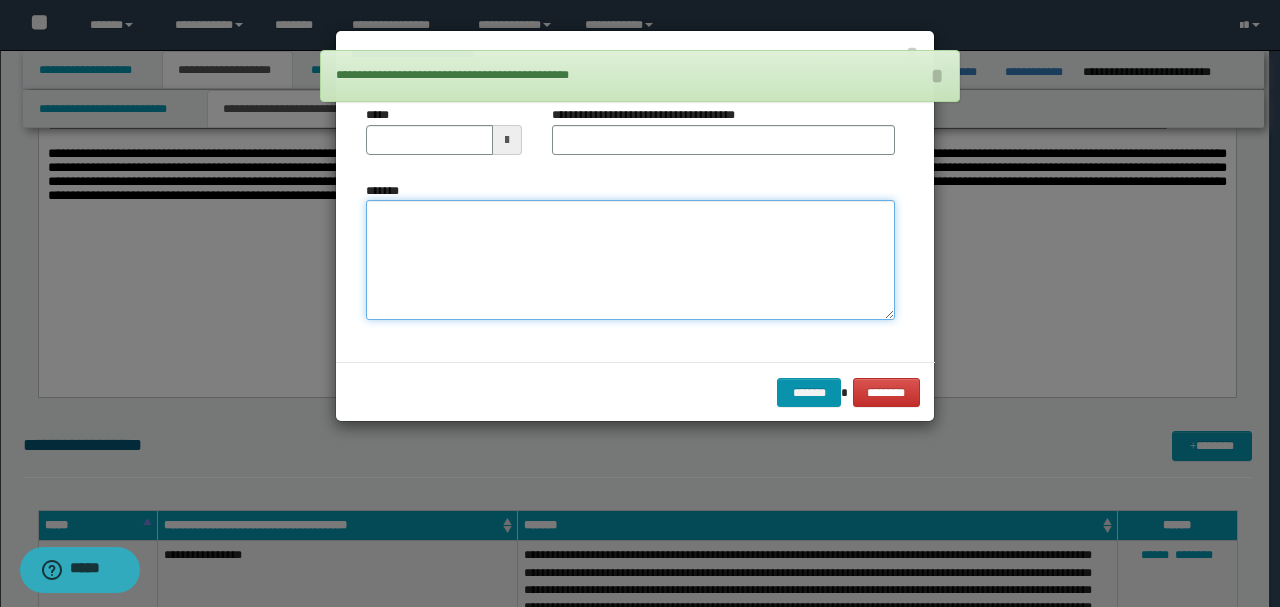 click on "*******" at bounding box center [630, 259] 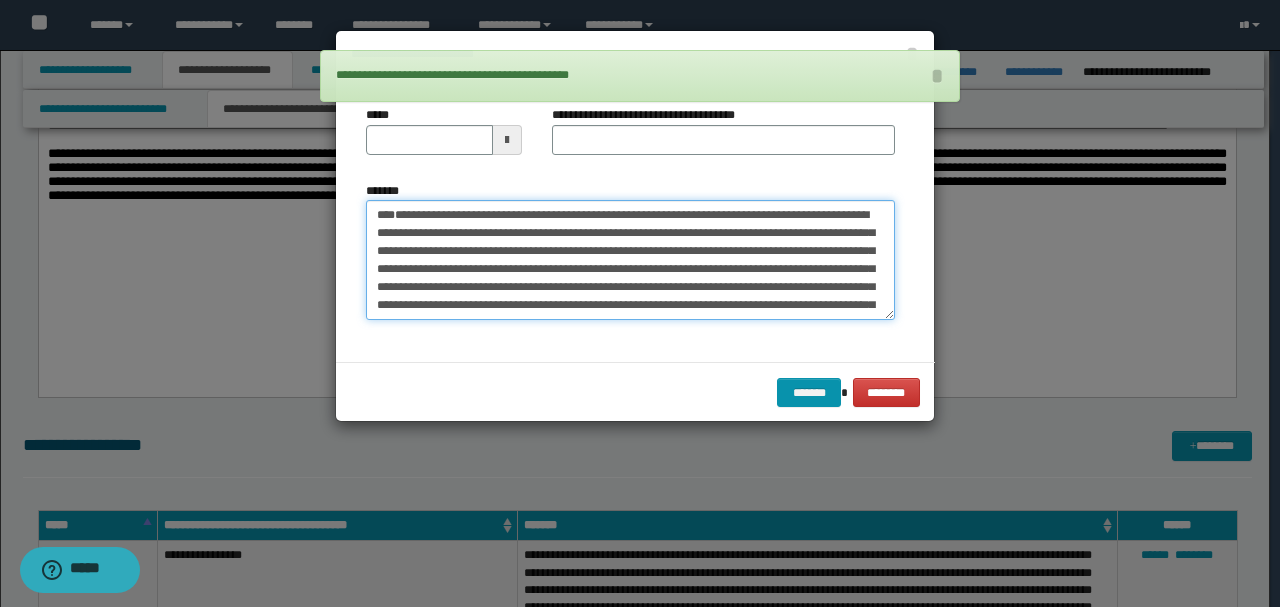 scroll, scrollTop: 0, scrollLeft: 0, axis: both 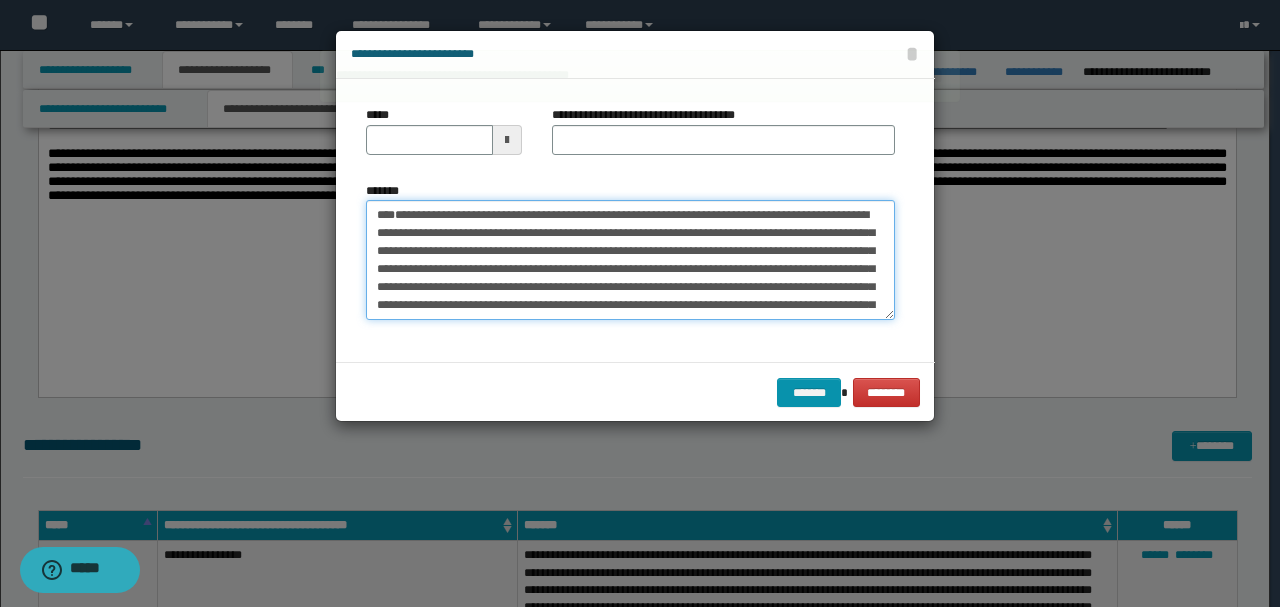 drag, startPoint x: 442, startPoint y: 269, endPoint x: 296, endPoint y: 178, distance: 172.03778 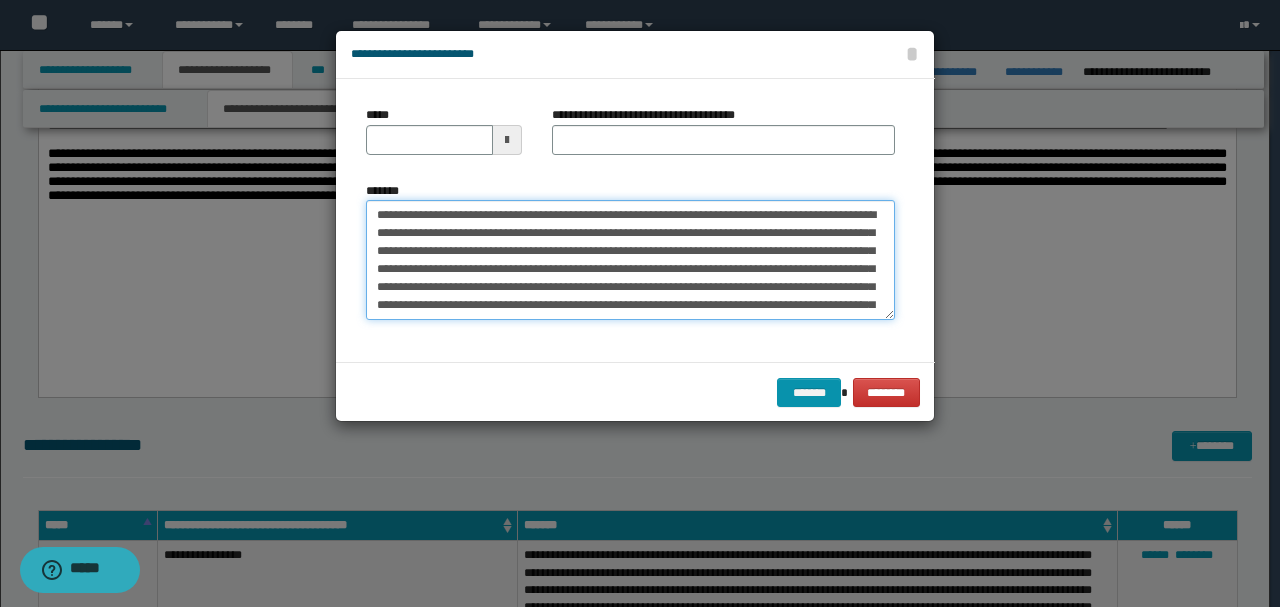 type 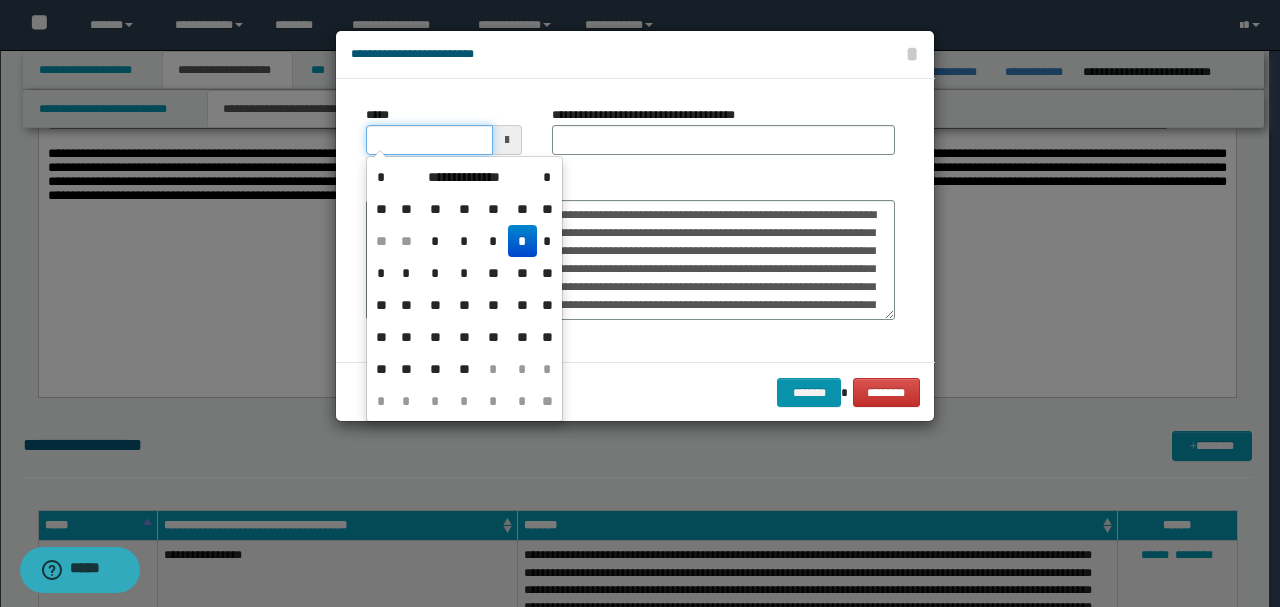 click on "*****" at bounding box center (429, 140) 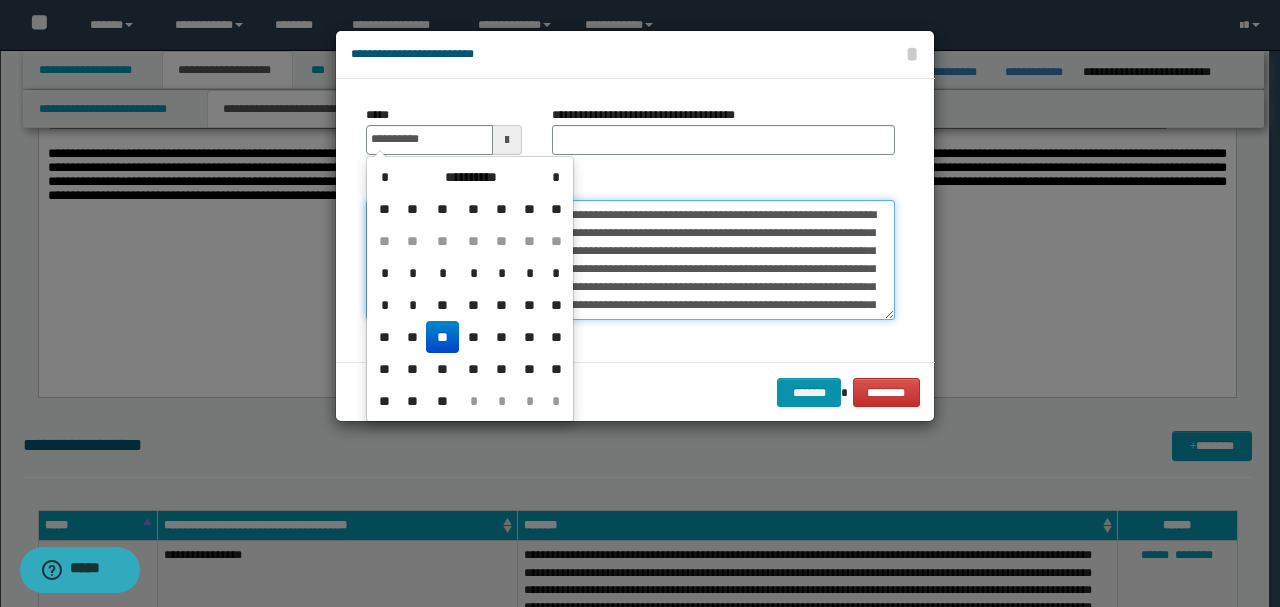 type on "**********" 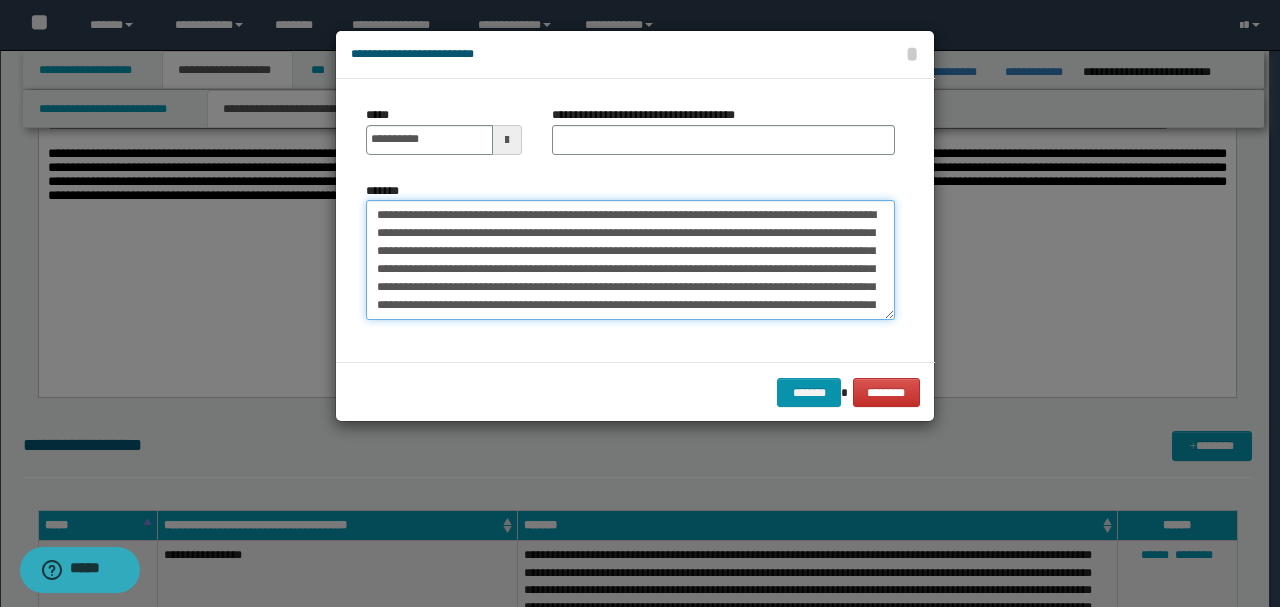 click on "*******" at bounding box center (630, 259) 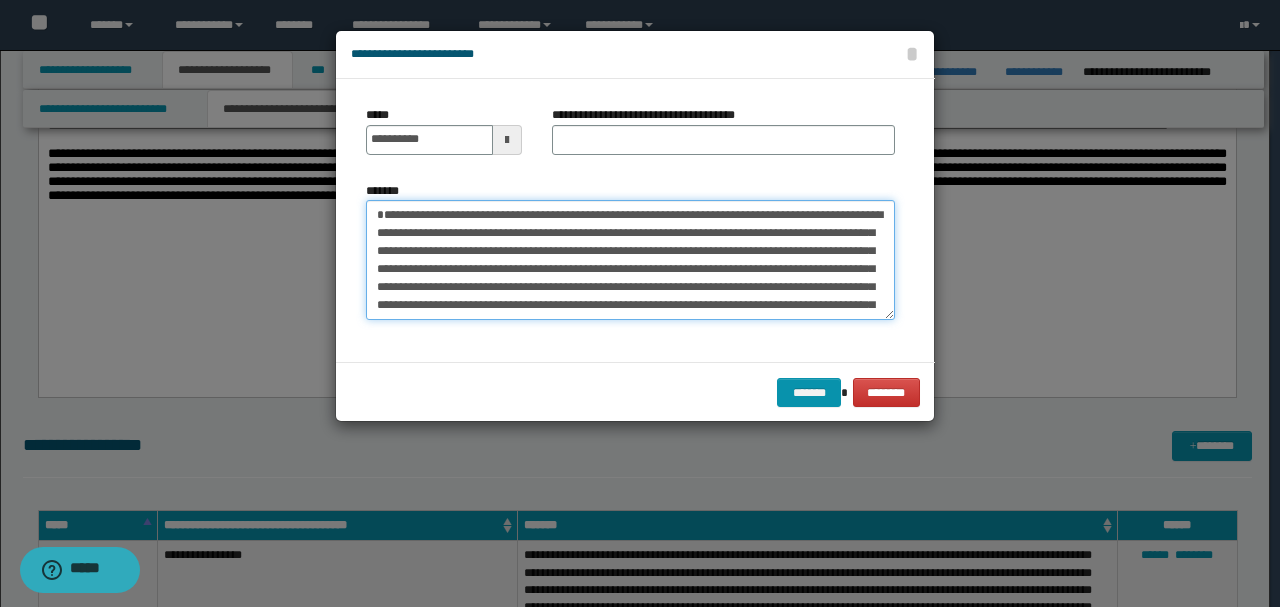 type on "**********" 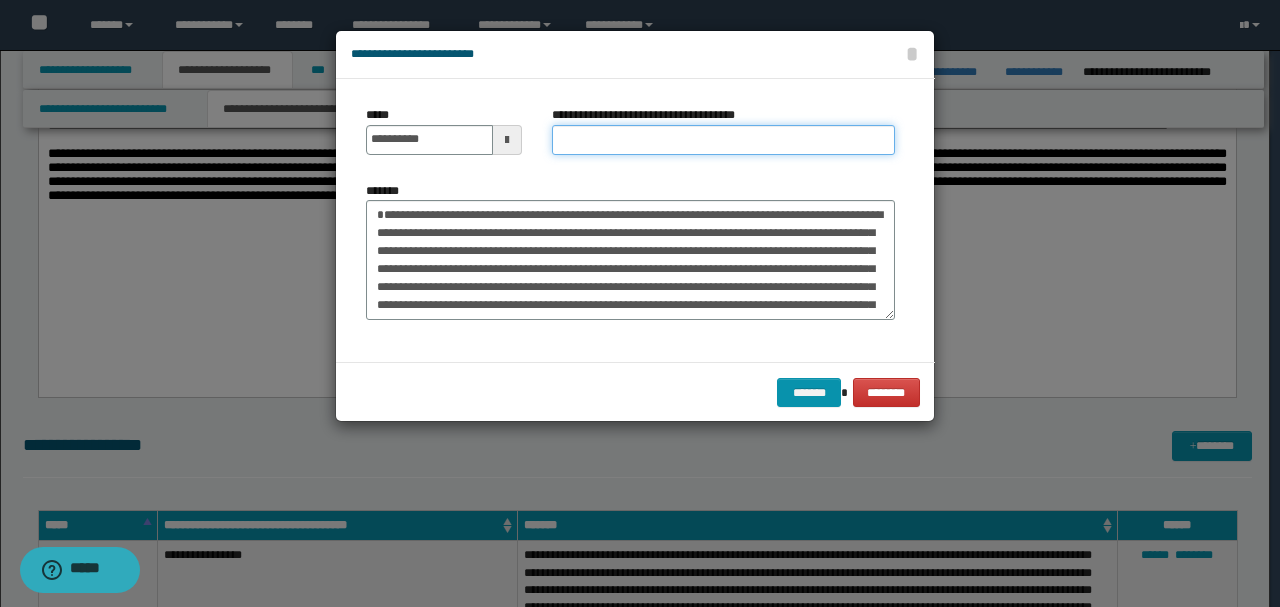 click on "**********" at bounding box center [723, 140] 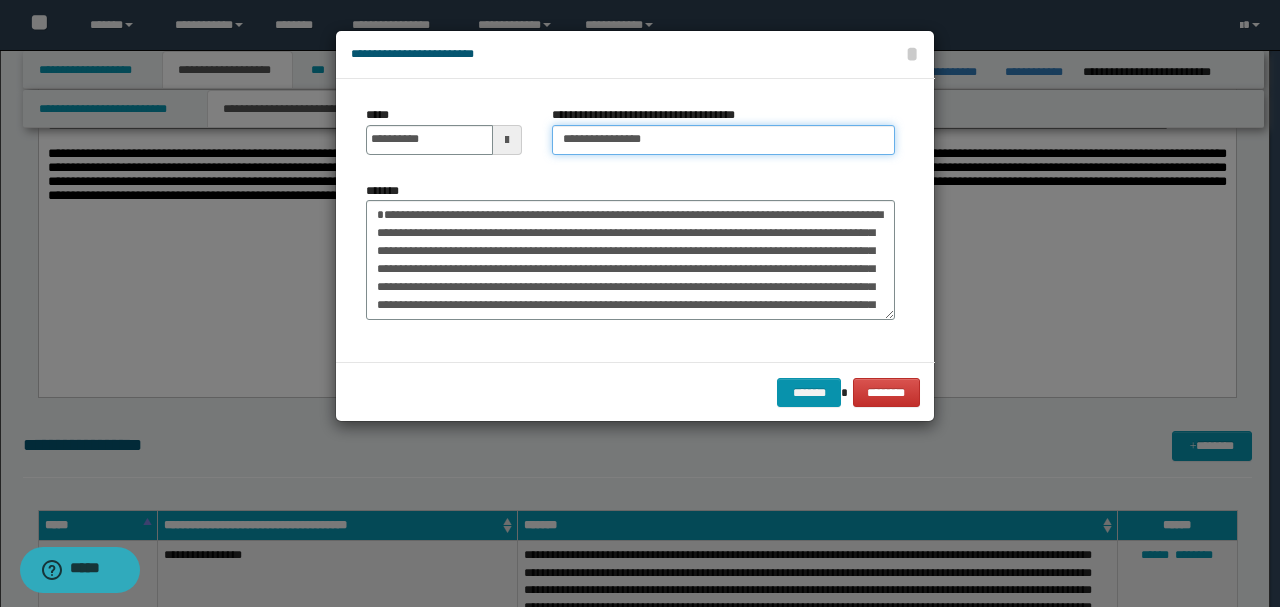 type on "**********" 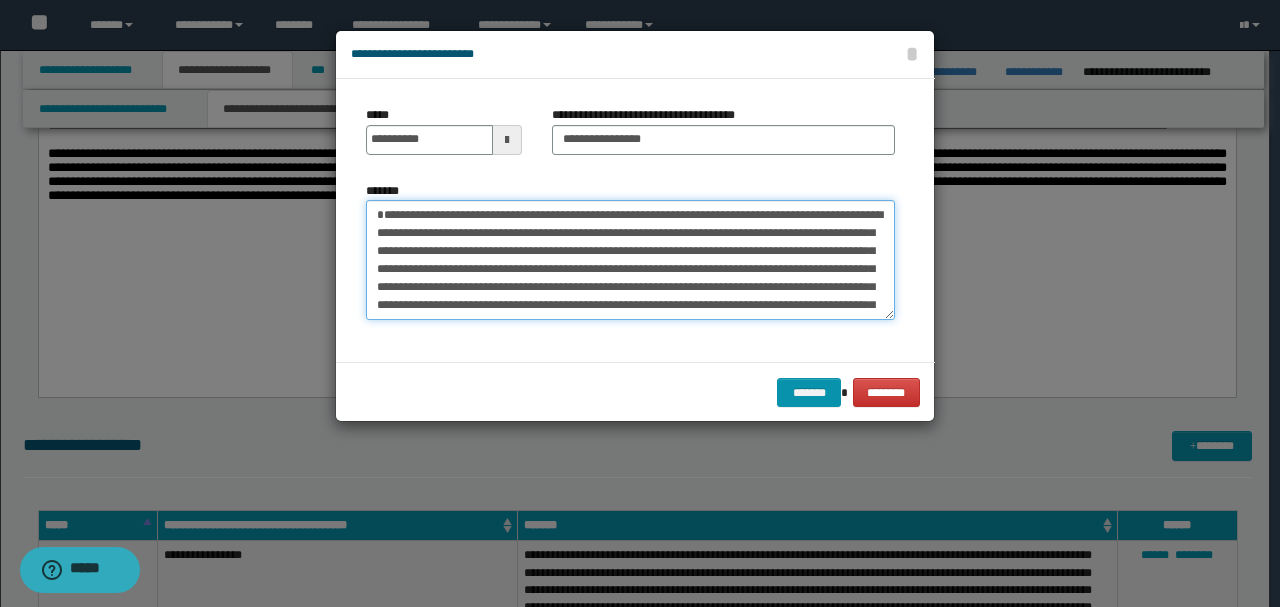 click on "*******" at bounding box center [630, 259] 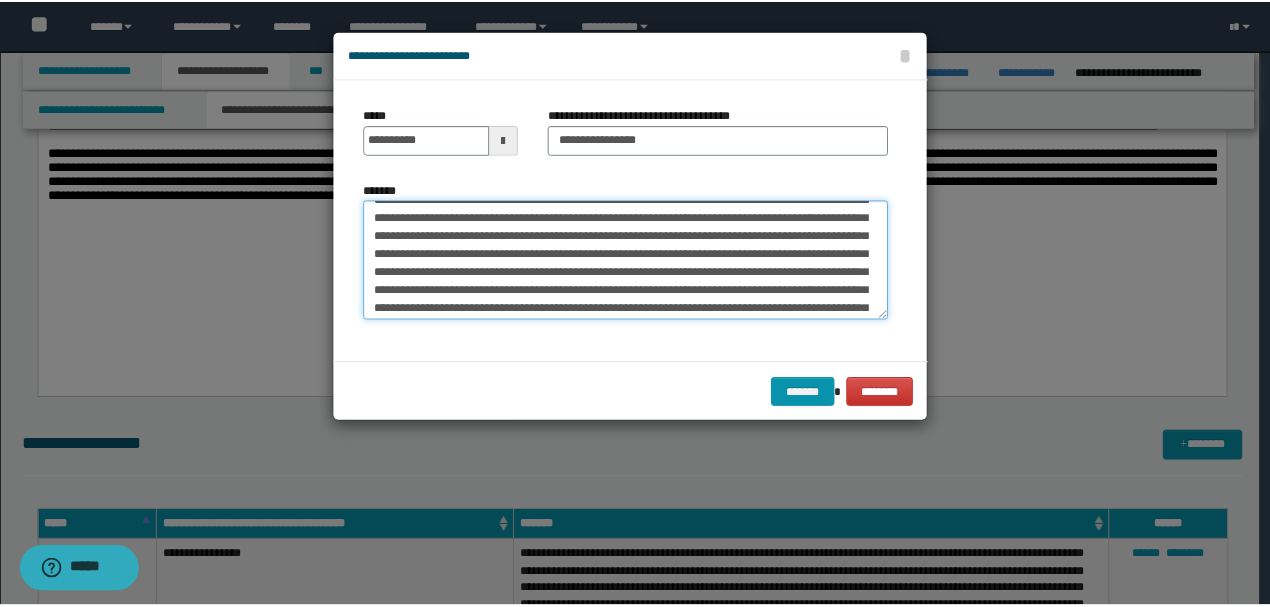 scroll, scrollTop: 126, scrollLeft: 0, axis: vertical 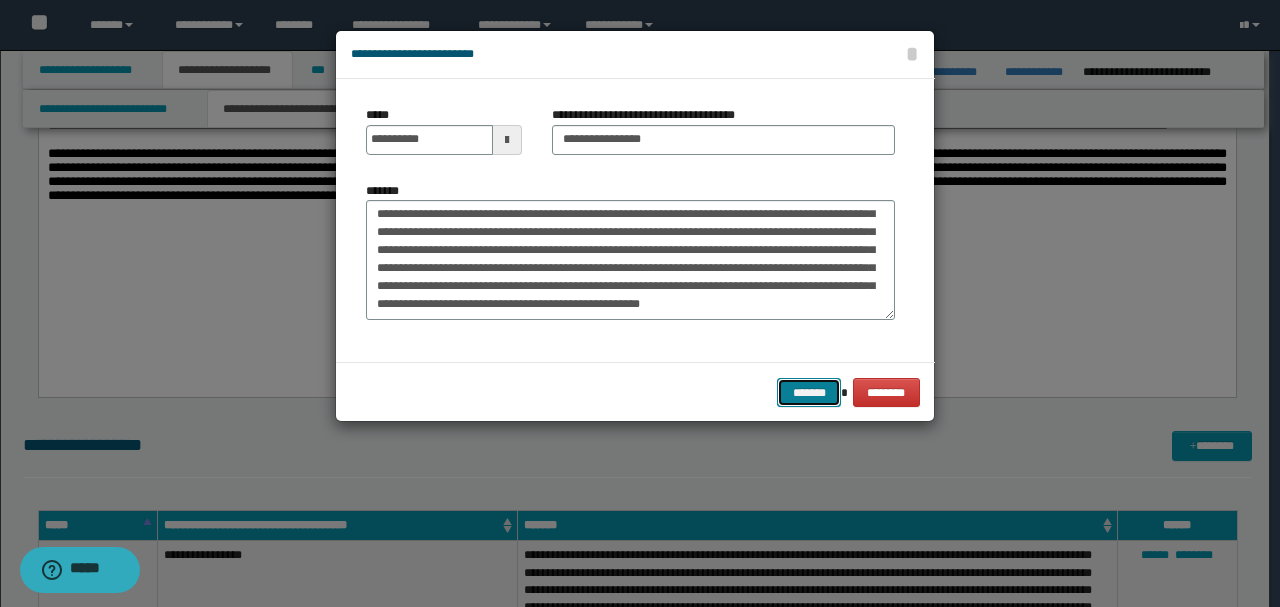click on "*******" at bounding box center (809, 392) 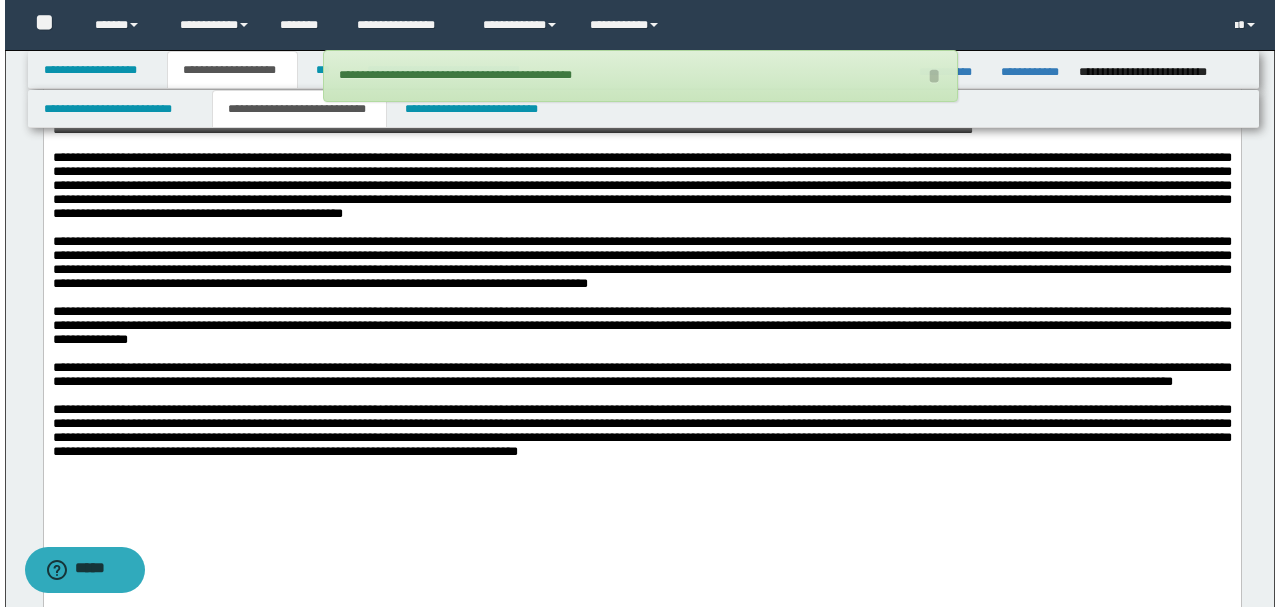 scroll, scrollTop: 3733, scrollLeft: 0, axis: vertical 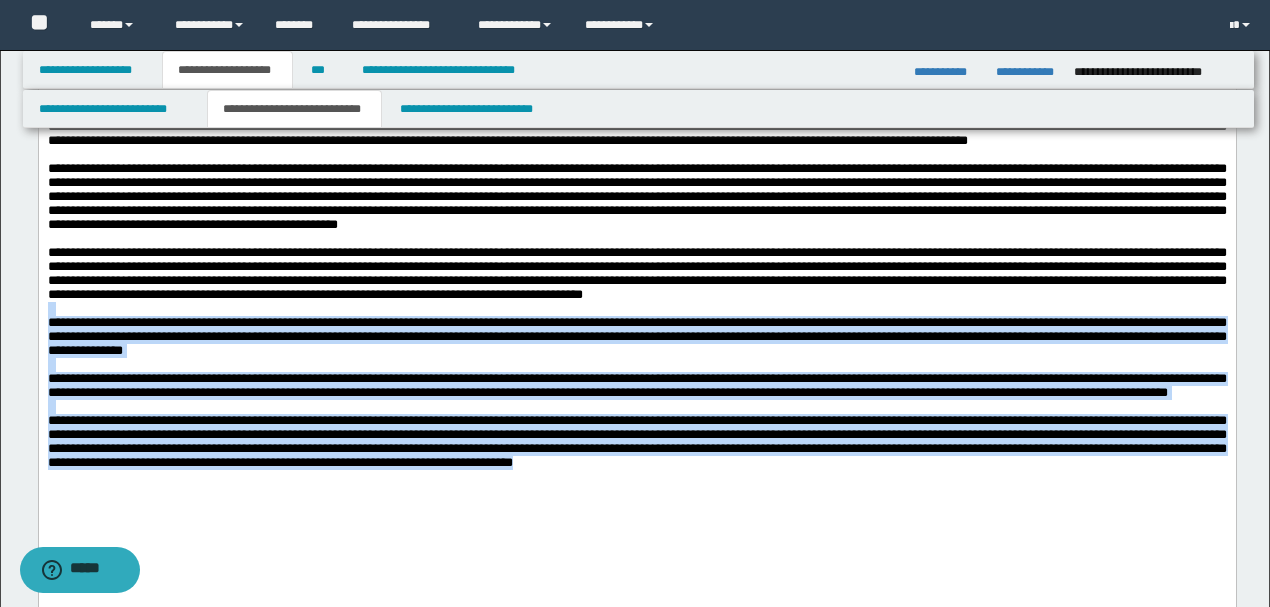 drag, startPoint x: 894, startPoint y: 550, endPoint x: 0, endPoint y: 370, distance: 911.9408 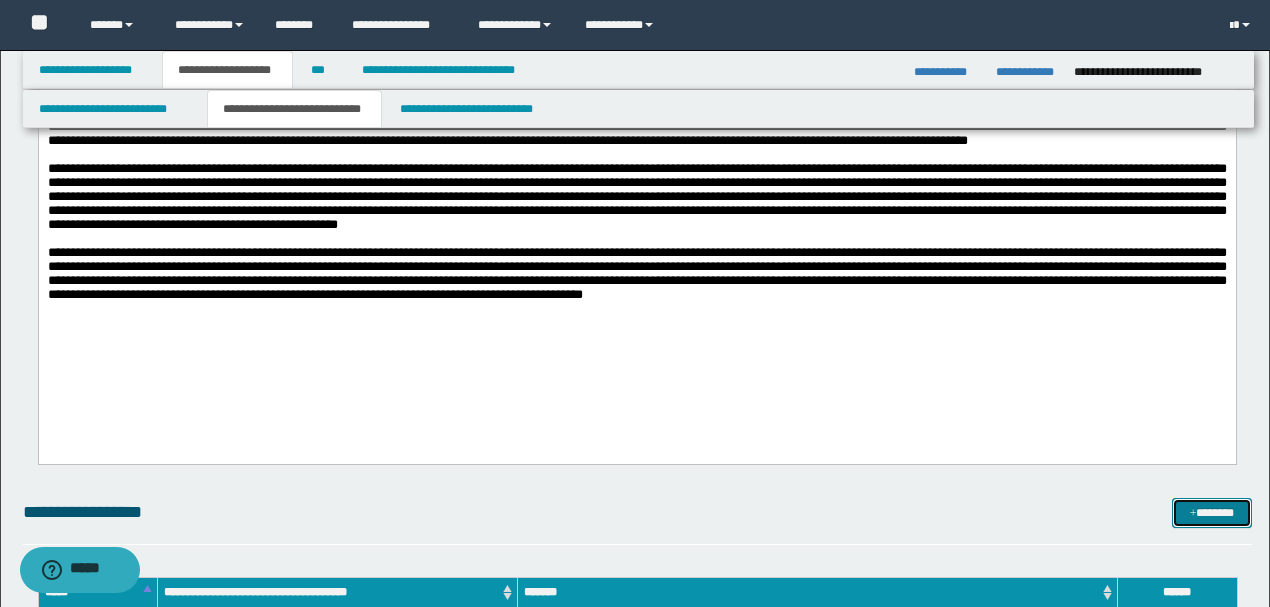 click at bounding box center [1193, 514] 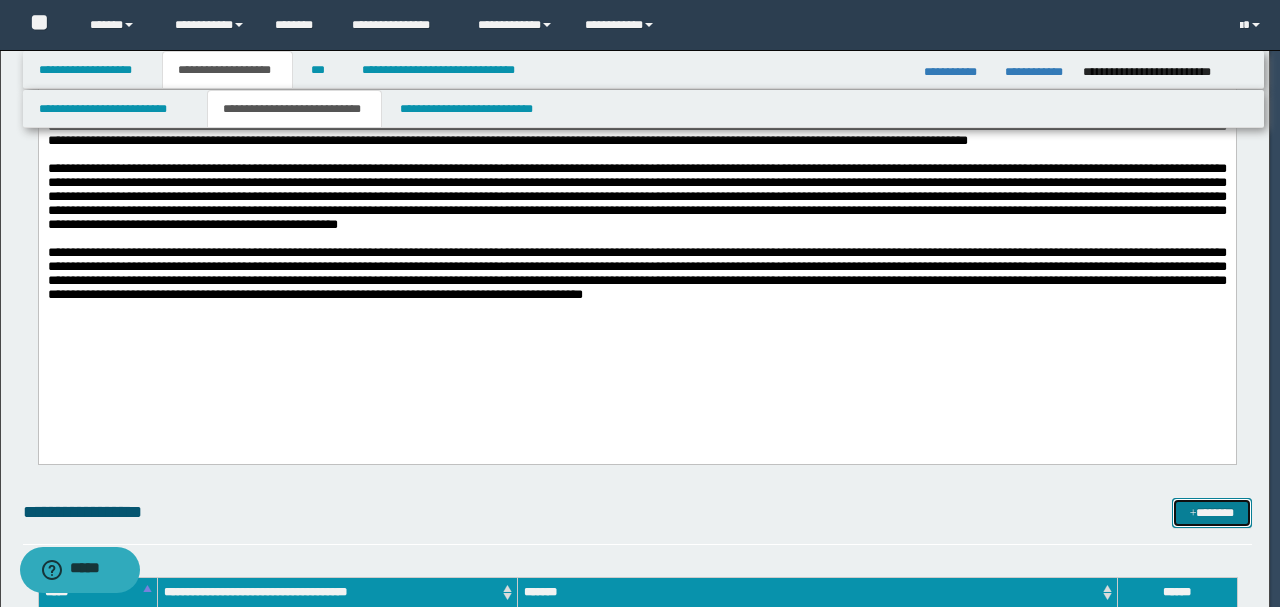 scroll, scrollTop: 0, scrollLeft: 0, axis: both 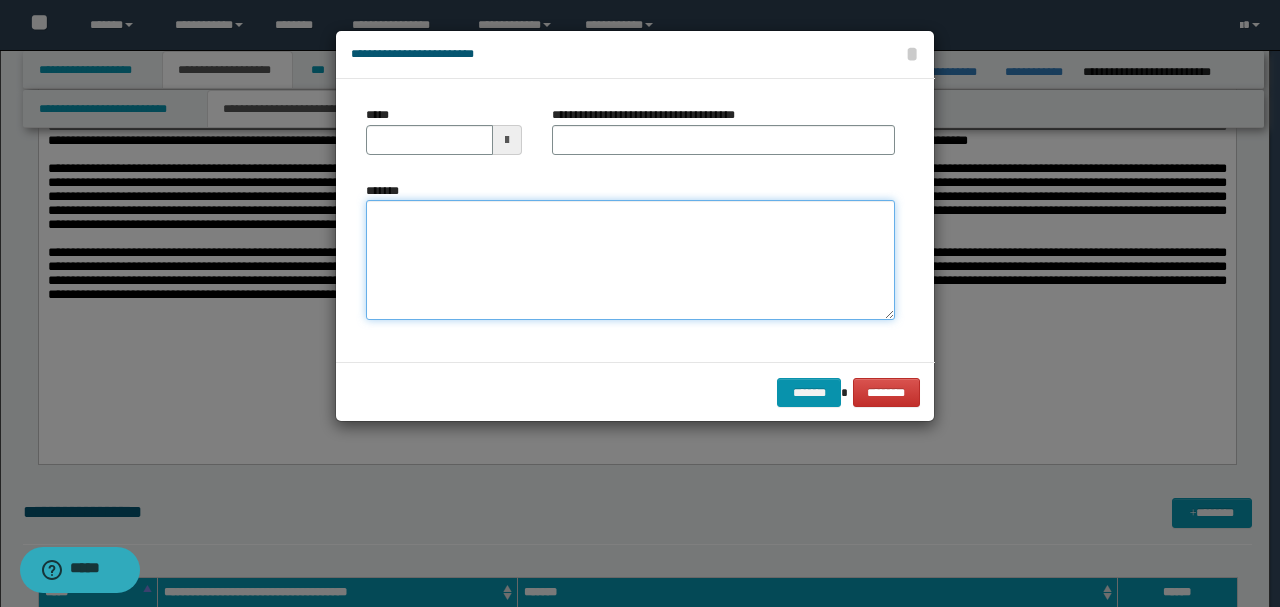 click on "*******" at bounding box center [630, 259] 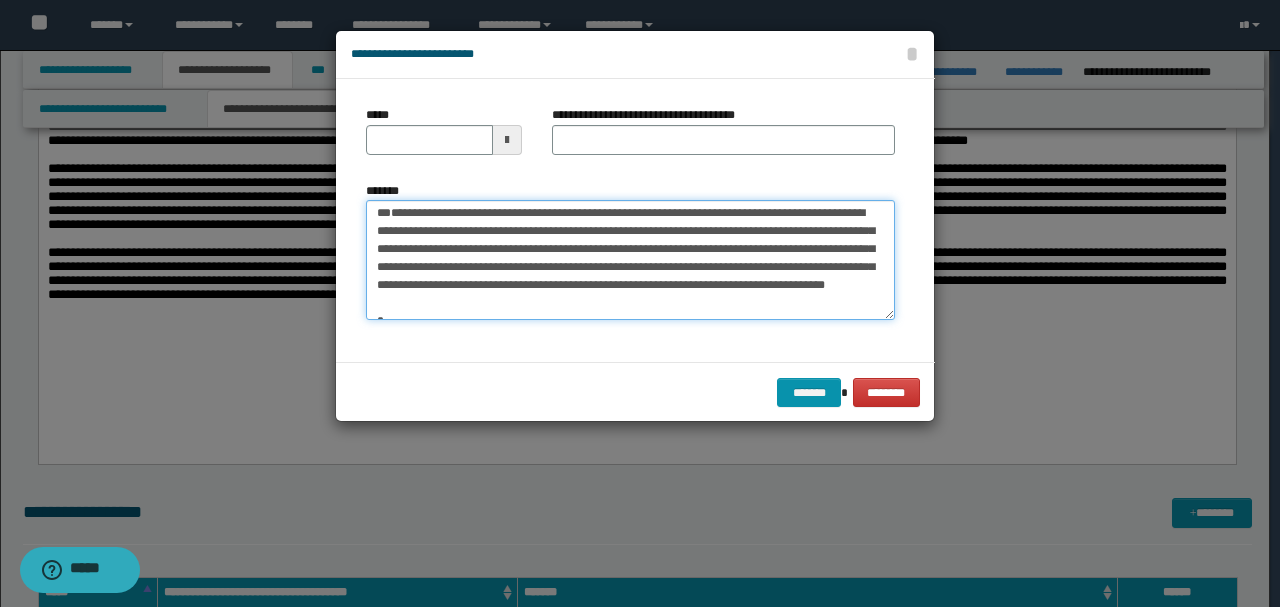 scroll, scrollTop: 0, scrollLeft: 0, axis: both 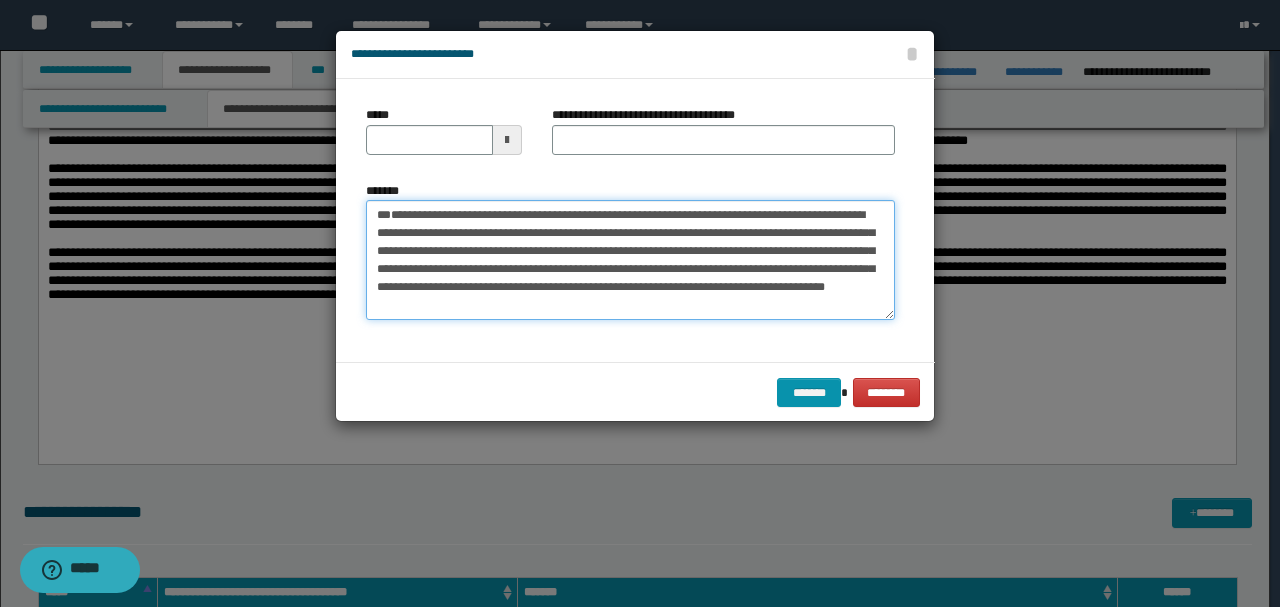 drag, startPoint x: 385, startPoint y: 229, endPoint x: 254, endPoint y: 181, distance: 139.51703 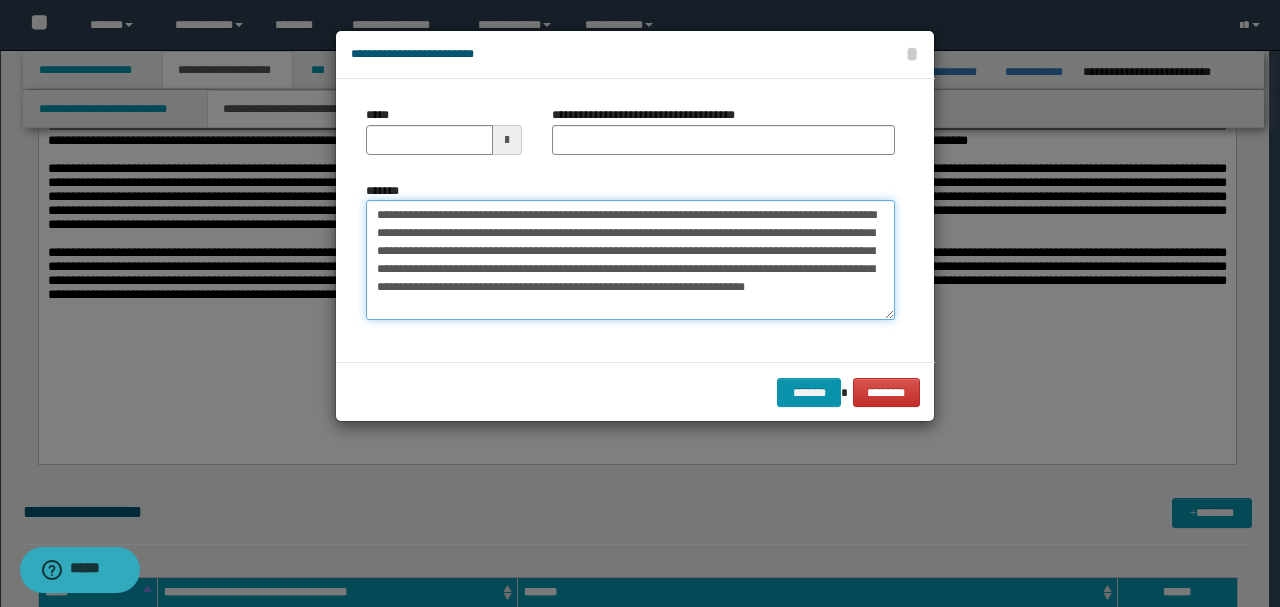type 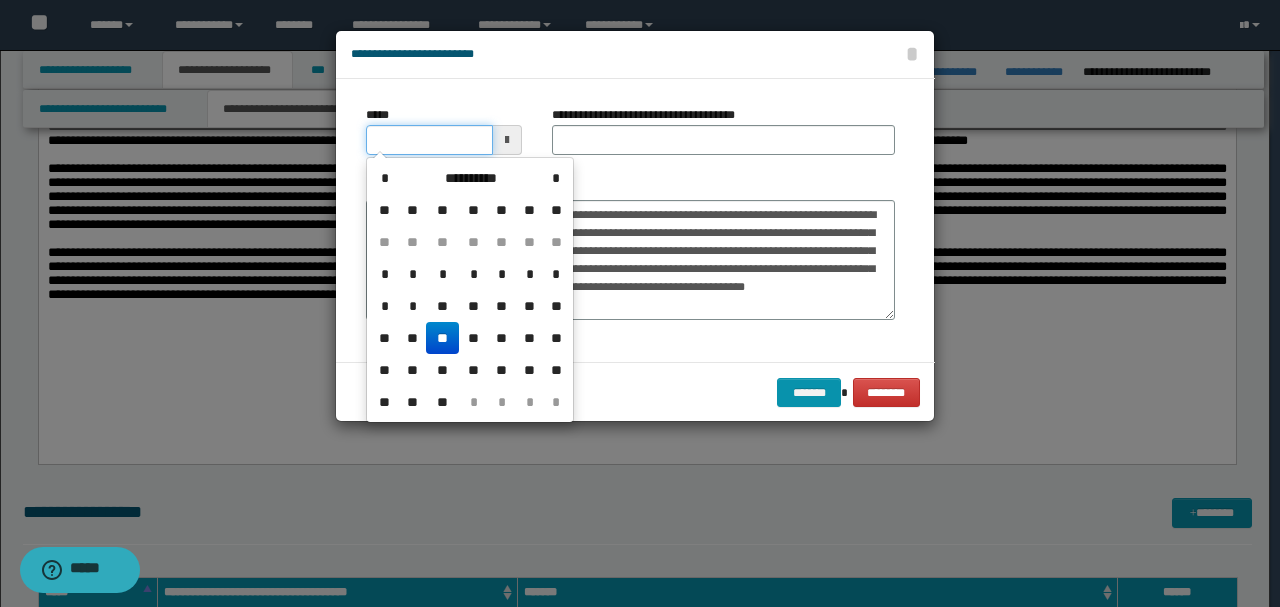 click on "*****" at bounding box center [429, 140] 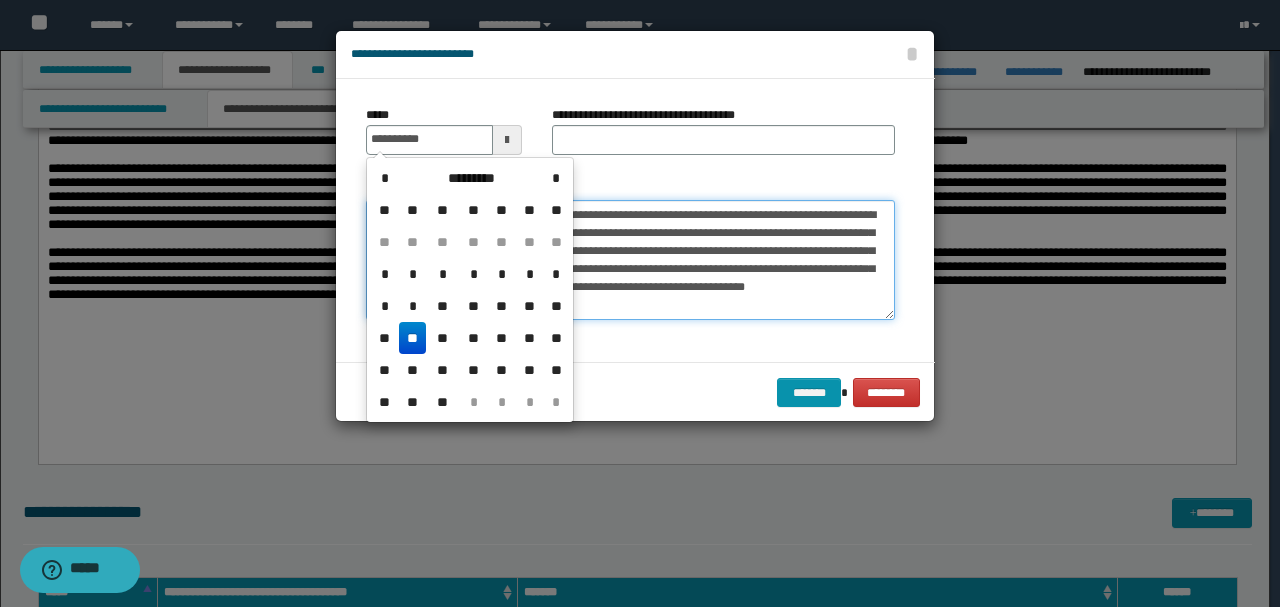 type on "**********" 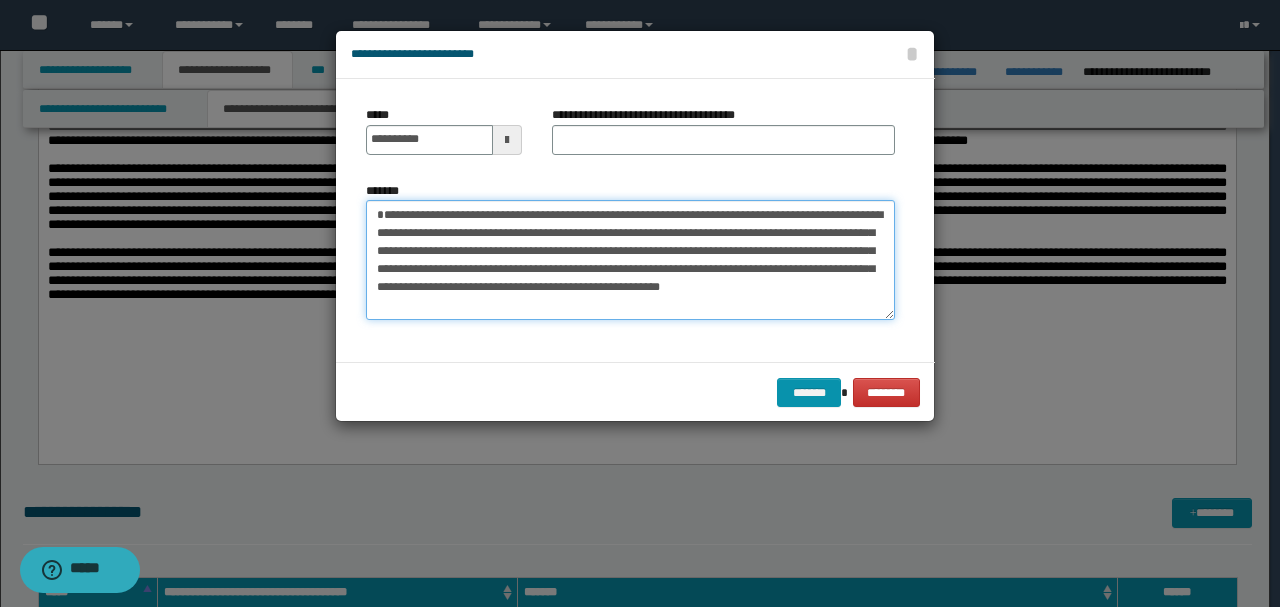 drag, startPoint x: 465, startPoint y: 210, endPoint x: 228, endPoint y: 188, distance: 238.0189 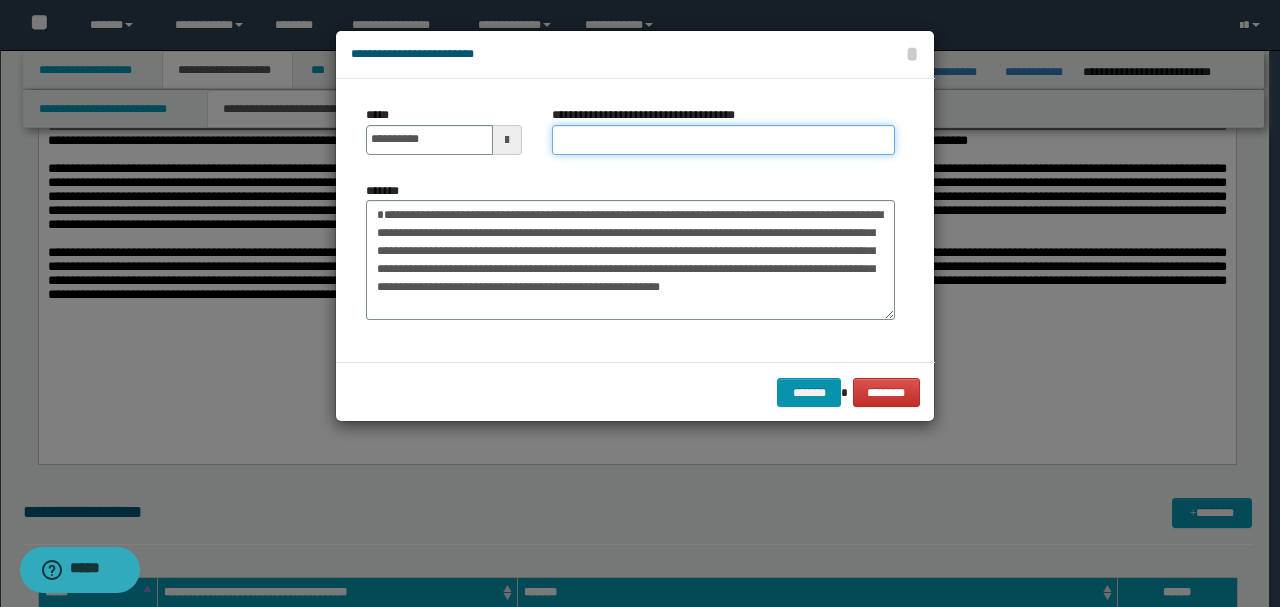 paste on "**********" 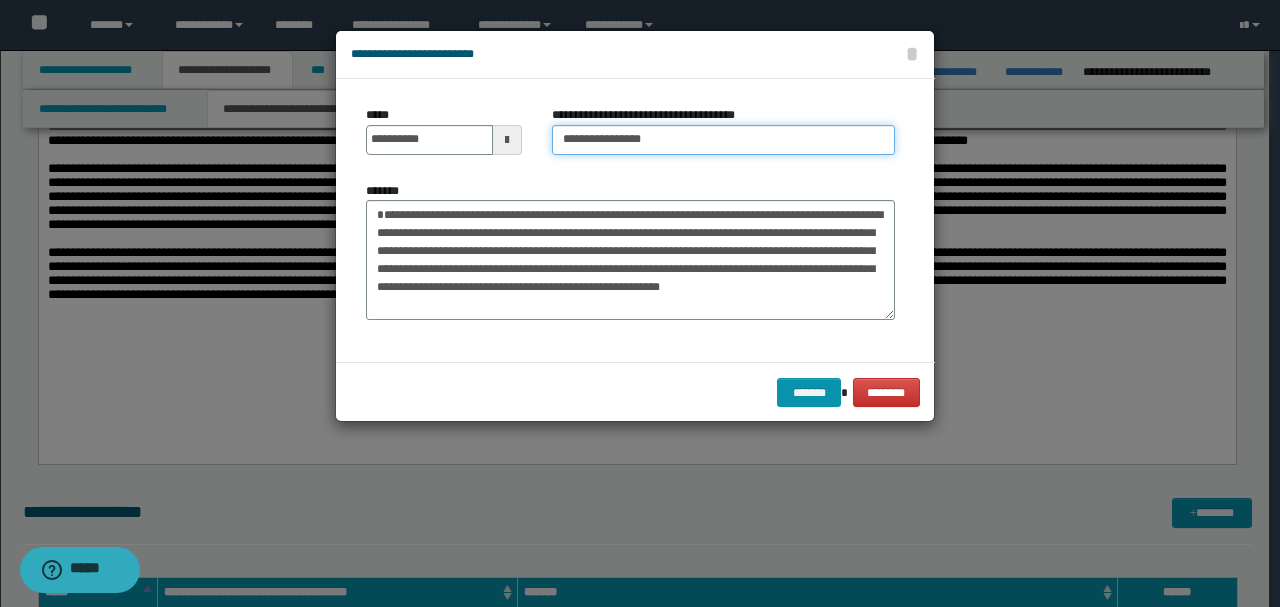 drag, startPoint x: 625, startPoint y: 134, endPoint x: 485, endPoint y: 202, distance: 155.64061 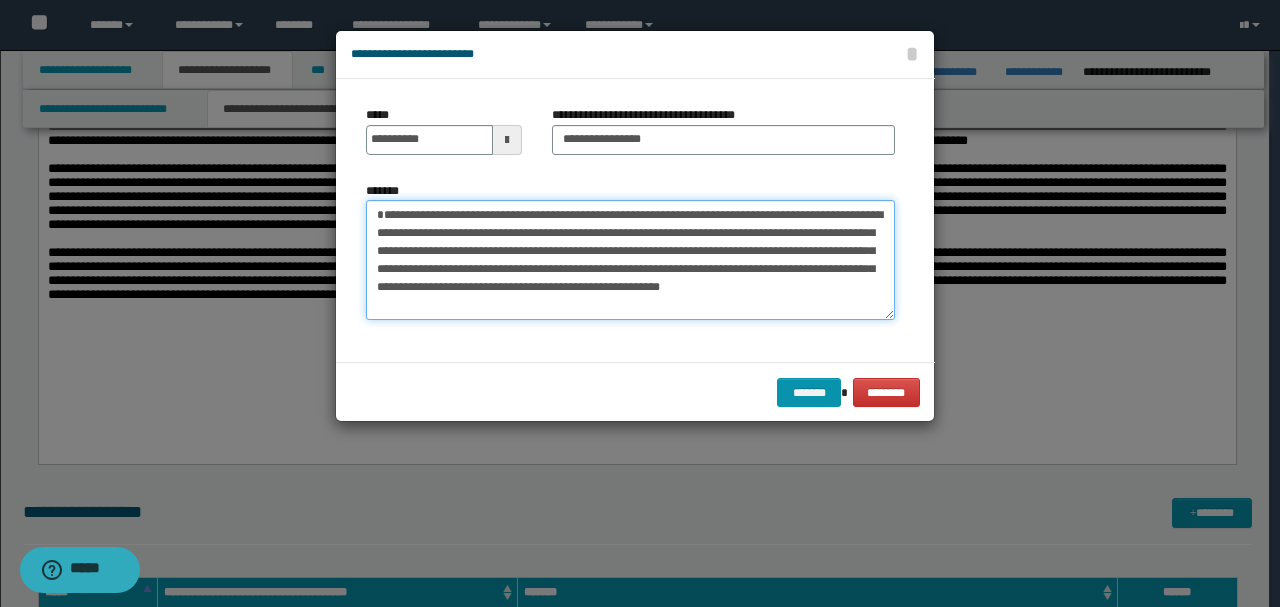 drag, startPoint x: 415, startPoint y: 238, endPoint x: 412, endPoint y: 252, distance: 14.3178215 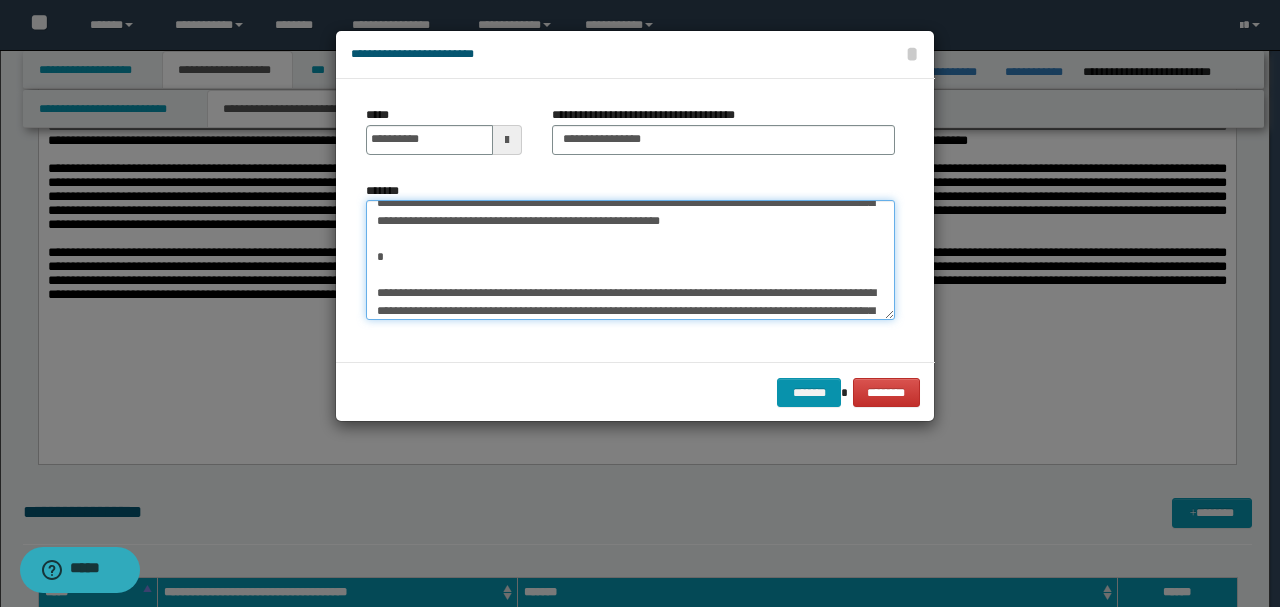 scroll, scrollTop: 360, scrollLeft: 0, axis: vertical 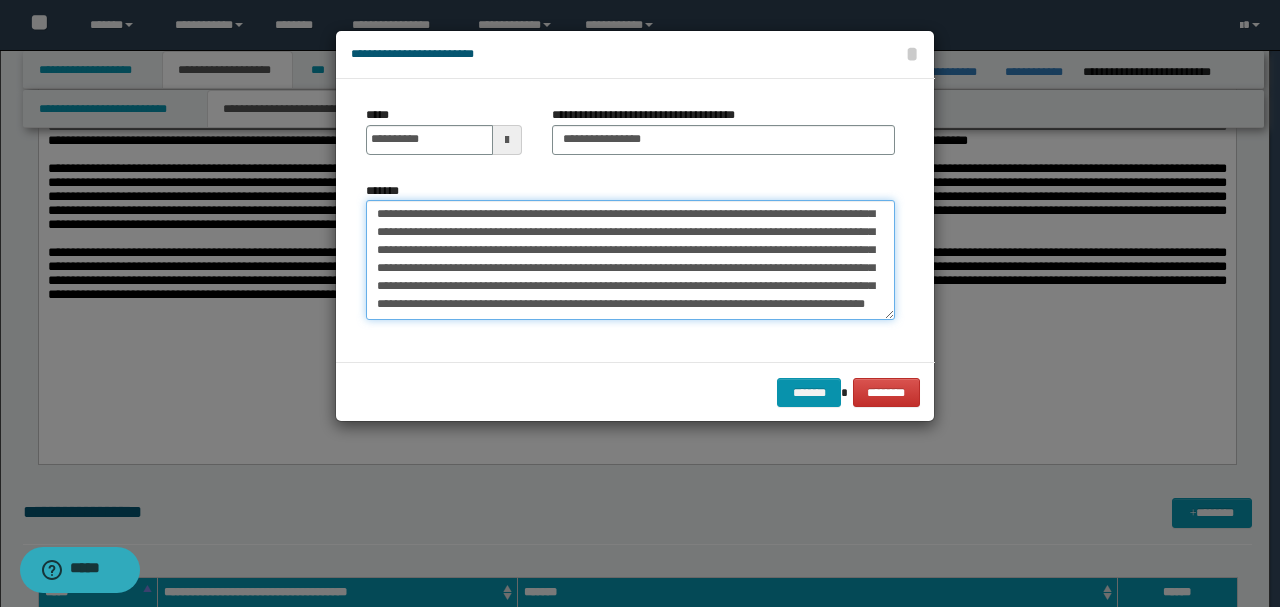 drag, startPoint x: 376, startPoint y: 242, endPoint x: 725, endPoint y: 443, distance: 402.7431 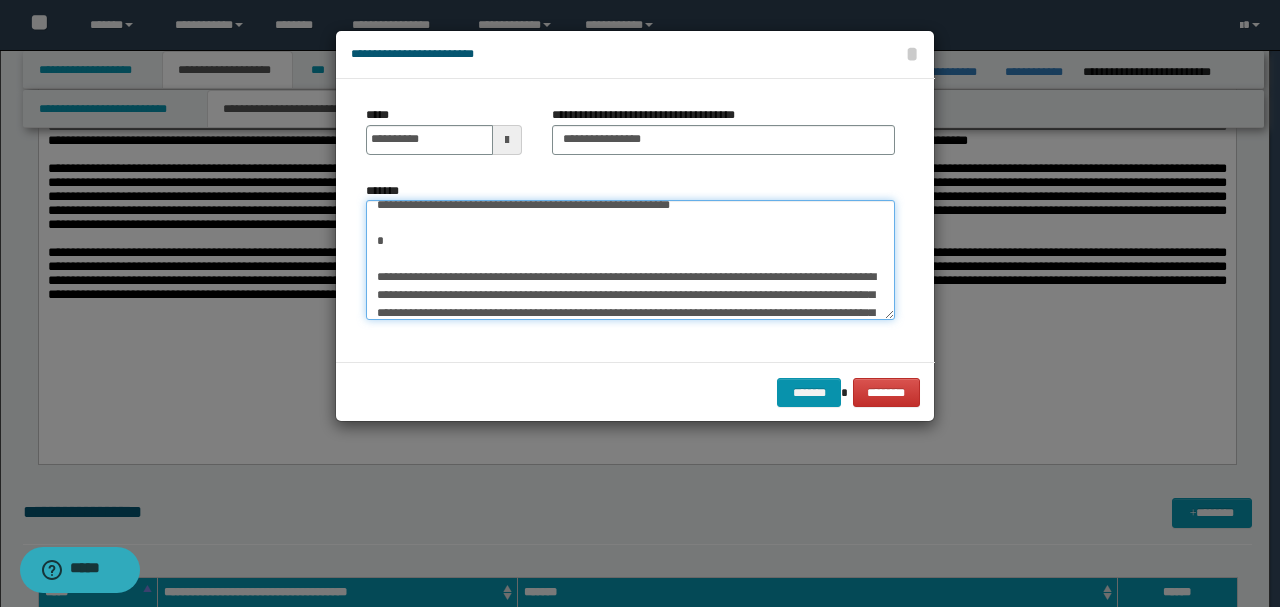 scroll, scrollTop: 360, scrollLeft: 0, axis: vertical 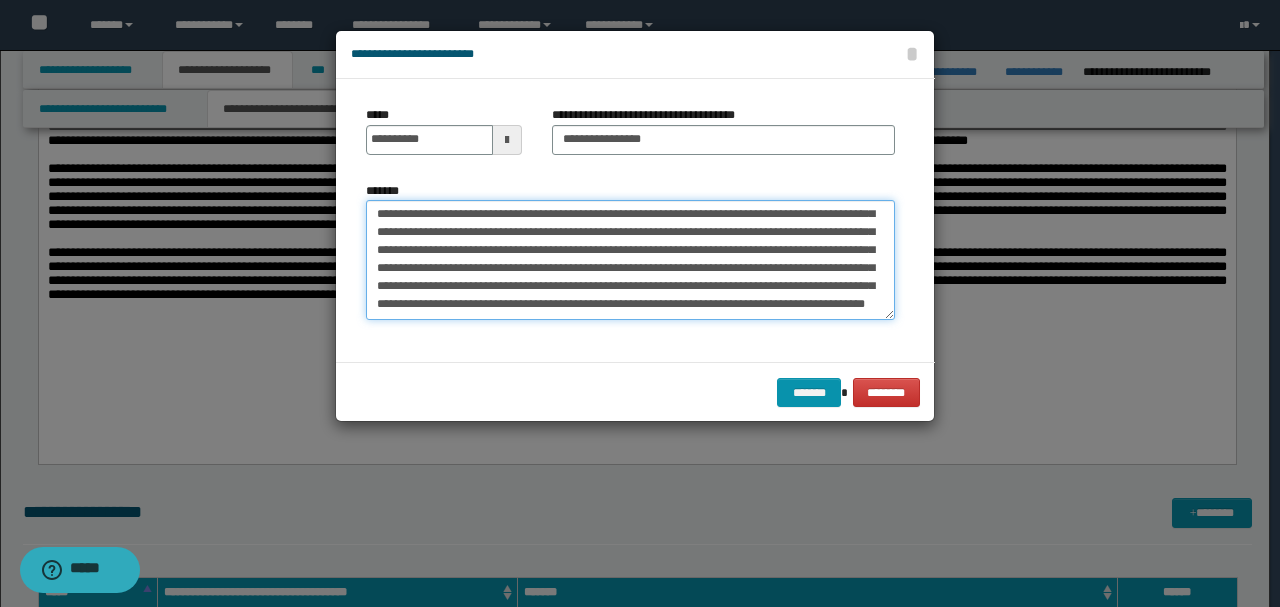 drag, startPoint x: 377, startPoint y: 303, endPoint x: 931, endPoint y: 524, distance: 596.4537 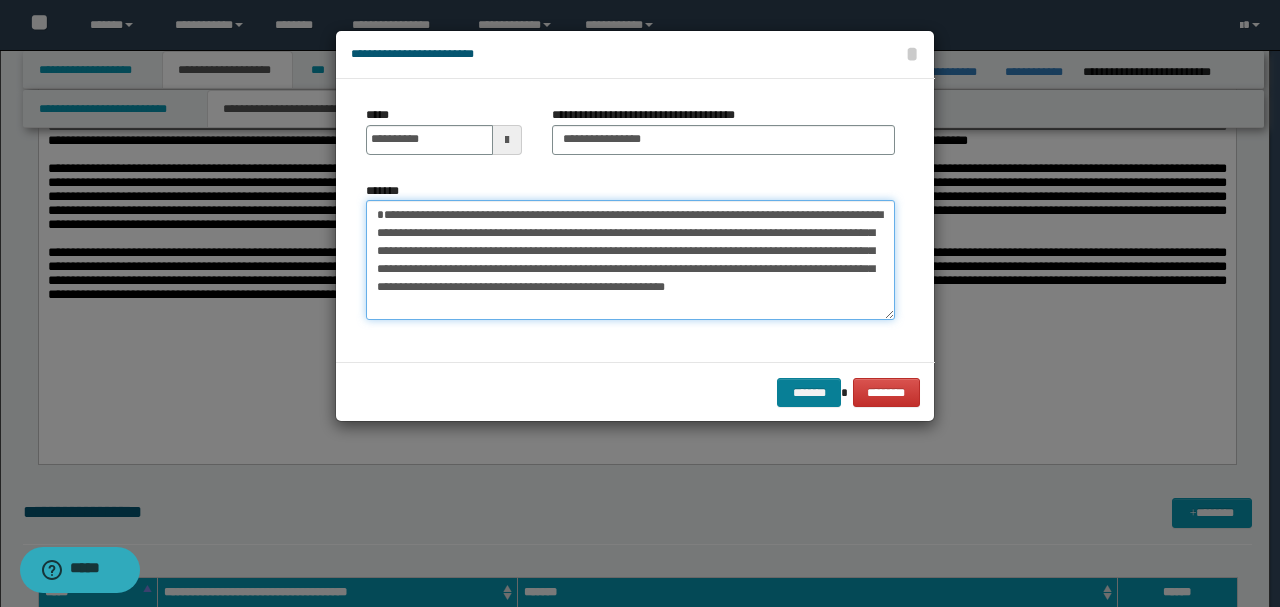 scroll, scrollTop: 0, scrollLeft: 0, axis: both 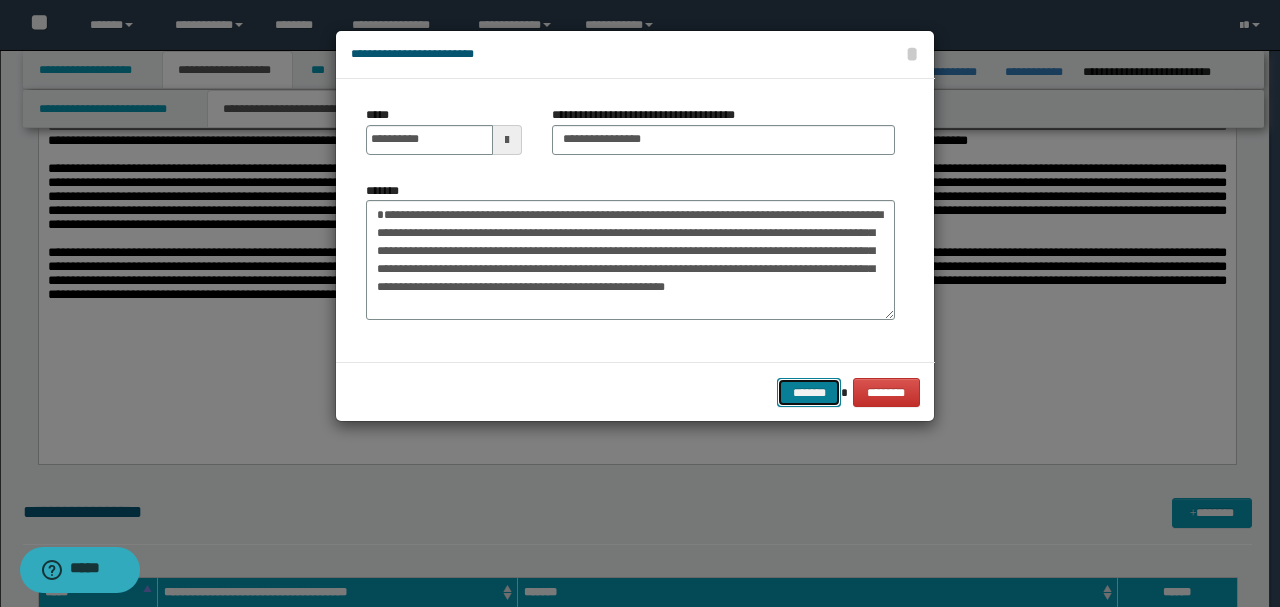 click on "*******" at bounding box center [809, 392] 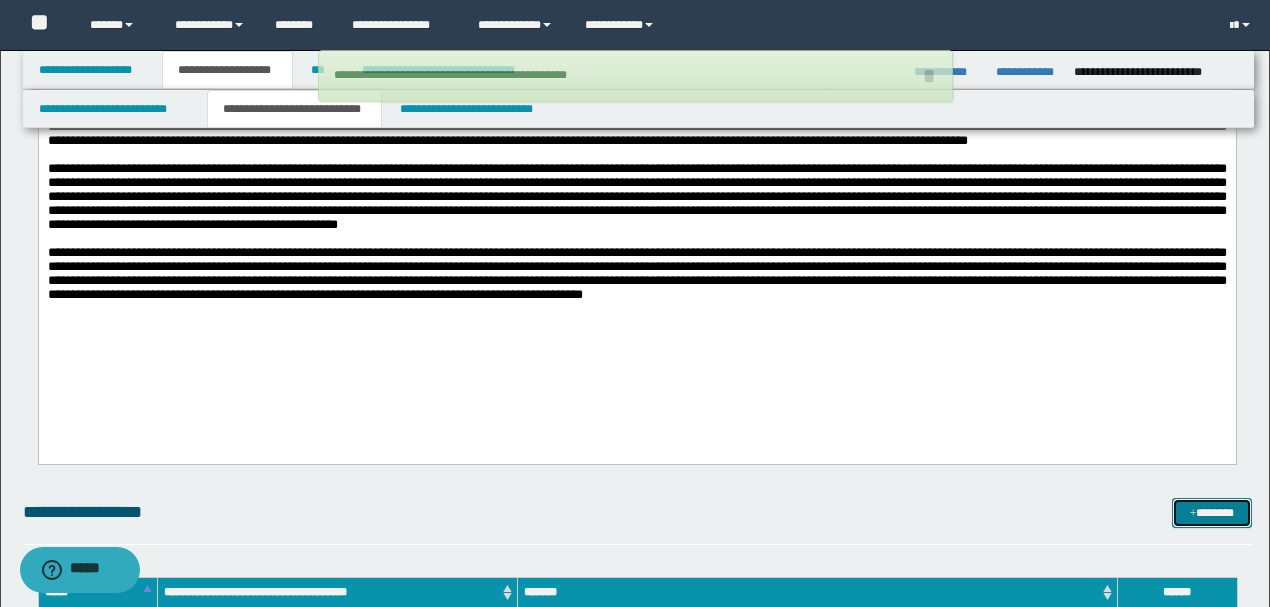 type 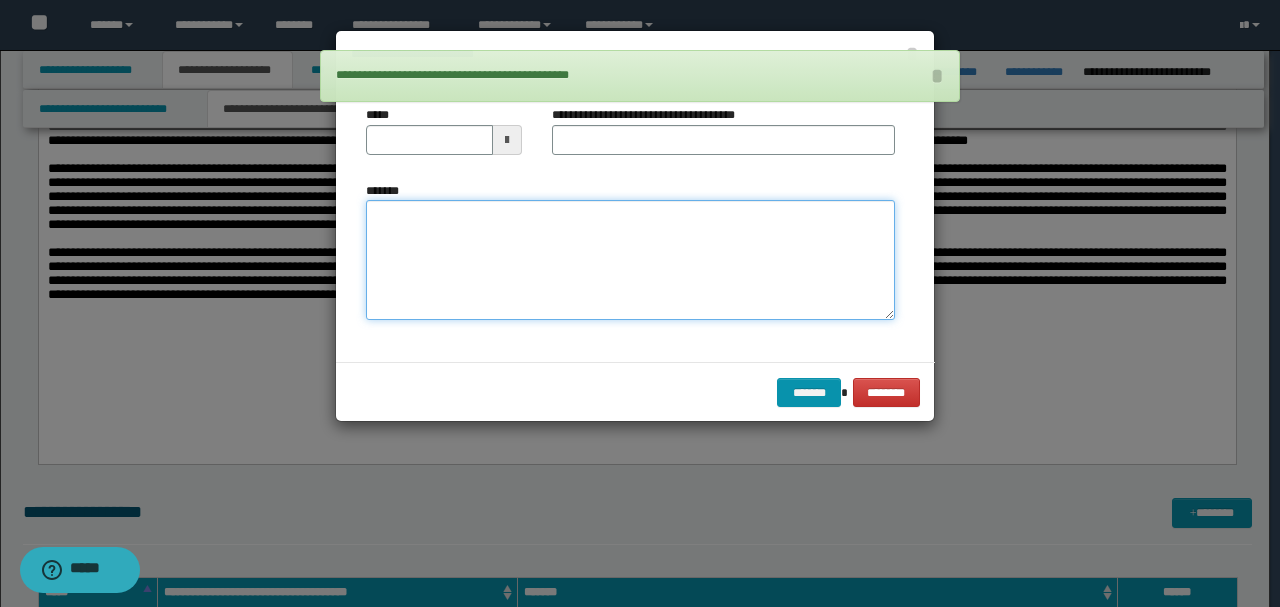 click on "*******" at bounding box center [630, 259] 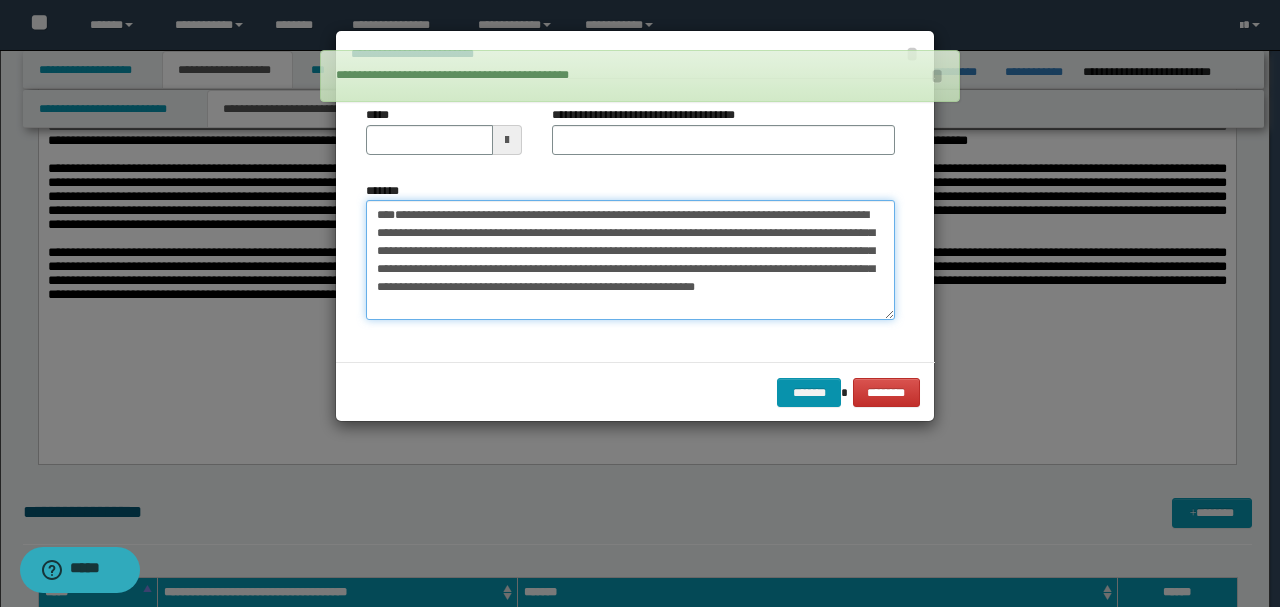type on "**********" 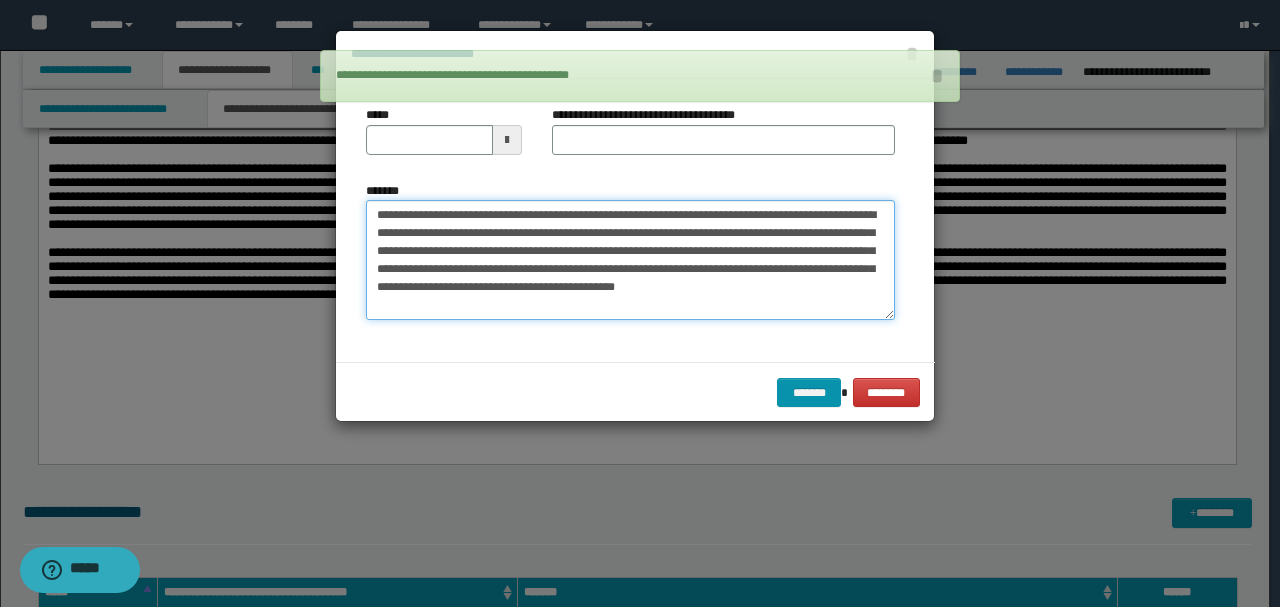 drag, startPoint x: 440, startPoint y: 264, endPoint x: 323, endPoint y: 154, distance: 160.58954 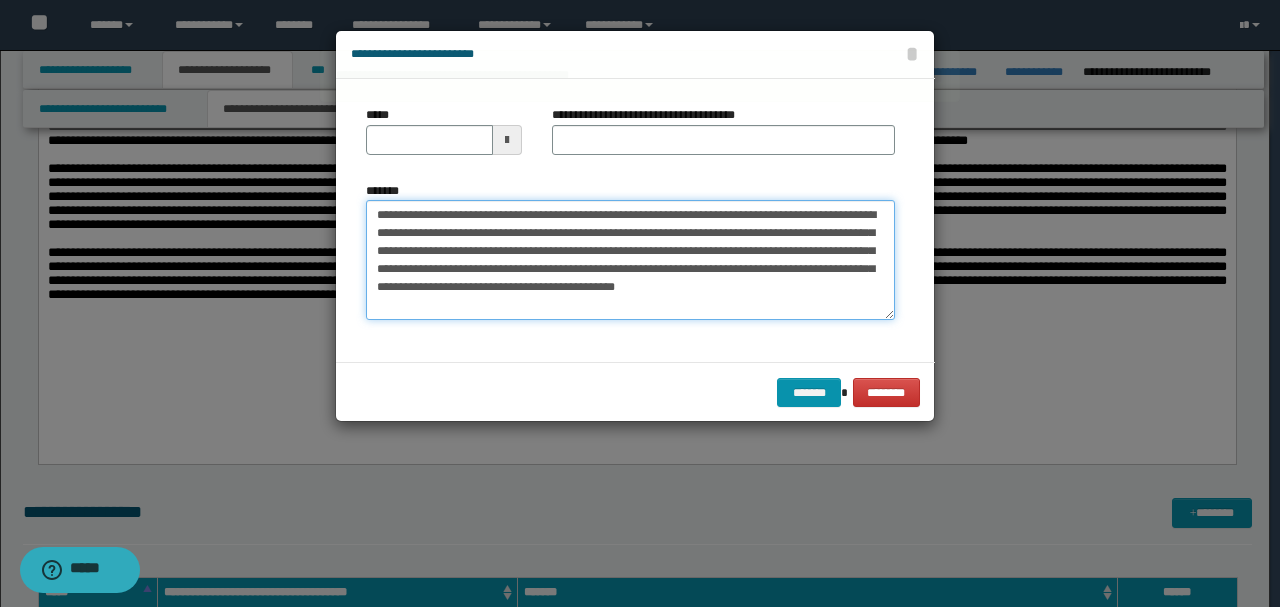 type on "**********" 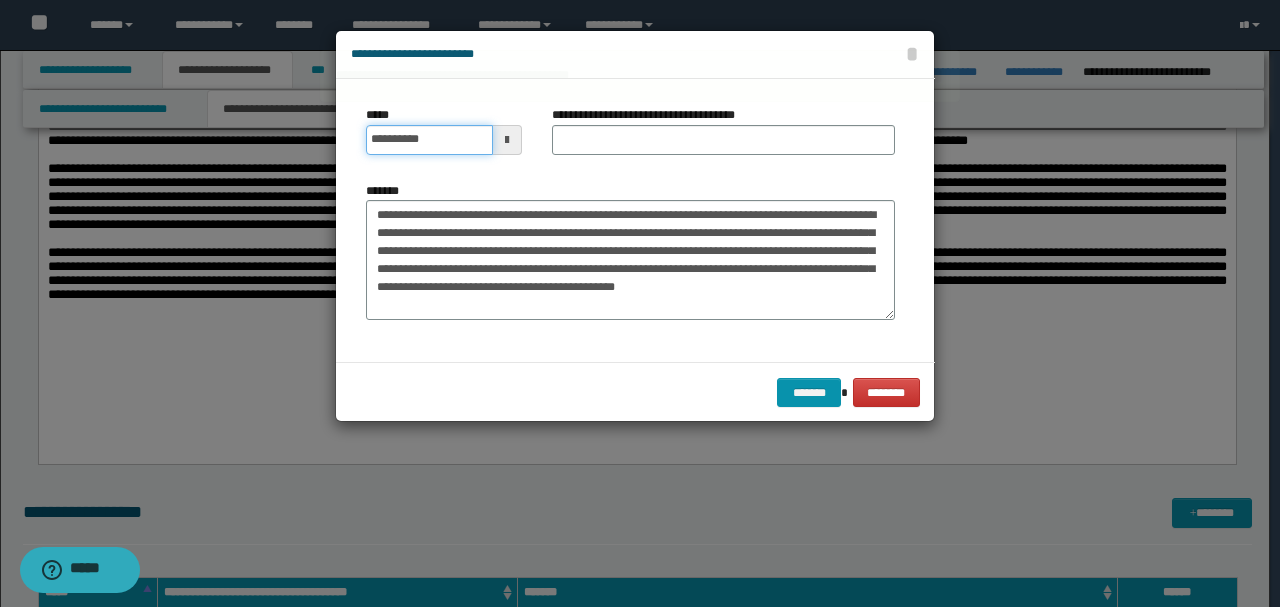 click on "**********" at bounding box center (429, 140) 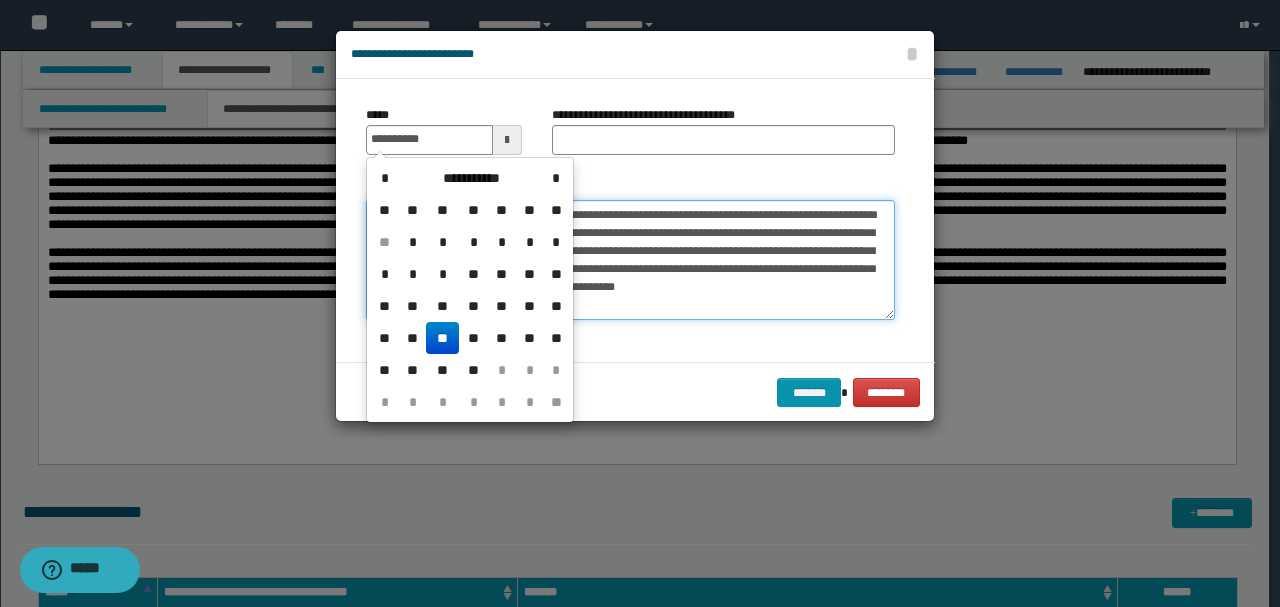 type on "**********" 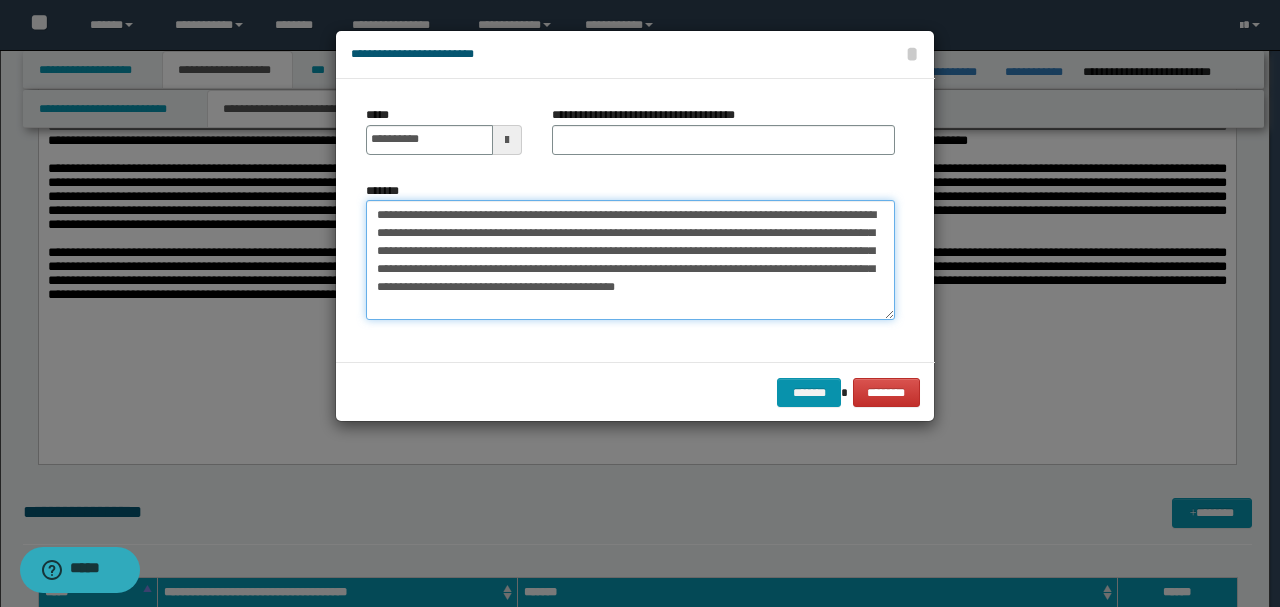 click on "*******" at bounding box center [630, 259] 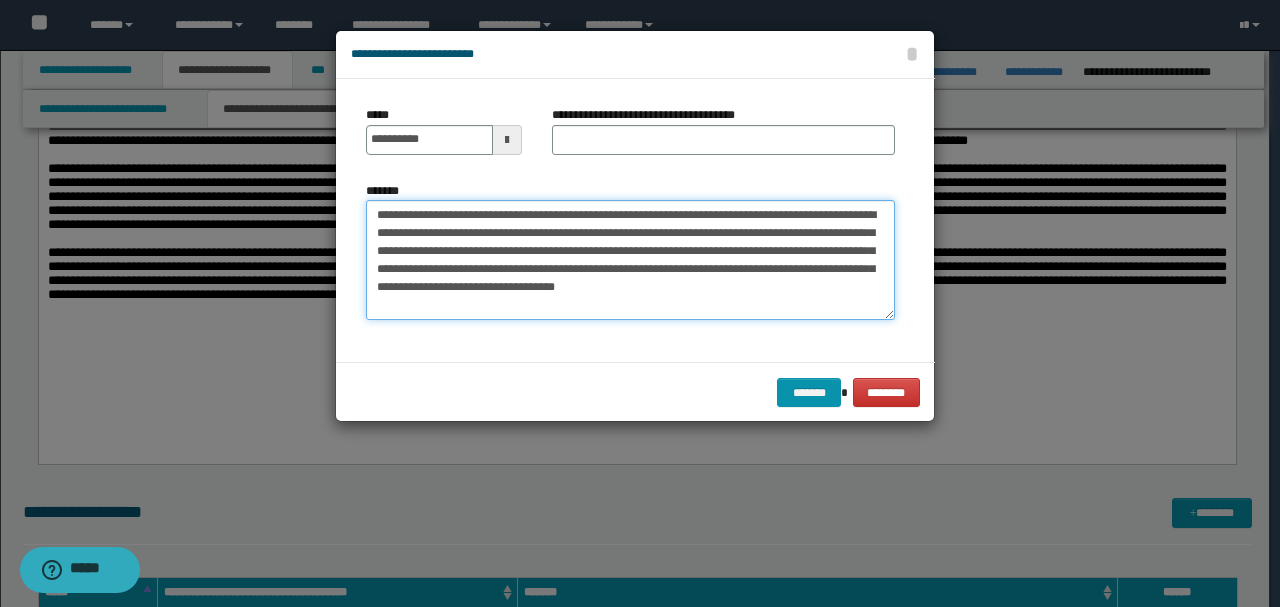type on "[FIRST] [LAST] [MIDDLE INITIAL]
[ADDRESS]
[CITY], [STATE] [ZIP]
[COUNTRY]..." 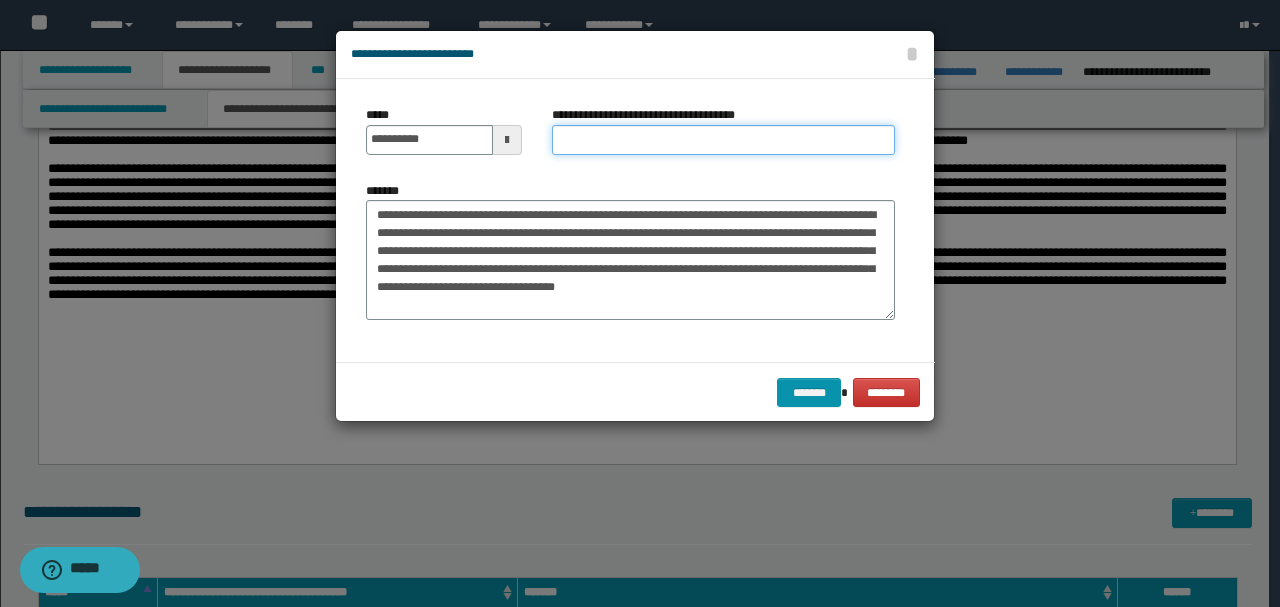 click on "**********" at bounding box center (723, 140) 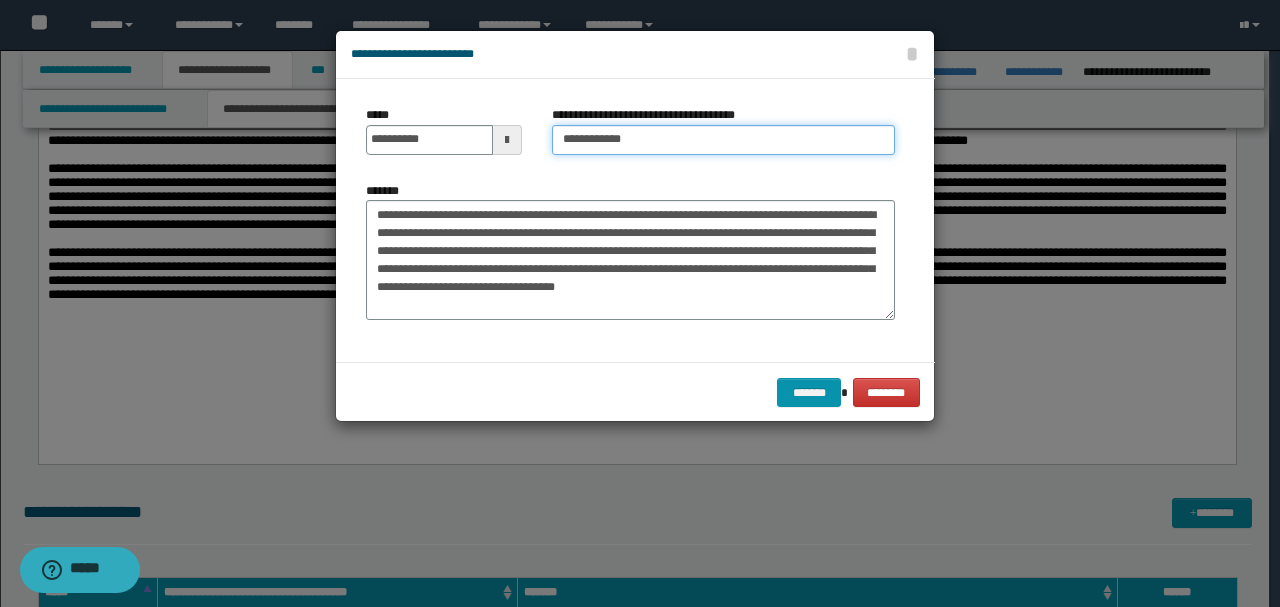 type on "**********" 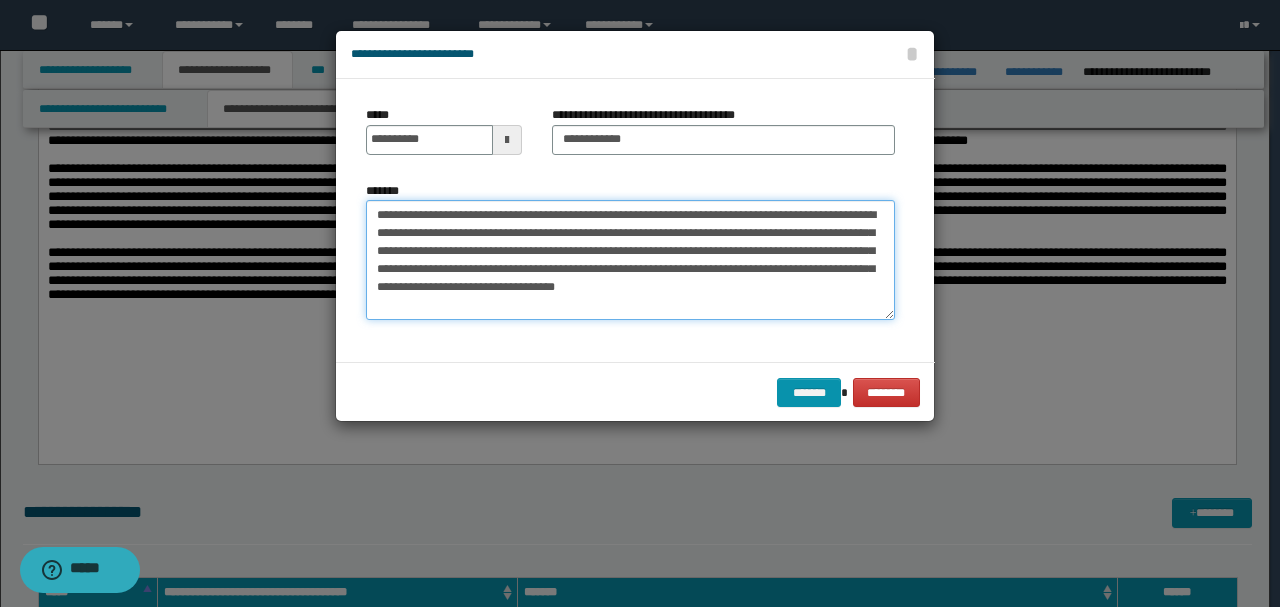 click on "*******" at bounding box center (630, 259) 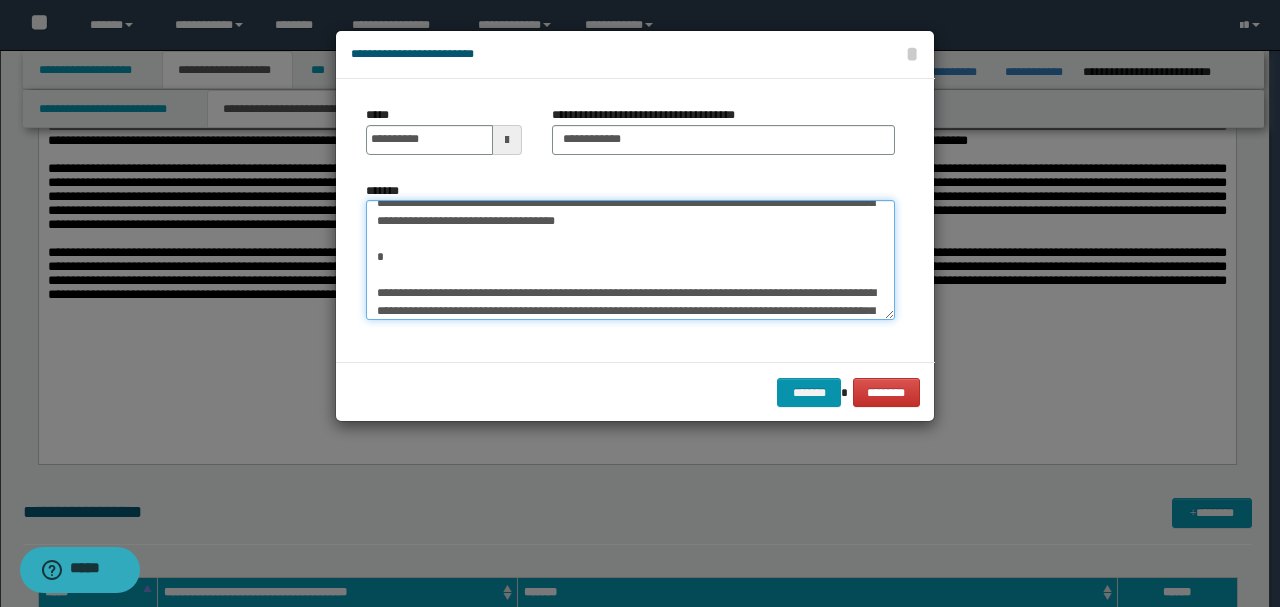 scroll, scrollTop: 198, scrollLeft: 0, axis: vertical 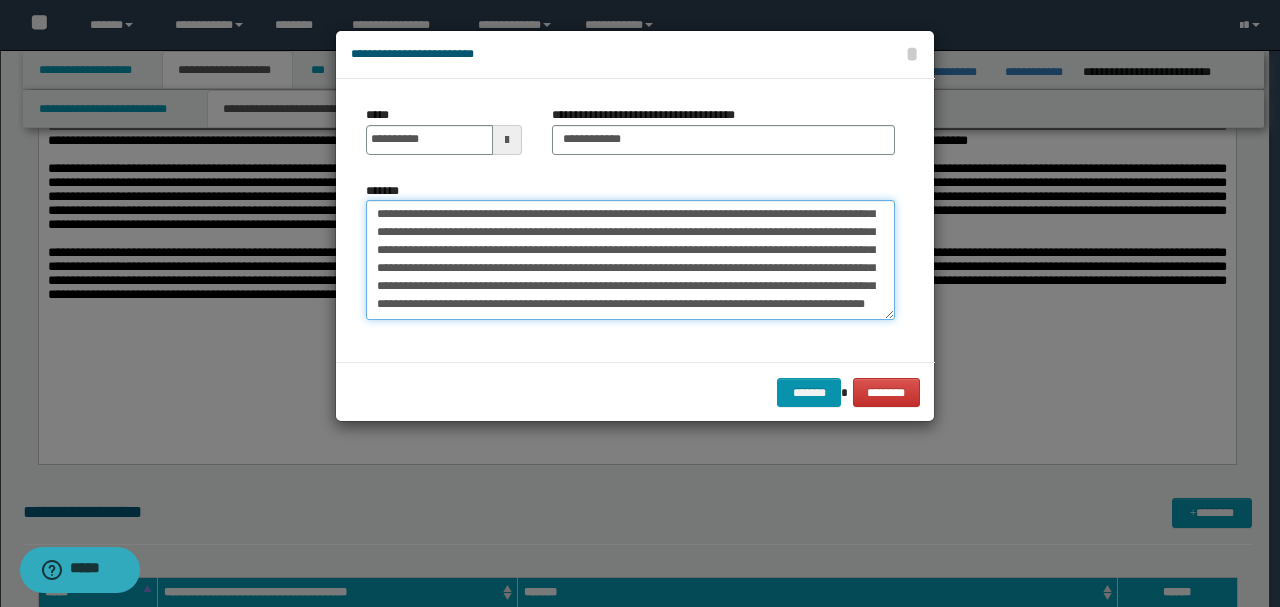 drag, startPoint x: 504, startPoint y: 278, endPoint x: 845, endPoint y: 498, distance: 405.80908 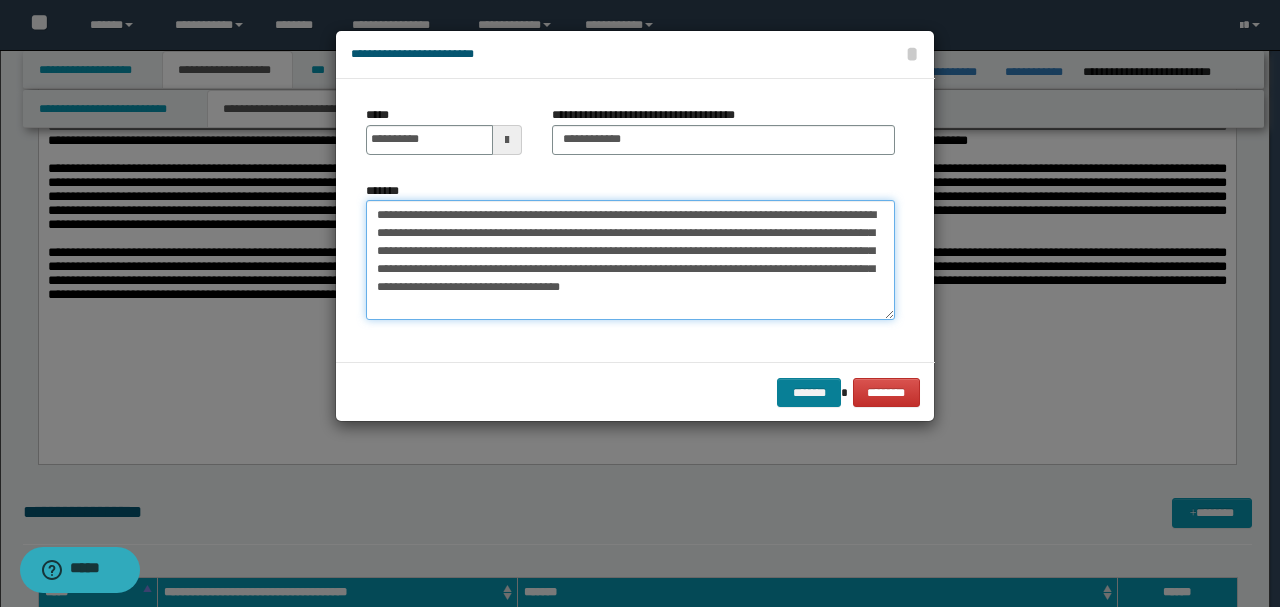 scroll, scrollTop: 0, scrollLeft: 0, axis: both 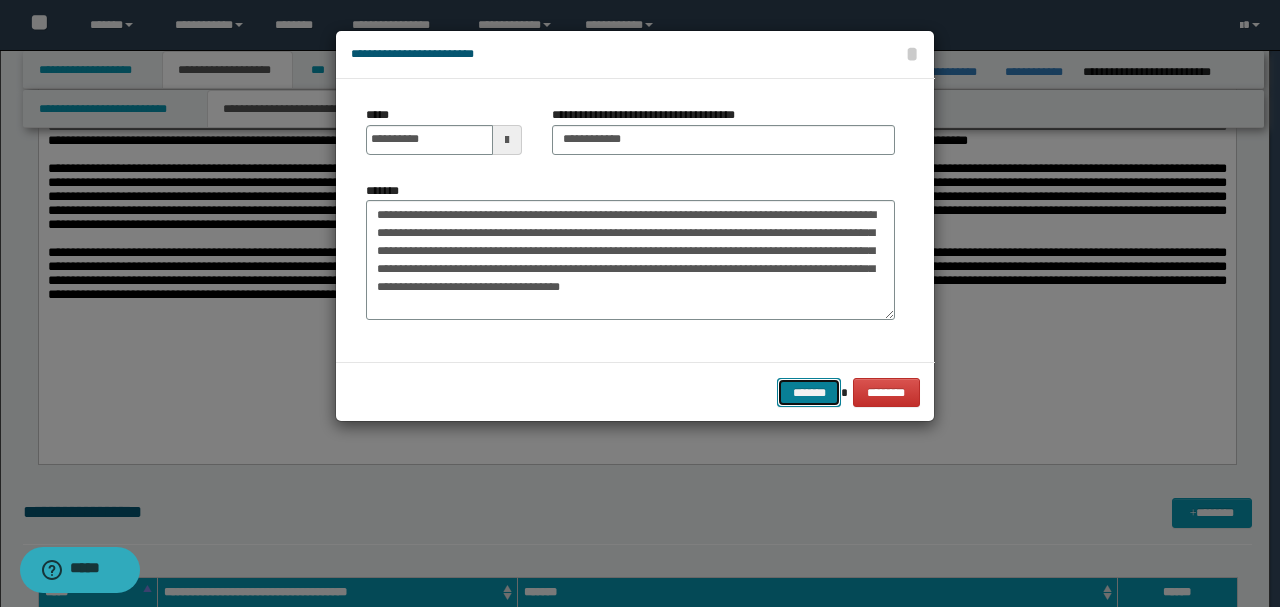 click on "*******" at bounding box center (809, 392) 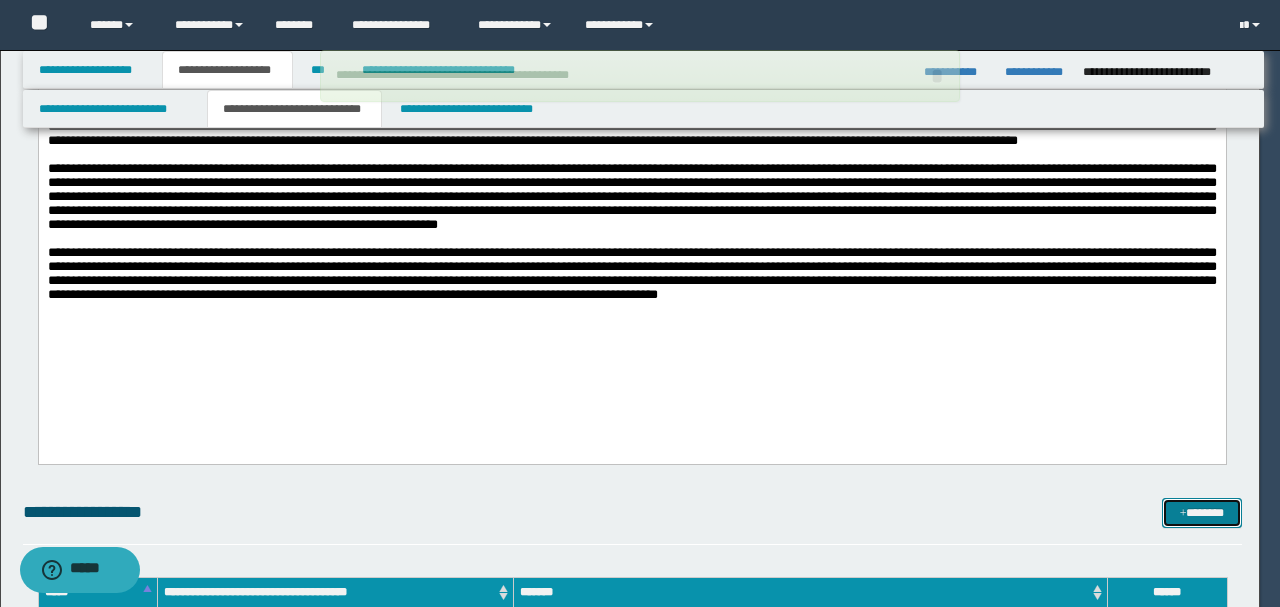 type 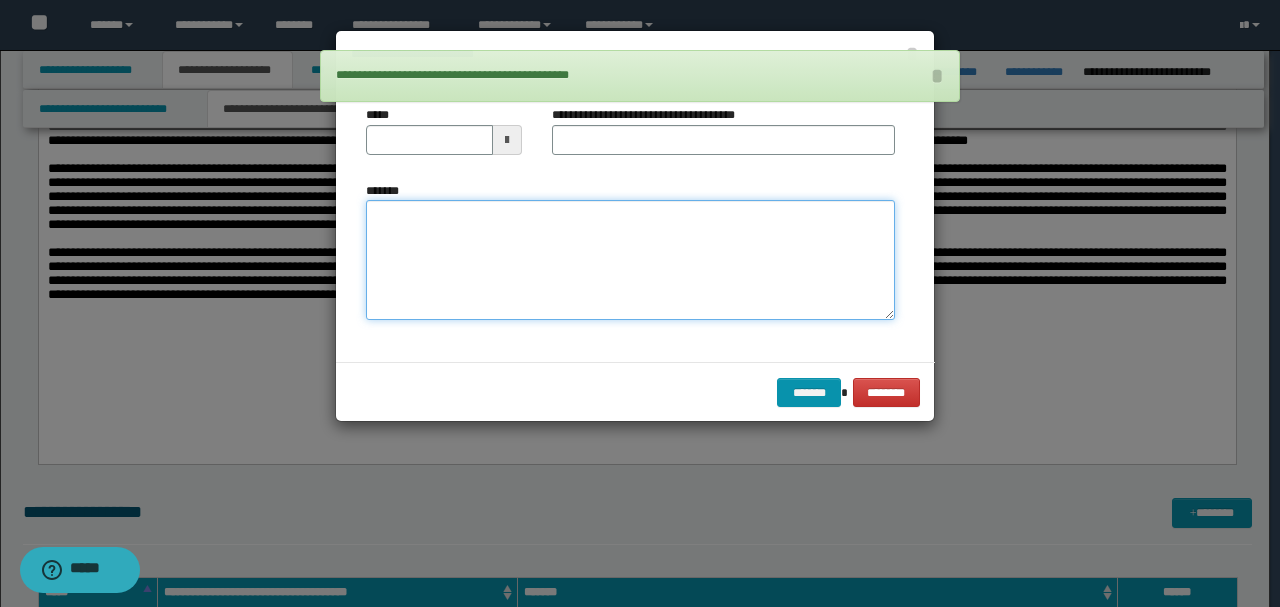 click on "*******" at bounding box center [630, 259] 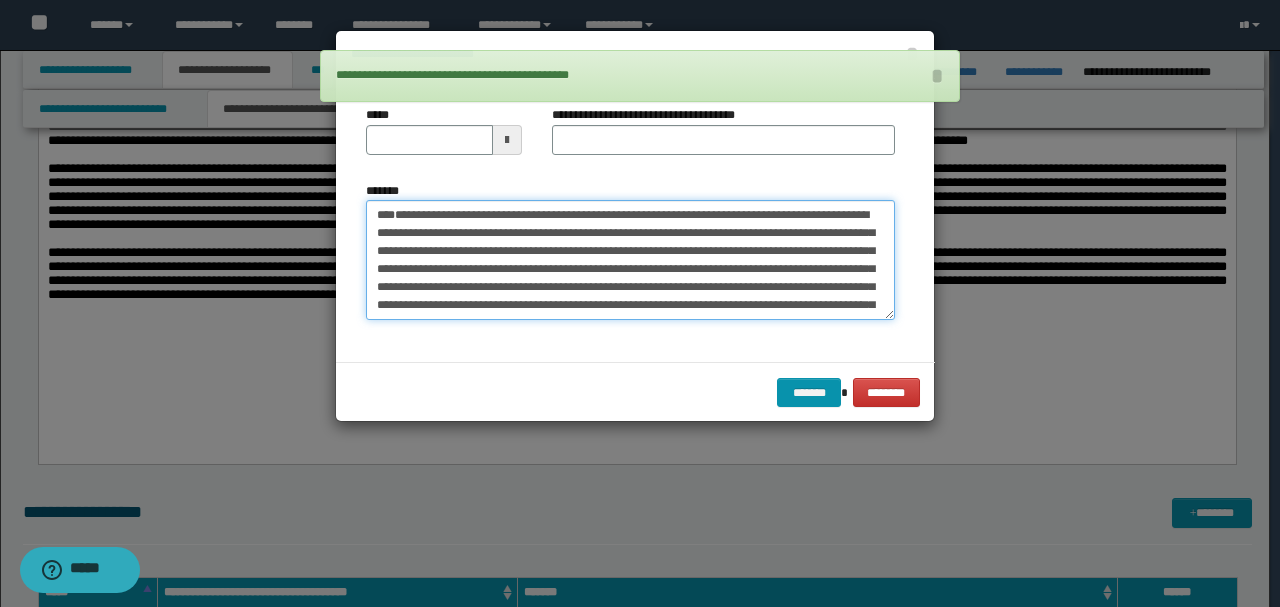 drag, startPoint x: 440, startPoint y: 265, endPoint x: 288, endPoint y: 162, distance: 183.61101 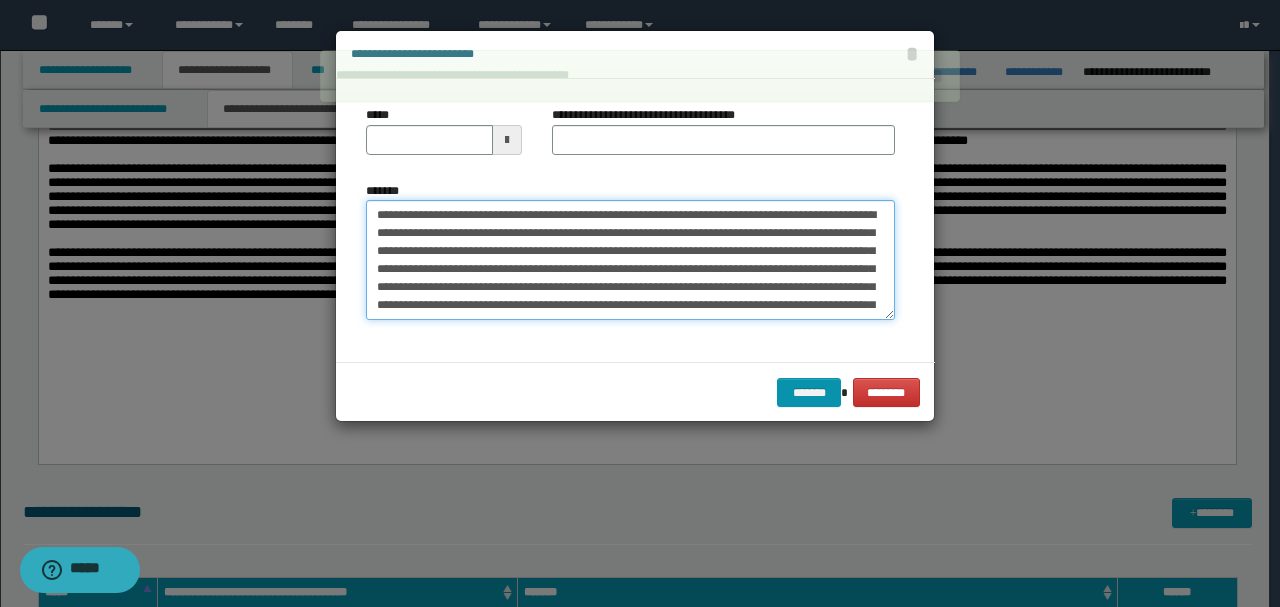 type 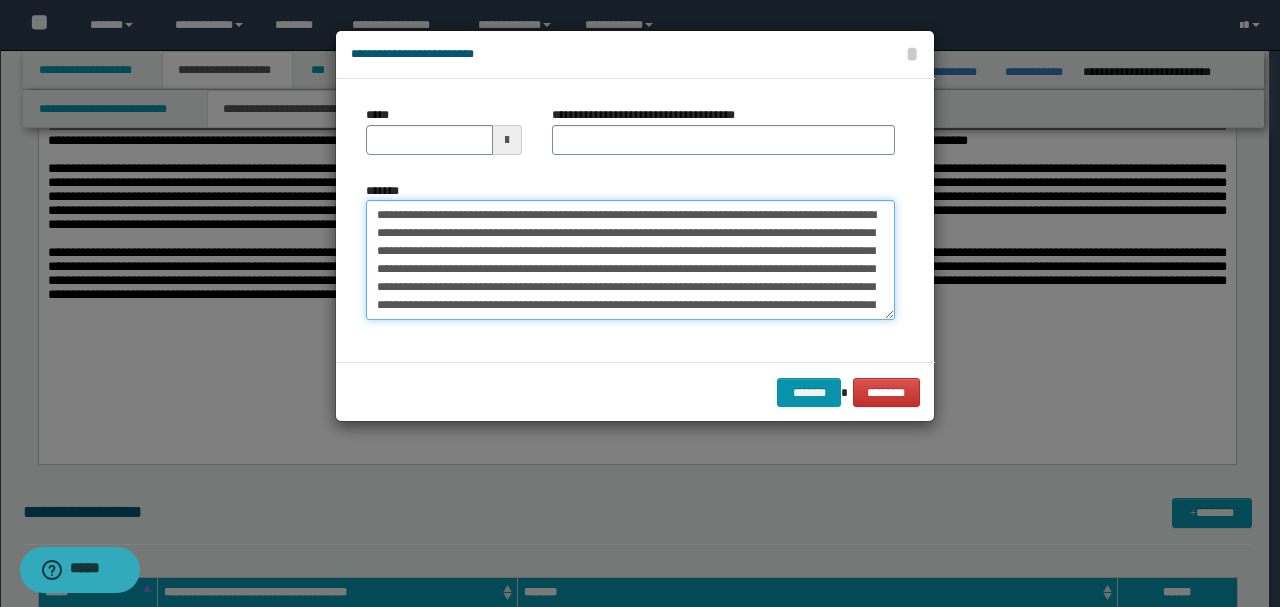 type on "**********" 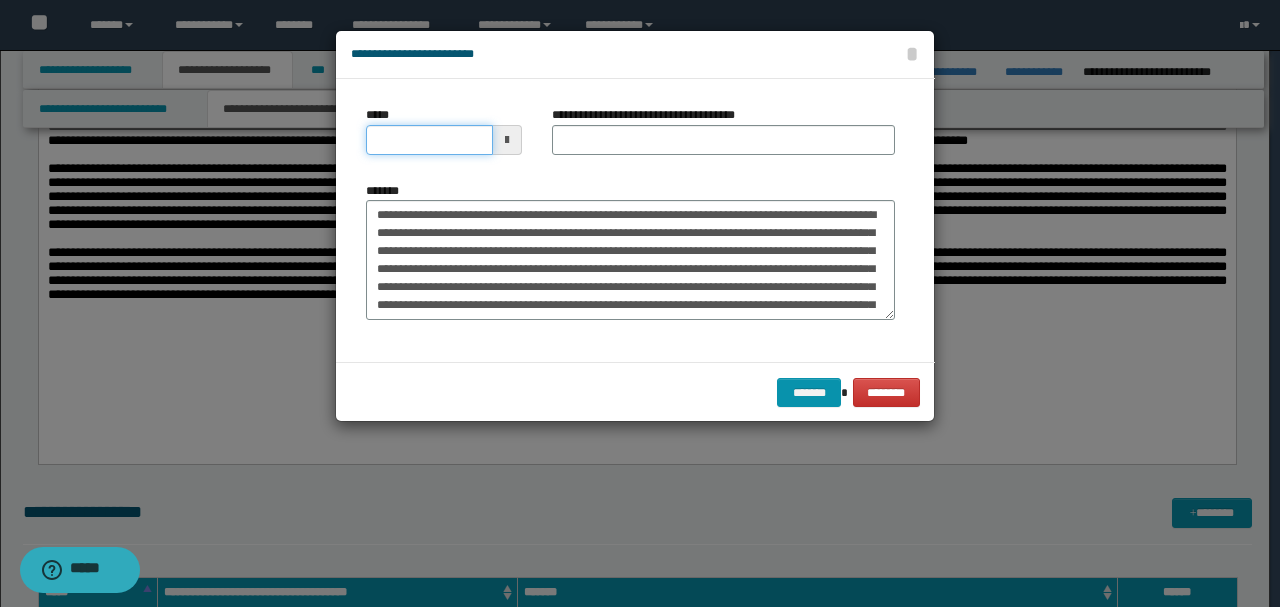 drag, startPoint x: 437, startPoint y: 134, endPoint x: 450, endPoint y: 140, distance: 14.3178215 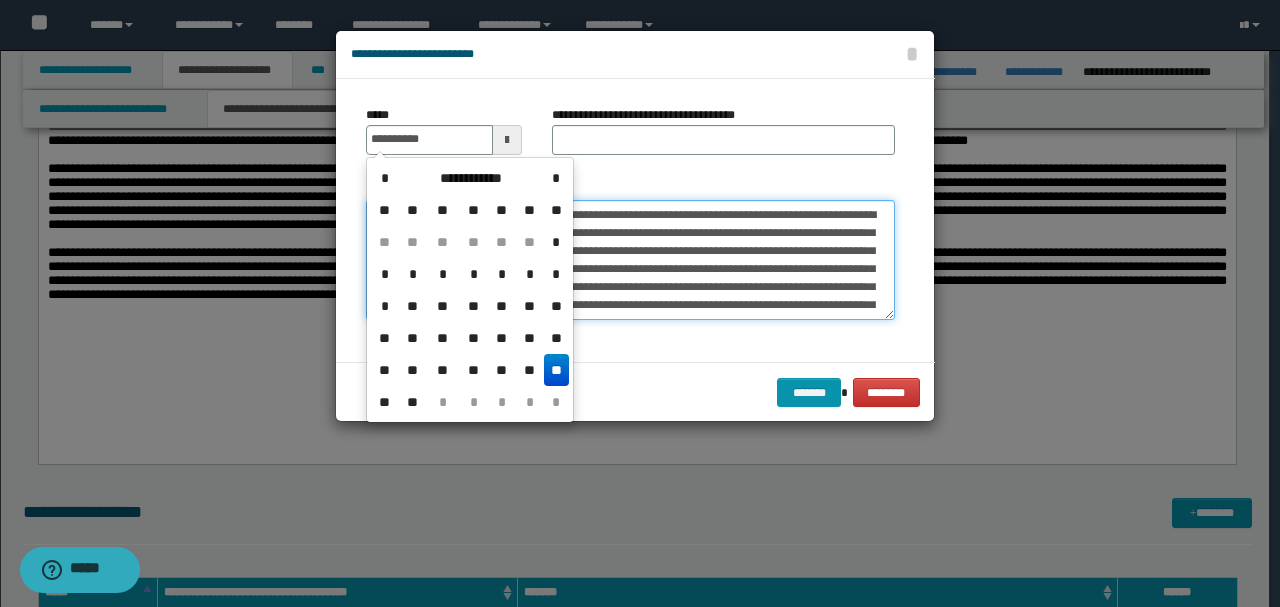 type on "**********" 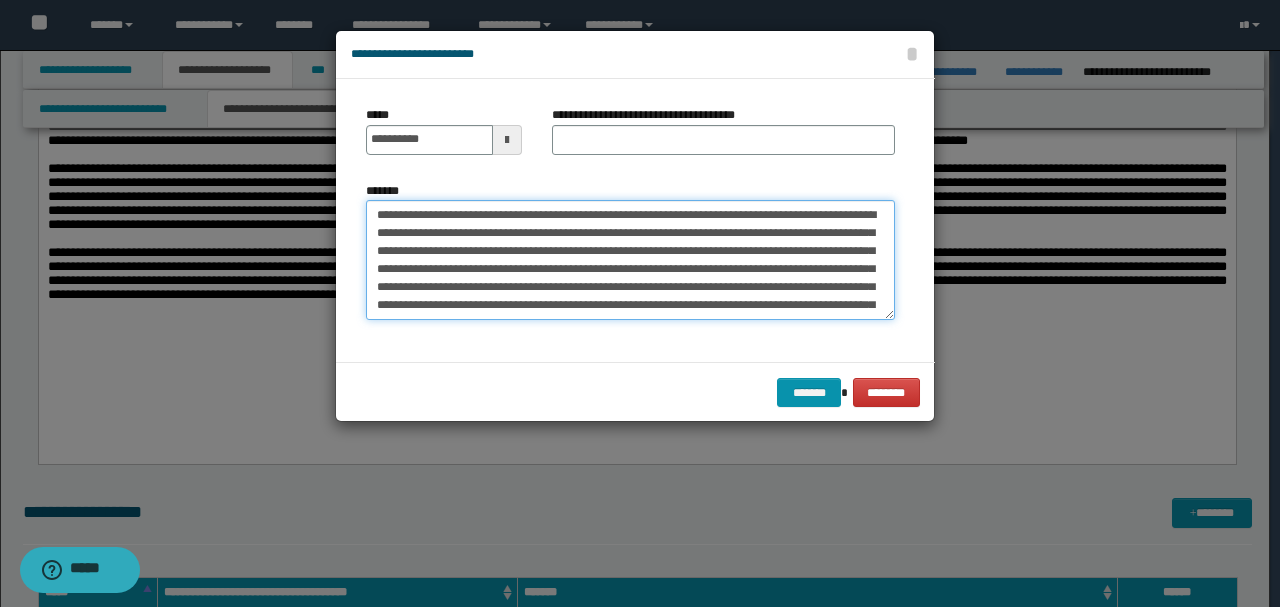 drag, startPoint x: 436, startPoint y: 210, endPoint x: 342, endPoint y: 160, distance: 106.47065 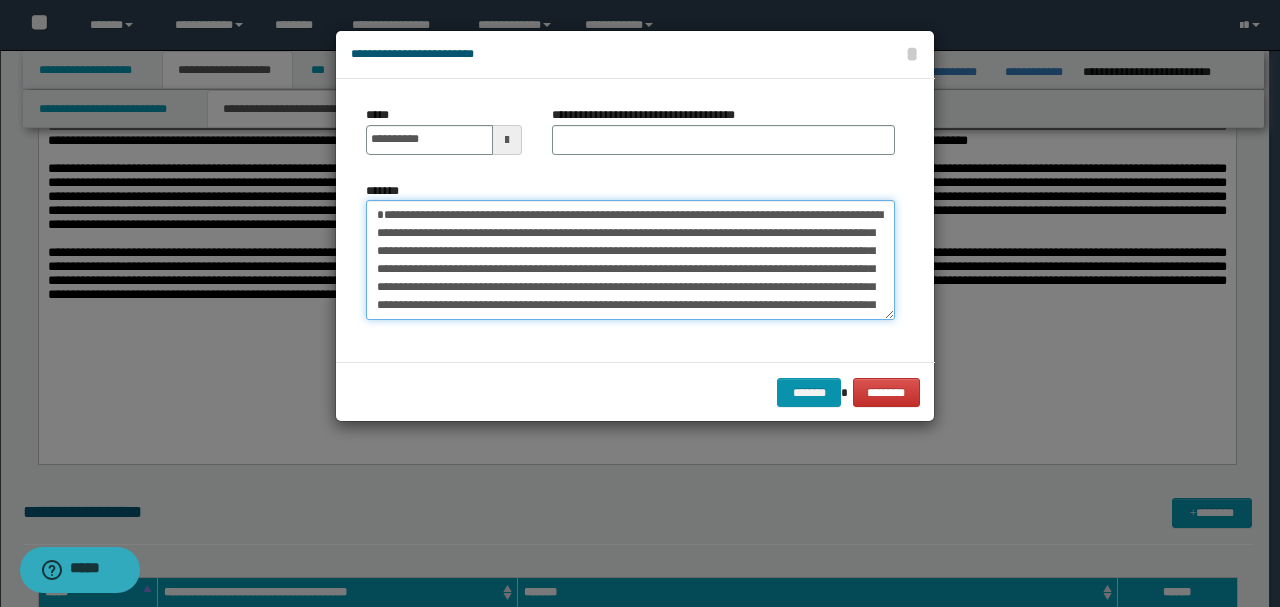 type on "**********" 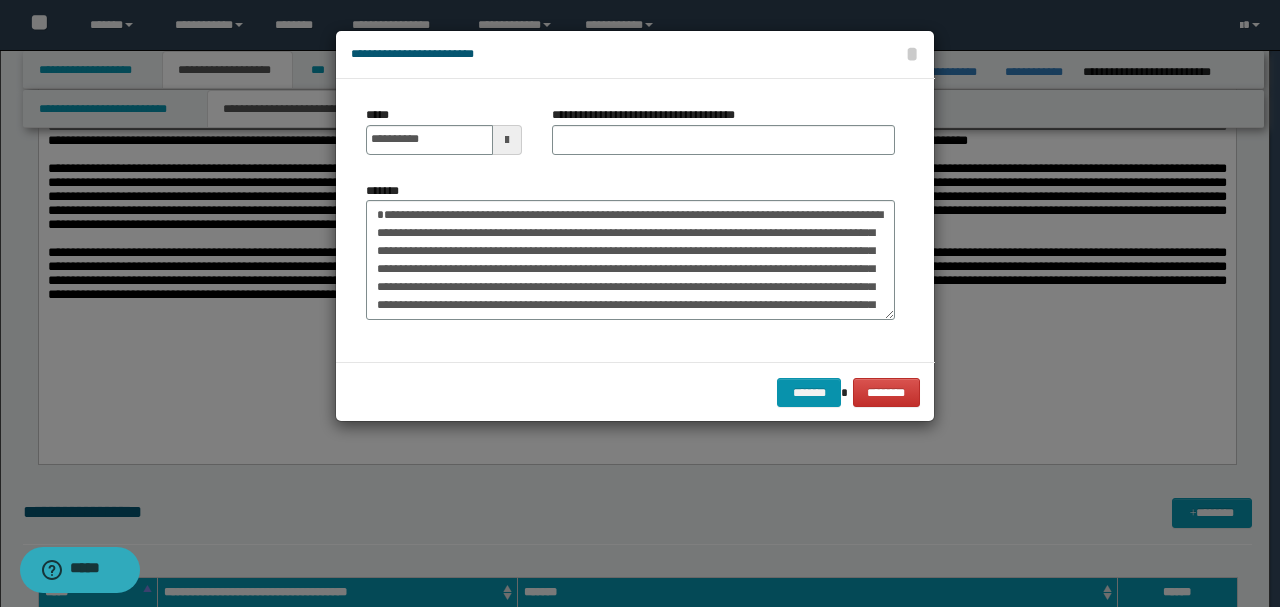 click on "**********" at bounding box center [651, 115] 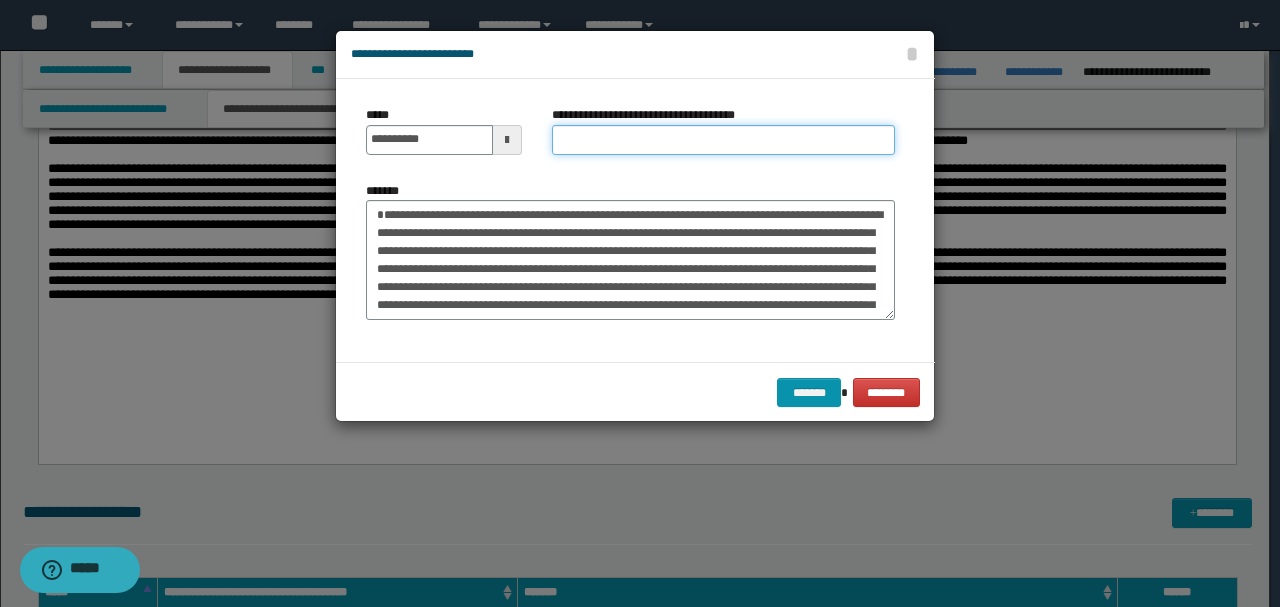click on "**********" at bounding box center [723, 140] 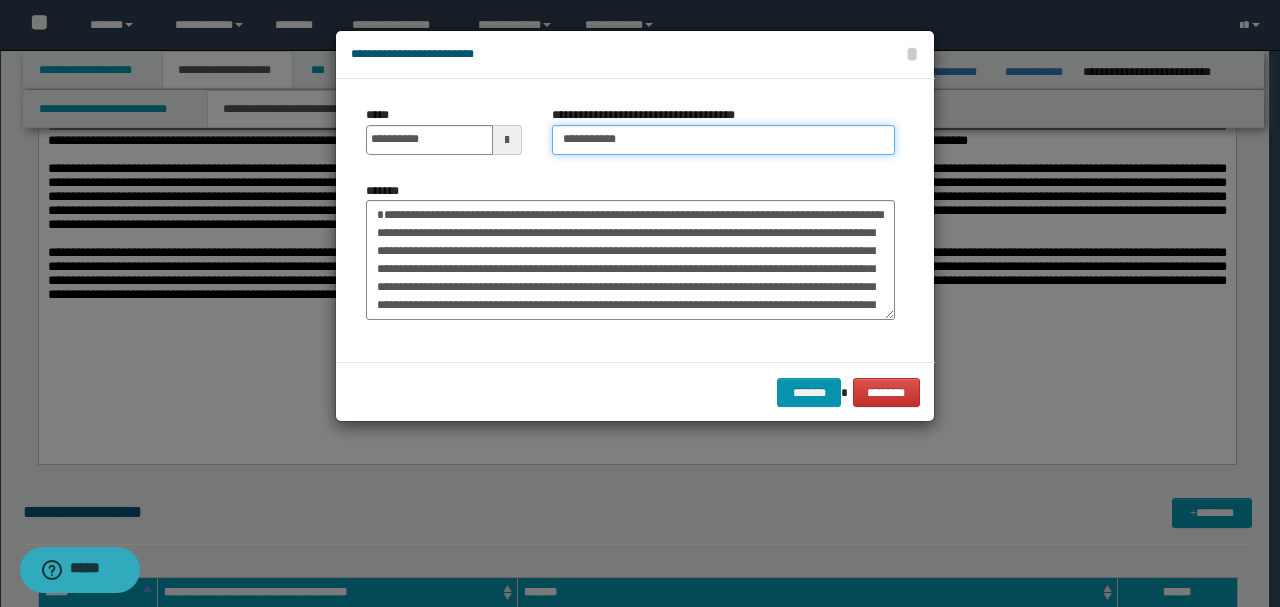 type on "**********" 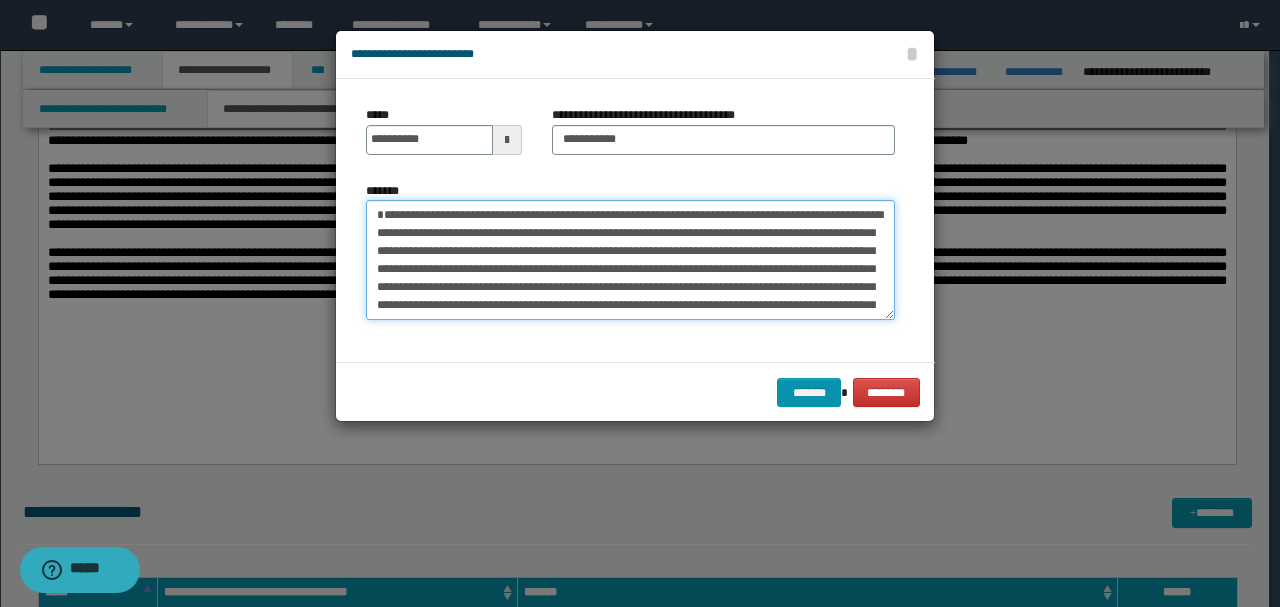 click on "**********" at bounding box center [630, 259] 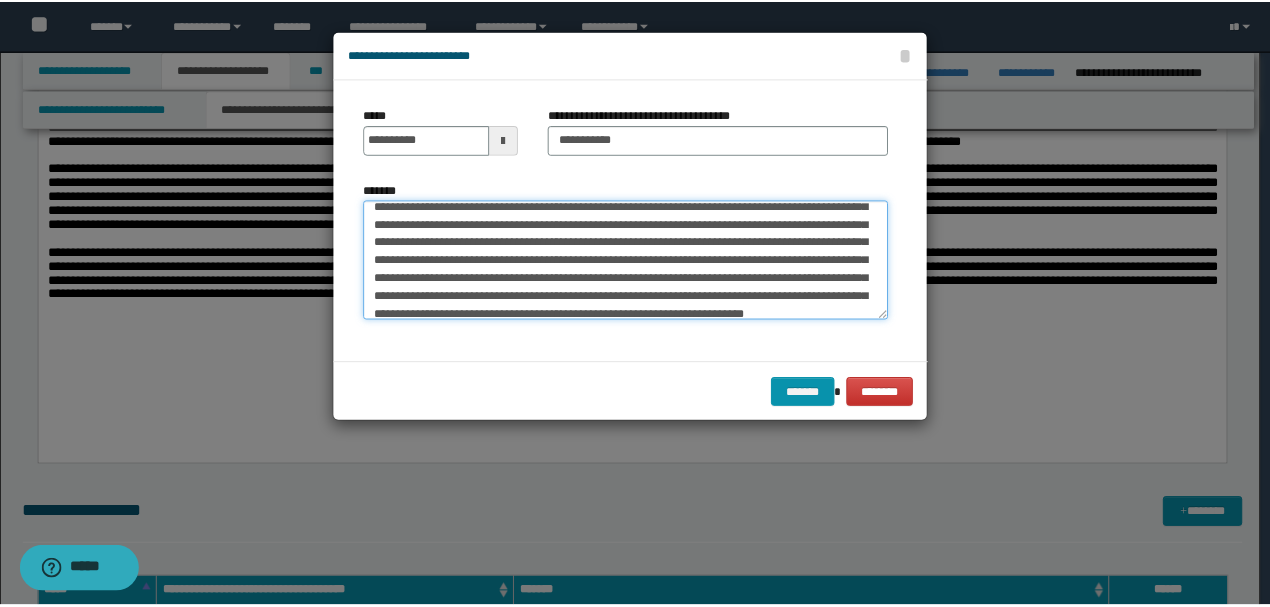 scroll, scrollTop: 54, scrollLeft: 0, axis: vertical 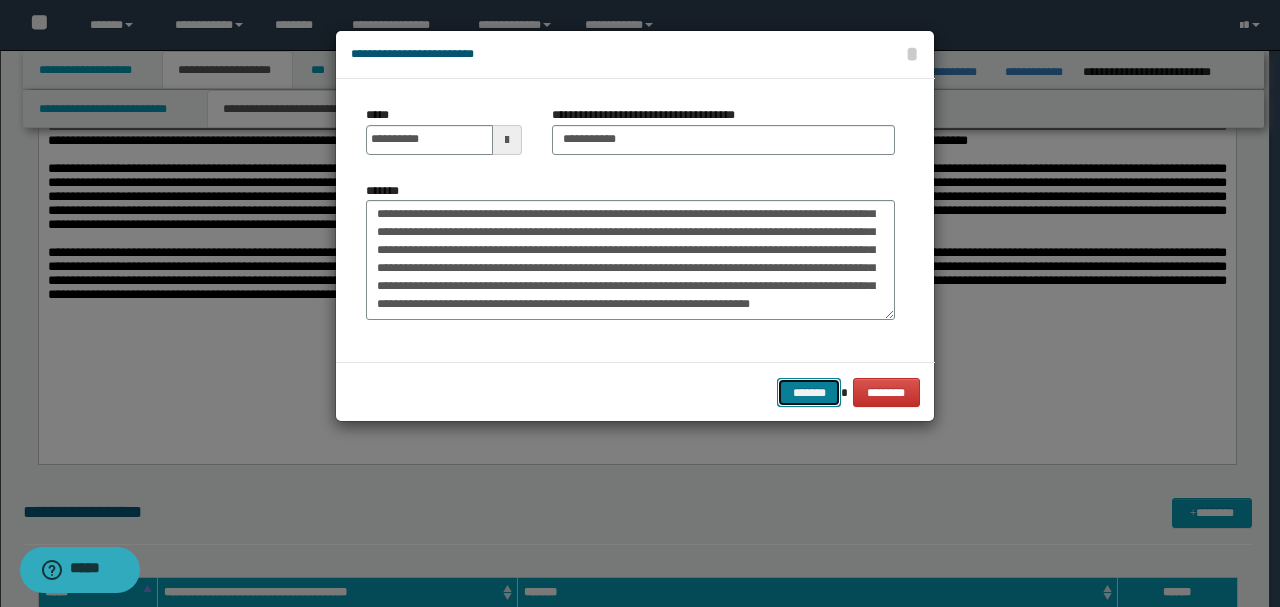 click on "*******" at bounding box center (809, 392) 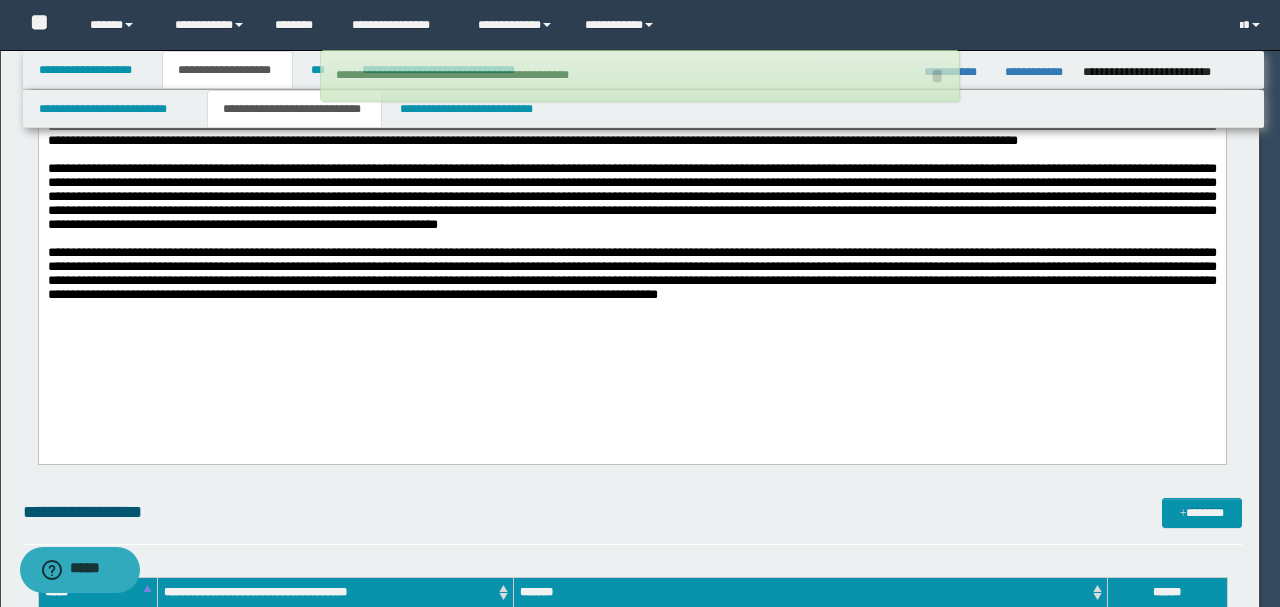 type 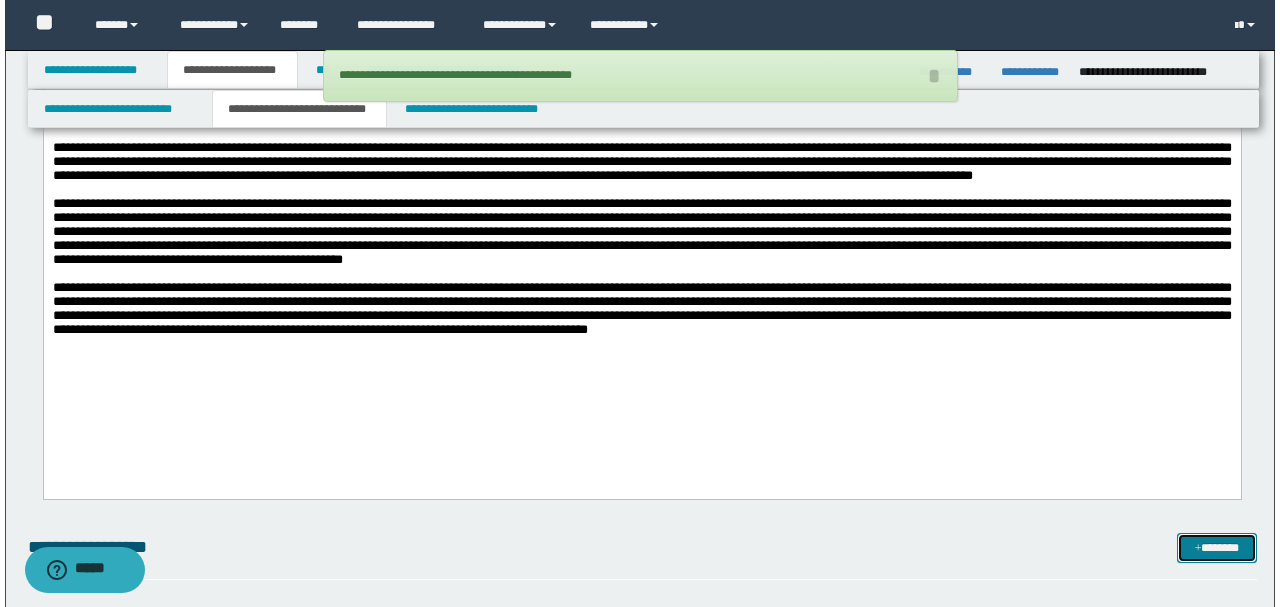 scroll, scrollTop: 3666, scrollLeft: 0, axis: vertical 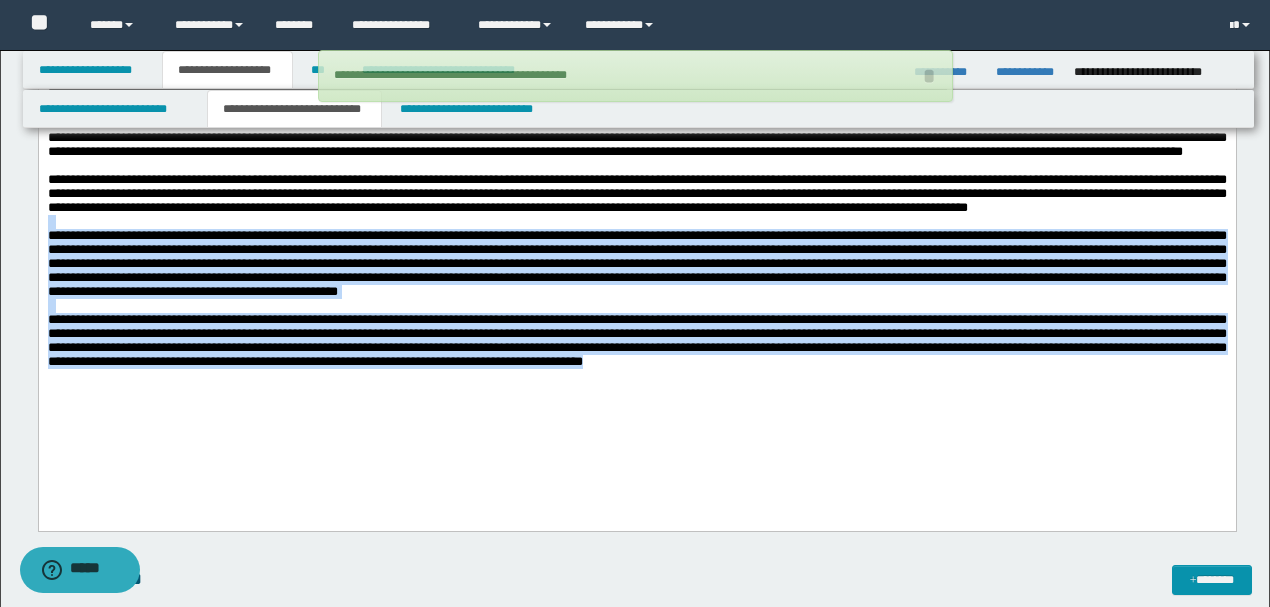 drag, startPoint x: 994, startPoint y: 418, endPoint x: 12, endPoint y: 265, distance: 993.8476 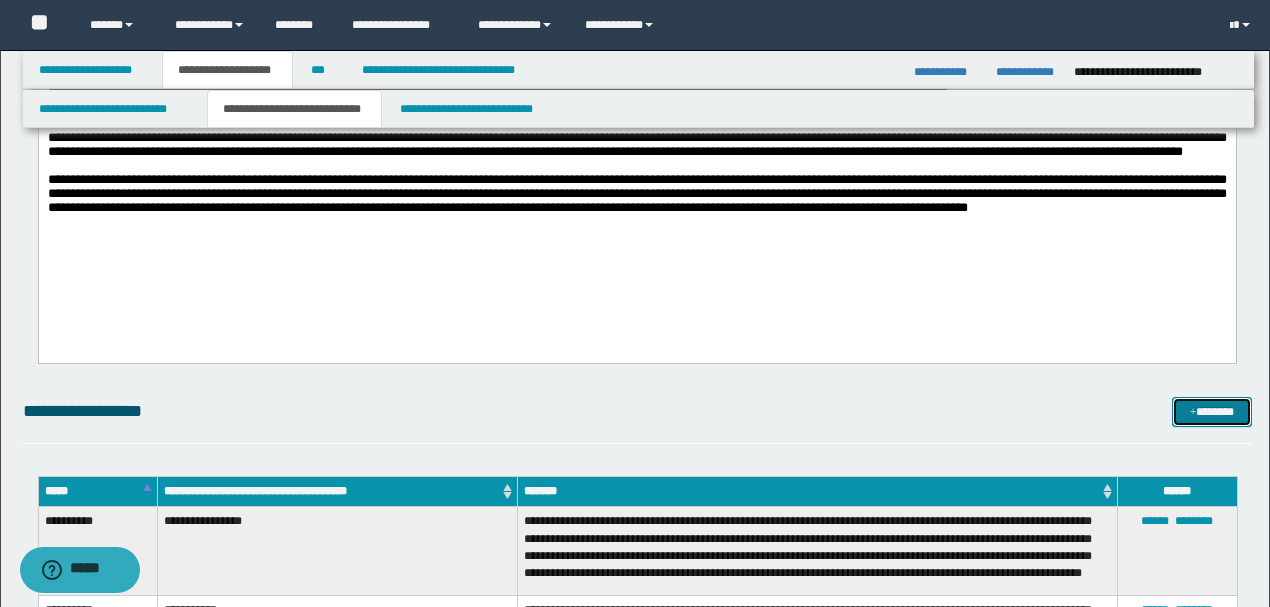 click on "*******" at bounding box center [1211, 411] 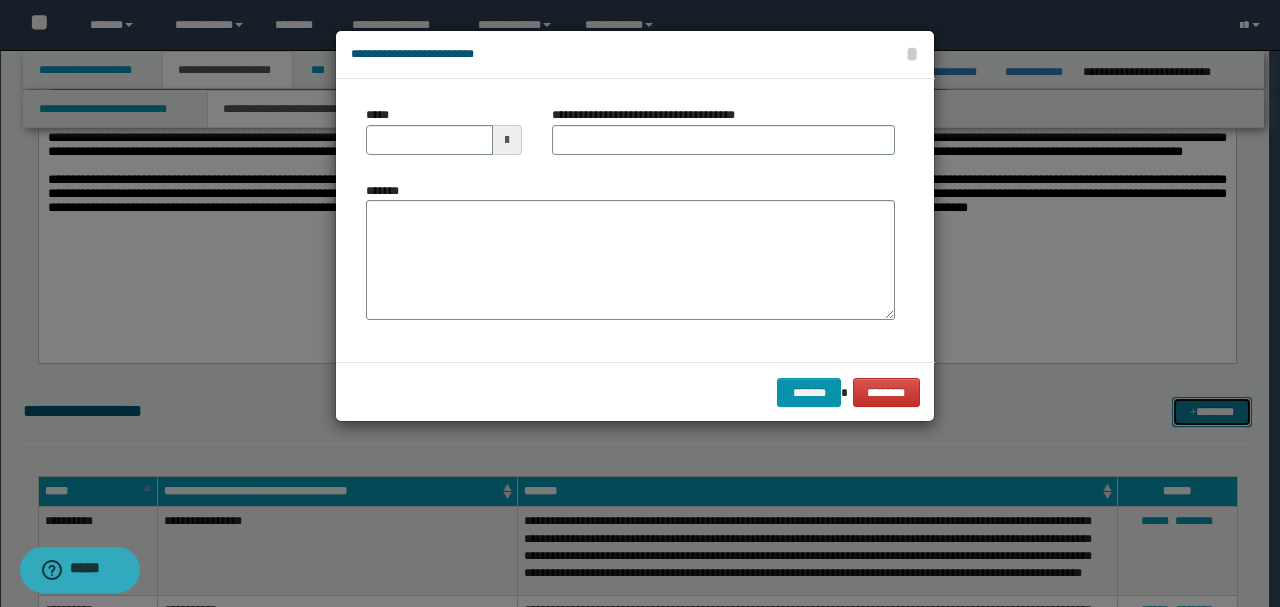 scroll, scrollTop: 0, scrollLeft: 0, axis: both 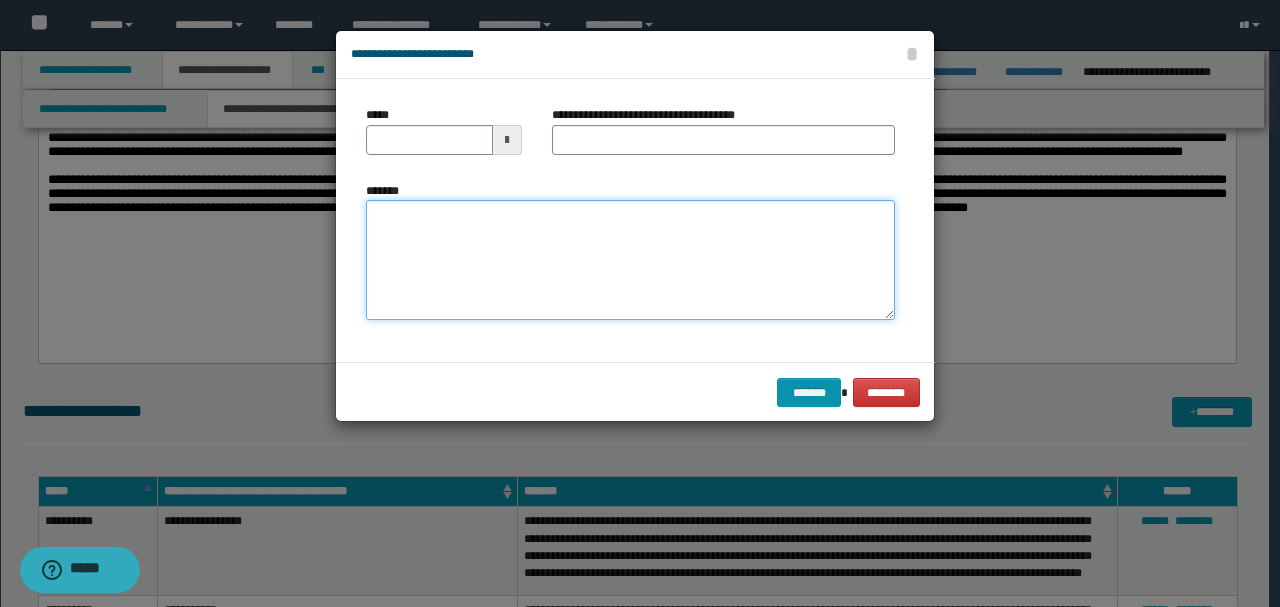 click on "*******" at bounding box center [630, 259] 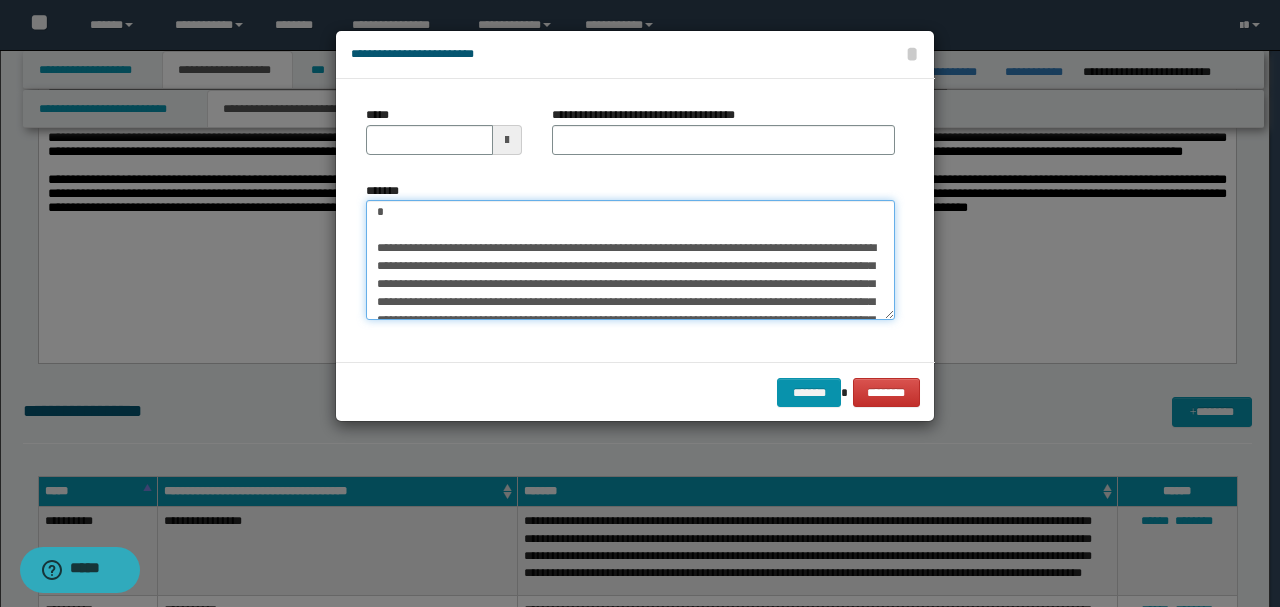 scroll, scrollTop: 0, scrollLeft: 0, axis: both 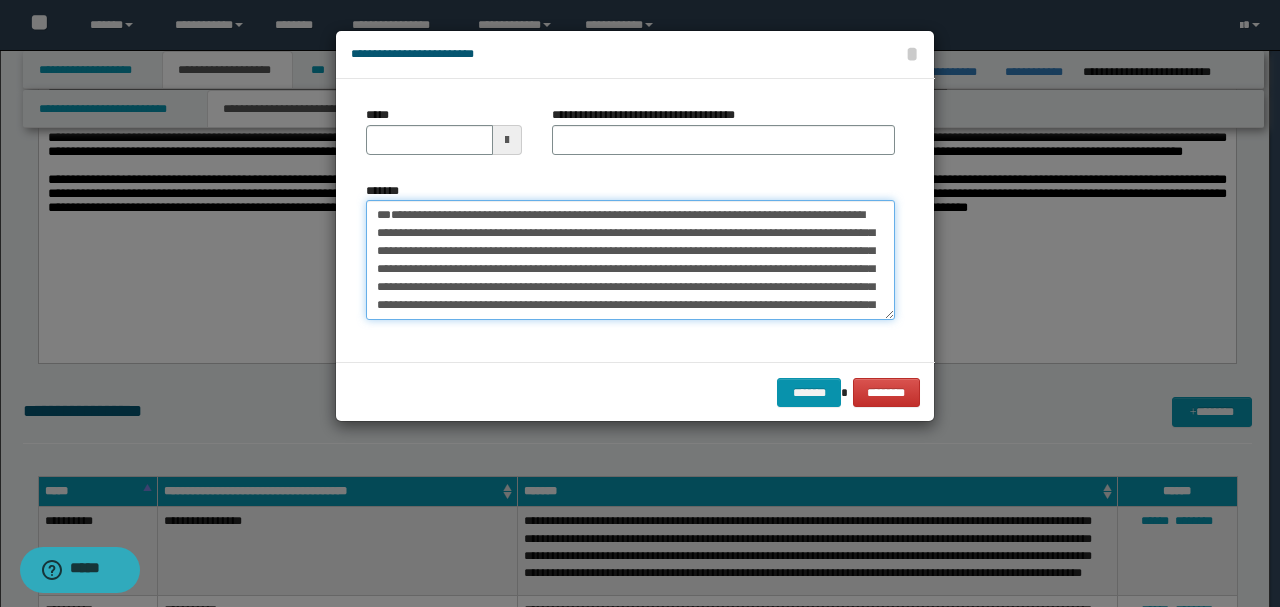 drag, startPoint x: 440, startPoint y: 251, endPoint x: 250, endPoint y: 95, distance: 245.83734 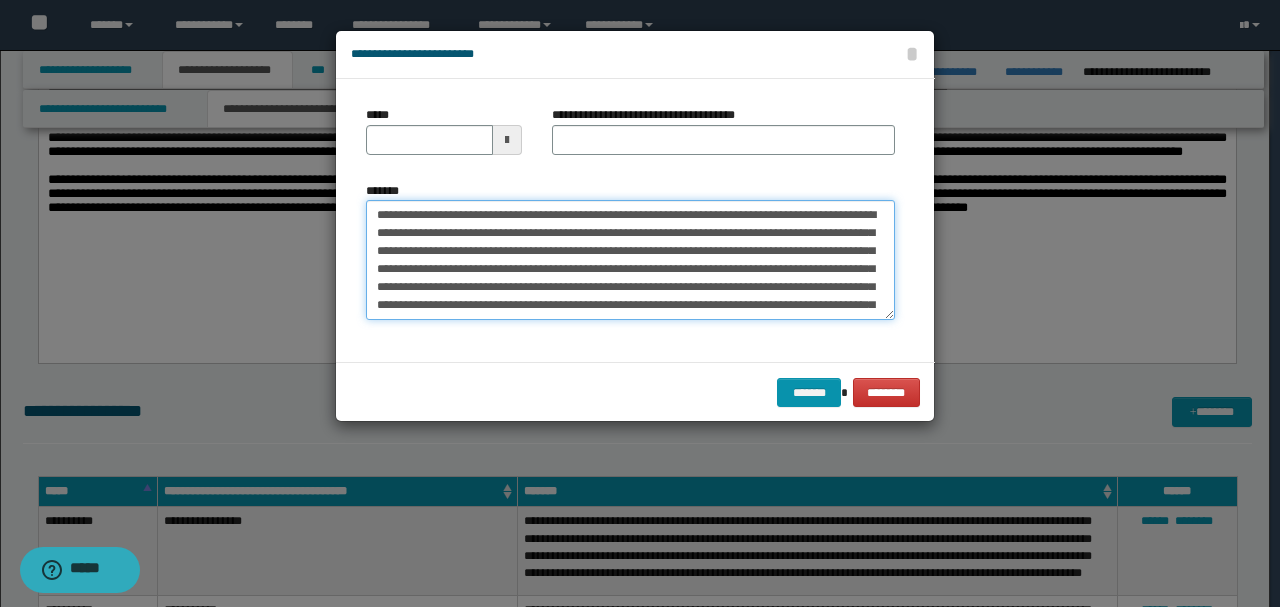 type 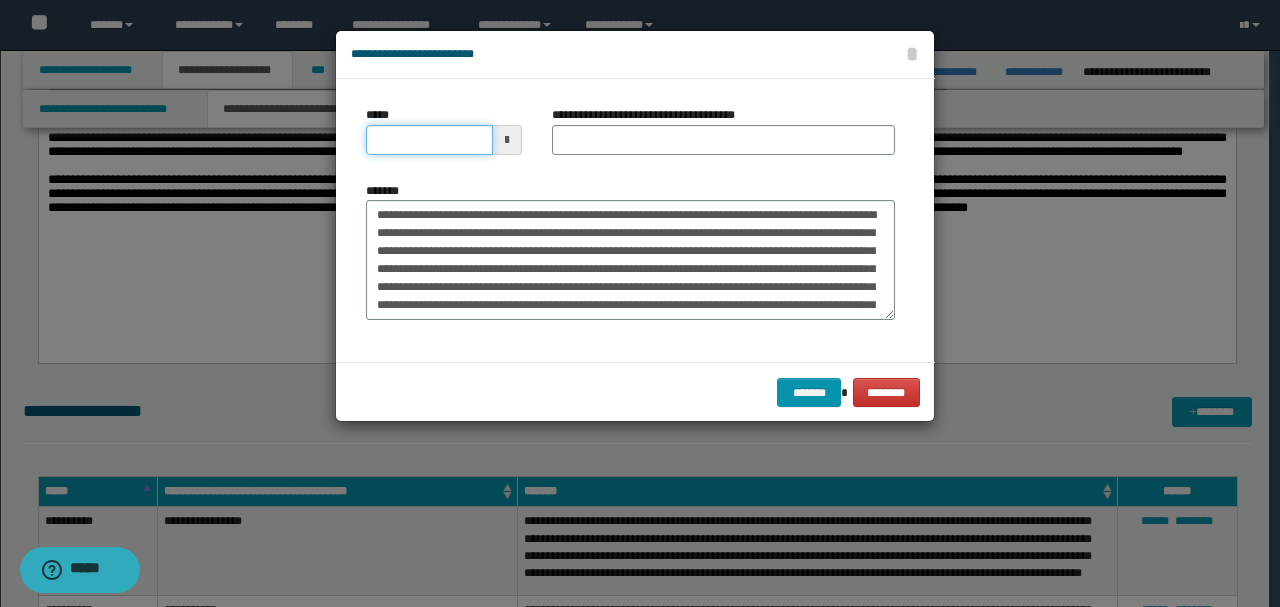 click on "*****" at bounding box center [429, 140] 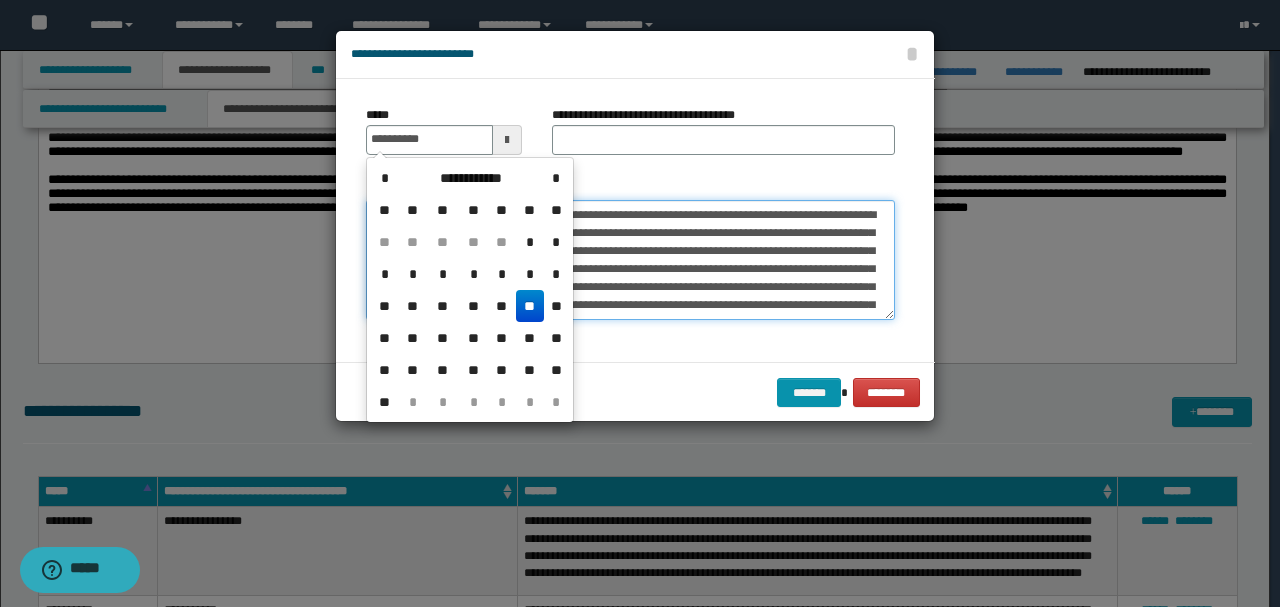 type on "**********" 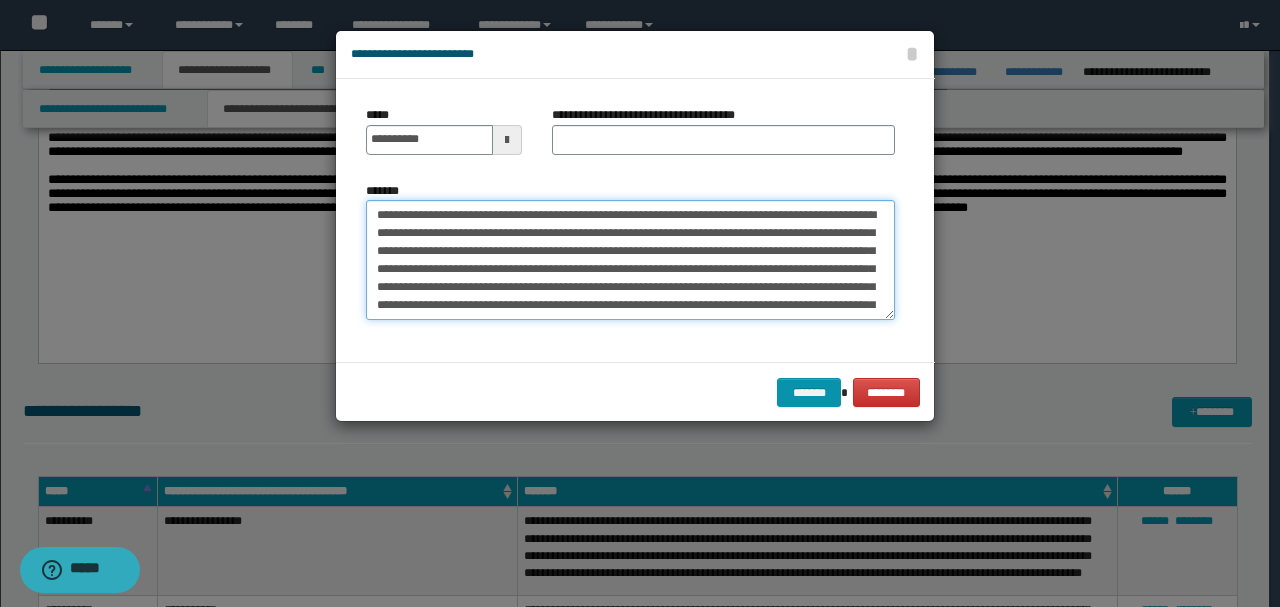 drag, startPoint x: 434, startPoint y: 214, endPoint x: 508, endPoint y: 168, distance: 87.13208 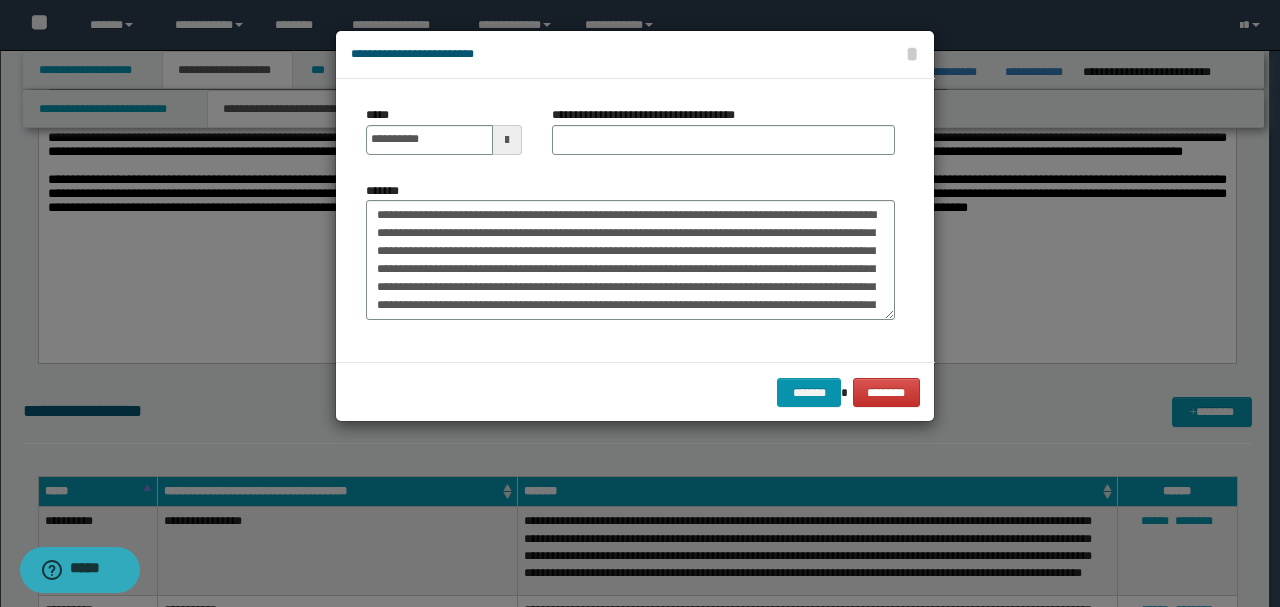 click on "**********" at bounding box center [723, 138] 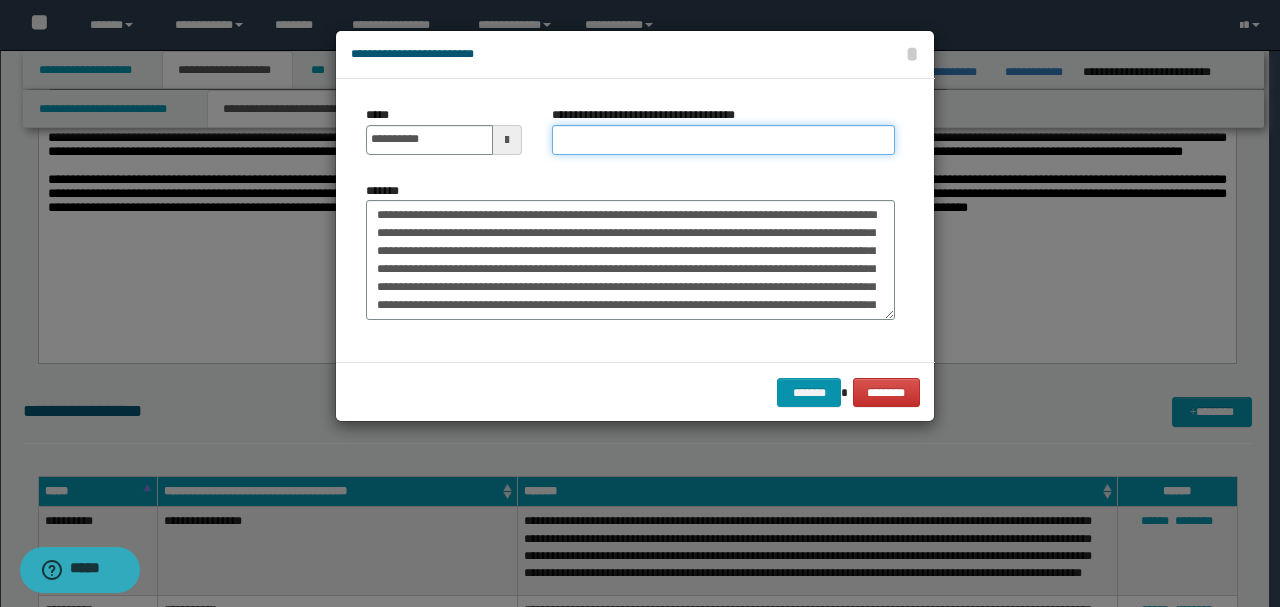 click on "**********" at bounding box center [723, 140] 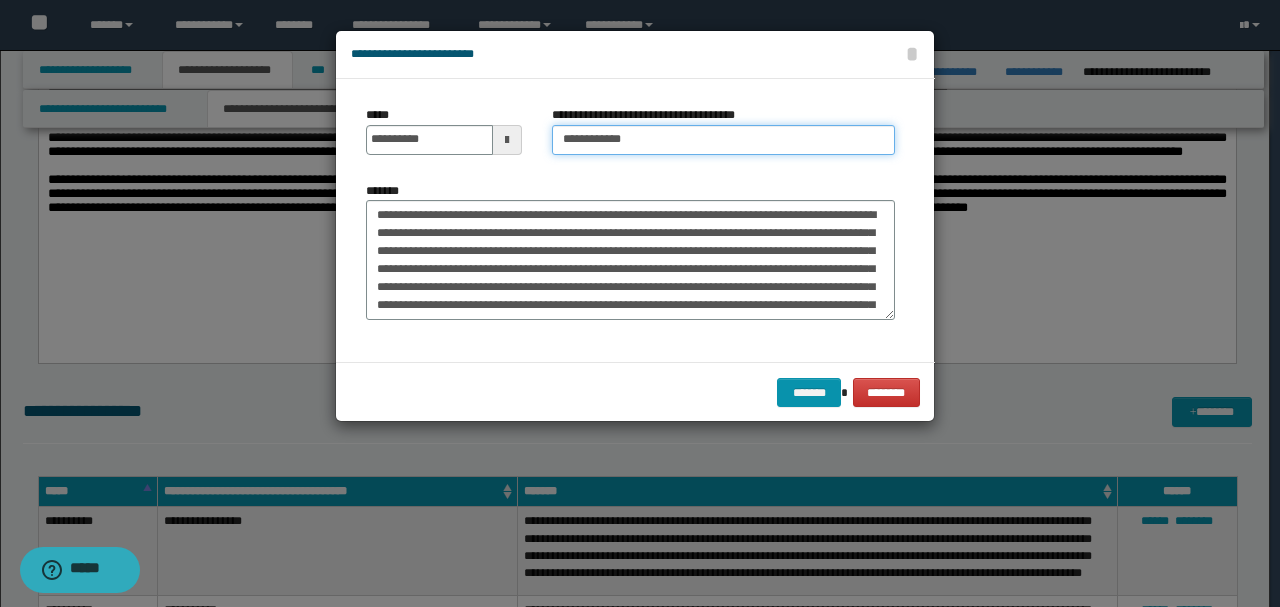 type on "**********" 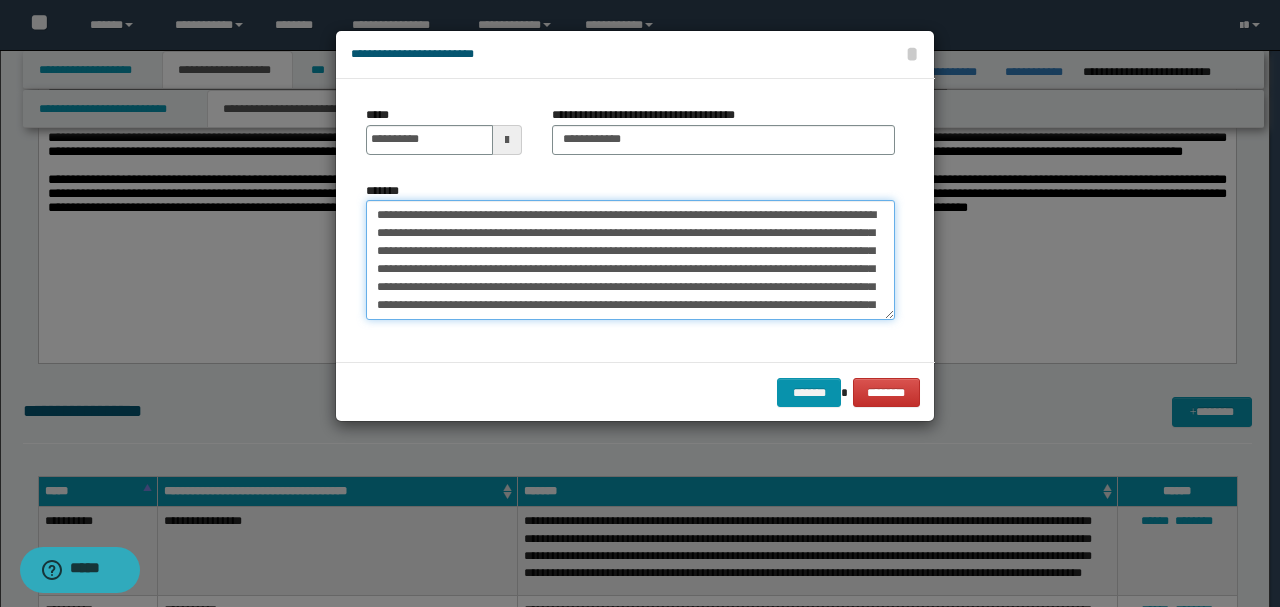 click on "*******" at bounding box center [630, 259] 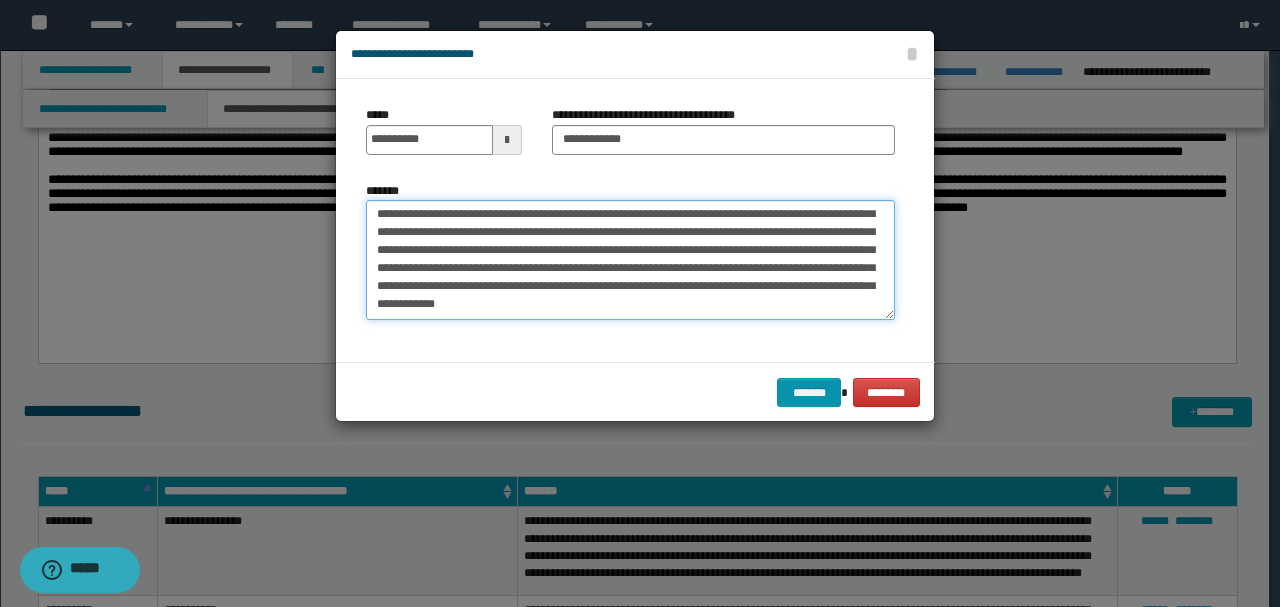 drag, startPoint x: 379, startPoint y: 280, endPoint x: 906, endPoint y: 511, distance: 575.40424 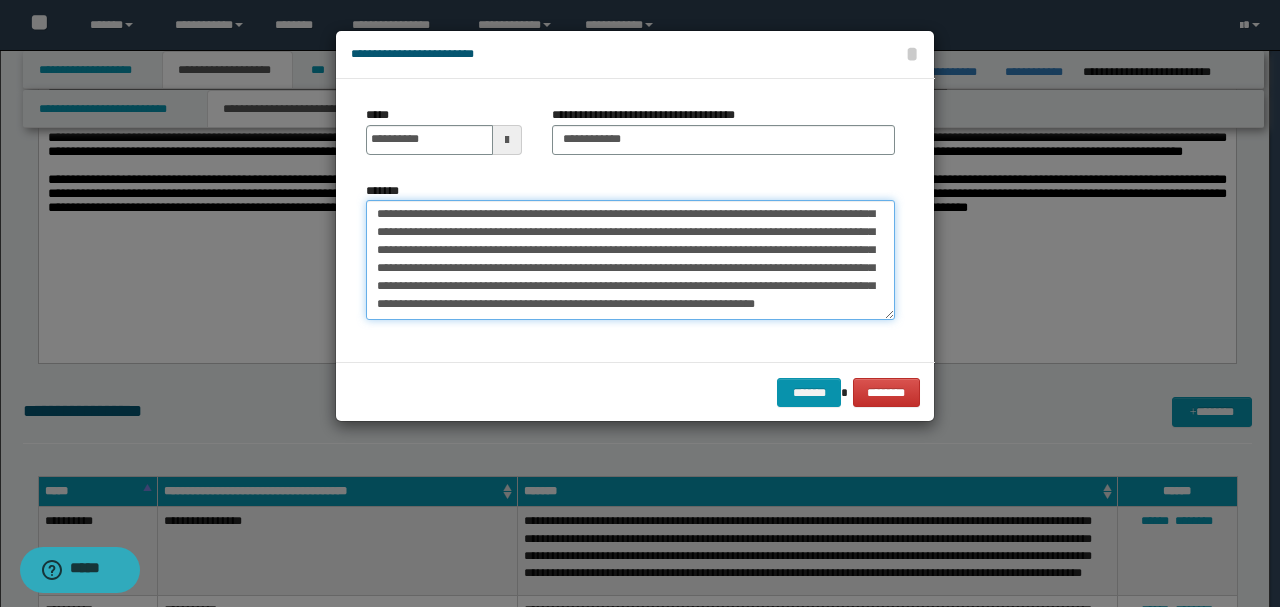 scroll, scrollTop: 108, scrollLeft: 0, axis: vertical 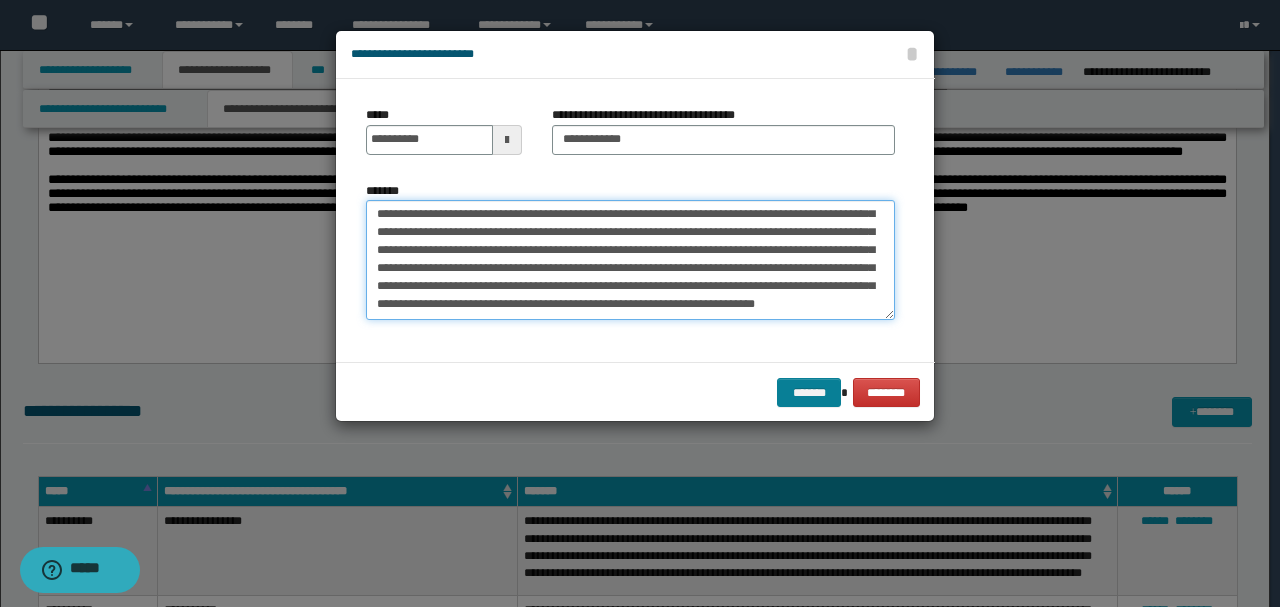 type on "**********" 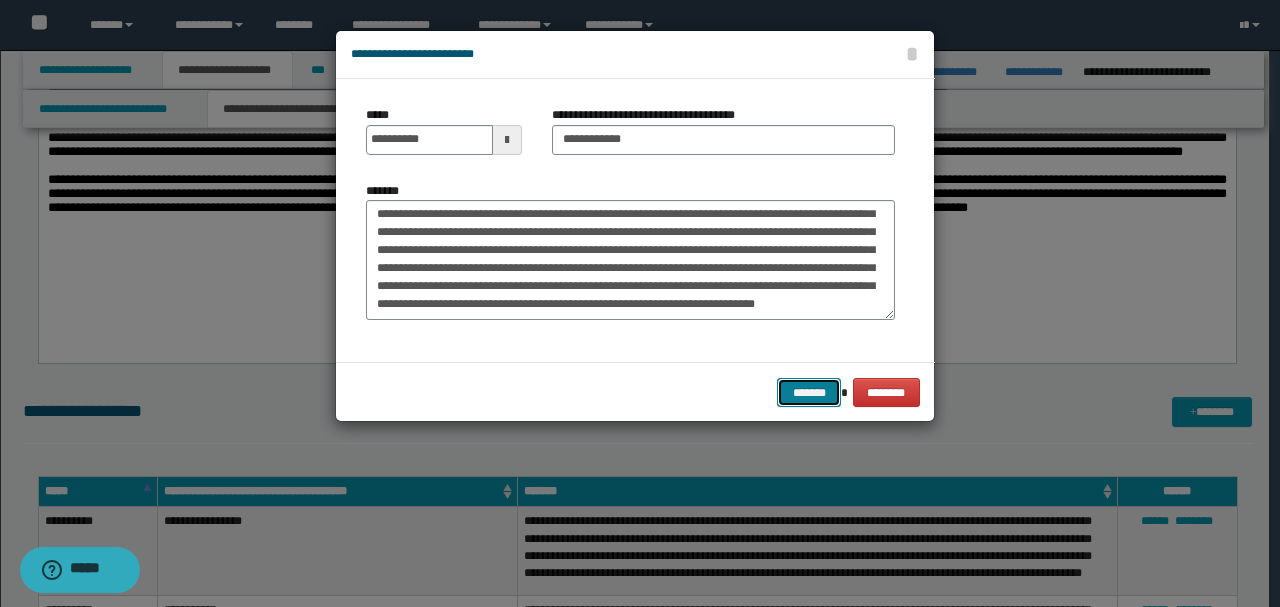 click on "*******" at bounding box center (809, 392) 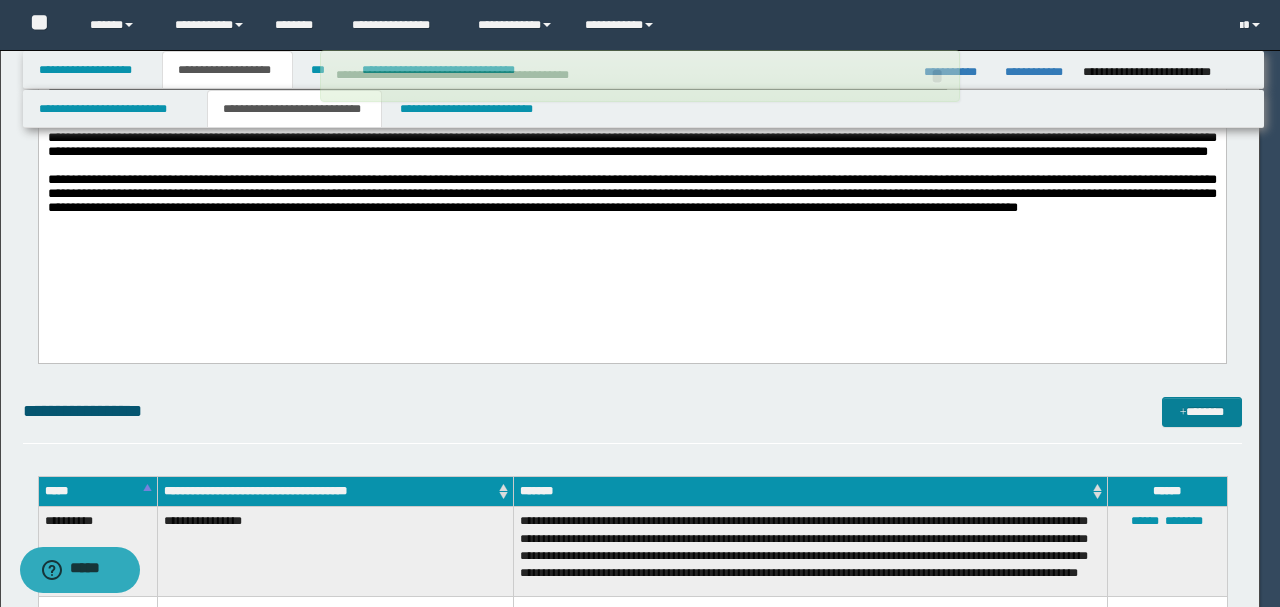 type 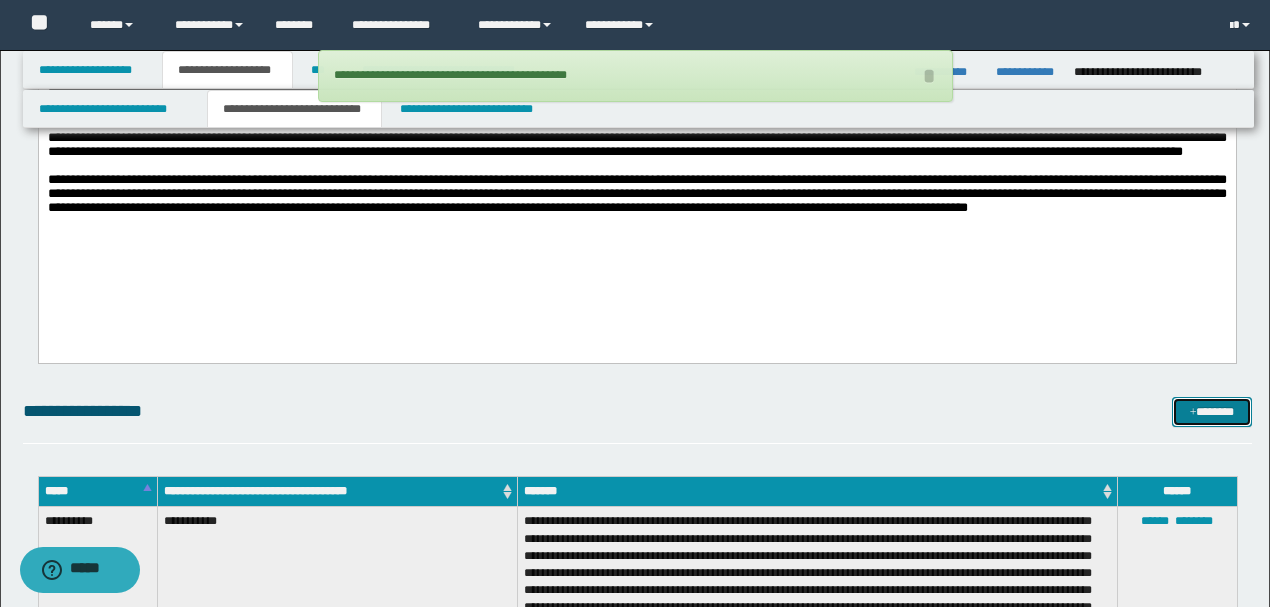 click on "*******" at bounding box center [1211, 411] 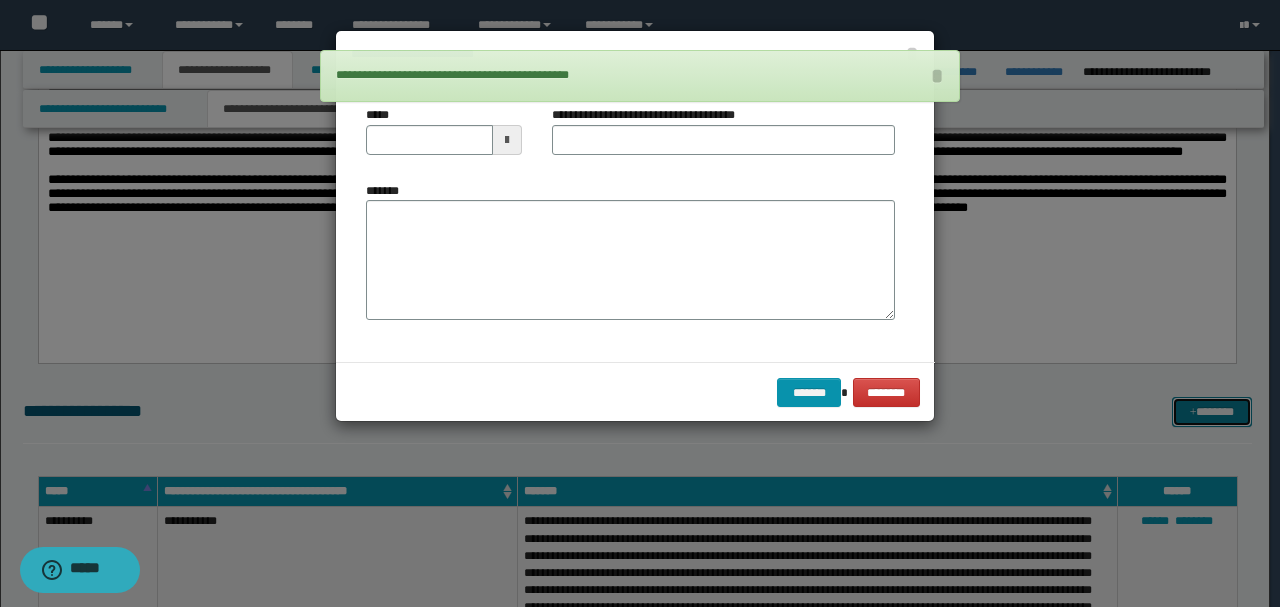 scroll, scrollTop: 0, scrollLeft: 0, axis: both 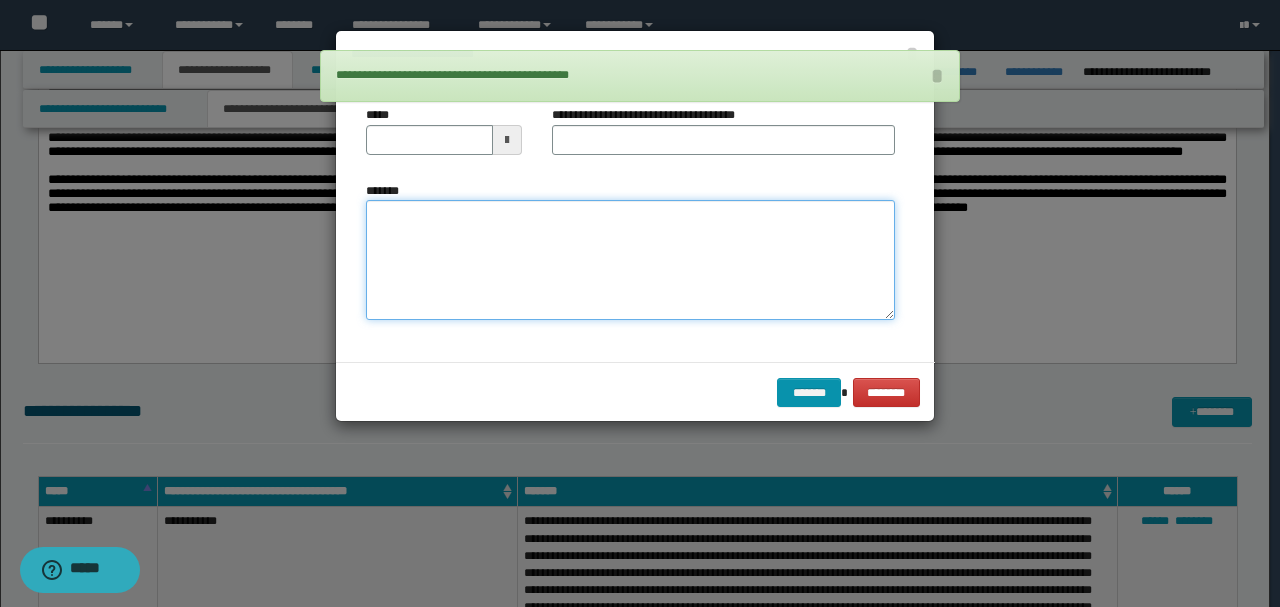 click on "*******" at bounding box center [630, 259] 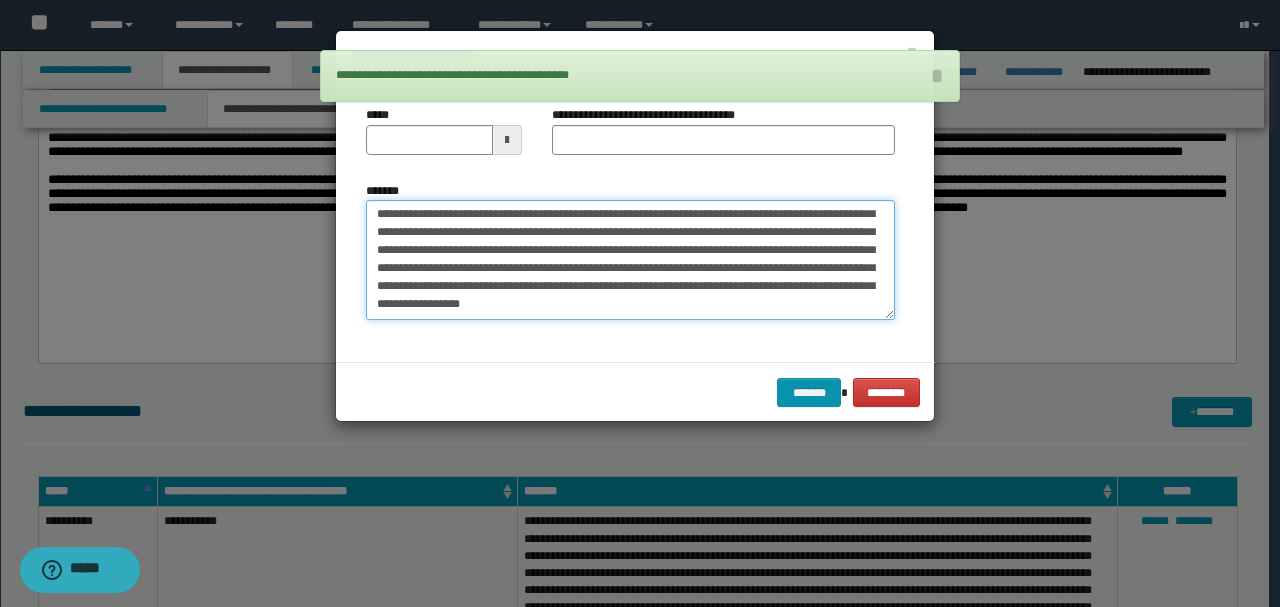 scroll, scrollTop: 52, scrollLeft: 0, axis: vertical 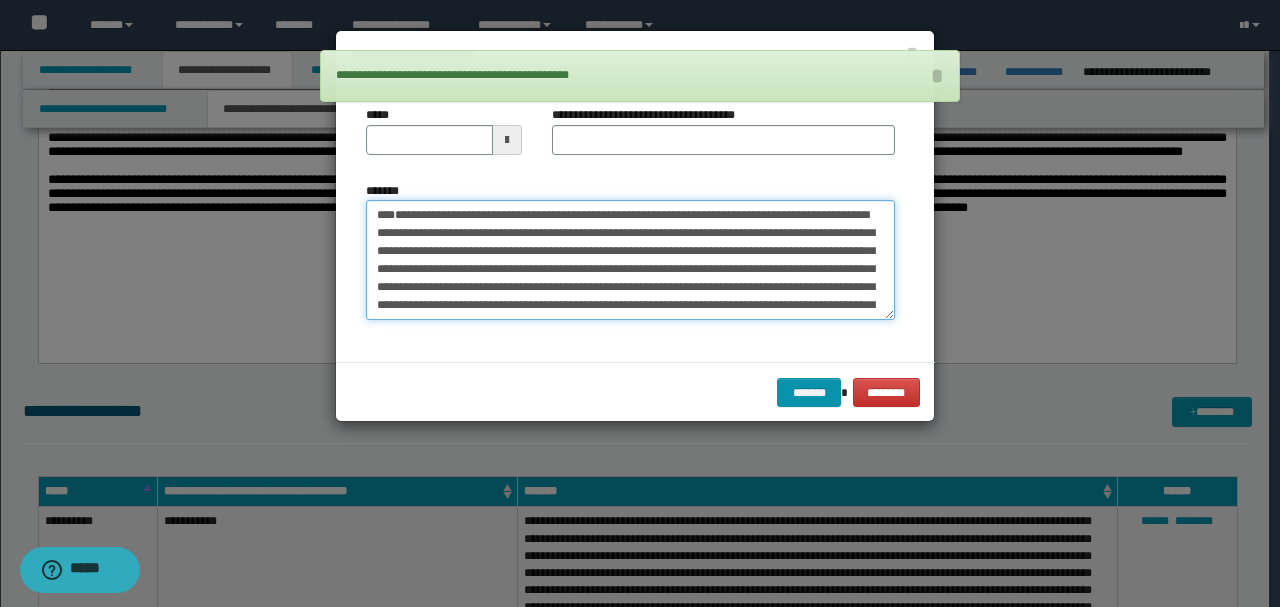 drag, startPoint x: 442, startPoint y: 266, endPoint x: 367, endPoint y: 155, distance: 133.96268 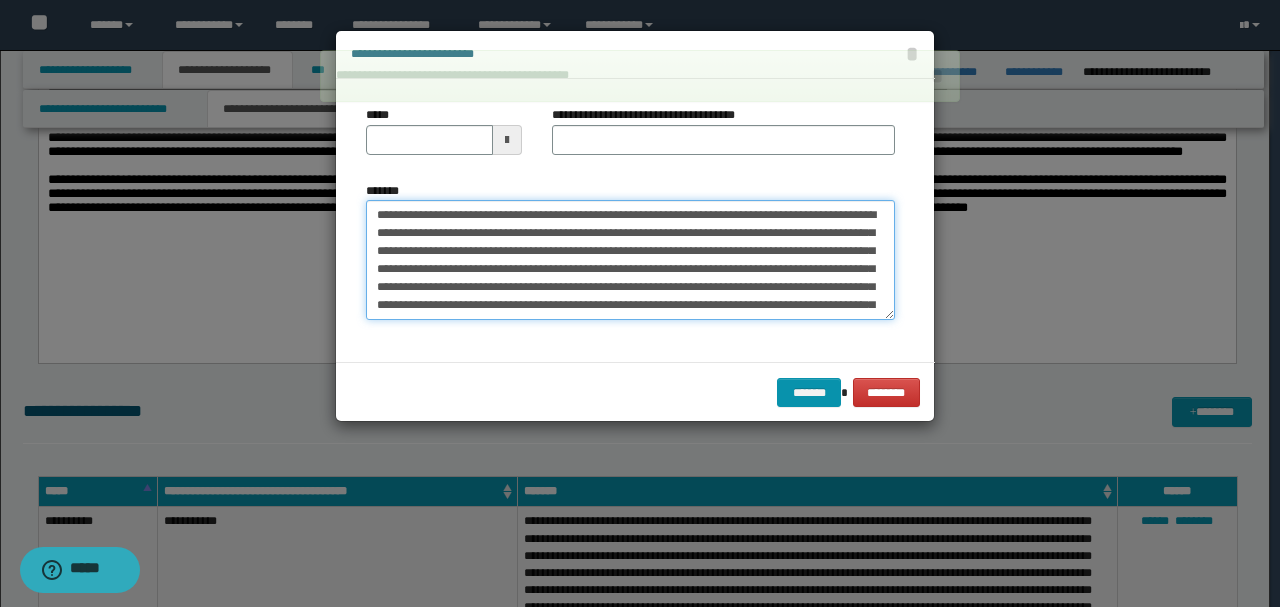 type on "**********" 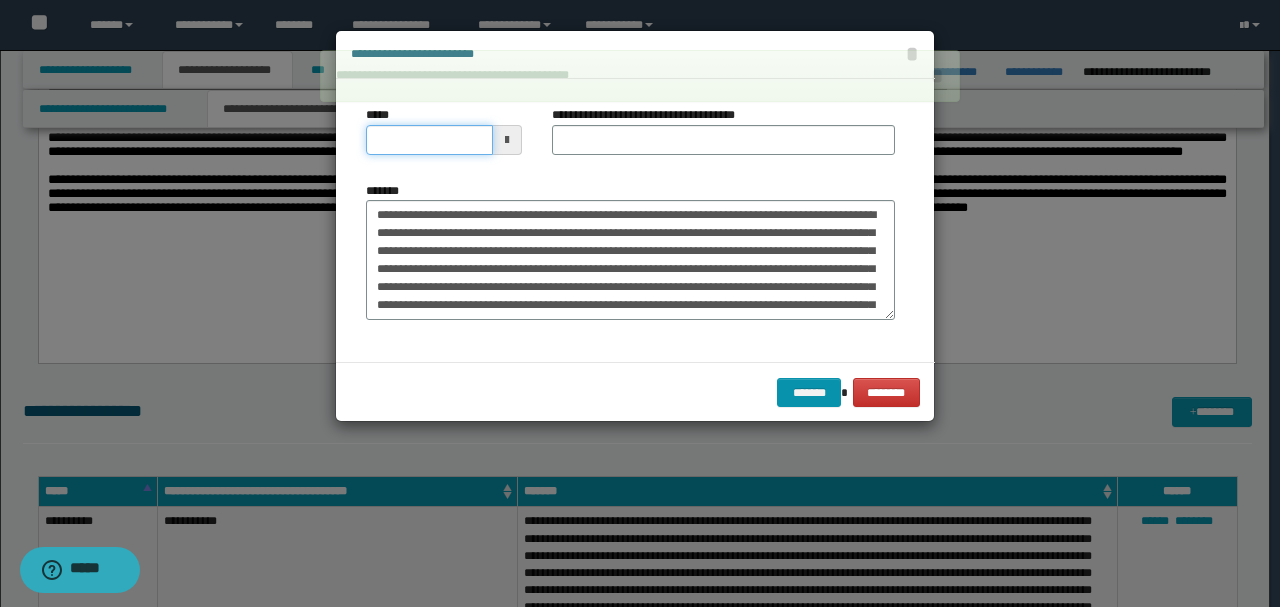 click on "*****" at bounding box center [429, 140] 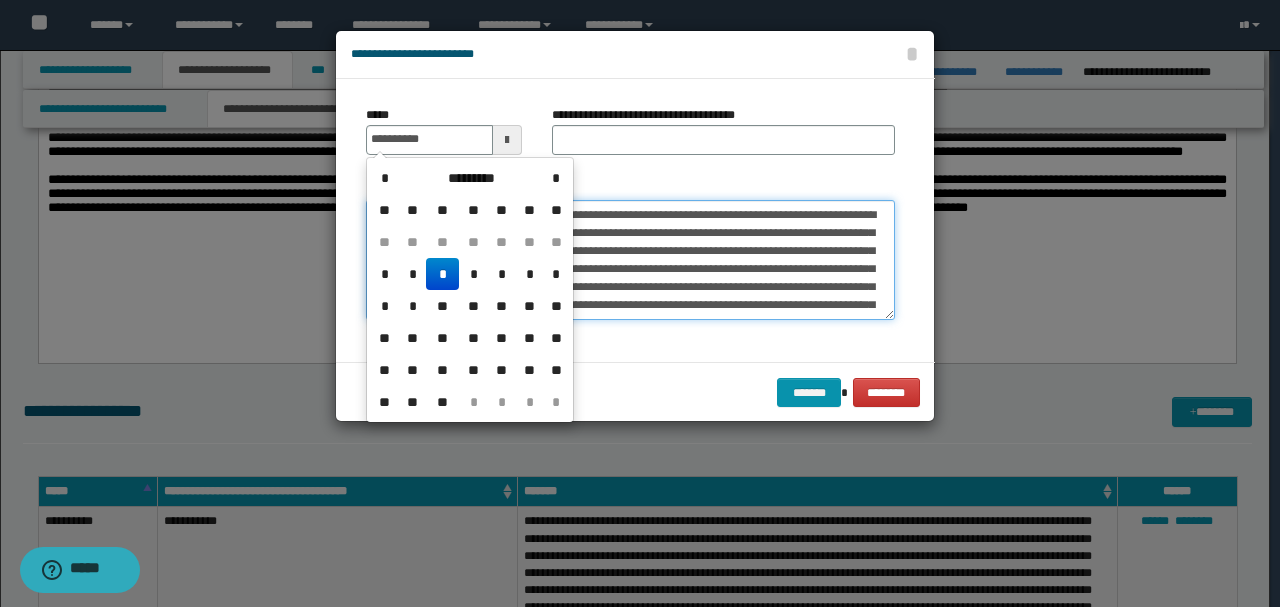 type on "**********" 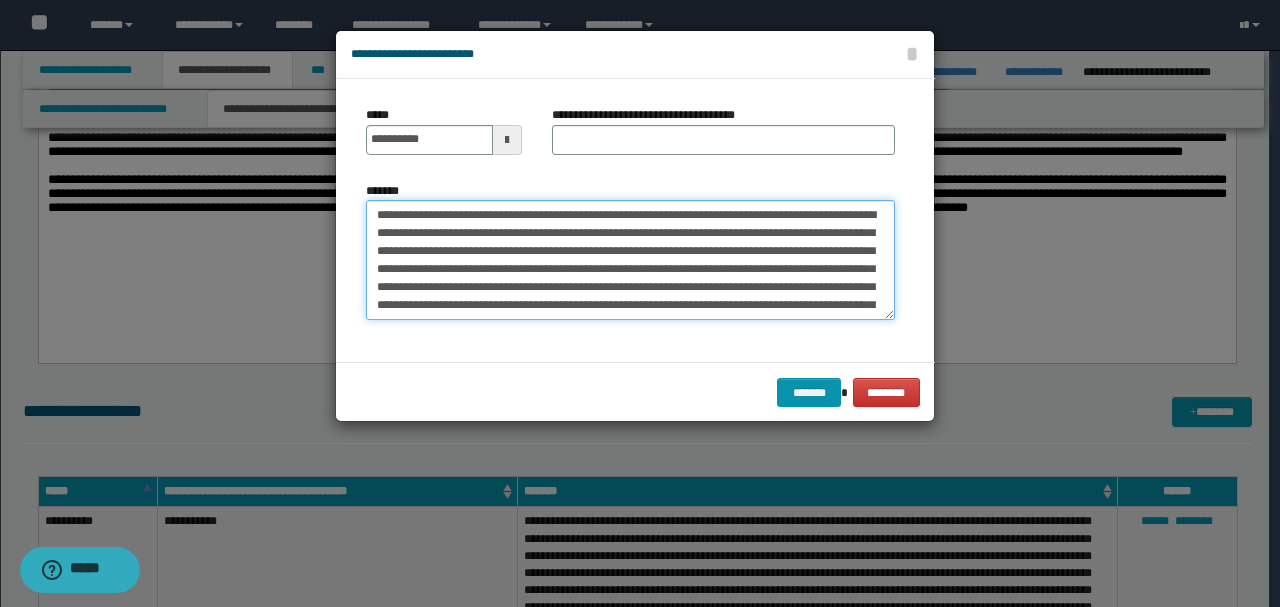 click on "**********" at bounding box center (630, 259) 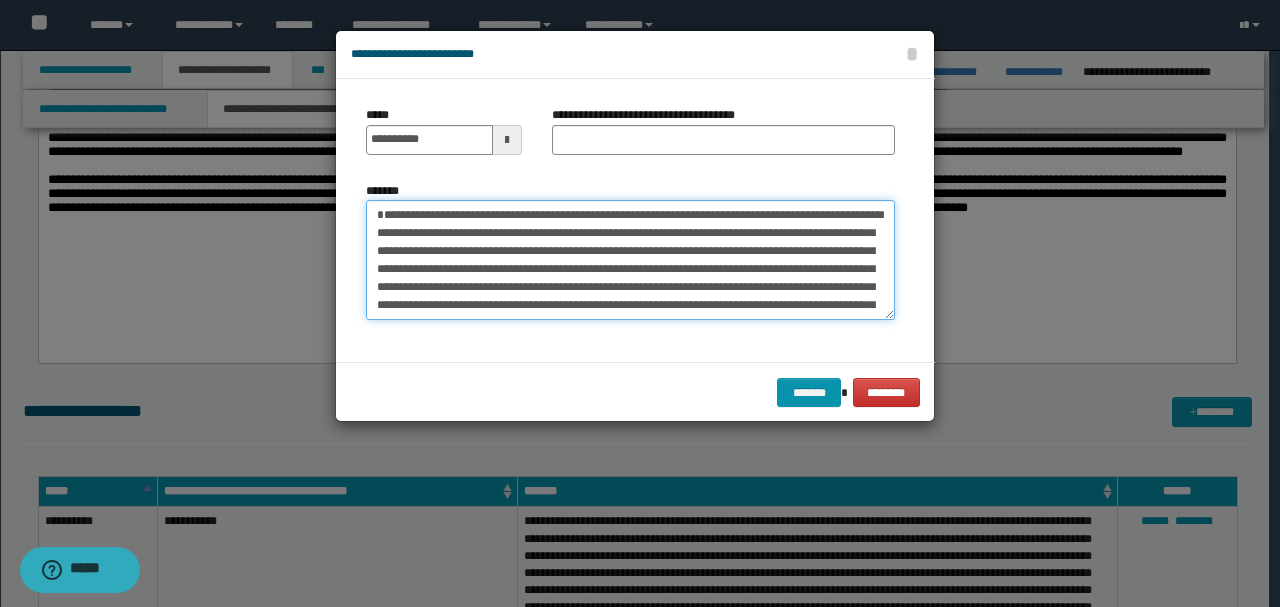 type on "**********" 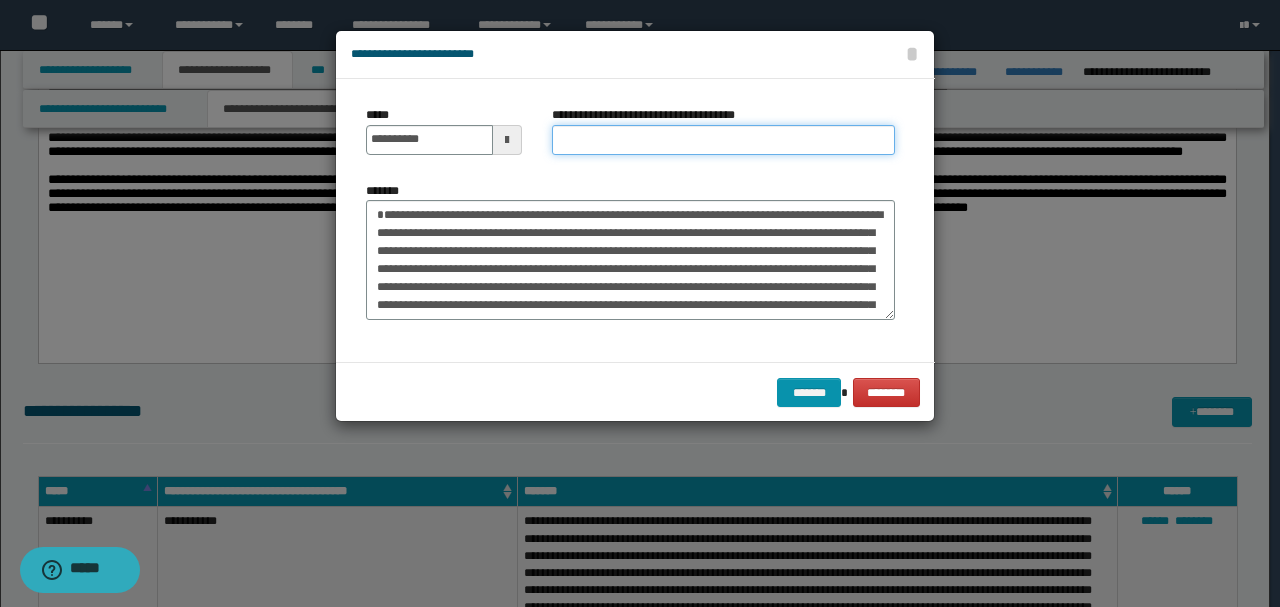drag, startPoint x: 594, startPoint y: 128, endPoint x: 566, endPoint y: 148, distance: 34.4093 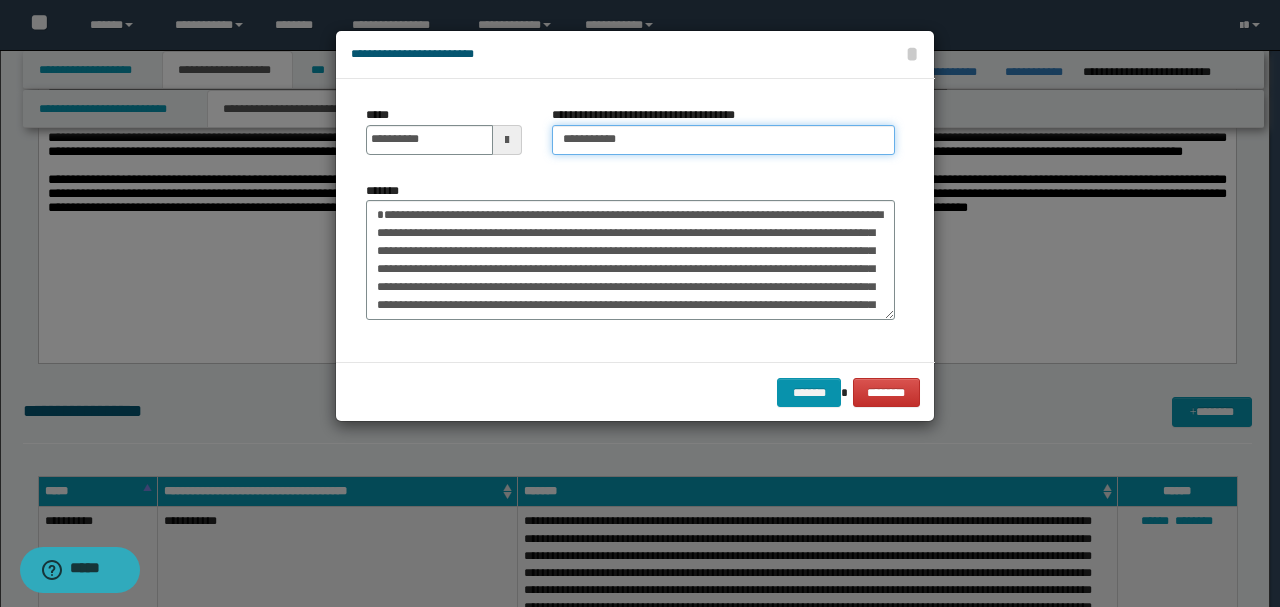type on "**********" 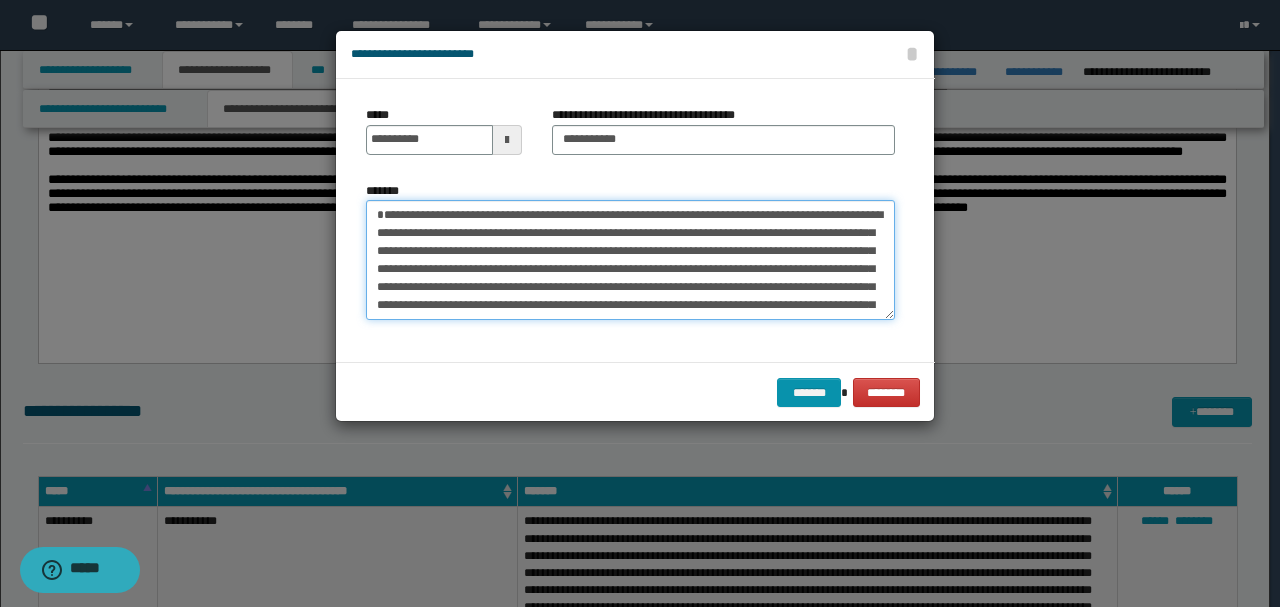 click on "**********" at bounding box center [630, 259] 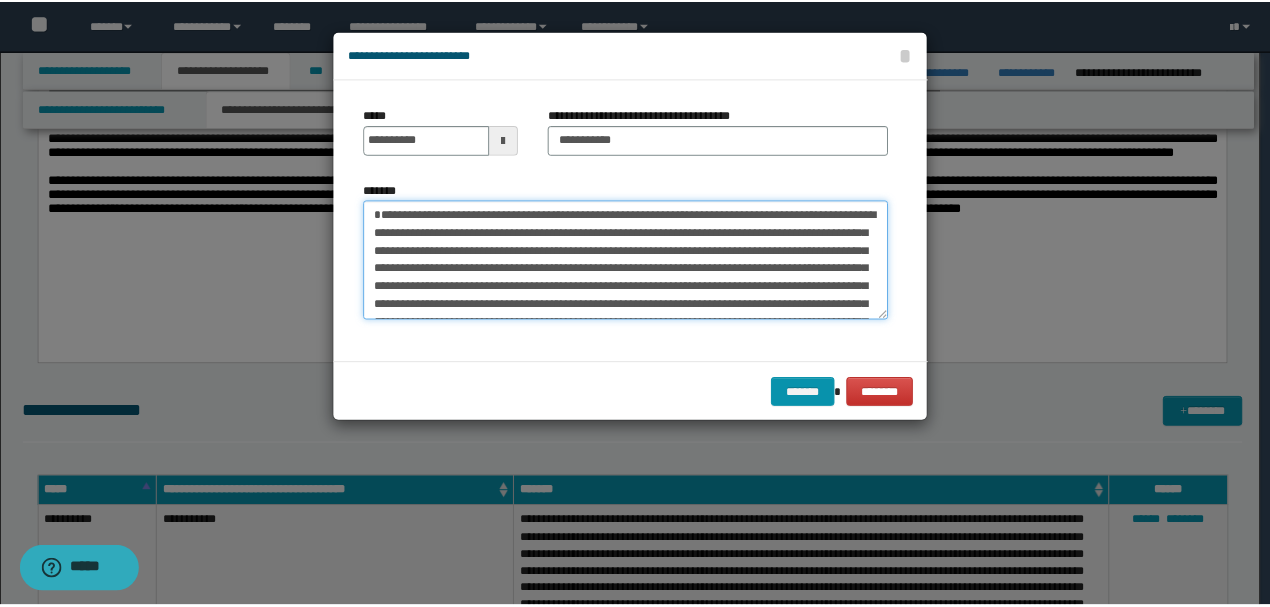 scroll, scrollTop: 54, scrollLeft: 0, axis: vertical 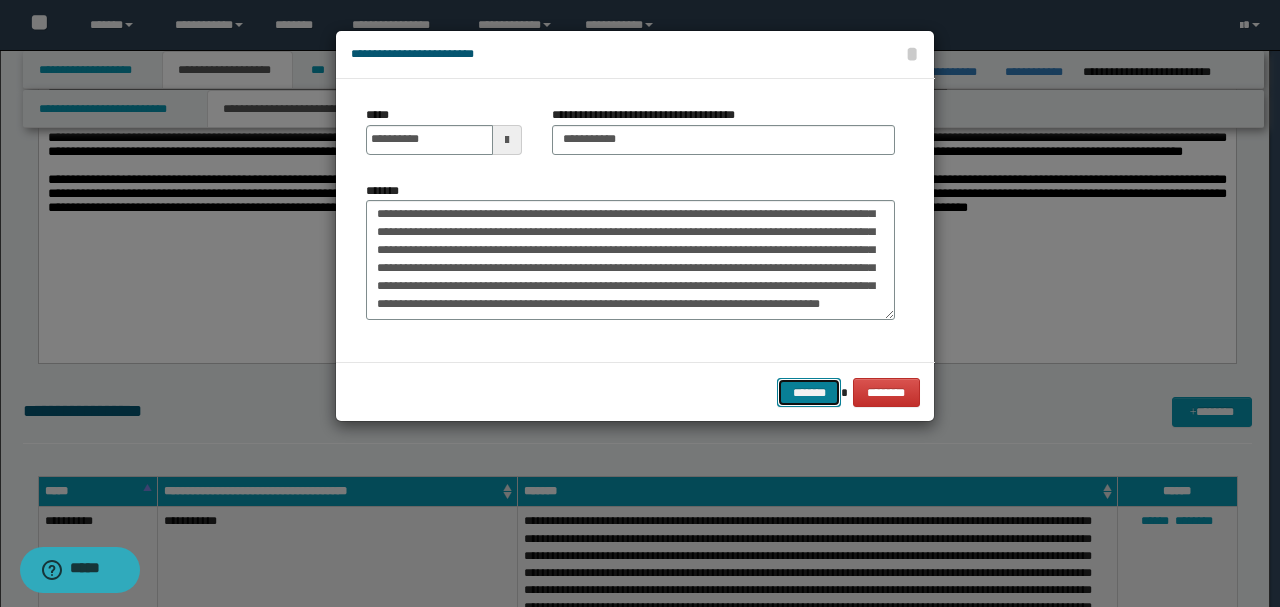 click on "*******" at bounding box center (809, 392) 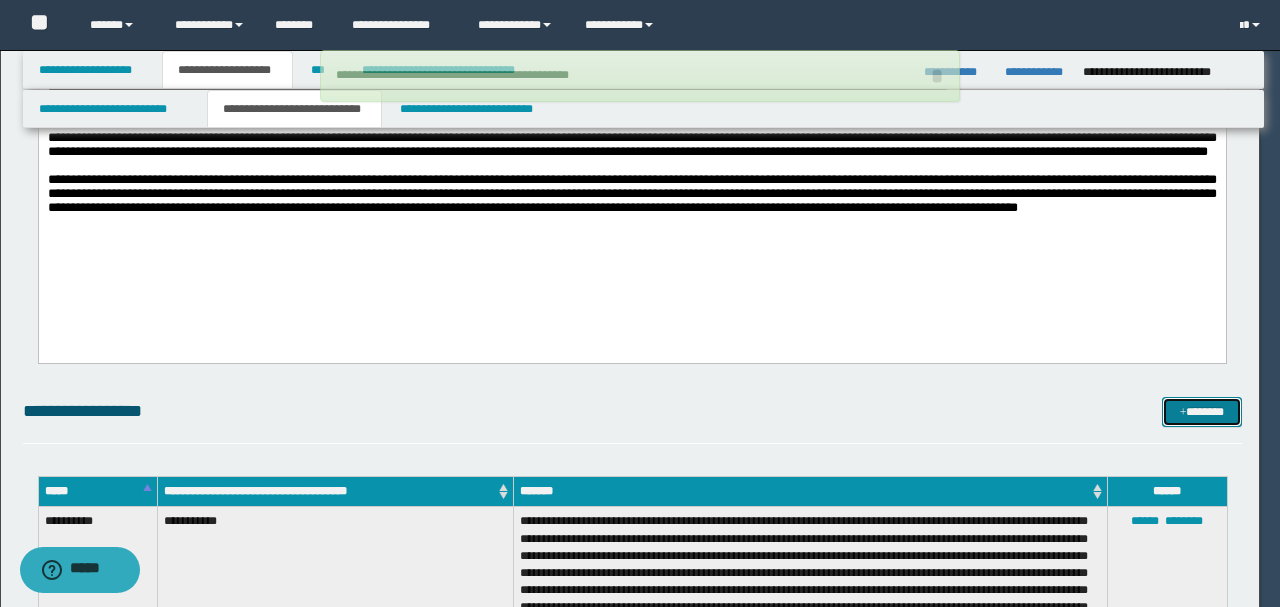 type 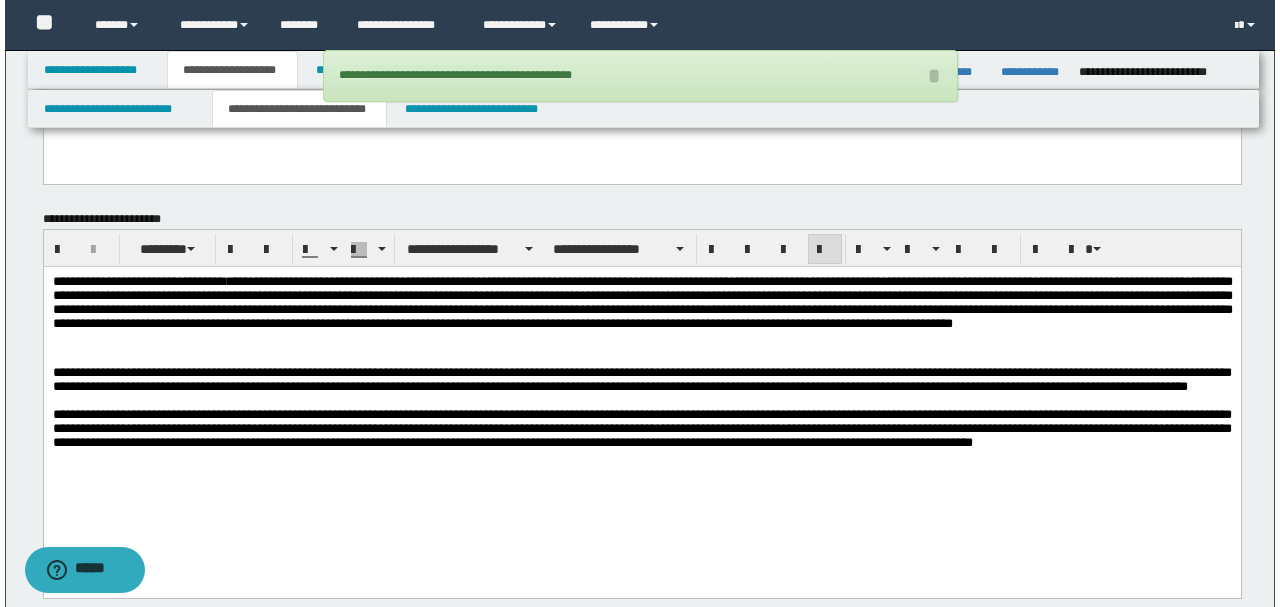 scroll, scrollTop: 3400, scrollLeft: 0, axis: vertical 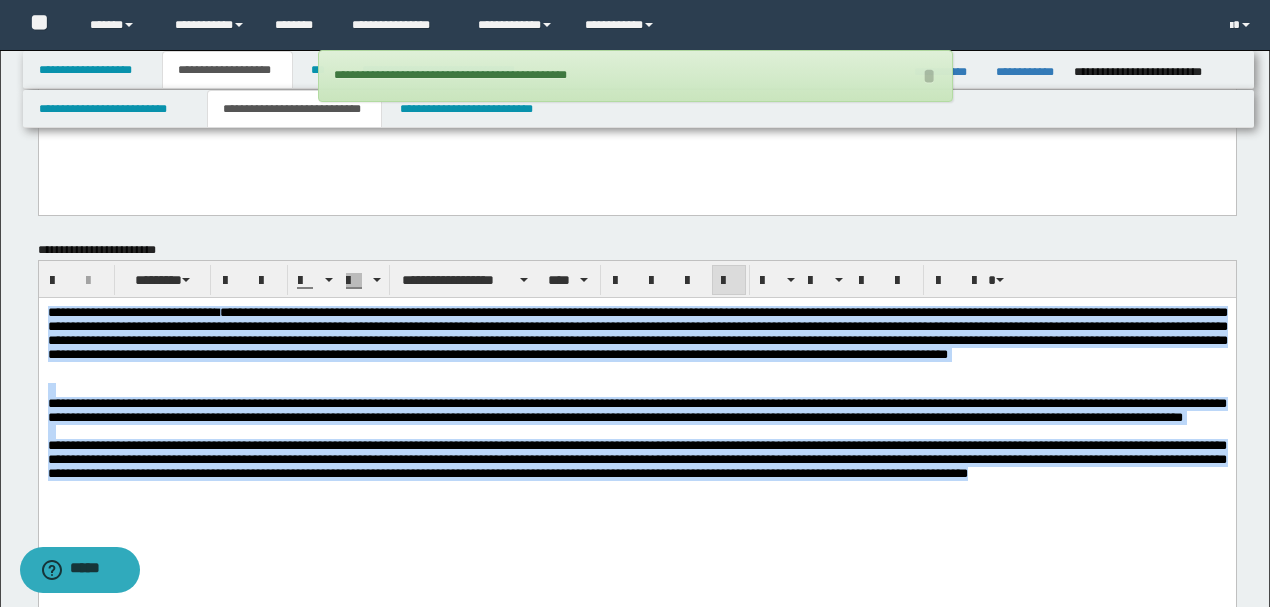 drag, startPoint x: 178, startPoint y: 510, endPoint x: 0, endPoint y: 221, distance: 339.4186 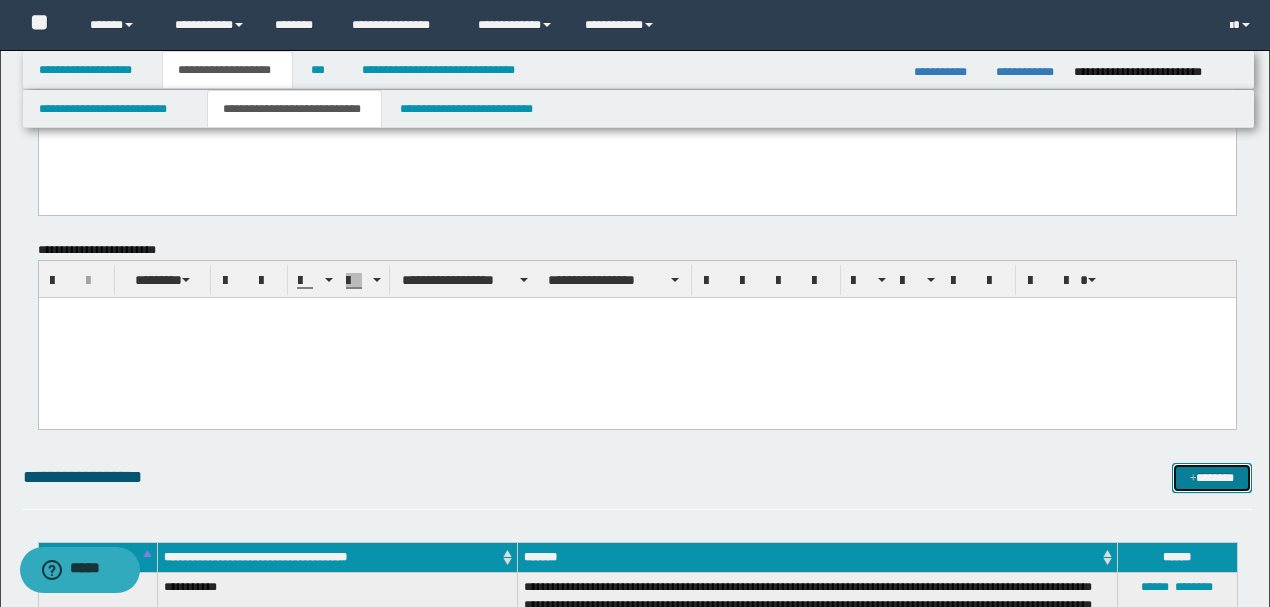 click on "*******" at bounding box center [1211, 477] 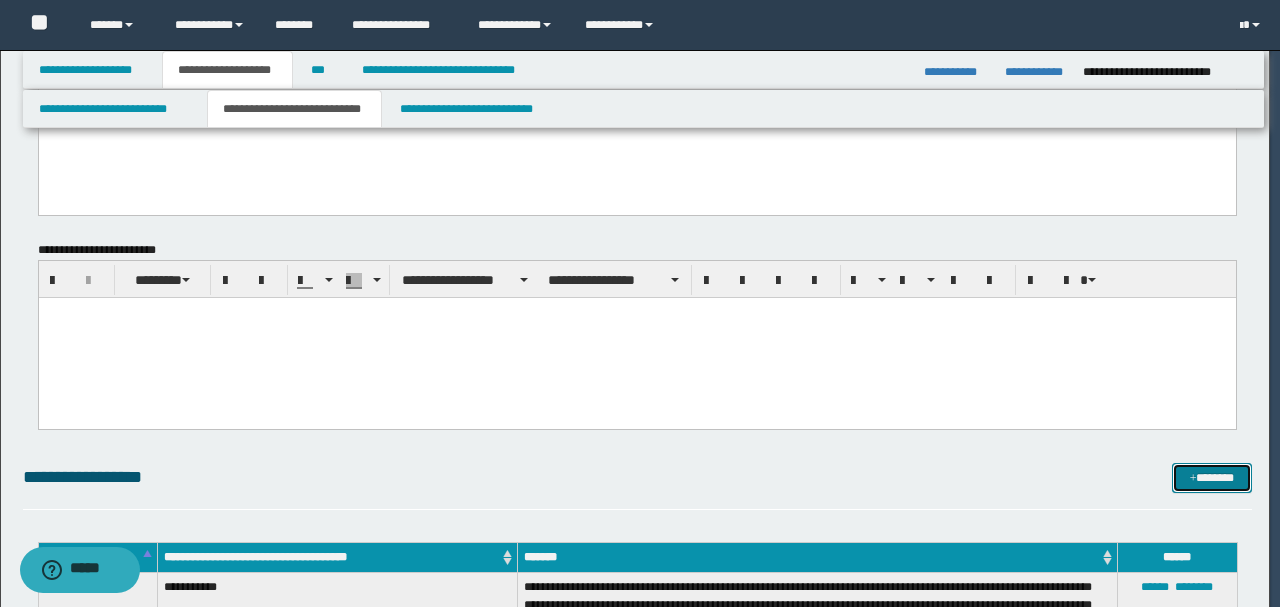 scroll, scrollTop: 0, scrollLeft: 0, axis: both 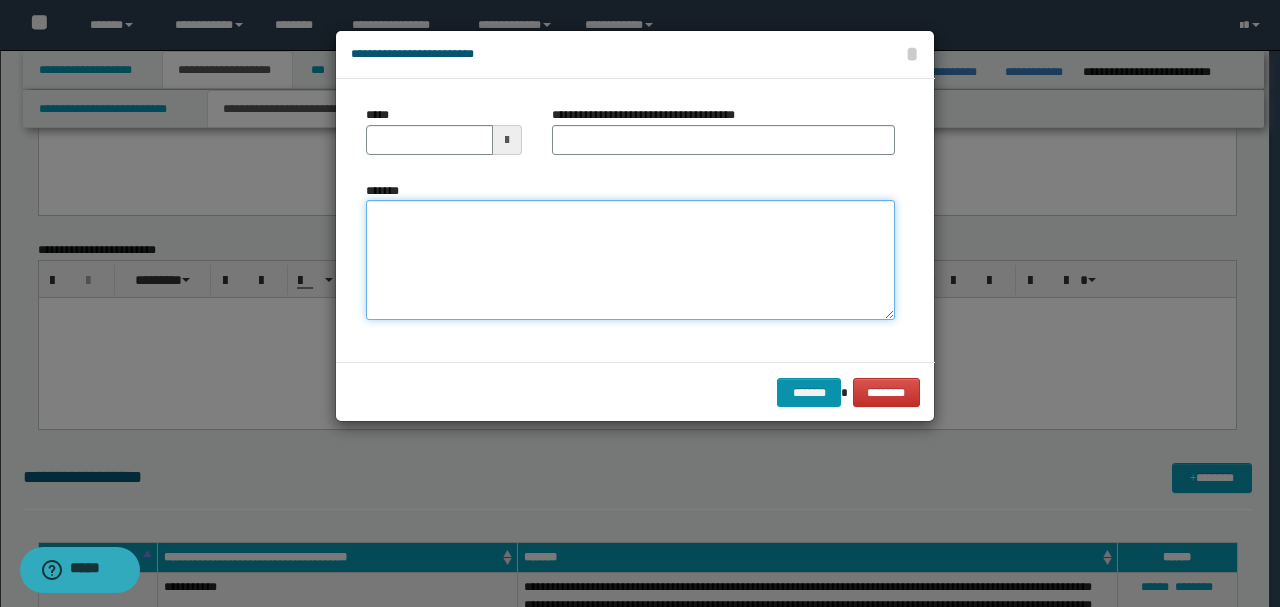 click on "*******" at bounding box center [630, 259] 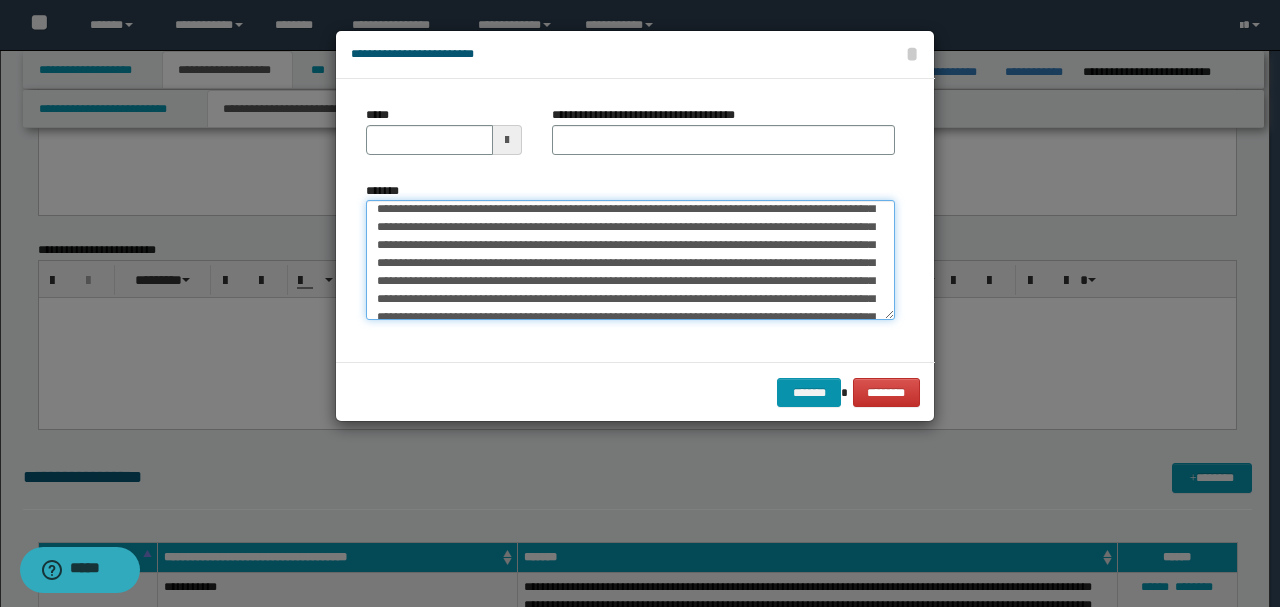 scroll, scrollTop: 4, scrollLeft: 0, axis: vertical 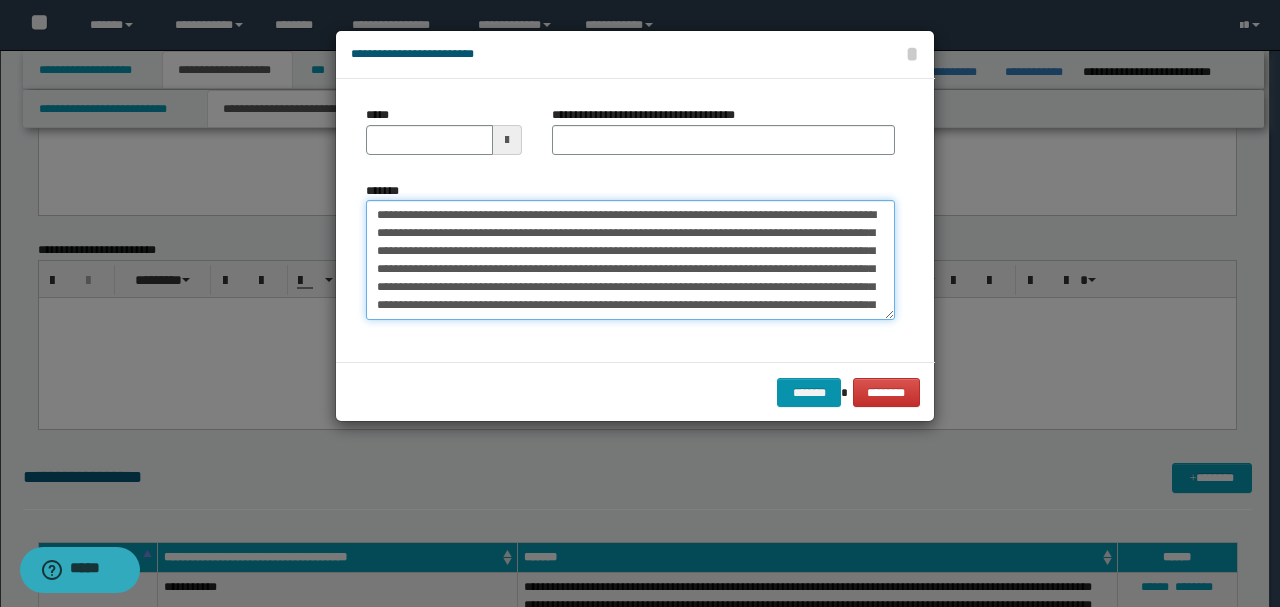 type on "[FIRST] [LAST] [MIDDLE INITIAL]
[ADDRESS]
[CITY], [STATE] [ZIP]
[COUNTRY]
[PHONE]
[EMAIL]..." 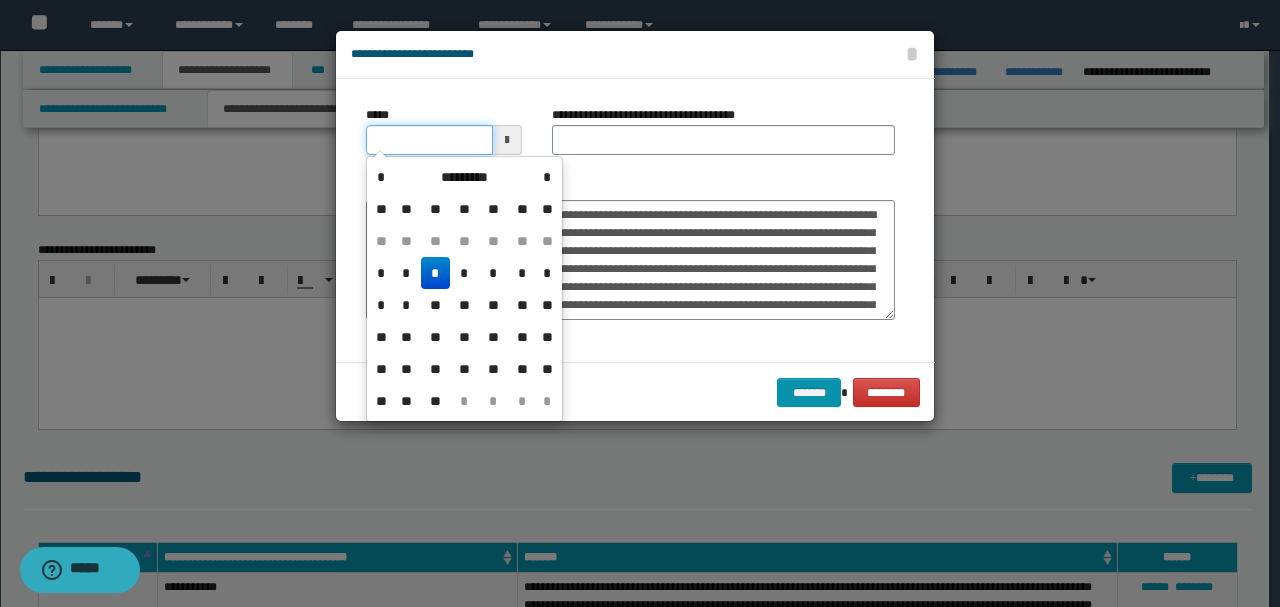 click on "*****" at bounding box center [429, 140] 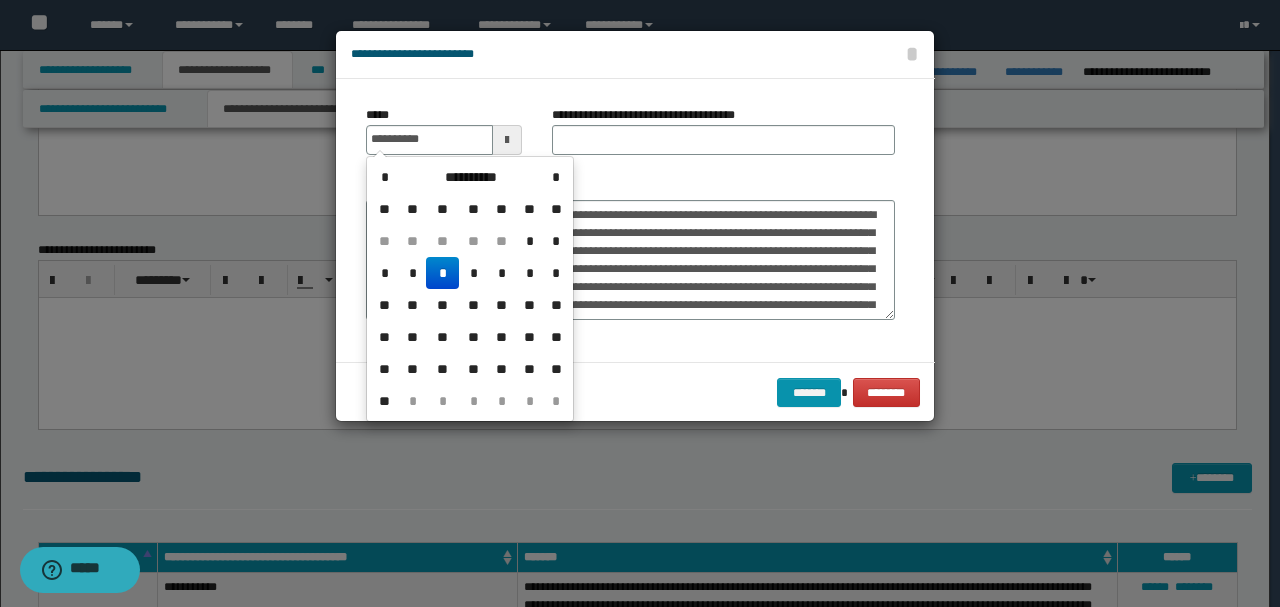 type on "**********" 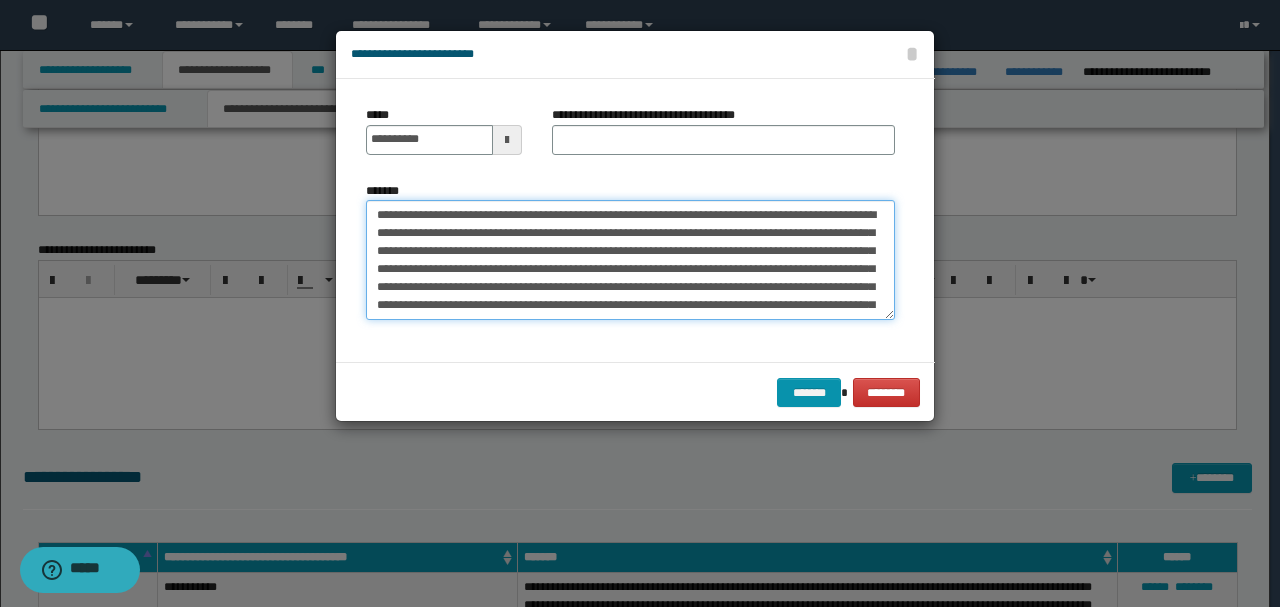 drag, startPoint x: 467, startPoint y: 213, endPoint x: 565, endPoint y: 168, distance: 107.837845 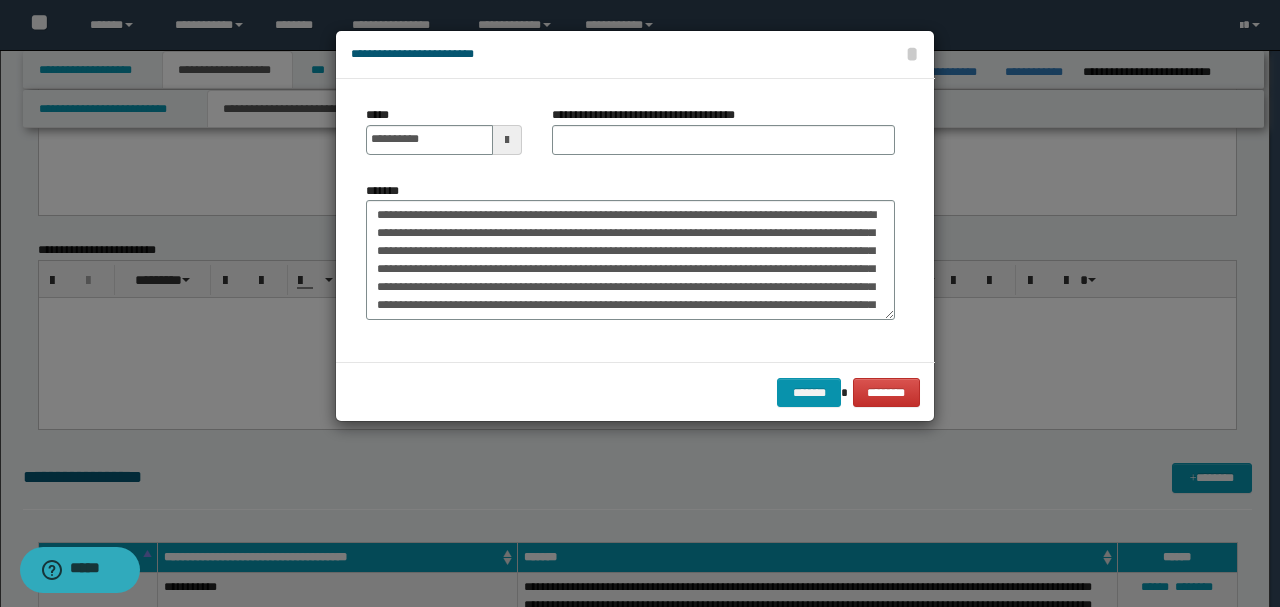 click on "**********" at bounding box center (723, 138) 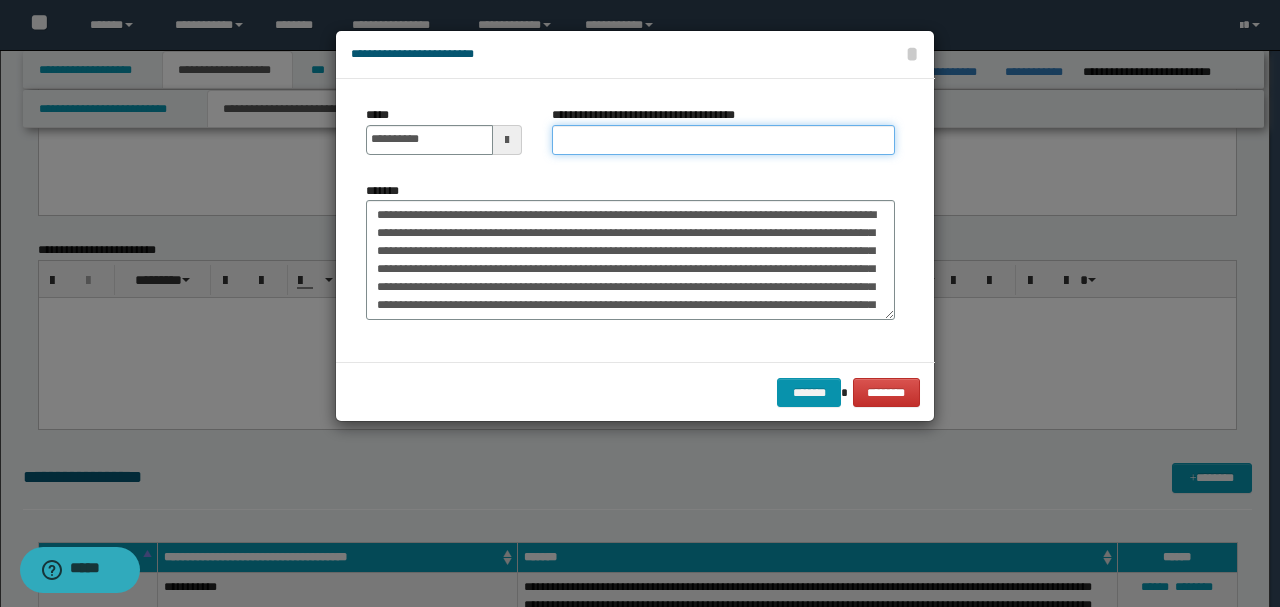 paste on "**********" 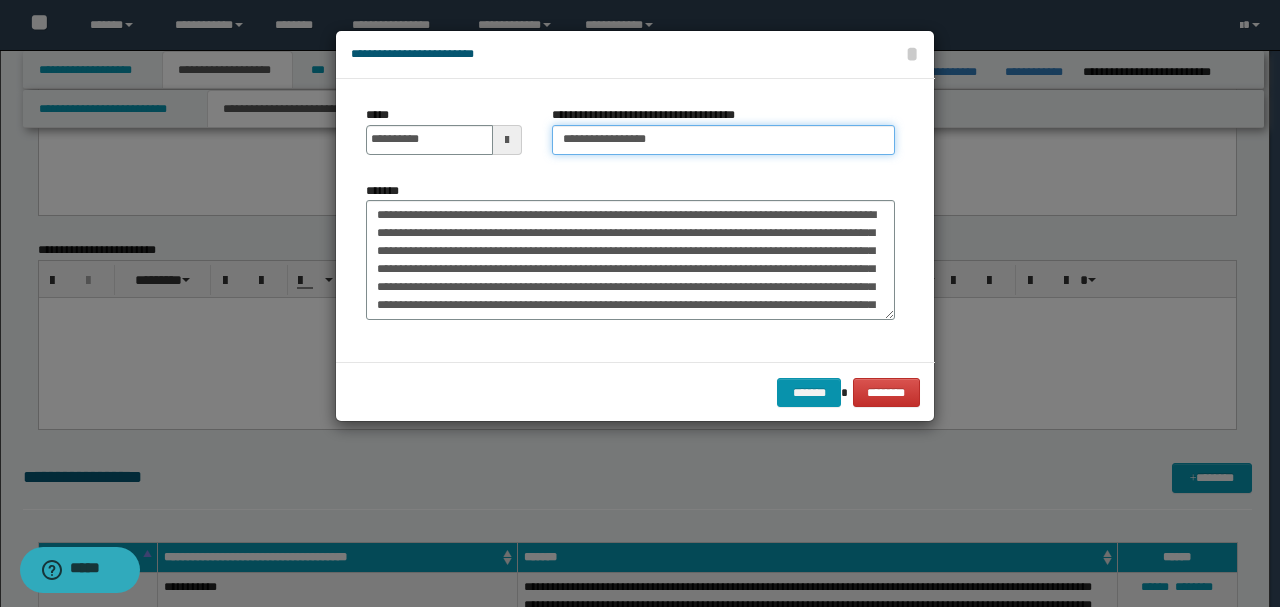 type on "**********" 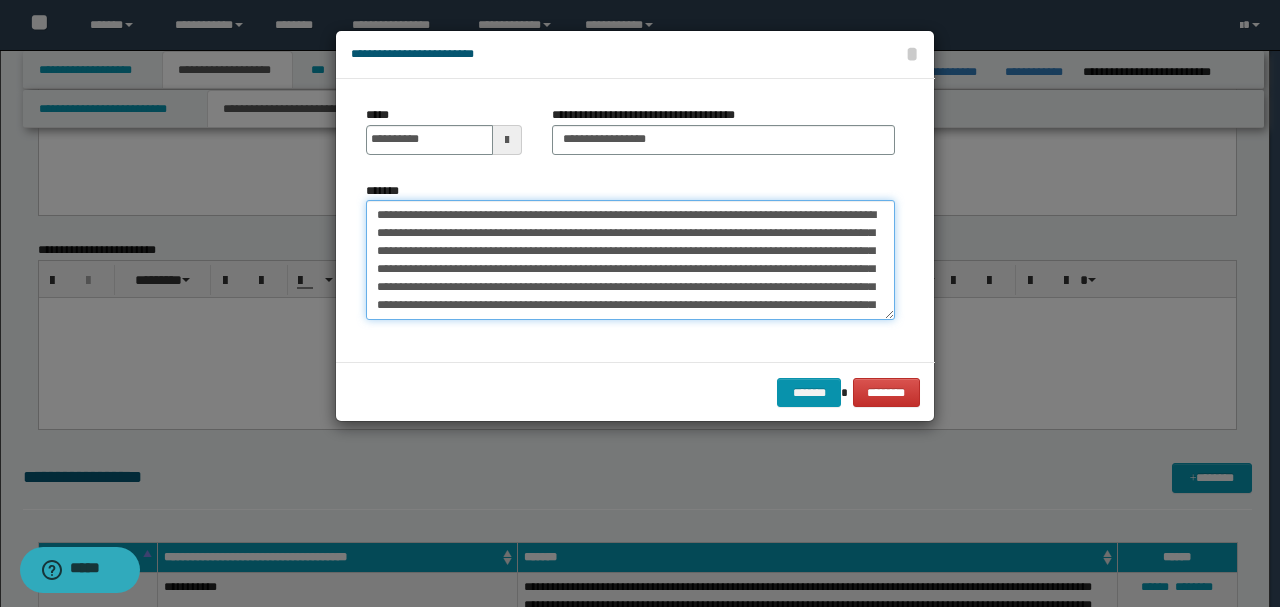 click on "*******" at bounding box center (630, 259) 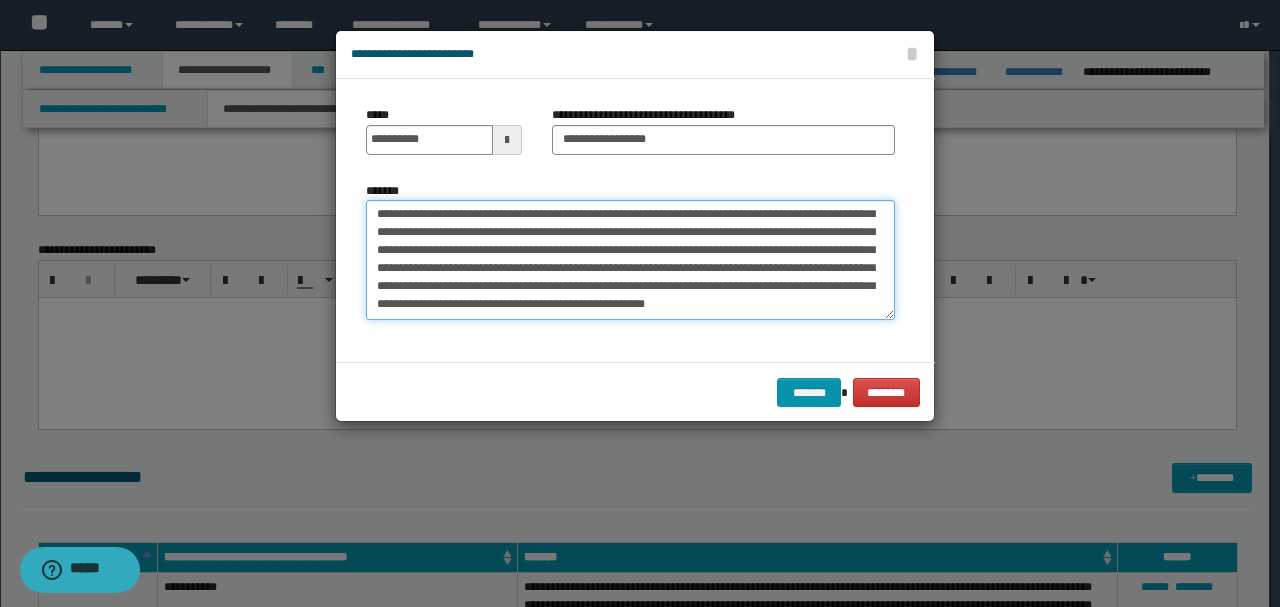 drag, startPoint x: 374, startPoint y: 256, endPoint x: 755, endPoint y: 440, distance: 423.104 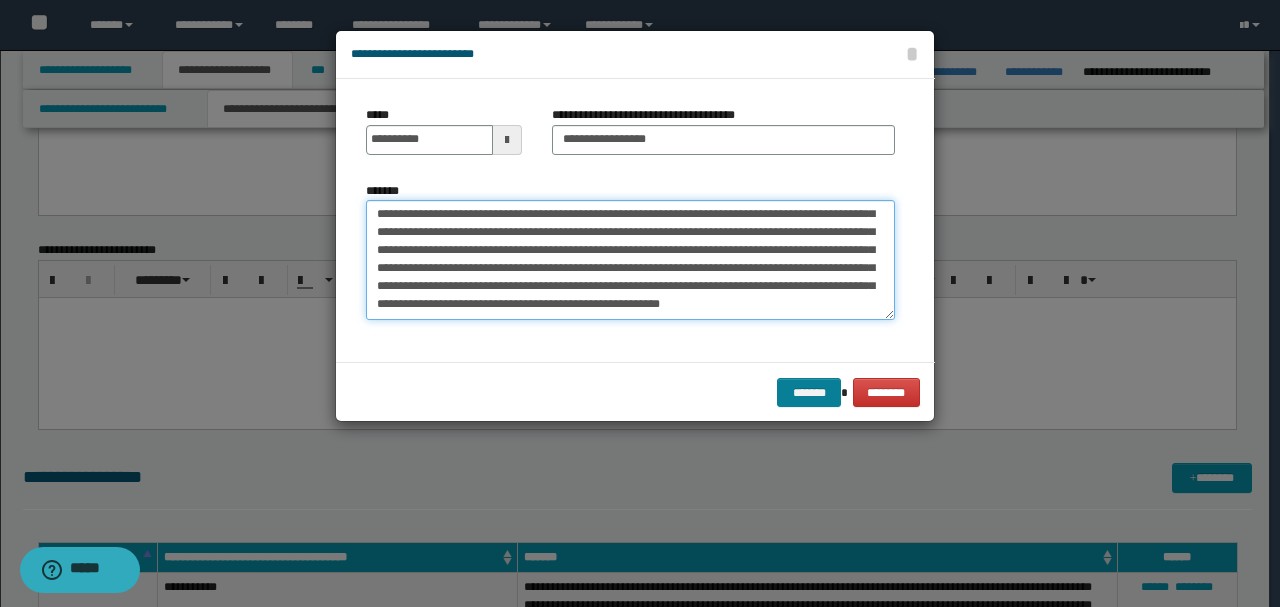 scroll, scrollTop: 90, scrollLeft: 0, axis: vertical 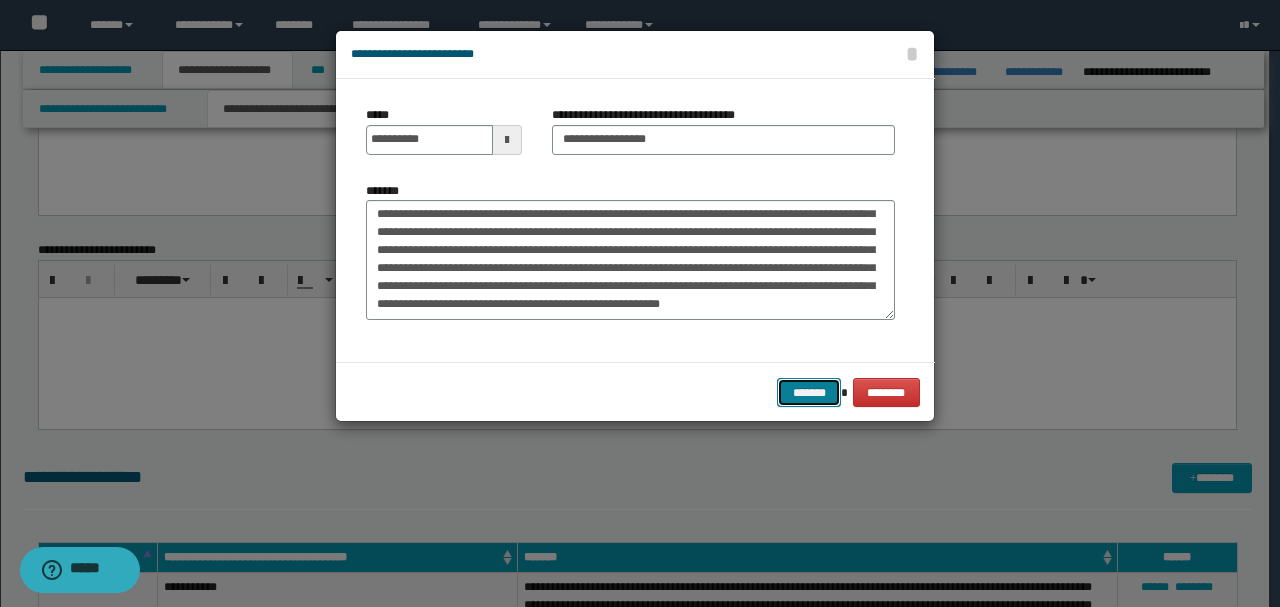 click on "*******" at bounding box center (809, 392) 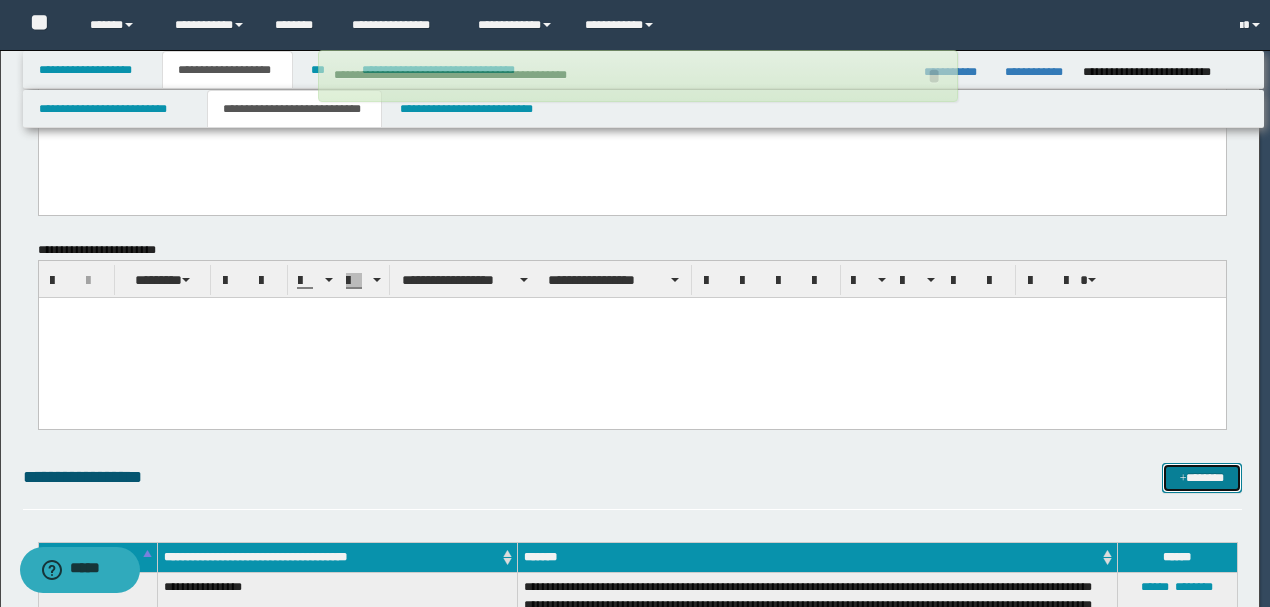 type 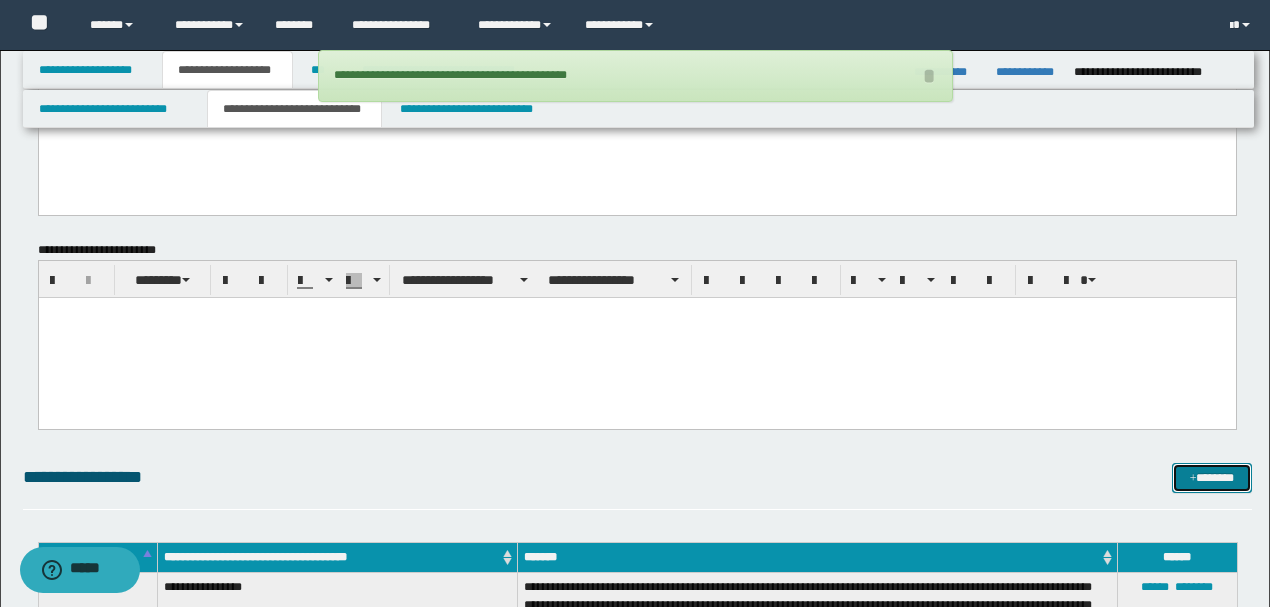 click on "*******" at bounding box center [1211, 477] 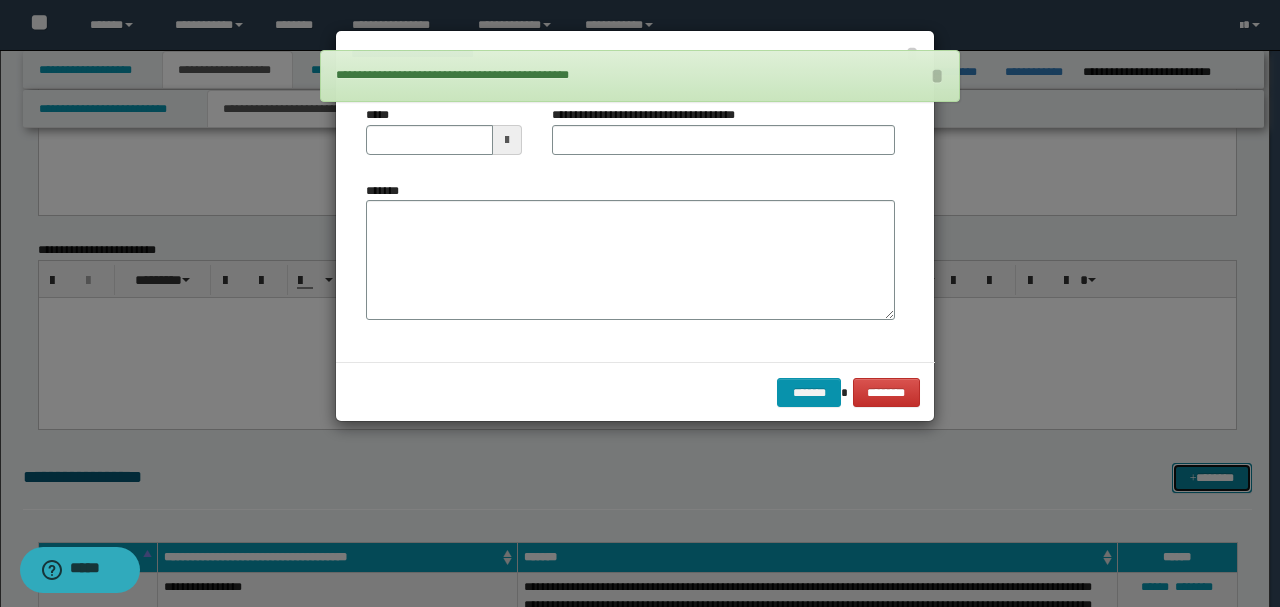 scroll, scrollTop: 0, scrollLeft: 0, axis: both 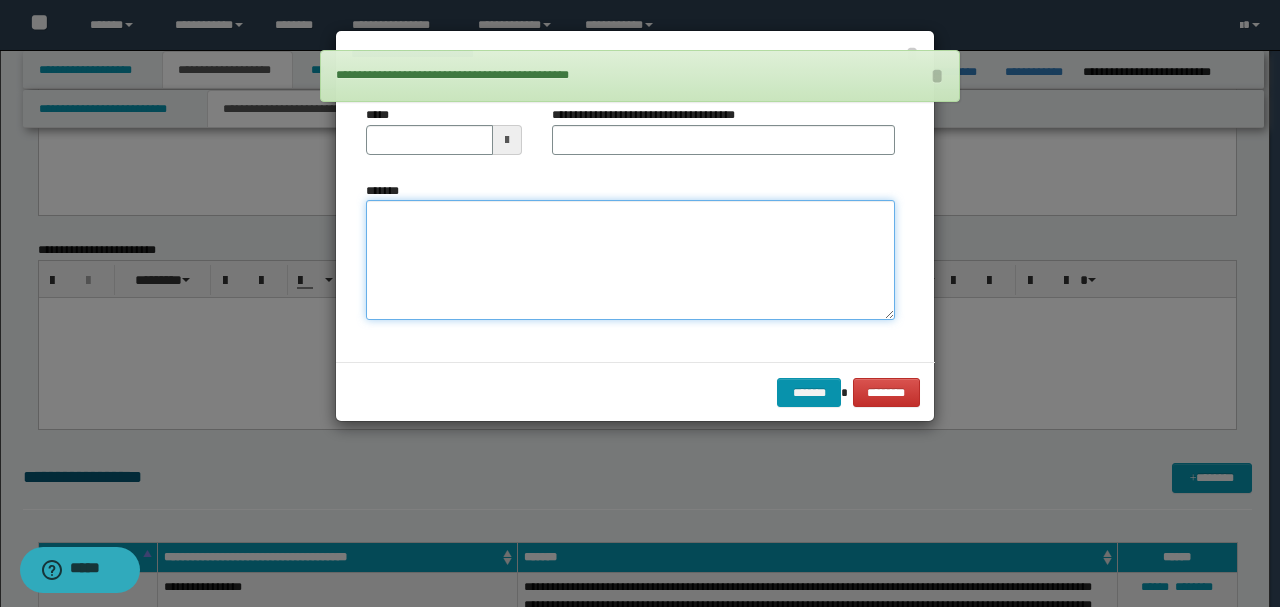 click on "*******" at bounding box center [630, 259] 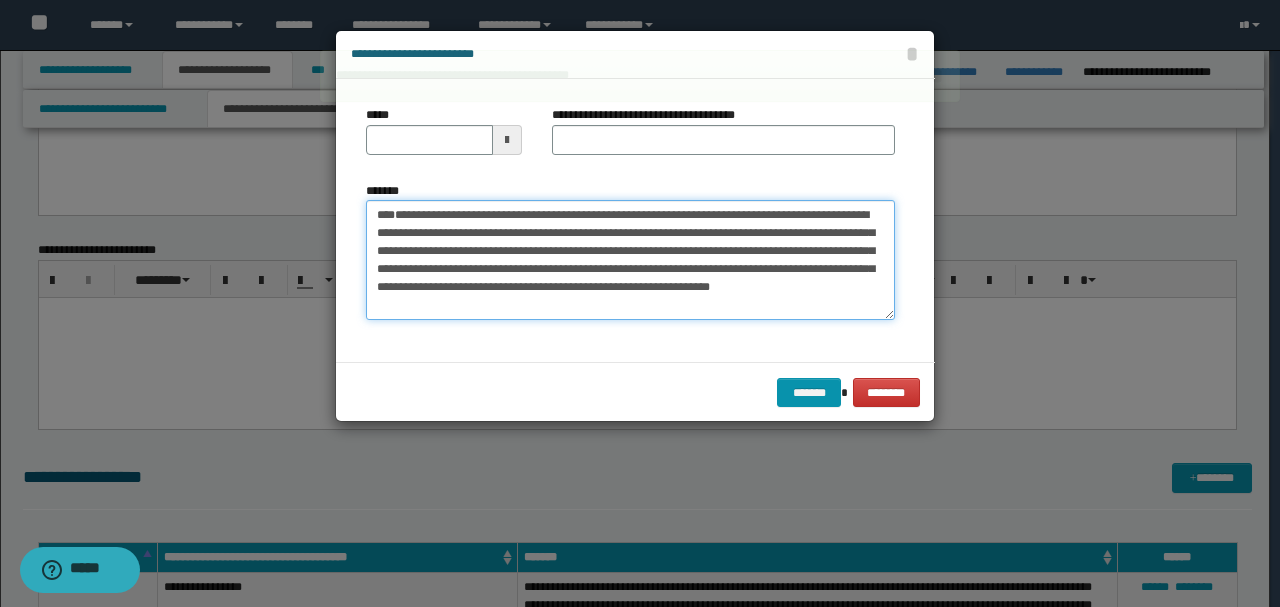 type on "**********" 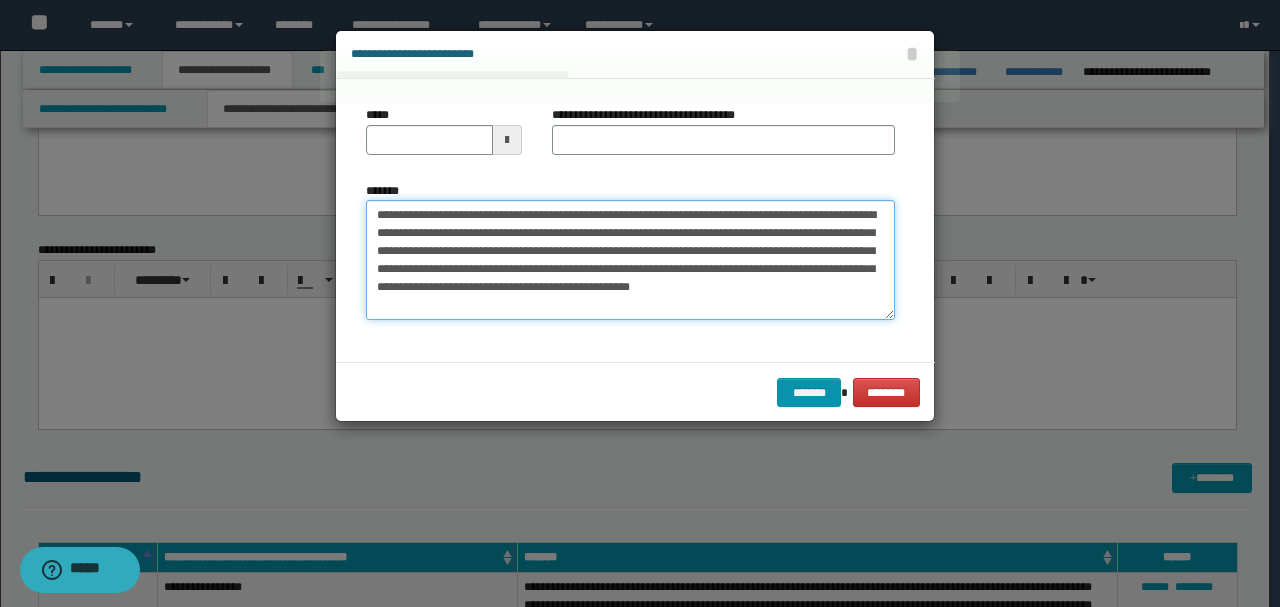 drag, startPoint x: 441, startPoint y: 268, endPoint x: 274, endPoint y: 153, distance: 202.76587 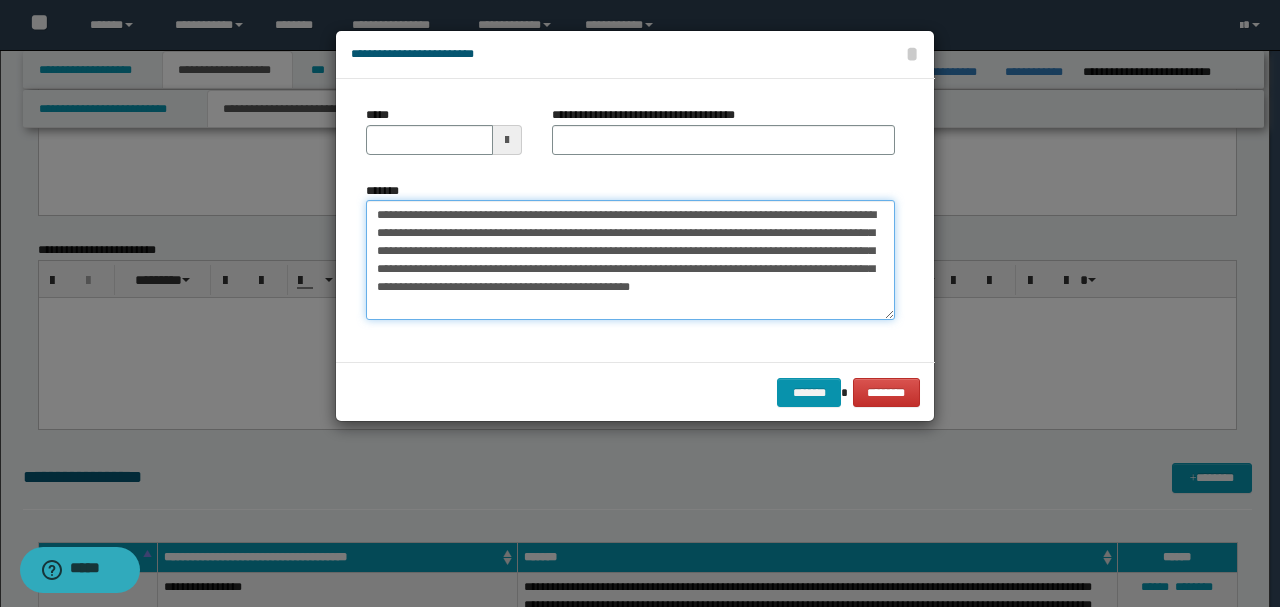 type 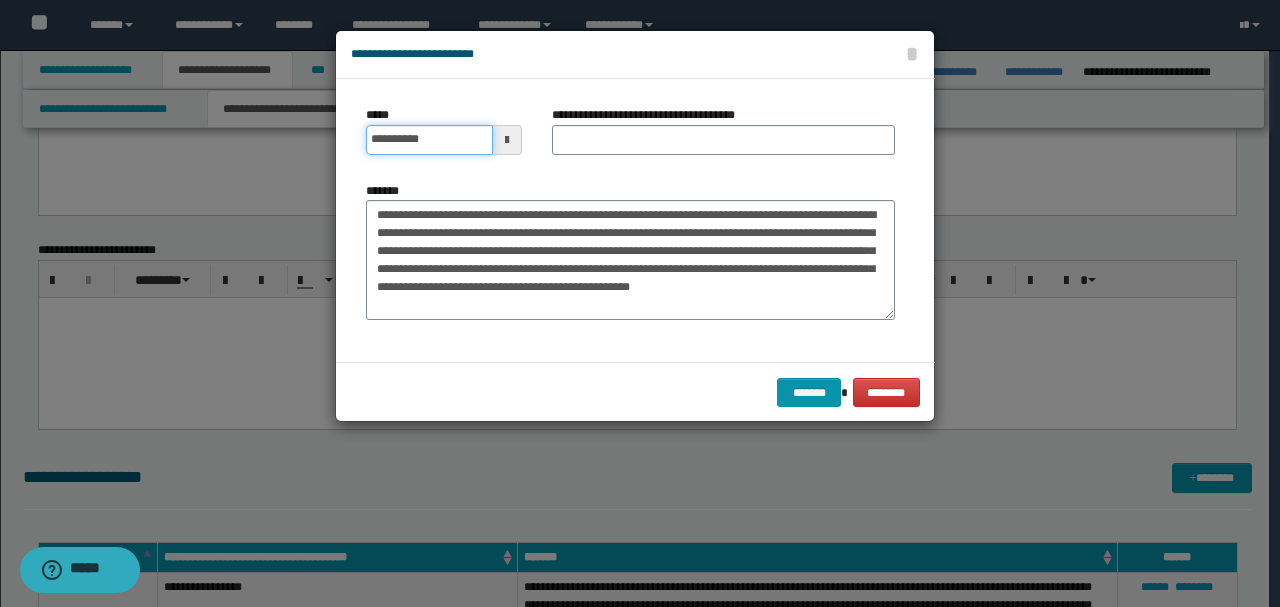click on "**********" at bounding box center (429, 140) 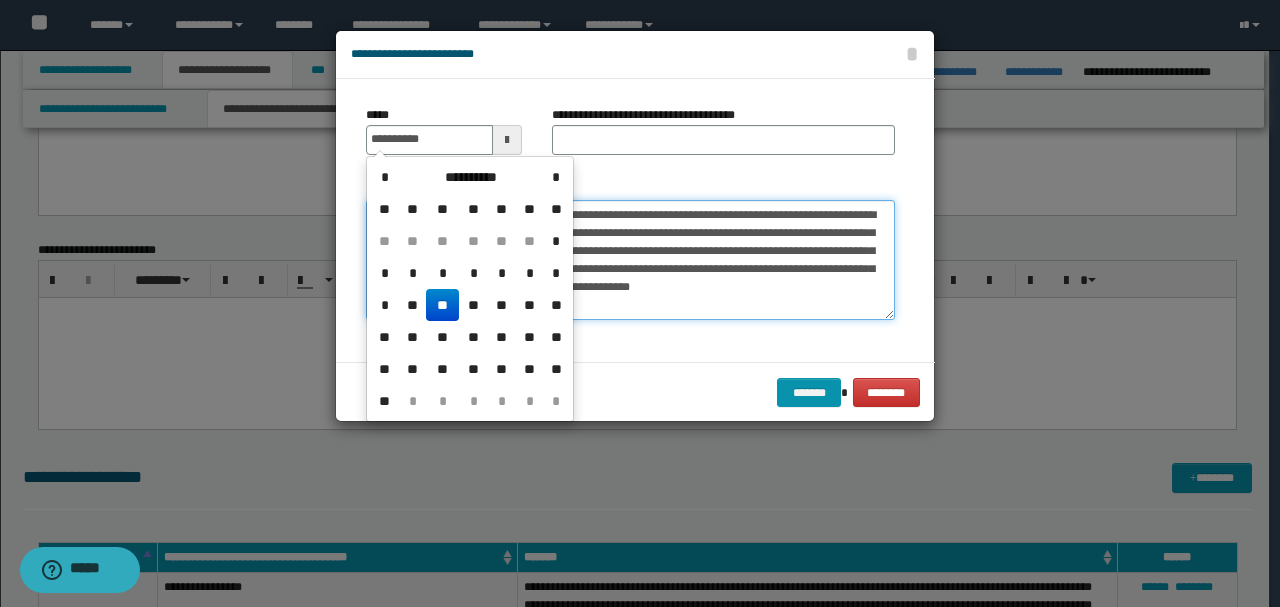 type on "**********" 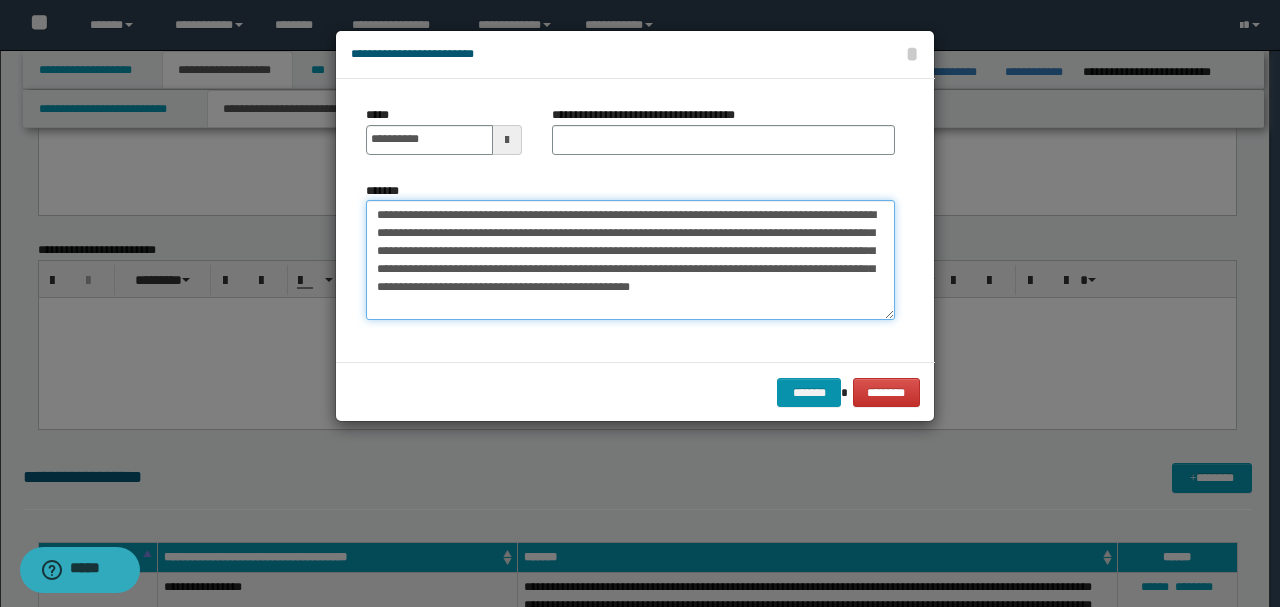 drag, startPoint x: 466, startPoint y: 212, endPoint x: 375, endPoint y: 169, distance: 100.6479 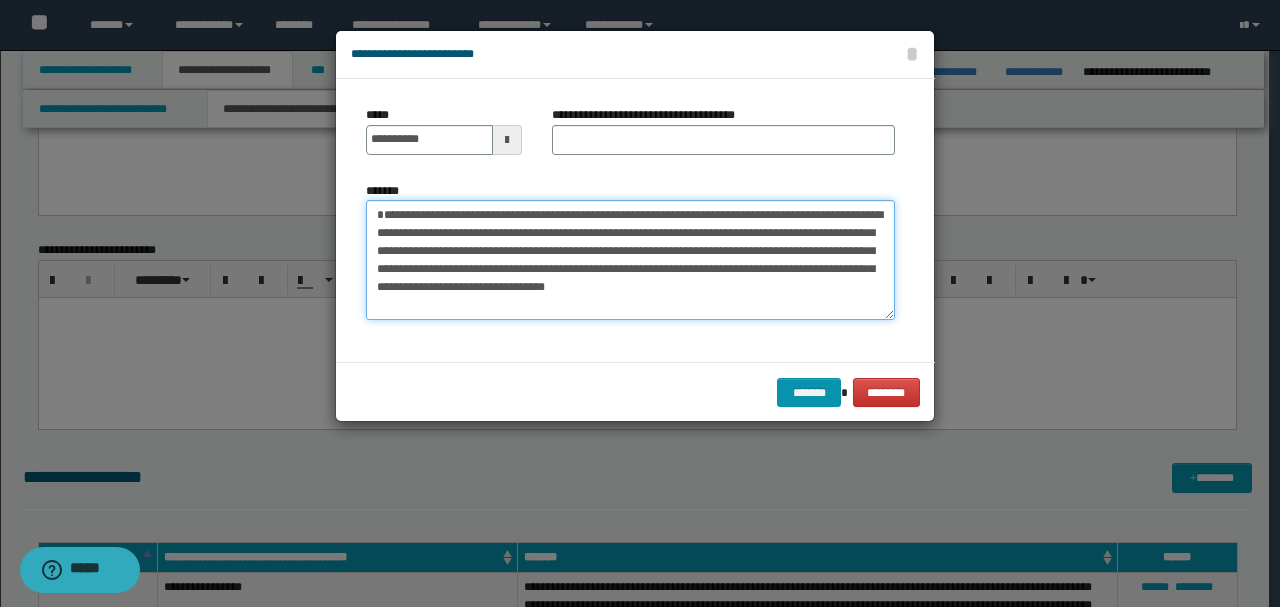 type on "**********" 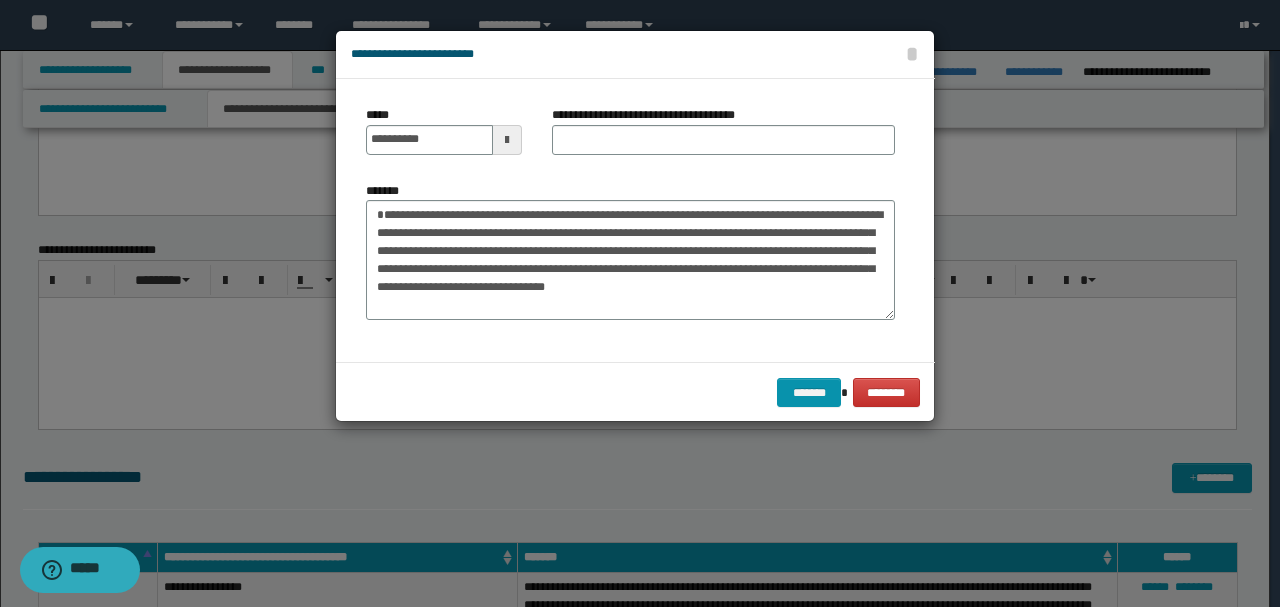 click on "**********" at bounding box center [723, 138] 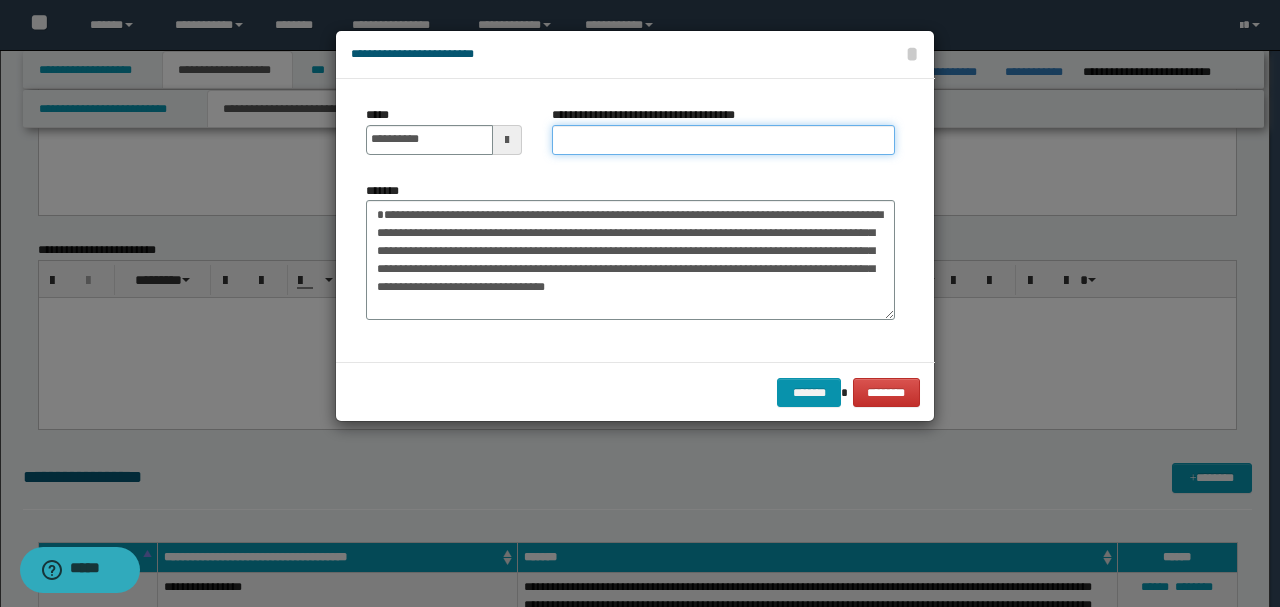 click on "**********" at bounding box center [723, 140] 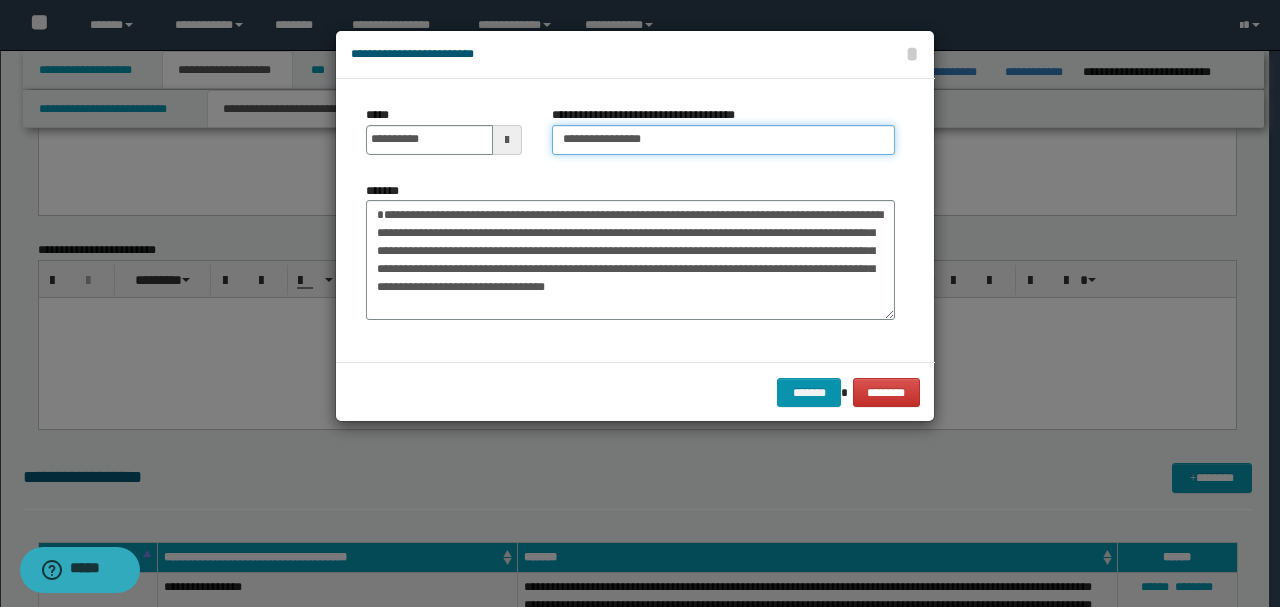 type on "**********" 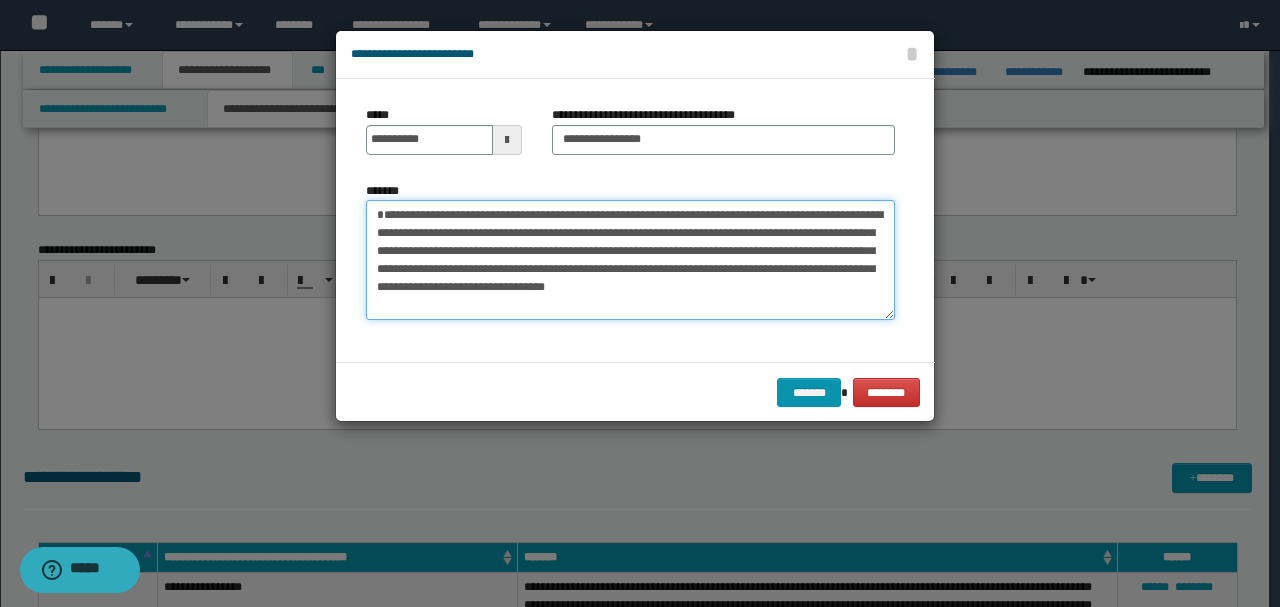 click on "*******" at bounding box center (630, 259) 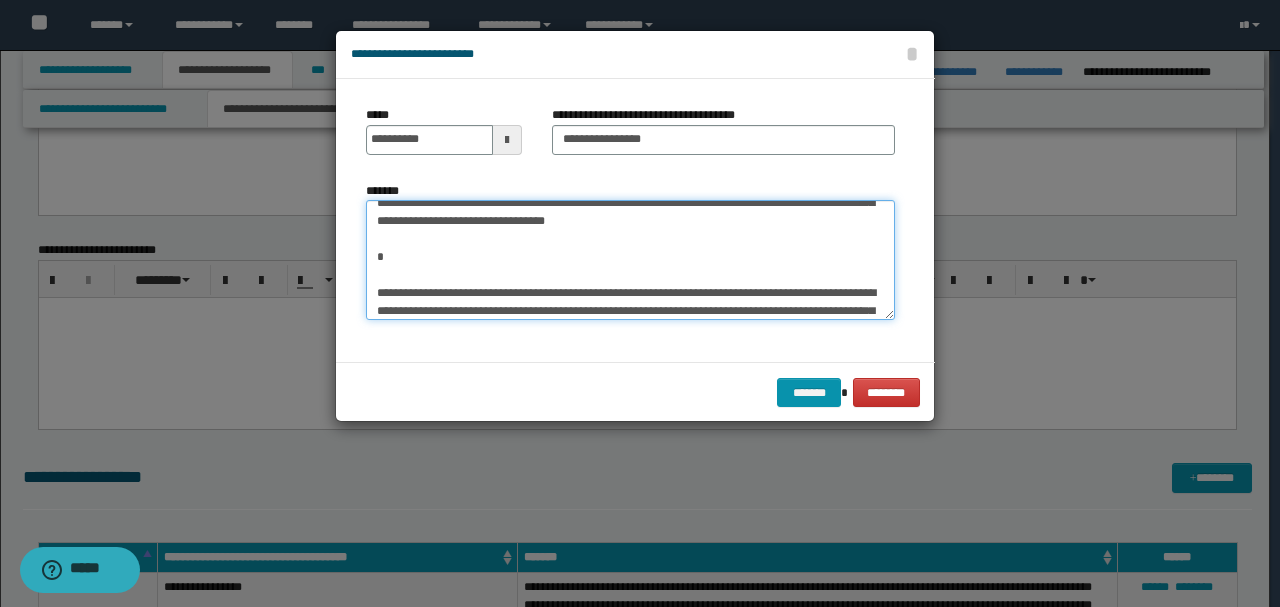 scroll, scrollTop: 180, scrollLeft: 0, axis: vertical 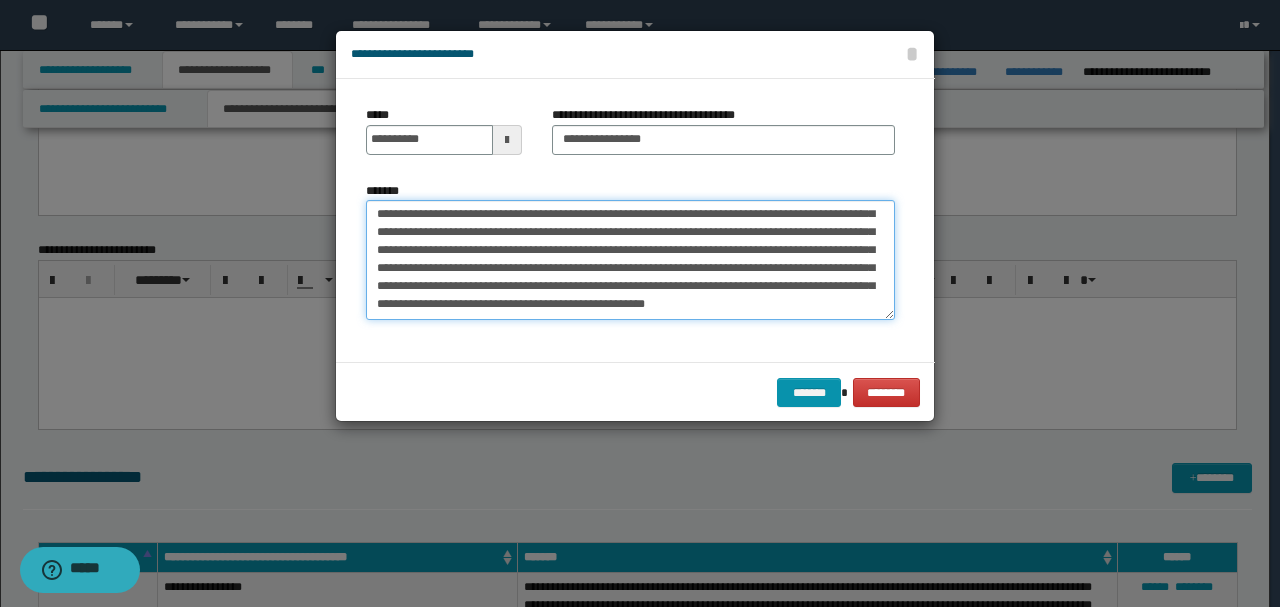 drag, startPoint x: 395, startPoint y: 244, endPoint x: 766, endPoint y: 434, distance: 416.8225 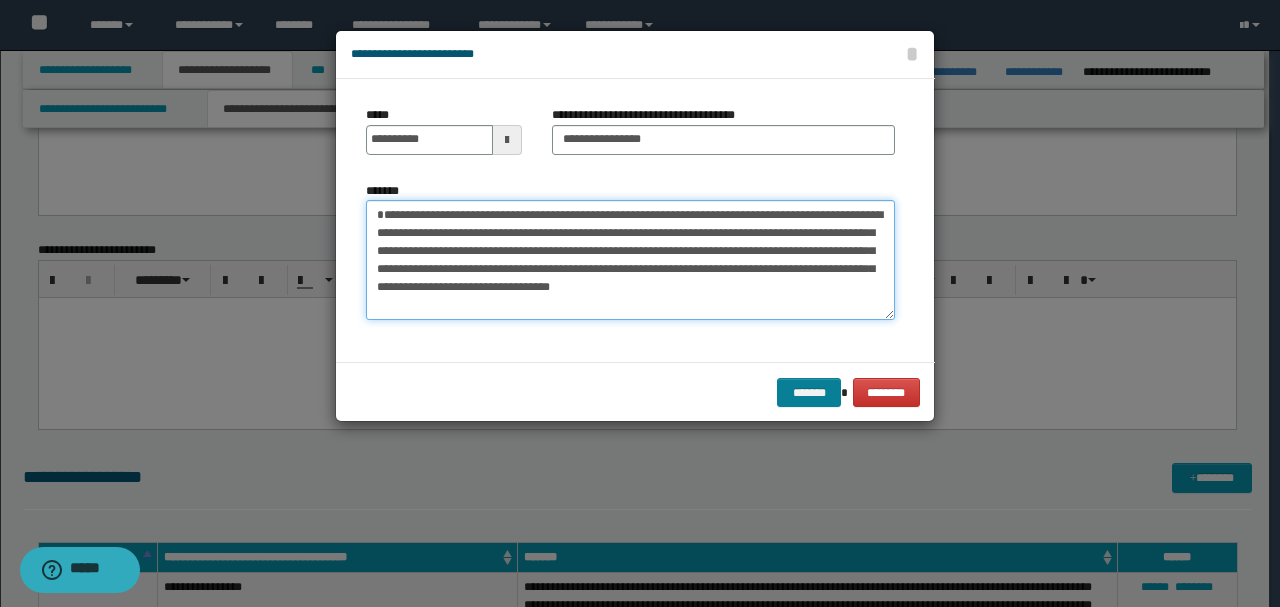 type on "**********" 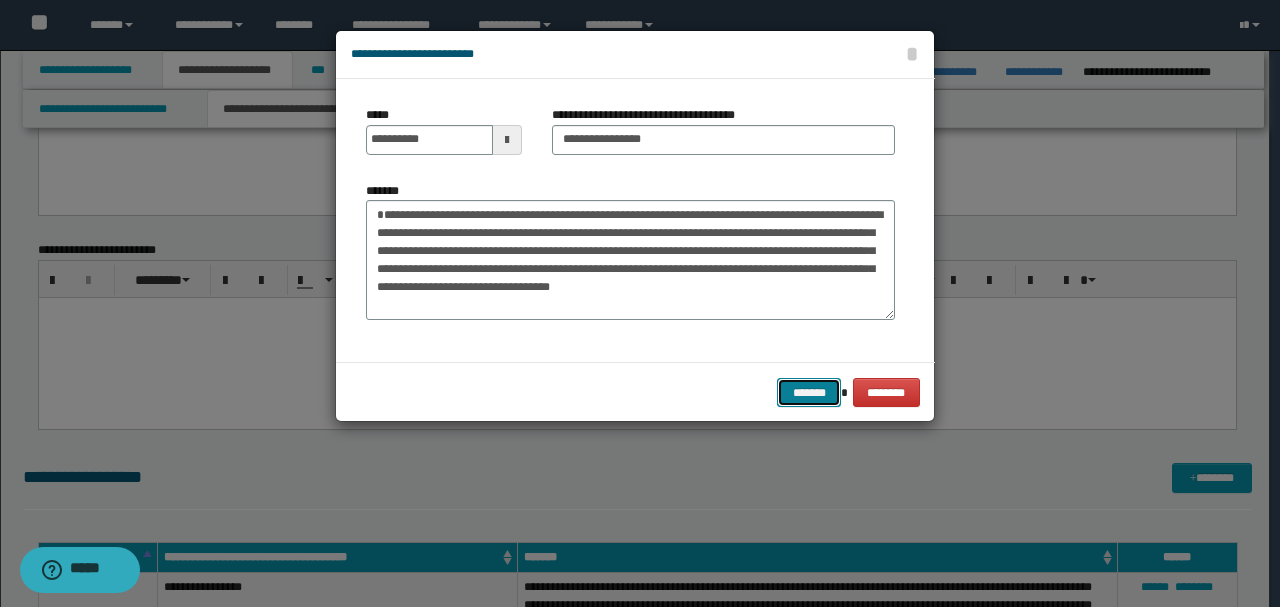 click on "*******" at bounding box center (809, 392) 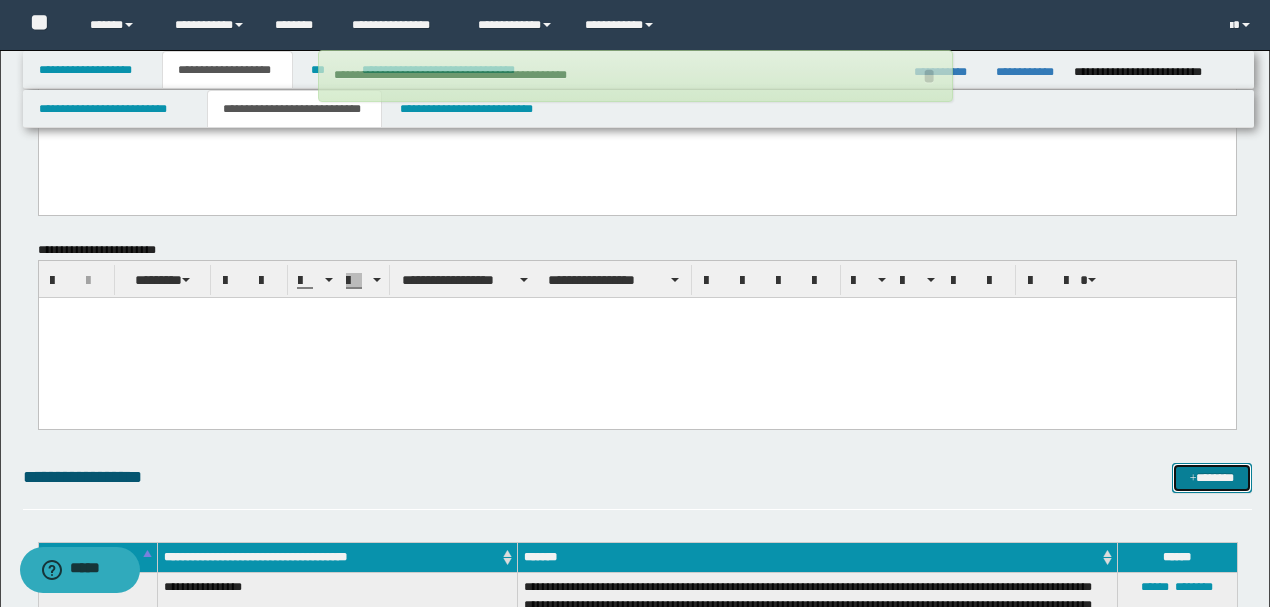 type 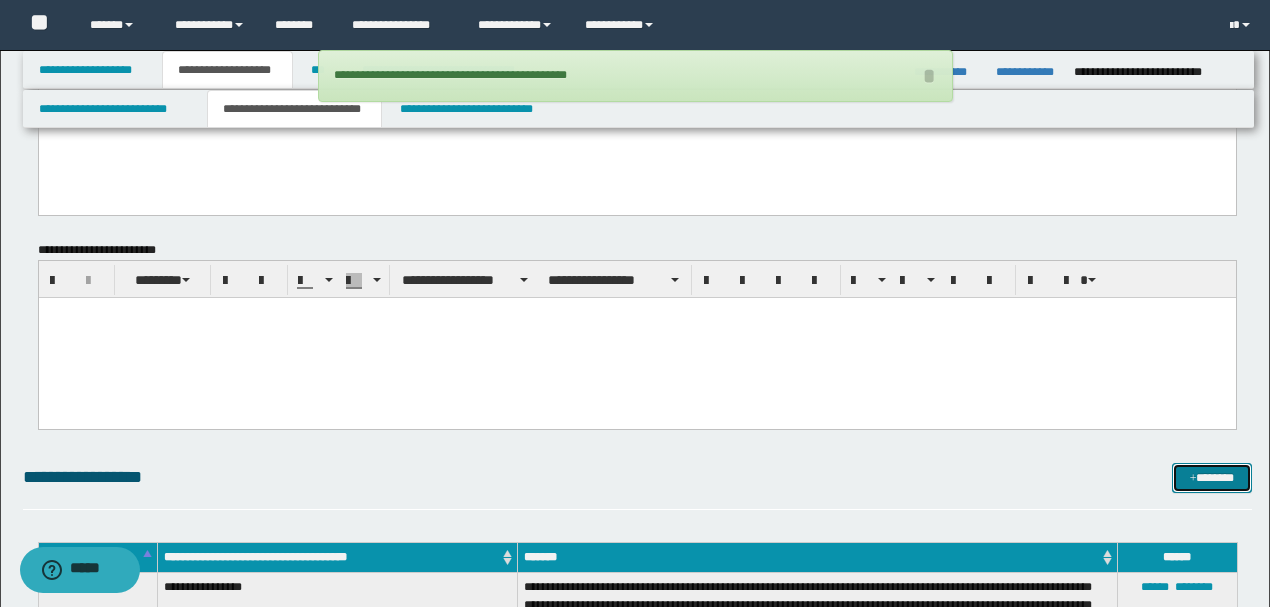 click at bounding box center (1193, 479) 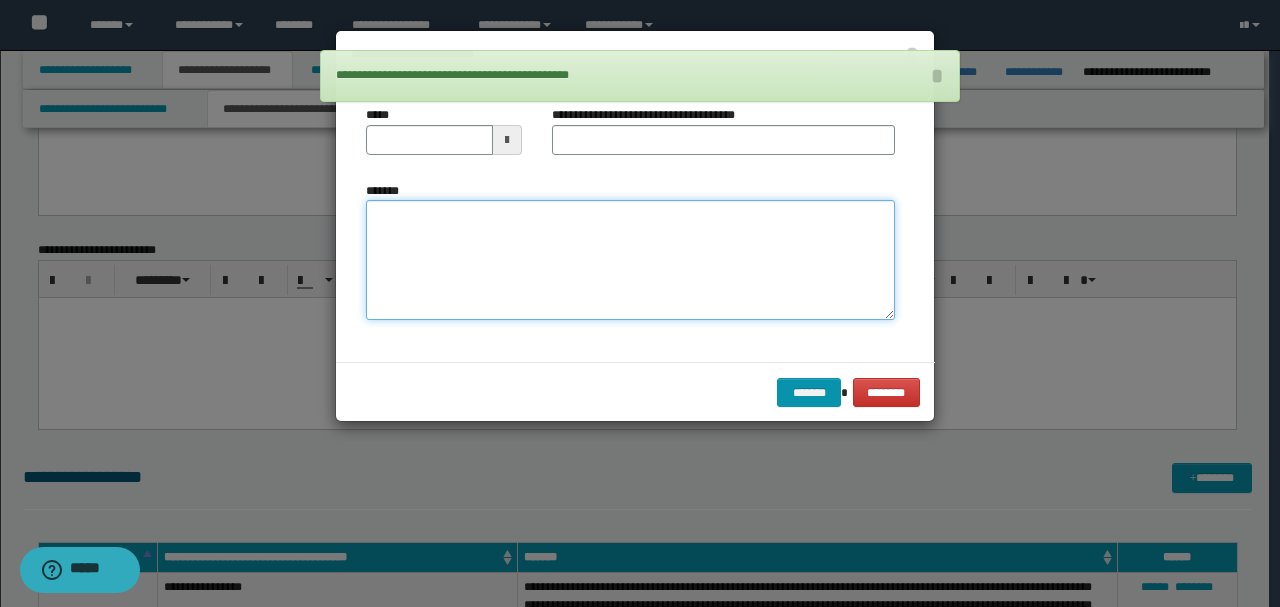 click on "*******" at bounding box center [630, 259] 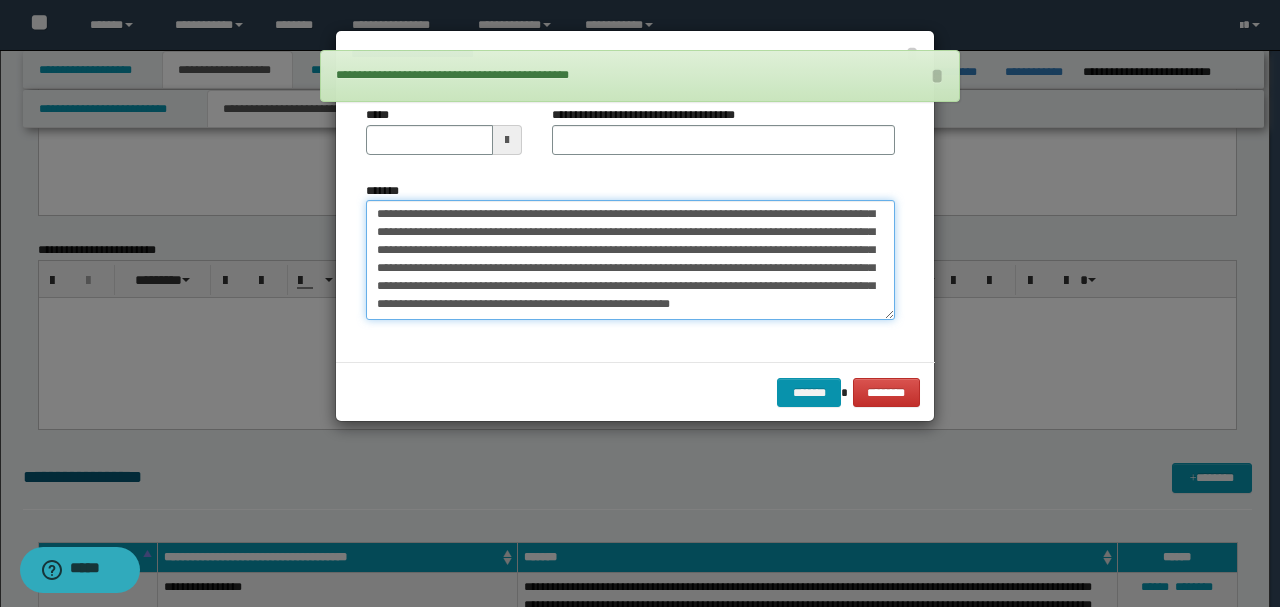 scroll, scrollTop: 0, scrollLeft: 0, axis: both 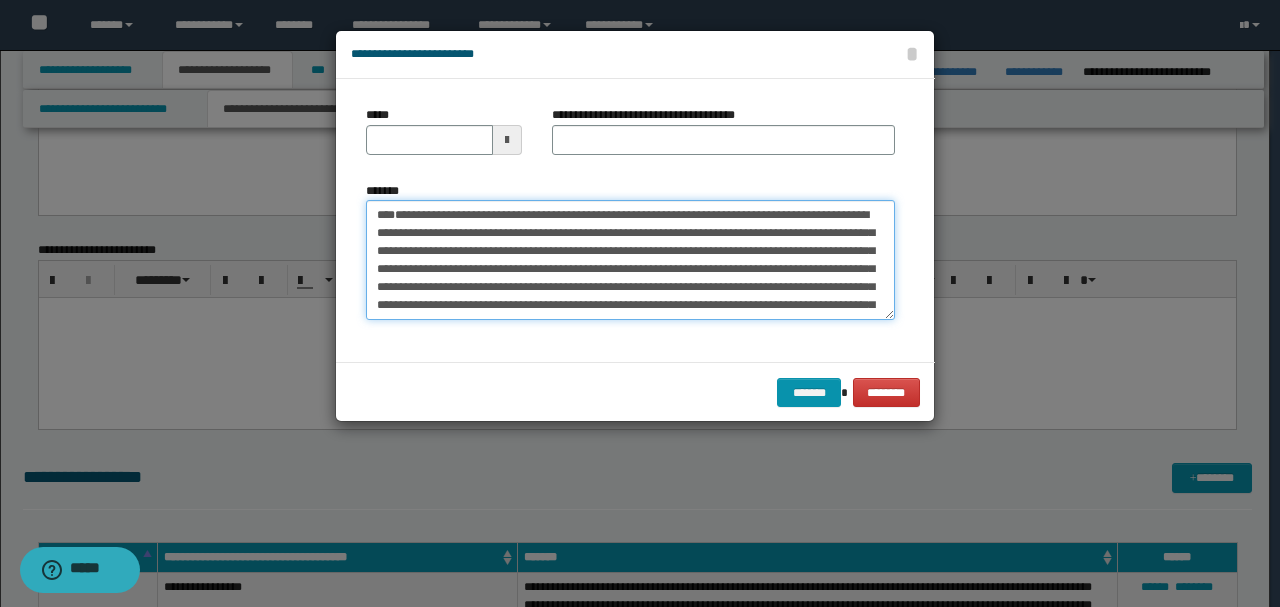 type on "**********" 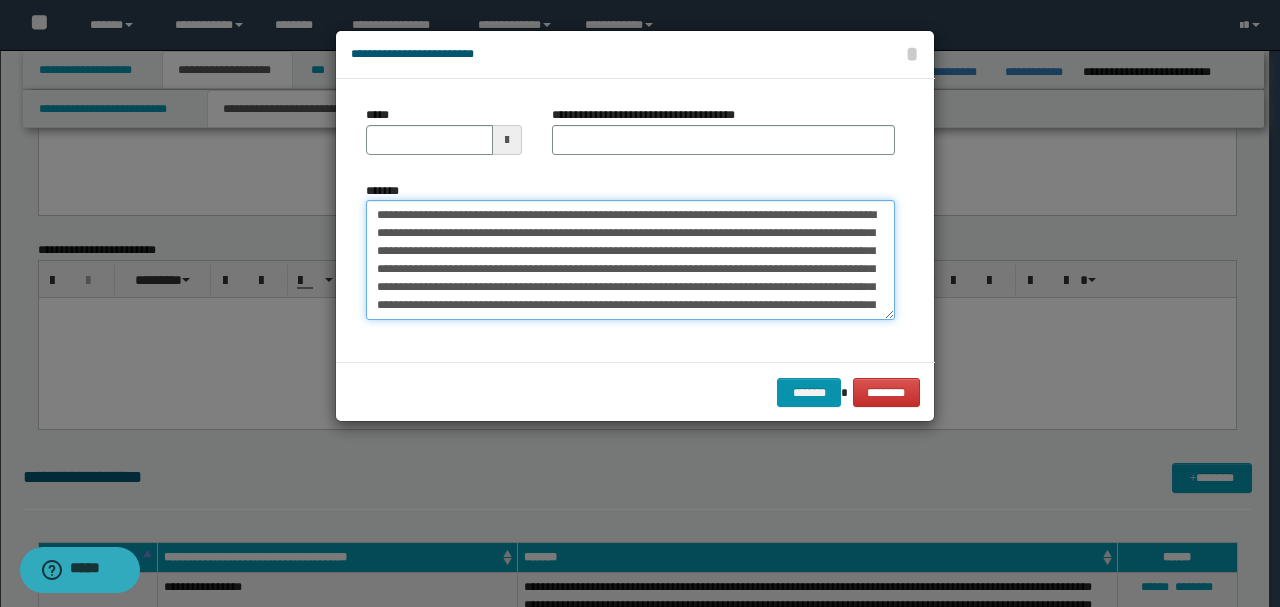 drag, startPoint x: 442, startPoint y: 267, endPoint x: 309, endPoint y: 164, distance: 168.2201 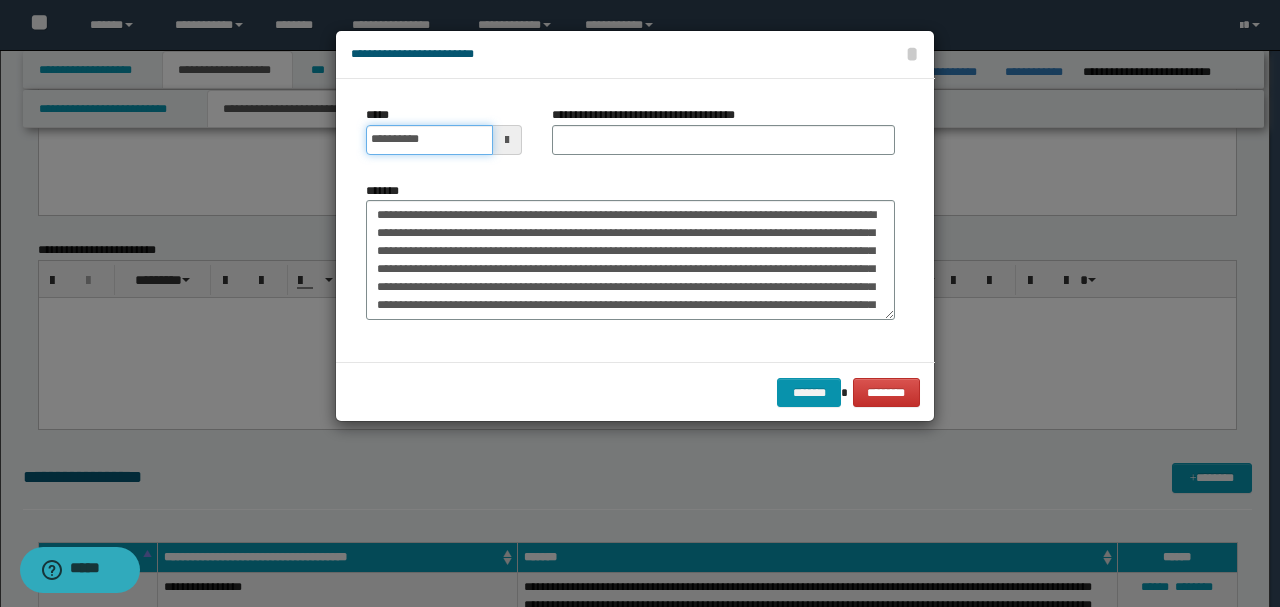 click on "**********" at bounding box center [429, 140] 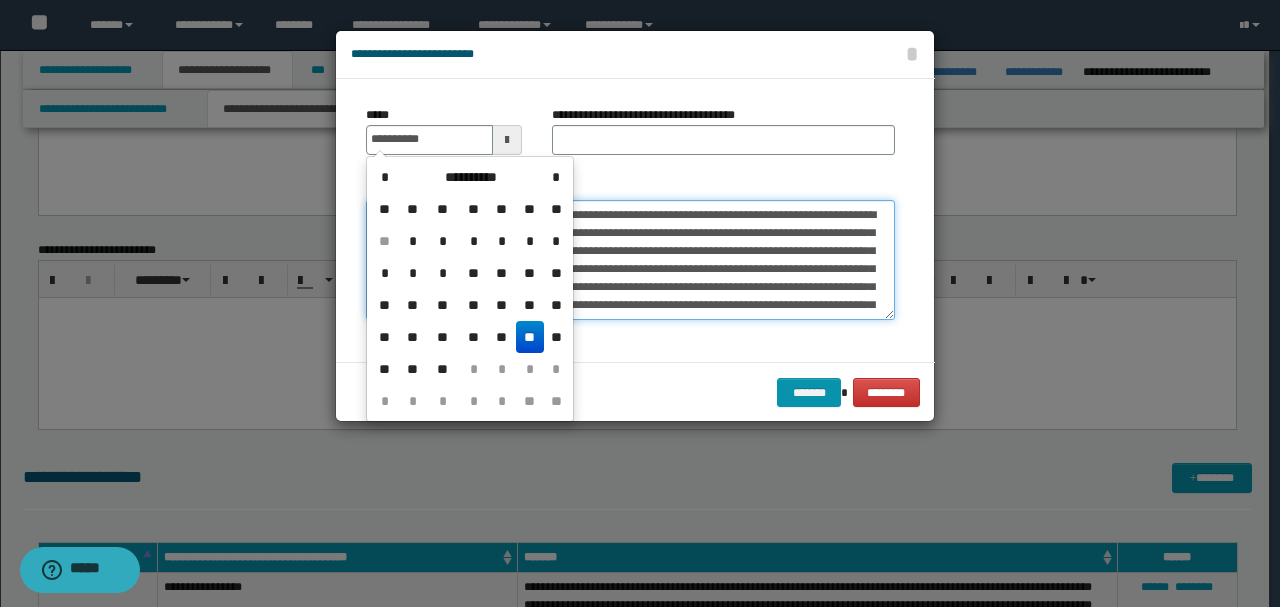 type on "**********" 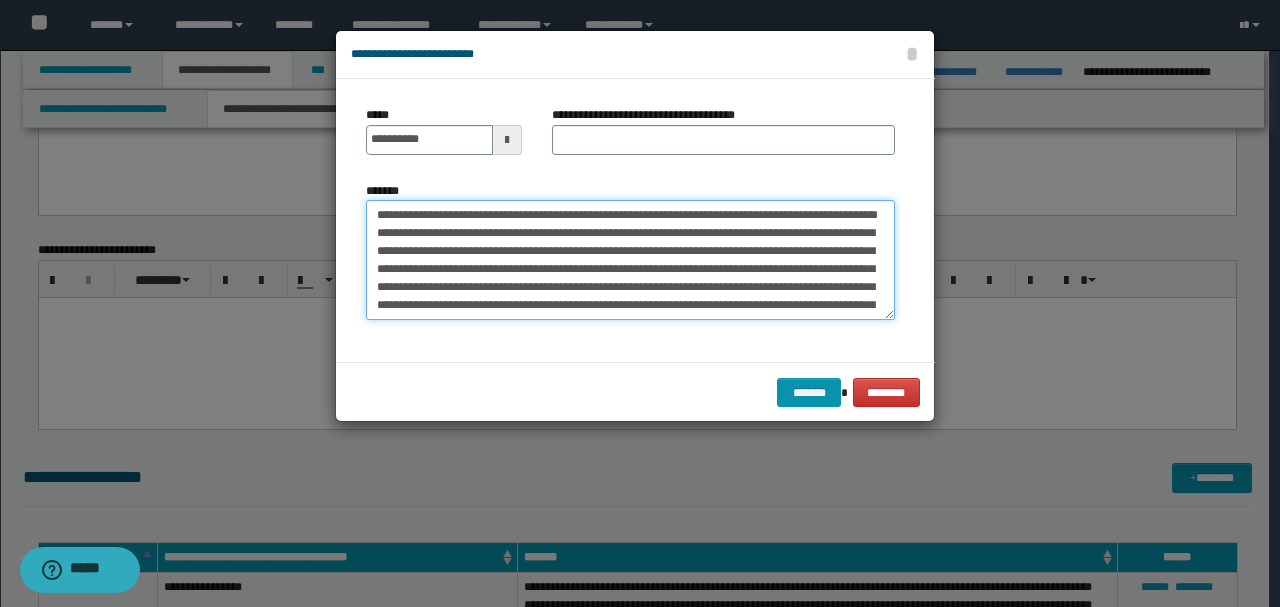 click on "**********" at bounding box center [630, 259] 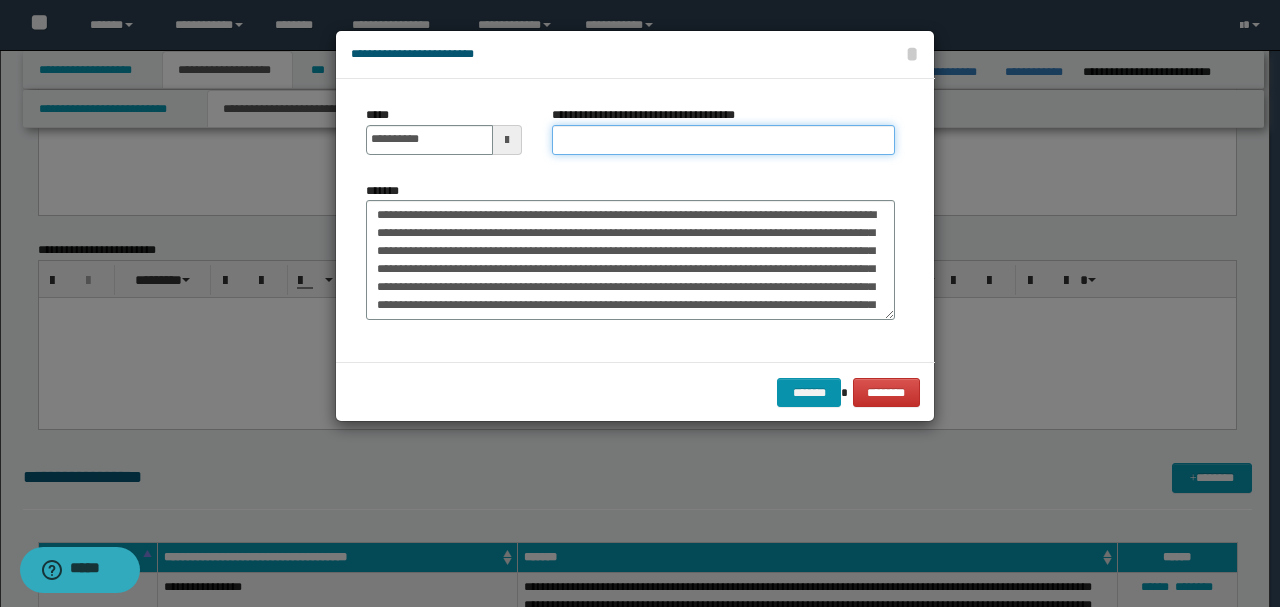 paste on "**********" 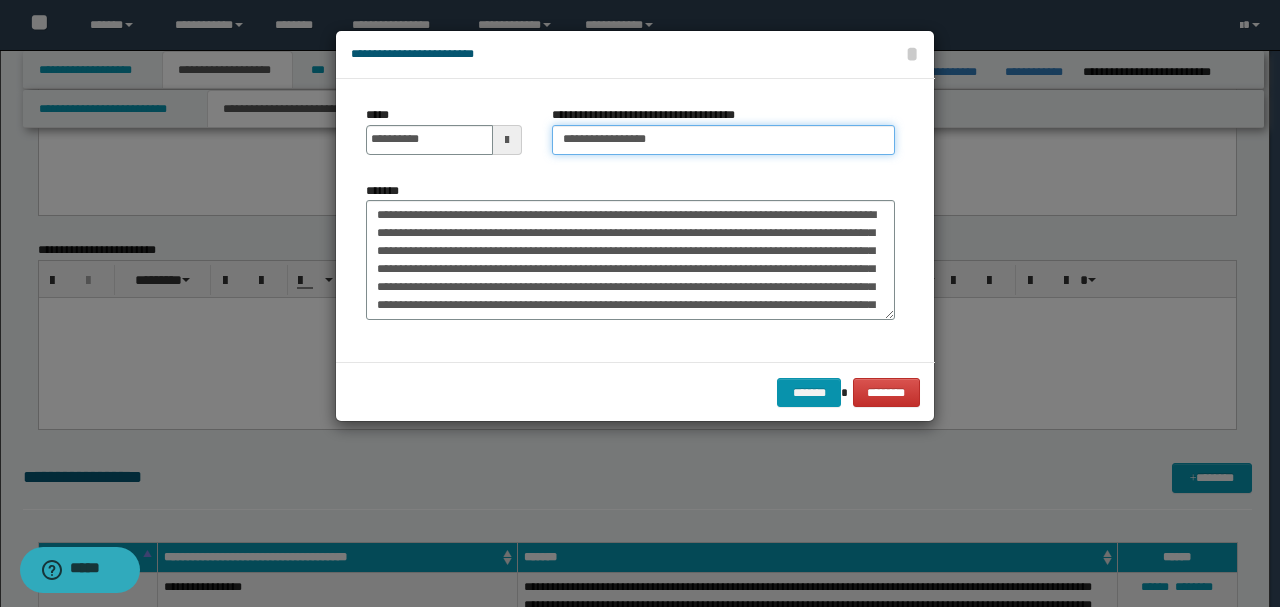 type on "**********" 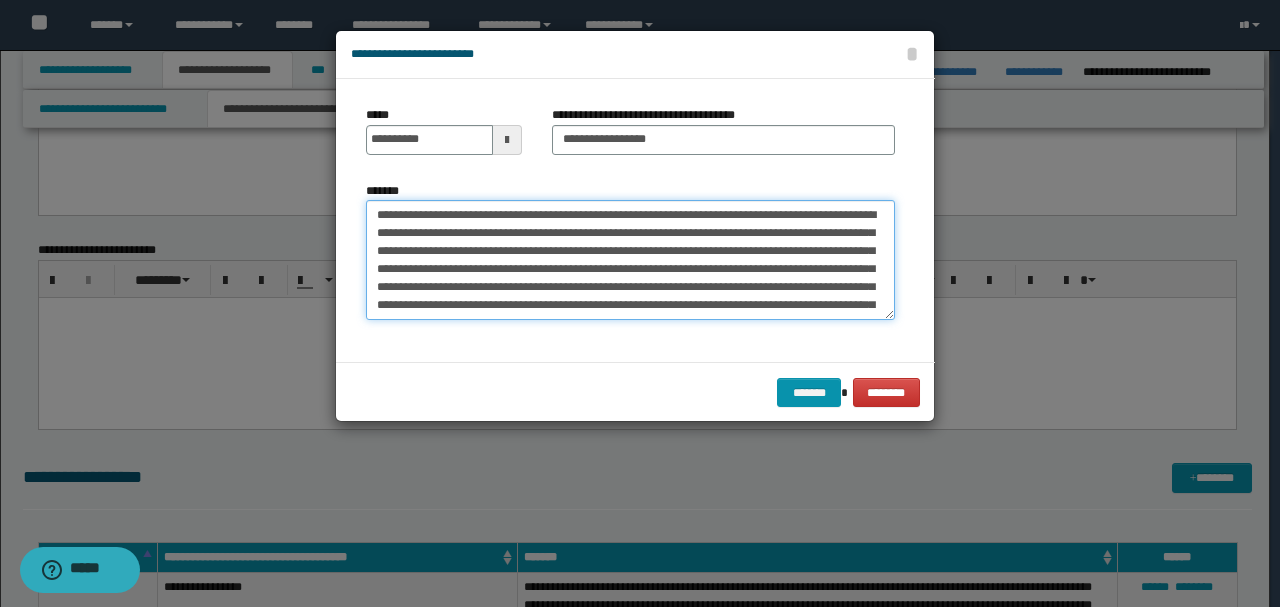 click on "**********" at bounding box center [630, 259] 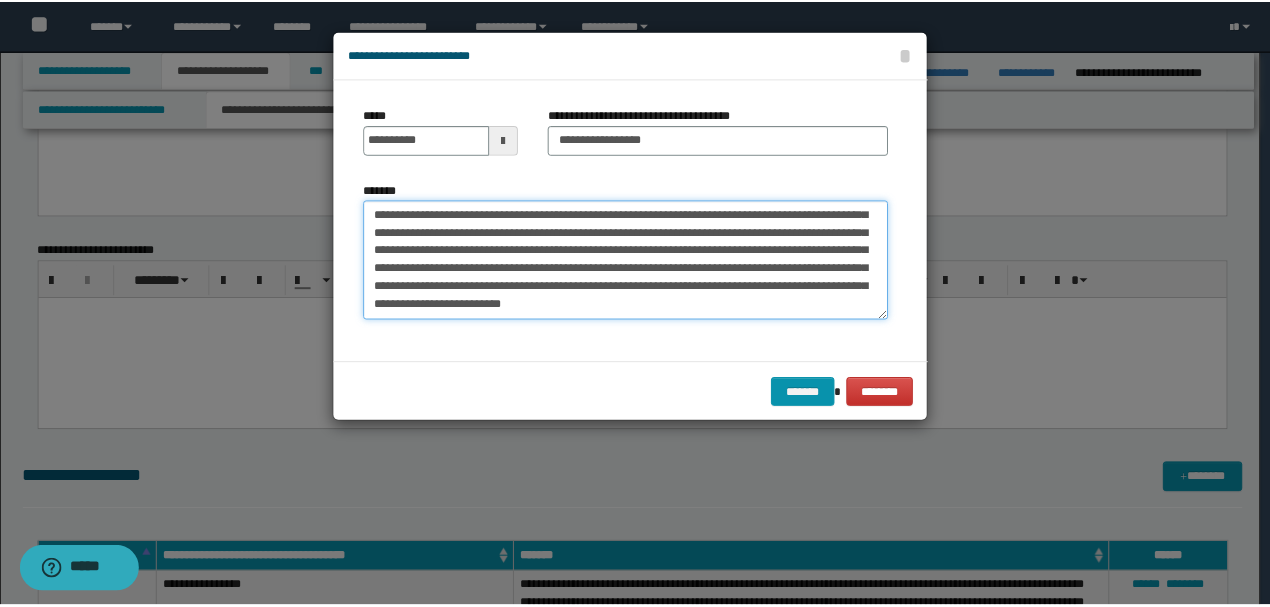 scroll, scrollTop: 36, scrollLeft: 0, axis: vertical 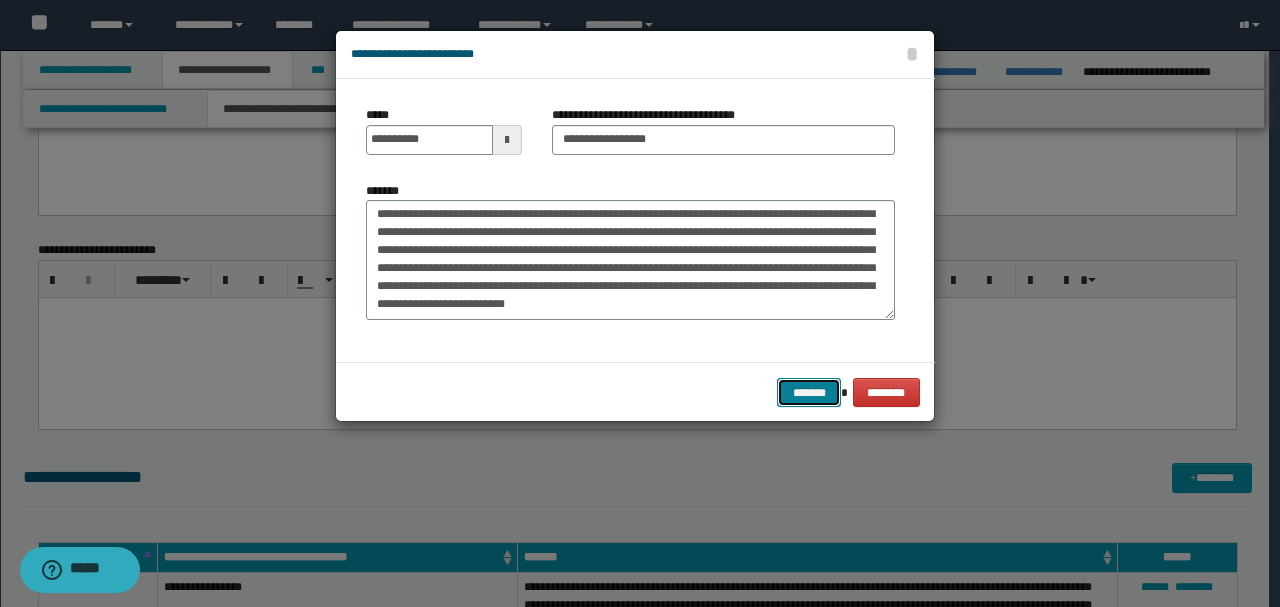 click on "*******" at bounding box center [809, 392] 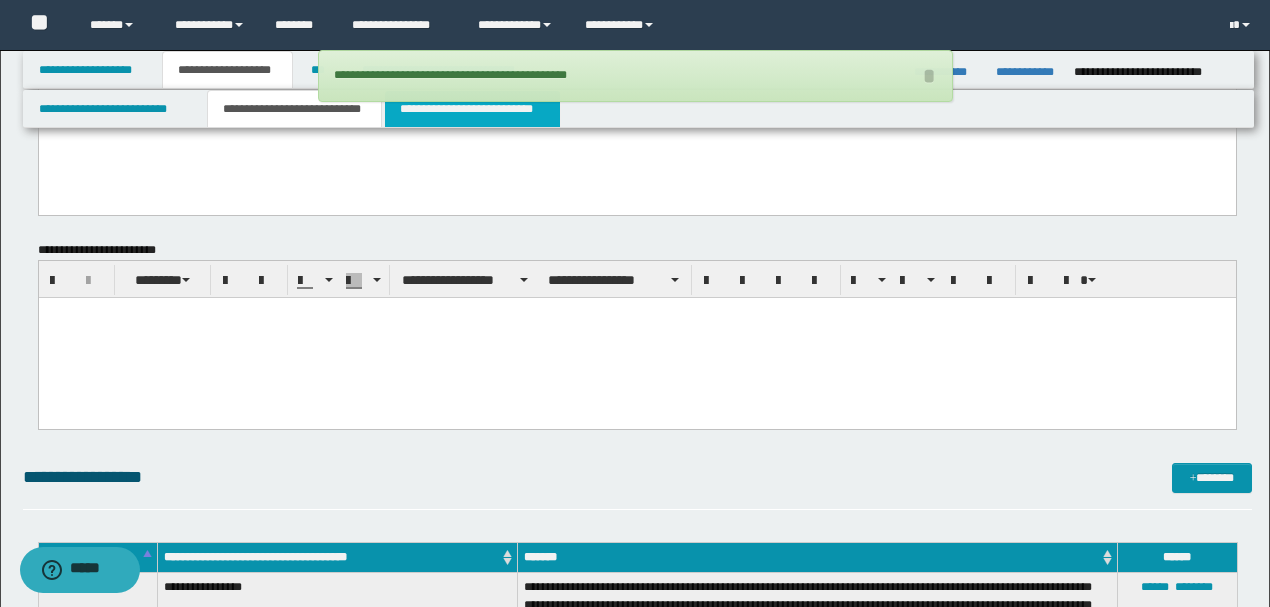 click on "**********" at bounding box center [472, 109] 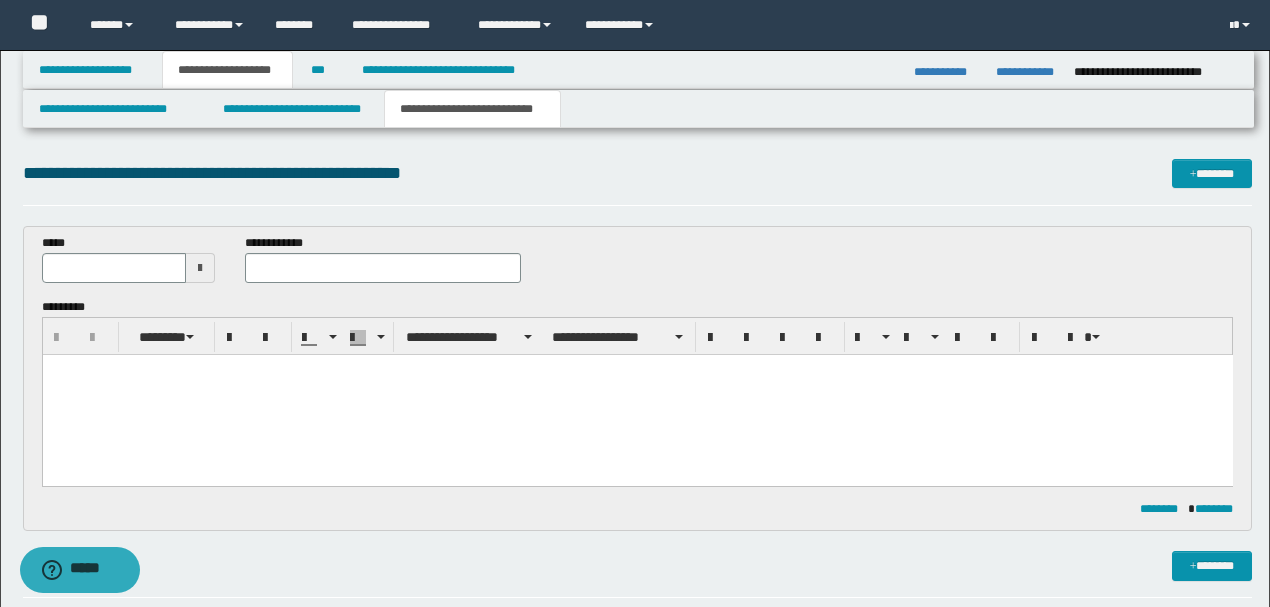 scroll, scrollTop: 0, scrollLeft: 0, axis: both 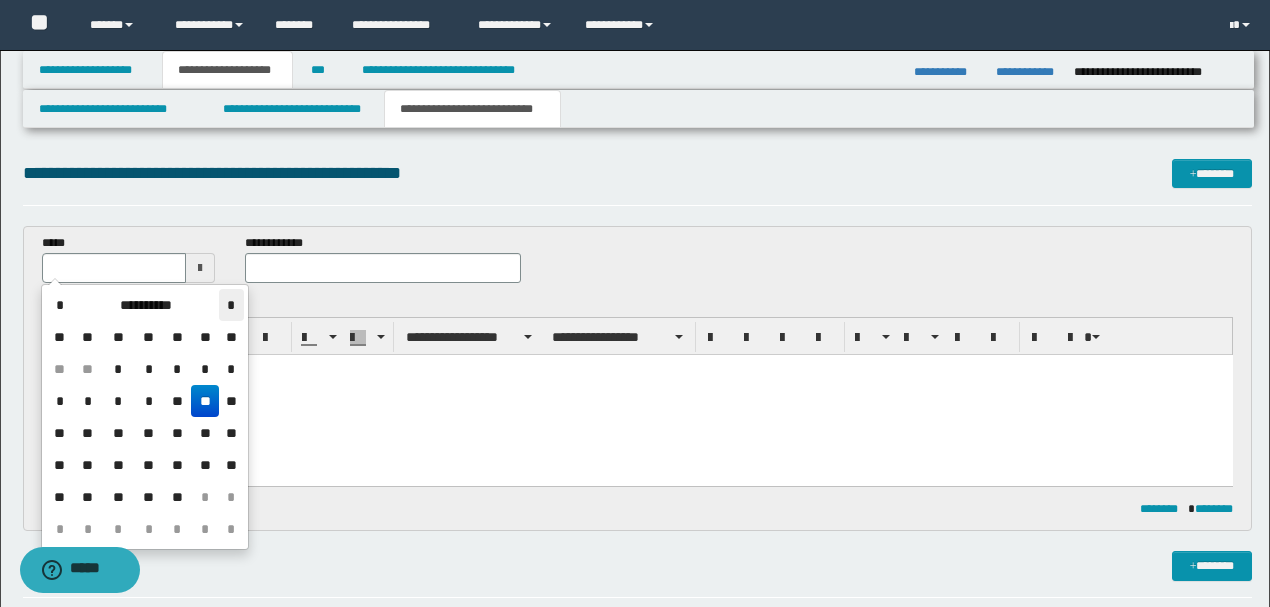 click on "*" at bounding box center [231, 305] 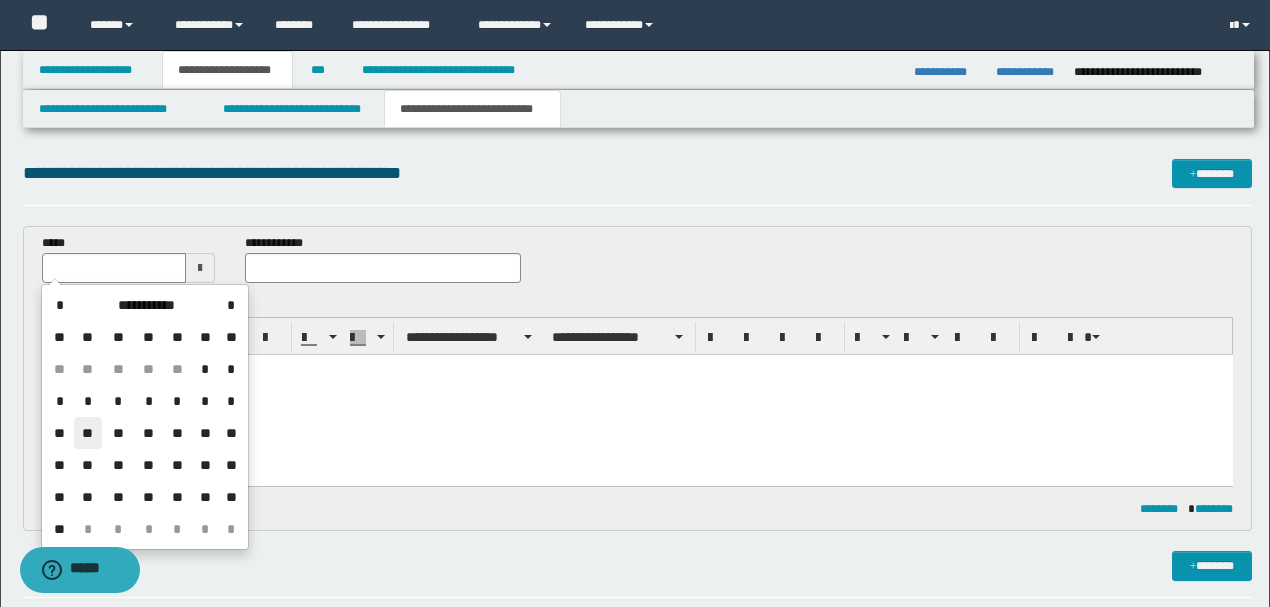 click on "**" at bounding box center (88, 433) 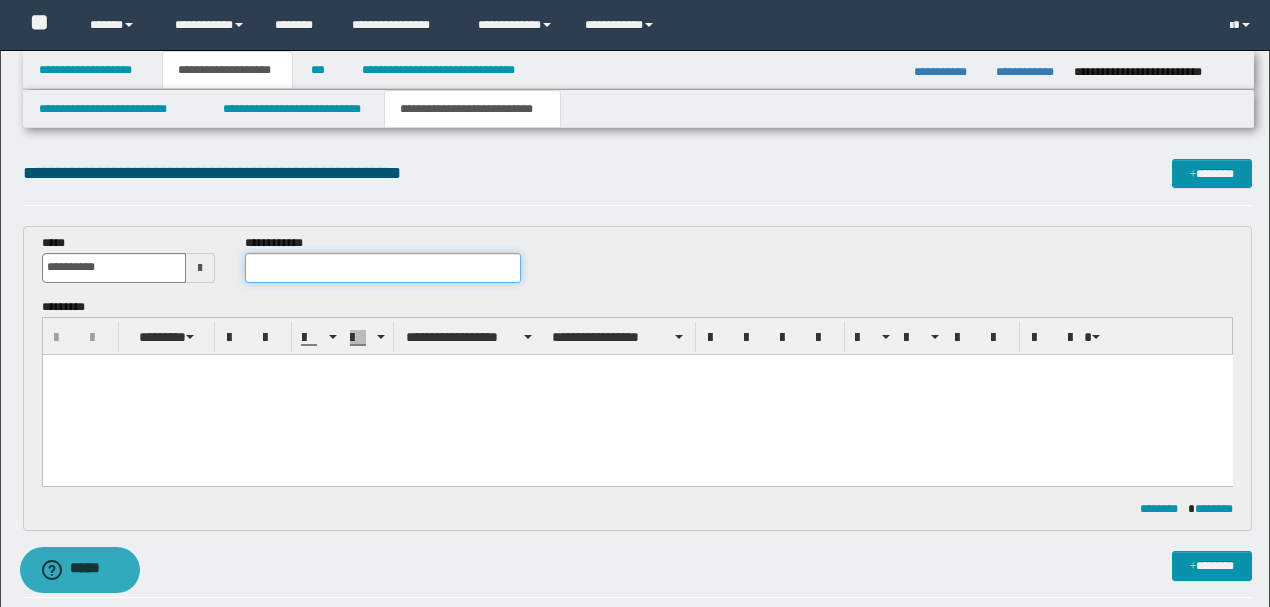 click at bounding box center [382, 268] 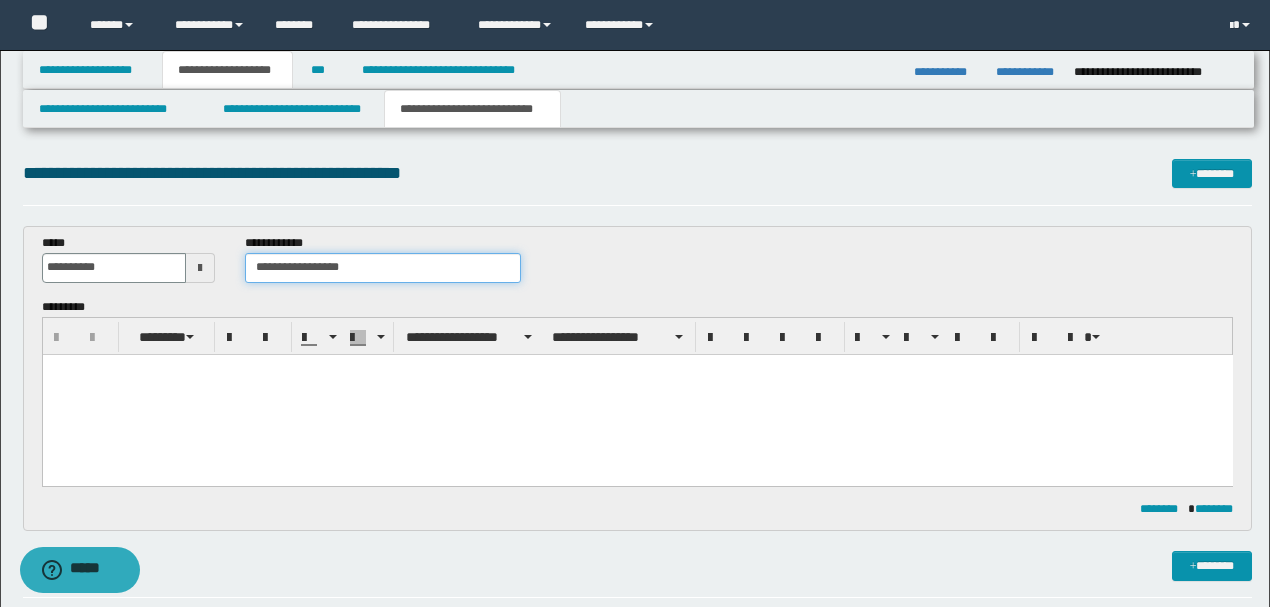 type 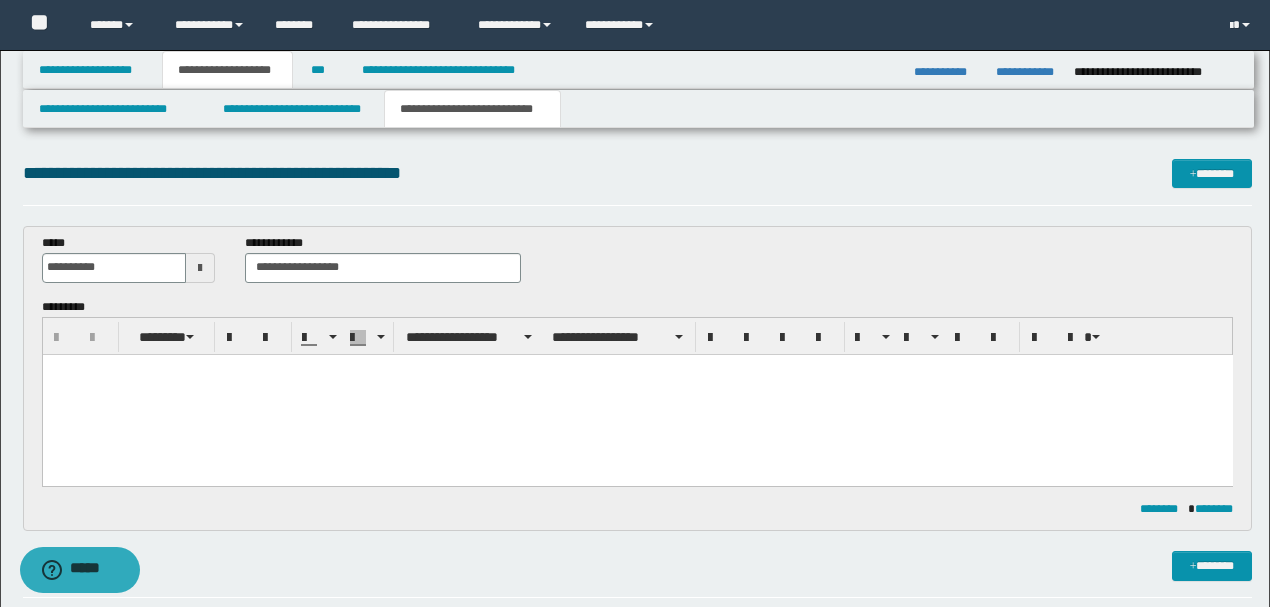 click at bounding box center [637, 394] 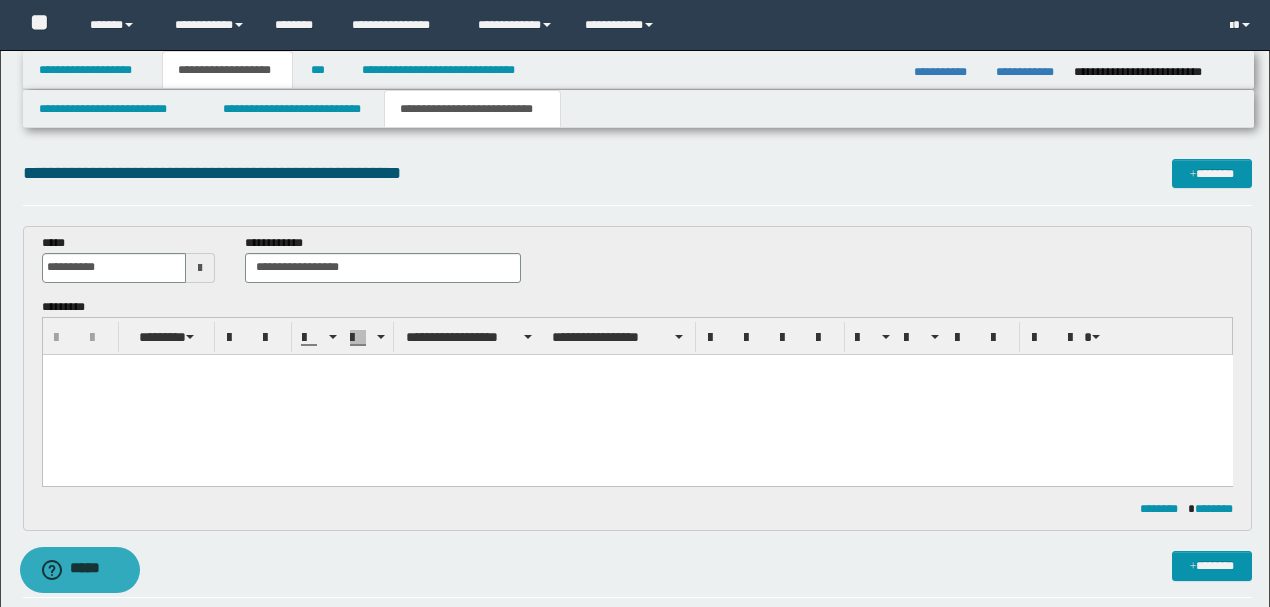 click at bounding box center (637, 394) 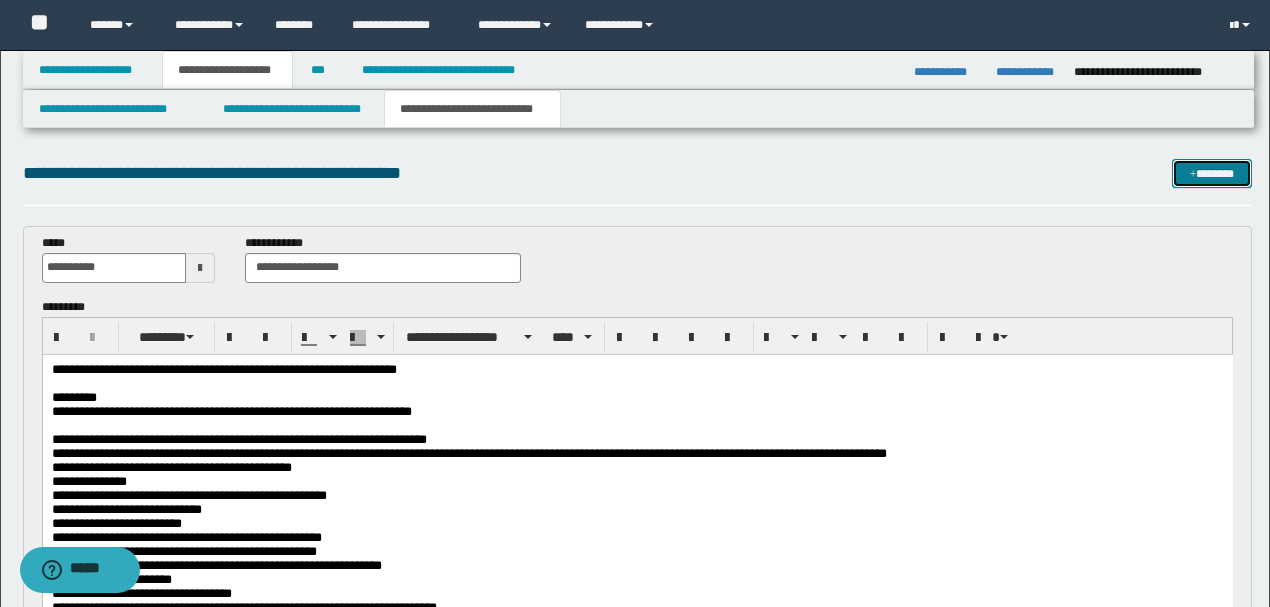 click on "*******" at bounding box center [1211, 173] 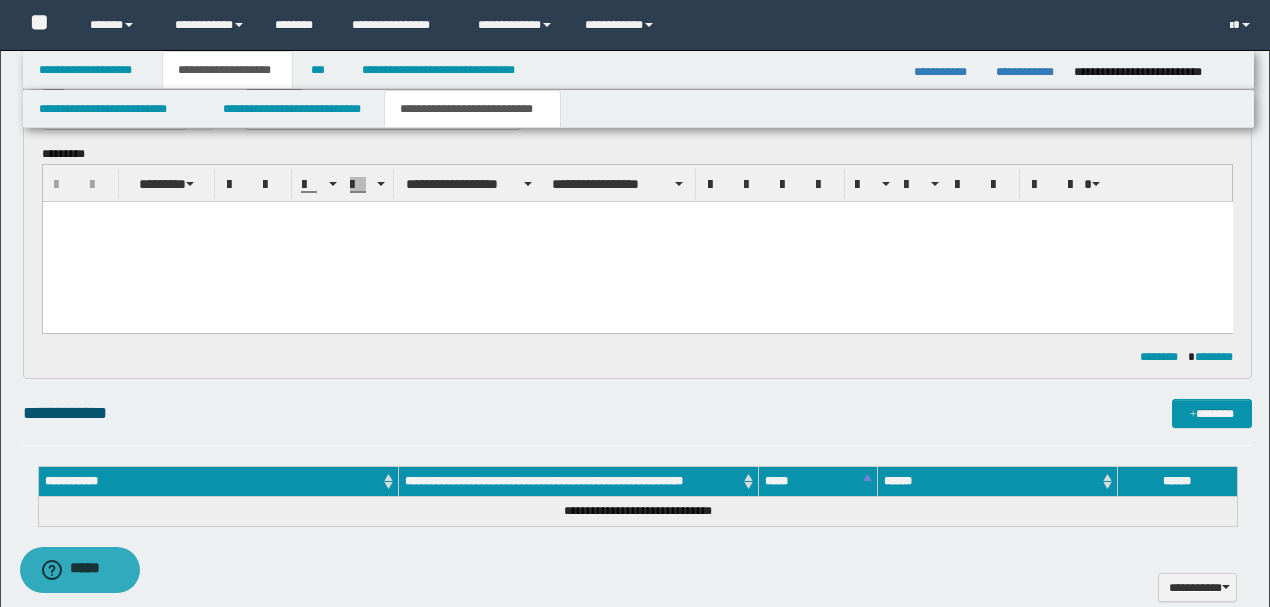 scroll, scrollTop: 662, scrollLeft: 0, axis: vertical 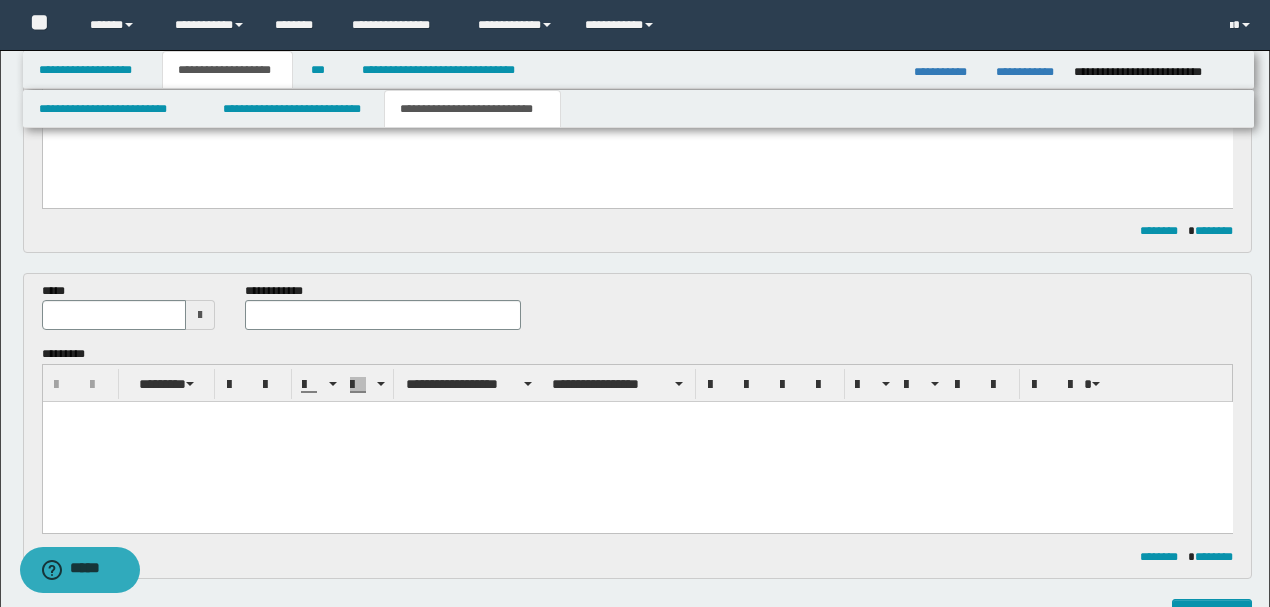 click at bounding box center [200, 315] 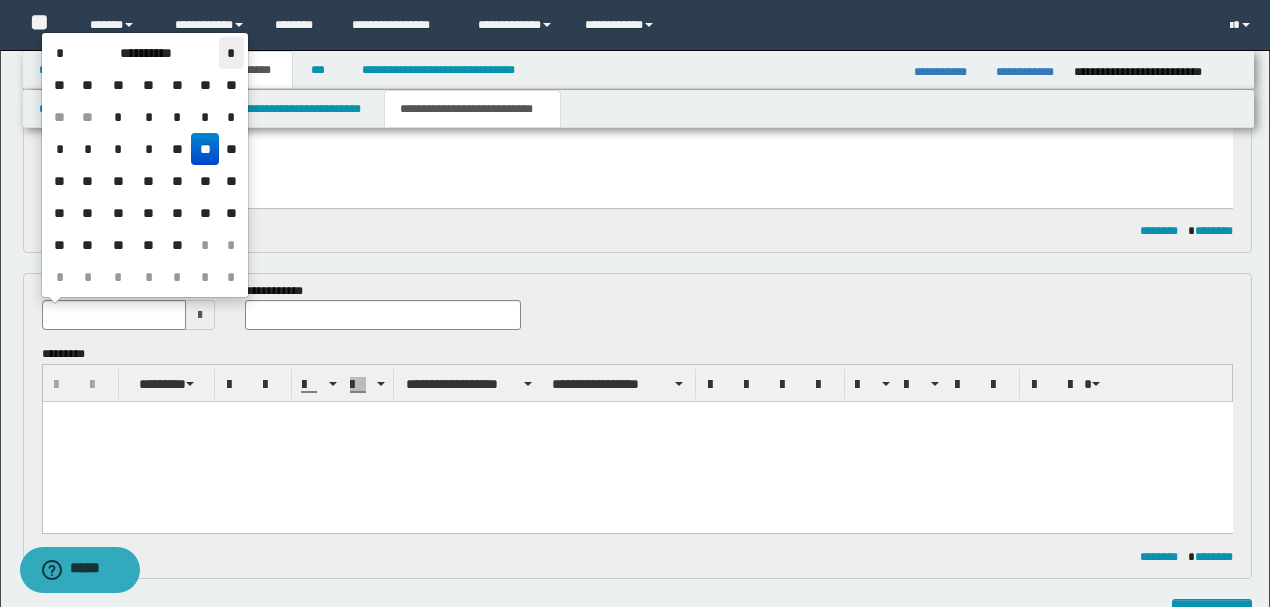 click on "*" at bounding box center (231, 53) 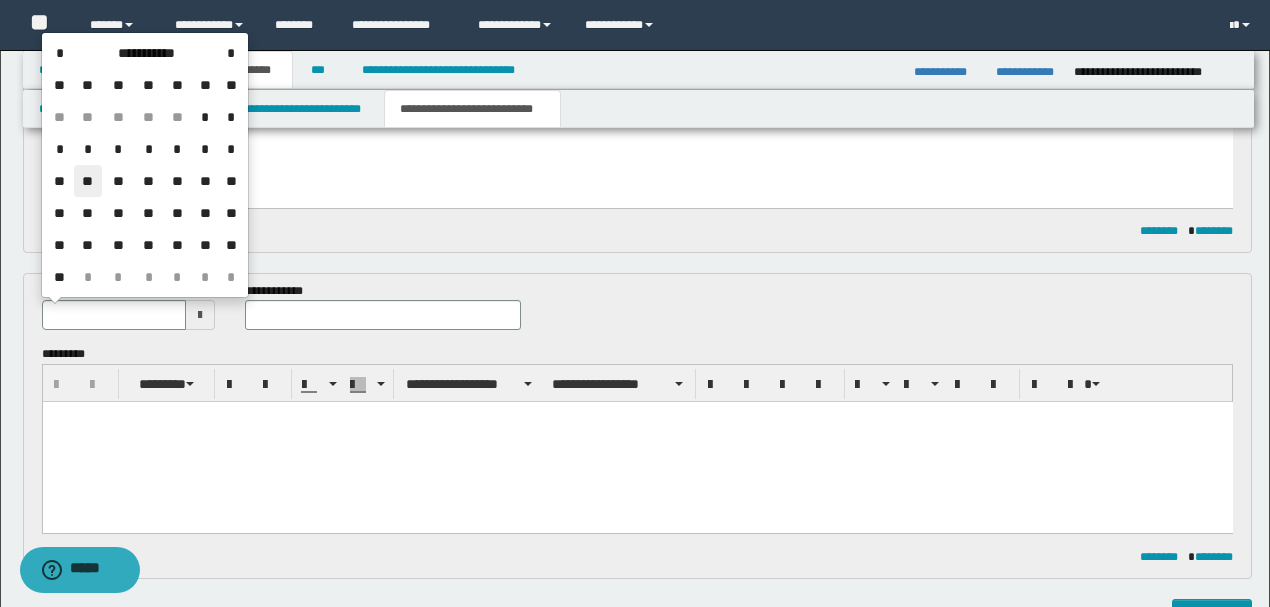 click on "**" at bounding box center [88, 181] 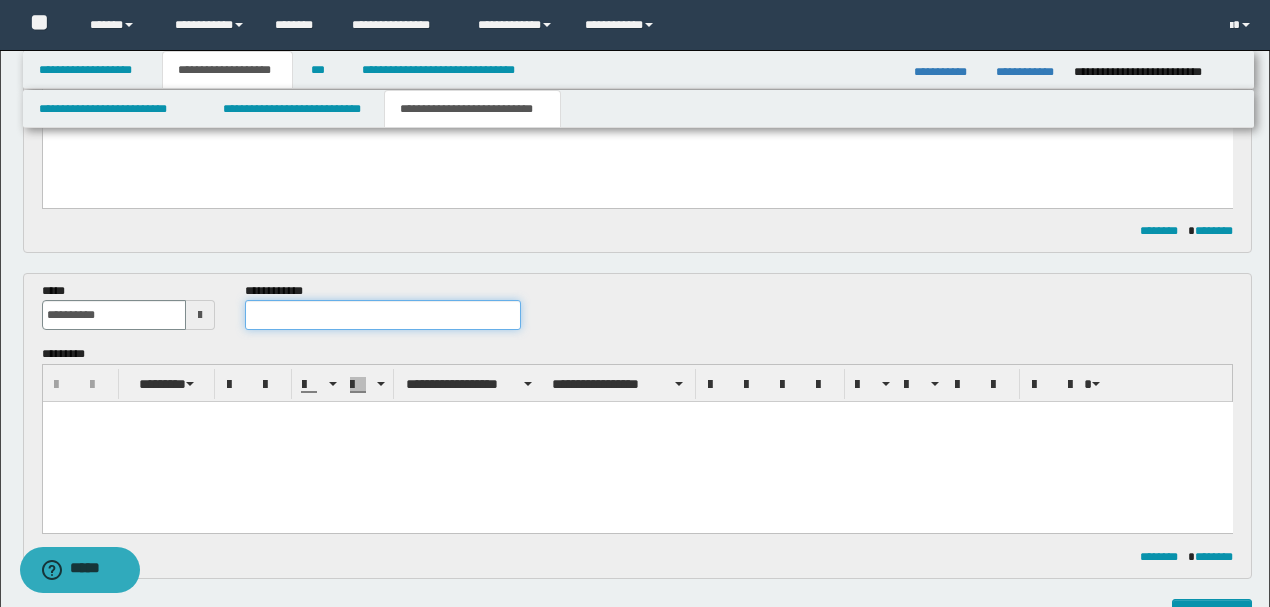 click at bounding box center [382, 315] 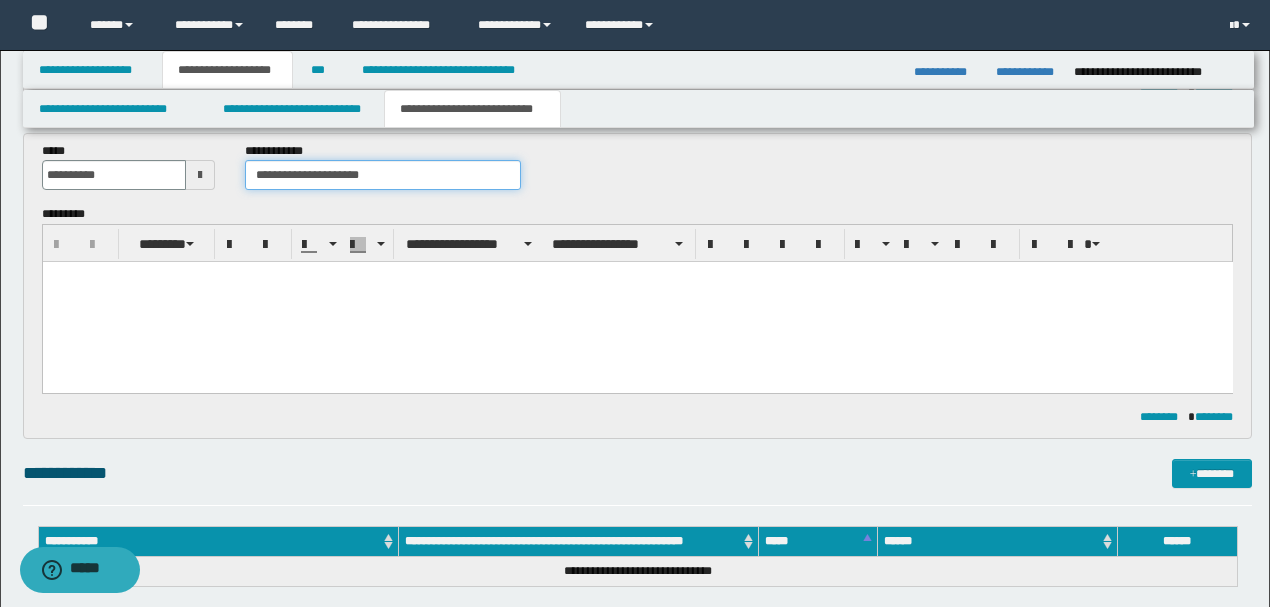 scroll, scrollTop: 1128, scrollLeft: 0, axis: vertical 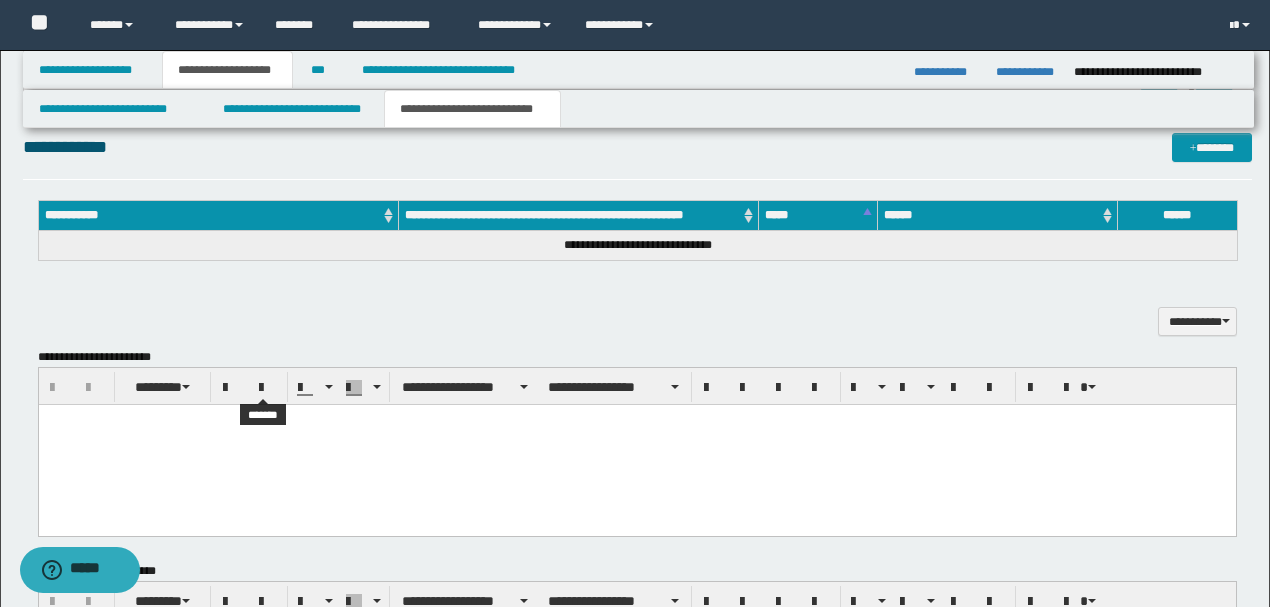 click at bounding box center [636, 444] 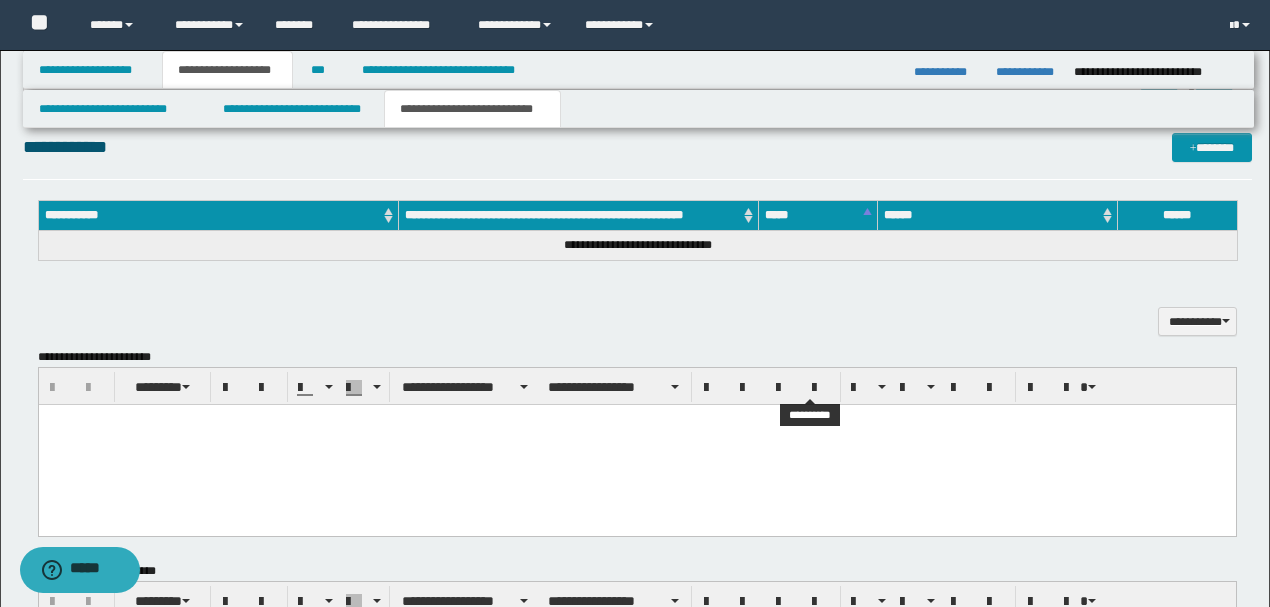 click at bounding box center (636, 444) 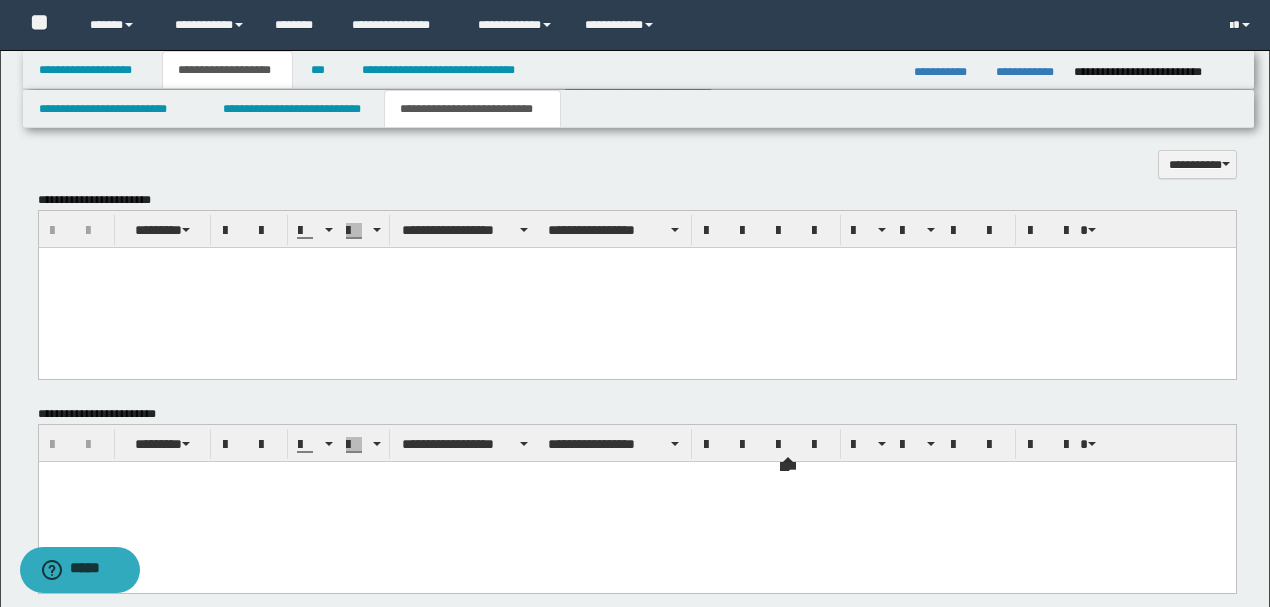 scroll, scrollTop: 1606, scrollLeft: 0, axis: vertical 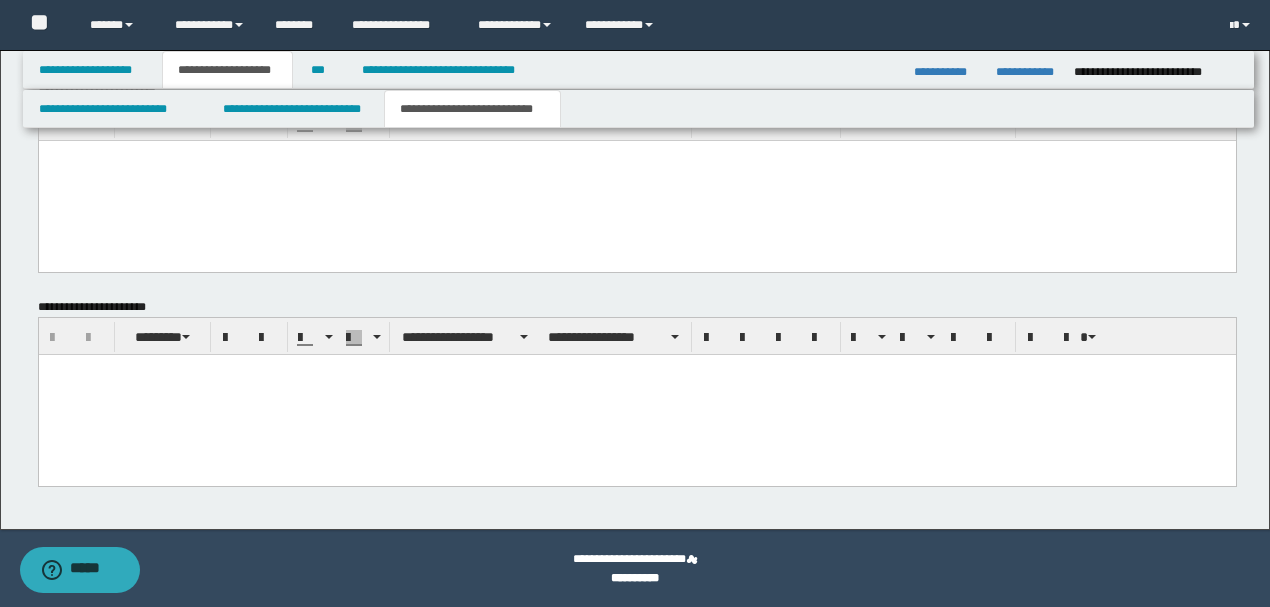 click at bounding box center [636, 395] 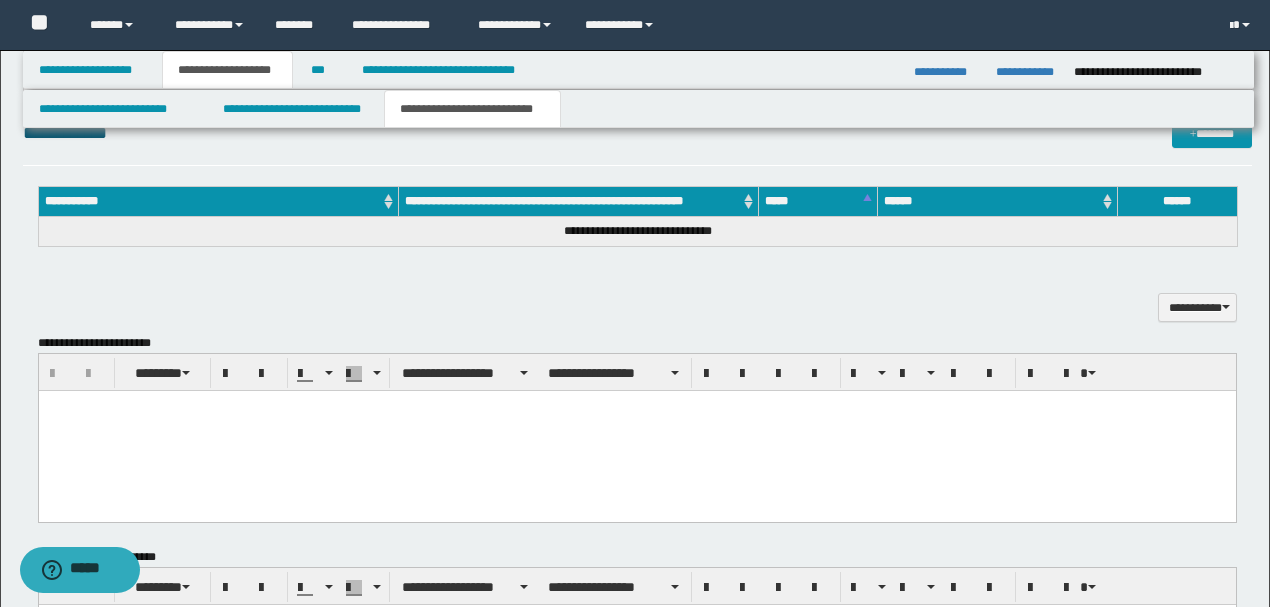 scroll, scrollTop: 1206, scrollLeft: 0, axis: vertical 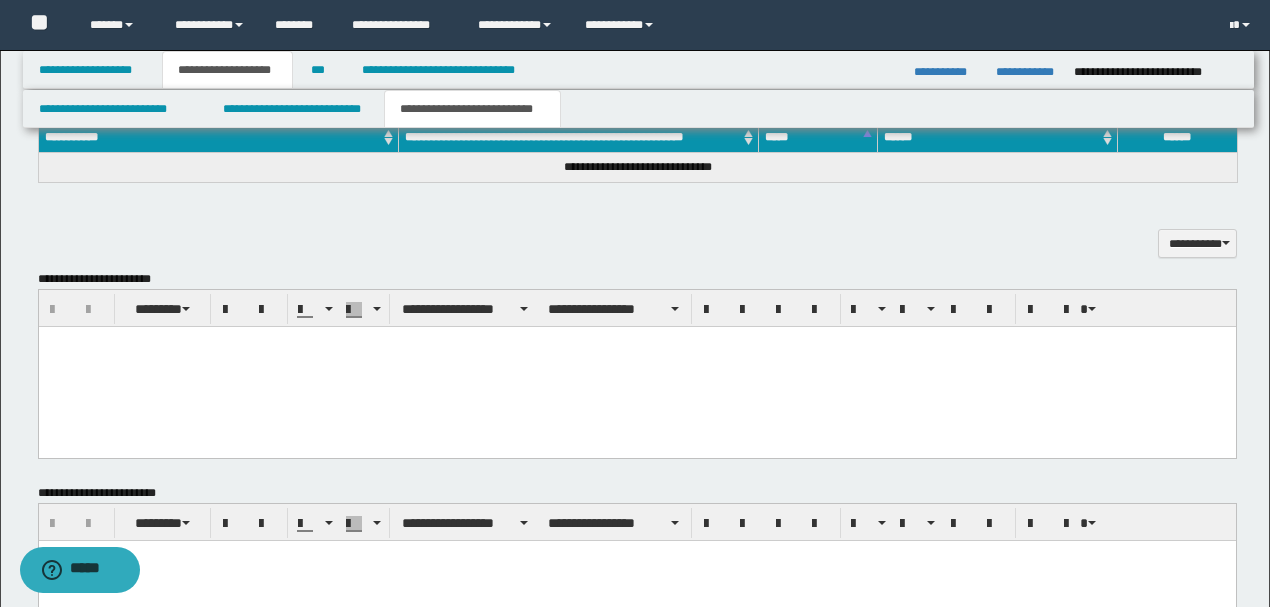 click at bounding box center [636, 366] 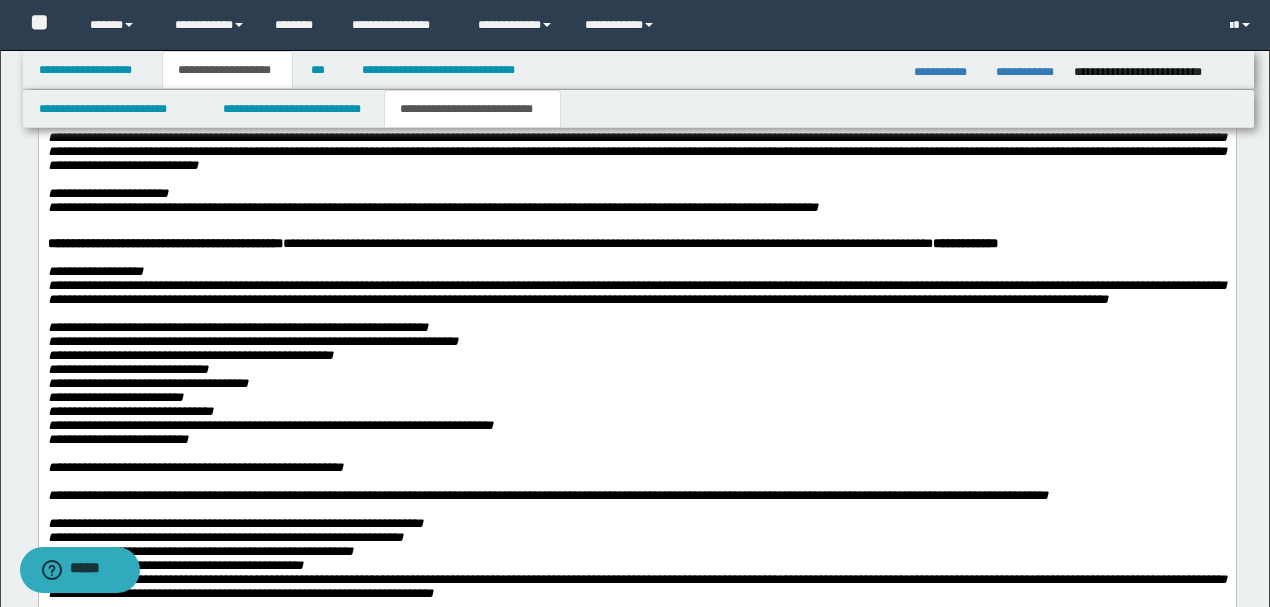 scroll, scrollTop: 3406, scrollLeft: 0, axis: vertical 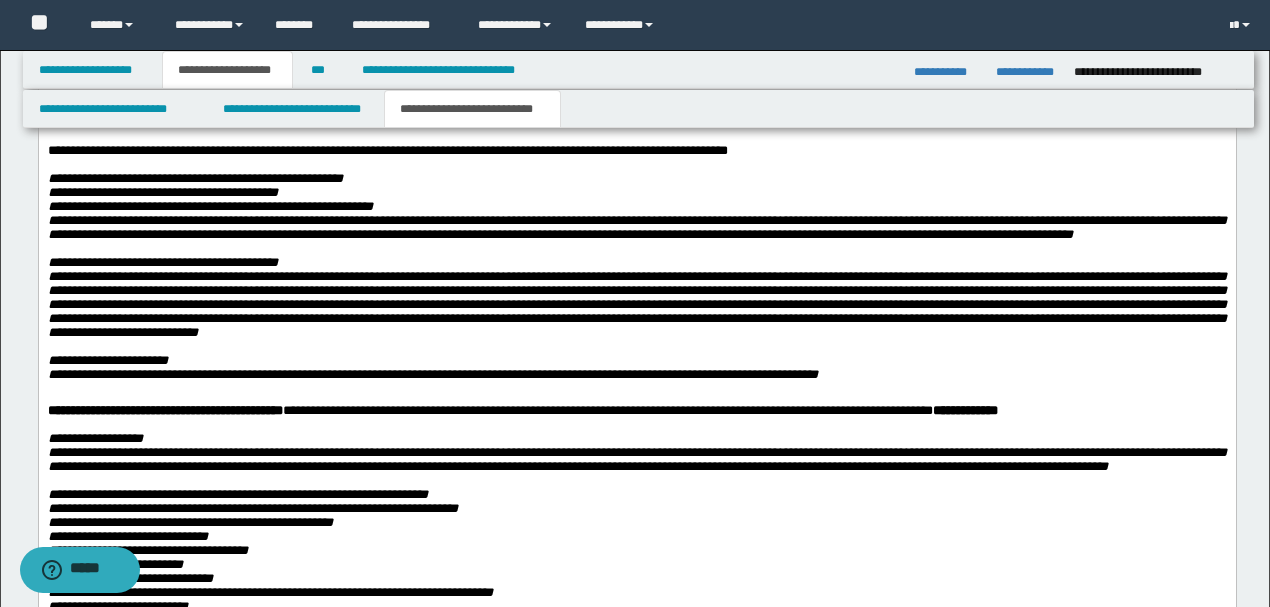 click on "**********" at bounding box center (636, 488) 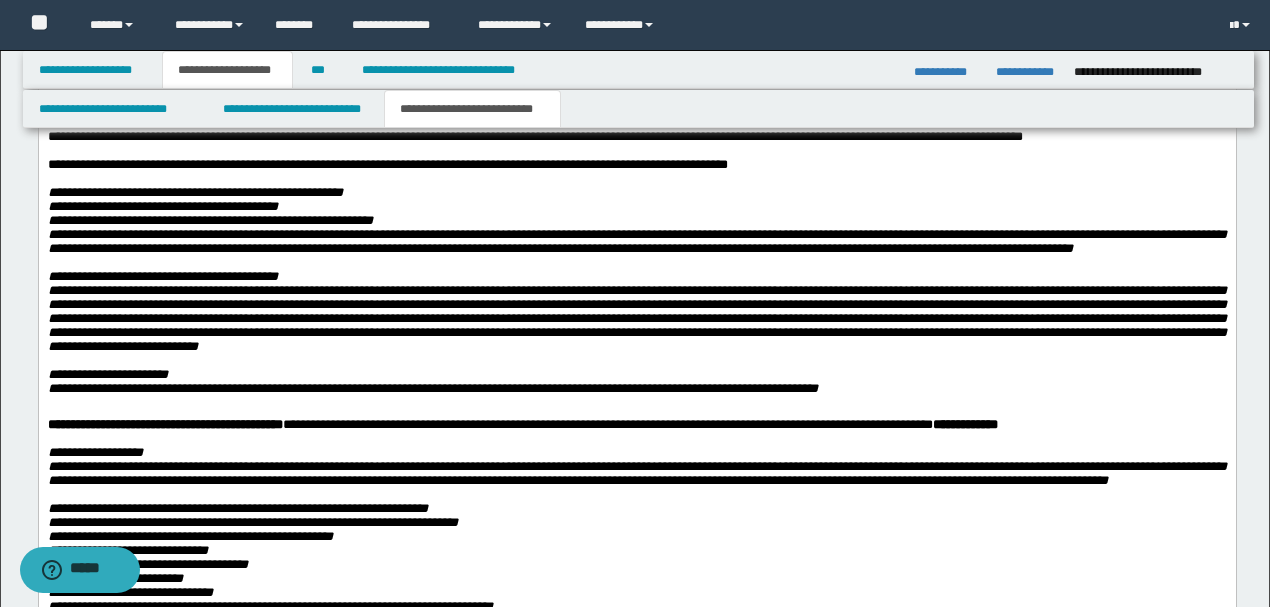 click on "**********" at bounding box center [636, 67] 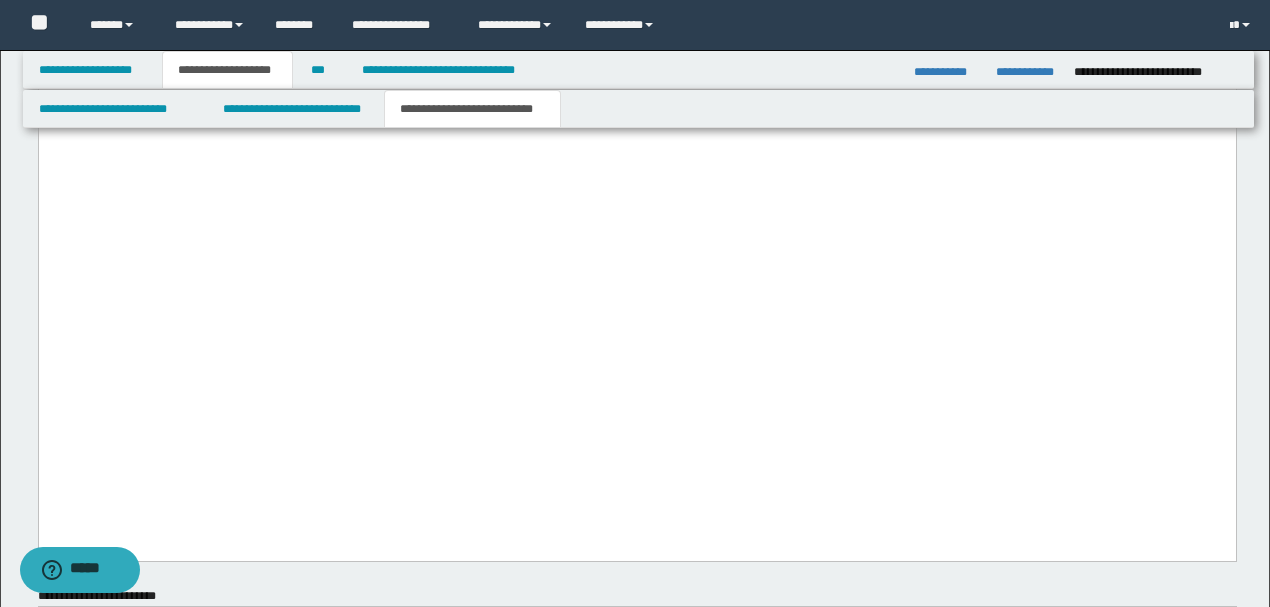 scroll, scrollTop: 6539, scrollLeft: 0, axis: vertical 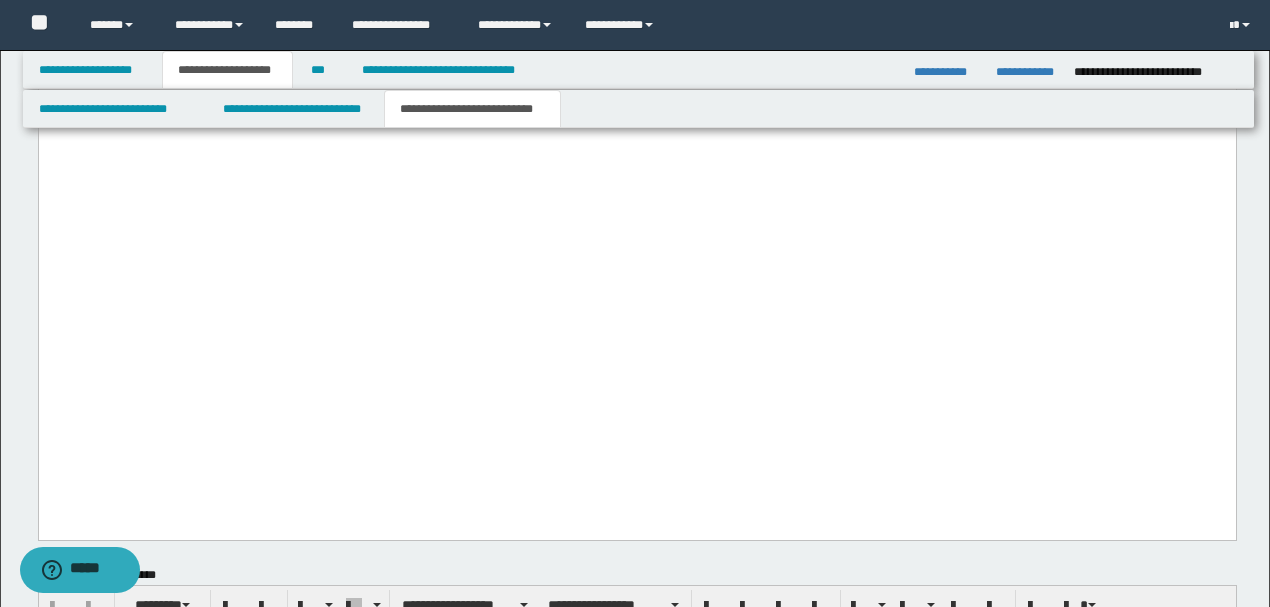 drag, startPoint x: 262, startPoint y: 355, endPoint x: 103, endPoint y: 230, distance: 202.25232 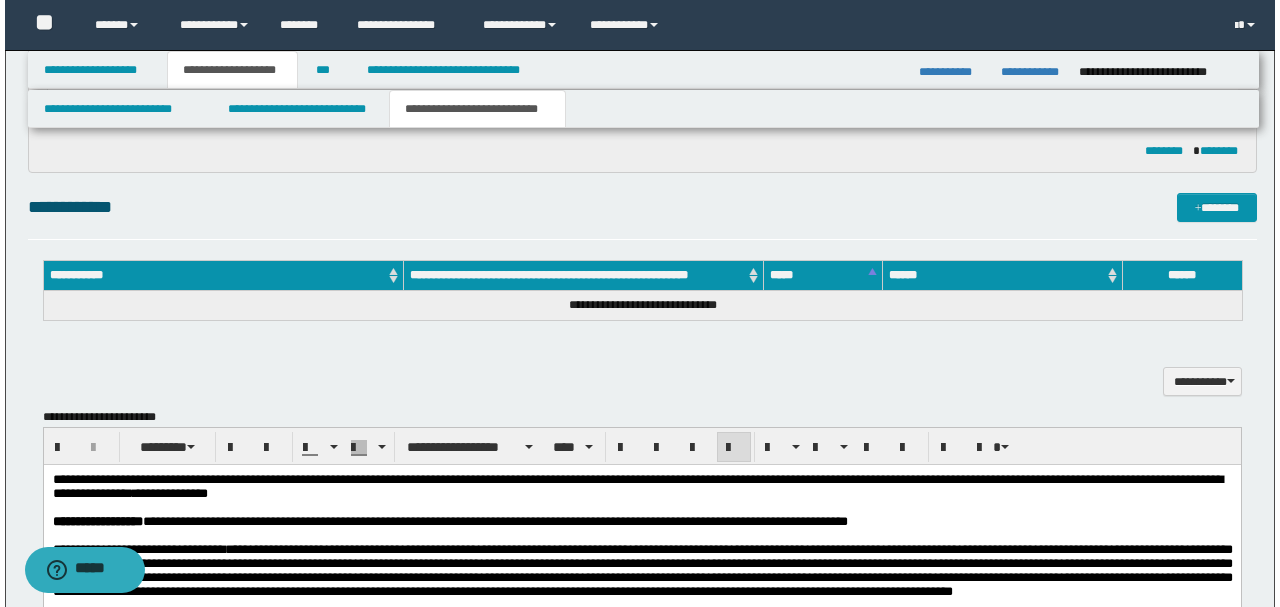 scroll, scrollTop: 806, scrollLeft: 0, axis: vertical 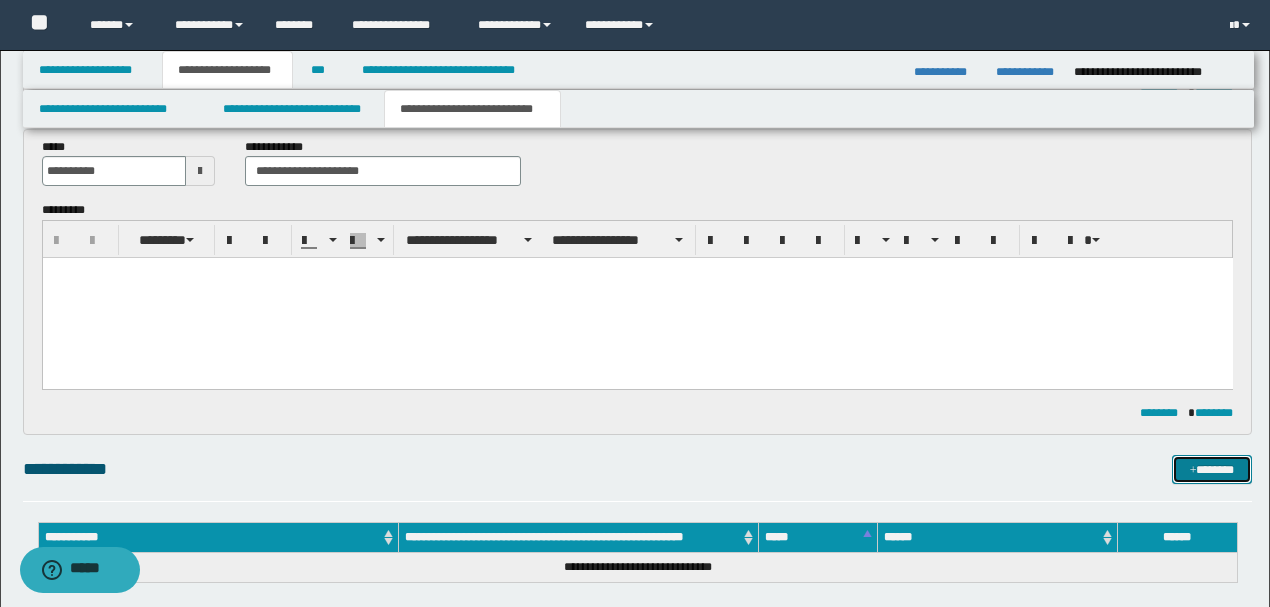 click on "*******" at bounding box center [1211, 469] 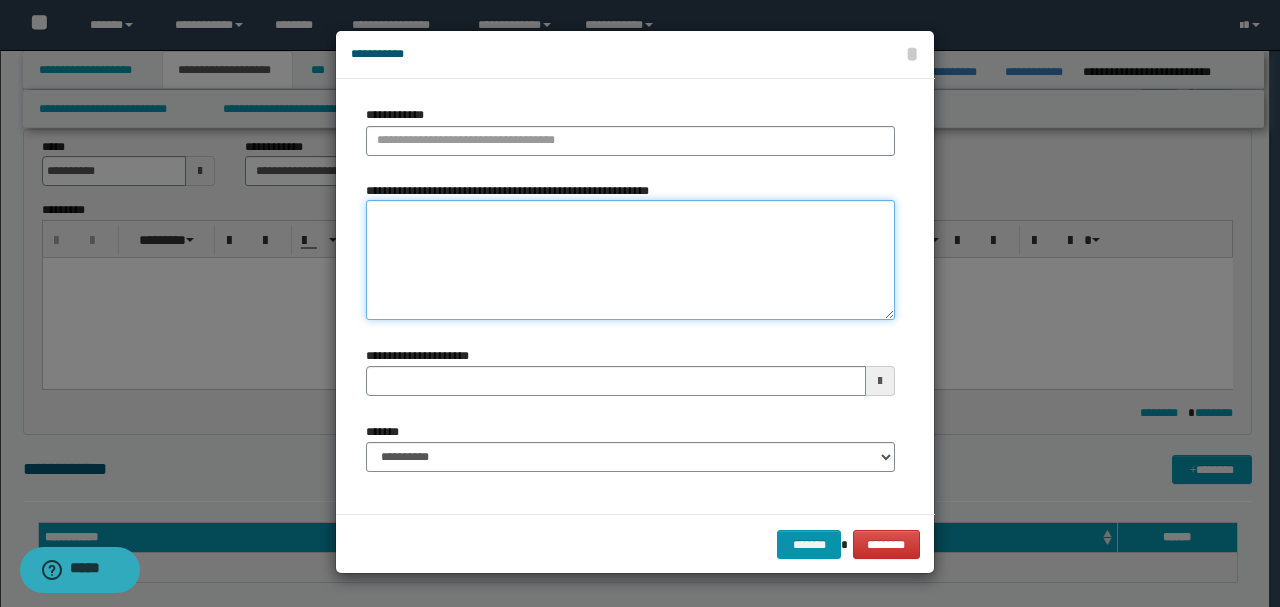 click on "**********" at bounding box center [630, 260] 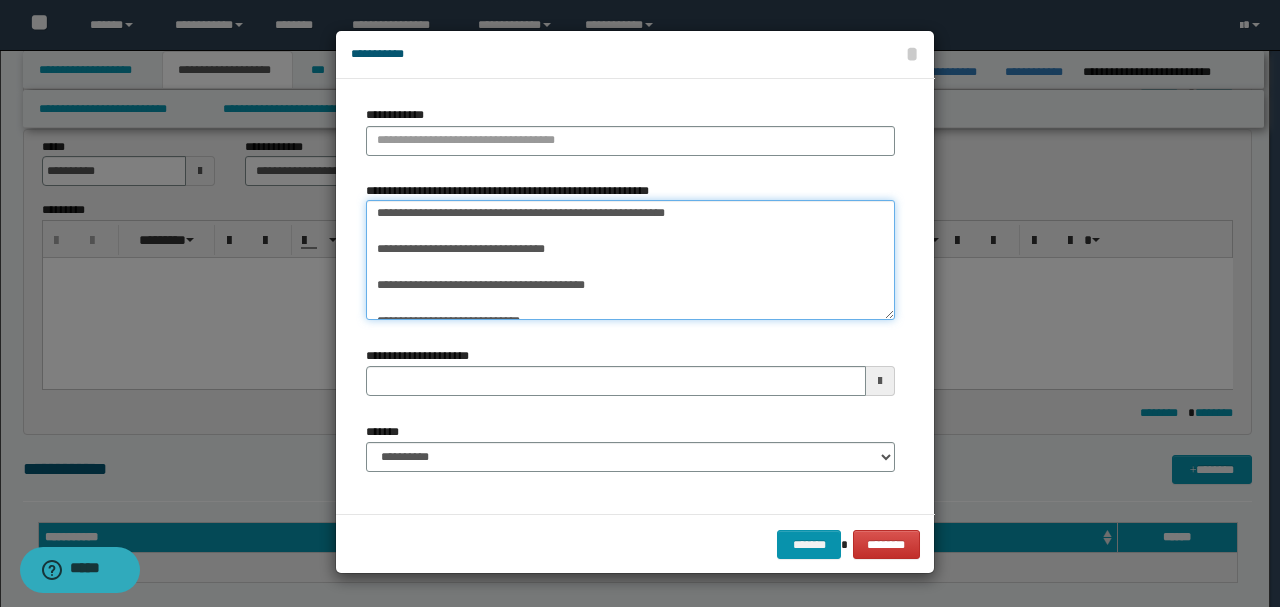 scroll, scrollTop: 0, scrollLeft: 0, axis: both 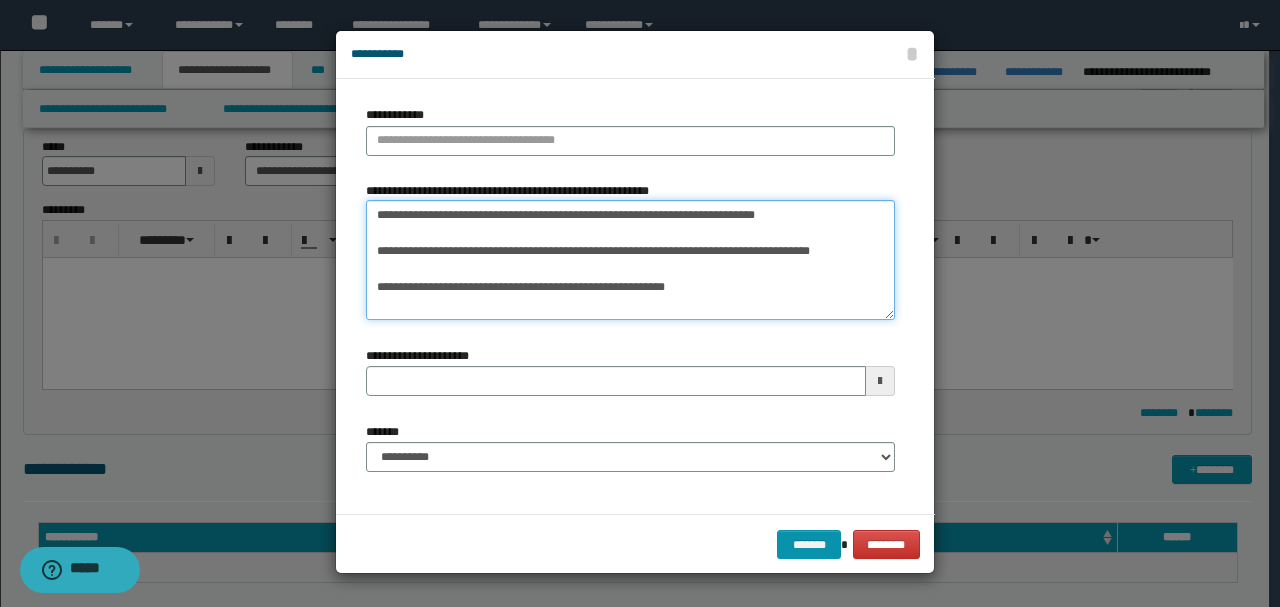 drag, startPoint x: 368, startPoint y: 231, endPoint x: 382, endPoint y: 246, distance: 20.518284 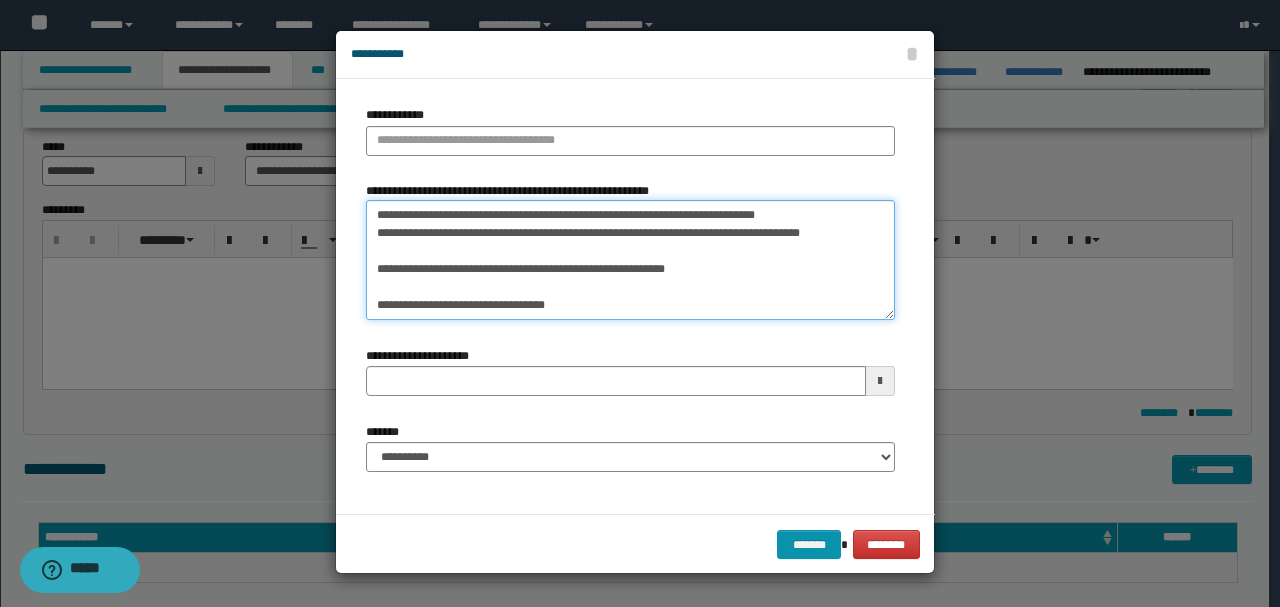 drag, startPoint x: 376, startPoint y: 250, endPoint x: 382, endPoint y: 264, distance: 15.231546 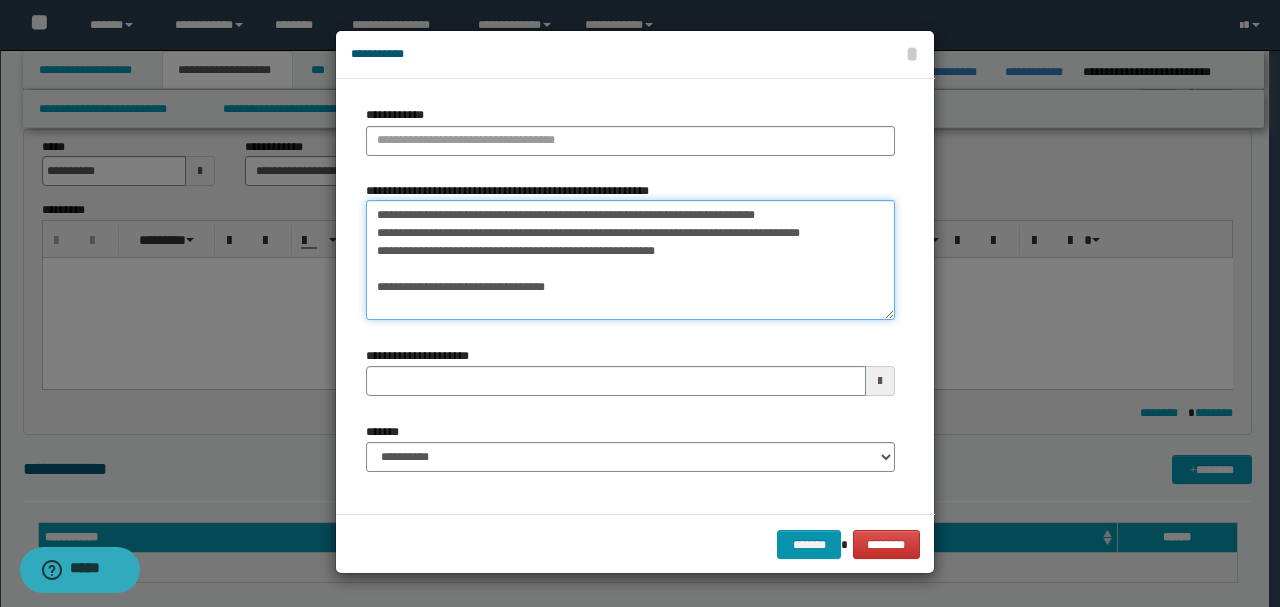 click on "**********" at bounding box center (630, 259) 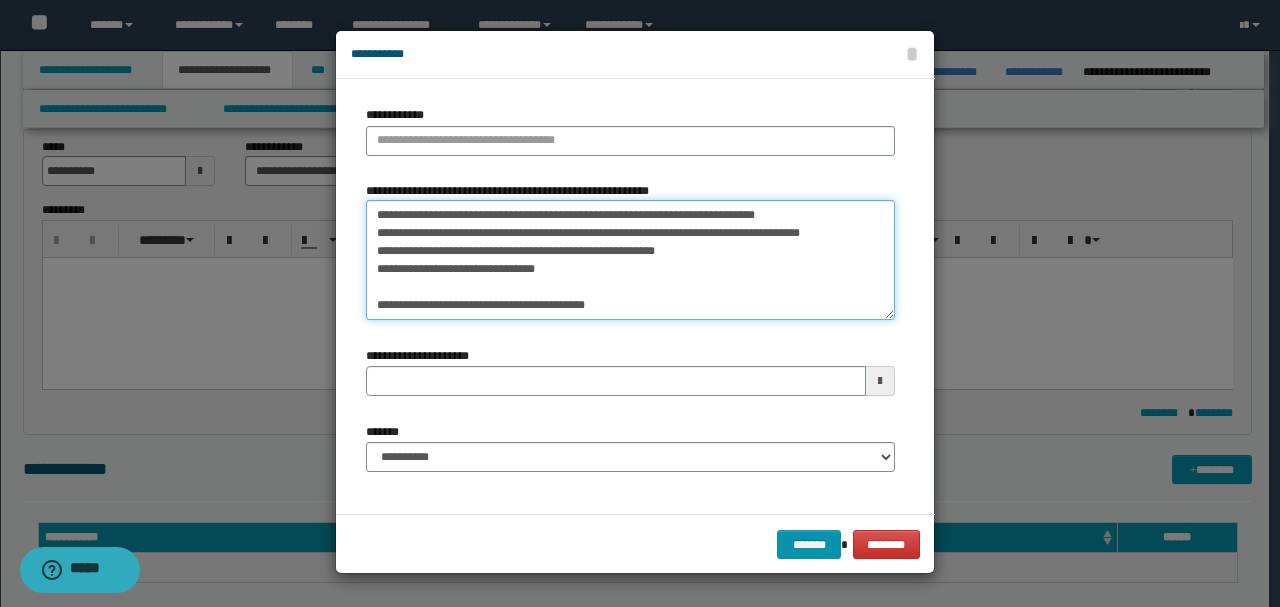 drag, startPoint x: 375, startPoint y: 292, endPoint x: 382, endPoint y: 301, distance: 11.401754 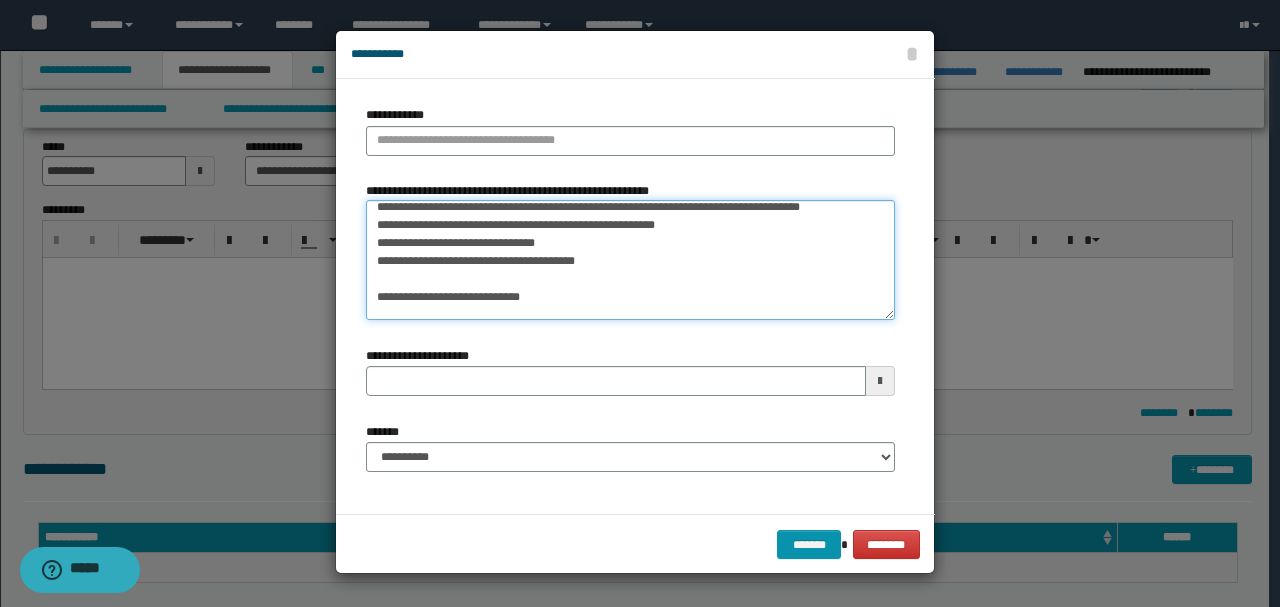 scroll, scrollTop: 14, scrollLeft: 0, axis: vertical 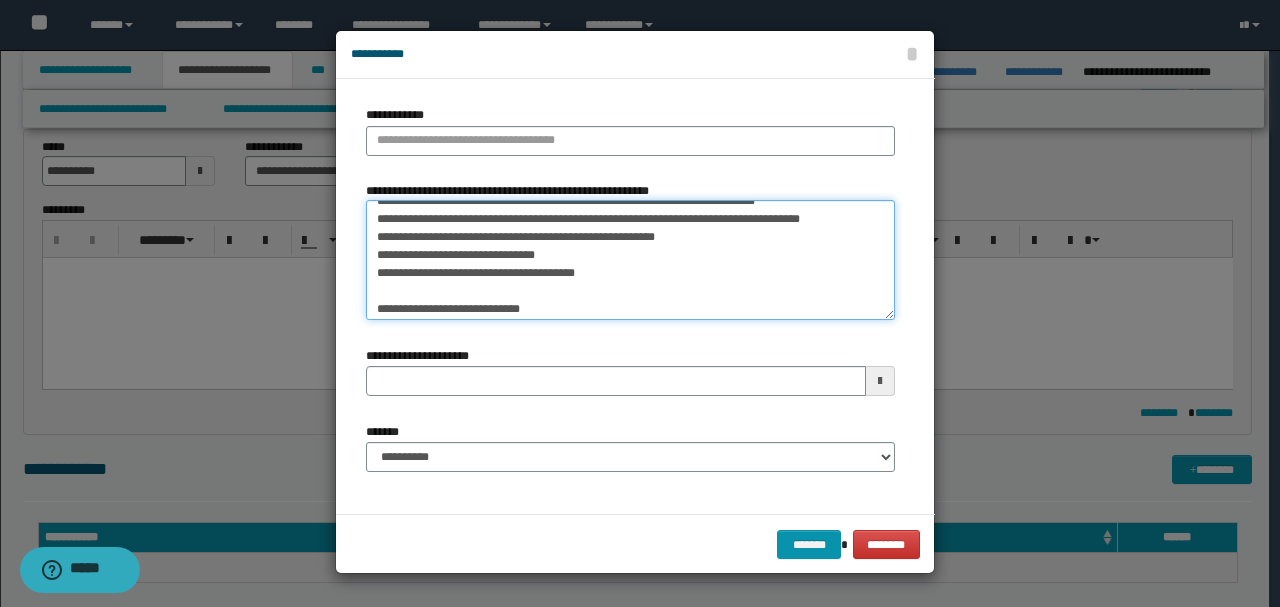 click on "[FIRST] [LAST]
[ADDRESS]
[CITY], [STATE]
[ZIP]
[COUNTRY]
[PHONE]
[EMAIL]
[DOB]
[SSN]" at bounding box center (630, 259) 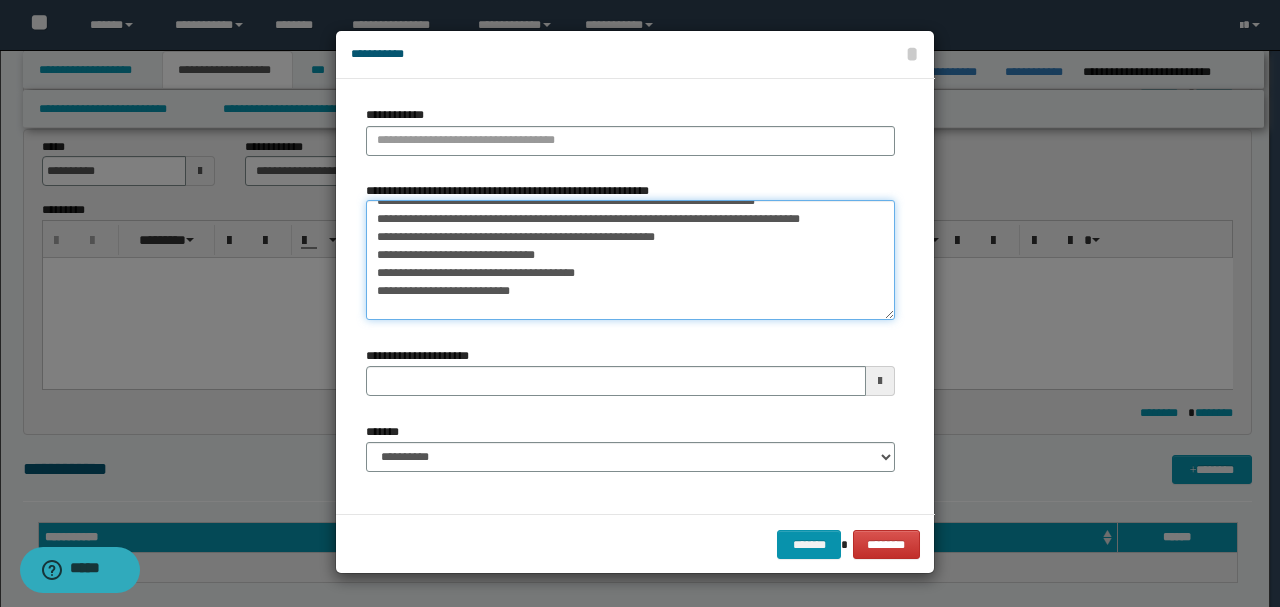 scroll, scrollTop: 81, scrollLeft: 0, axis: vertical 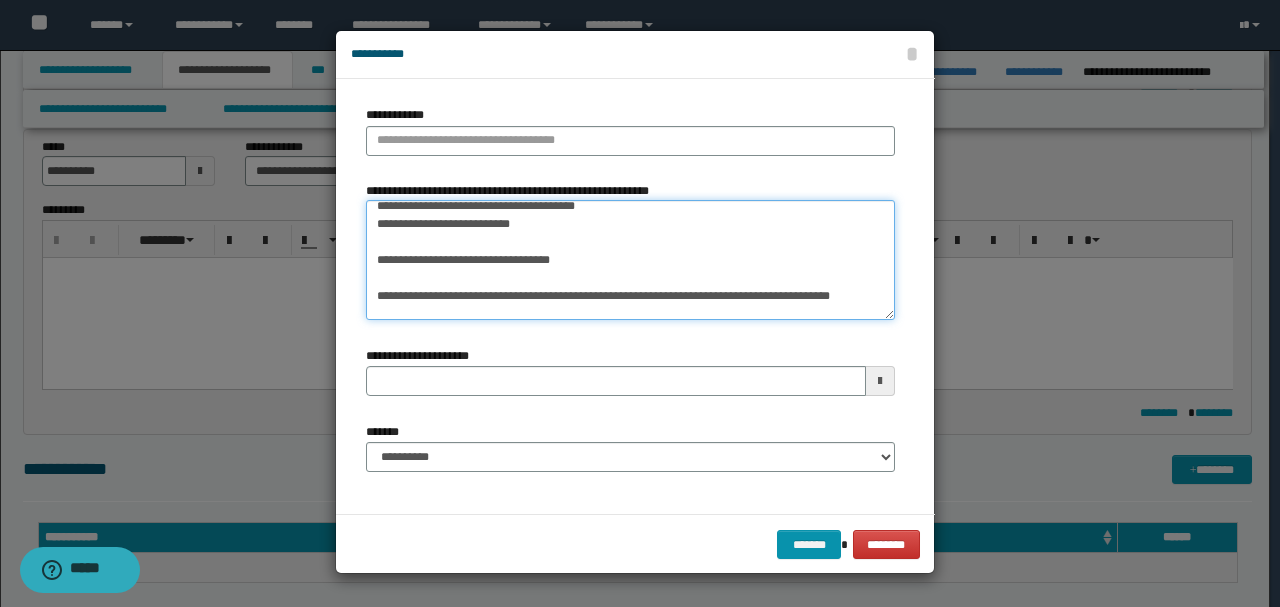 drag, startPoint x: 373, startPoint y: 239, endPoint x: 382, endPoint y: 264, distance: 26.57066 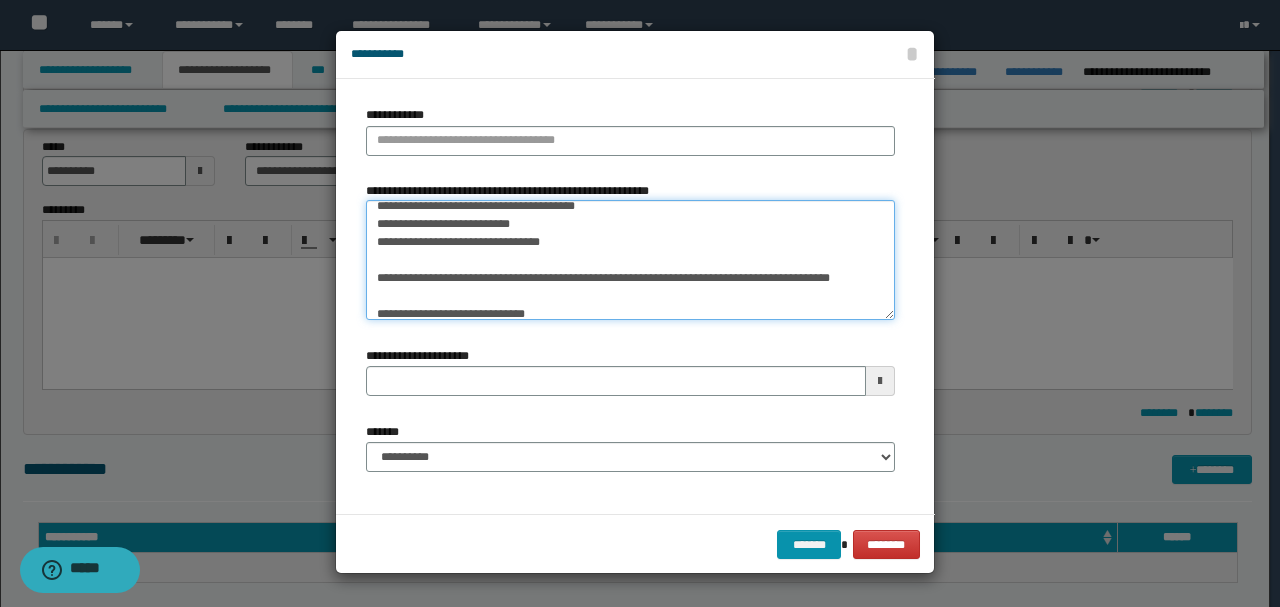 drag, startPoint x: 374, startPoint y: 258, endPoint x: 382, endPoint y: 276, distance: 19.697716 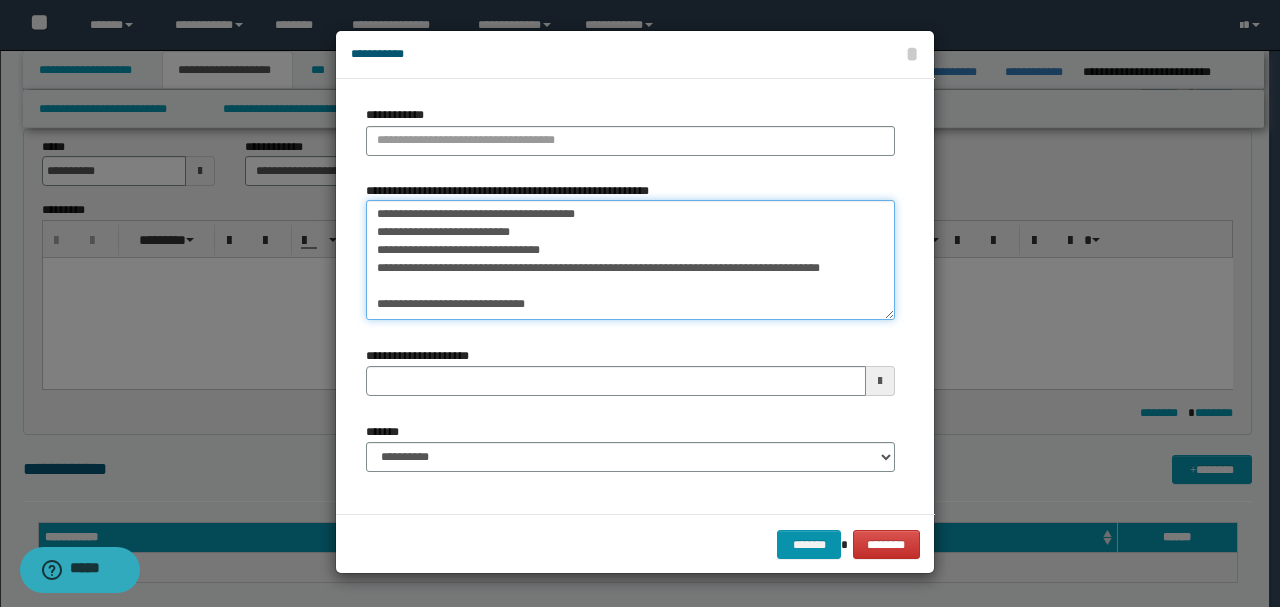 scroll, scrollTop: 72, scrollLeft: 0, axis: vertical 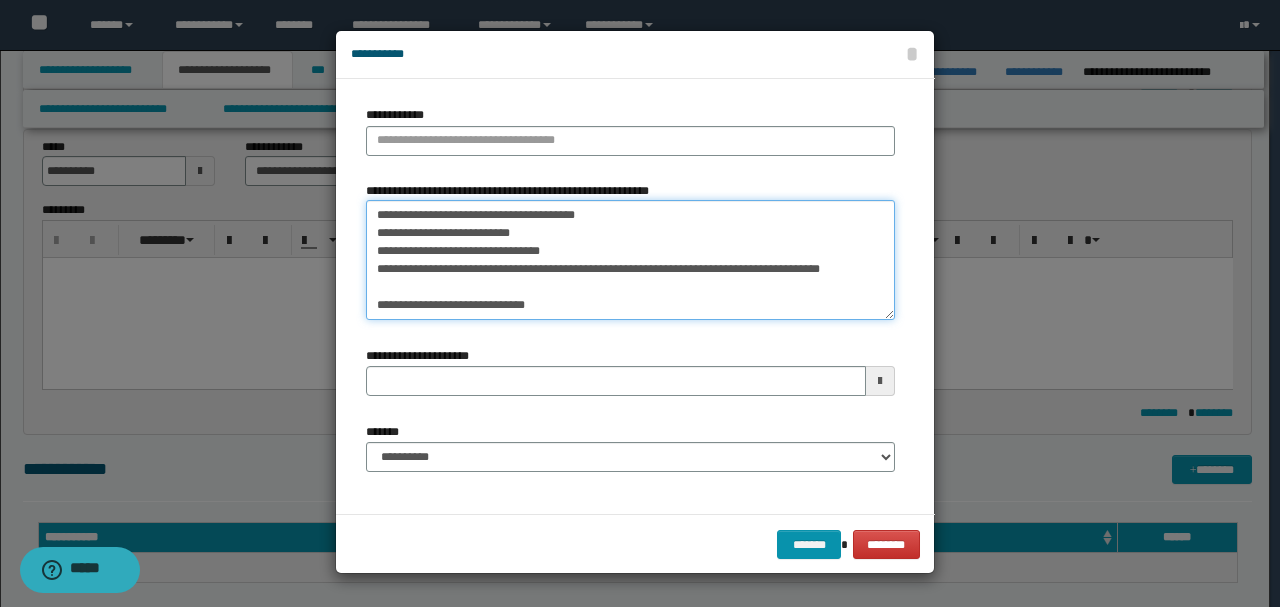 drag, startPoint x: 374, startPoint y: 285, endPoint x: 382, endPoint y: 307, distance: 23.409399 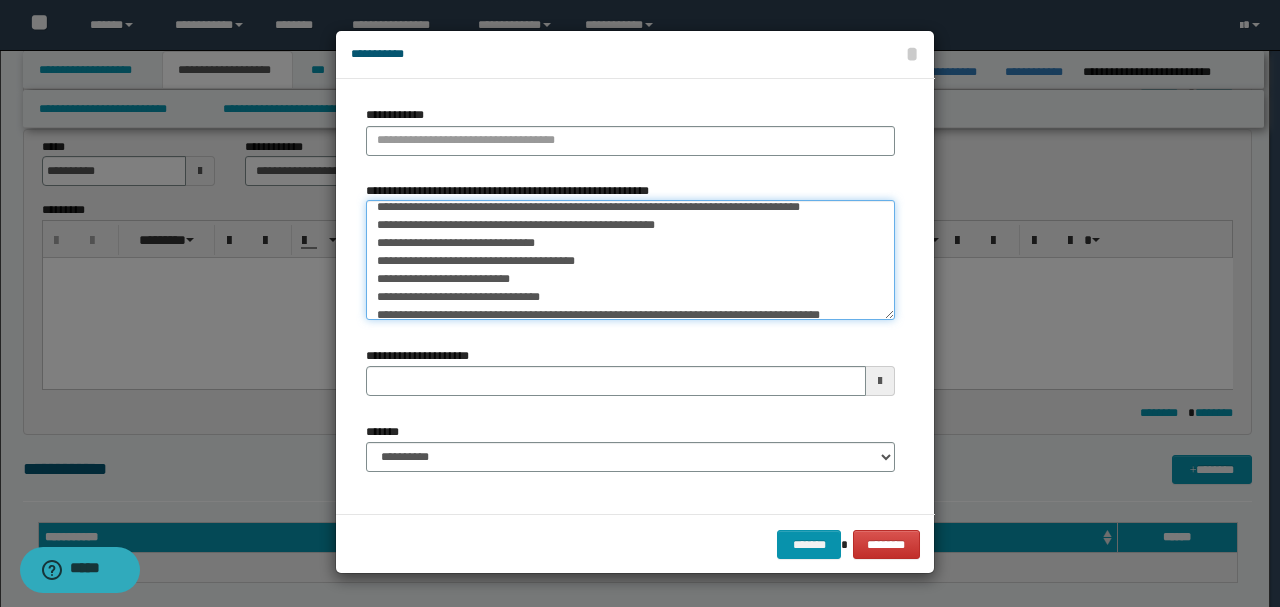 scroll, scrollTop: 0, scrollLeft: 0, axis: both 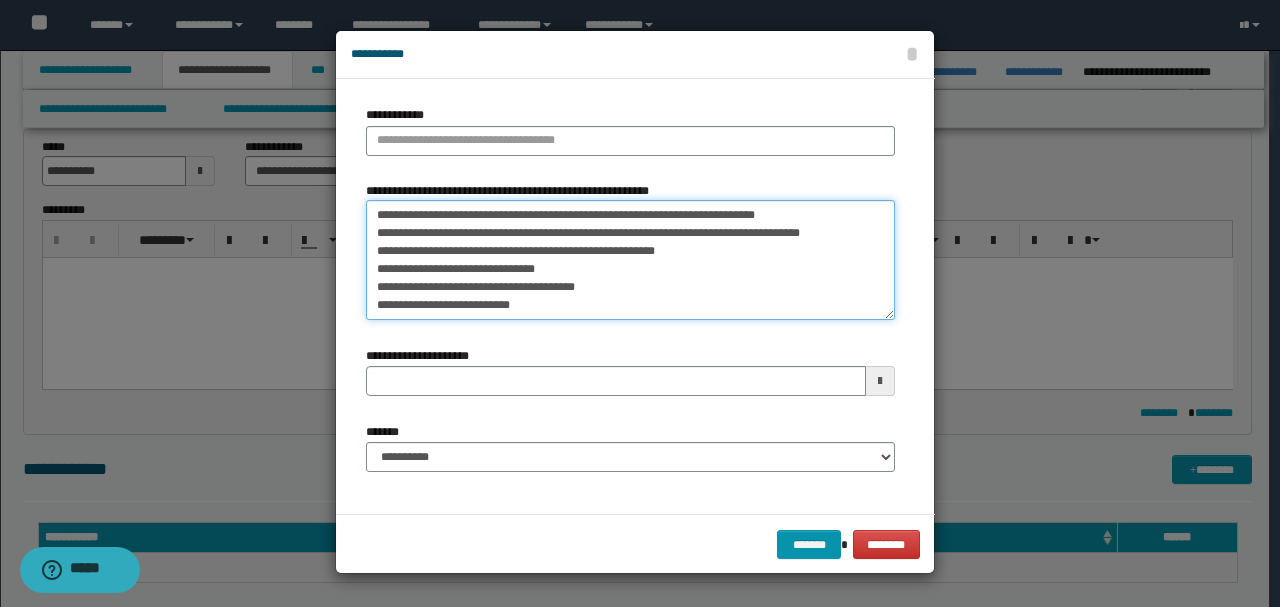 drag, startPoint x: 374, startPoint y: 211, endPoint x: 818, endPoint y: 212, distance: 444.00113 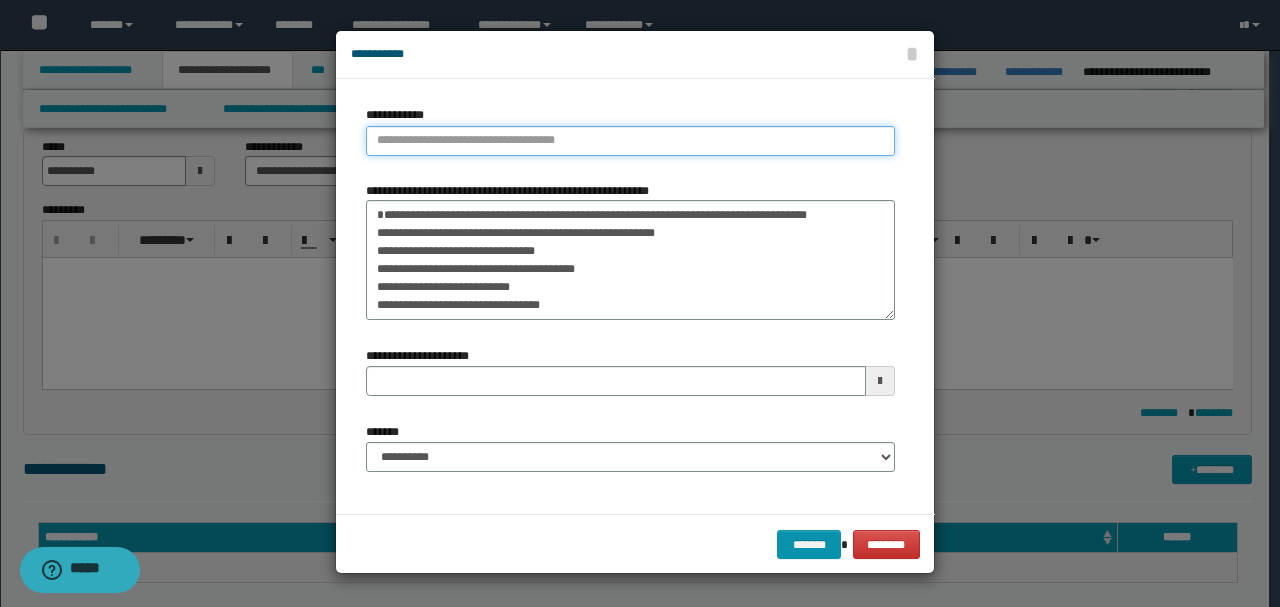 click on "**********" at bounding box center (630, 141) 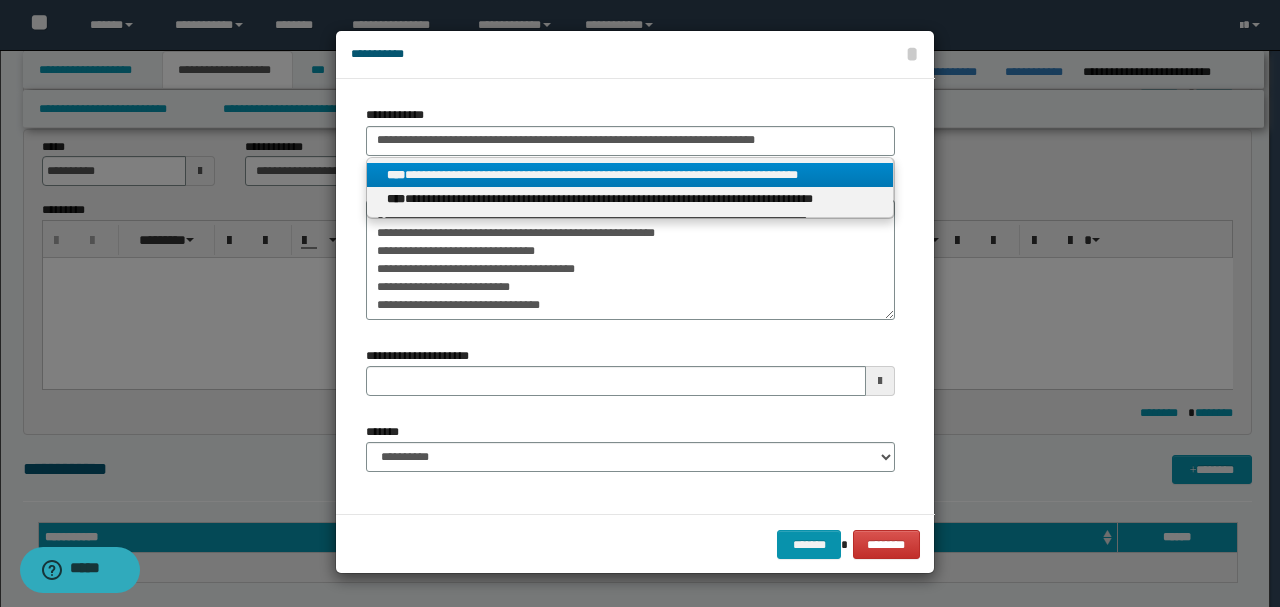 click on "**********" at bounding box center (630, 175) 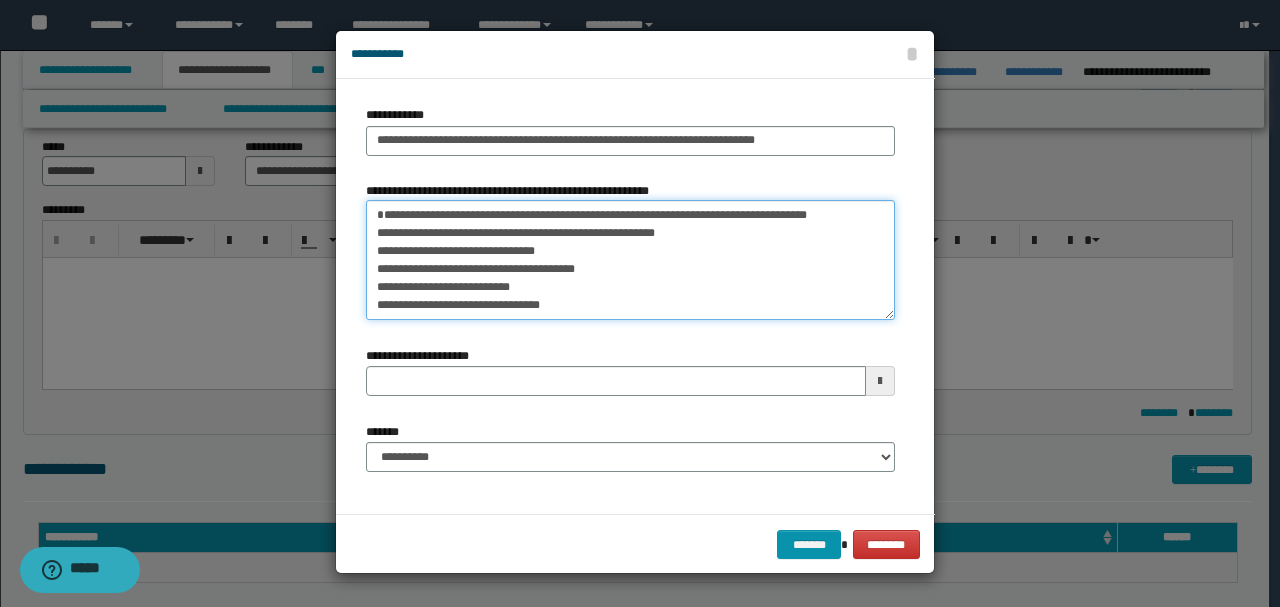 scroll, scrollTop: 54, scrollLeft: 0, axis: vertical 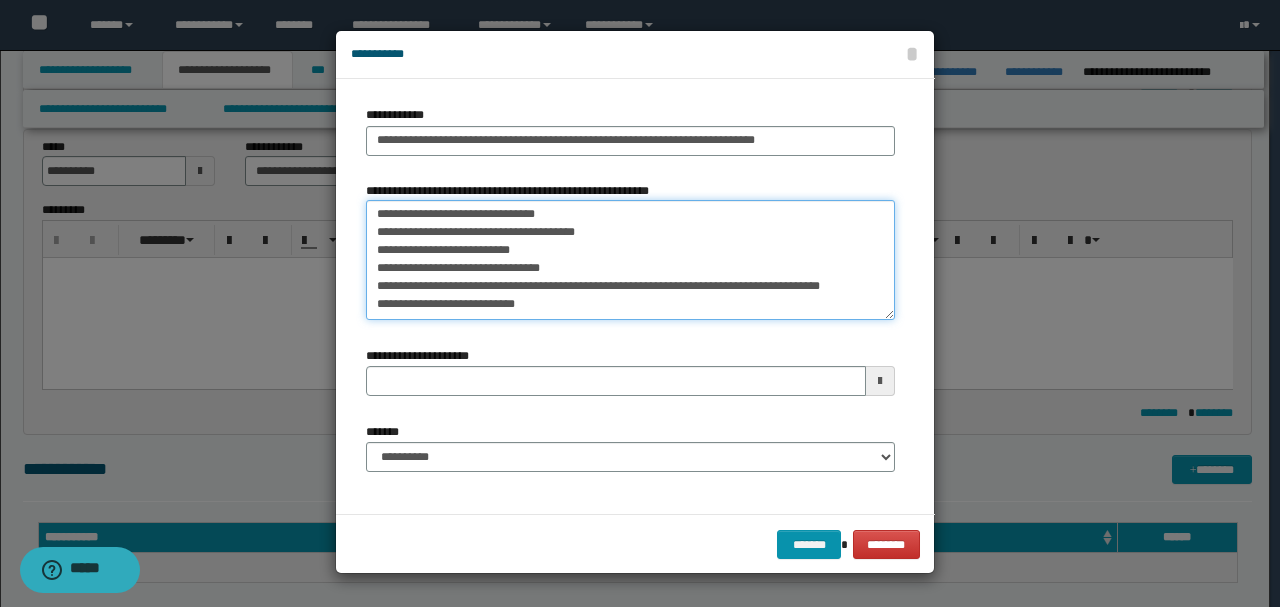 drag, startPoint x: 375, startPoint y: 234, endPoint x: 782, endPoint y: 364, distance: 427.25754 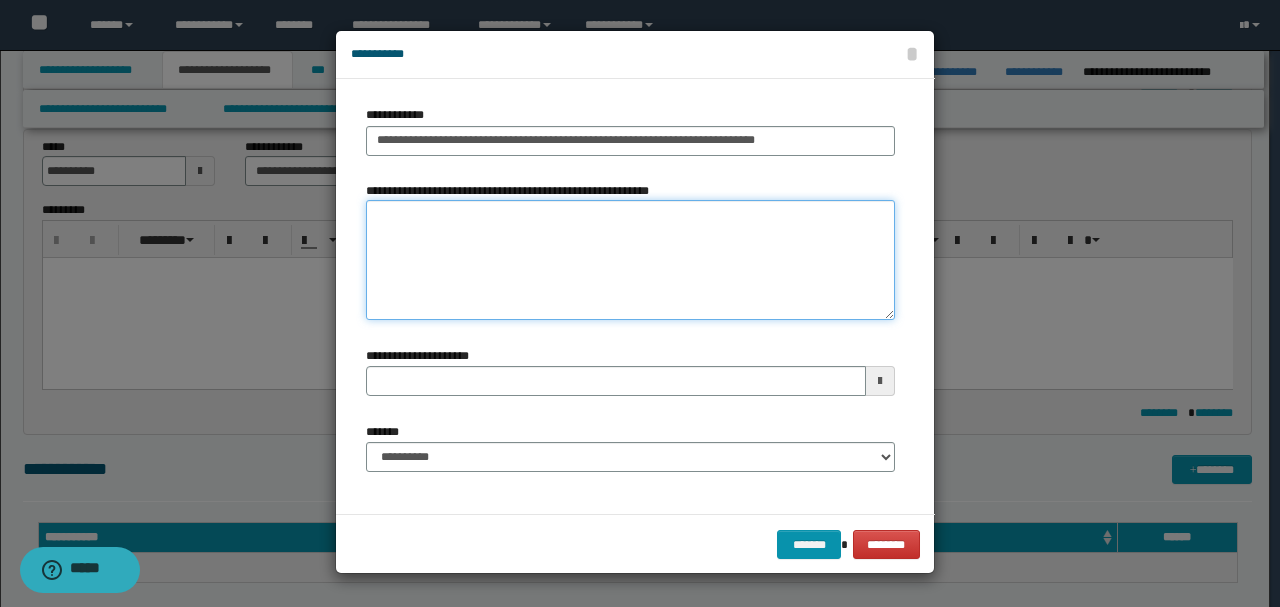 scroll, scrollTop: 0, scrollLeft: 0, axis: both 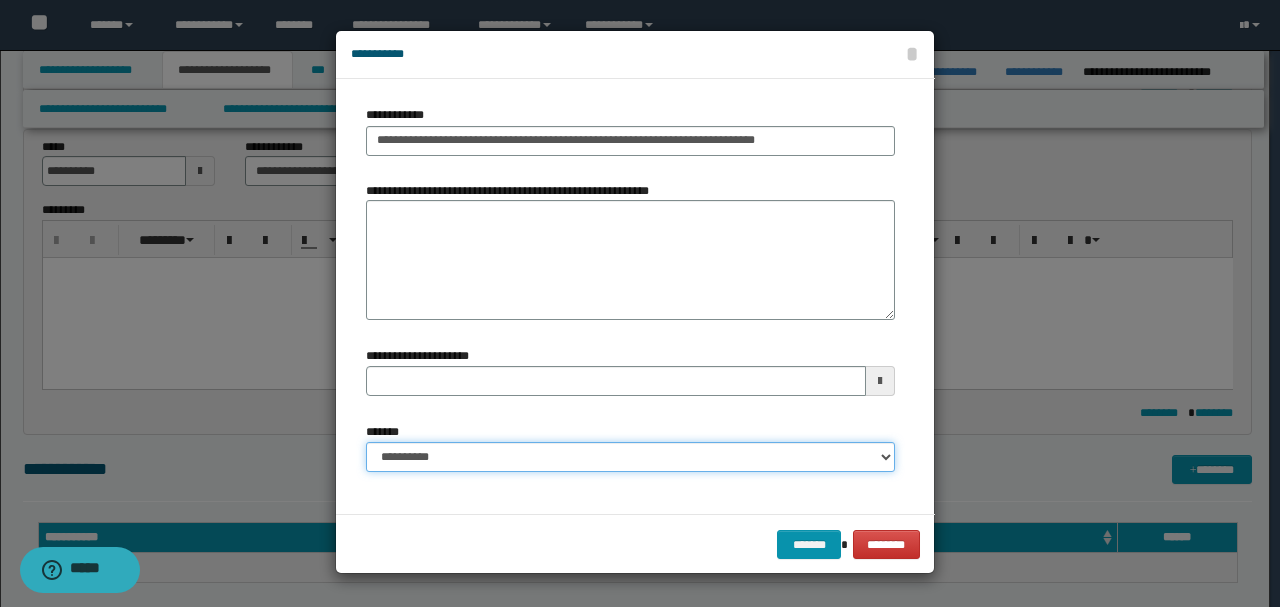 click on "**********" at bounding box center [630, 457] 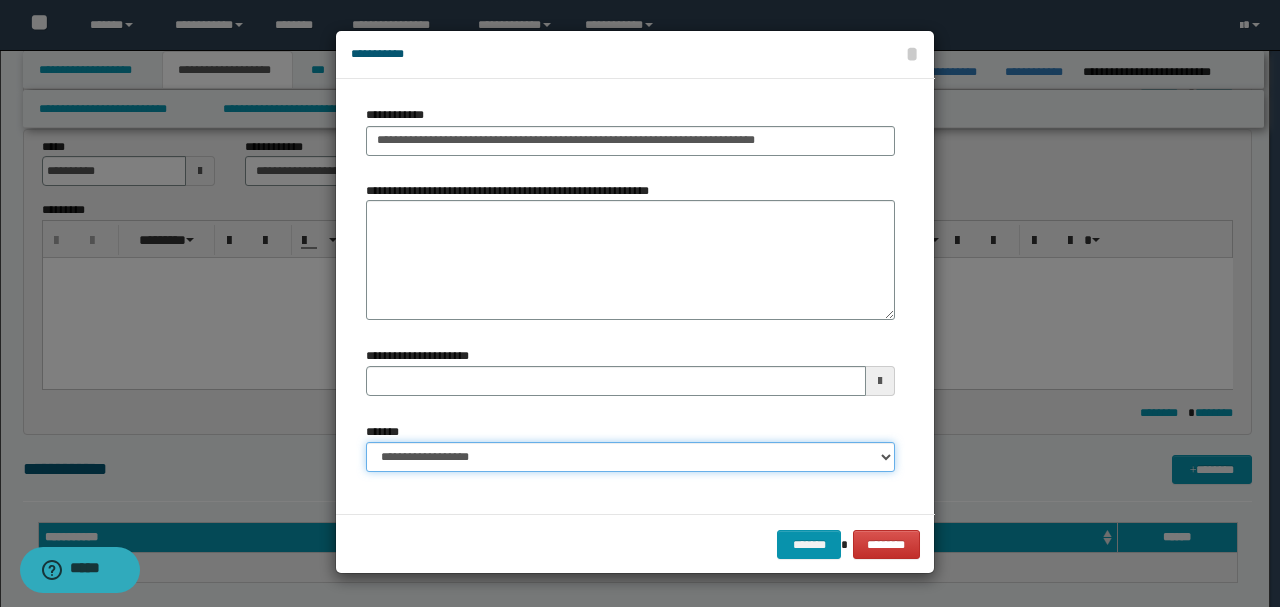 click on "**********" at bounding box center [630, 457] 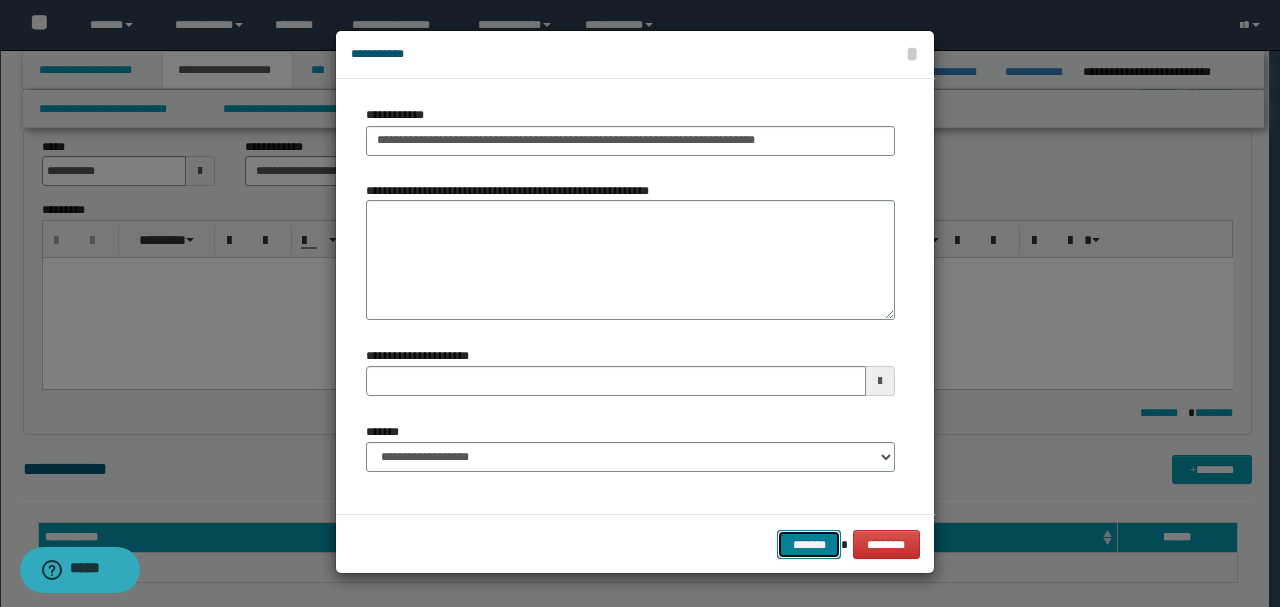 click on "*******" at bounding box center (809, 544) 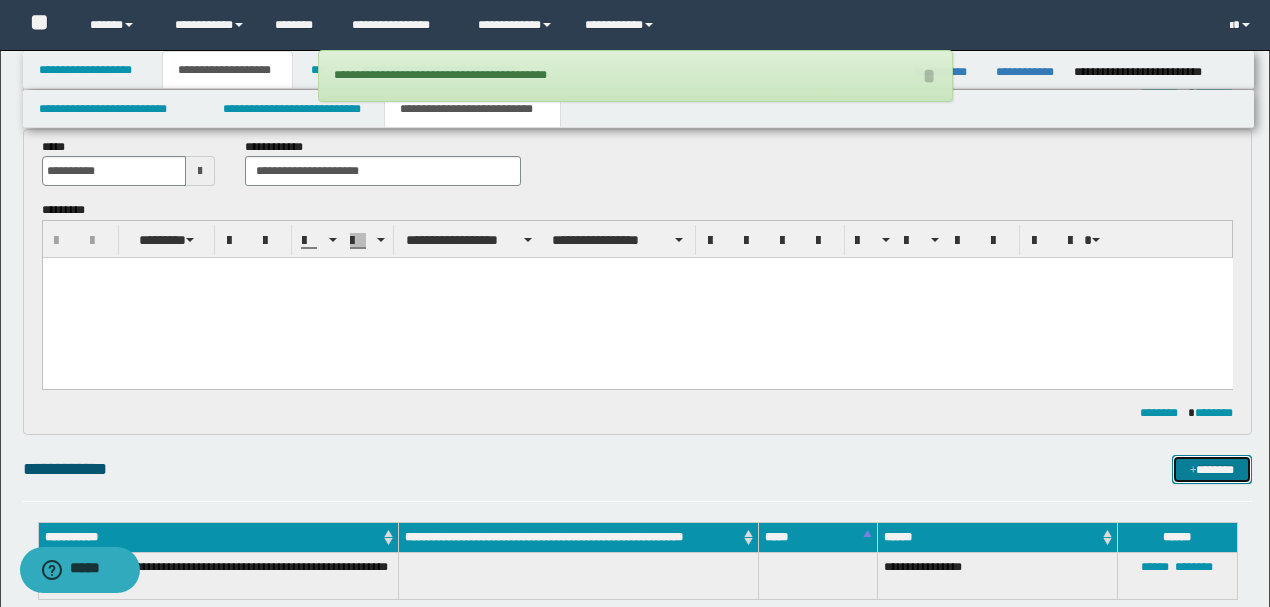 click on "*******" at bounding box center [1211, 469] 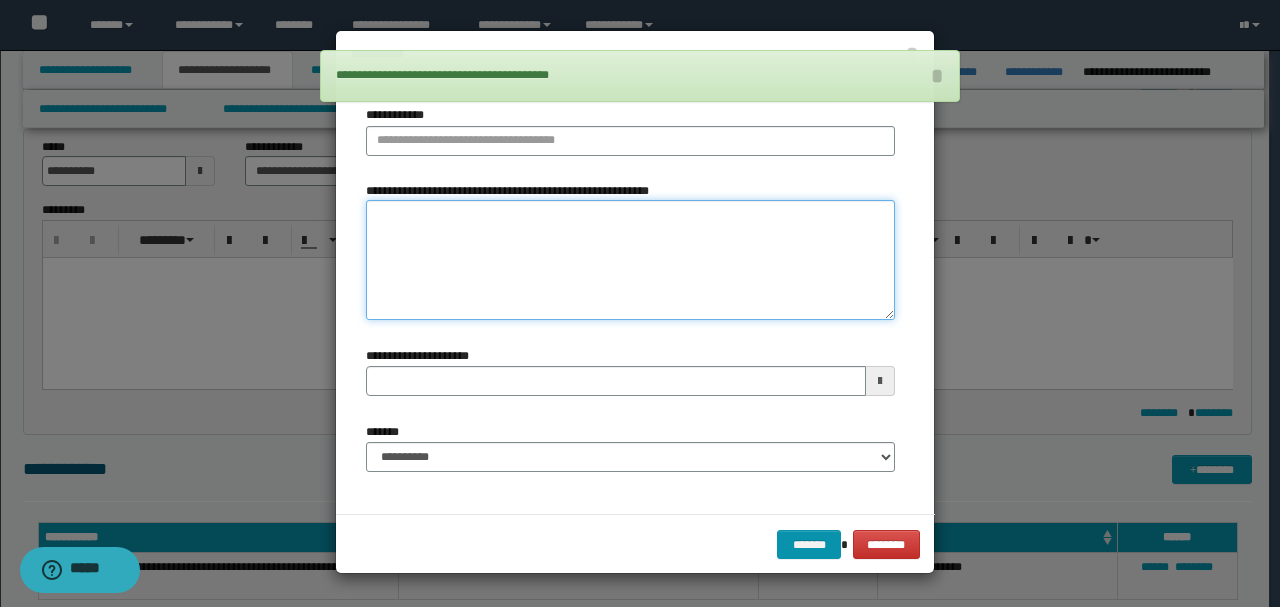 click on "**********" at bounding box center [630, 259] 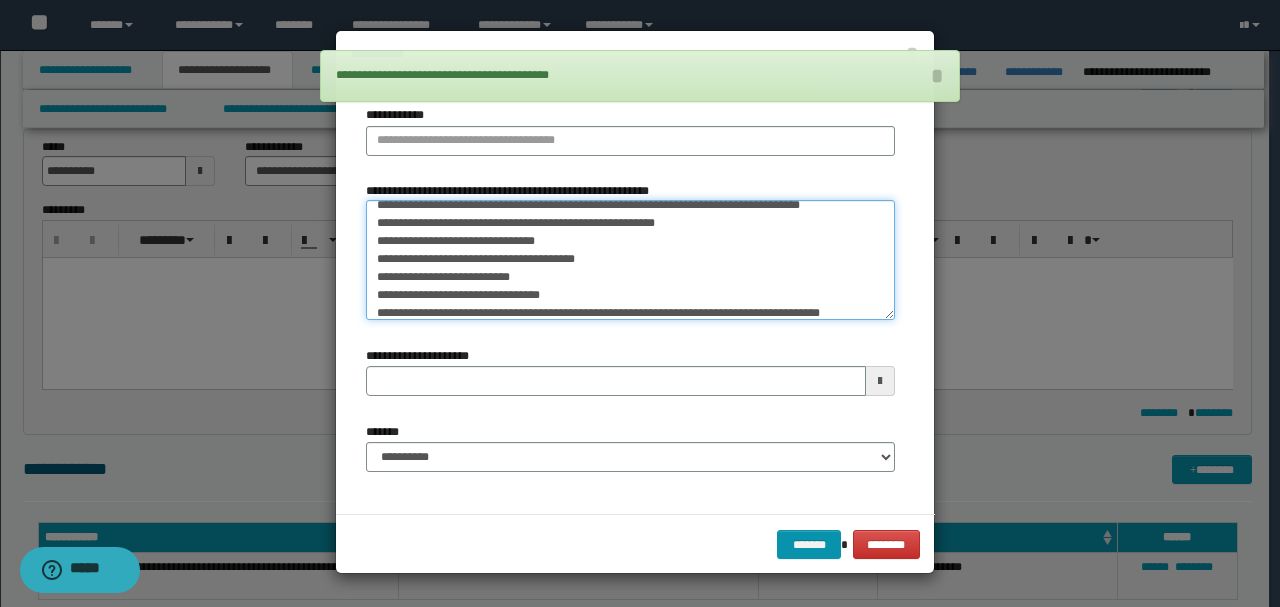 scroll, scrollTop: 0, scrollLeft: 0, axis: both 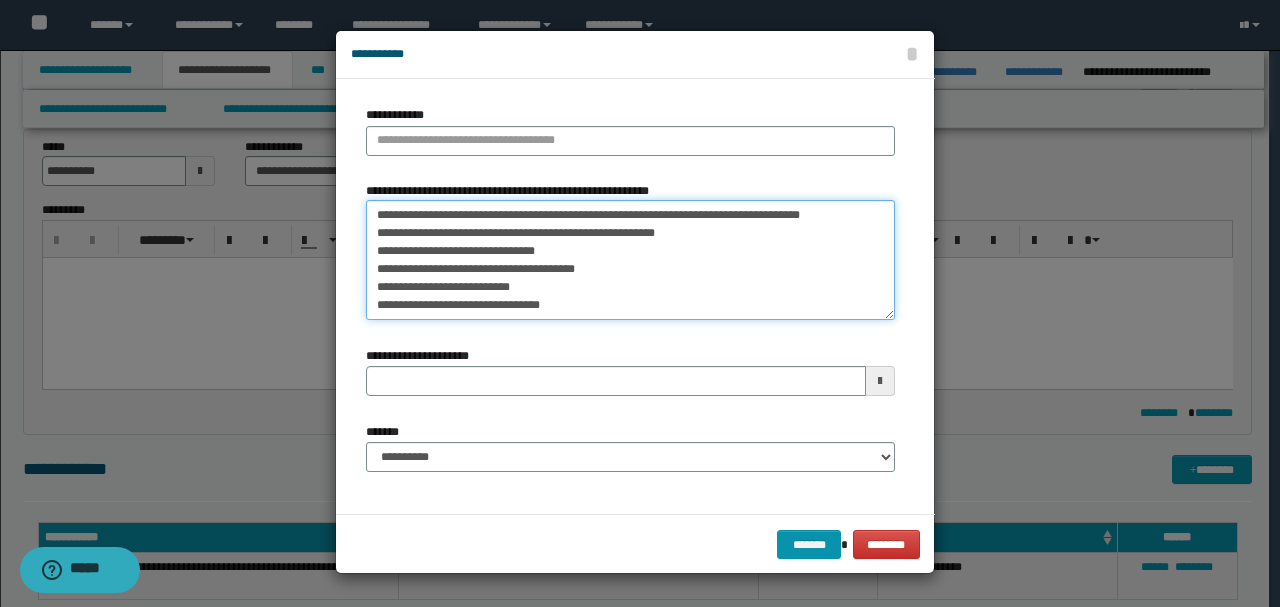 drag, startPoint x: 378, startPoint y: 212, endPoint x: 860, endPoint y: 210, distance: 482.00415 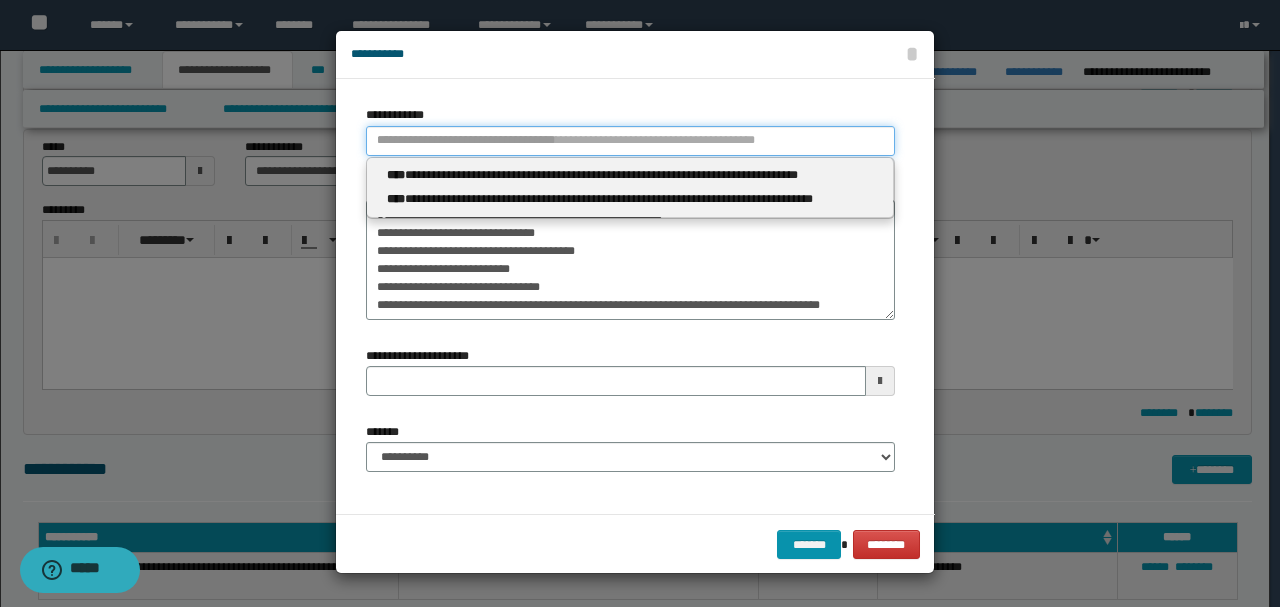 click on "**********" at bounding box center [630, 141] 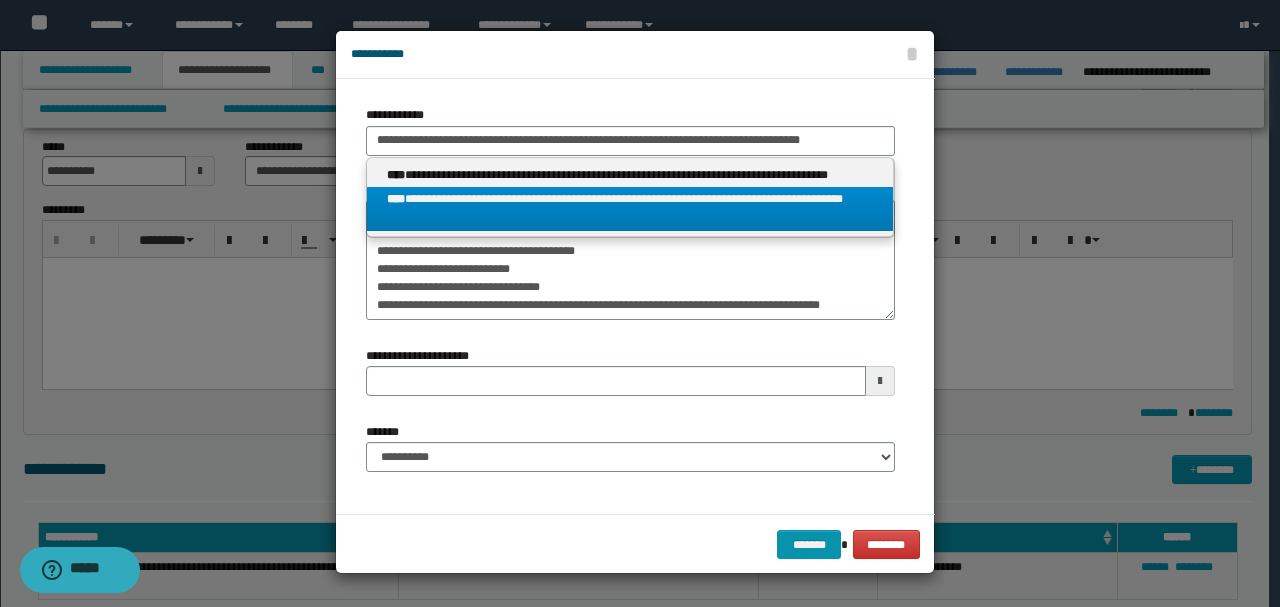 click on "**********" at bounding box center (630, 209) 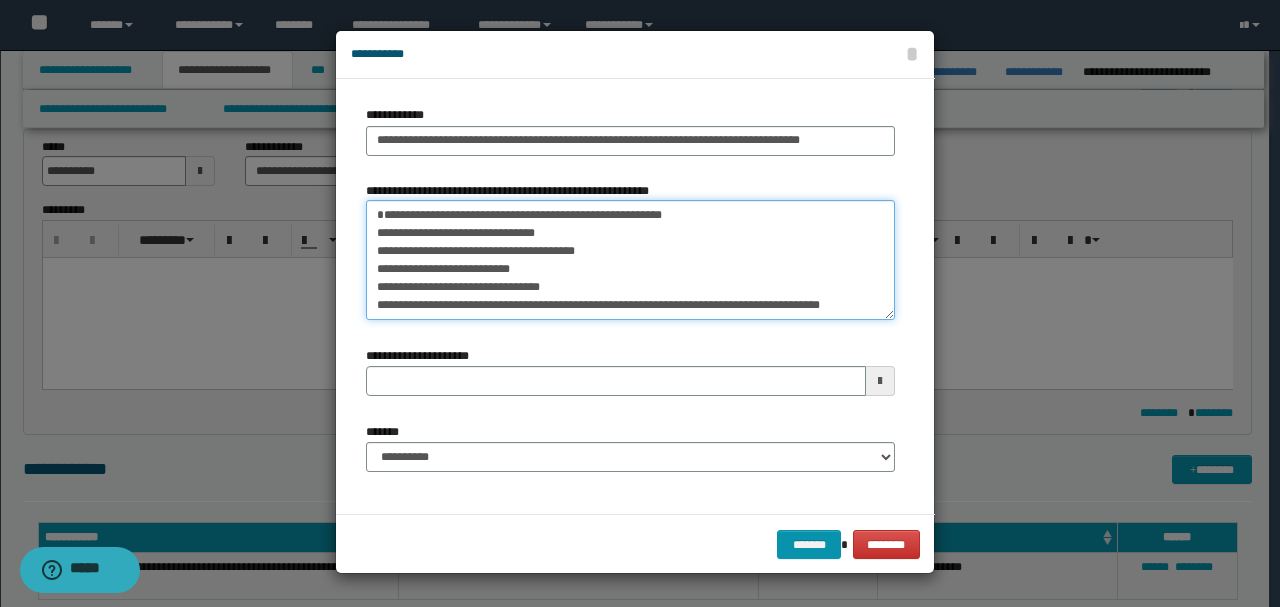scroll, scrollTop: 36, scrollLeft: 0, axis: vertical 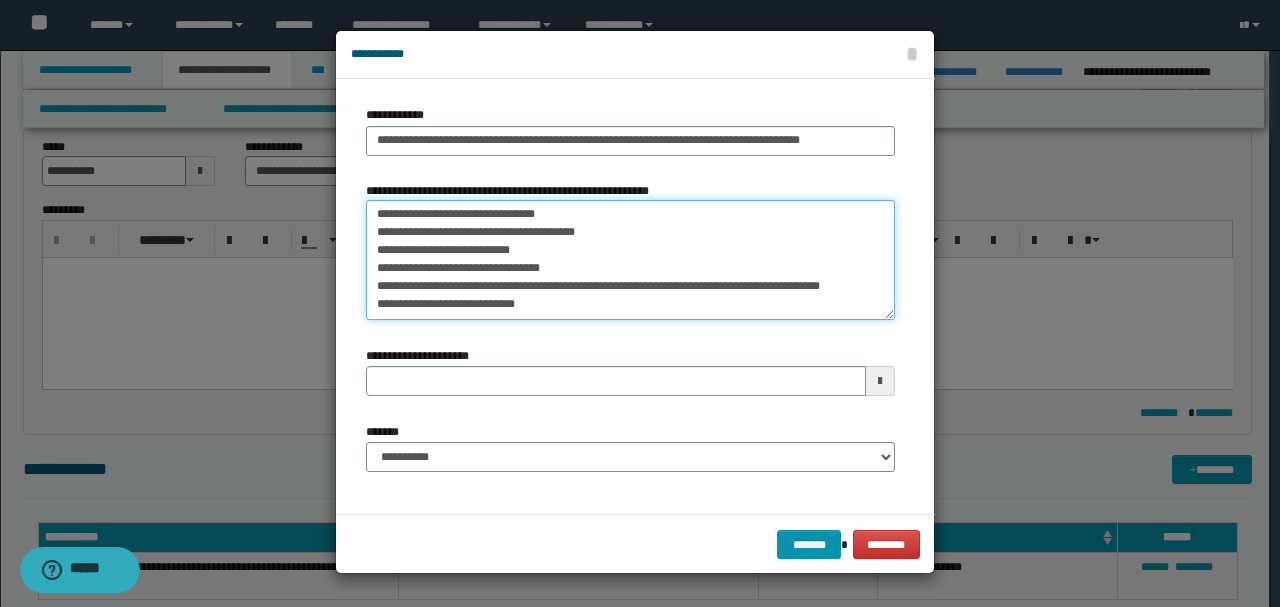 drag, startPoint x: 372, startPoint y: 232, endPoint x: 719, endPoint y: 389, distance: 380.8648 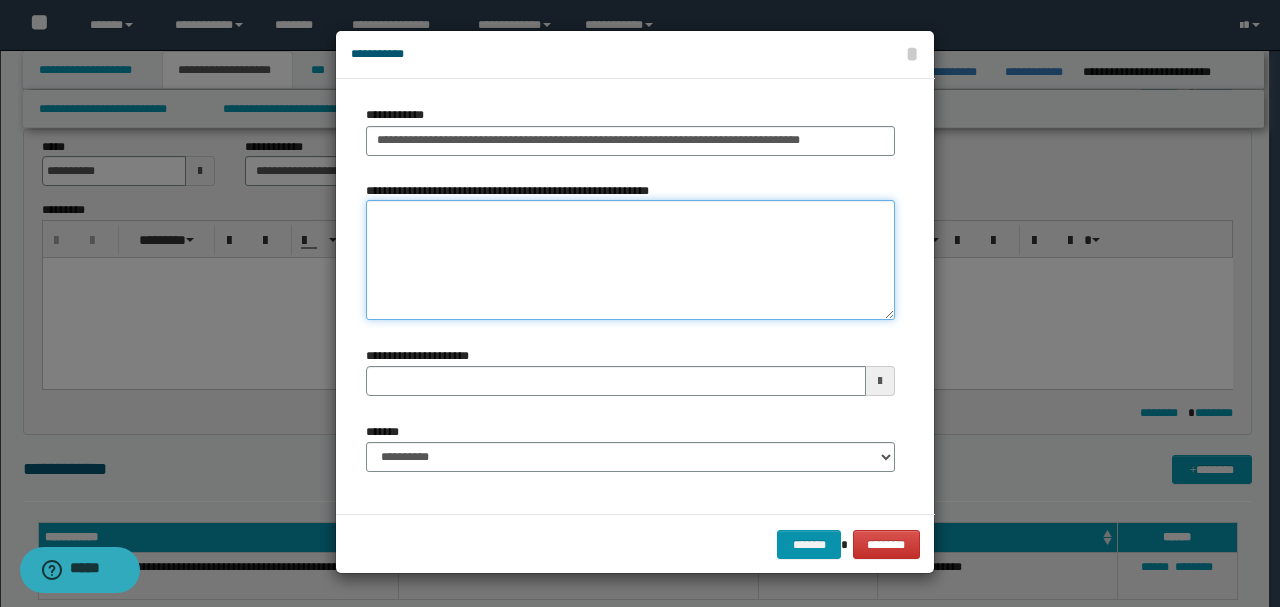 scroll, scrollTop: 0, scrollLeft: 0, axis: both 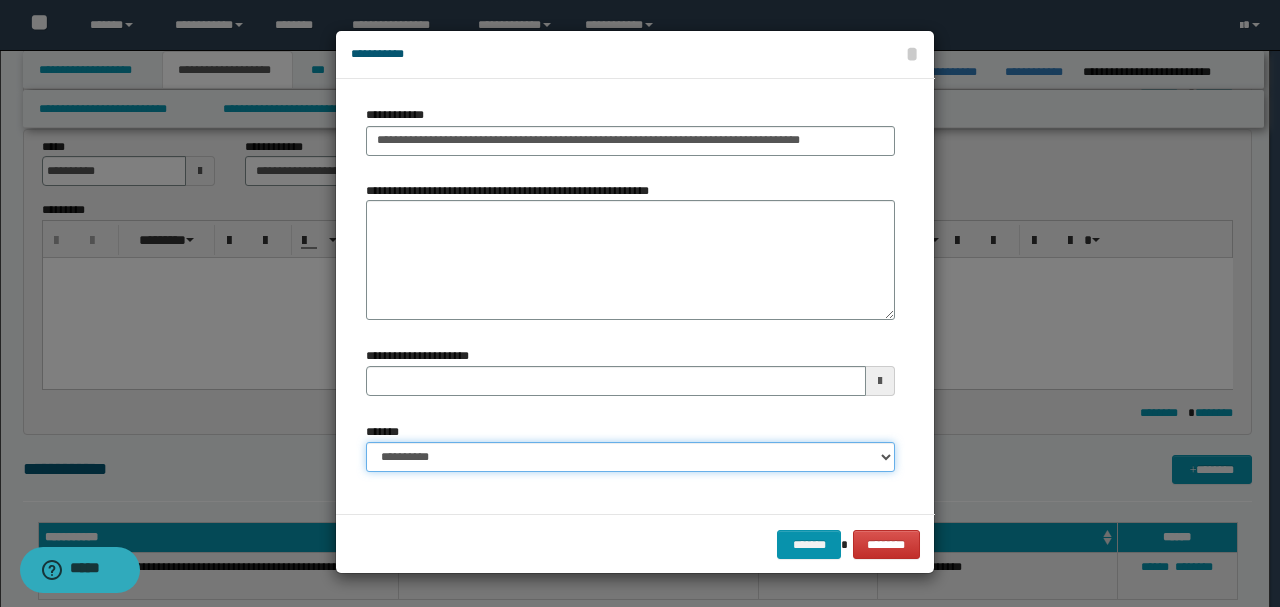 drag, startPoint x: 444, startPoint y: 458, endPoint x: 438, endPoint y: 447, distance: 12.529964 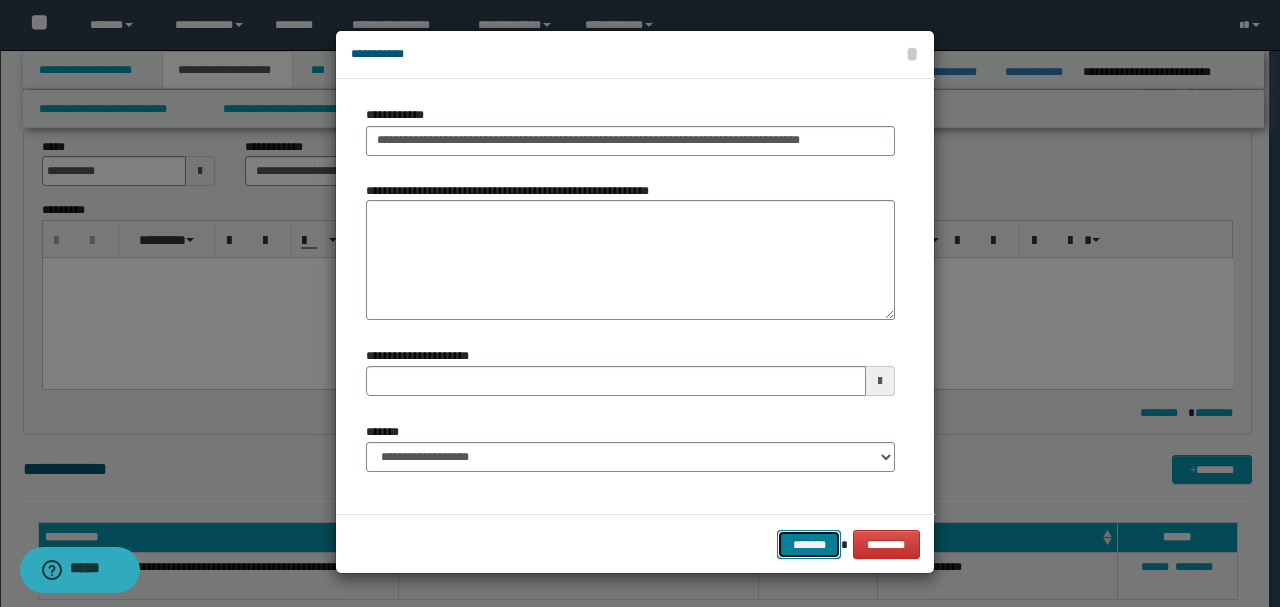 click on "*******" at bounding box center [809, 544] 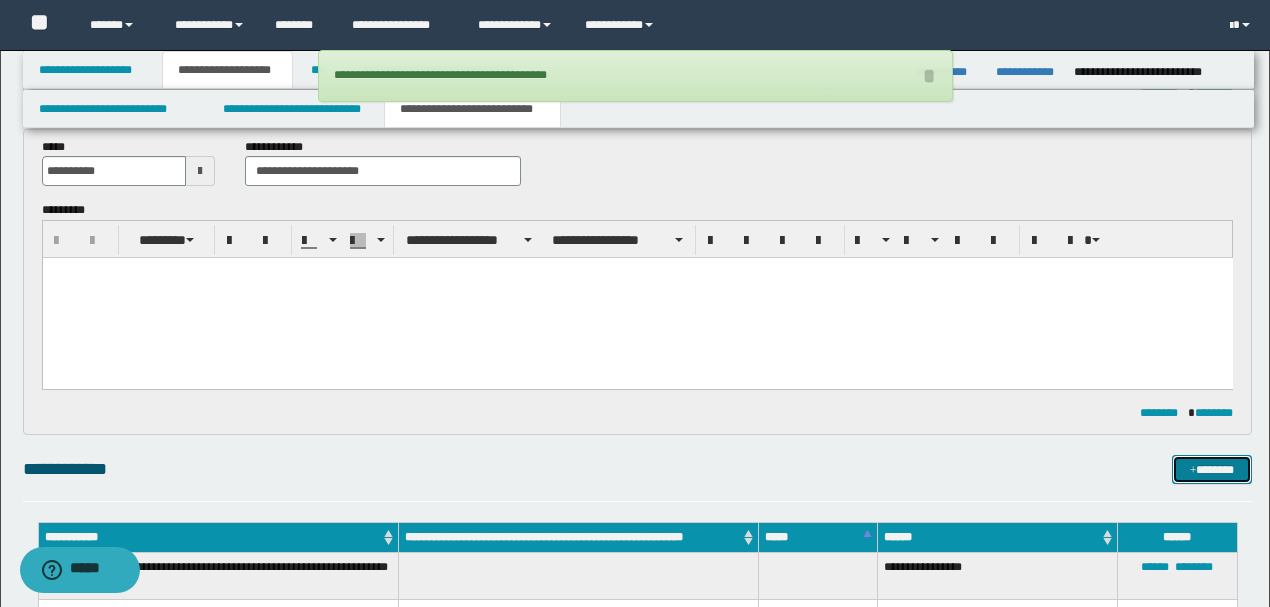 click on "*******" at bounding box center (1211, 469) 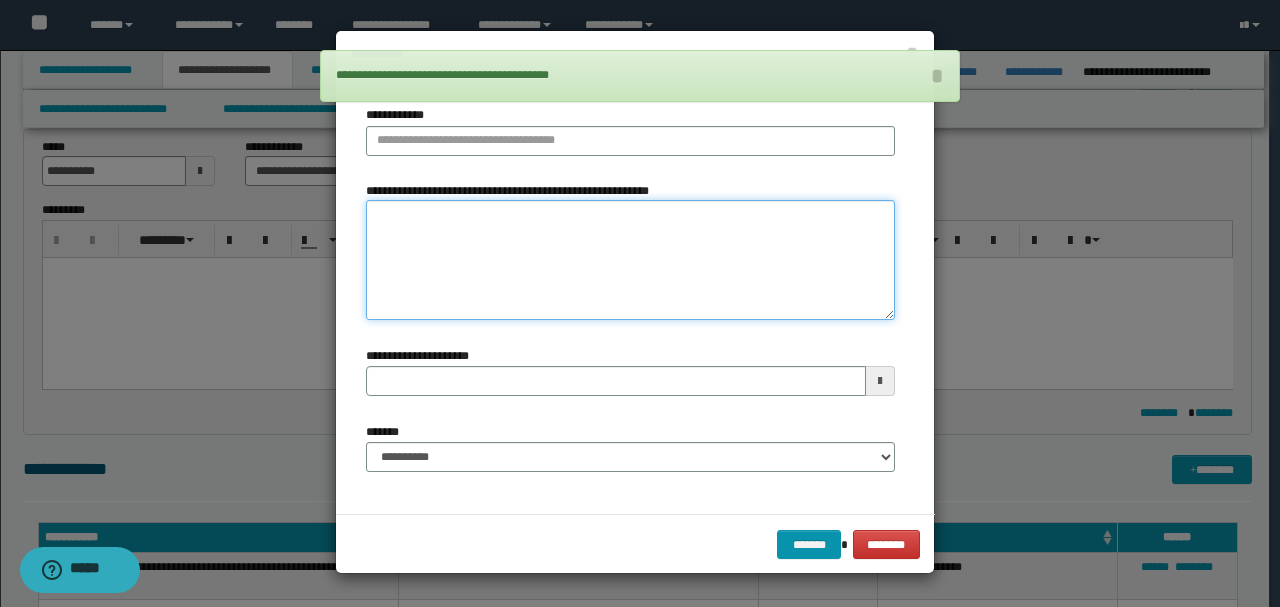 click on "**********" at bounding box center [630, 259] 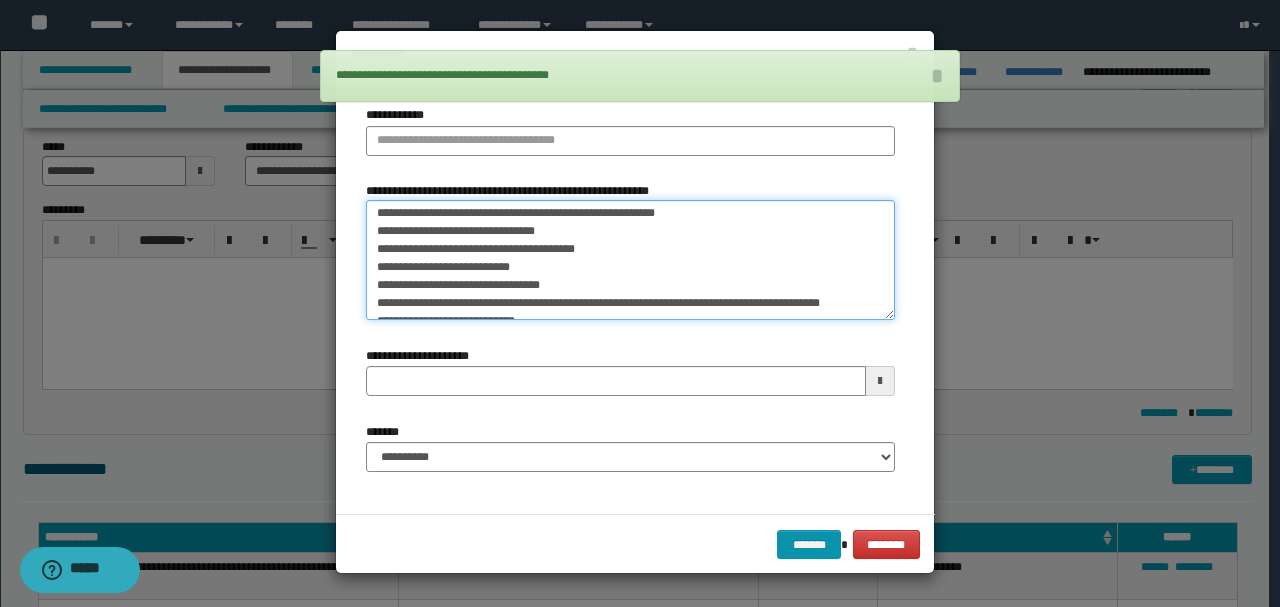 scroll, scrollTop: 0, scrollLeft: 0, axis: both 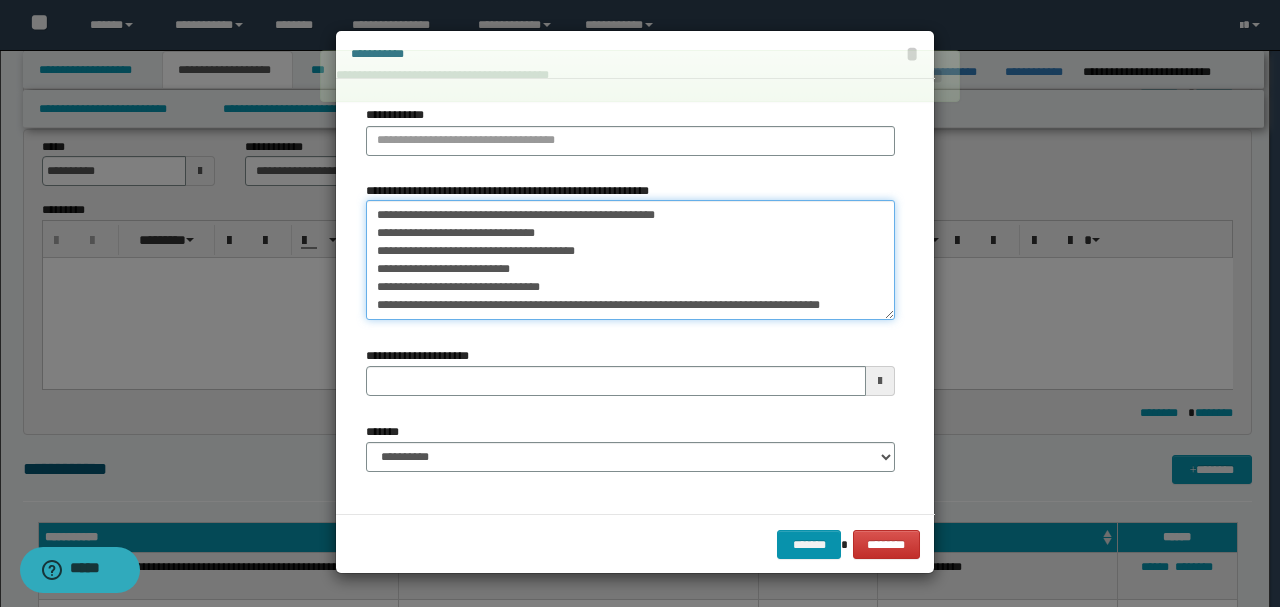 drag, startPoint x: 376, startPoint y: 219, endPoint x: 737, endPoint y: 218, distance: 361.00137 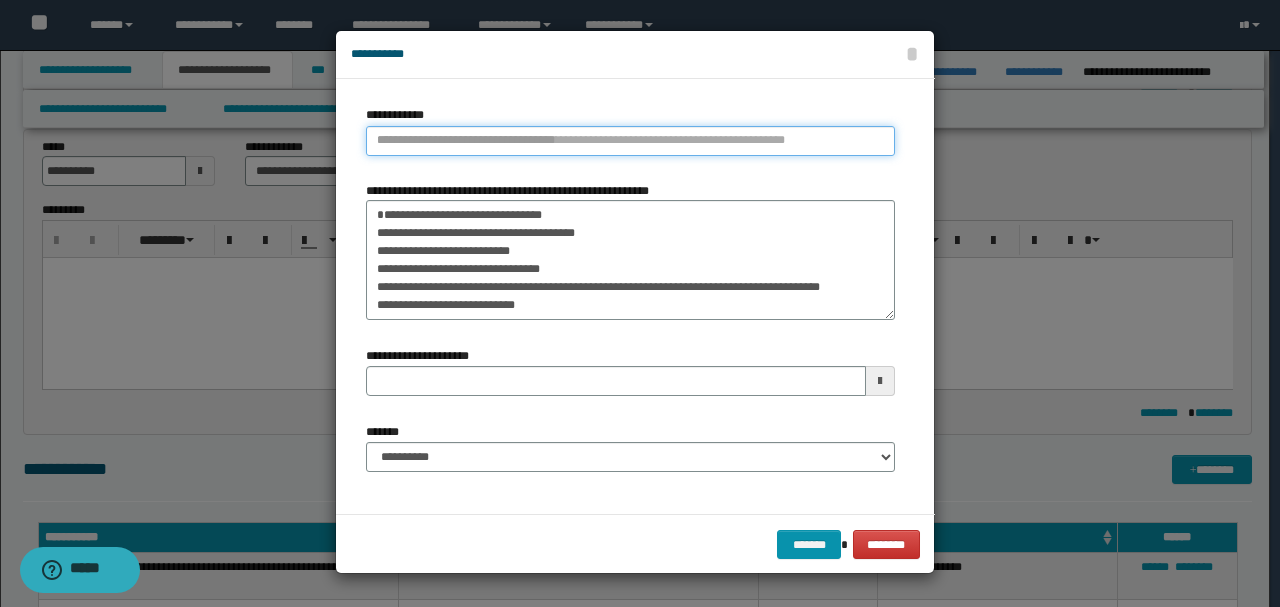 click on "**********" at bounding box center [630, 141] 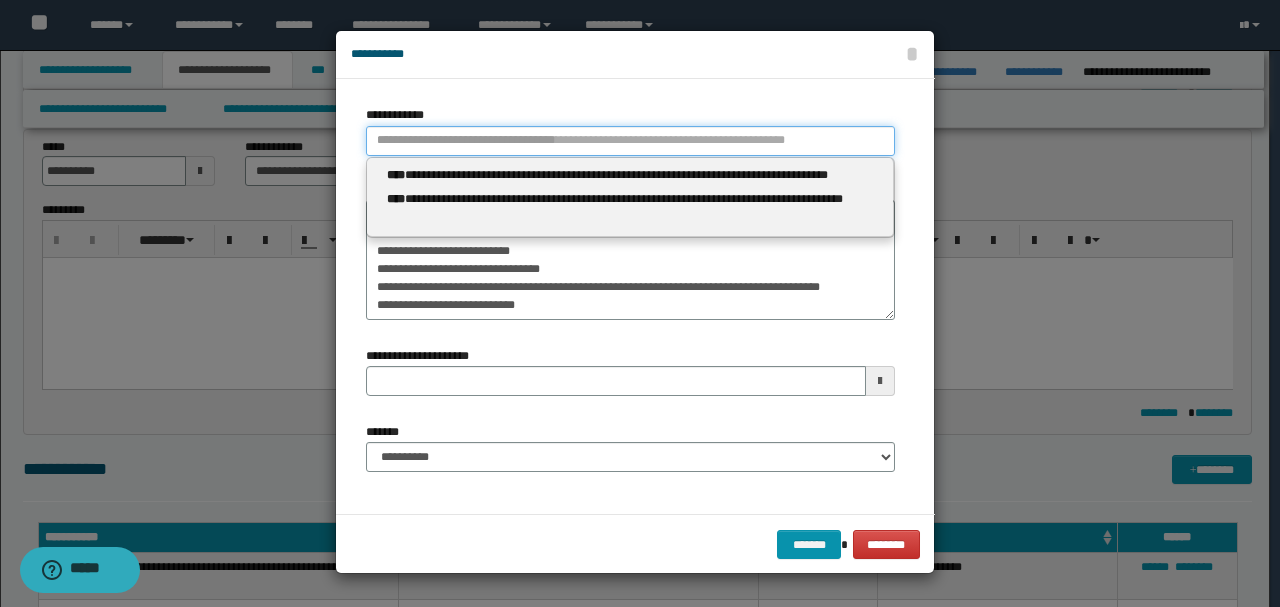 paste on "**********" 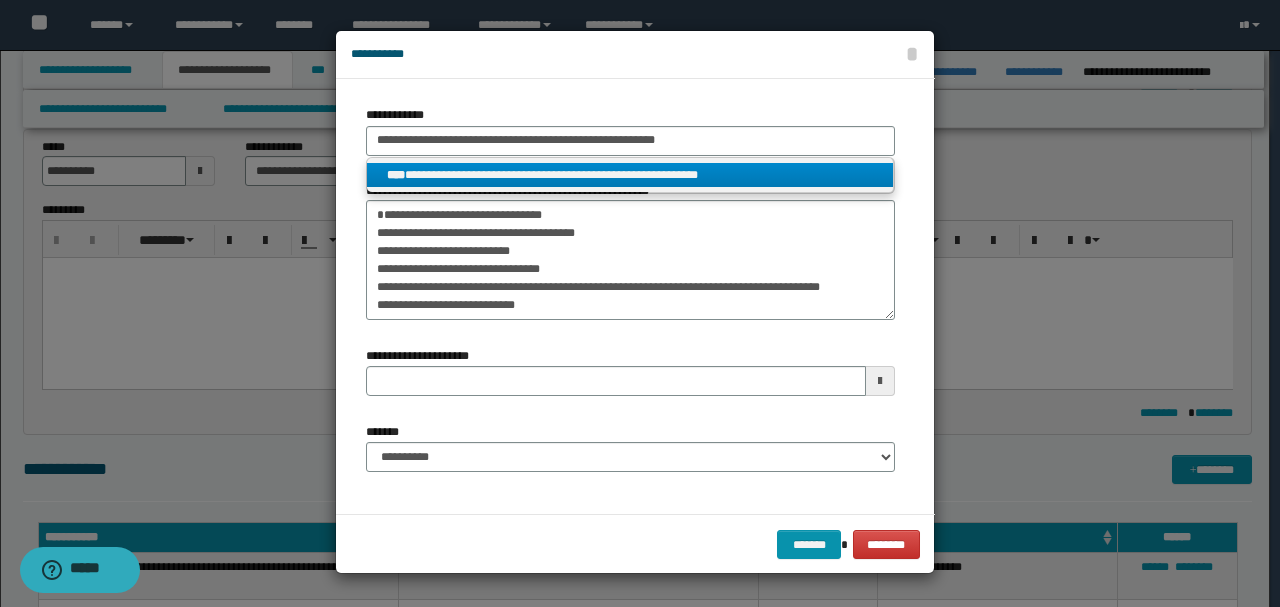 click on "**********" at bounding box center (630, 175) 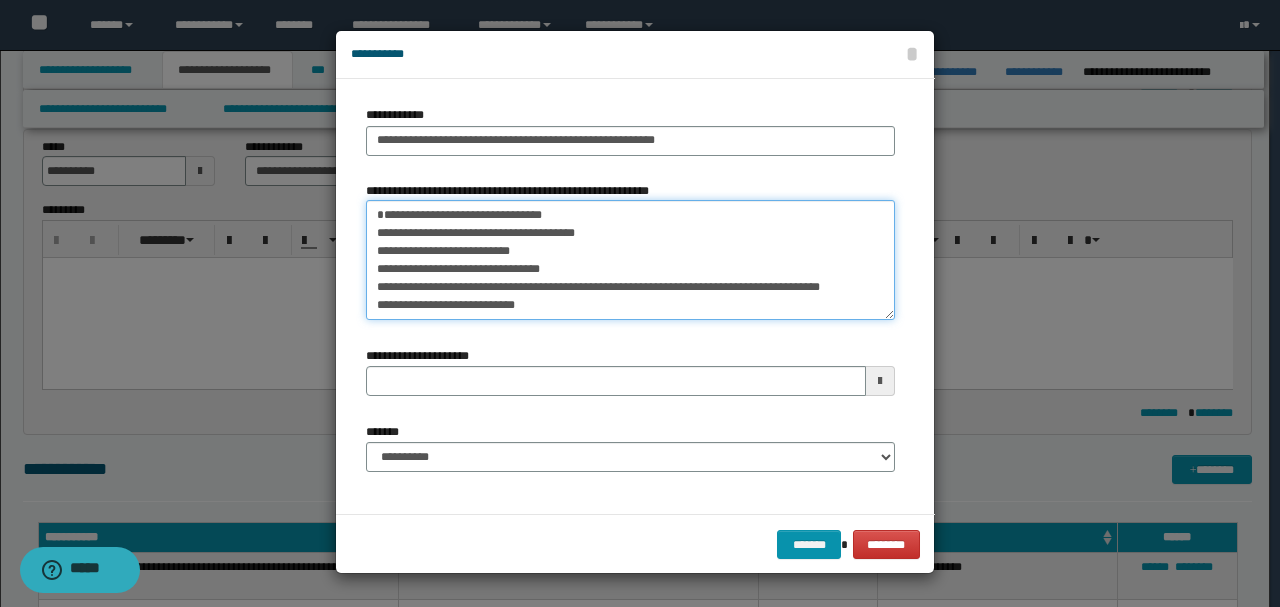 scroll, scrollTop: 18, scrollLeft: 0, axis: vertical 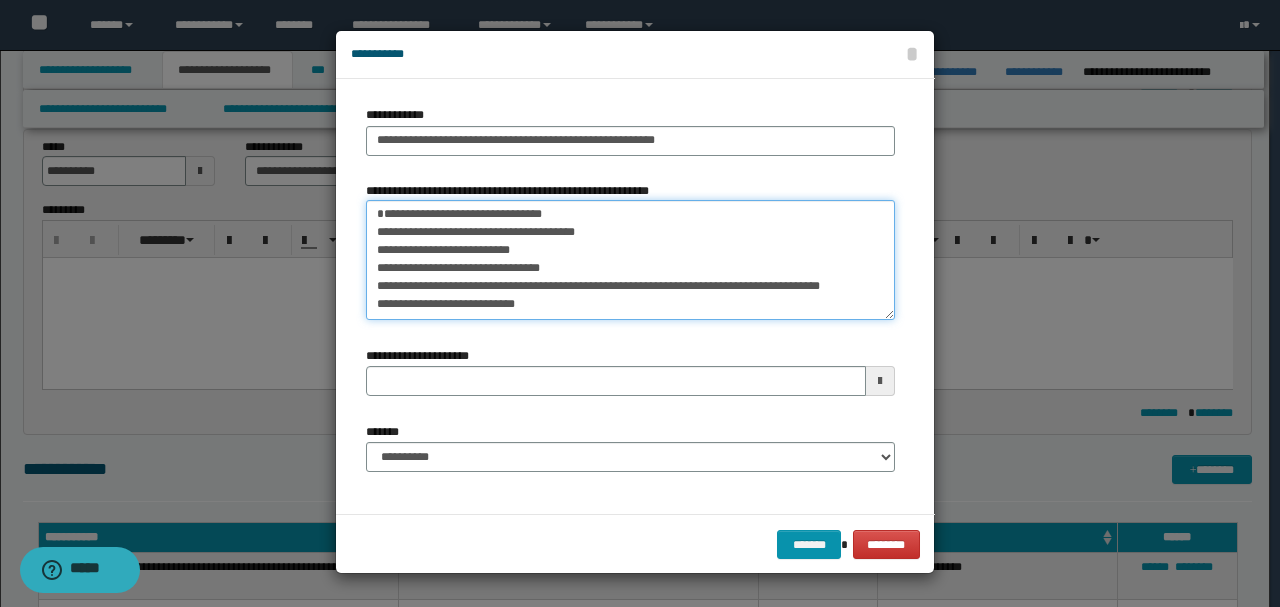 drag, startPoint x: 379, startPoint y: 236, endPoint x: 788, endPoint y: 381, distance: 433.94238 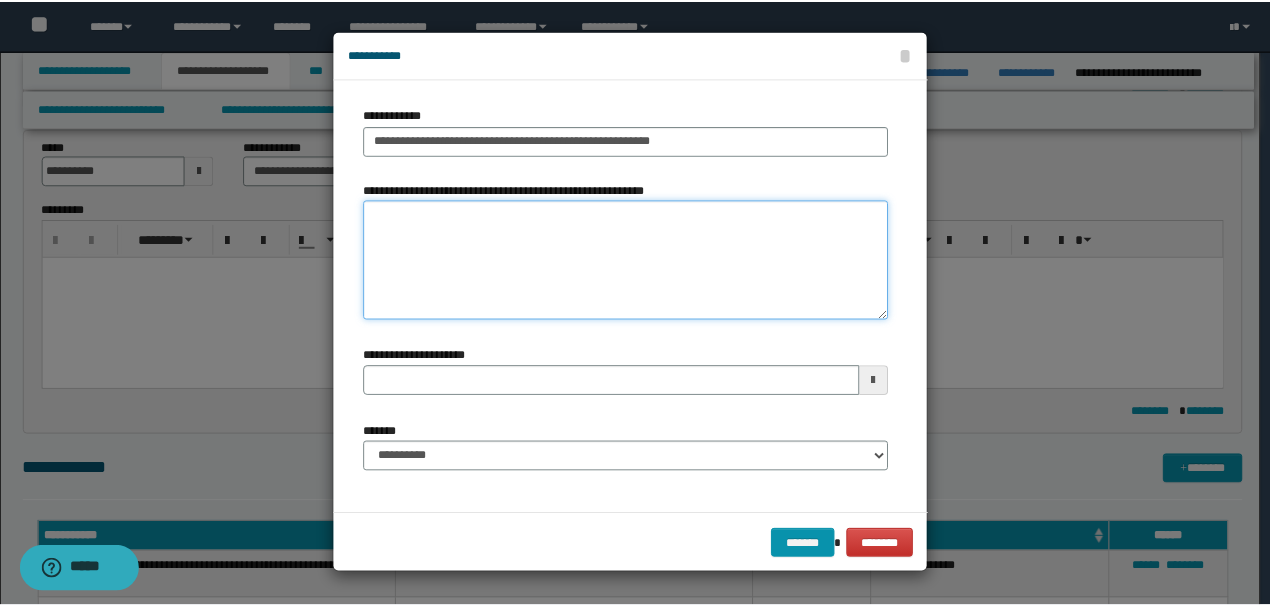scroll, scrollTop: 0, scrollLeft: 0, axis: both 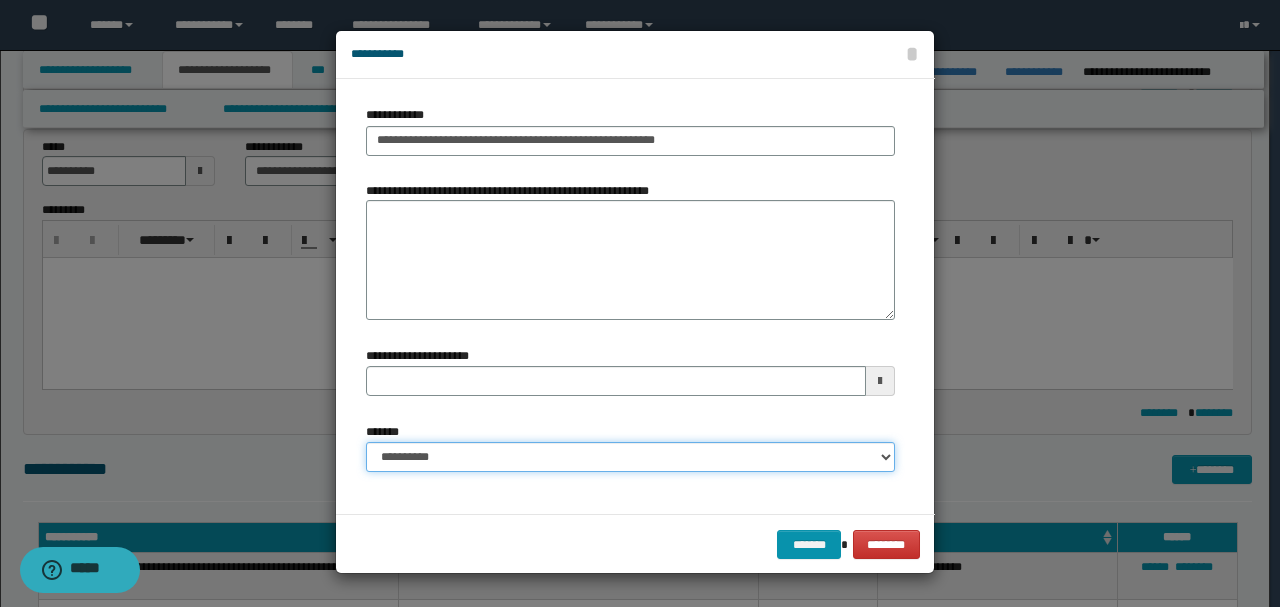 click on "**********" at bounding box center [630, 457] 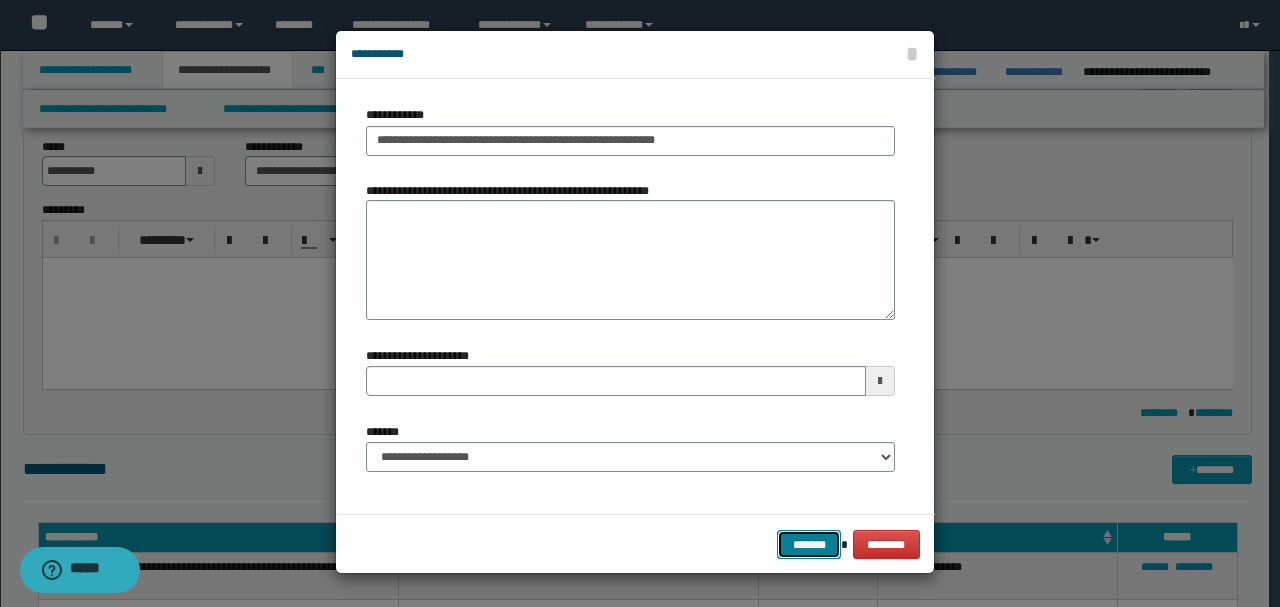 click on "*******" at bounding box center [809, 544] 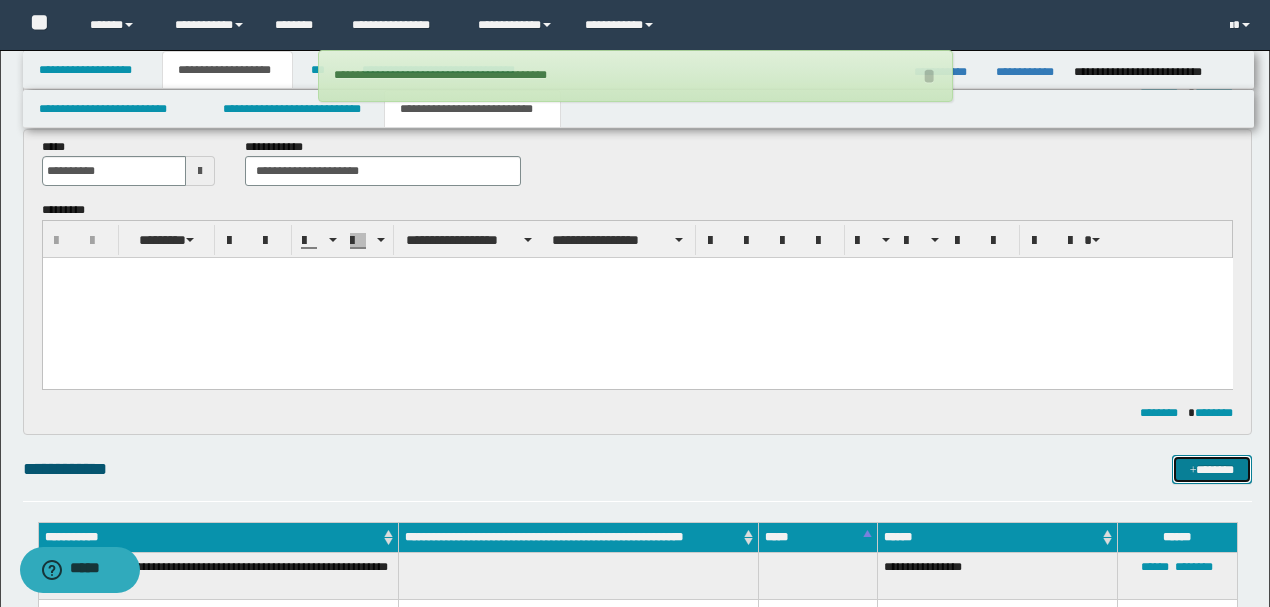 click on "*******" at bounding box center (1211, 469) 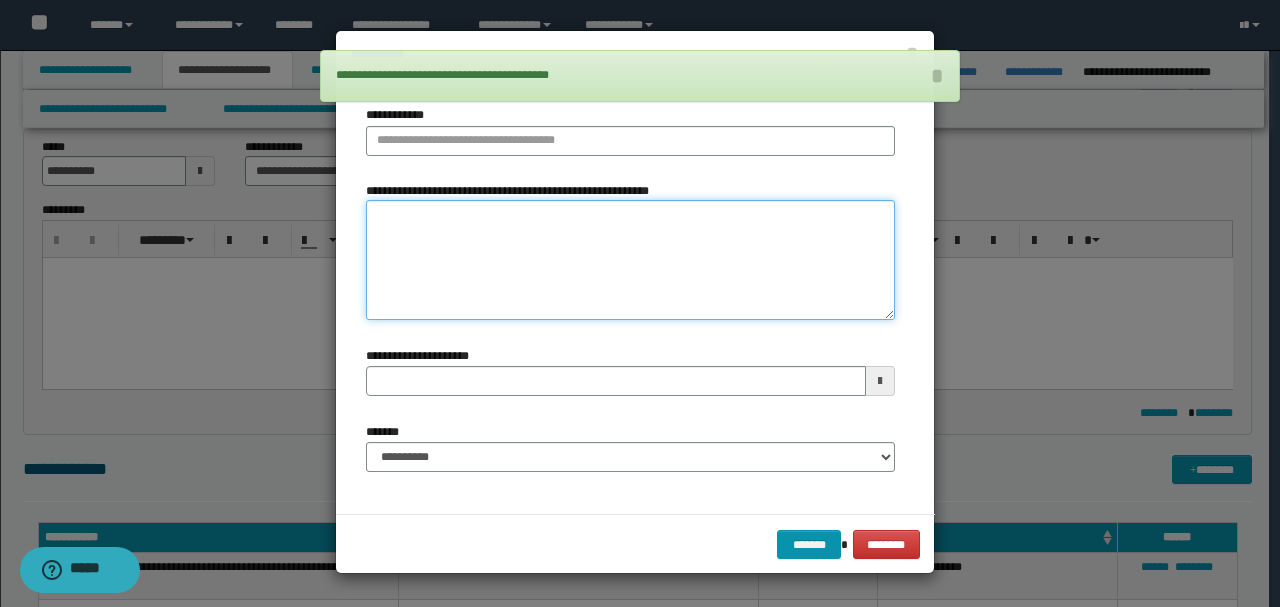 click on "**********" at bounding box center (630, 259) 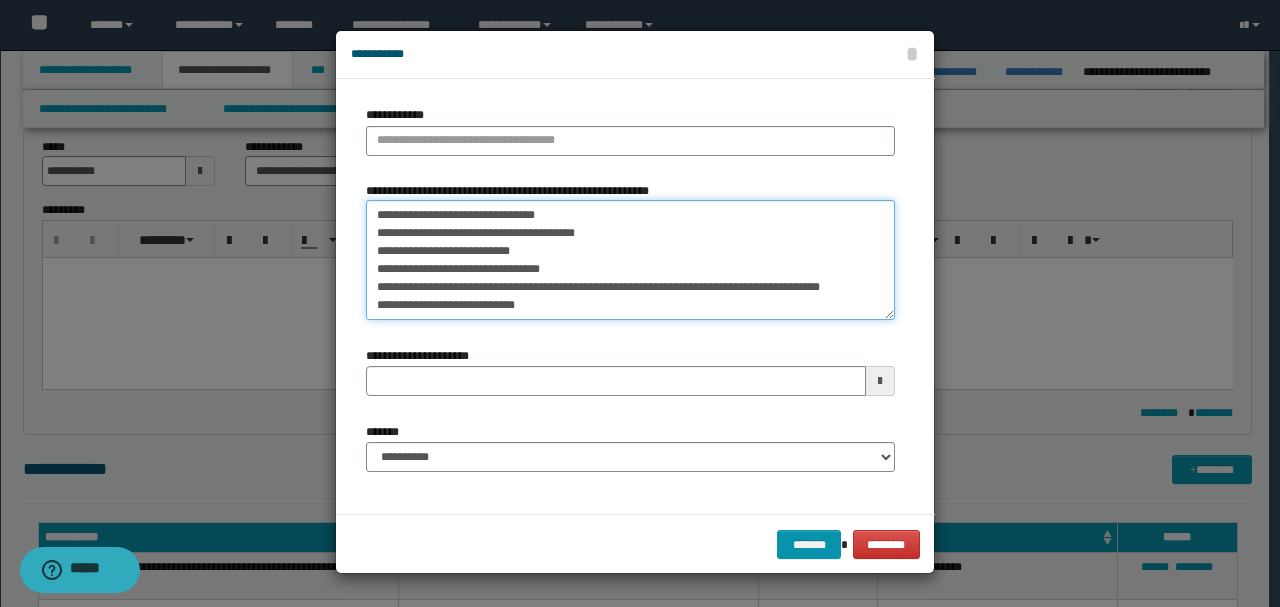 drag, startPoint x: 376, startPoint y: 214, endPoint x: 638, endPoint y: 210, distance: 262.03052 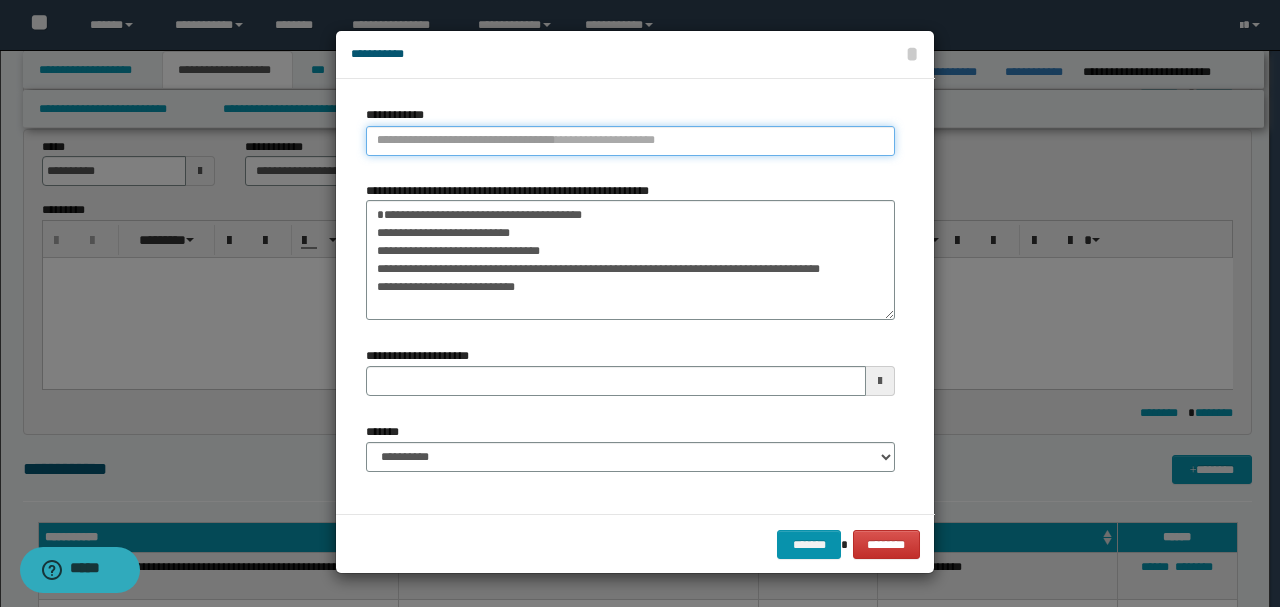 click on "**********" at bounding box center (630, 141) 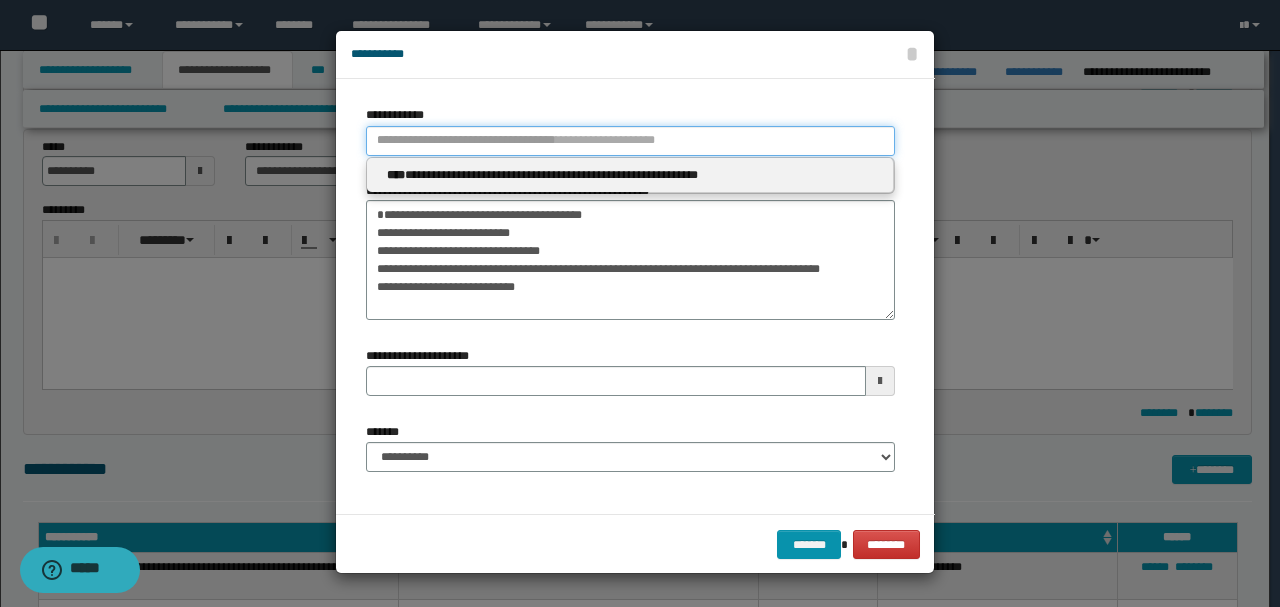 paste on "**********" 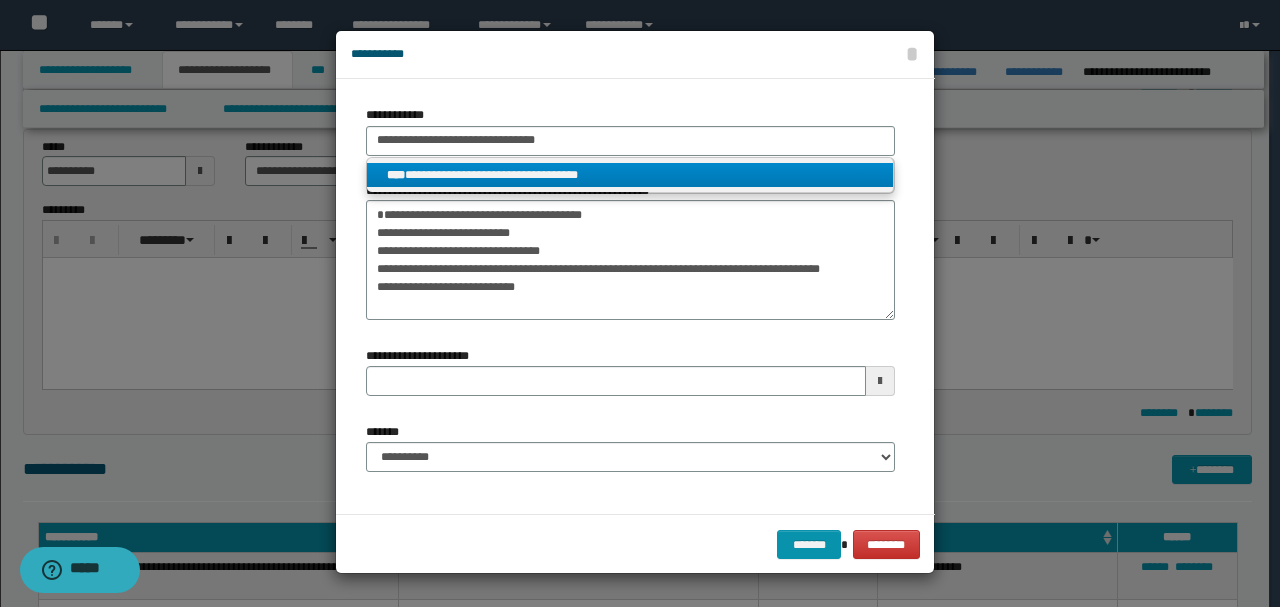 click on "**********" at bounding box center (630, 175) 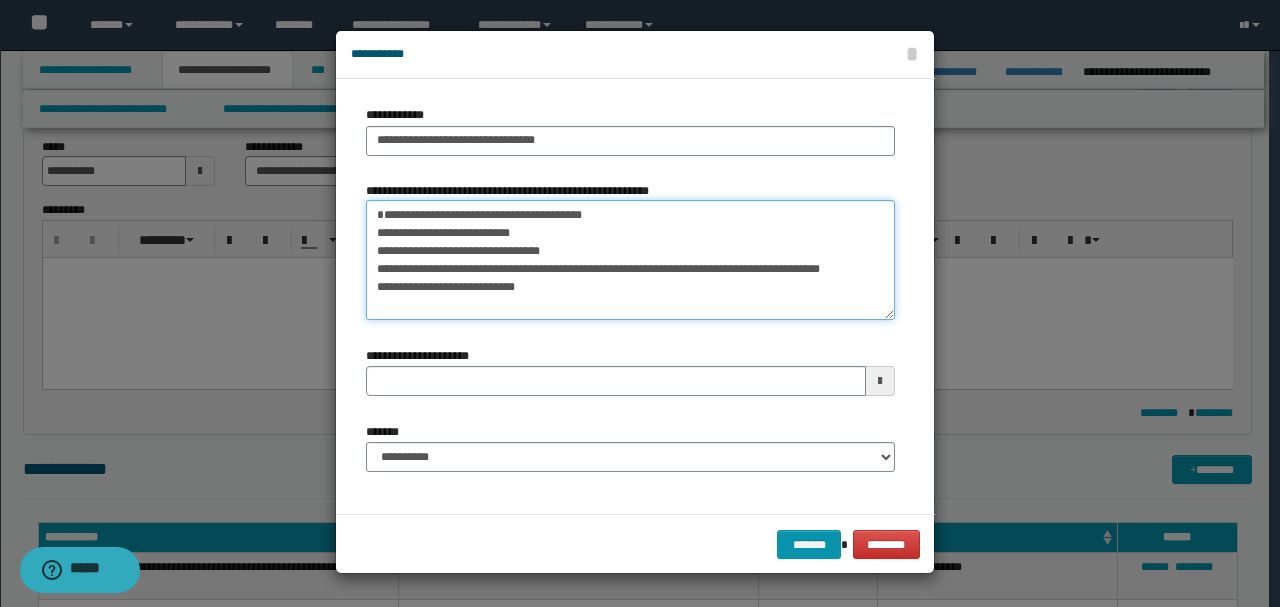 drag, startPoint x: 368, startPoint y: 232, endPoint x: 736, endPoint y: 395, distance: 402.48355 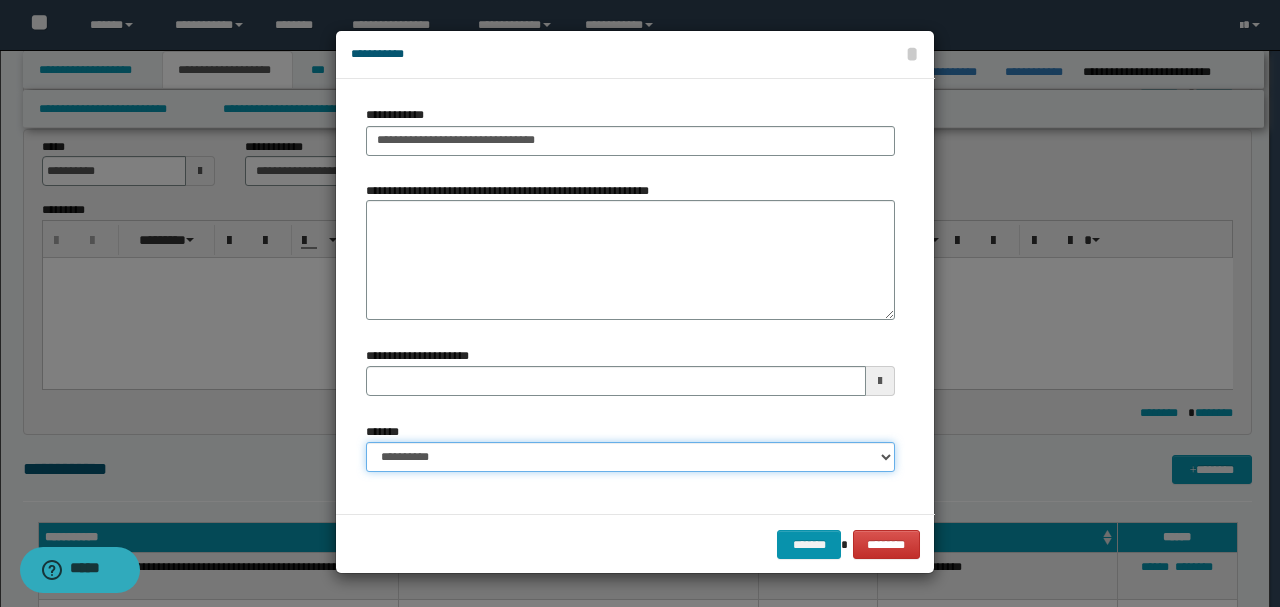drag, startPoint x: 576, startPoint y: 460, endPoint x: 567, endPoint y: 444, distance: 18.35756 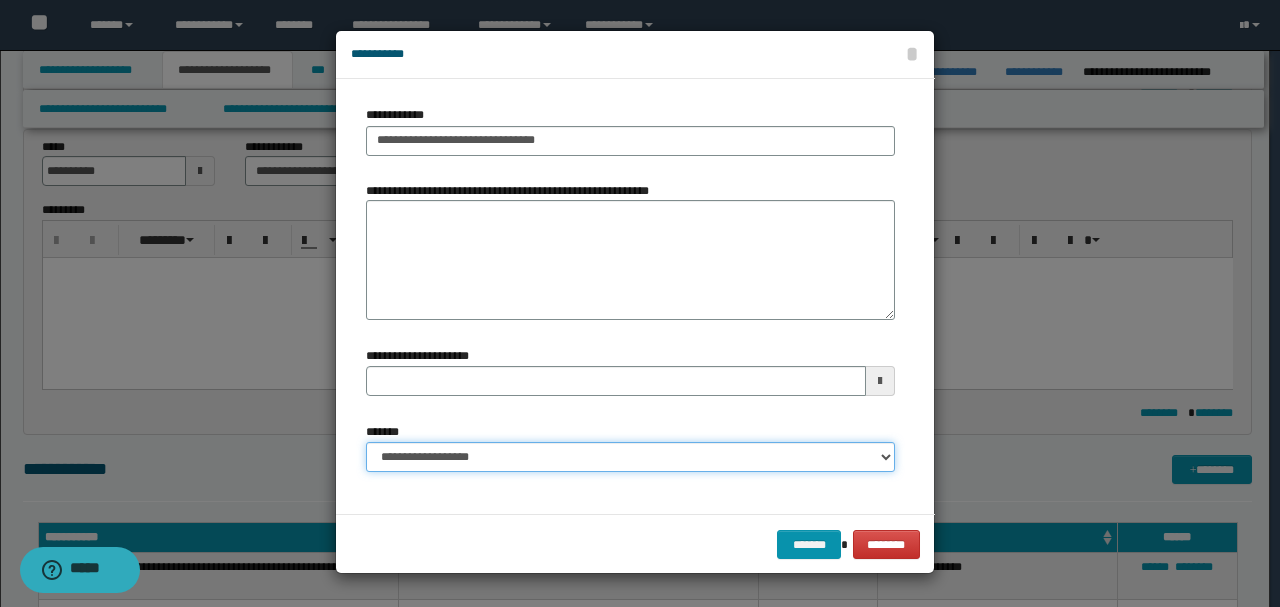 click on "**********" at bounding box center [630, 457] 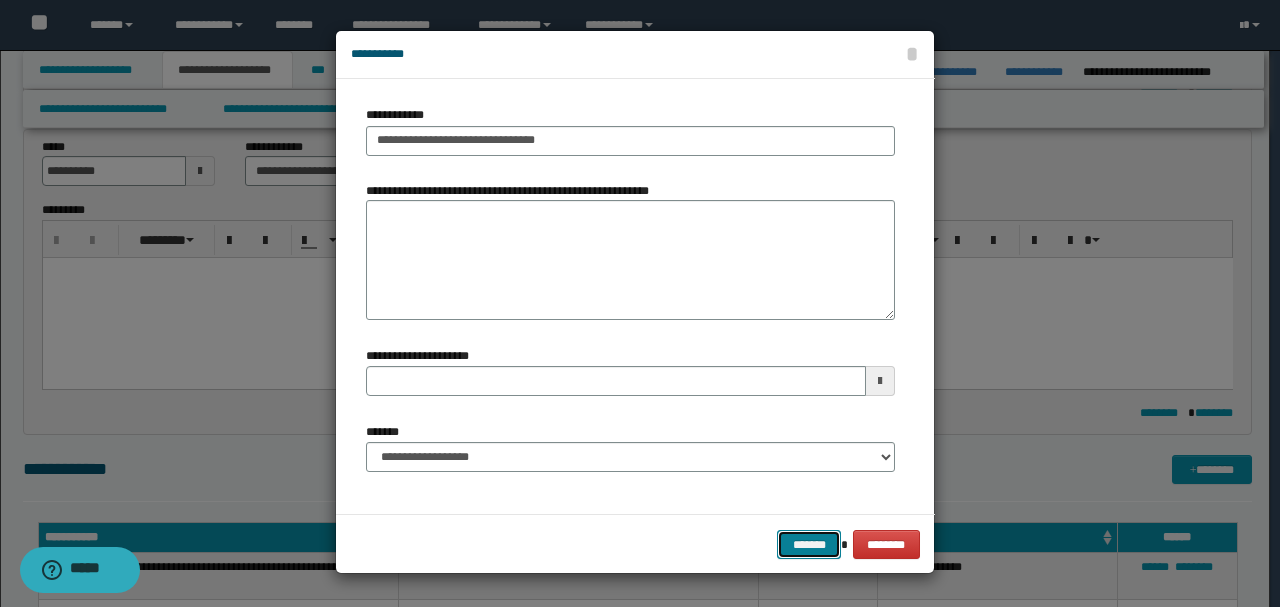 click on "*******" at bounding box center (809, 544) 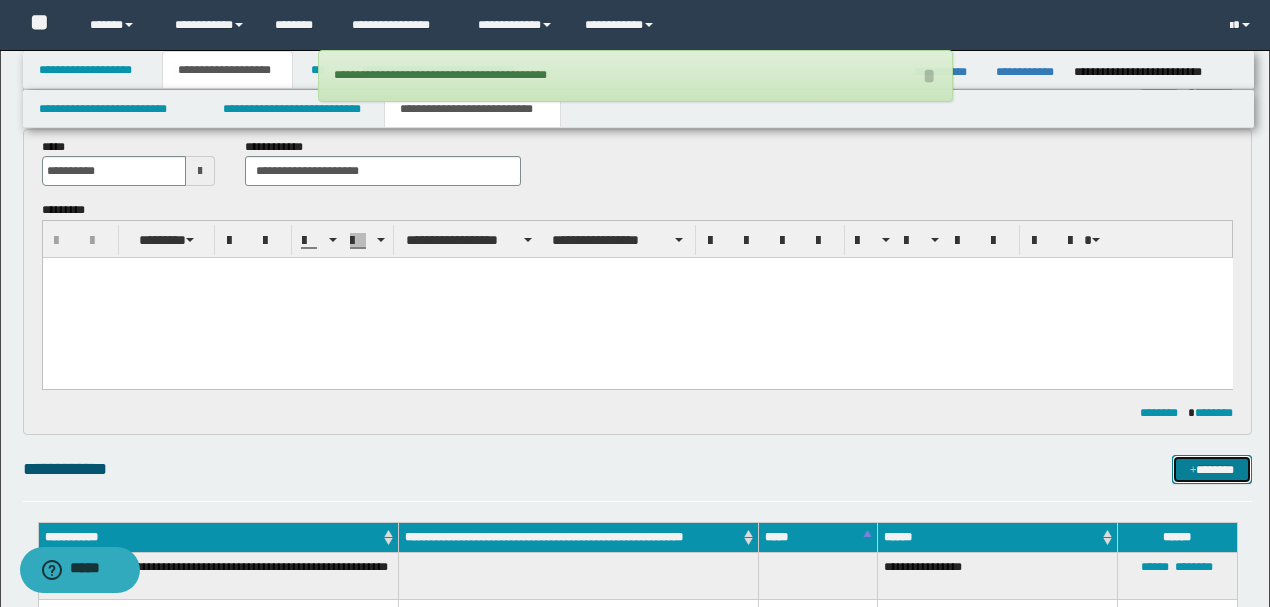 click on "*******" at bounding box center (1211, 469) 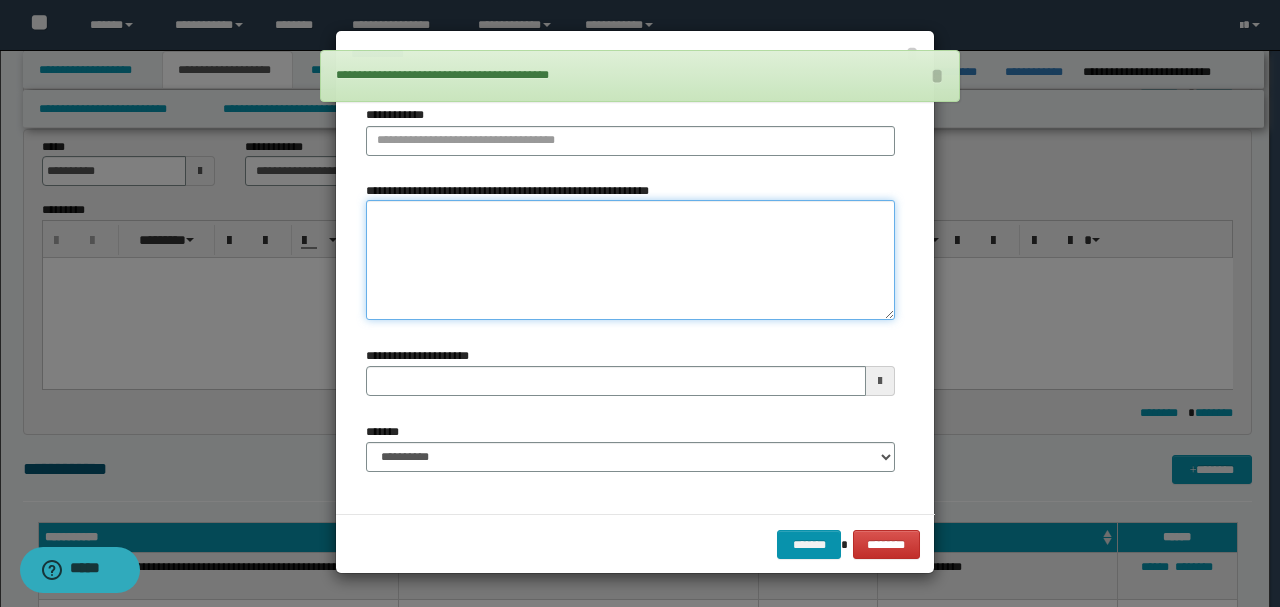 click on "**********" at bounding box center [630, 259] 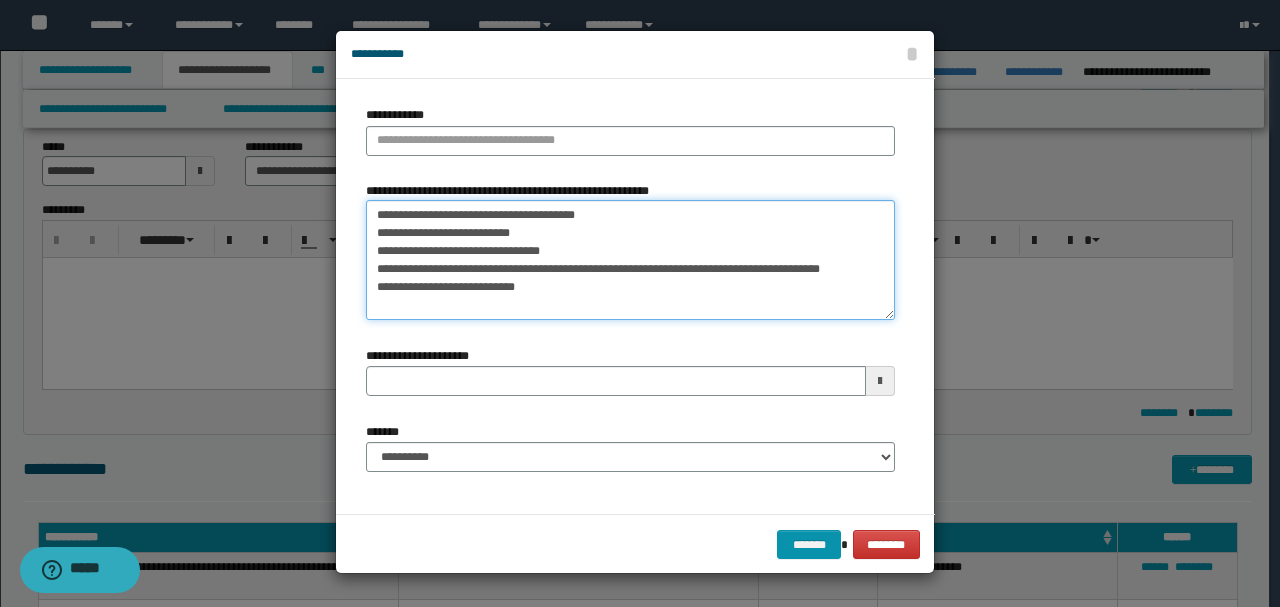 drag, startPoint x: 376, startPoint y: 212, endPoint x: 678, endPoint y: 210, distance: 302.00662 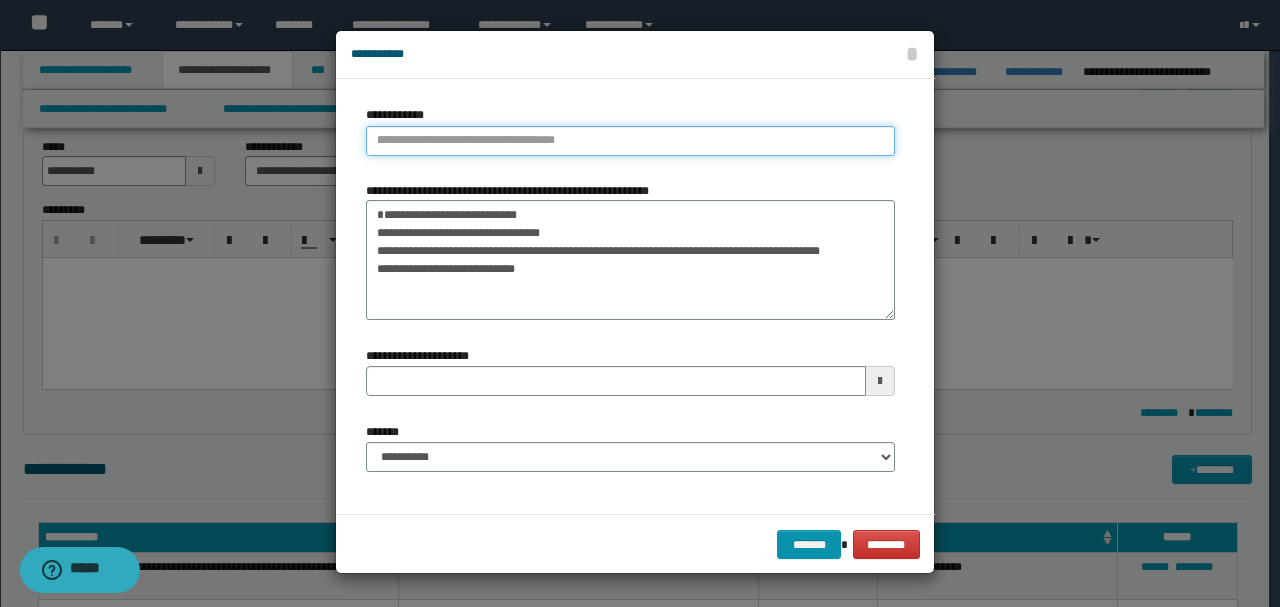 click on "**********" at bounding box center (630, 141) 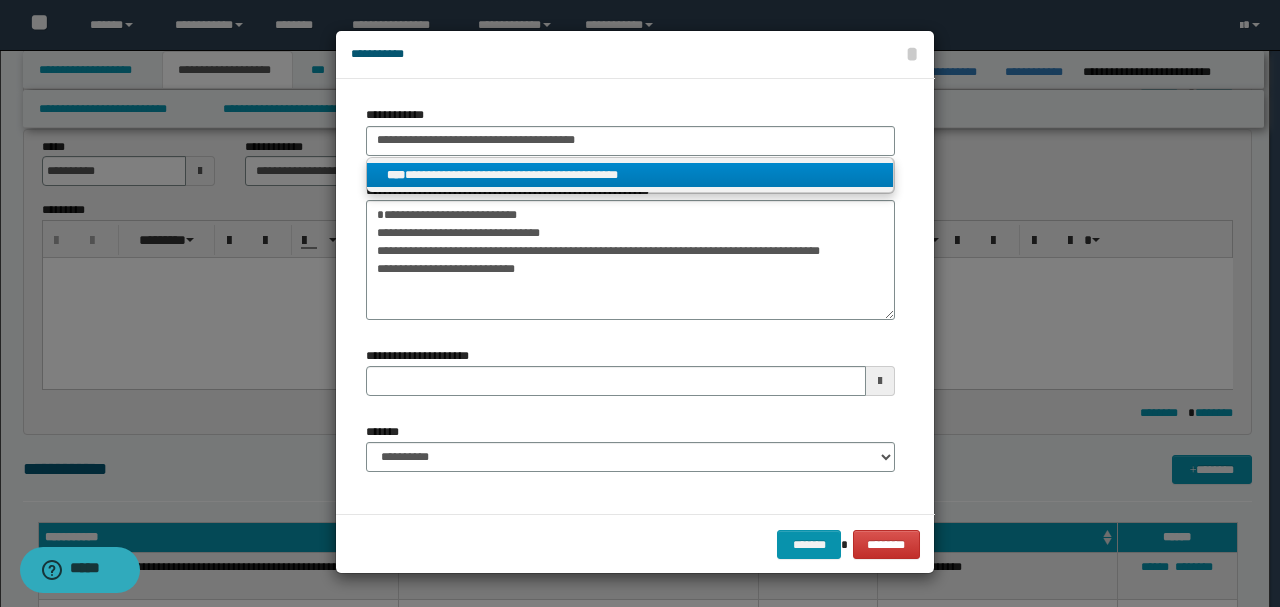 click on "**********" at bounding box center (630, 175) 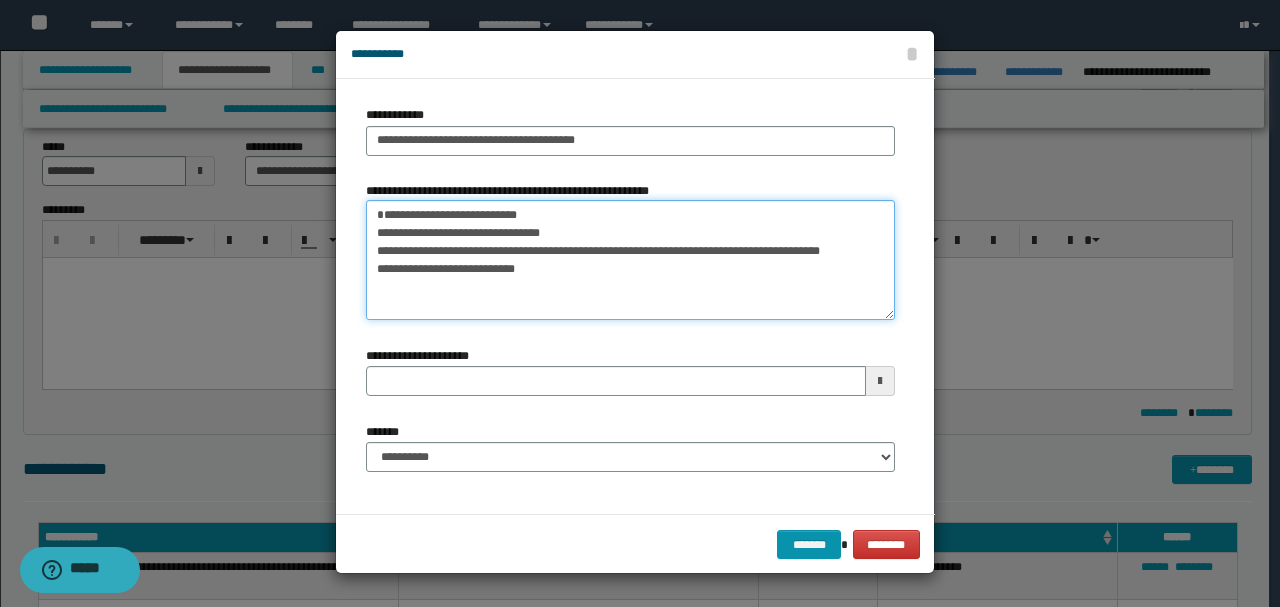 drag, startPoint x: 374, startPoint y: 226, endPoint x: 678, endPoint y: 366, distance: 334.68793 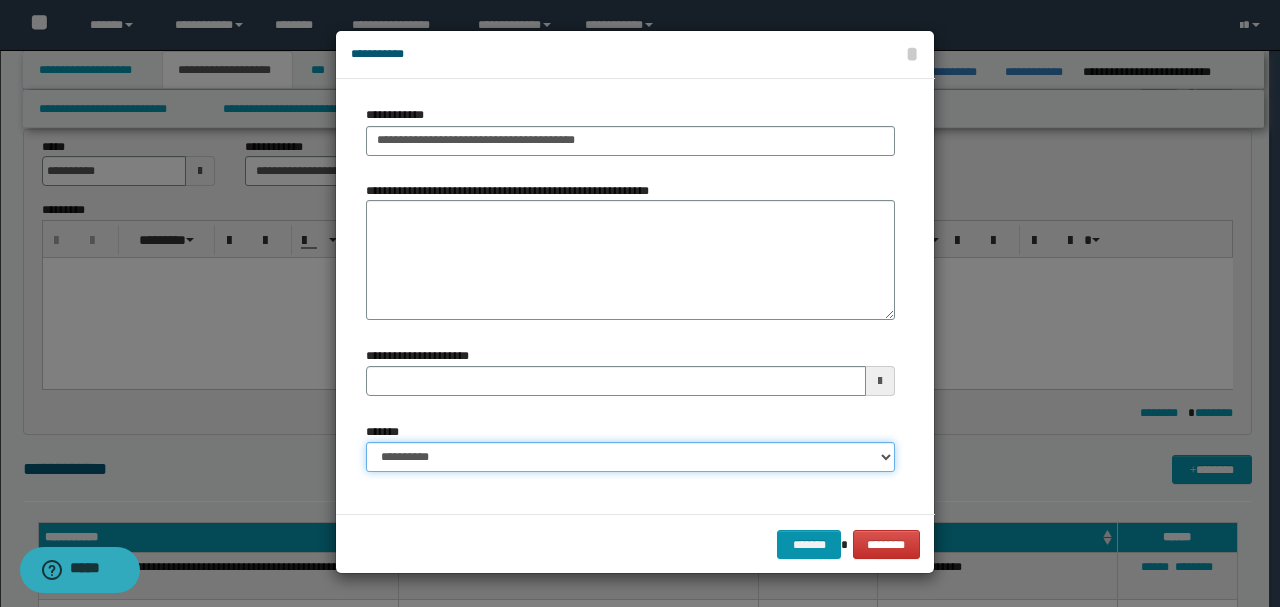 click on "**********" at bounding box center (630, 457) 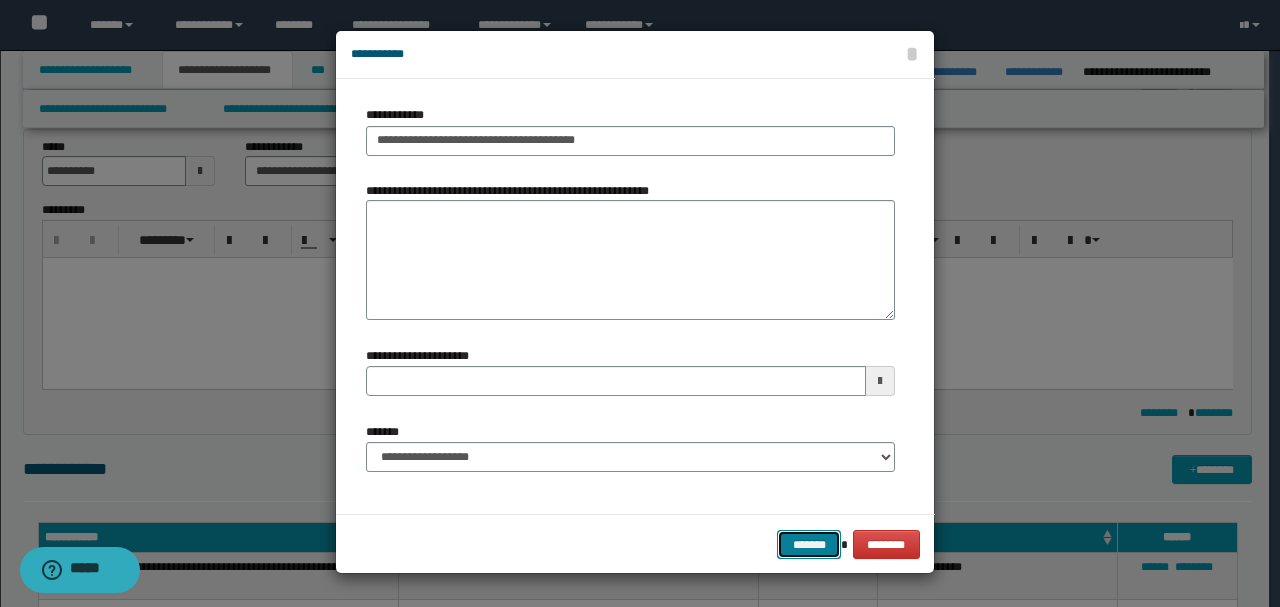click on "*******" at bounding box center [809, 544] 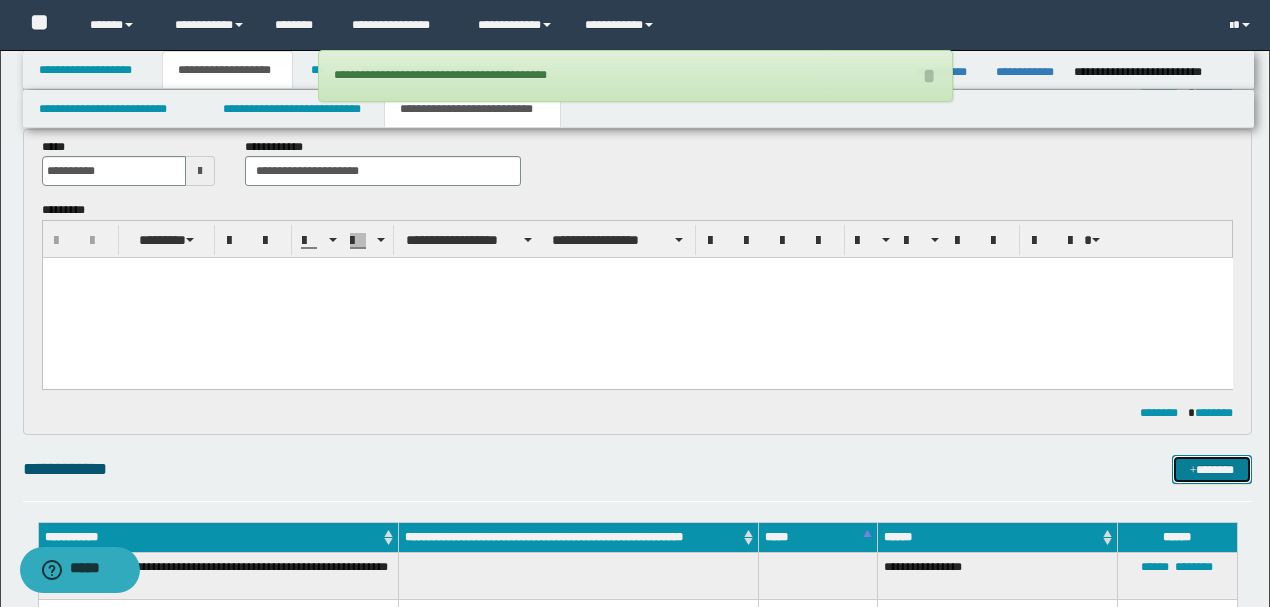 click at bounding box center (1193, 471) 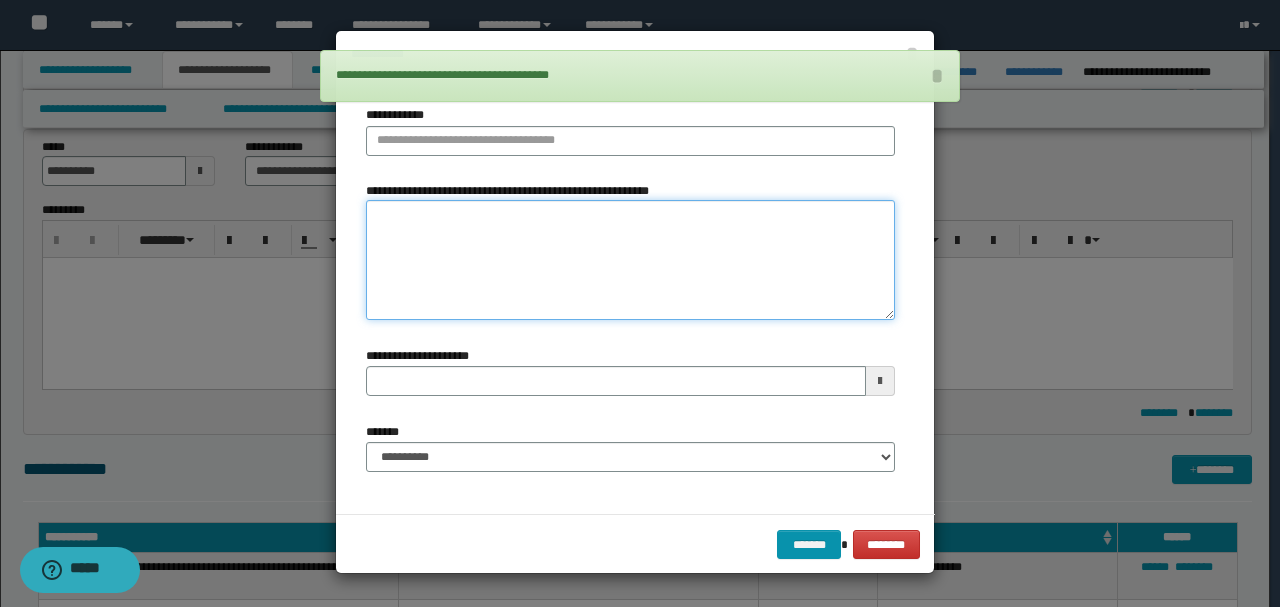 click on "**********" at bounding box center [630, 259] 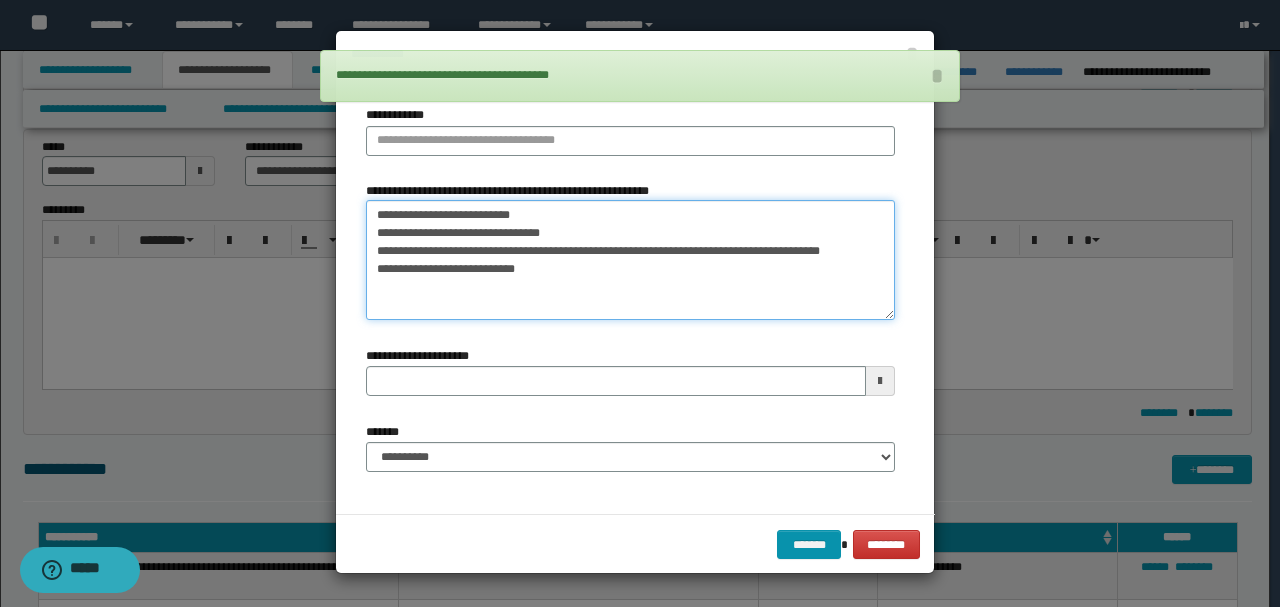 drag, startPoint x: 521, startPoint y: 209, endPoint x: 268, endPoint y: 205, distance: 253.03162 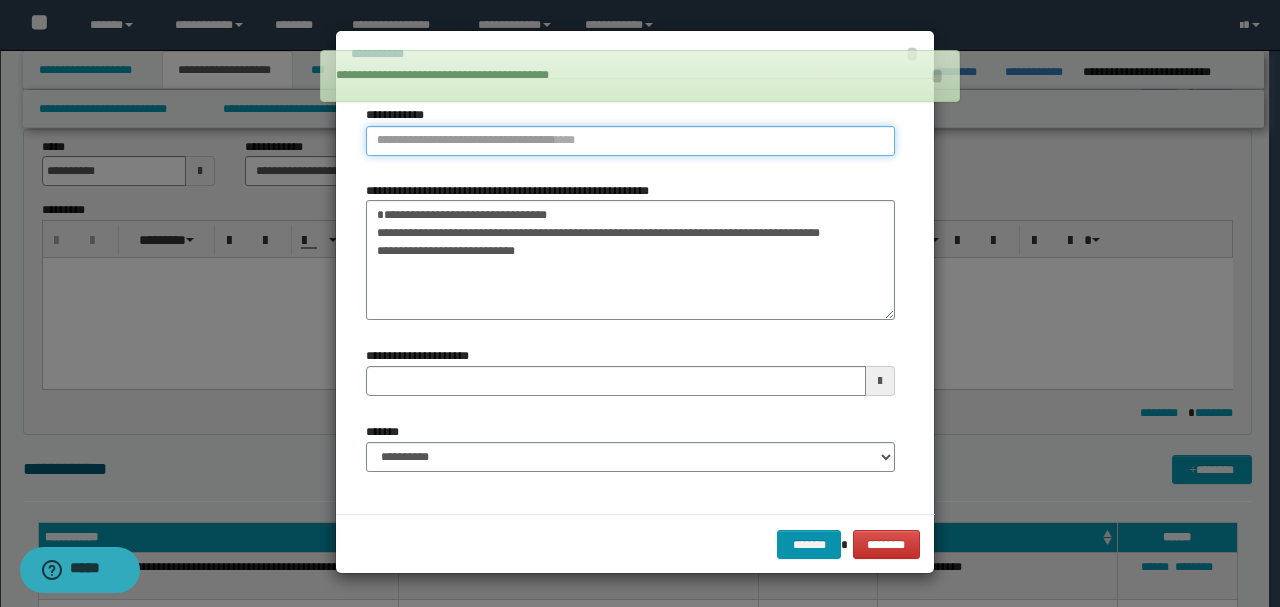 click on "**********" at bounding box center (630, 141) 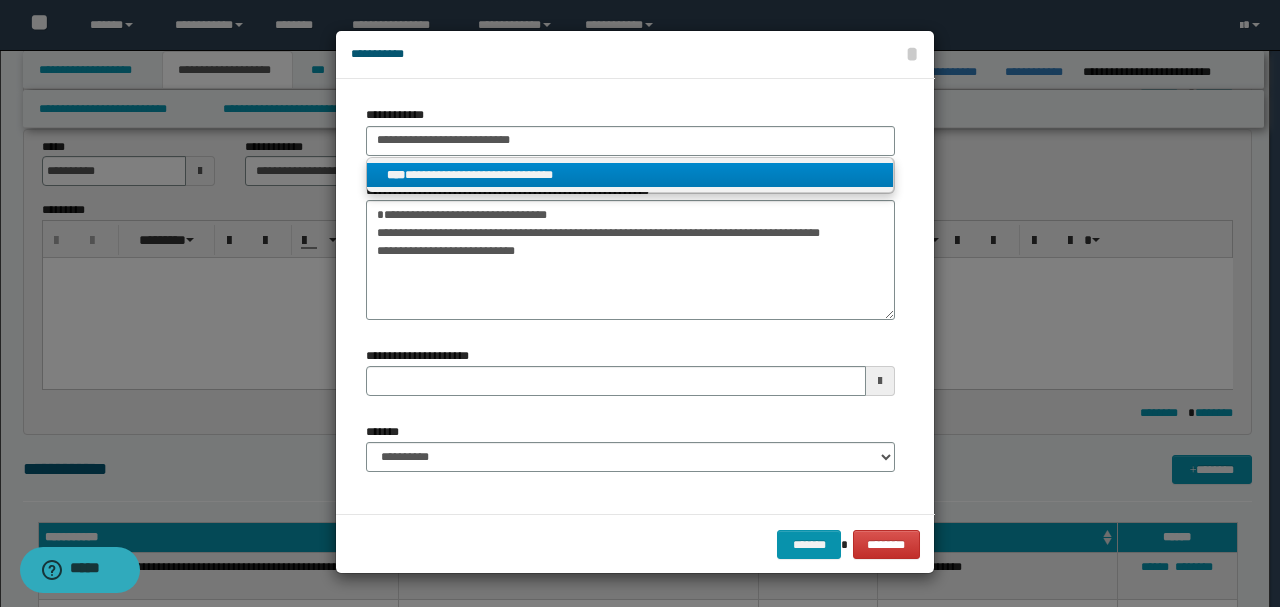 click on "**********" at bounding box center [630, 175] 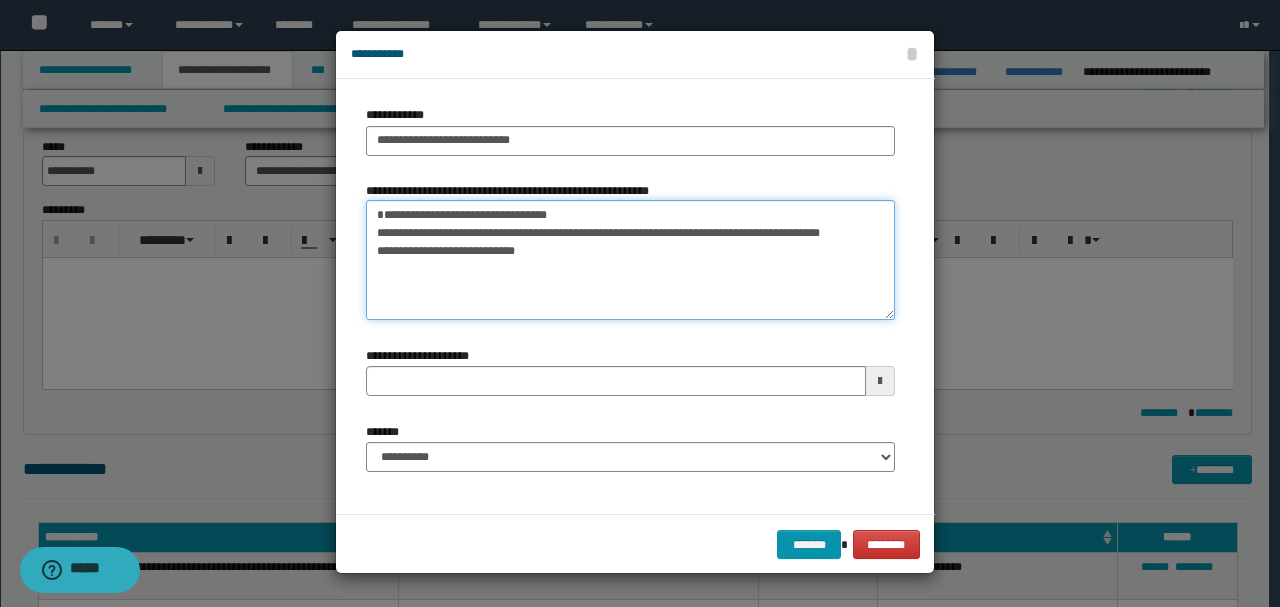 drag, startPoint x: 374, startPoint y: 229, endPoint x: 705, endPoint y: 327, distance: 345.20285 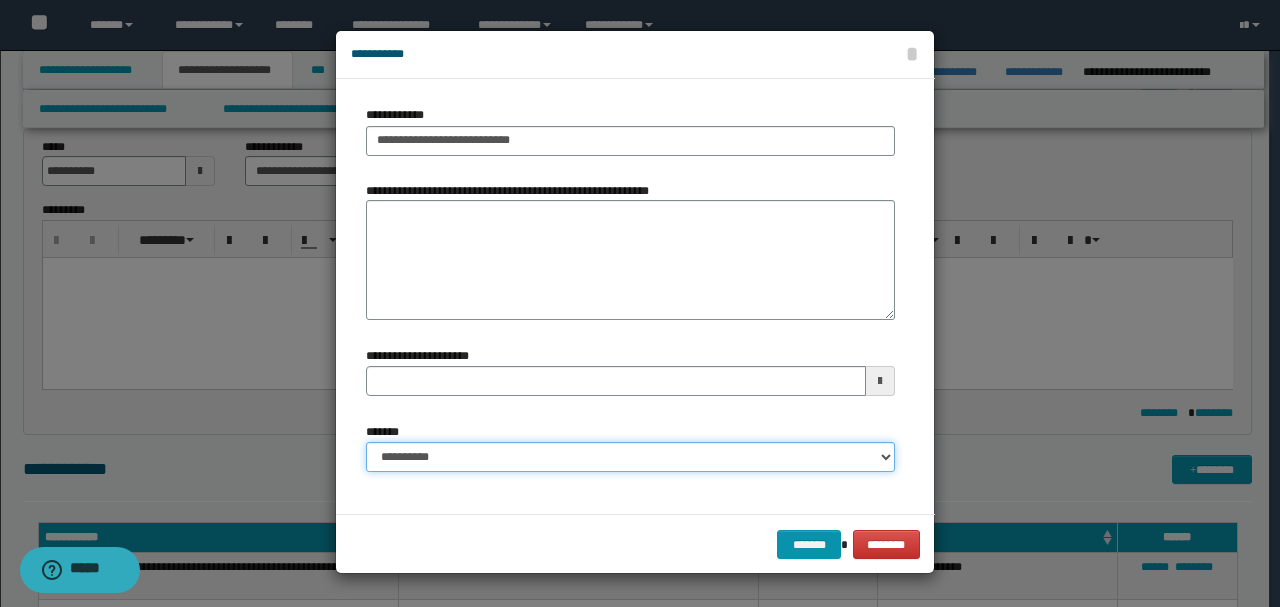 click on "**********" at bounding box center (630, 457) 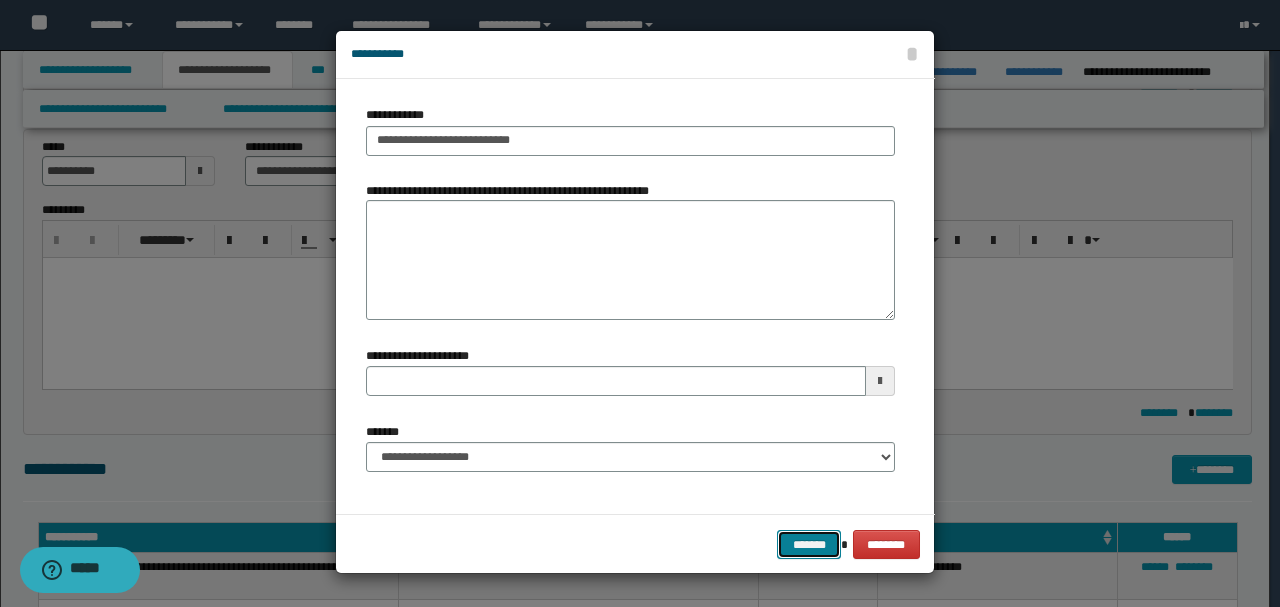 click on "*******" at bounding box center [809, 544] 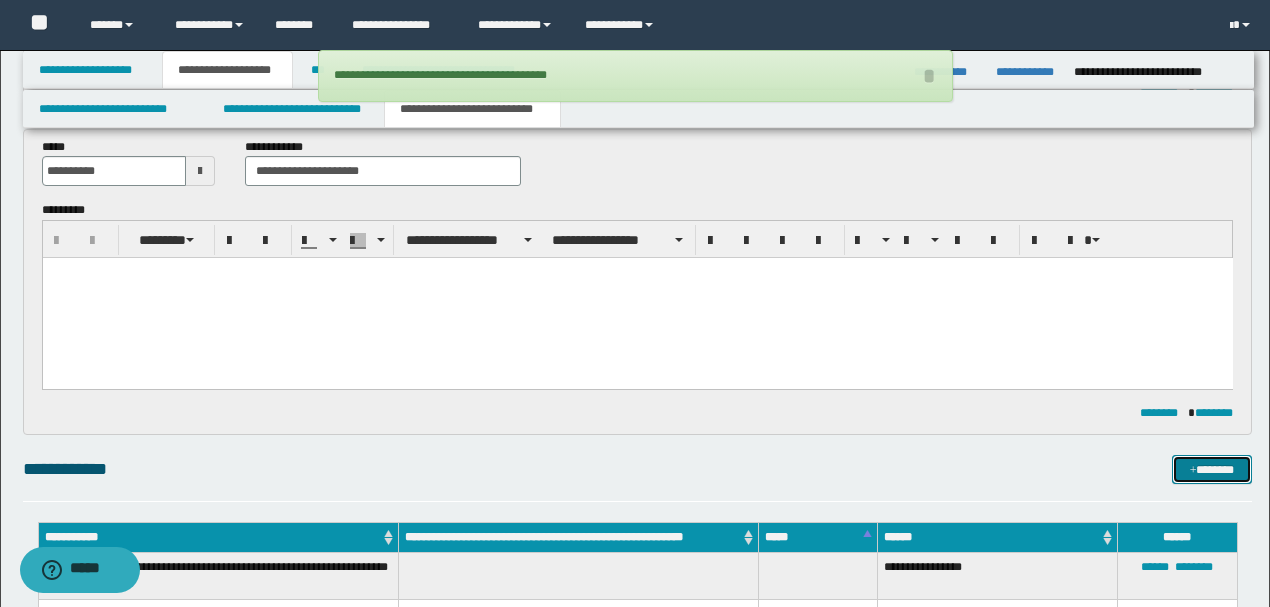 click on "*******" at bounding box center (1211, 469) 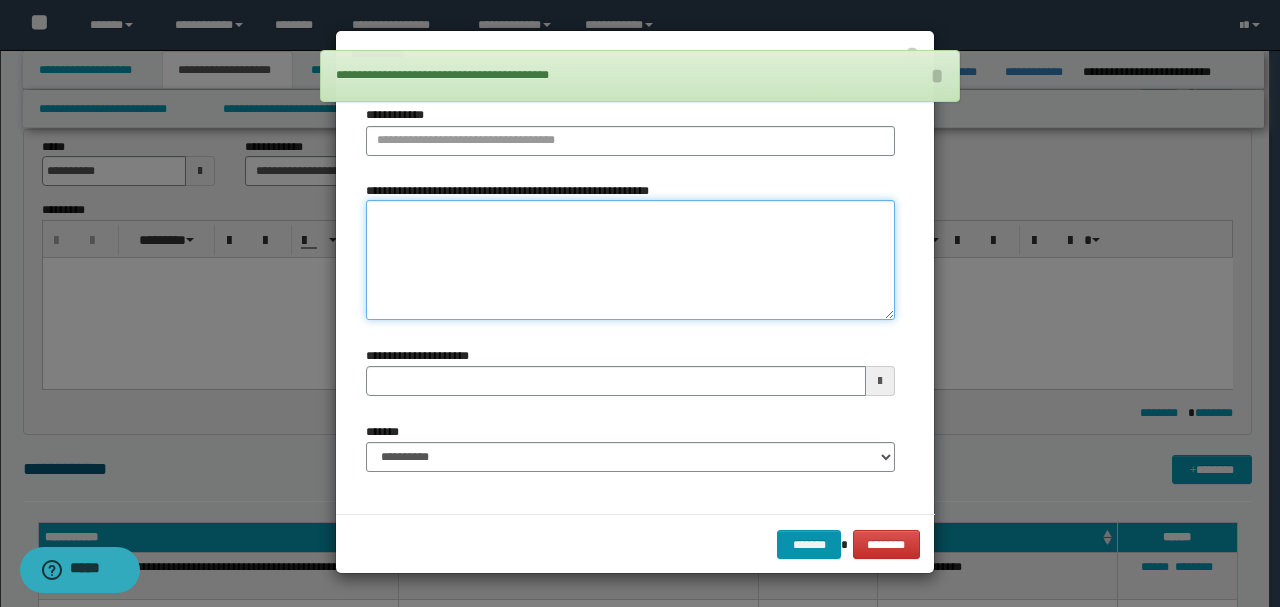 click on "**********" at bounding box center (630, 259) 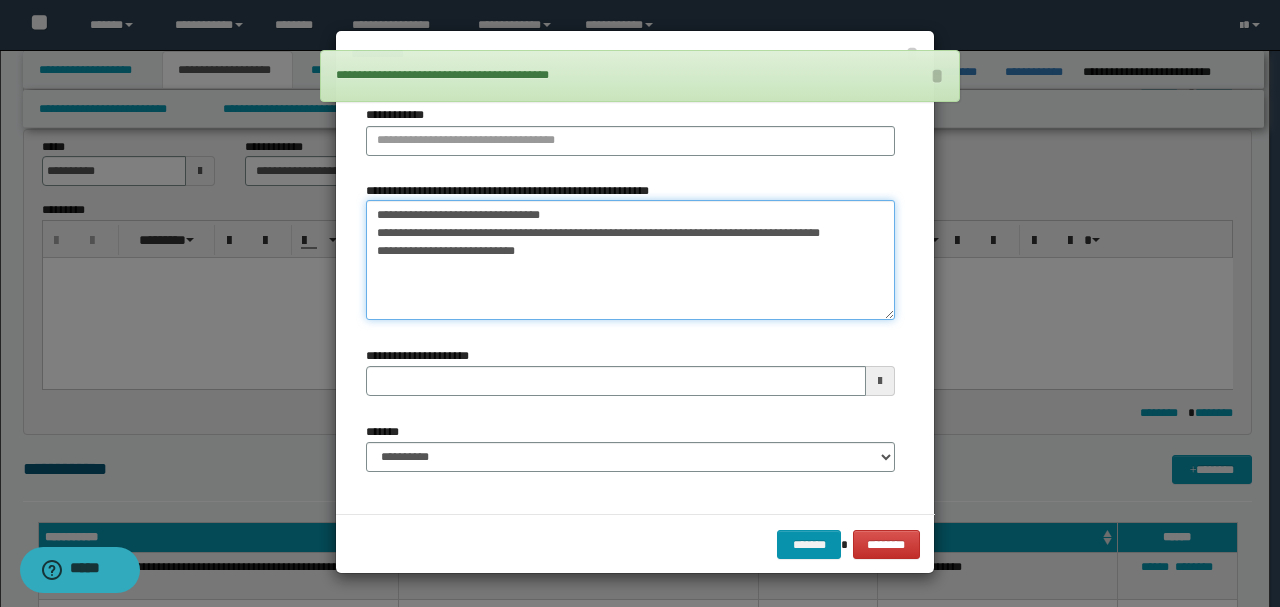 drag, startPoint x: 422, startPoint y: 213, endPoint x: 236, endPoint y: 212, distance: 186.00269 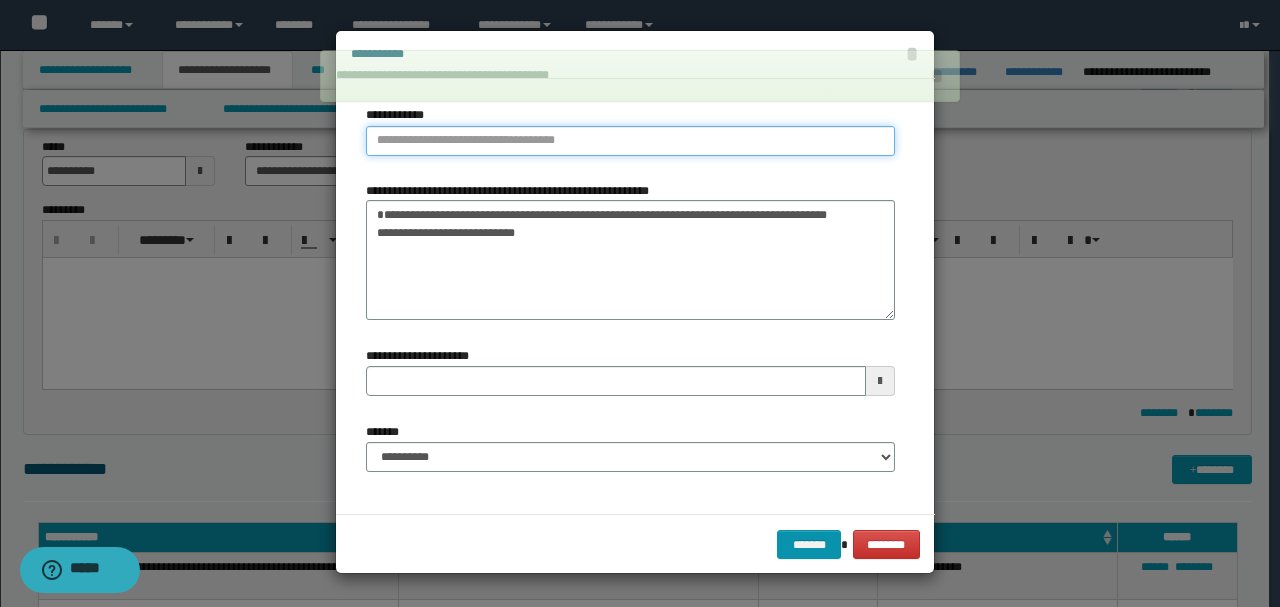 click on "**********" at bounding box center [630, 141] 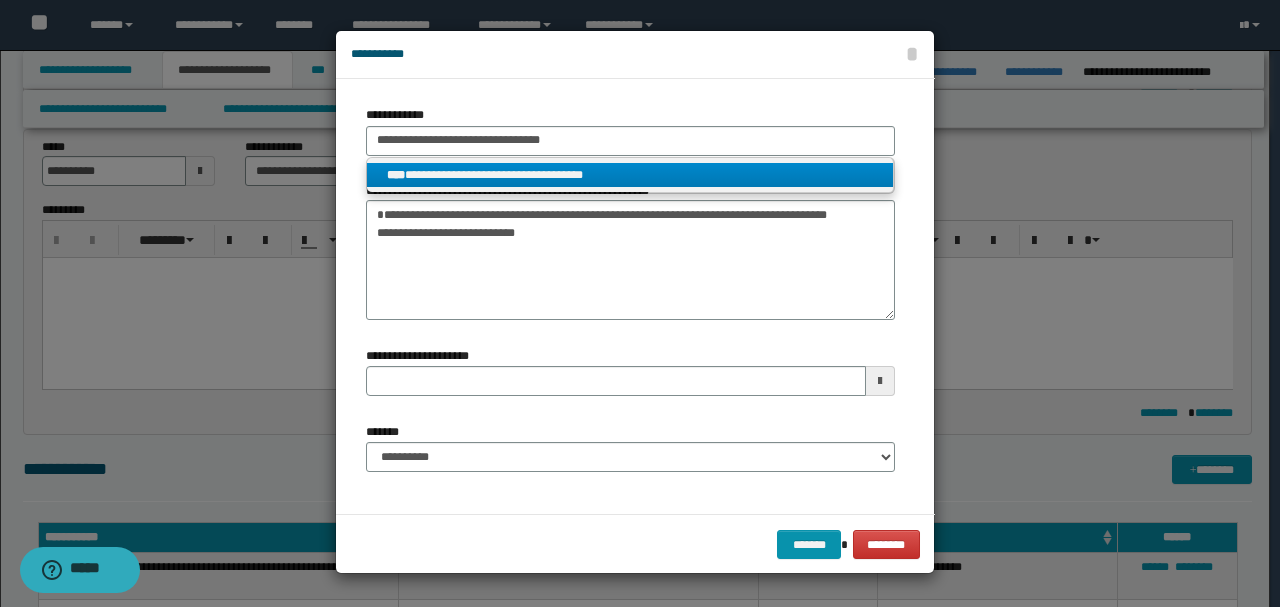 click on "**********" at bounding box center [630, 175] 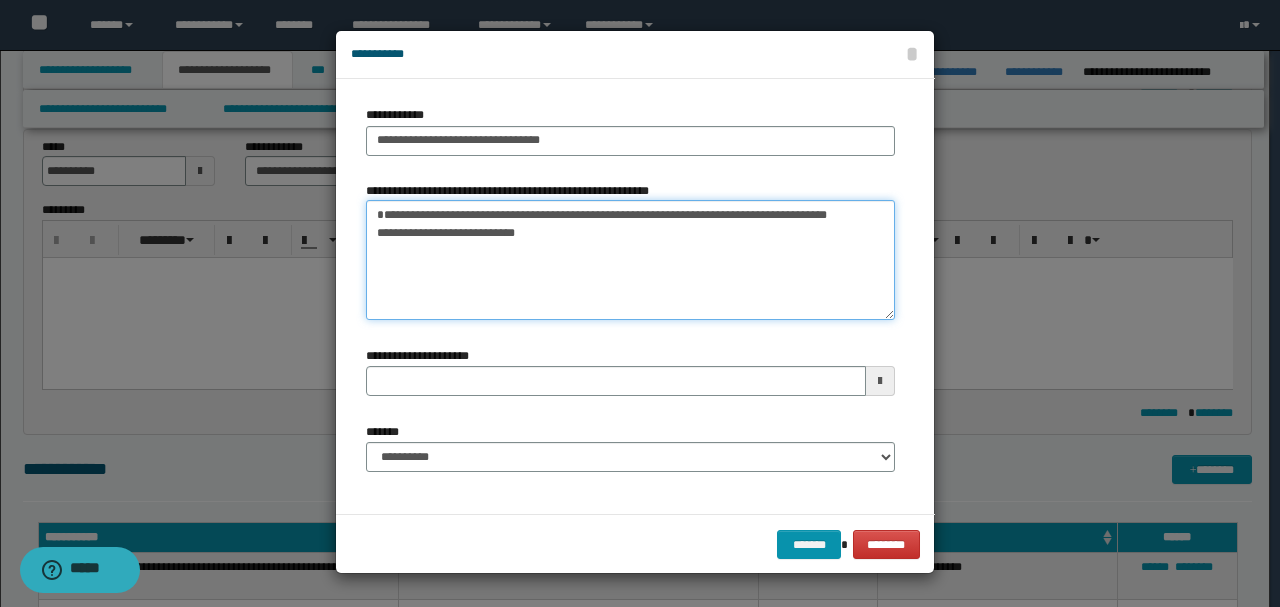 drag, startPoint x: 374, startPoint y: 230, endPoint x: 639, endPoint y: 284, distance: 270.44592 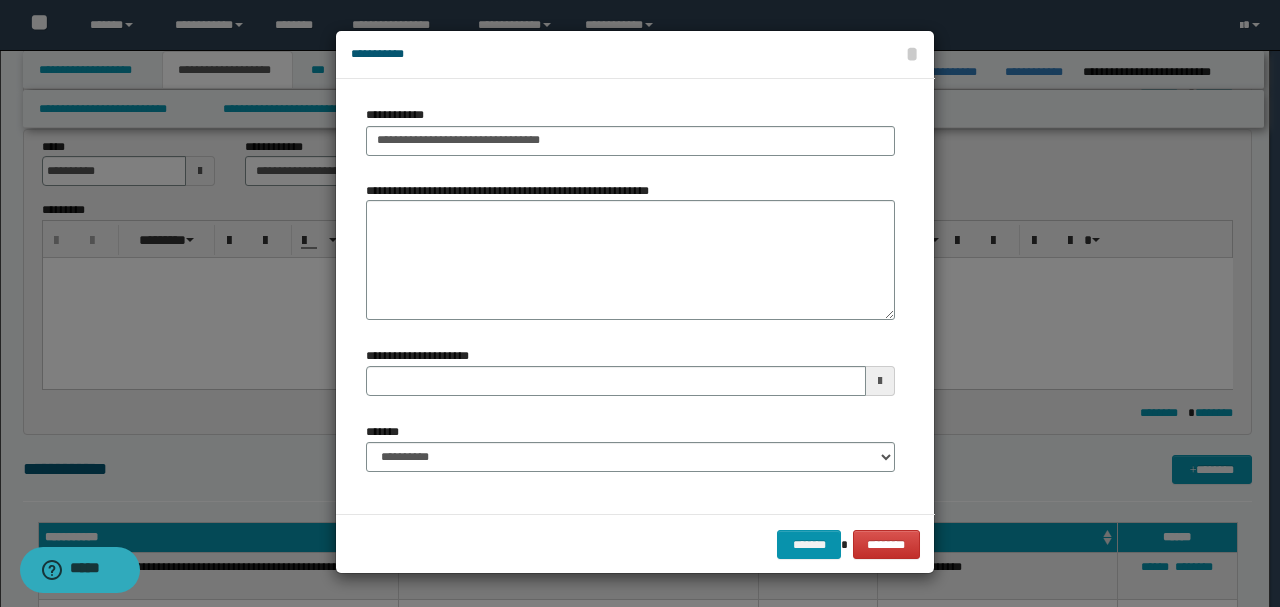 click on "**********" at bounding box center [630, 455] 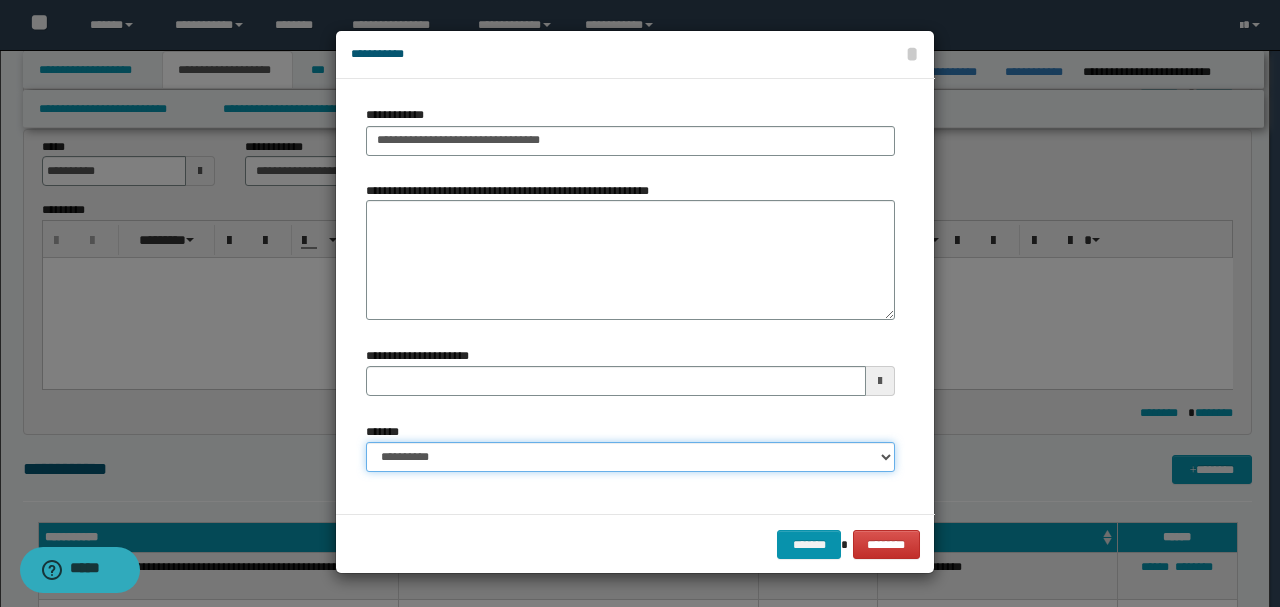 click on "**********" at bounding box center (630, 457) 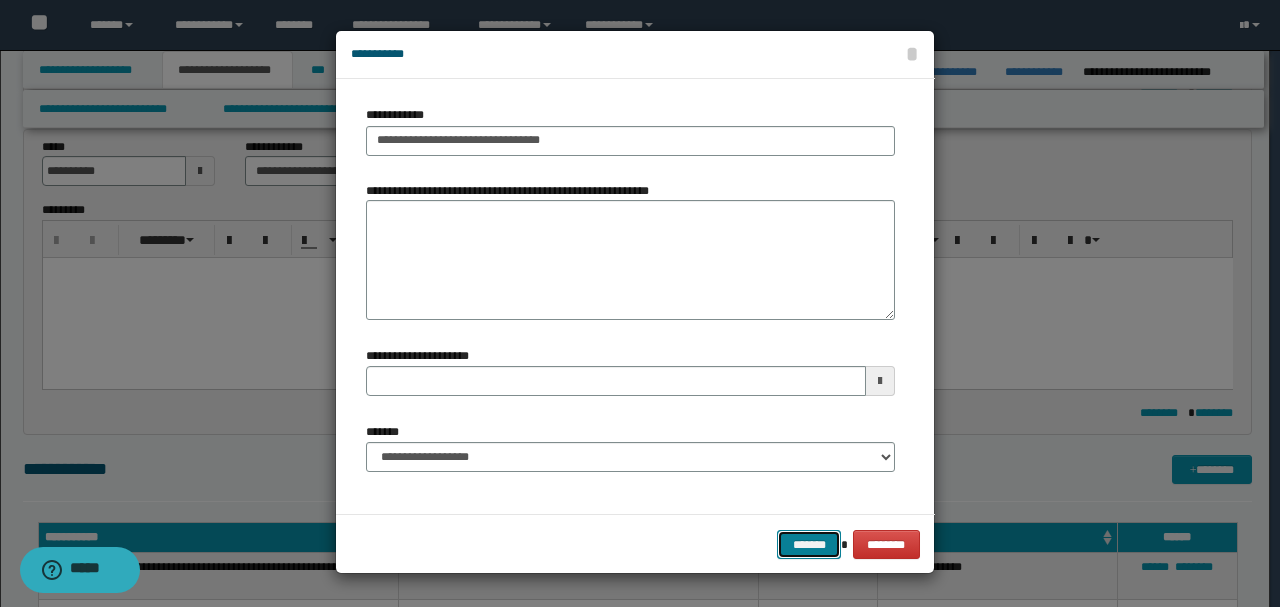 click on "*******" at bounding box center [809, 544] 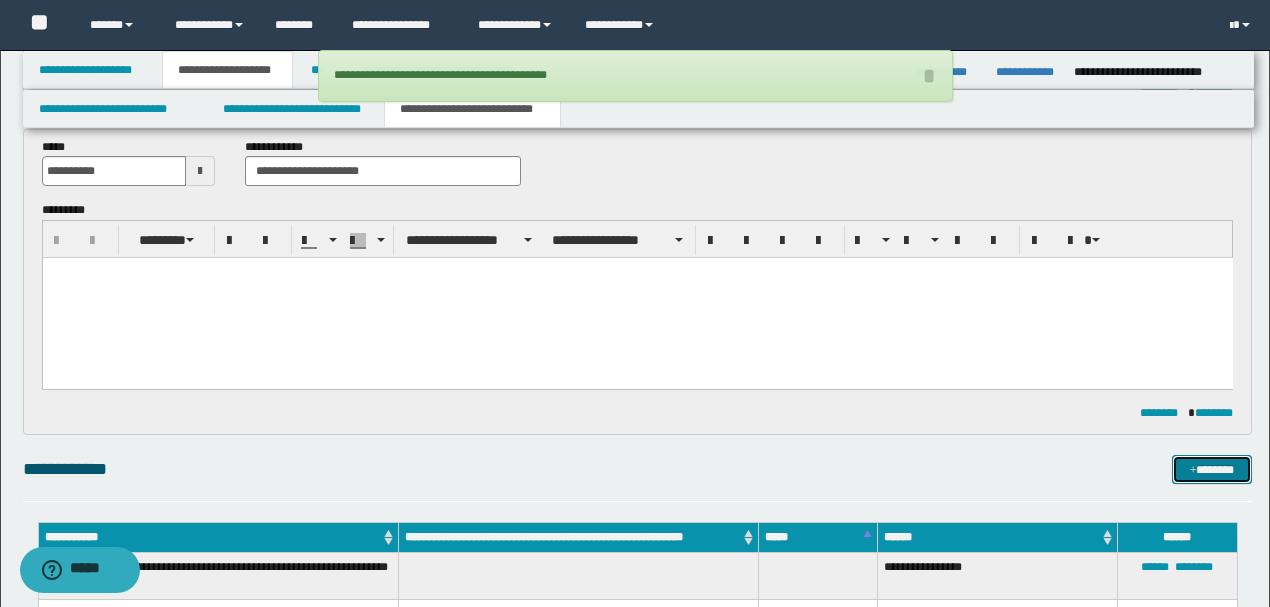 click on "*******" at bounding box center [1211, 469] 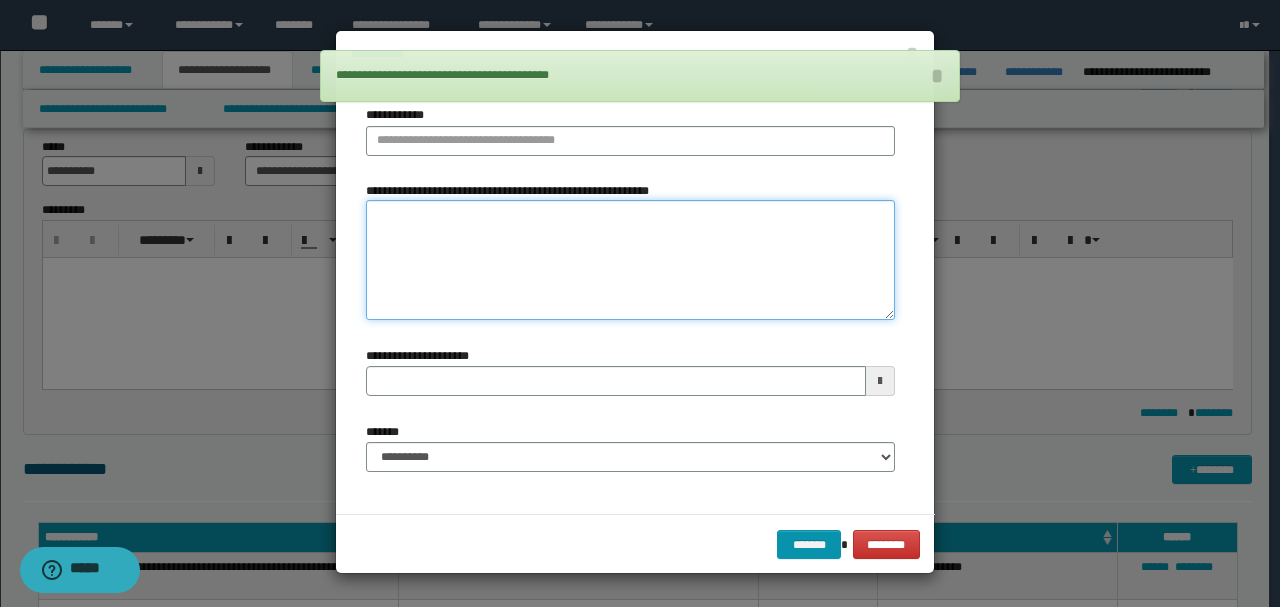 click on "**********" at bounding box center (630, 259) 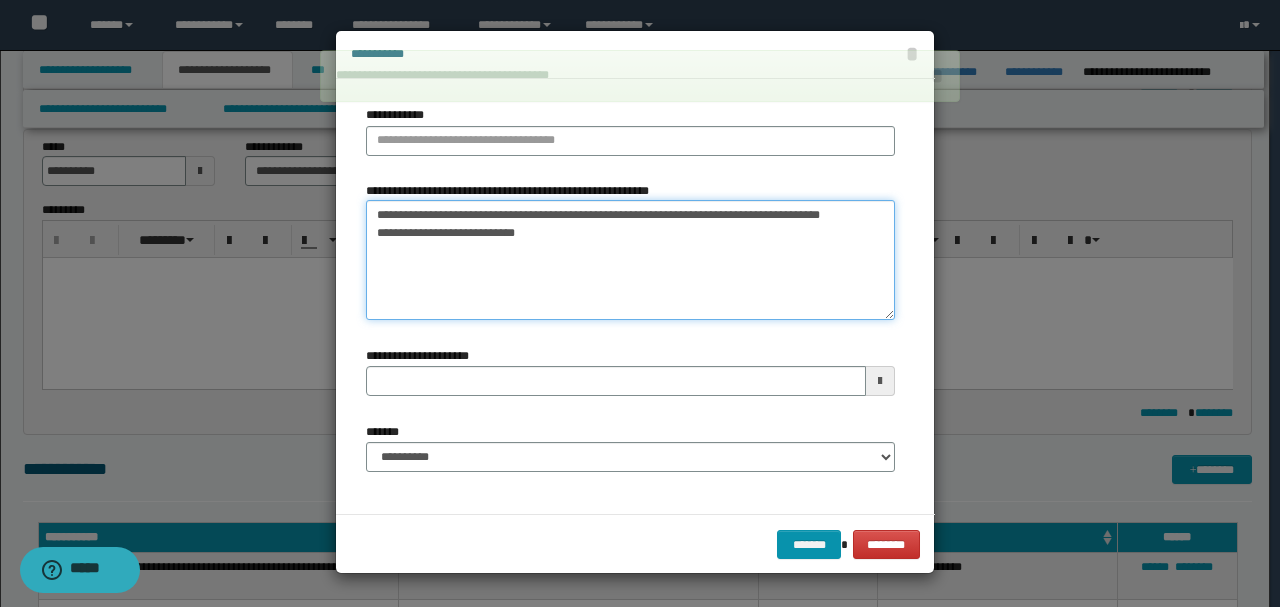 drag, startPoint x: 371, startPoint y: 213, endPoint x: 959, endPoint y: 206, distance: 588.0417 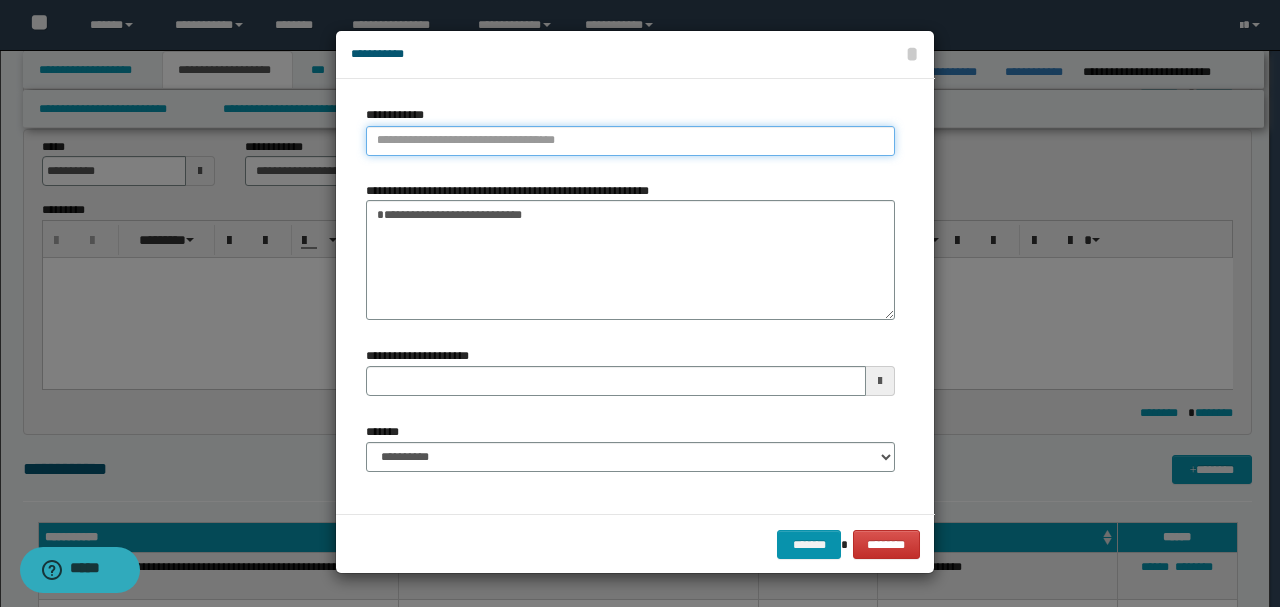 click on "**********" at bounding box center [630, 141] 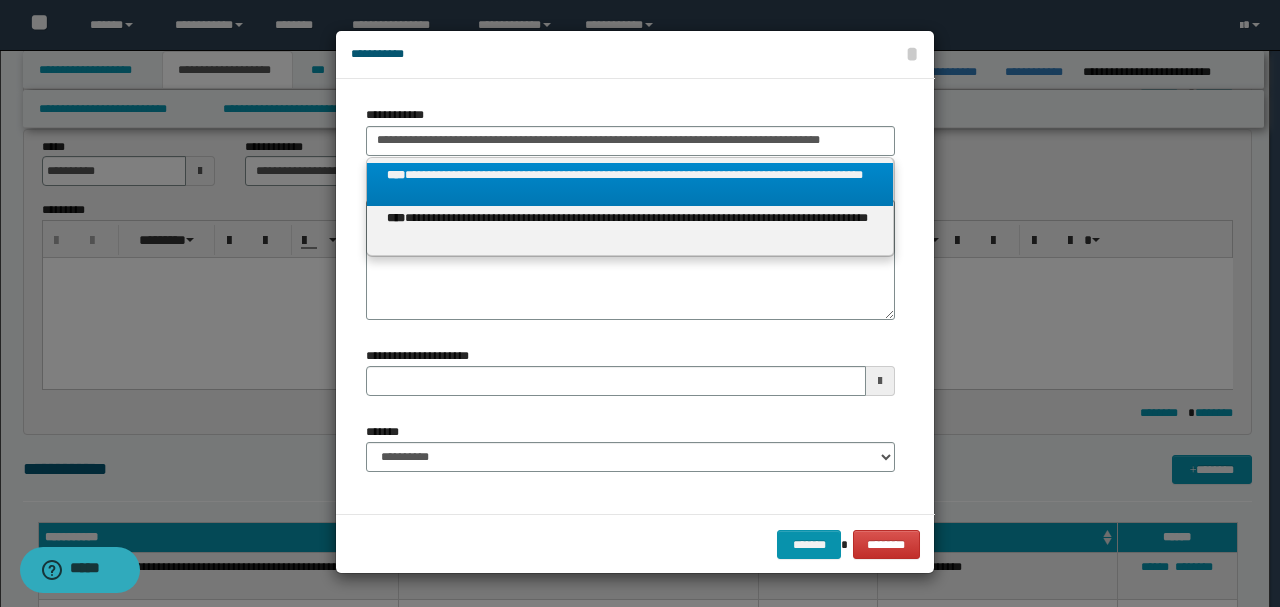 click on "**********" at bounding box center [630, 185] 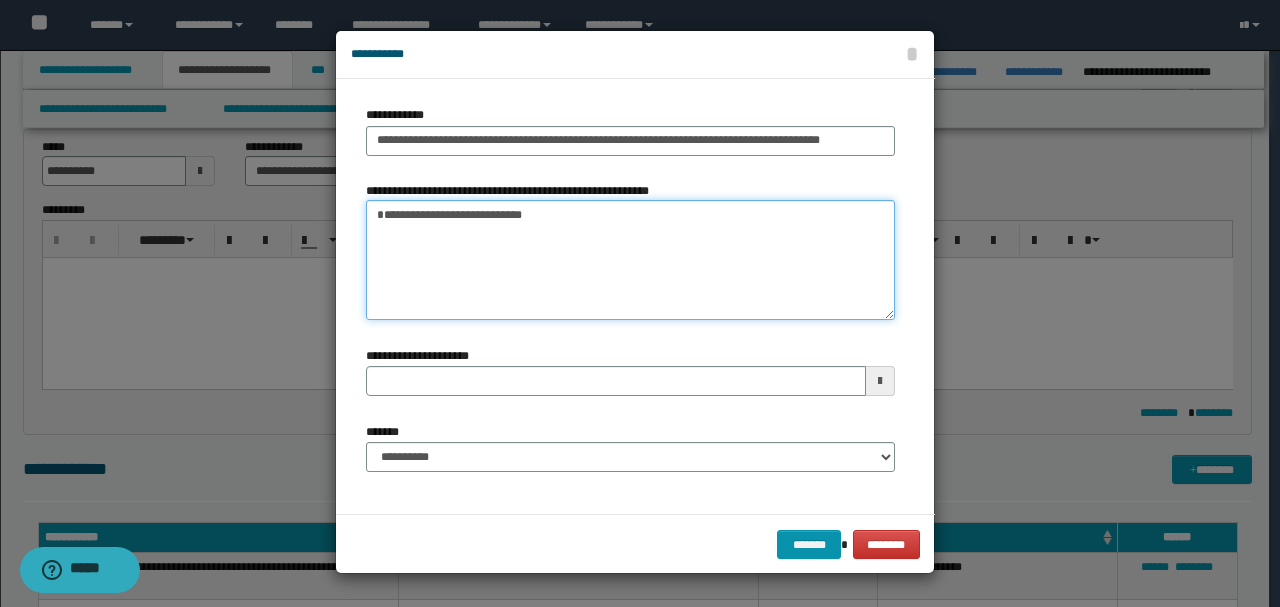 drag, startPoint x: 370, startPoint y: 235, endPoint x: 632, endPoint y: 235, distance: 262 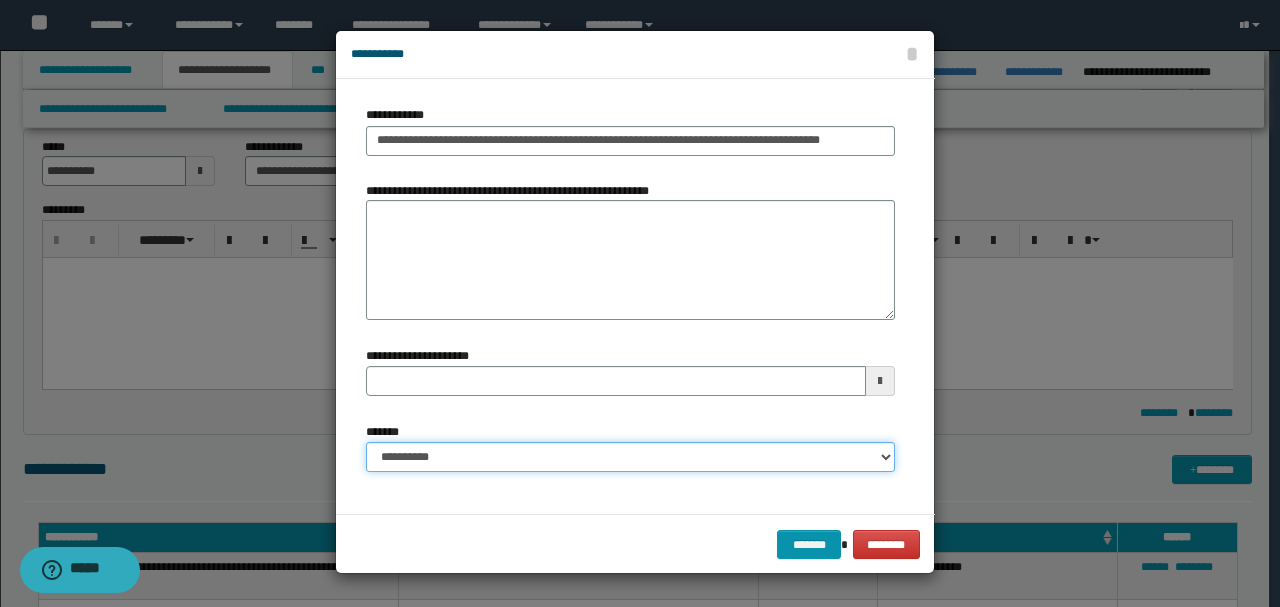 drag, startPoint x: 456, startPoint y: 462, endPoint x: 447, endPoint y: 441, distance: 22.847319 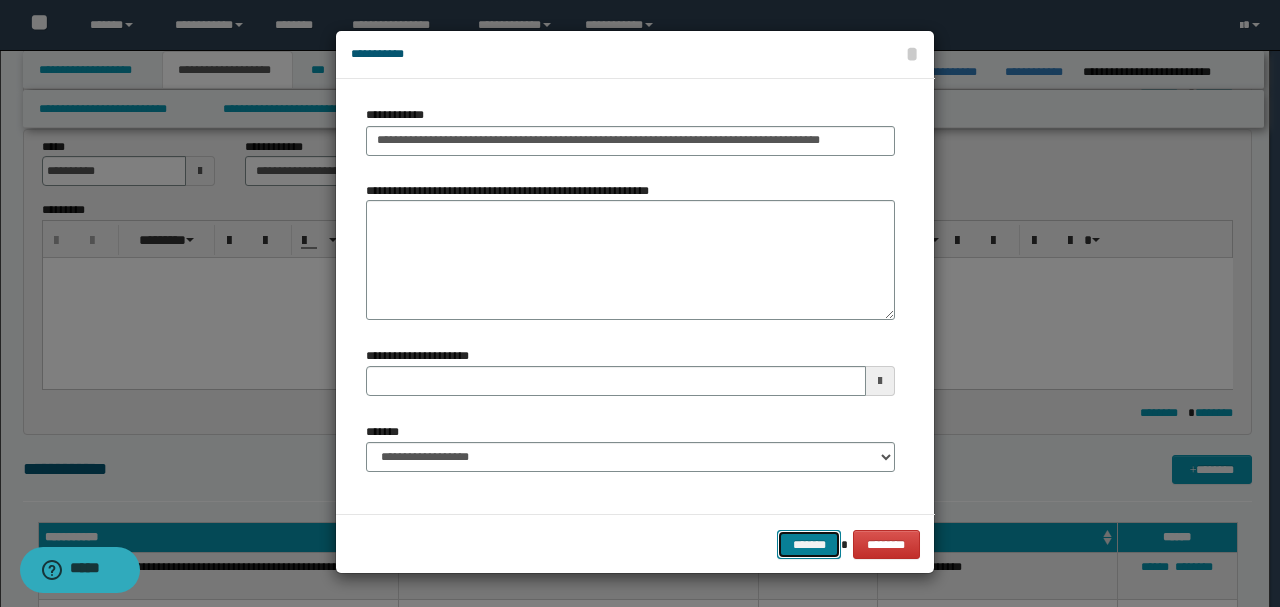 click on "*******" at bounding box center (809, 544) 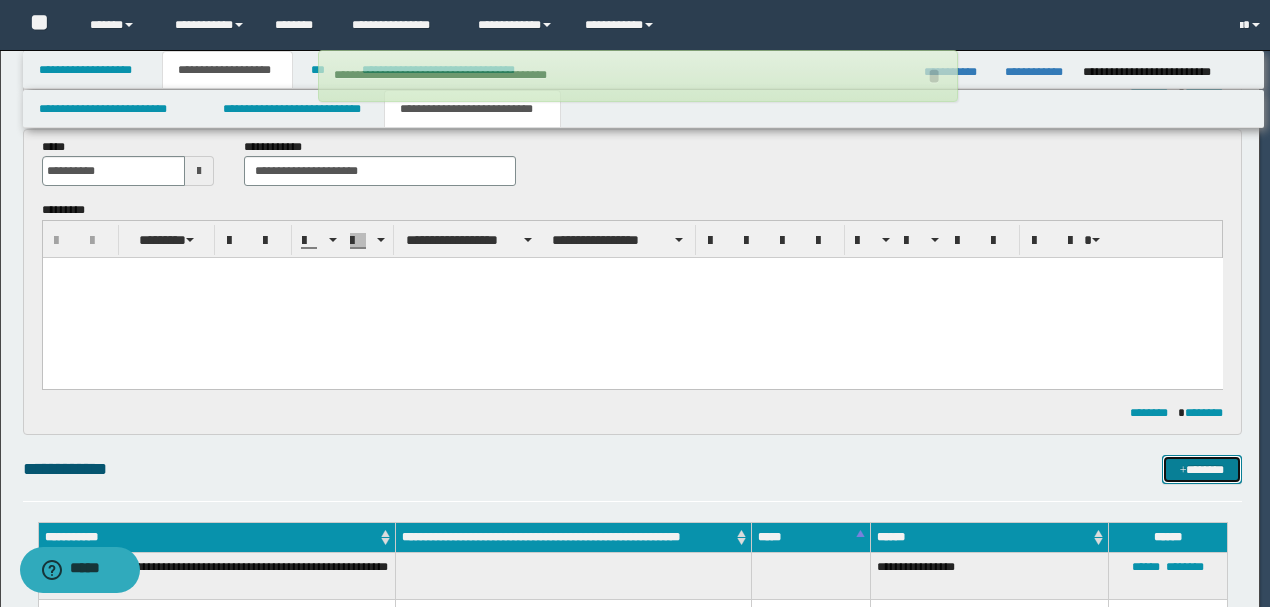 click at bounding box center [1183, 471] 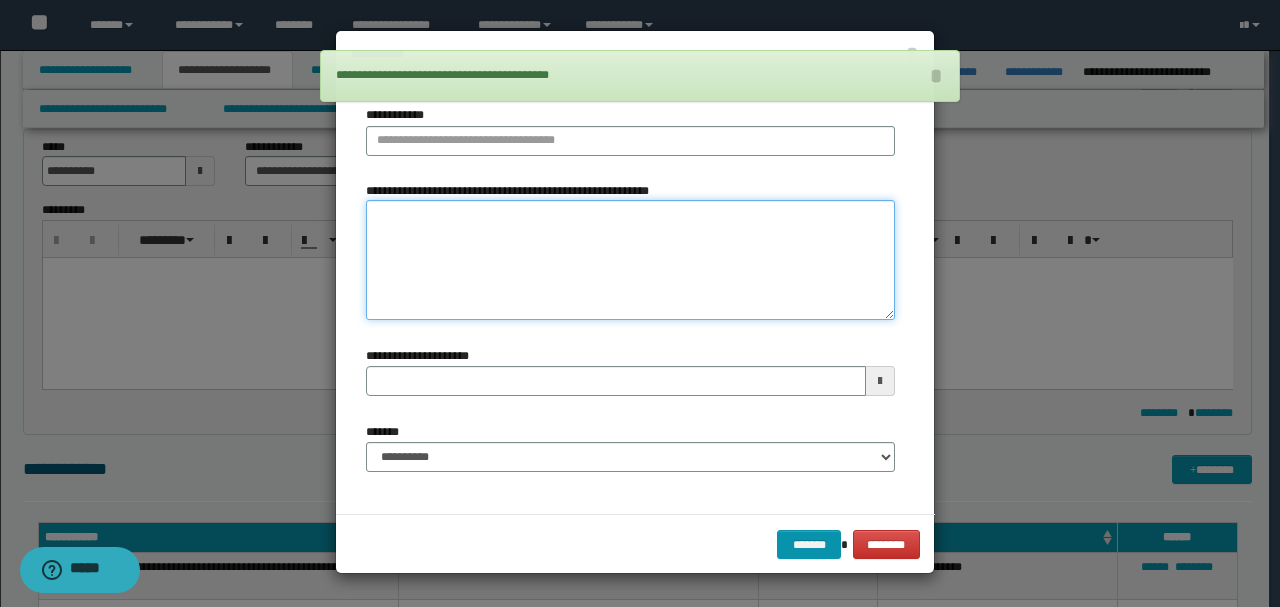 click on "**********" at bounding box center (630, 259) 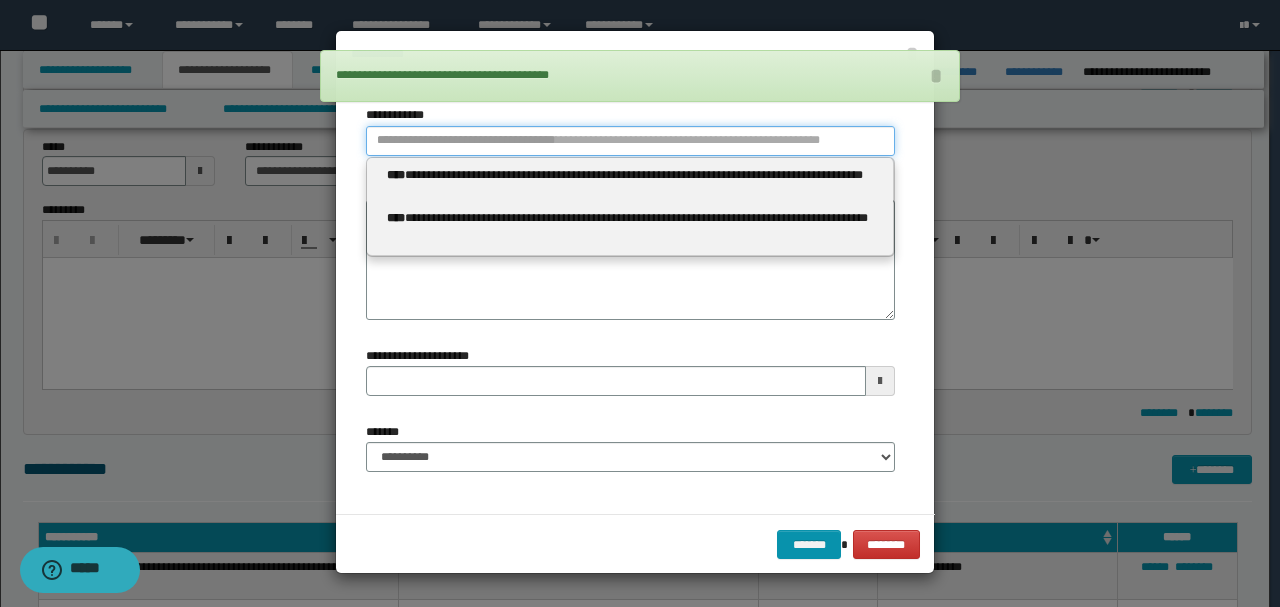 click on "**********" at bounding box center [630, 141] 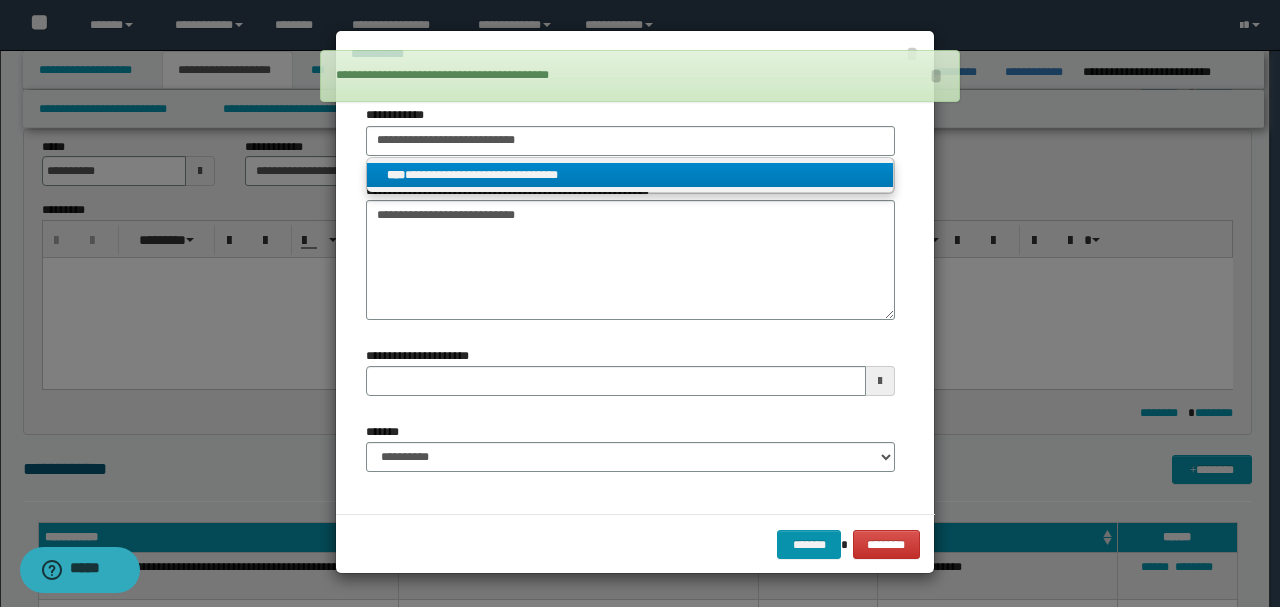 click on "**********" at bounding box center (630, 175) 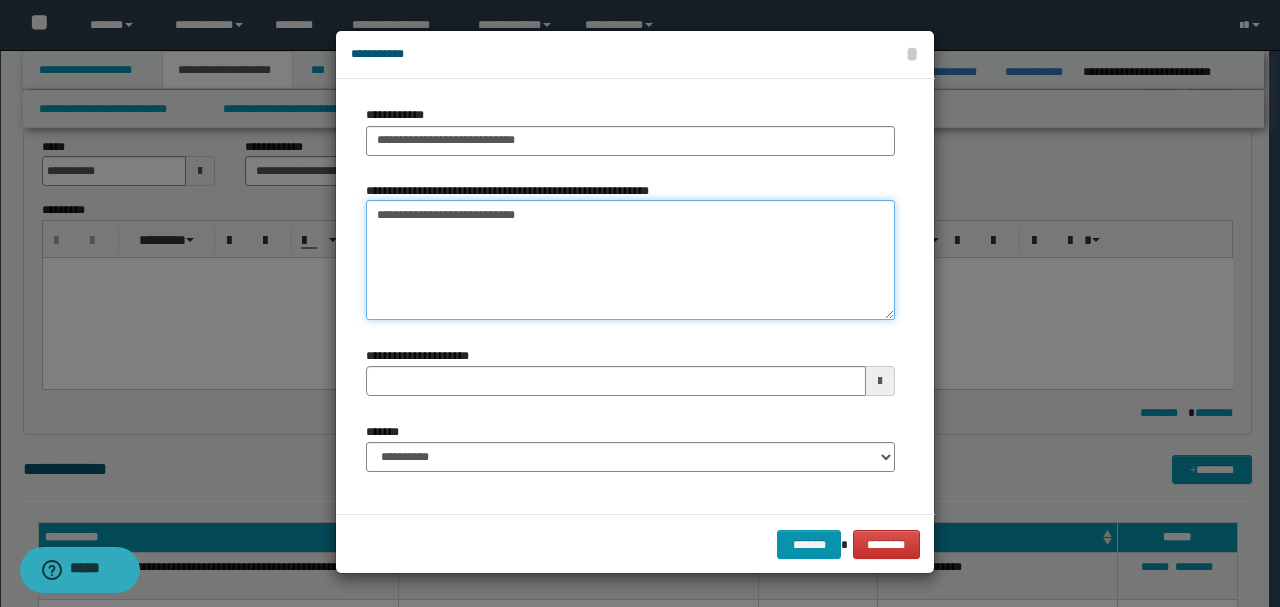 drag, startPoint x: 566, startPoint y: 212, endPoint x: 248, endPoint y: 212, distance: 318 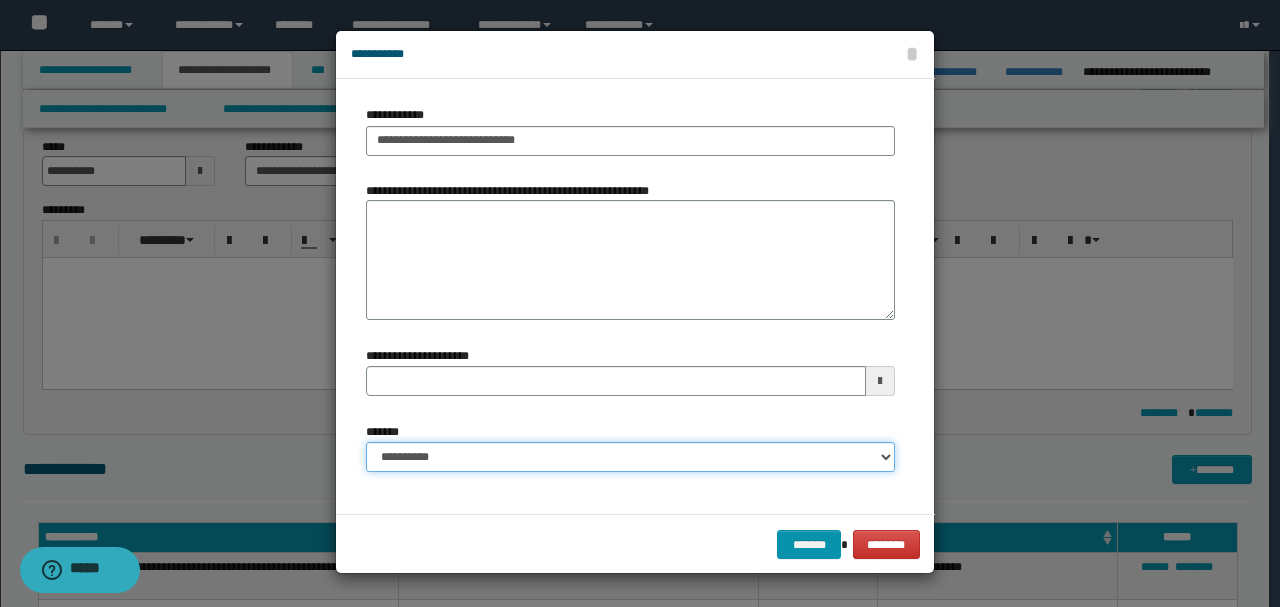 drag, startPoint x: 436, startPoint y: 453, endPoint x: 438, endPoint y: 443, distance: 10.198039 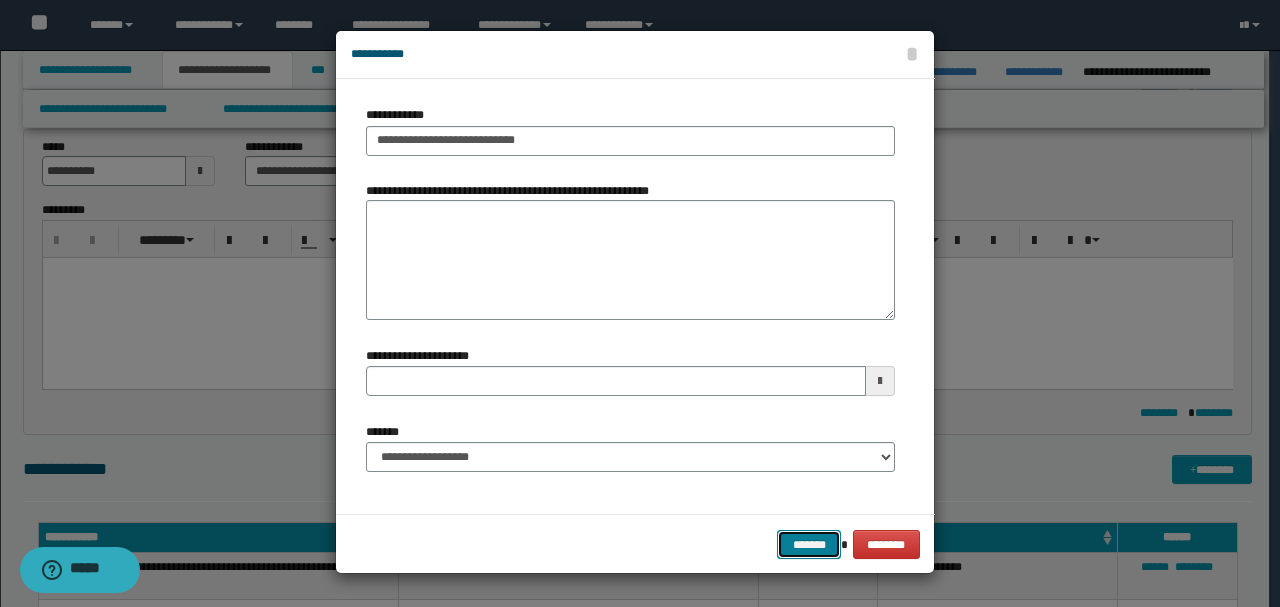 click on "*******" at bounding box center [809, 544] 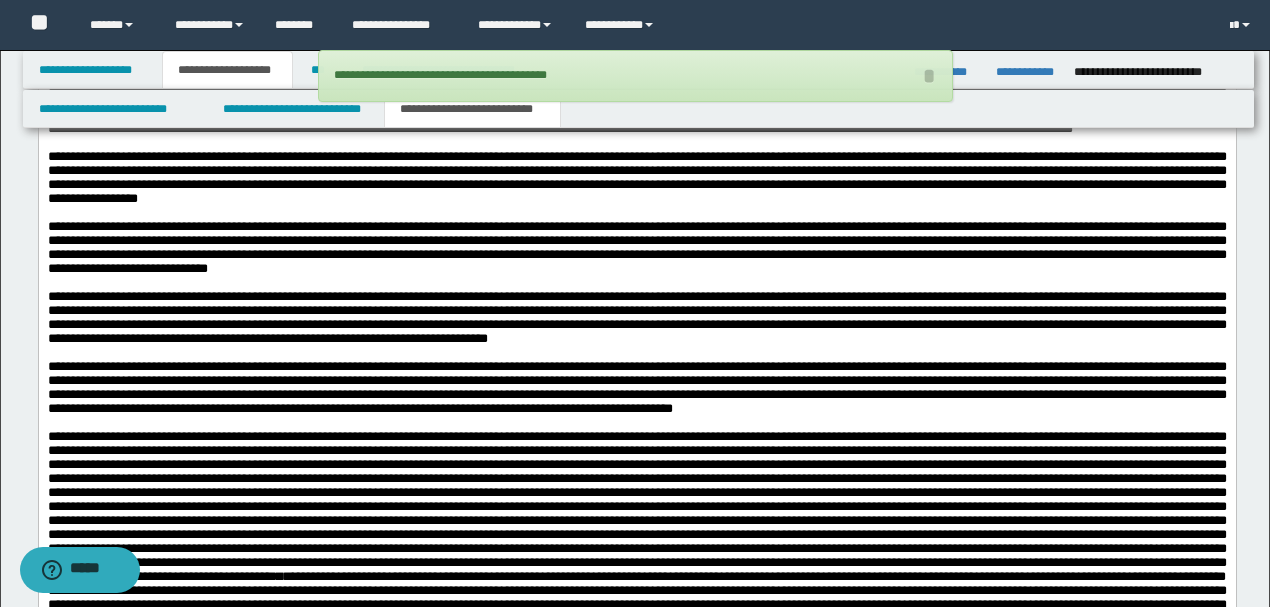 scroll, scrollTop: 3139, scrollLeft: 0, axis: vertical 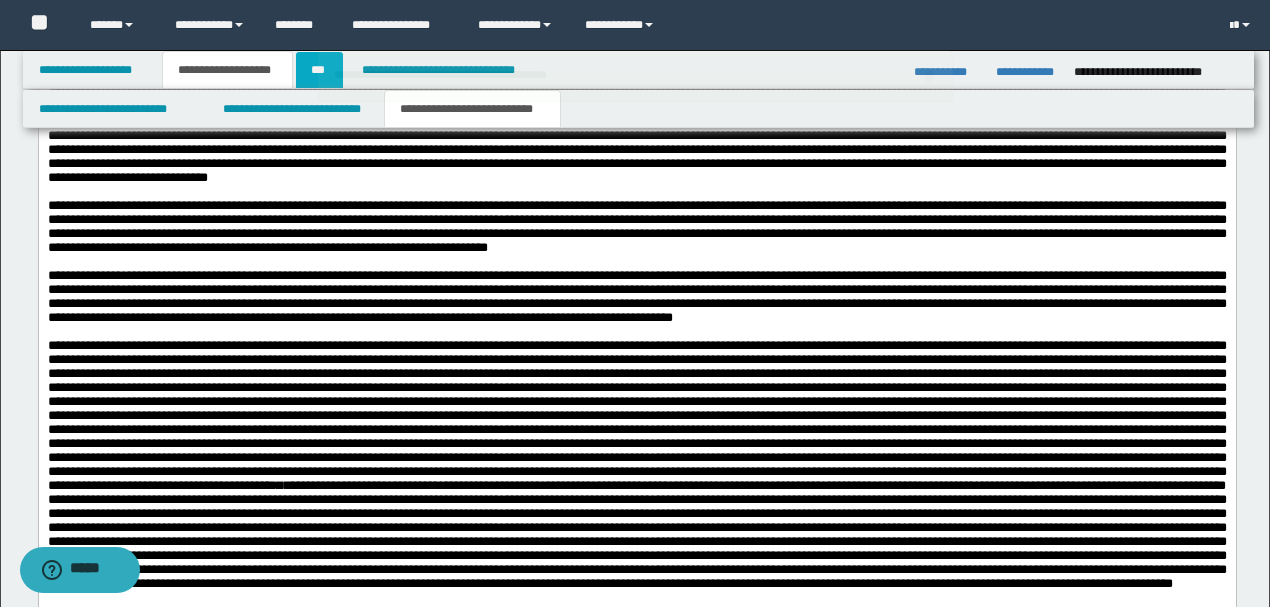 click on "***" at bounding box center (319, 70) 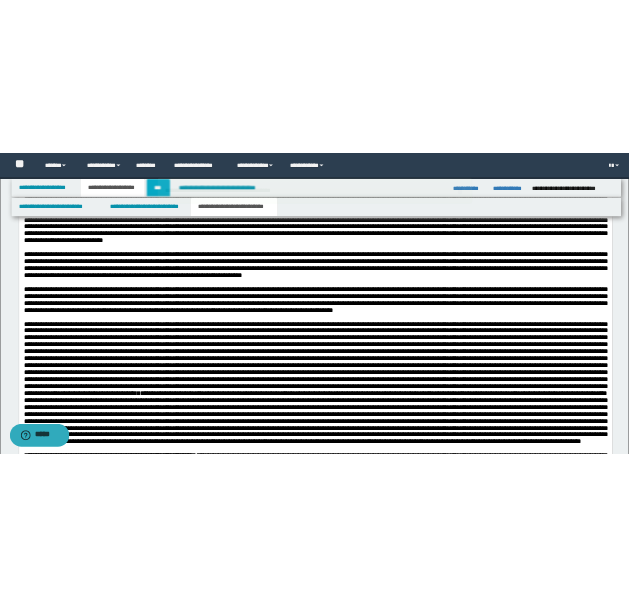scroll, scrollTop: 0, scrollLeft: 0, axis: both 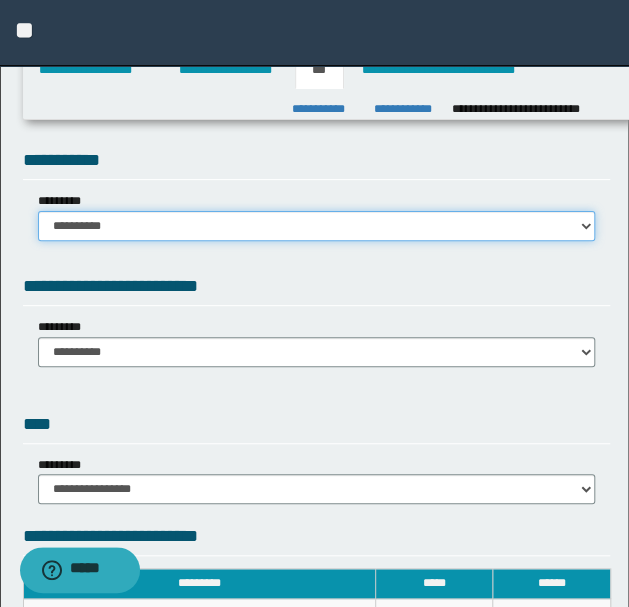 click on "**********" at bounding box center (317, 226) 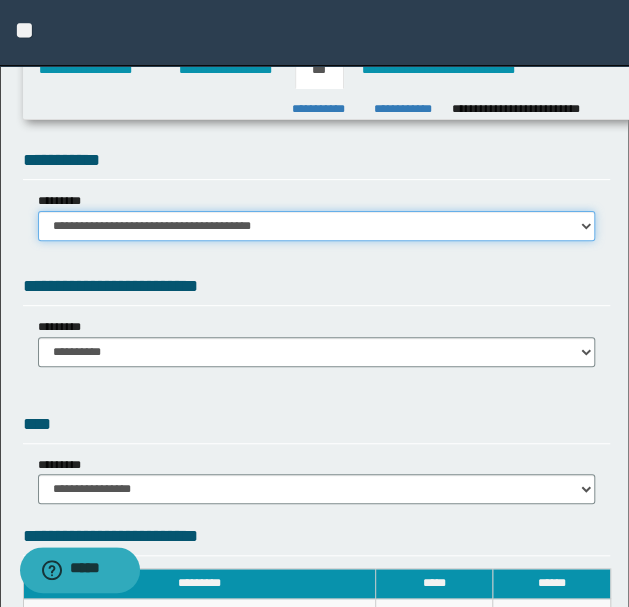 click on "**********" at bounding box center [317, 226] 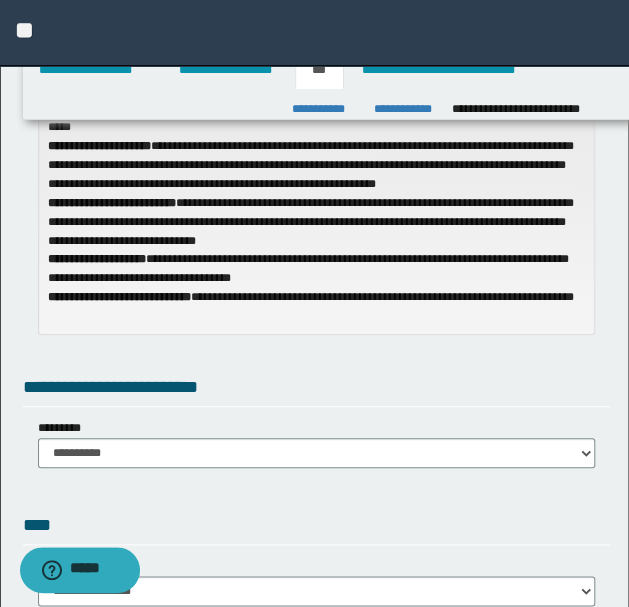 scroll, scrollTop: 66, scrollLeft: 0, axis: vertical 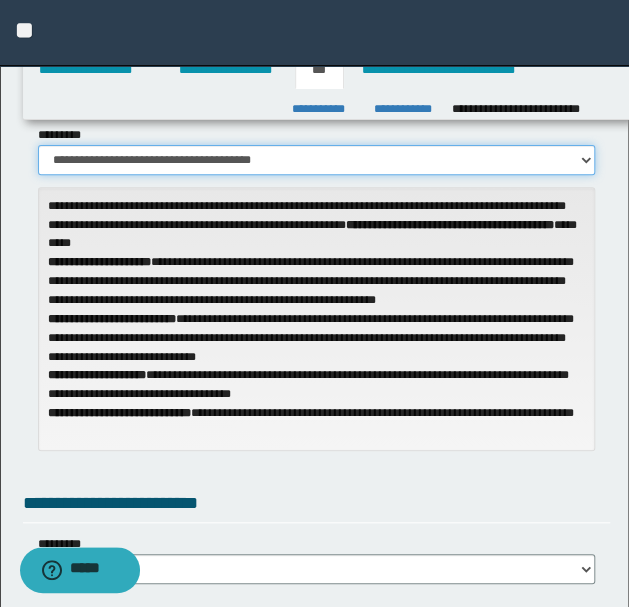 click on "**********" at bounding box center (317, 160) 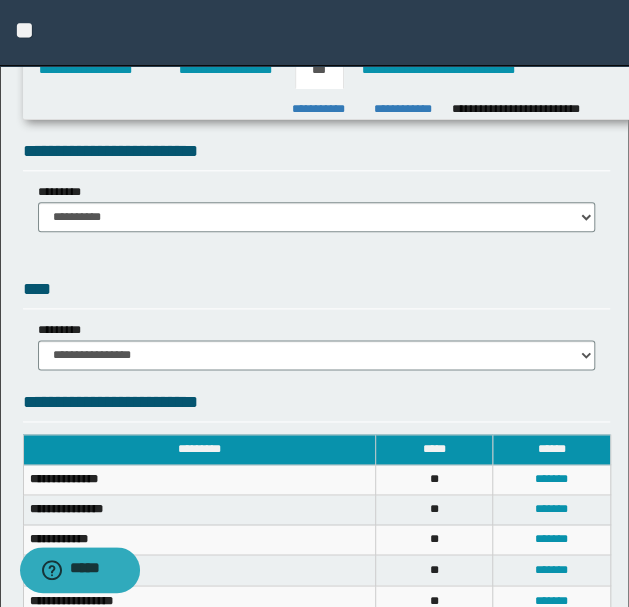 scroll, scrollTop: 400, scrollLeft: 0, axis: vertical 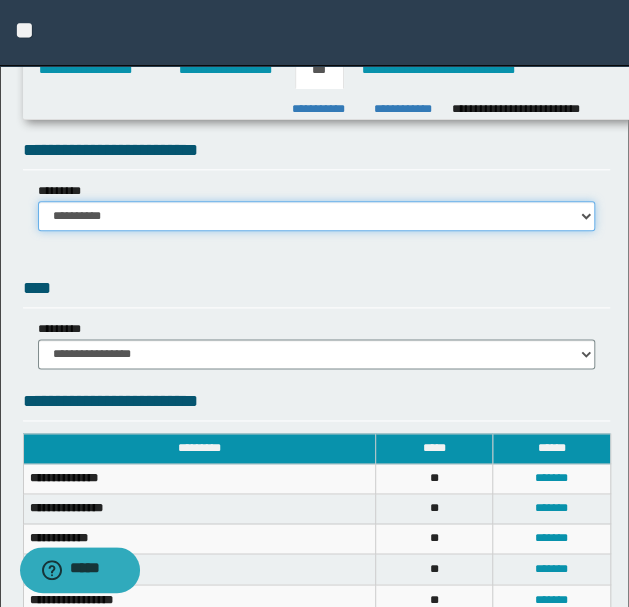 drag, startPoint x: 416, startPoint y: 211, endPoint x: 416, endPoint y: 222, distance: 11 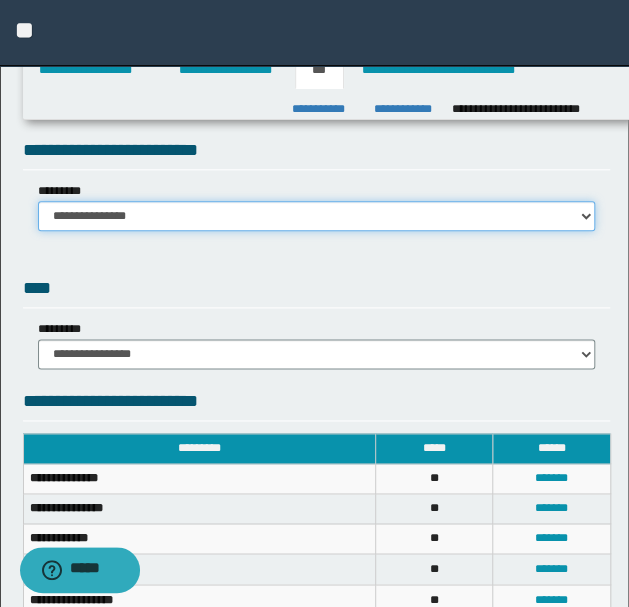 click on "**********" at bounding box center (317, 216) 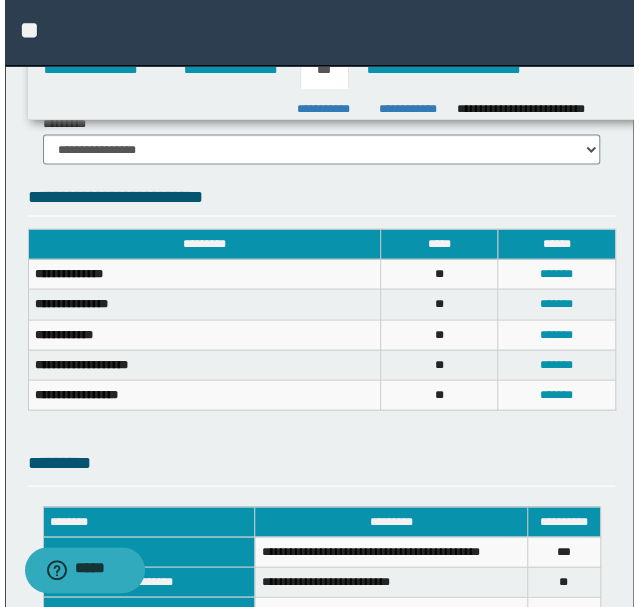 scroll, scrollTop: 800, scrollLeft: 0, axis: vertical 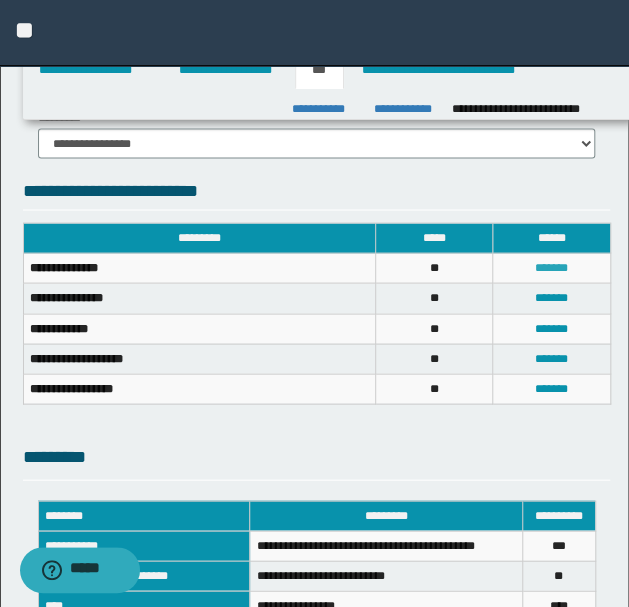 click on "*******" at bounding box center [551, 267] 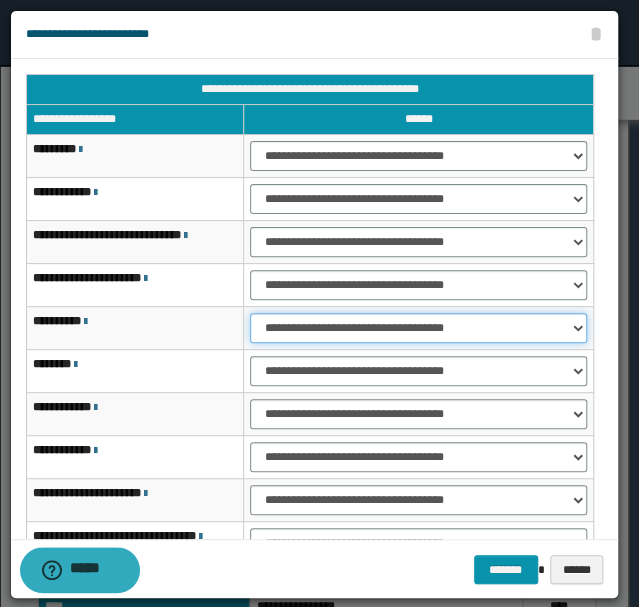 click on "**********" at bounding box center (418, 328) 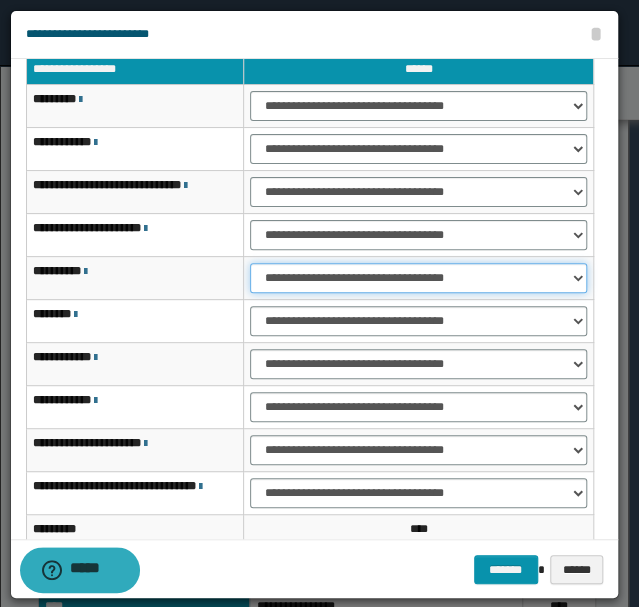 scroll, scrollTop: 116, scrollLeft: 0, axis: vertical 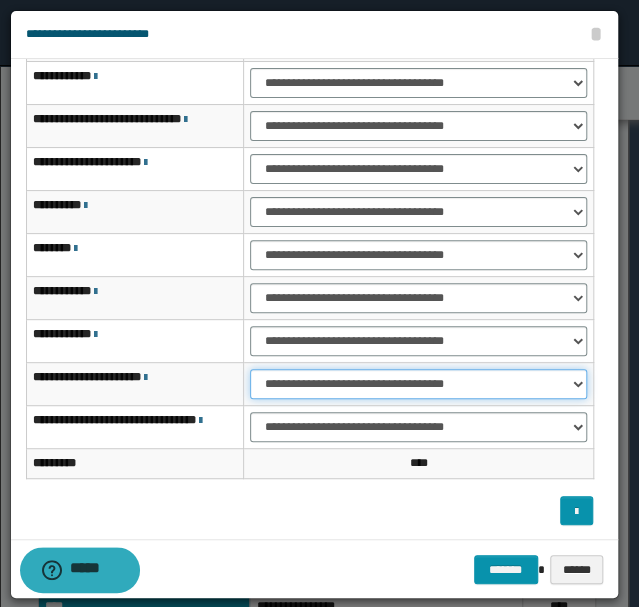 click on "**********" at bounding box center (418, 384) 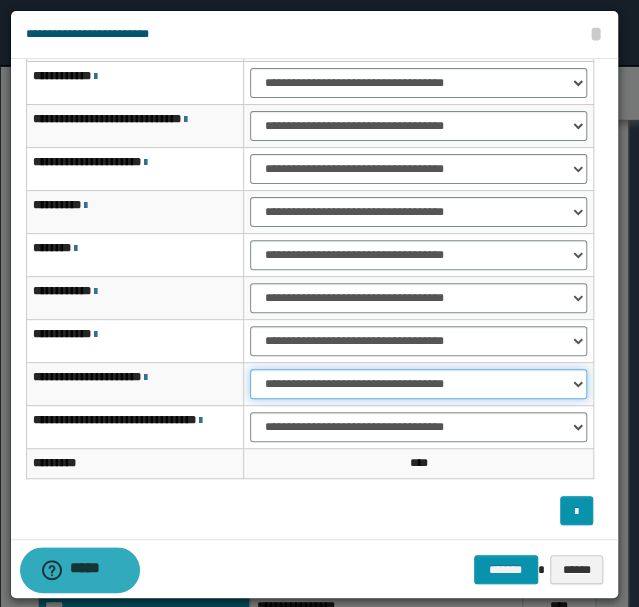 scroll, scrollTop: 2, scrollLeft: 0, axis: vertical 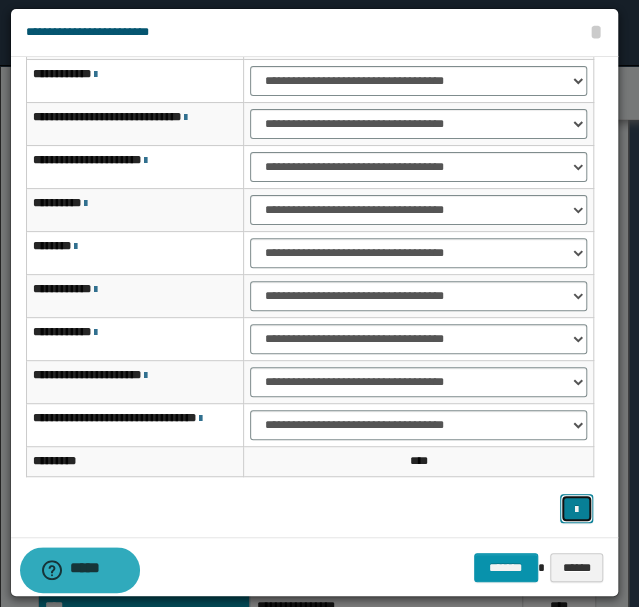 click at bounding box center (576, 510) 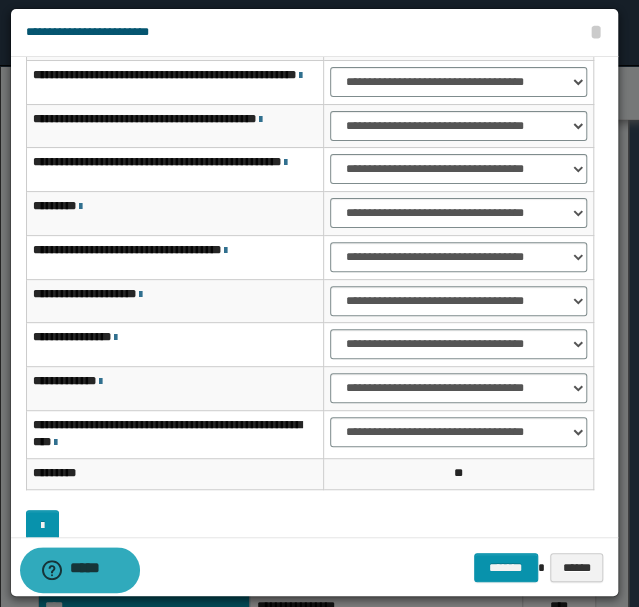 scroll, scrollTop: 162, scrollLeft: 0, axis: vertical 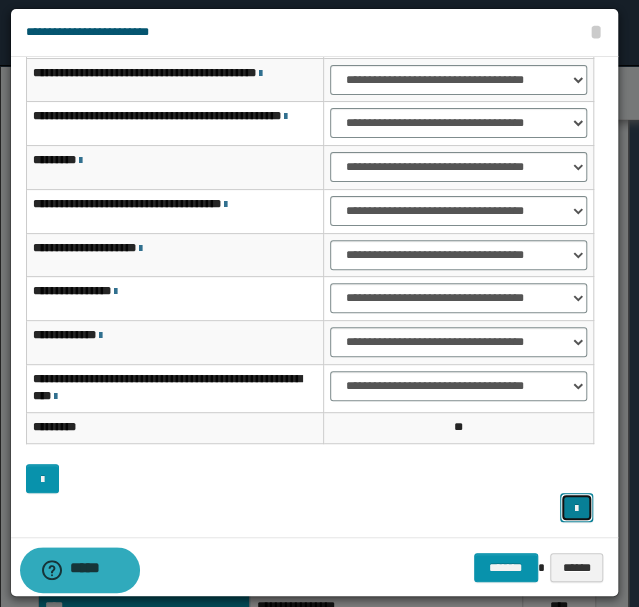 click at bounding box center (576, 509) 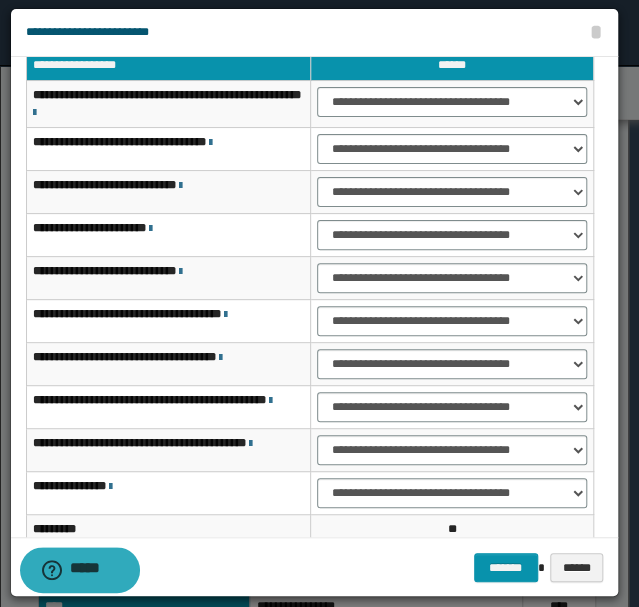 scroll, scrollTop: 0, scrollLeft: 0, axis: both 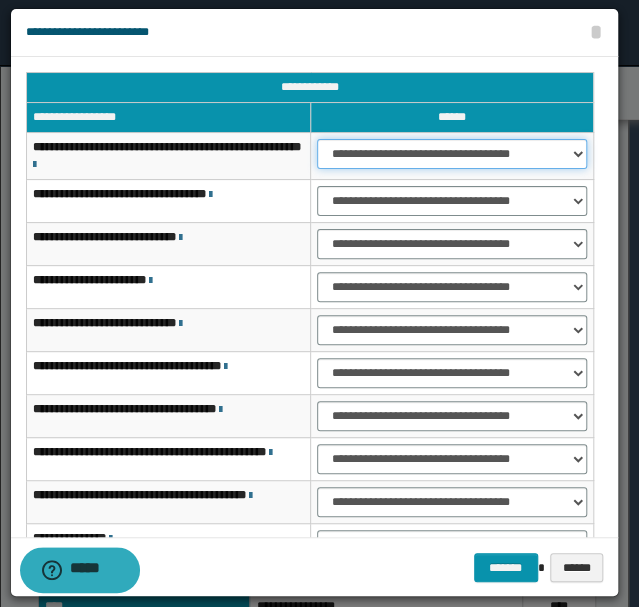 drag, startPoint x: 435, startPoint y: 153, endPoint x: 438, endPoint y: 176, distance: 23.194826 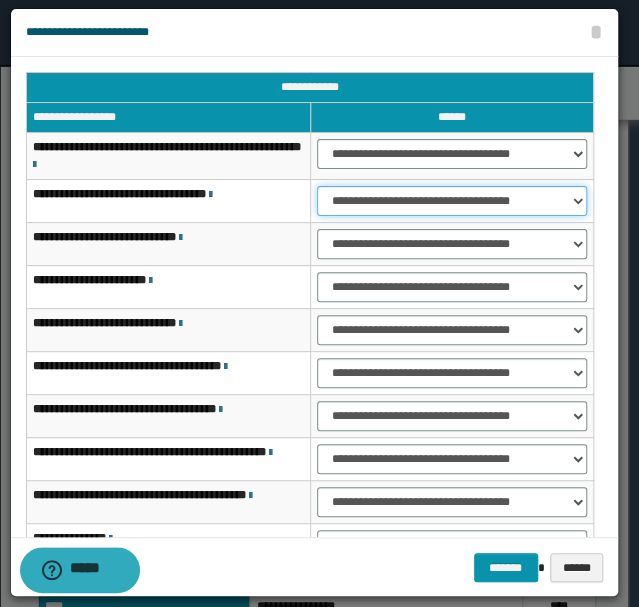 click on "**********" at bounding box center (452, 201) 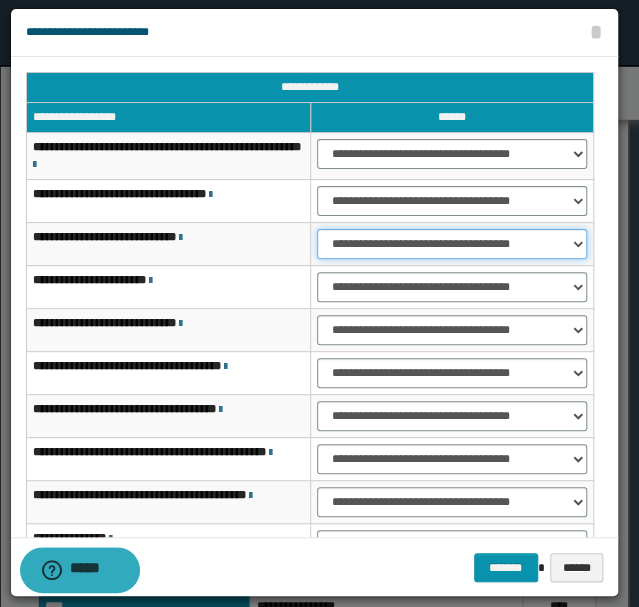 drag, startPoint x: 428, startPoint y: 242, endPoint x: 428, endPoint y: 255, distance: 13 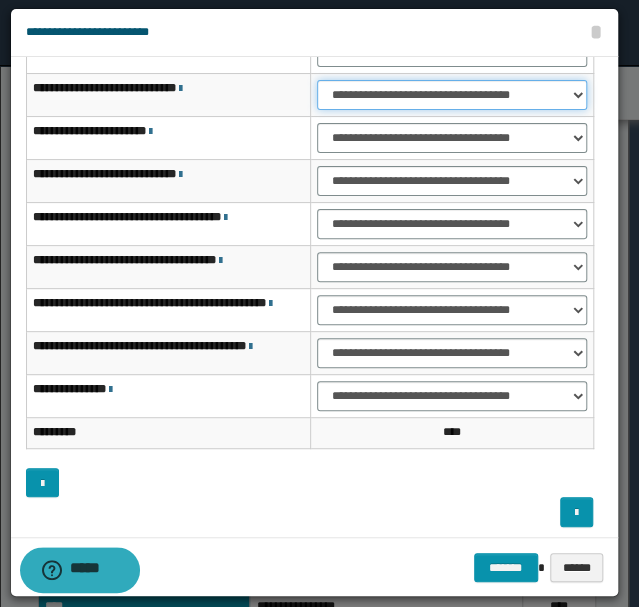 scroll, scrollTop: 154, scrollLeft: 0, axis: vertical 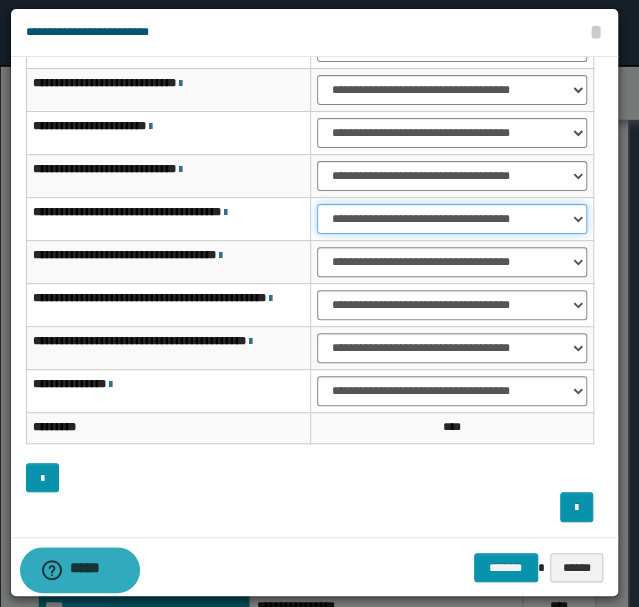 click on "**********" at bounding box center (452, 219) 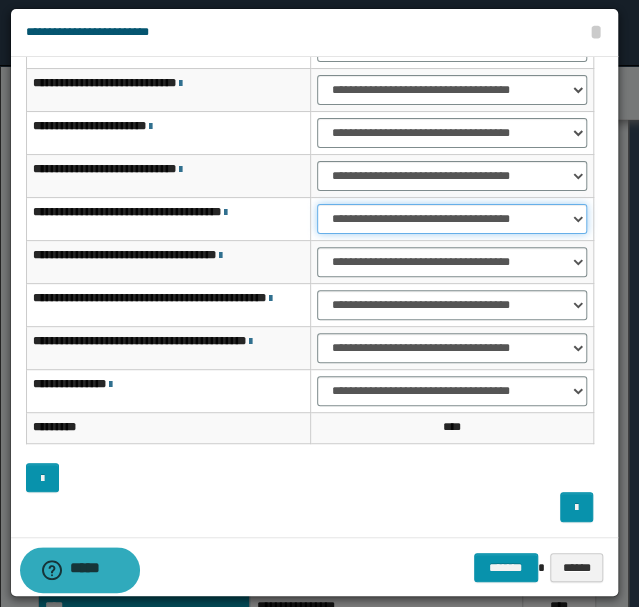 click on "**********" at bounding box center (452, 219) 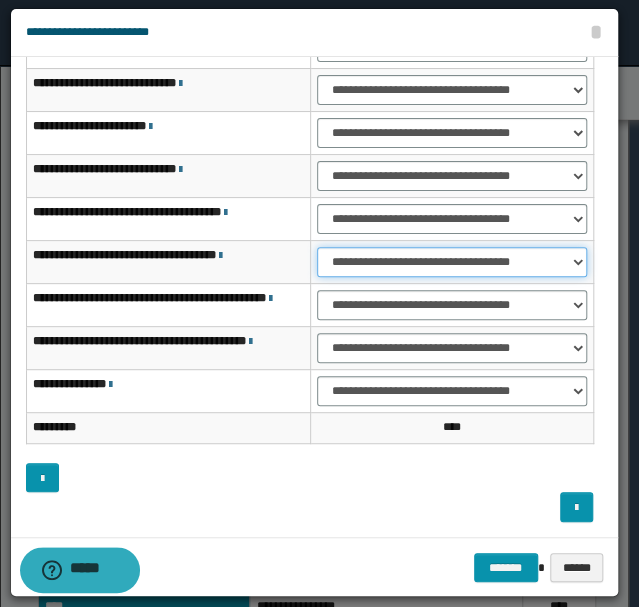 click on "**********" at bounding box center (452, 262) 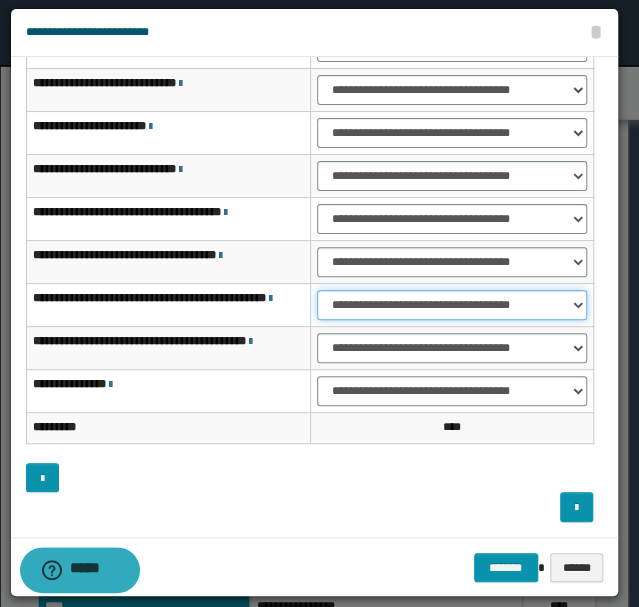 drag, startPoint x: 371, startPoint y: 300, endPoint x: 370, endPoint y: 315, distance: 15.033297 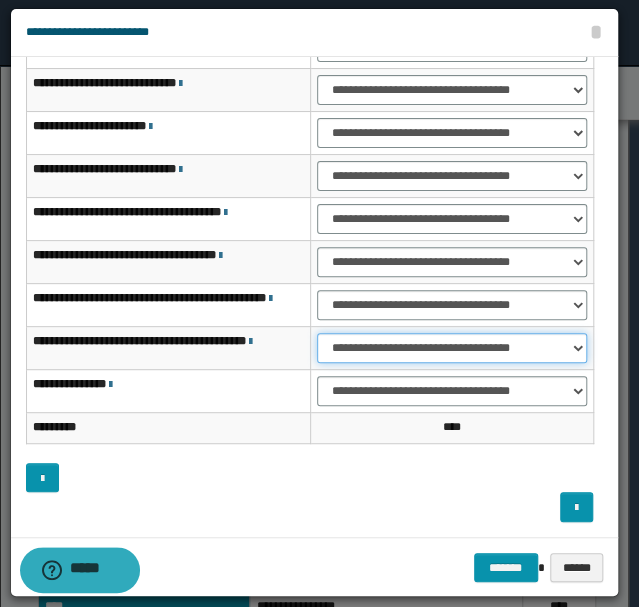 click on "**********" at bounding box center (452, 348) 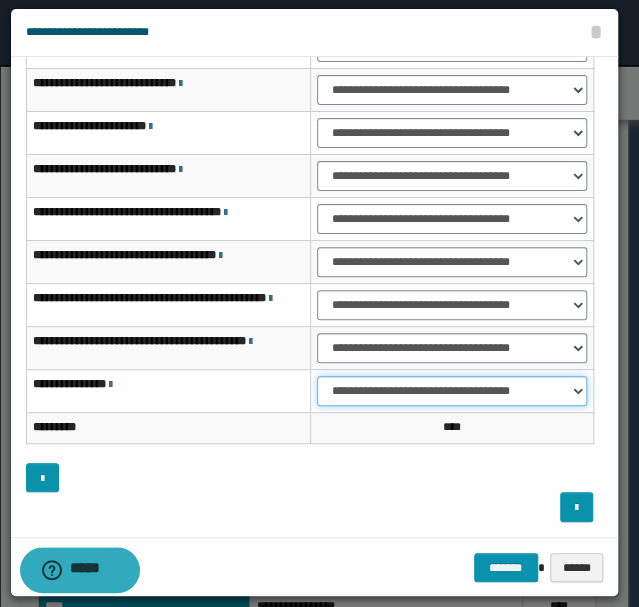 click on "**********" at bounding box center [452, 391] 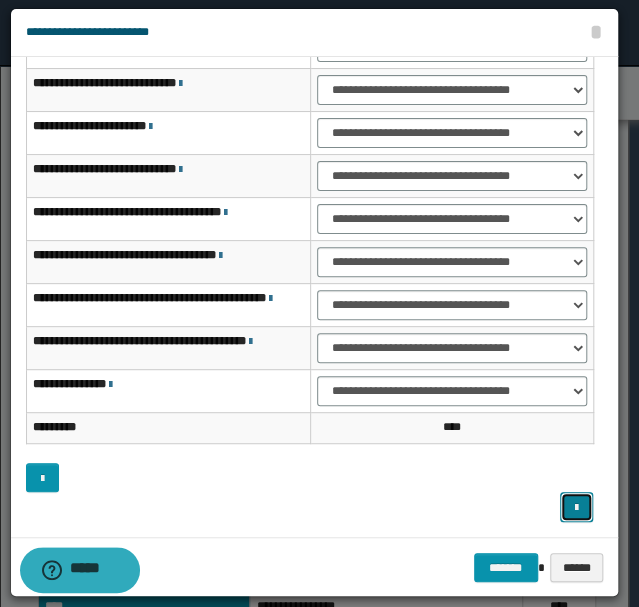click at bounding box center [576, 508] 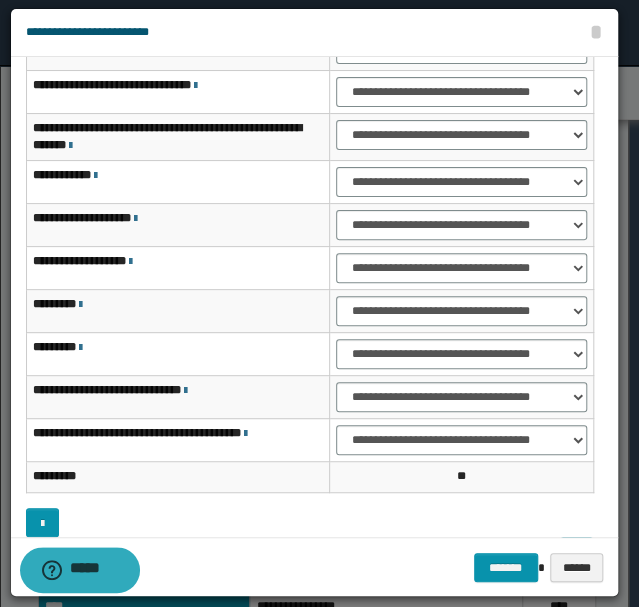 scroll, scrollTop: 0, scrollLeft: 0, axis: both 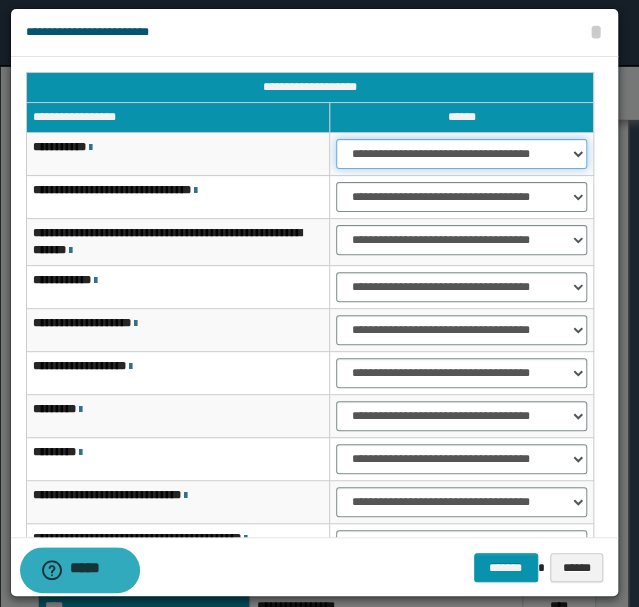 click on "**********" at bounding box center (461, 154) 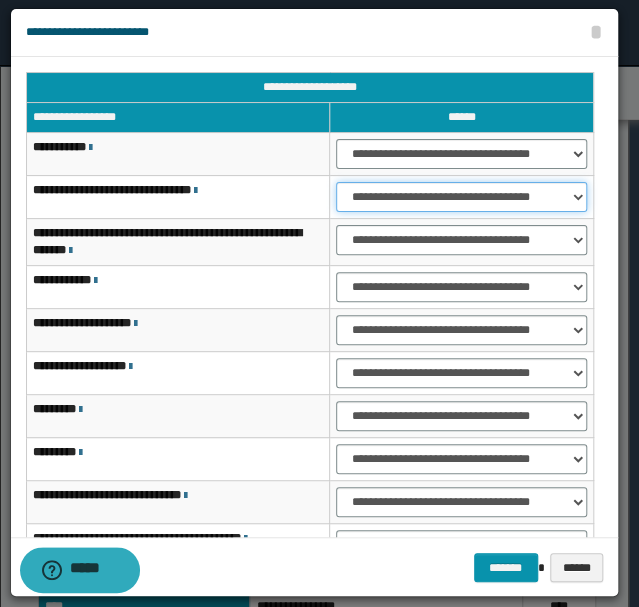 drag, startPoint x: 426, startPoint y: 196, endPoint x: 419, endPoint y: 206, distance: 12.206555 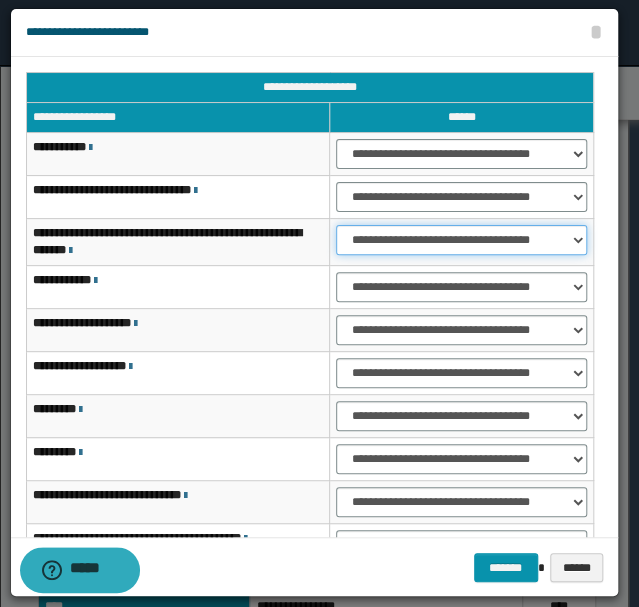 click on "**********" at bounding box center [461, 240] 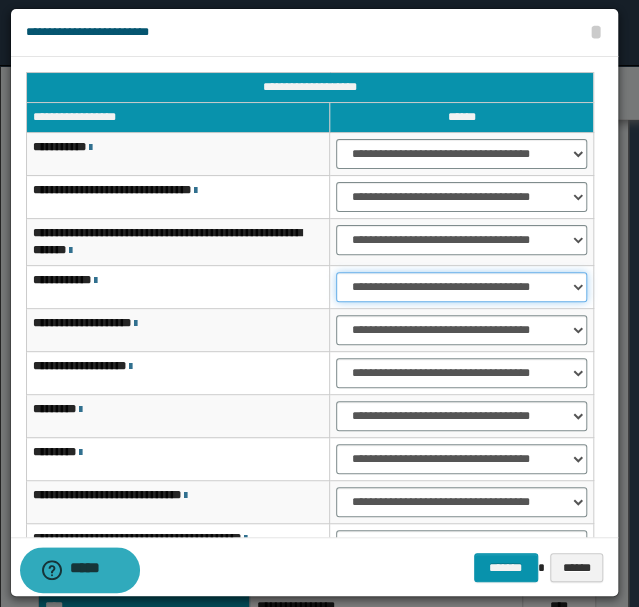 click on "**********" at bounding box center [461, 287] 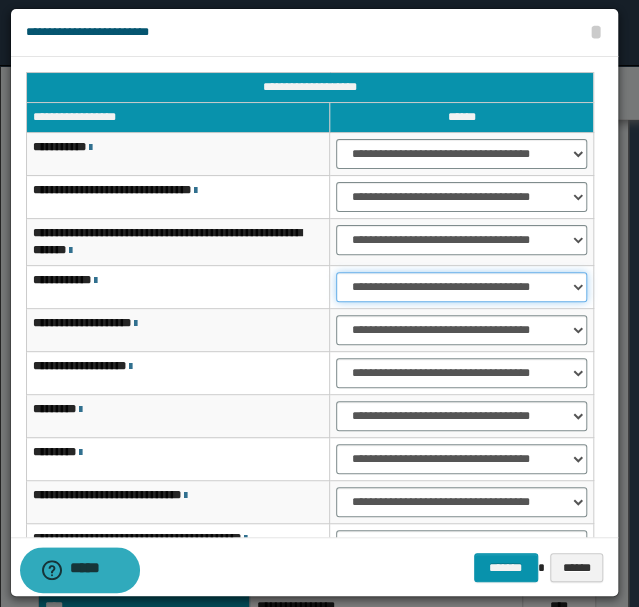 click on "**********" at bounding box center [461, 287] 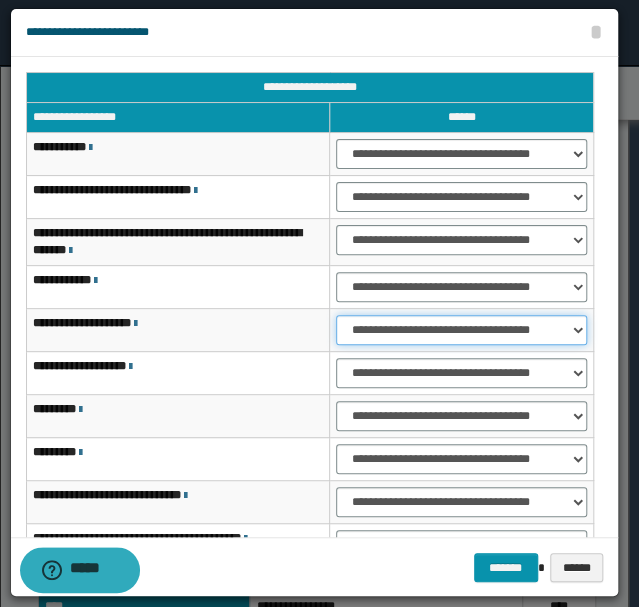 click on "**********" at bounding box center [461, 330] 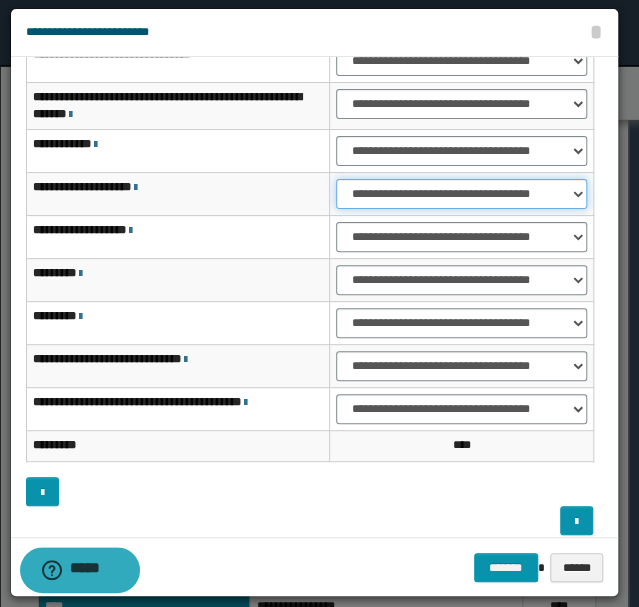 scroll, scrollTop: 149, scrollLeft: 0, axis: vertical 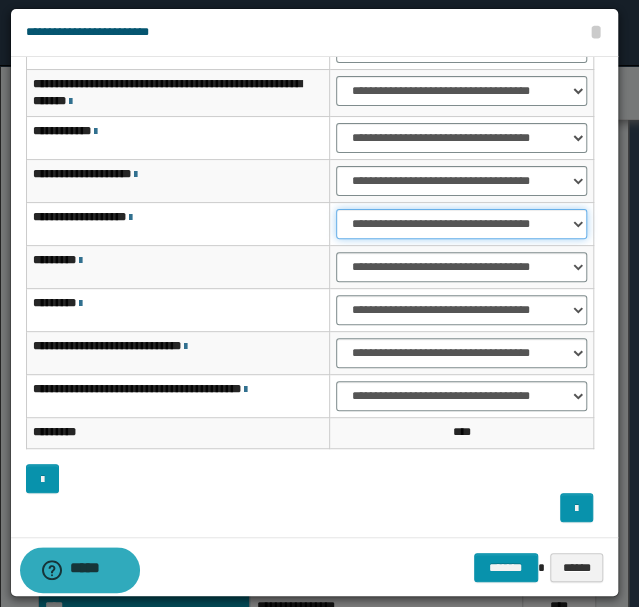 drag, startPoint x: 412, startPoint y: 216, endPoint x: 414, endPoint y: 232, distance: 16.124516 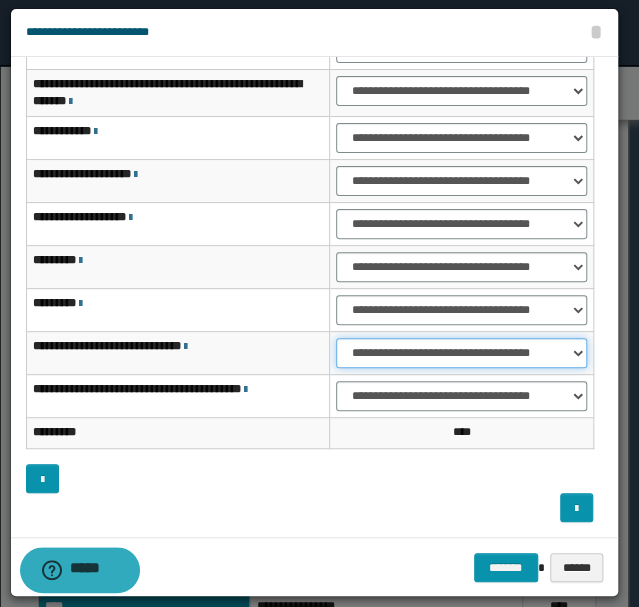 click on "**********" at bounding box center (461, 353) 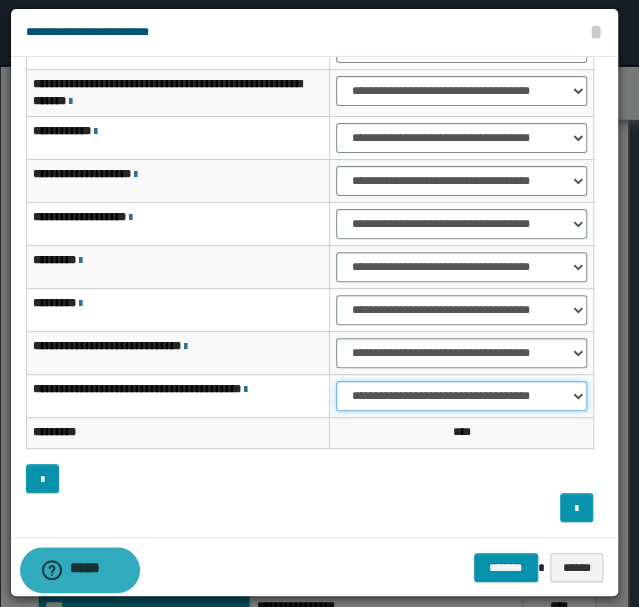 drag, startPoint x: 387, startPoint y: 386, endPoint x: 392, endPoint y: 398, distance: 13 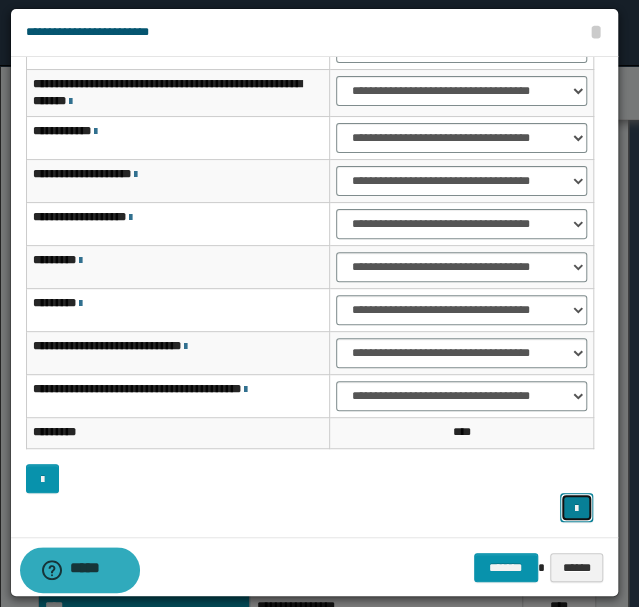click at bounding box center (576, 509) 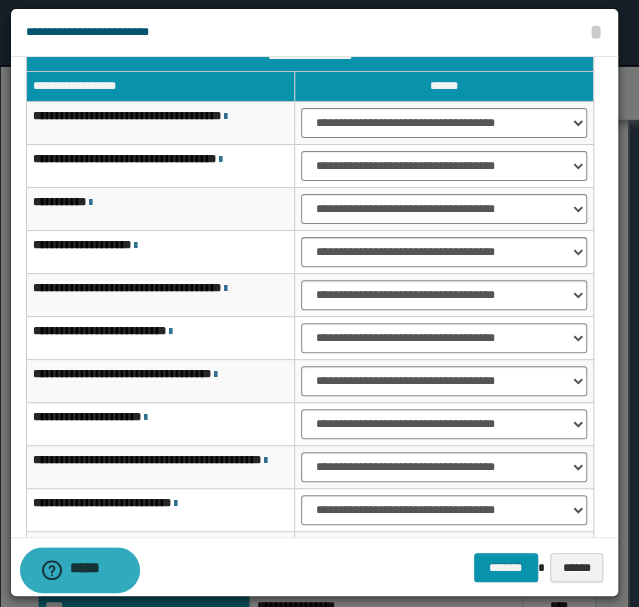 scroll, scrollTop: 0, scrollLeft: 0, axis: both 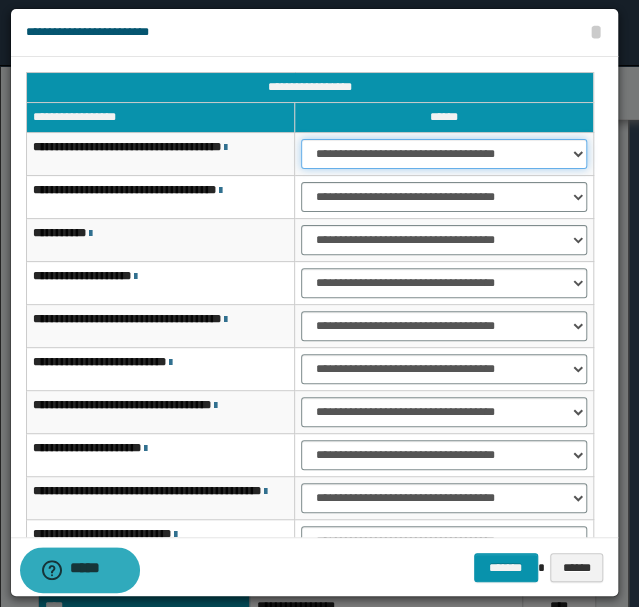click on "**********" at bounding box center (444, 154) 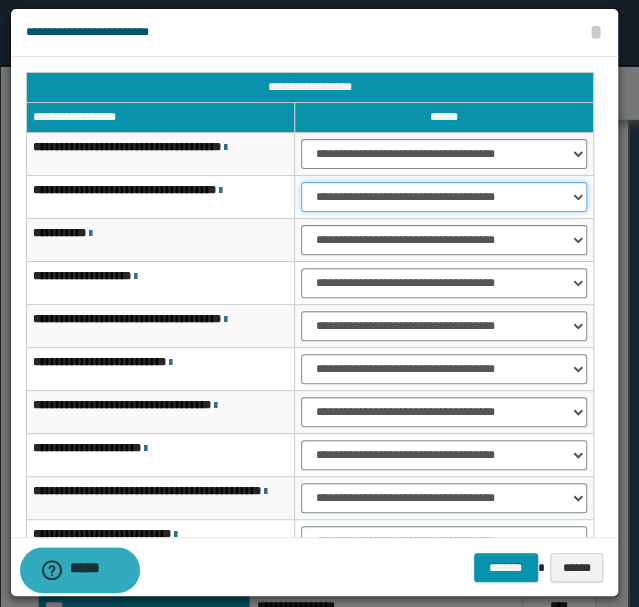 drag, startPoint x: 452, startPoint y: 192, endPoint x: 452, endPoint y: 206, distance: 14 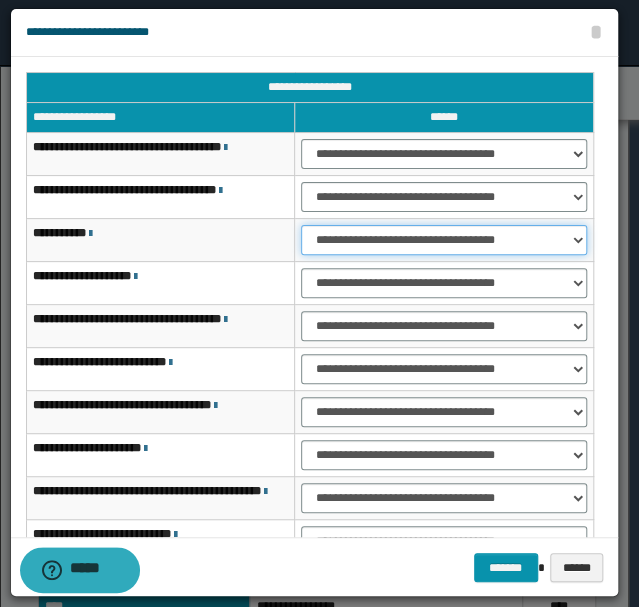 click on "**********" at bounding box center [444, 240] 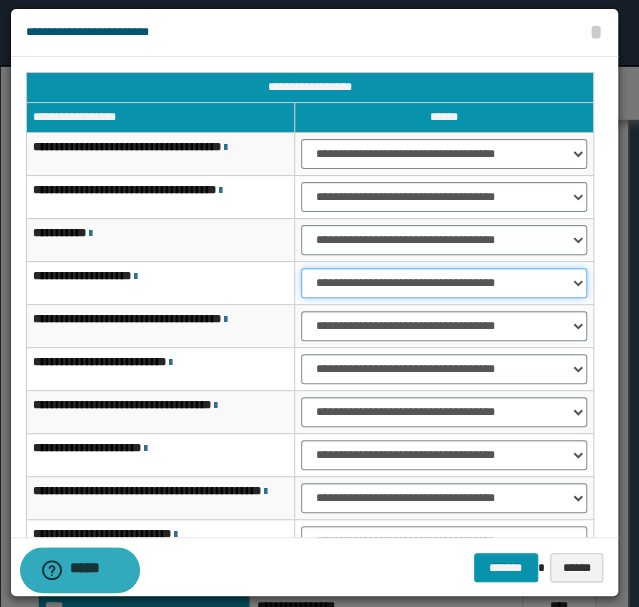 click on "**********" at bounding box center (444, 283) 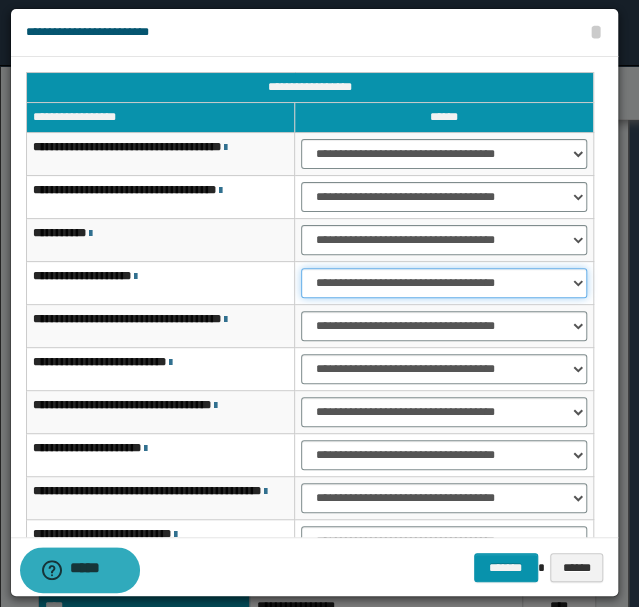 click on "**********" at bounding box center (444, 283) 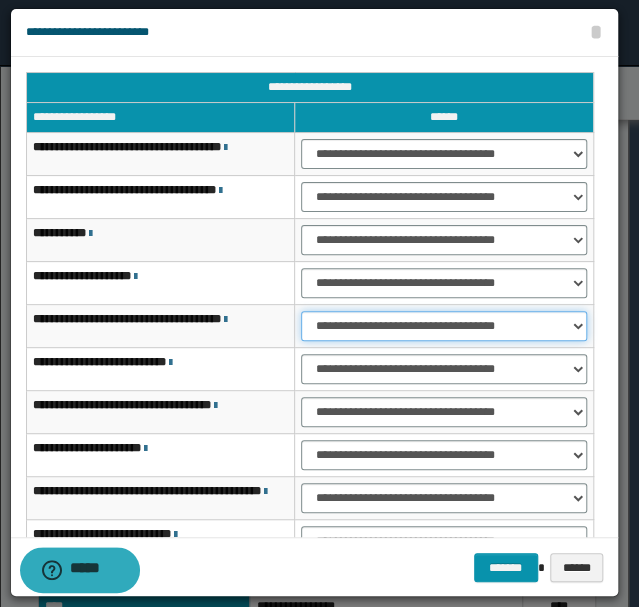 click on "**********" at bounding box center (444, 326) 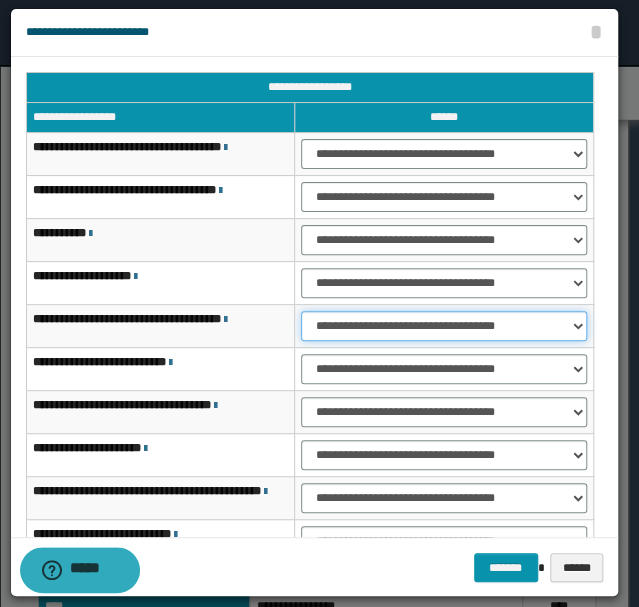 click on "**********" at bounding box center (444, 326) 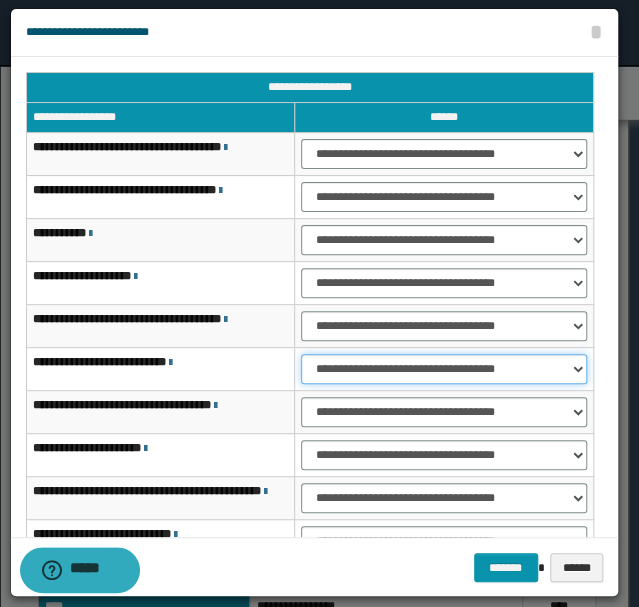 click on "**********" at bounding box center (444, 369) 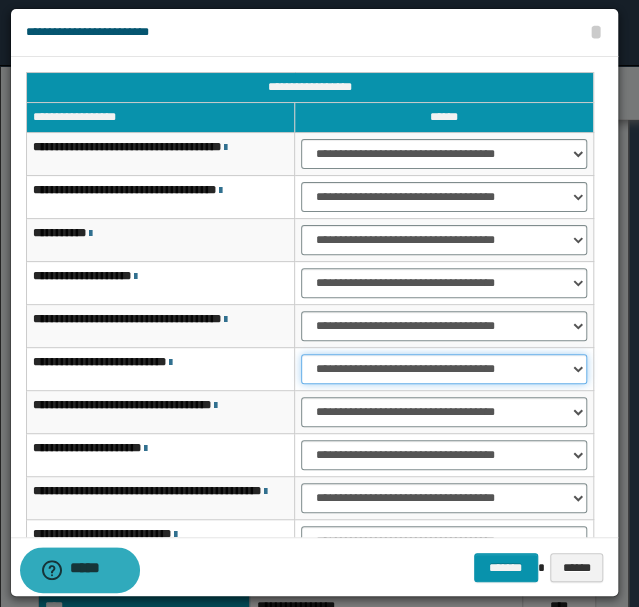 click on "**********" at bounding box center [444, 369] 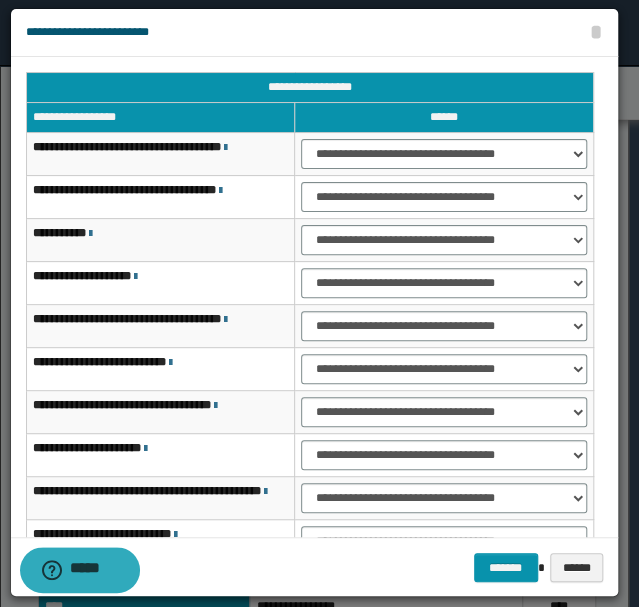 click on "**********" at bounding box center (444, 455) 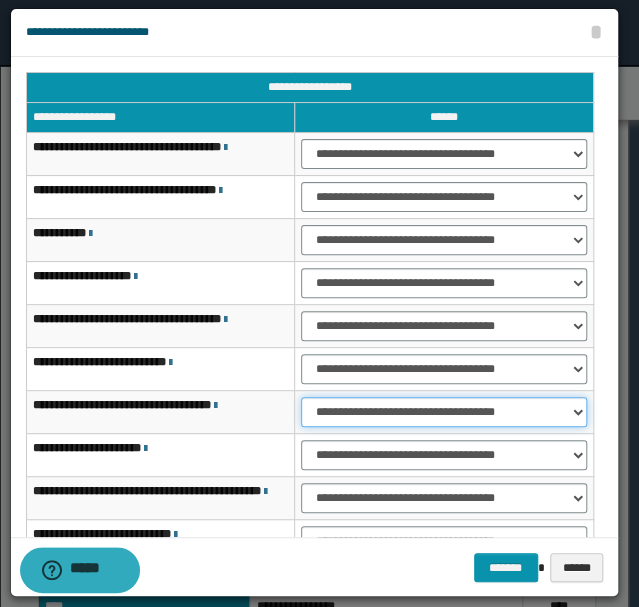 click on "**********" at bounding box center [444, 412] 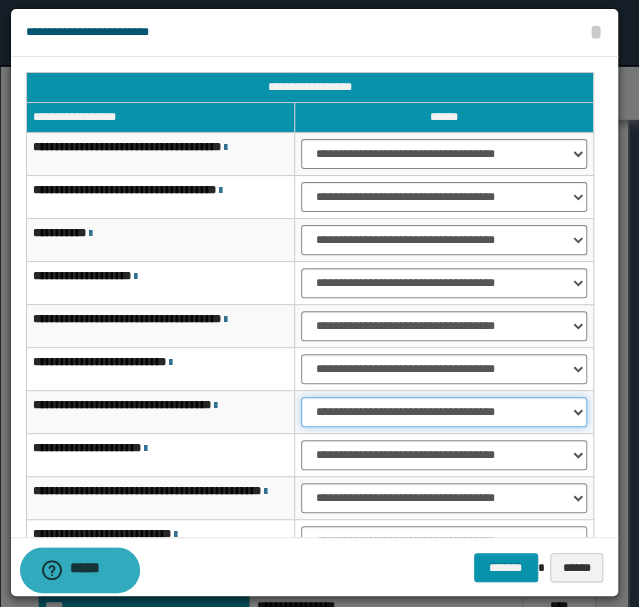 click on "**********" at bounding box center (444, 412) 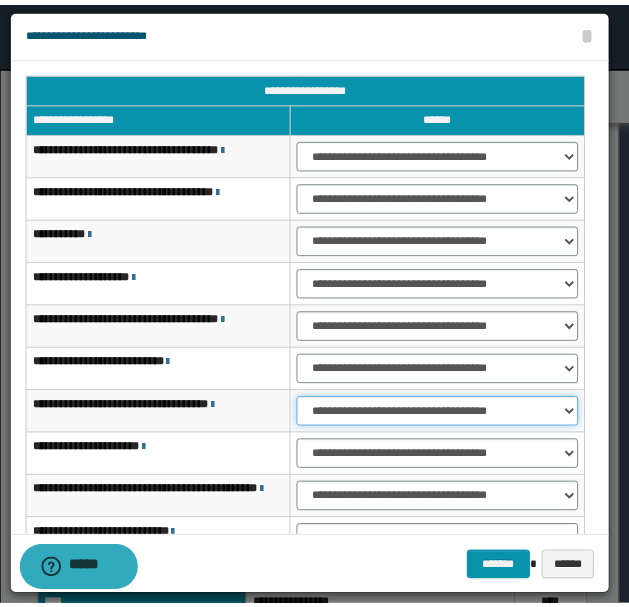 scroll, scrollTop: 121, scrollLeft: 0, axis: vertical 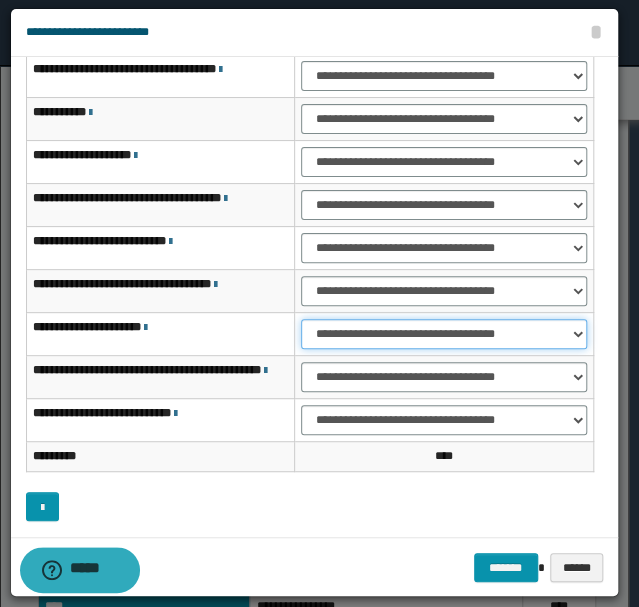 click on "**********" at bounding box center [444, 334] 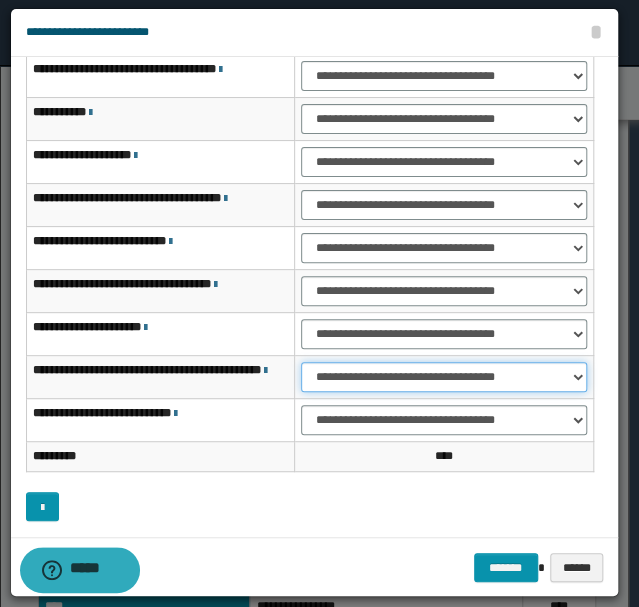 click on "**********" at bounding box center [444, 377] 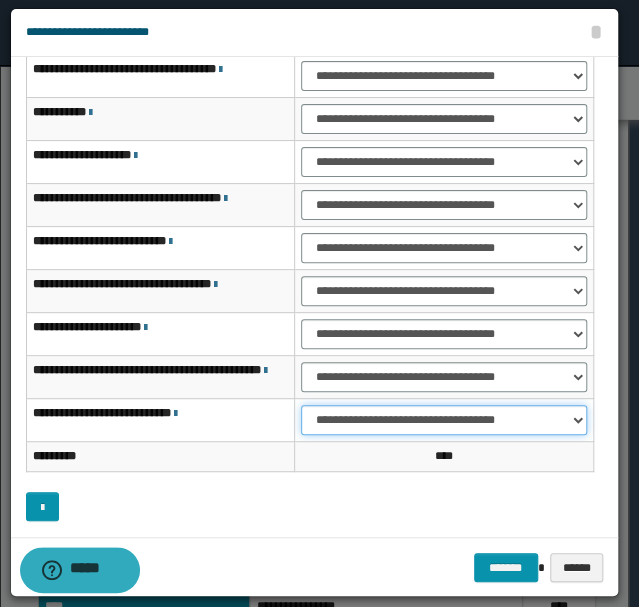 click on "**********" at bounding box center [444, 420] 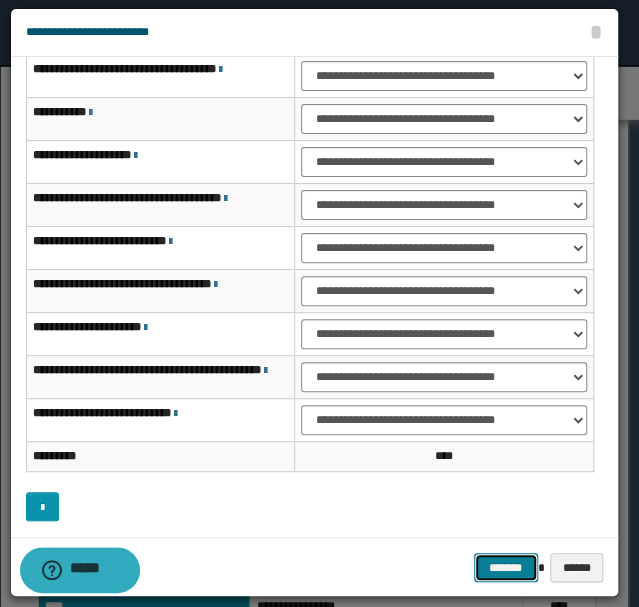 click on "*******" at bounding box center (506, 567) 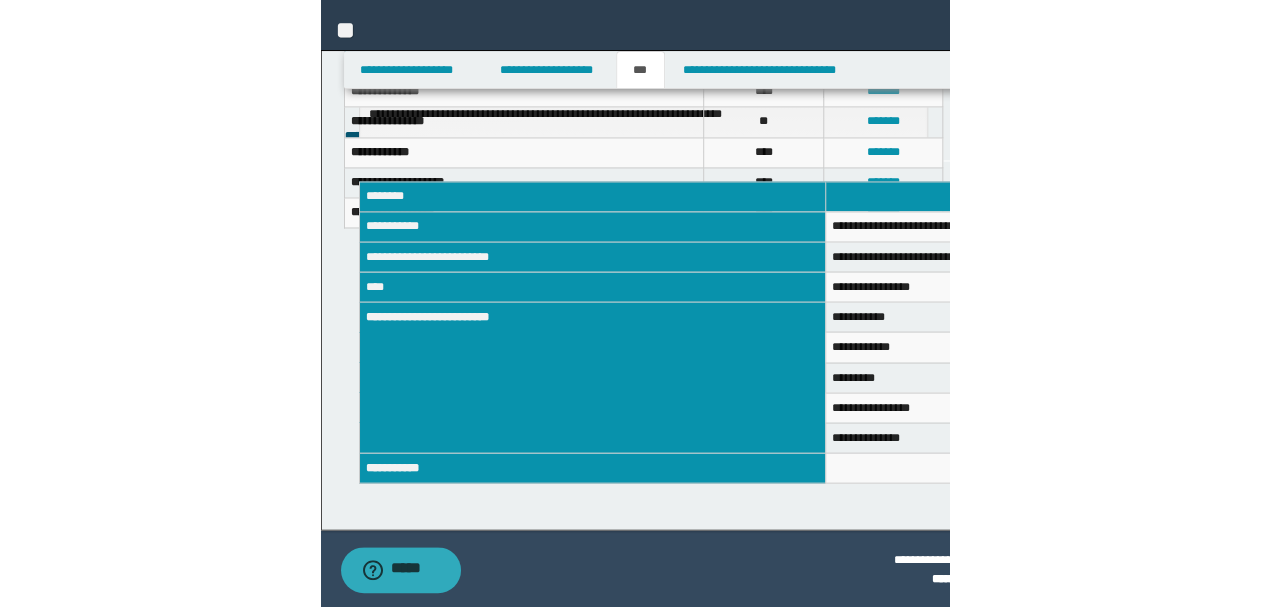 scroll, scrollTop: 691, scrollLeft: 0, axis: vertical 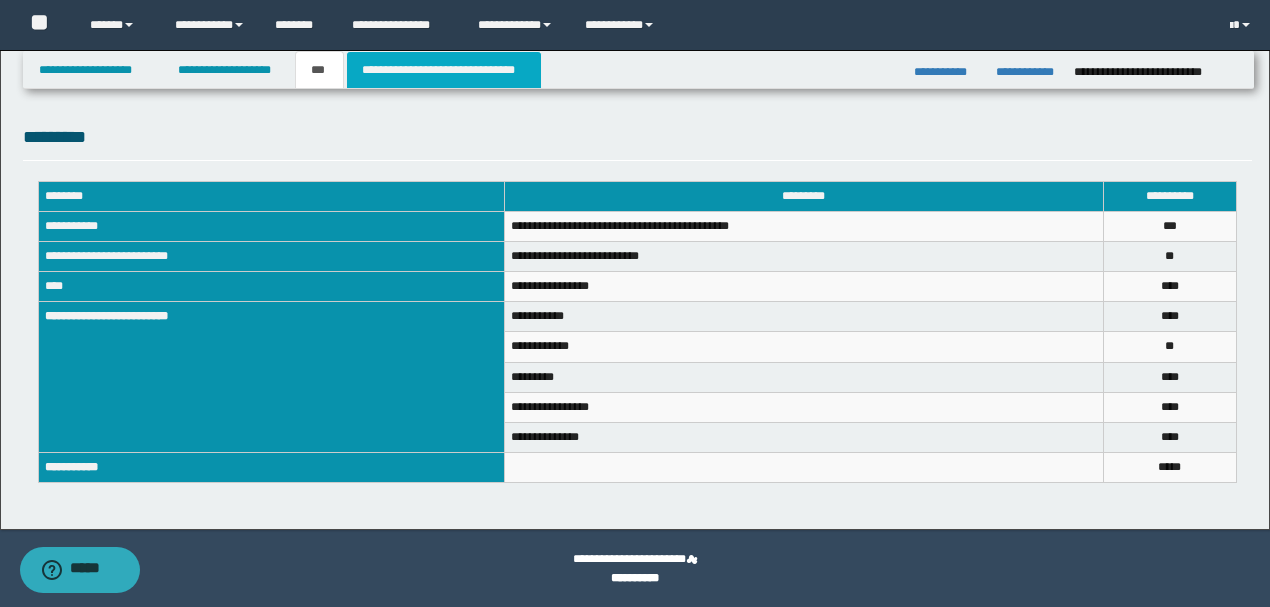 click on "**********" at bounding box center (444, 70) 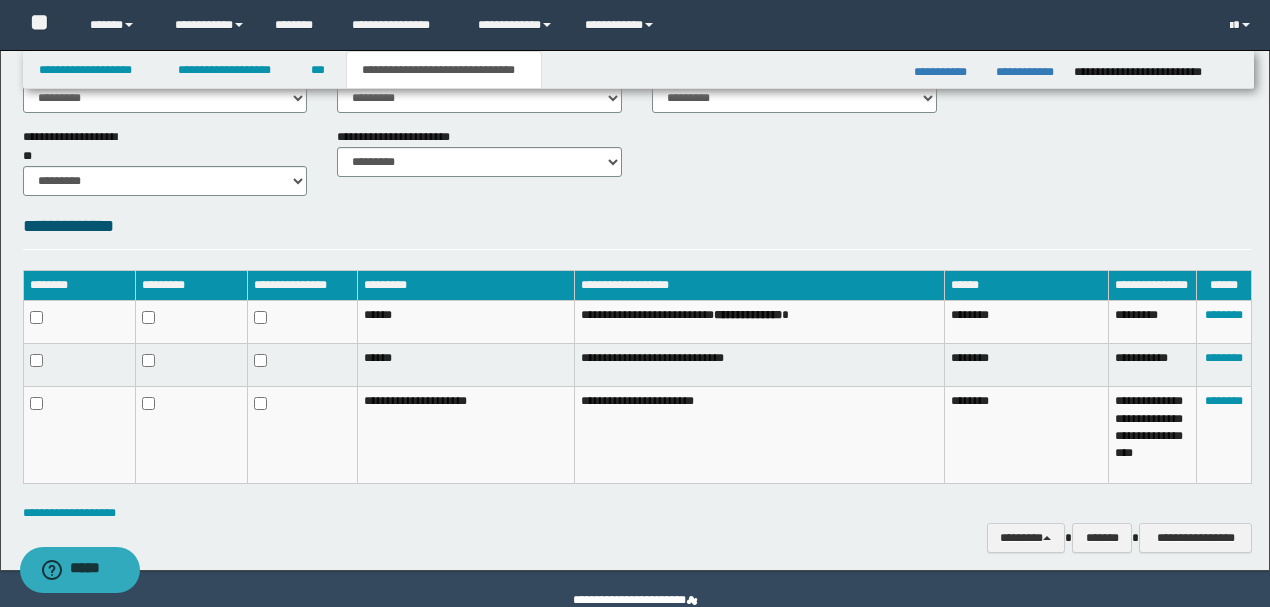 scroll, scrollTop: 881, scrollLeft: 0, axis: vertical 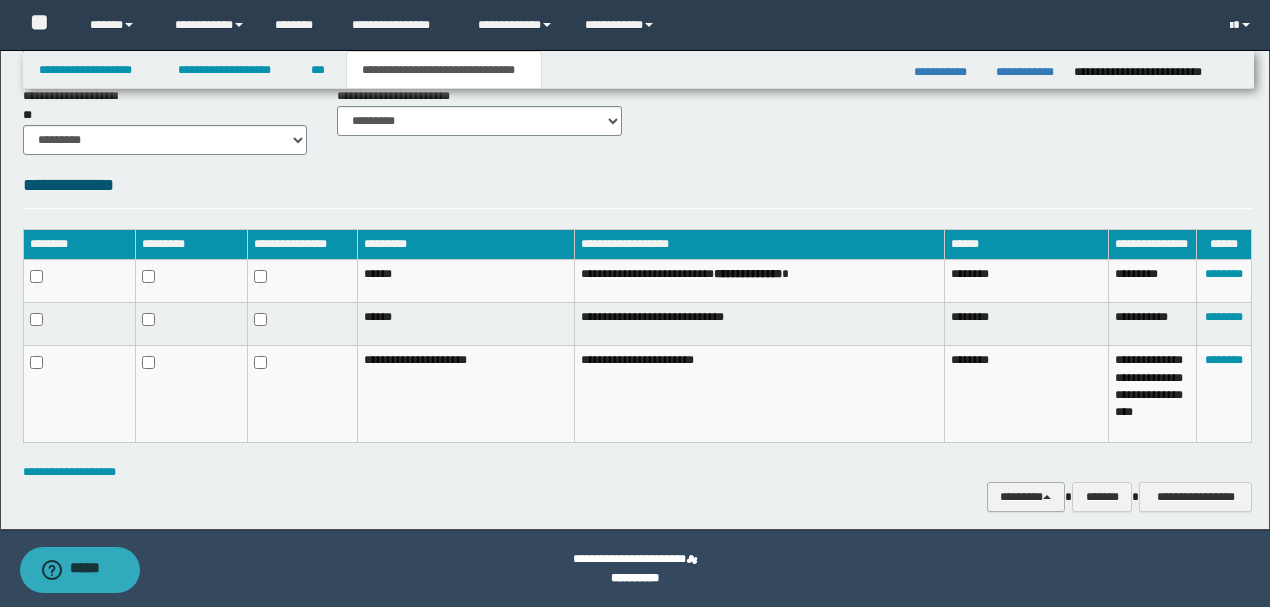 click on "********" at bounding box center (1026, 496) 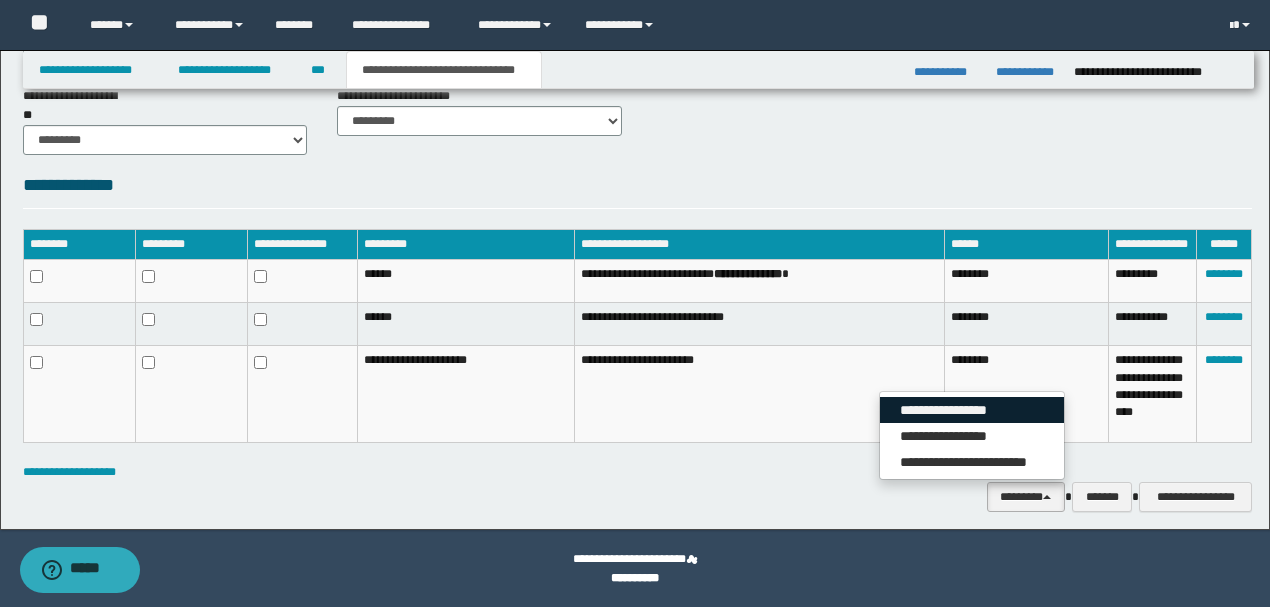 click on "**********" at bounding box center (972, 410) 